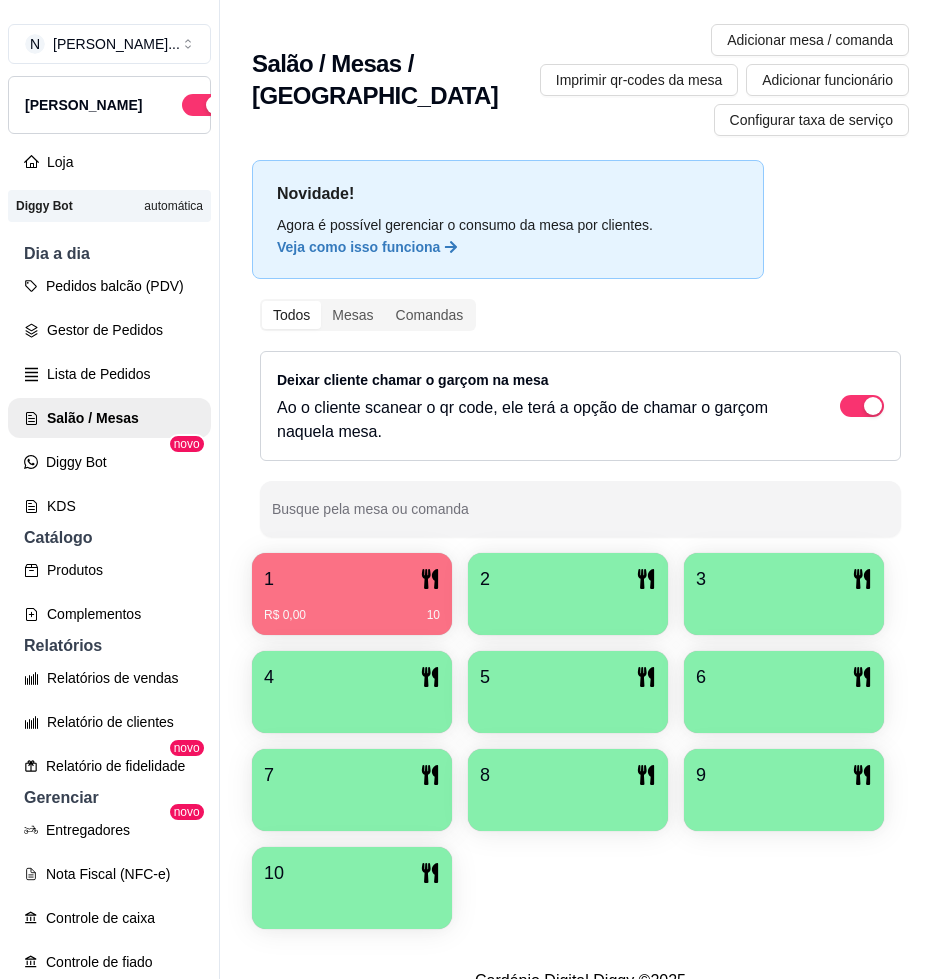 scroll, scrollTop: 0, scrollLeft: 0, axis: both 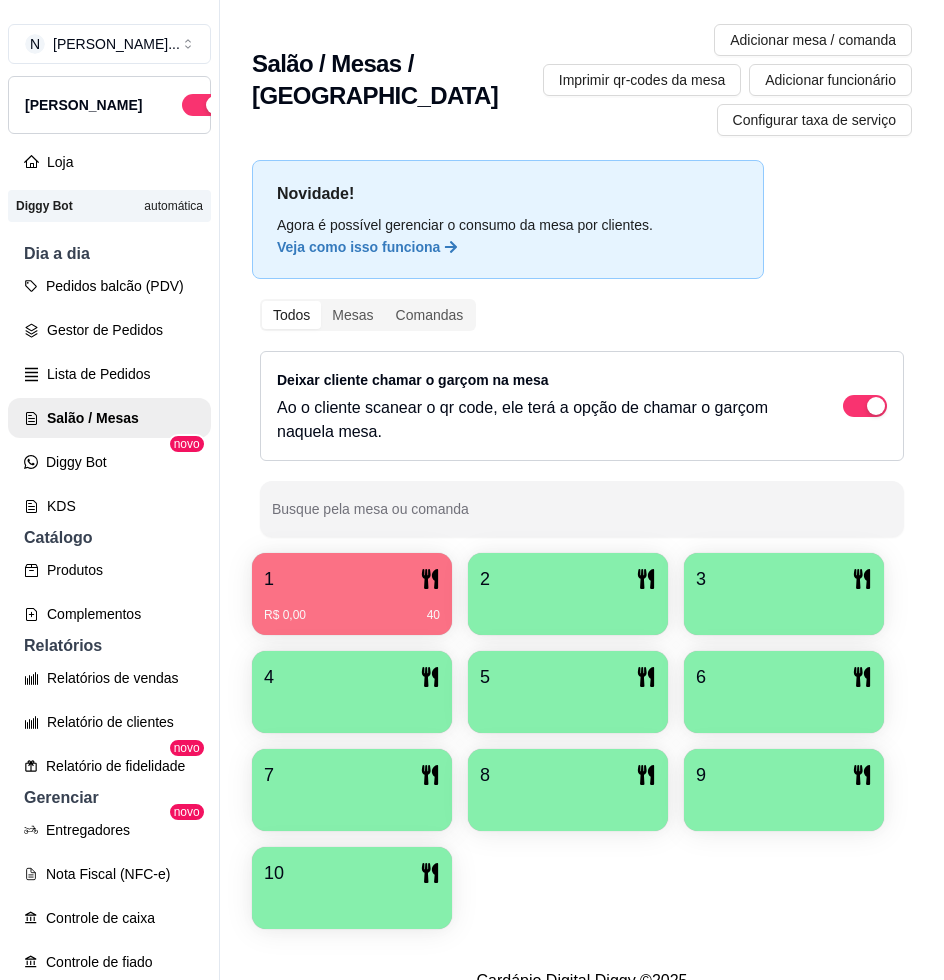 click on "1" at bounding box center (352, 579) 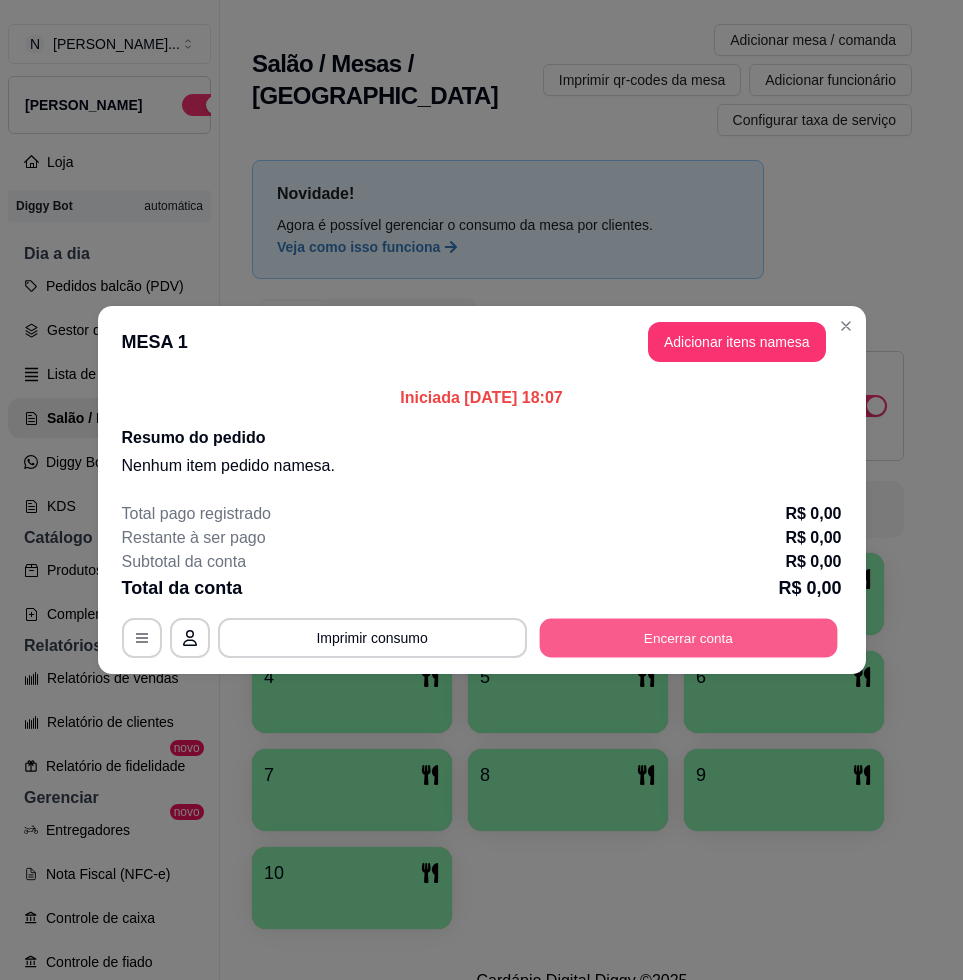 click on "Encerrar conta" at bounding box center (688, 638) 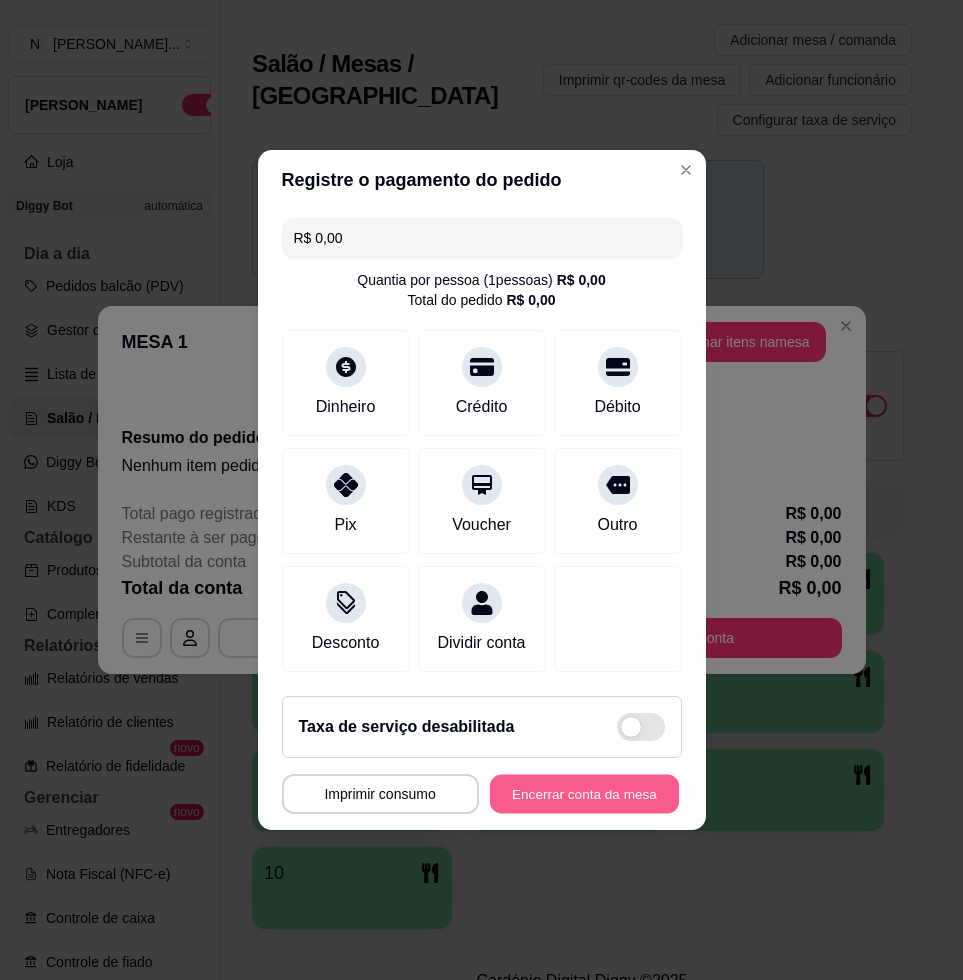 click on "Encerrar conta da mesa" at bounding box center (584, 794) 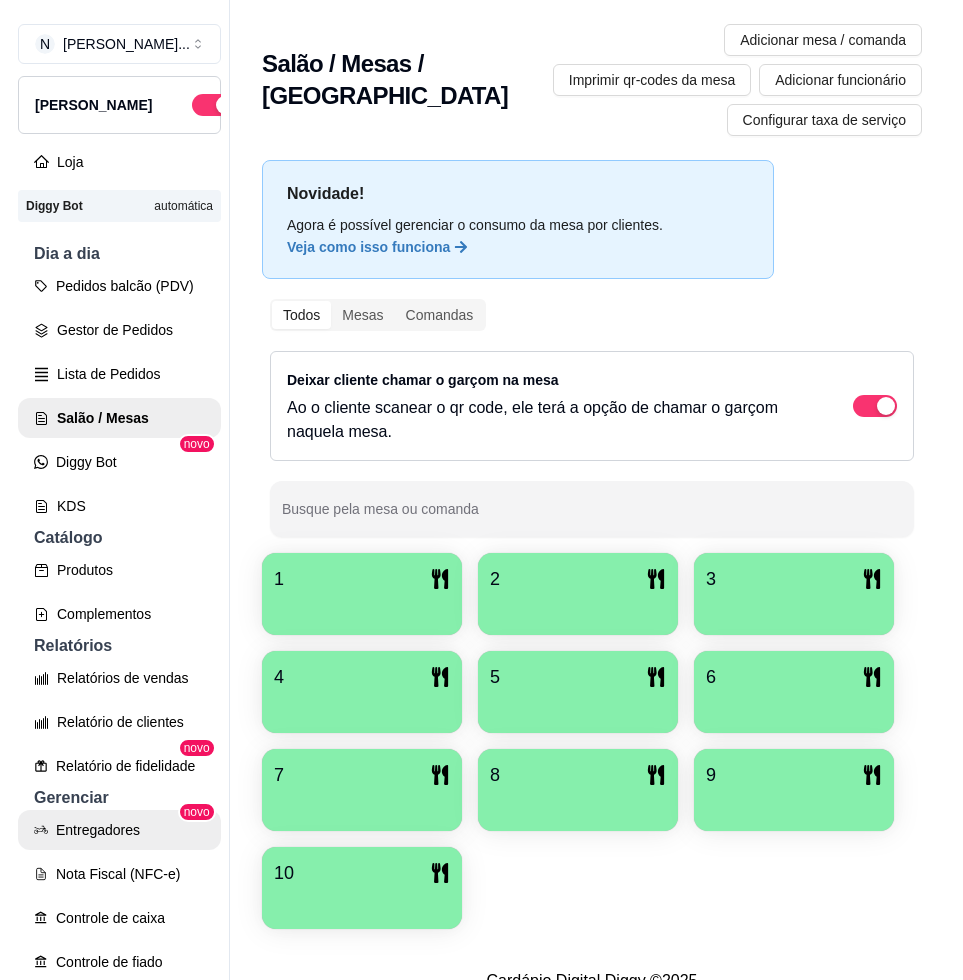 scroll, scrollTop: 125, scrollLeft: 0, axis: vertical 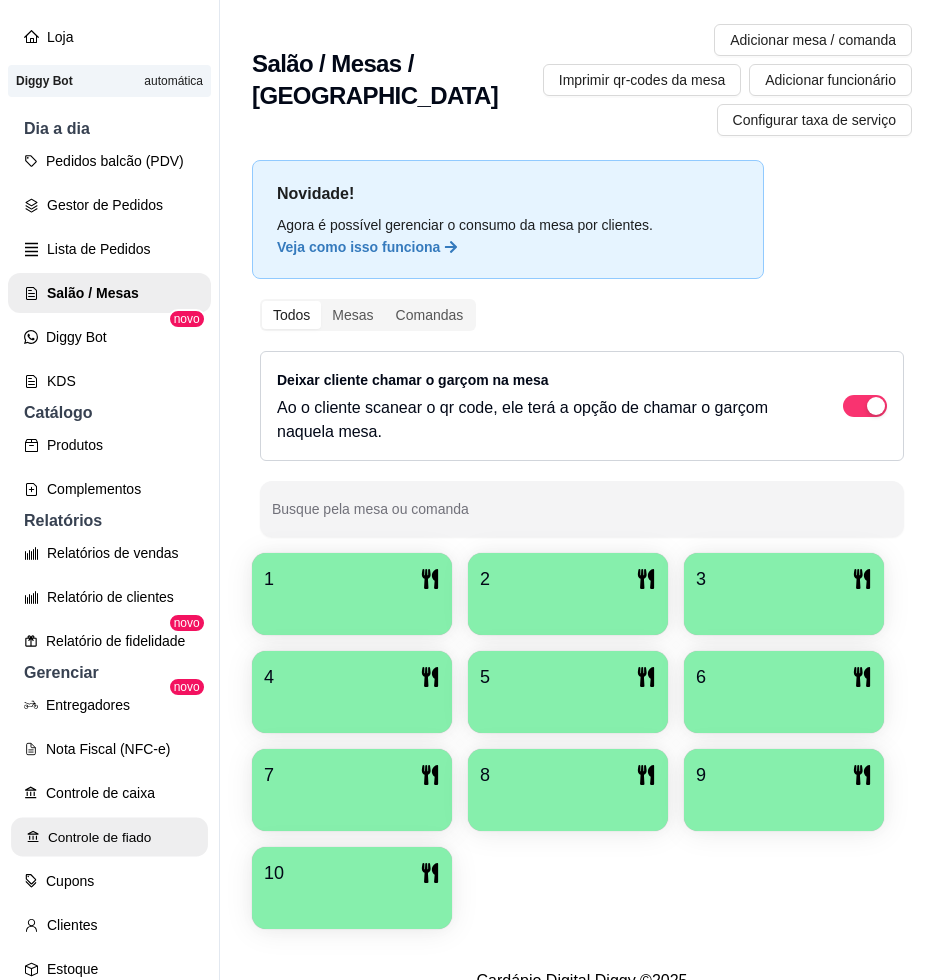 click on "Controle de fiado" at bounding box center [109, 837] 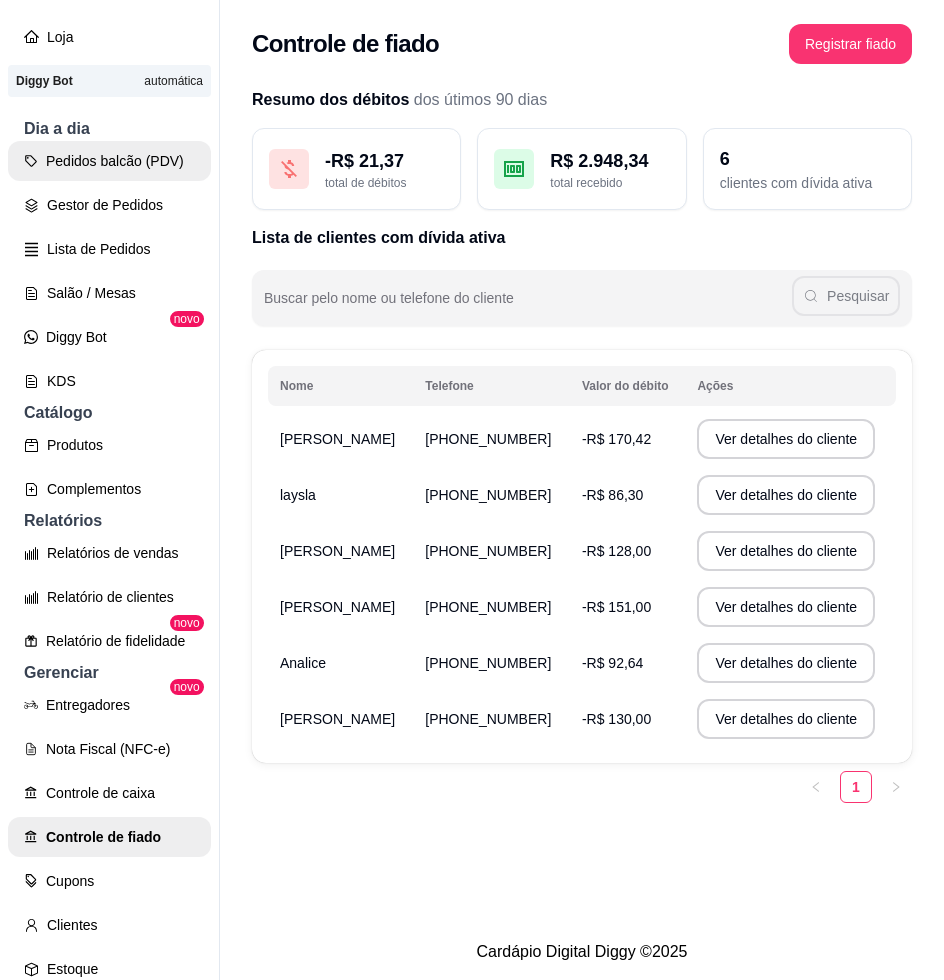 click on "Pedidos balcão (PDV)" at bounding box center [109, 161] 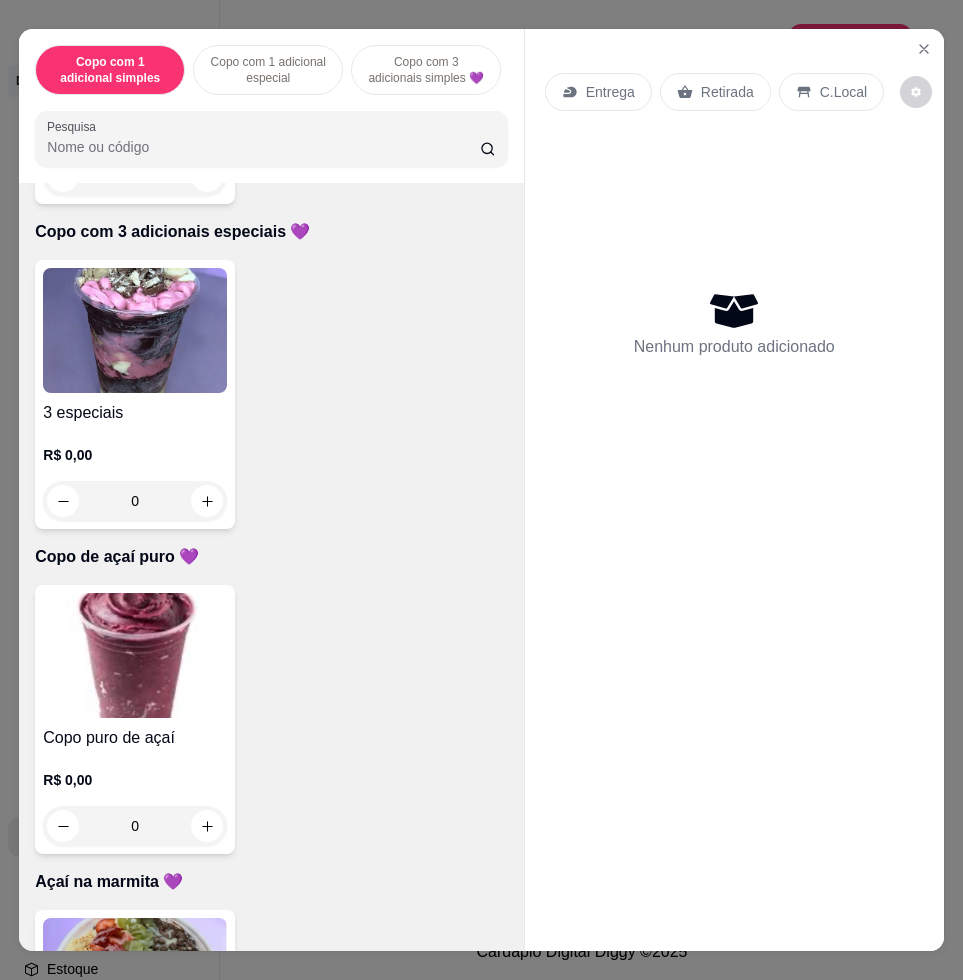 scroll, scrollTop: 1625, scrollLeft: 0, axis: vertical 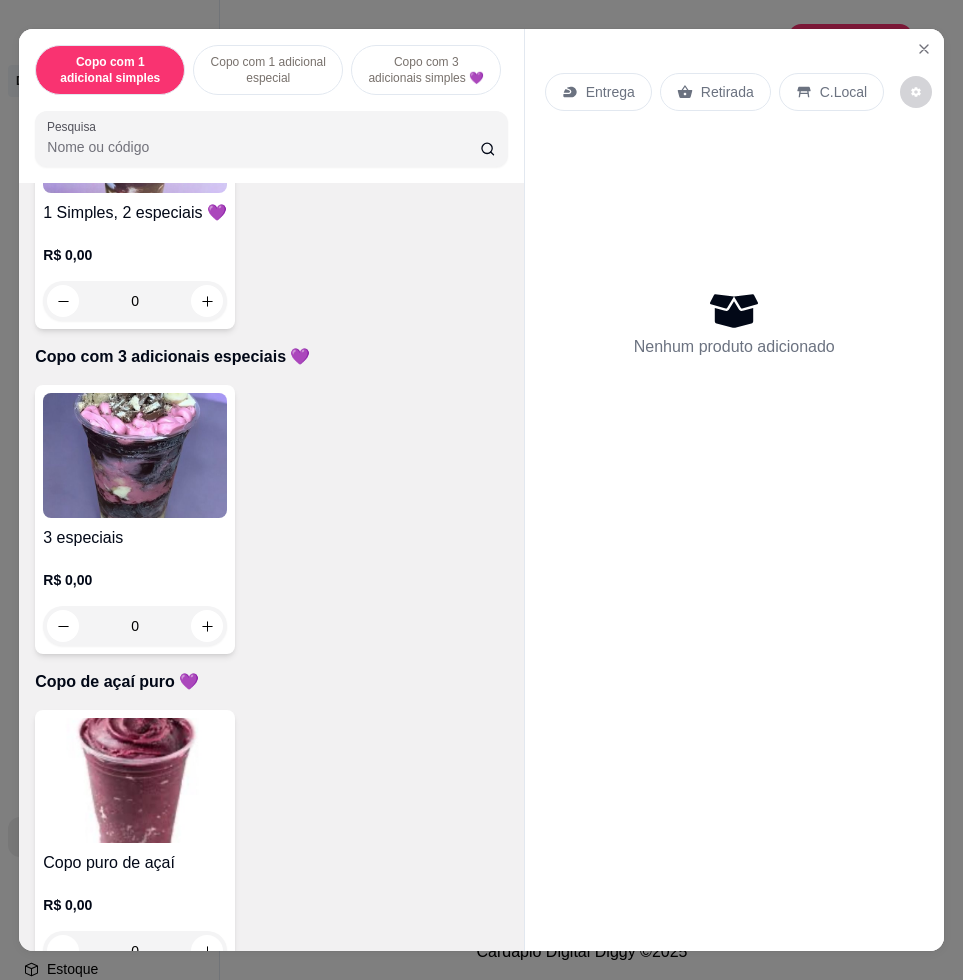 click at bounding box center [135, 455] 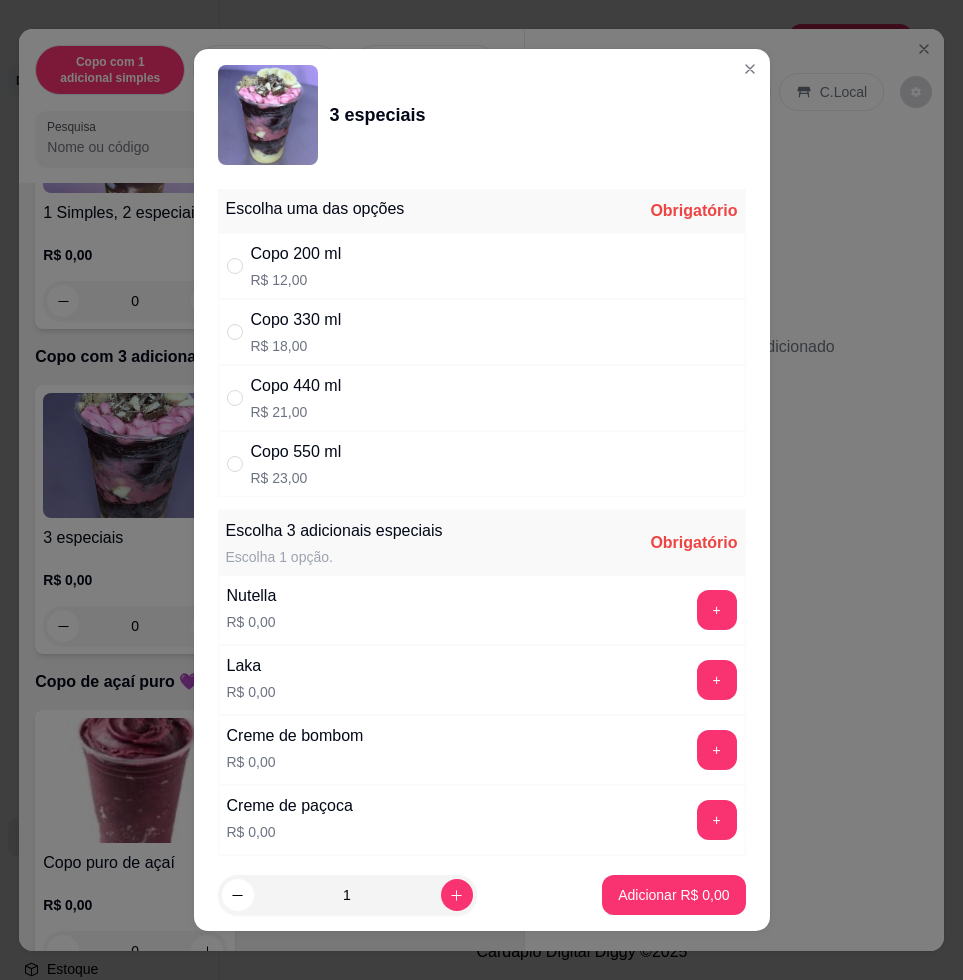click on "R$ 23,00" at bounding box center [296, 478] 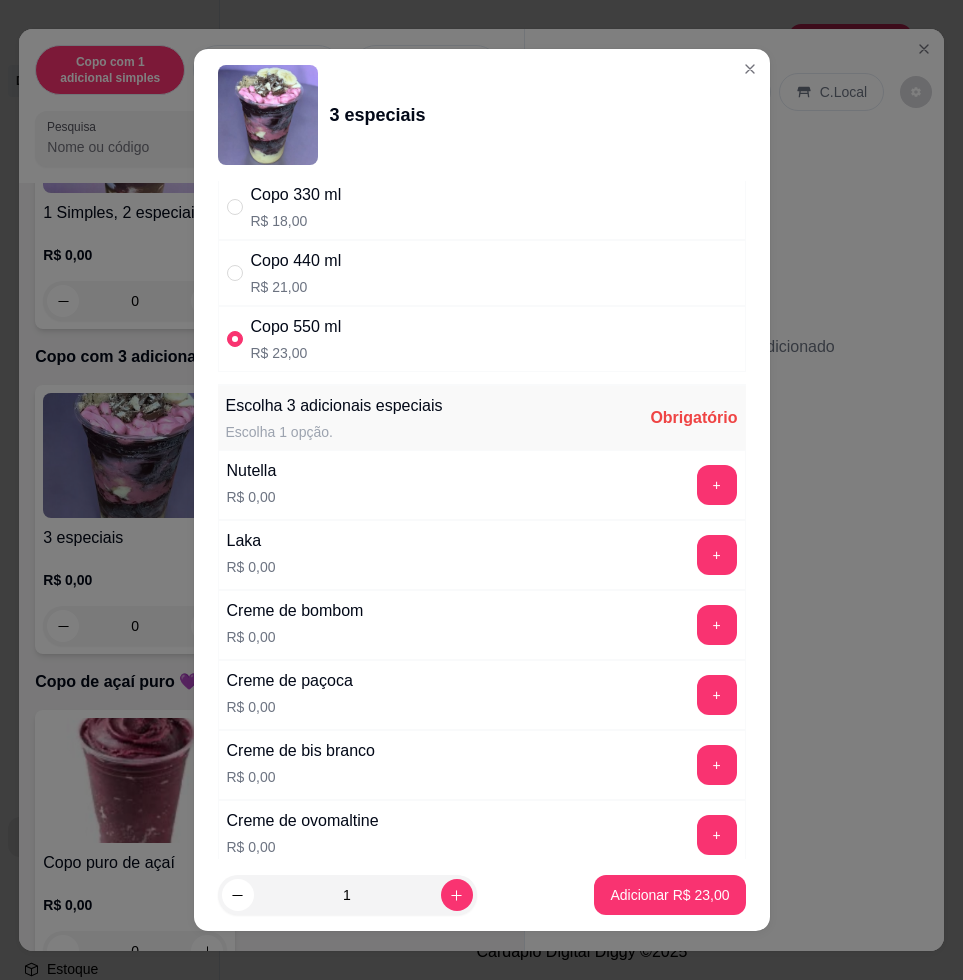 scroll, scrollTop: 250, scrollLeft: 0, axis: vertical 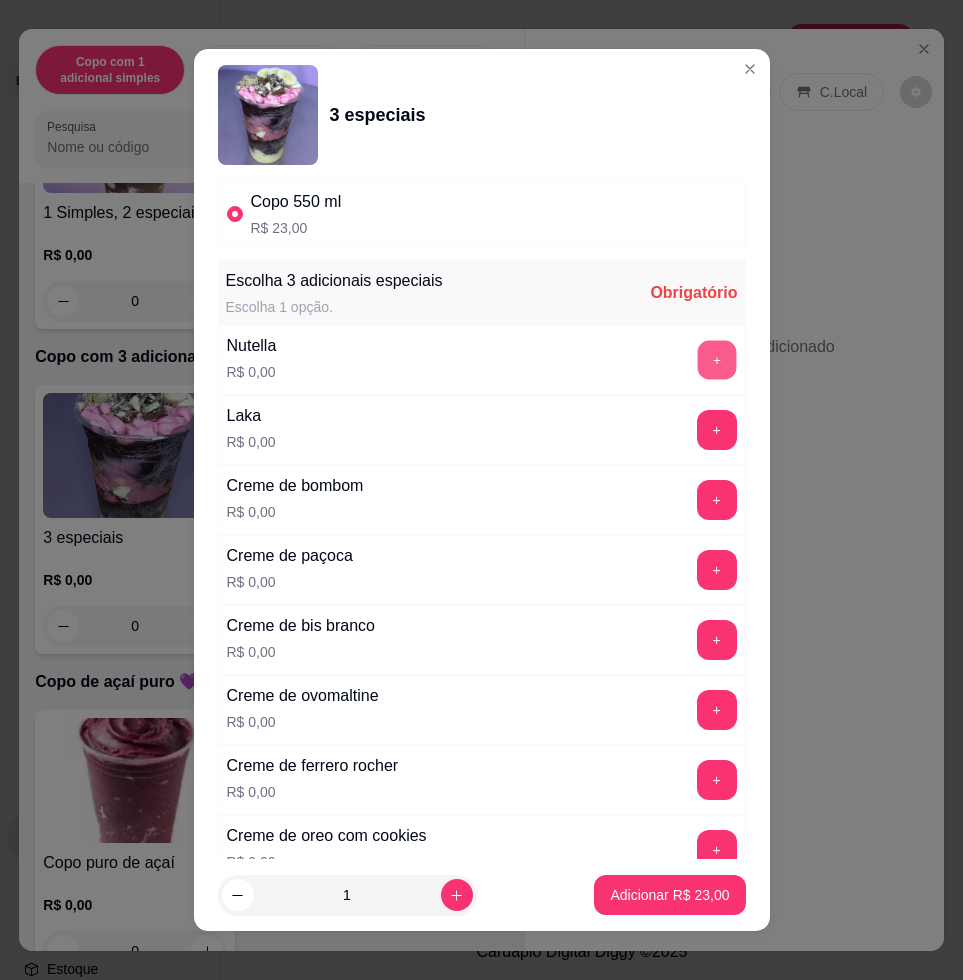 click on "+" at bounding box center (716, 360) 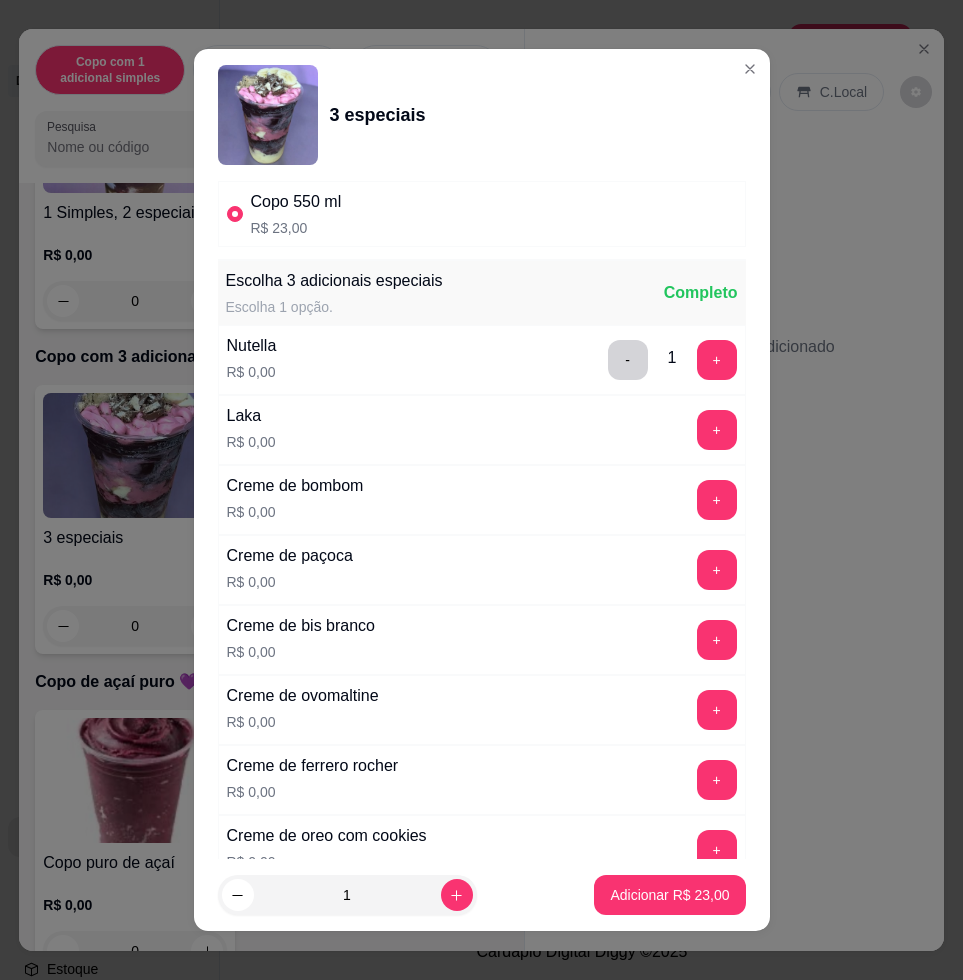 scroll, scrollTop: 375, scrollLeft: 0, axis: vertical 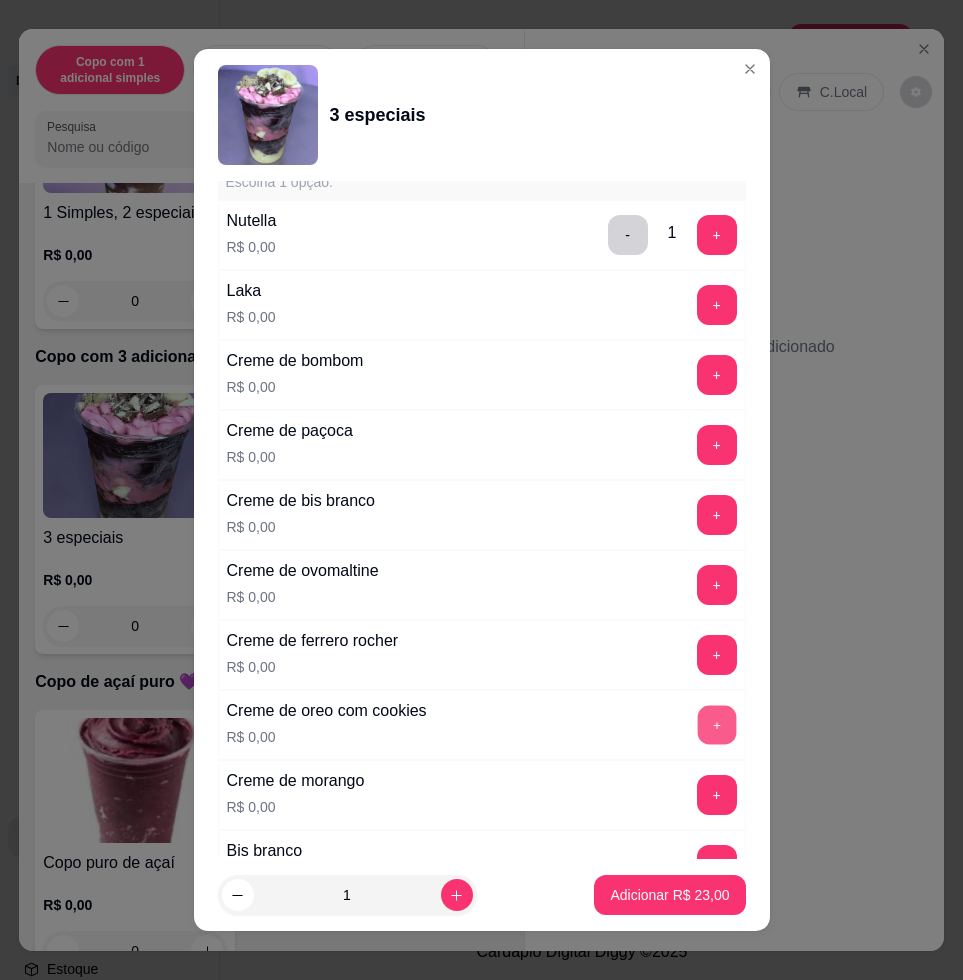 click on "+" at bounding box center (716, 725) 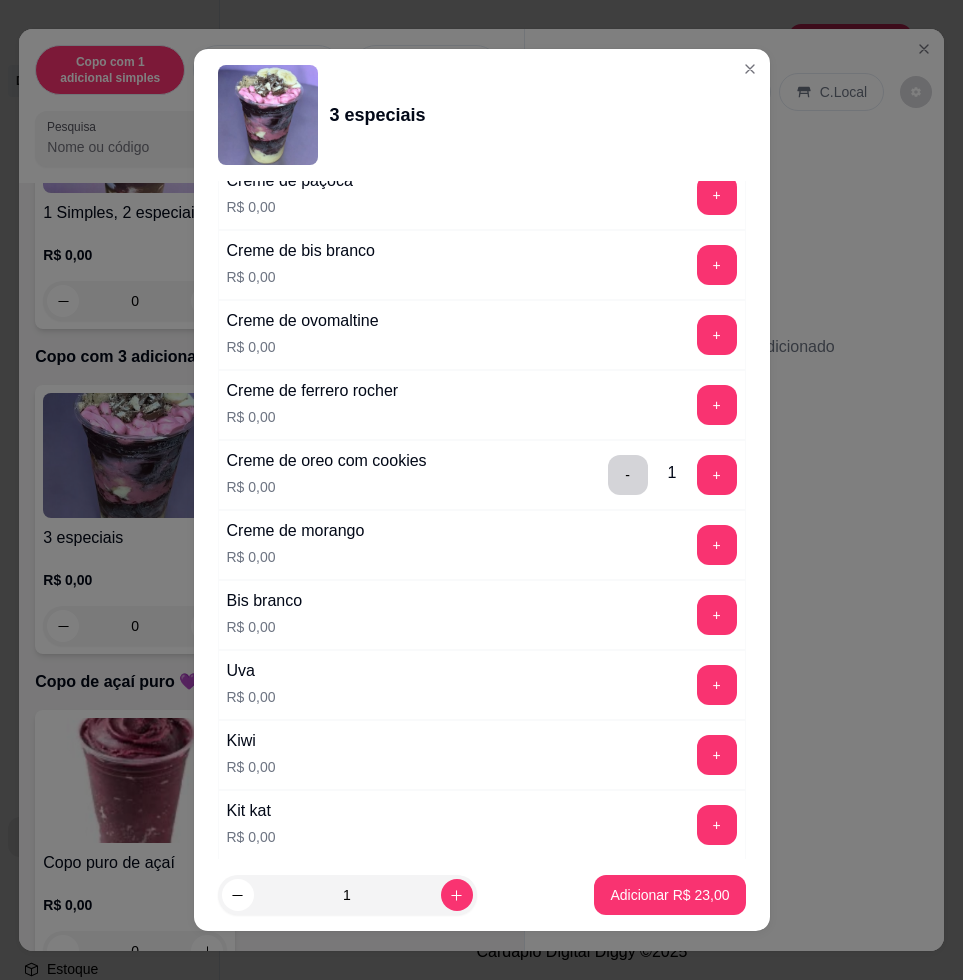 scroll, scrollTop: 750, scrollLeft: 0, axis: vertical 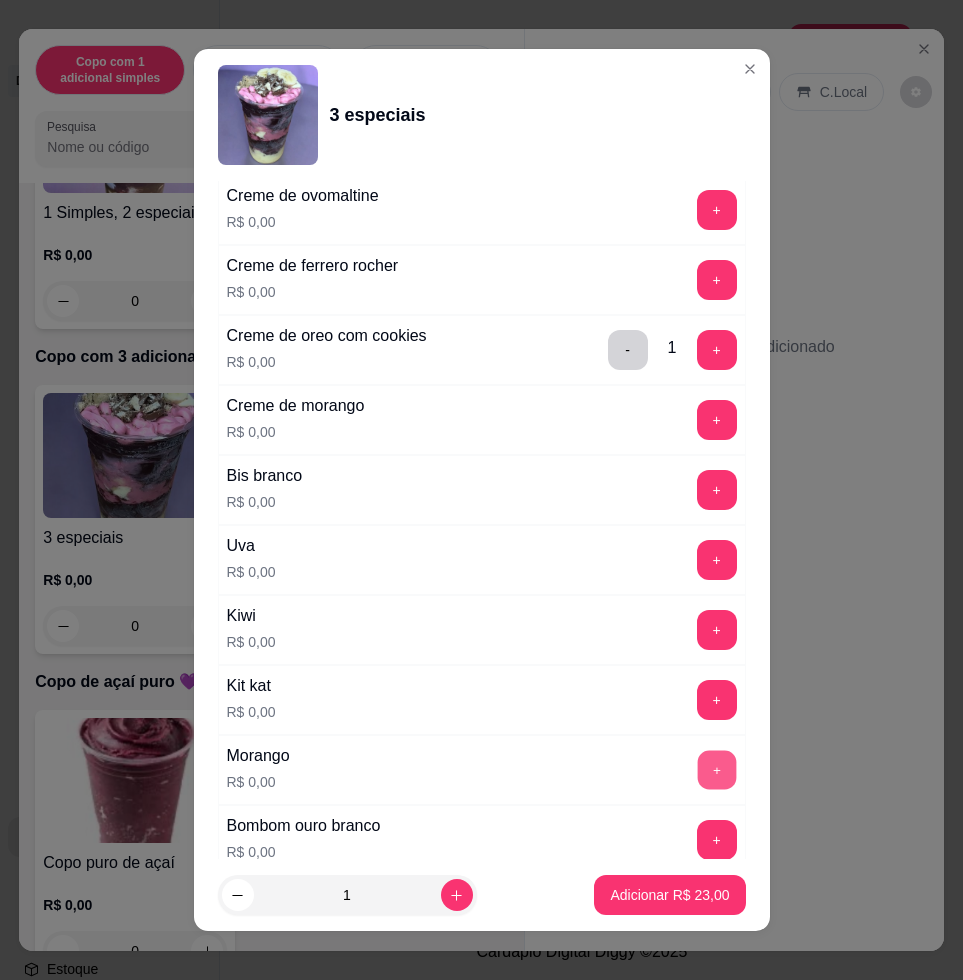 click on "+" at bounding box center (716, 770) 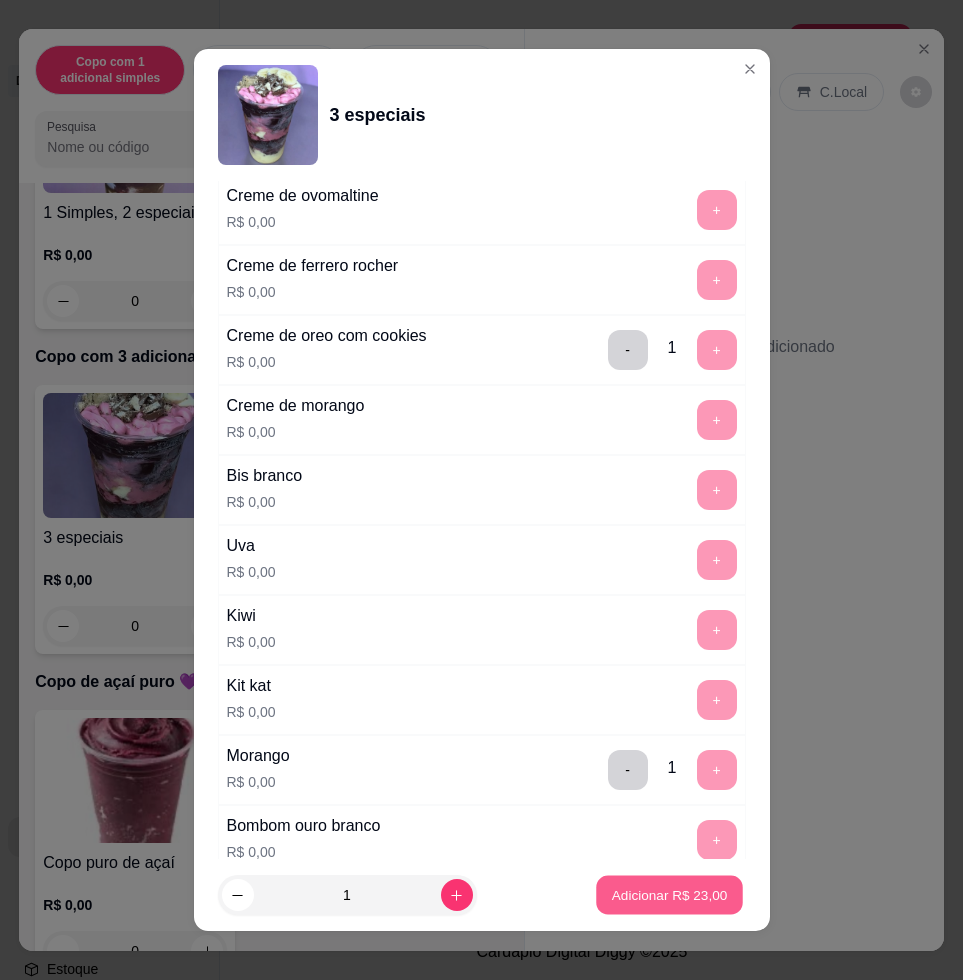 click on "Adicionar   R$ 23,00" at bounding box center [670, 894] 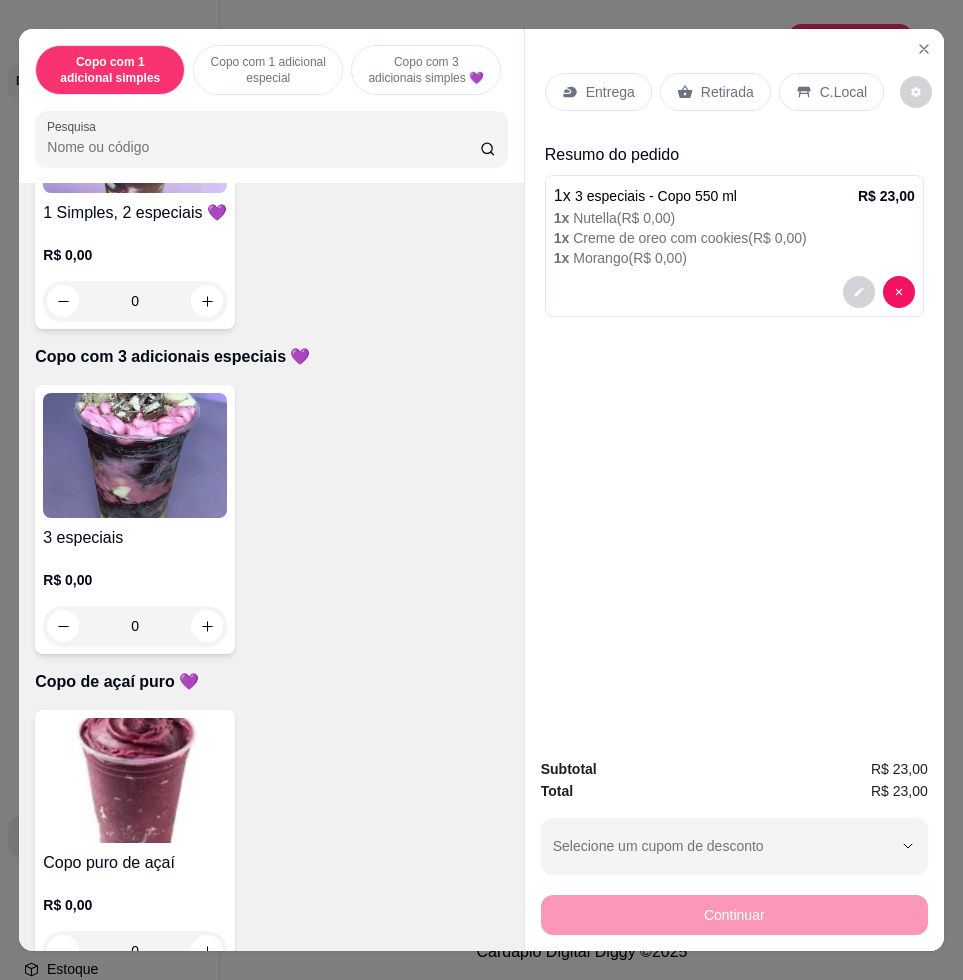 click on "Entrega" at bounding box center (610, 92) 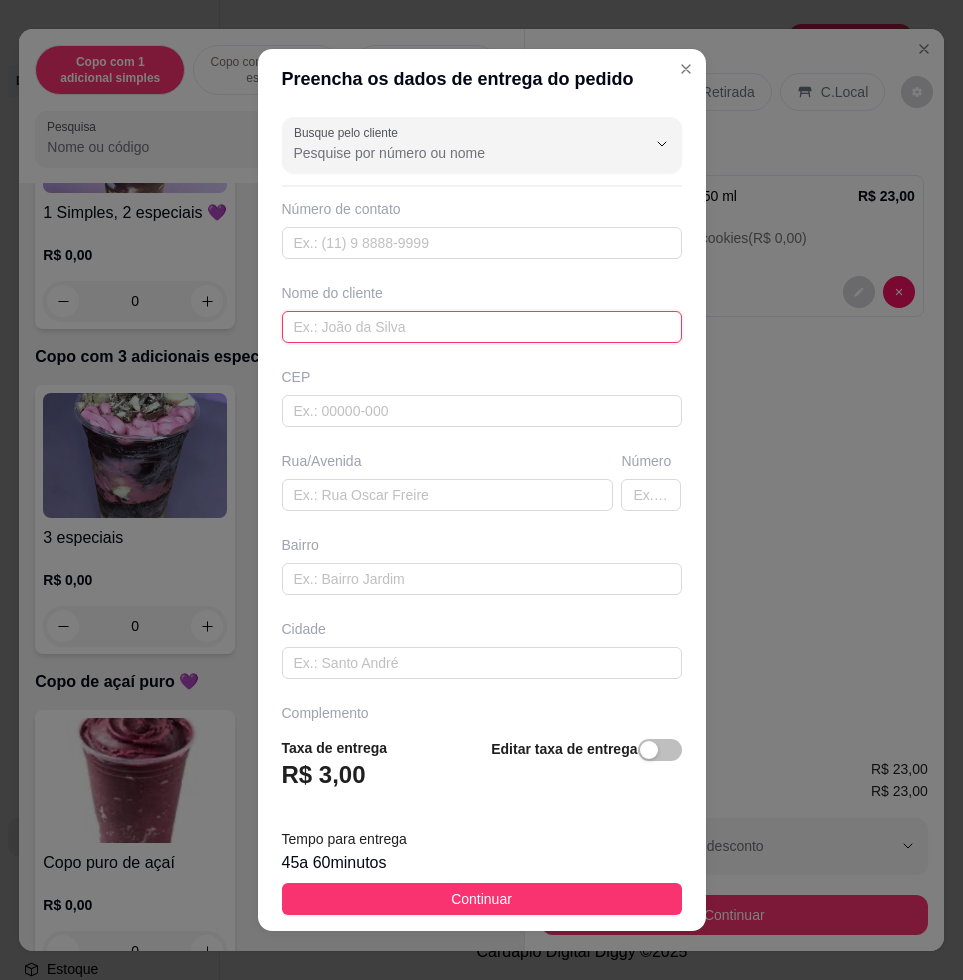 click at bounding box center [482, 327] 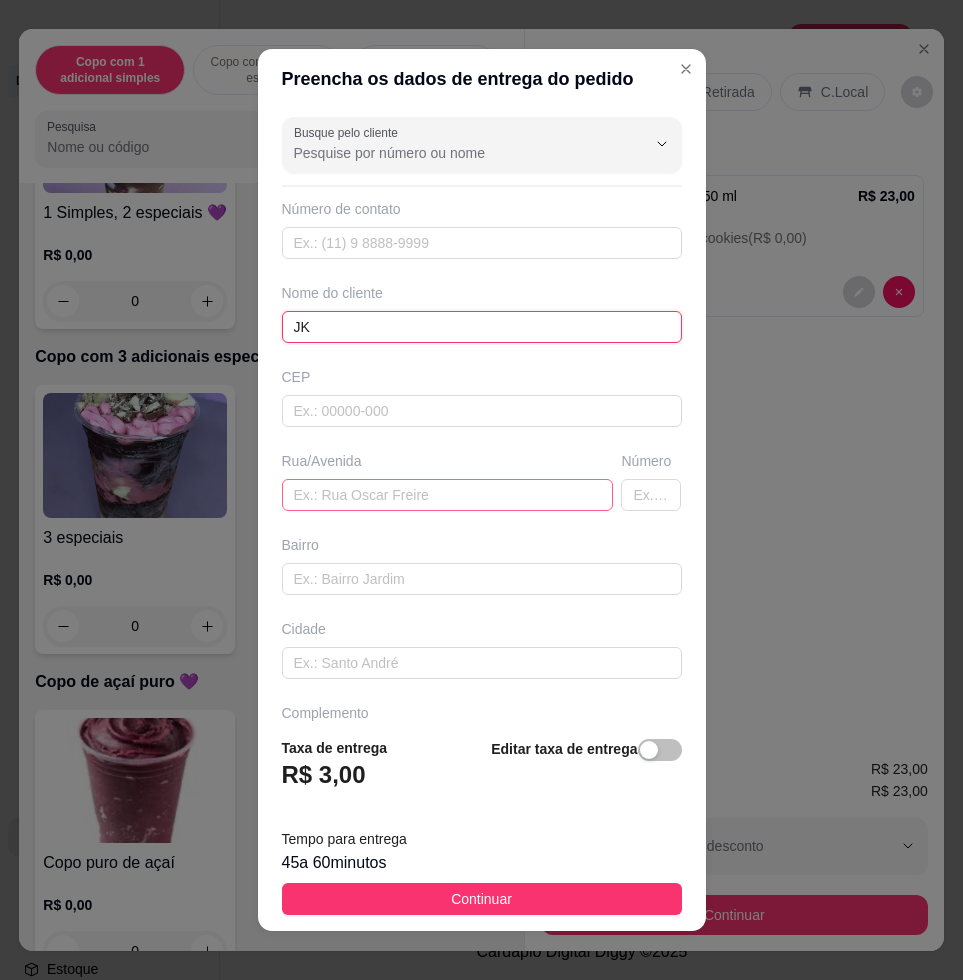 type on "JK" 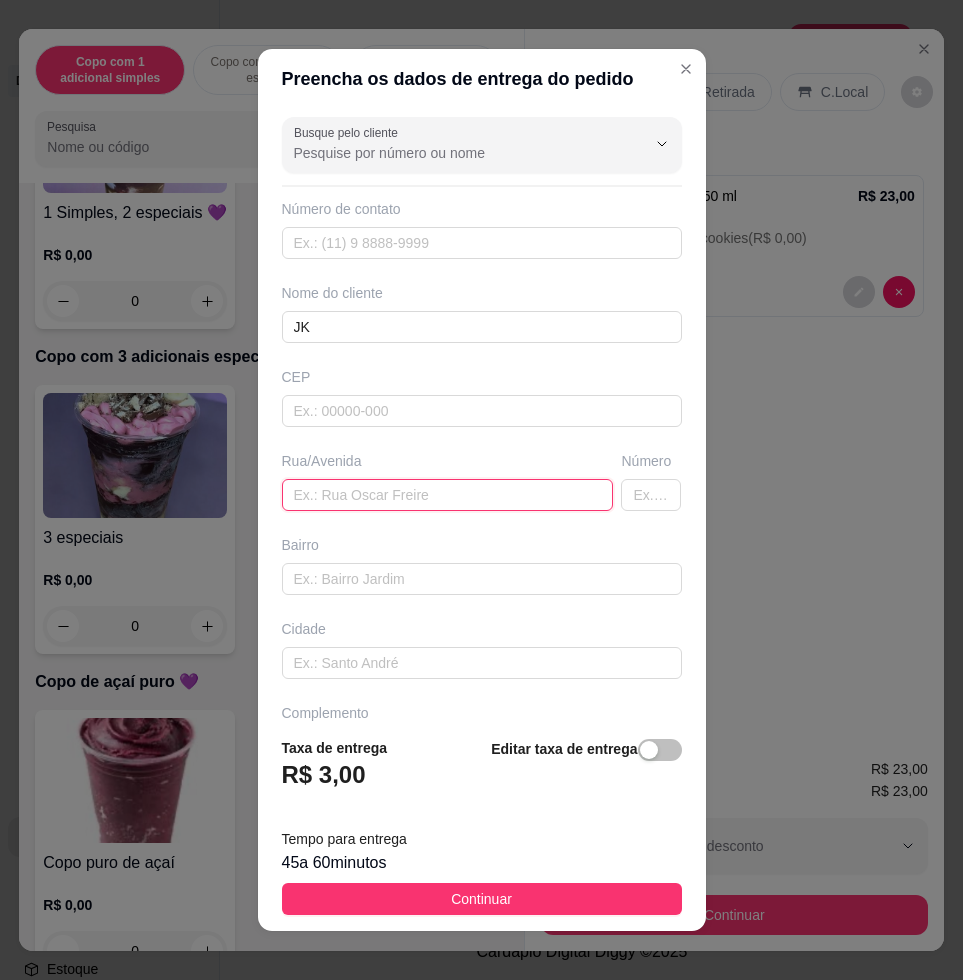 click at bounding box center (448, 495) 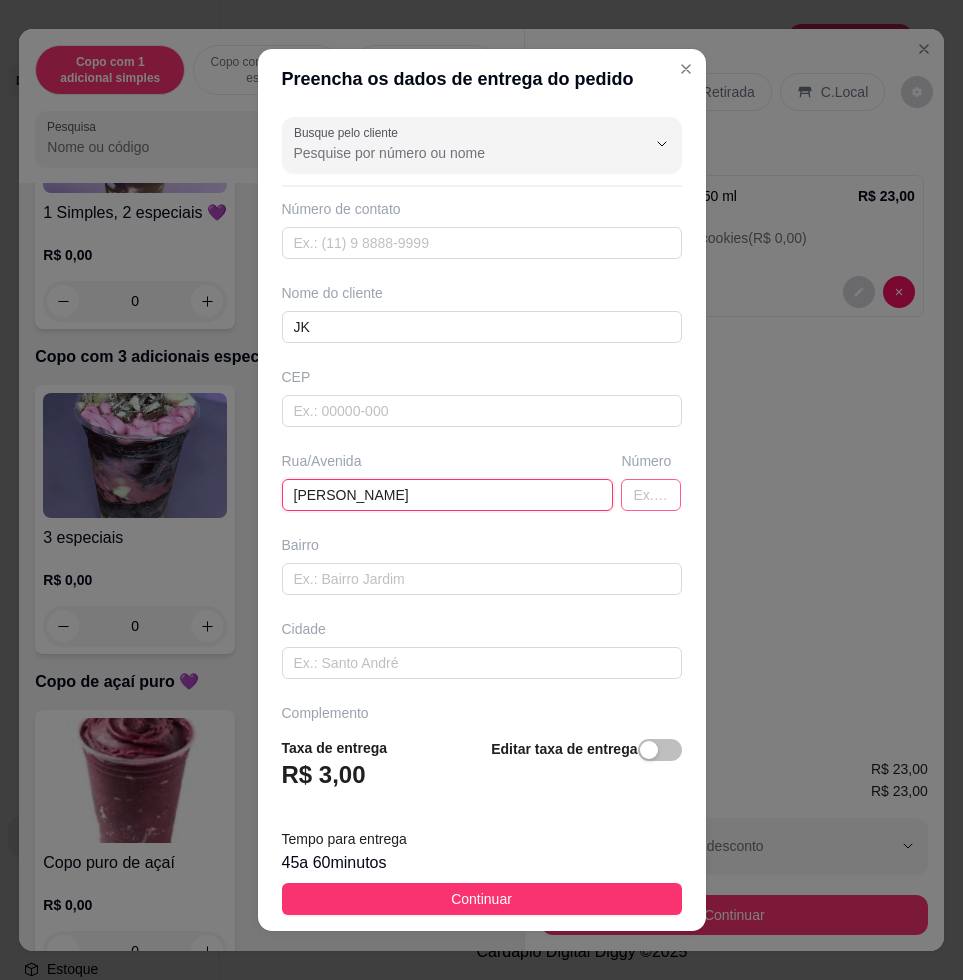 type on "[PERSON_NAME]" 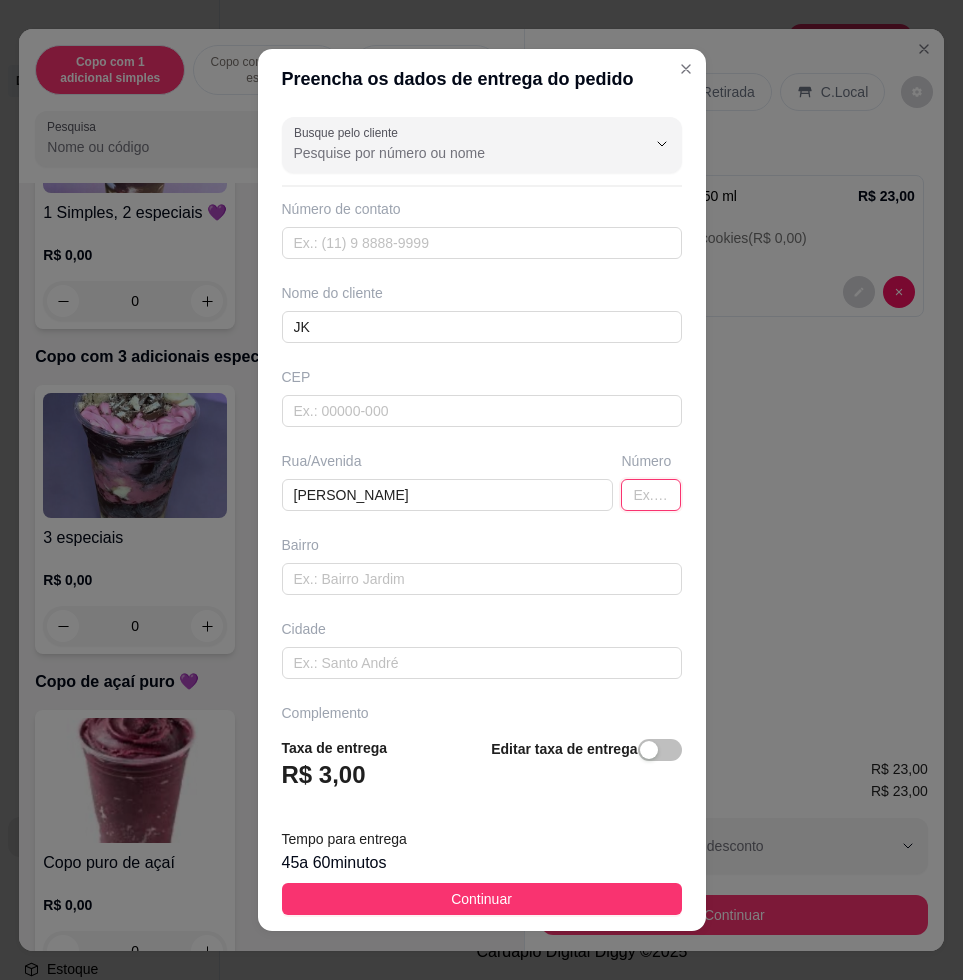 click at bounding box center [651, 495] 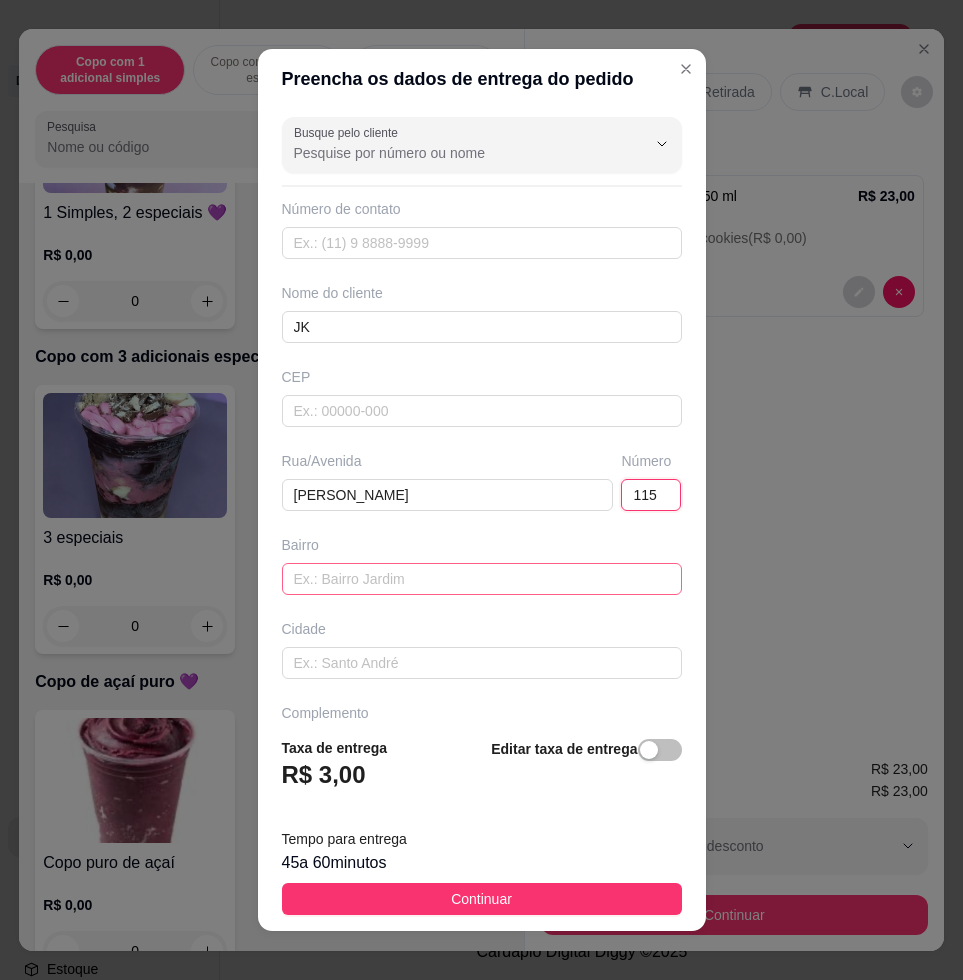 type on "115" 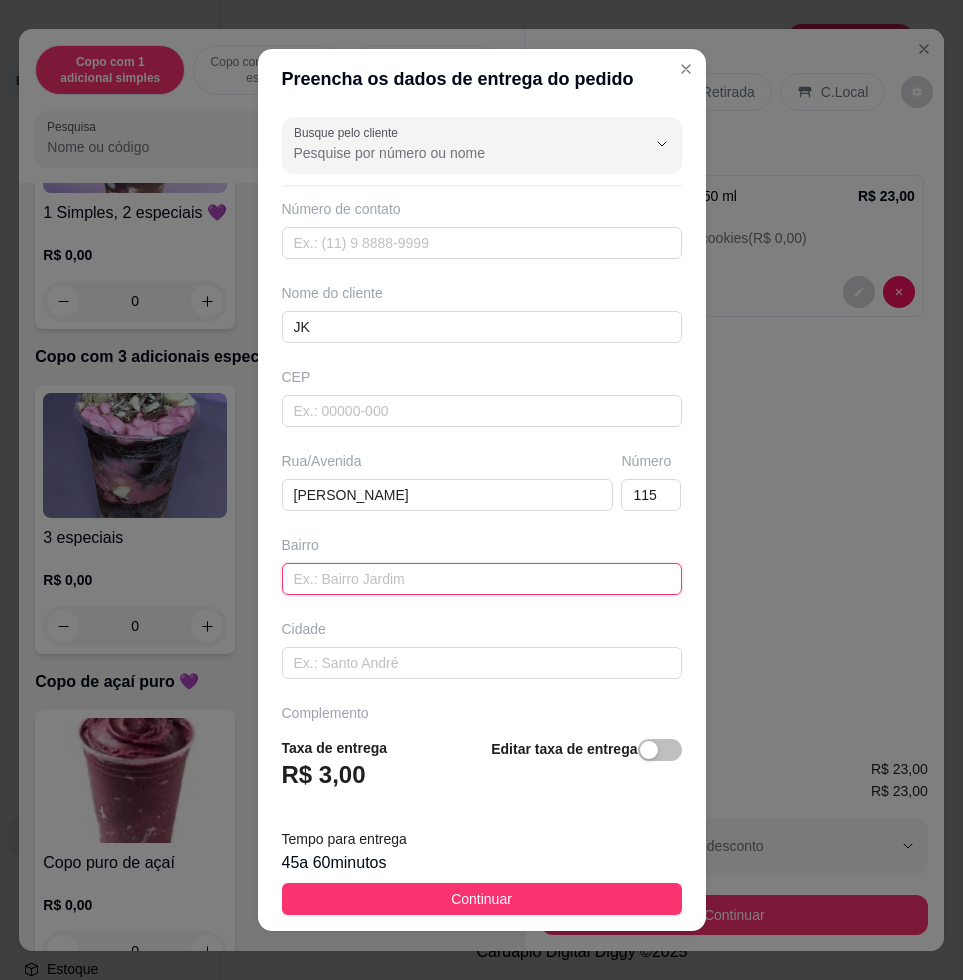 click at bounding box center (482, 579) 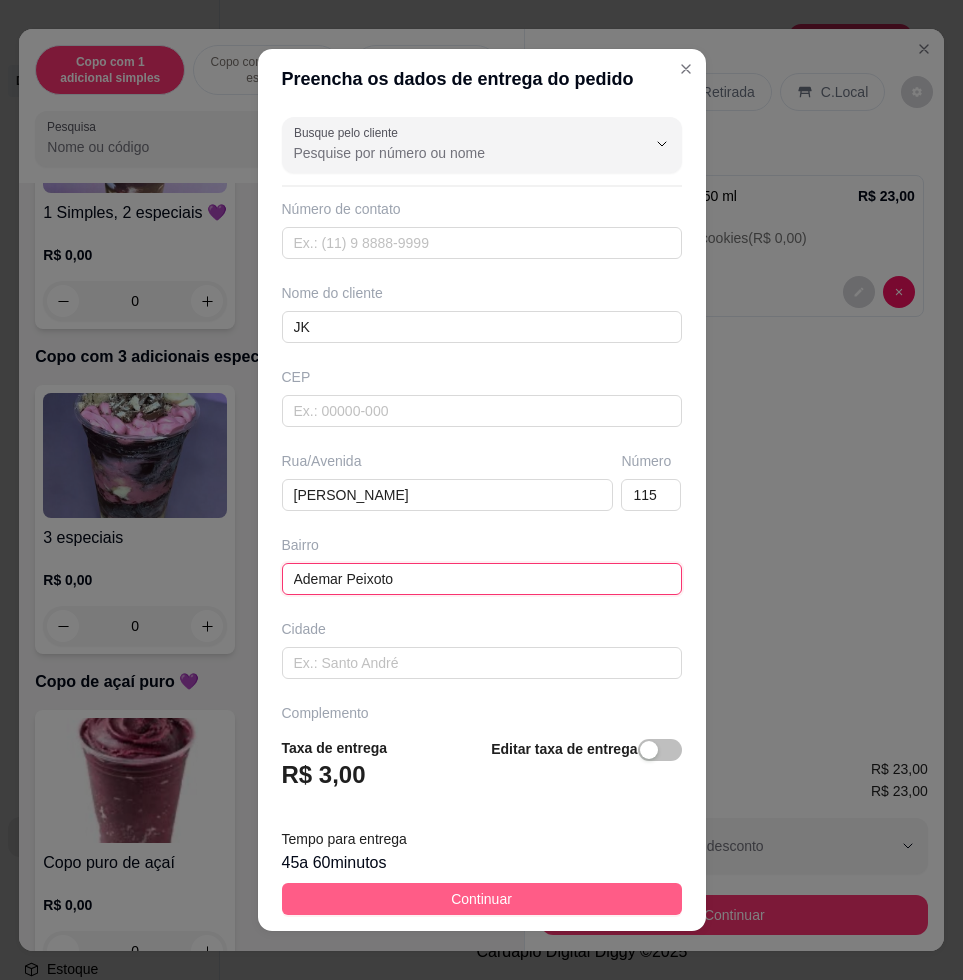 type on "Ademar Peixoto" 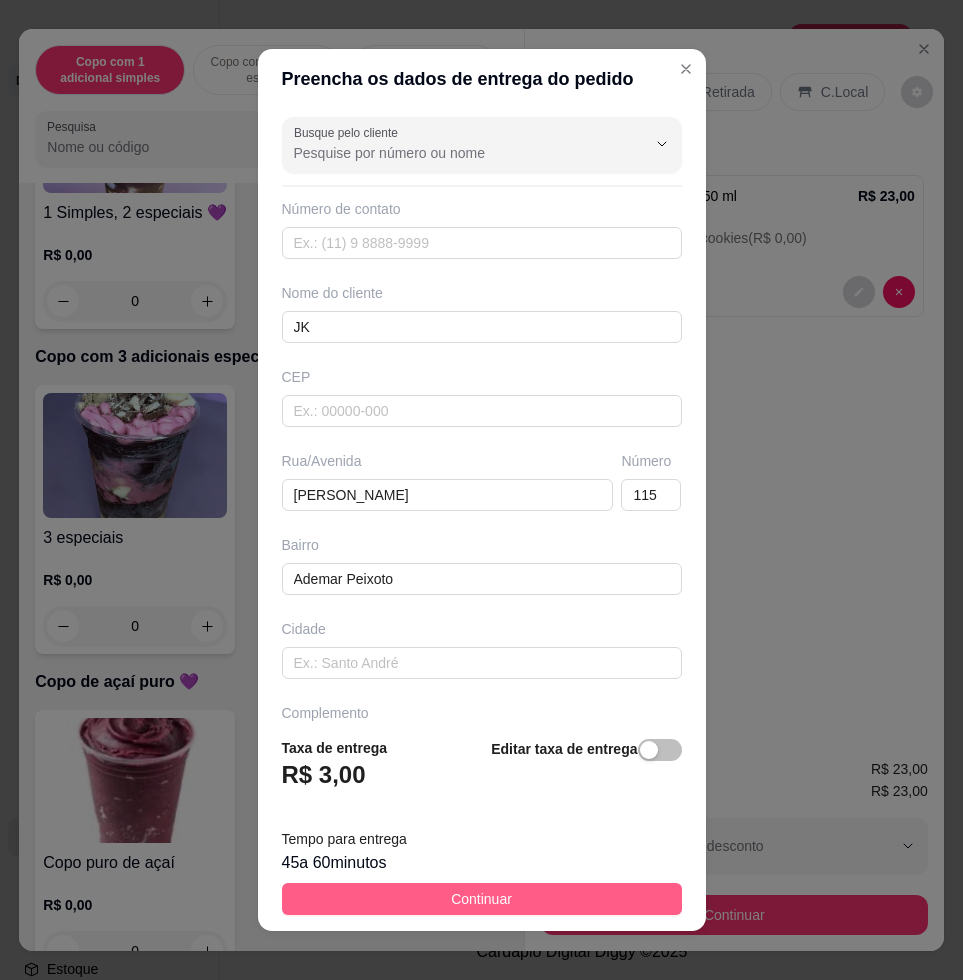 click on "Continuar" at bounding box center (482, 899) 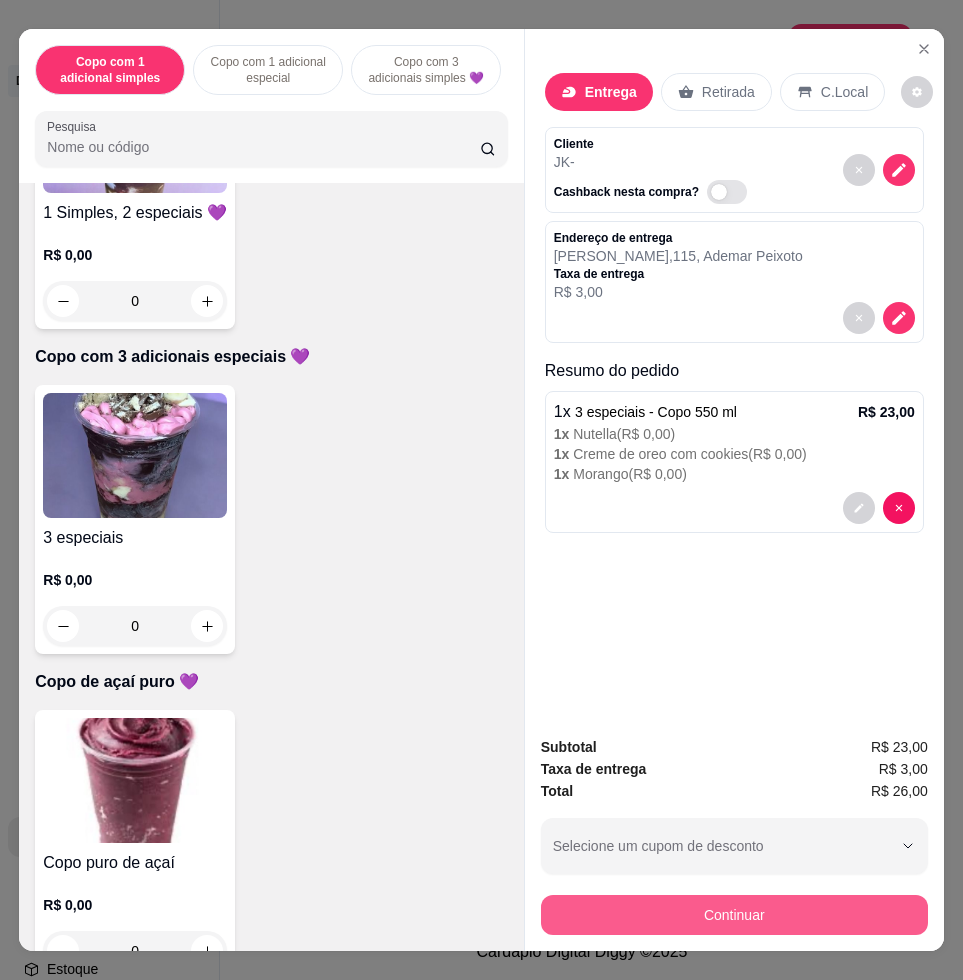 click on "Continuar" at bounding box center (734, 915) 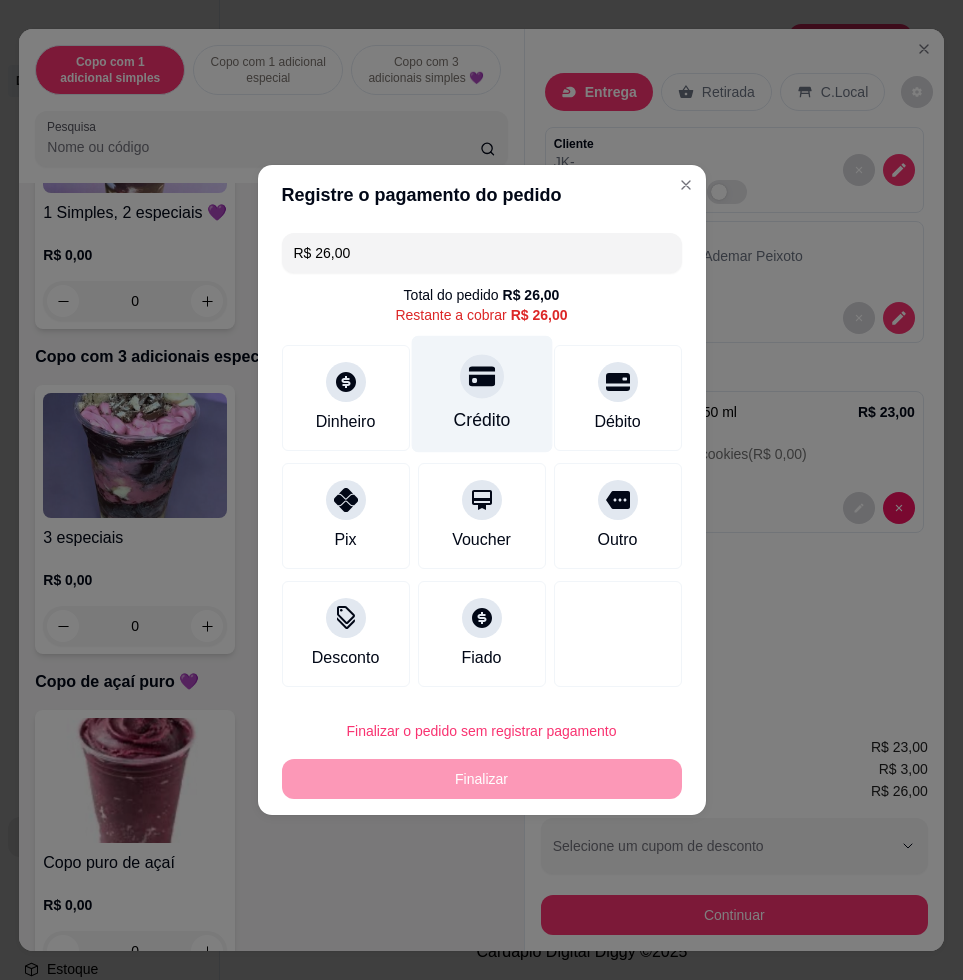 click at bounding box center [482, 376] 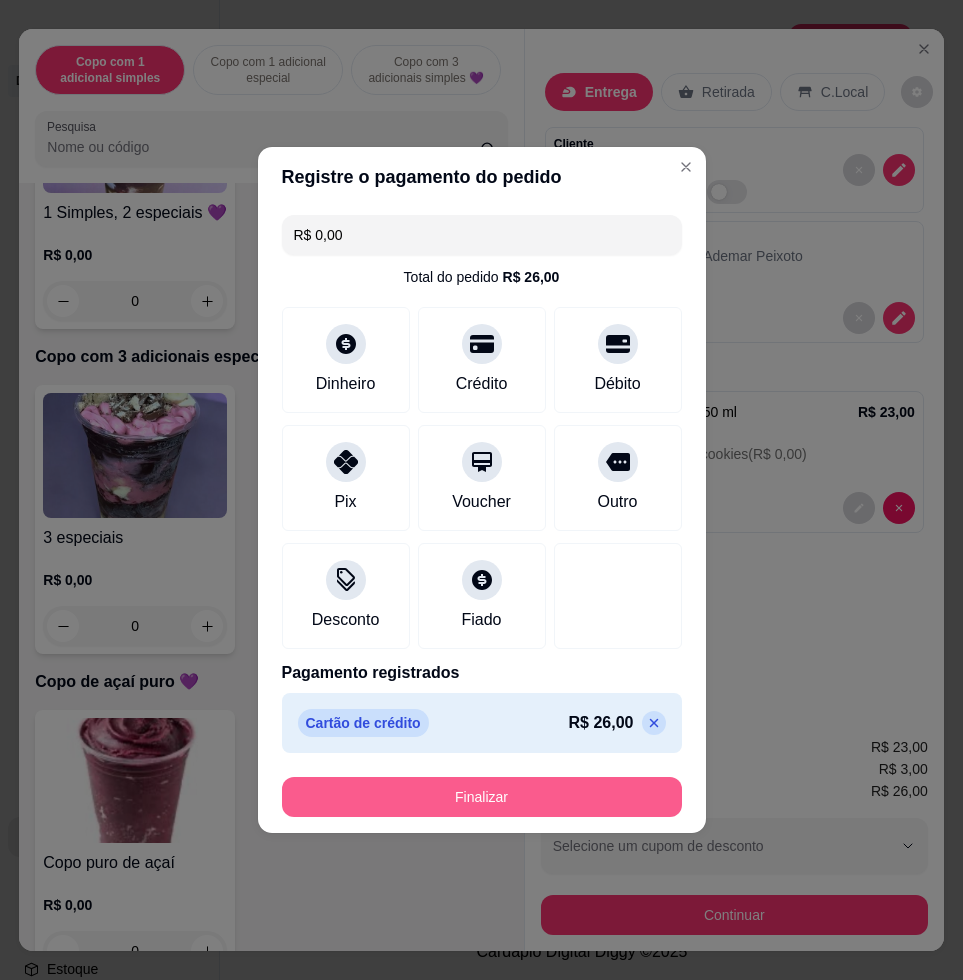 click on "Finalizar" at bounding box center (482, 797) 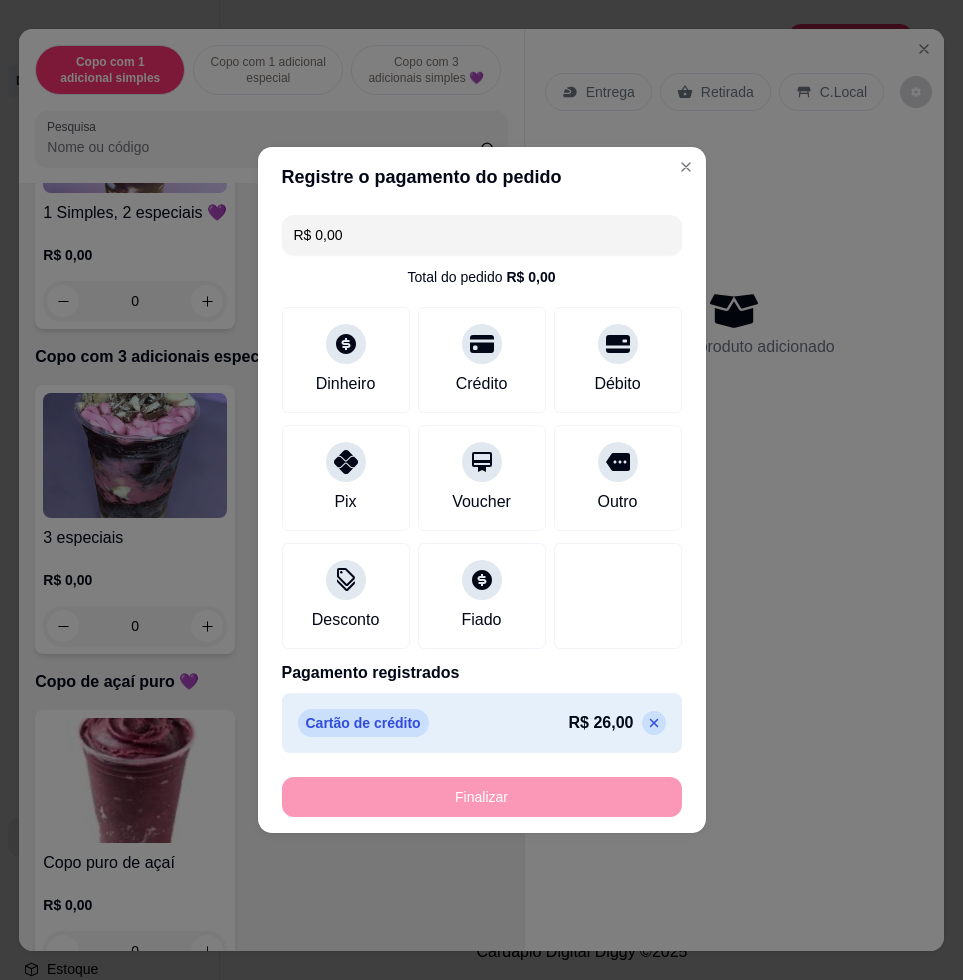 type on "-R$ 26,00" 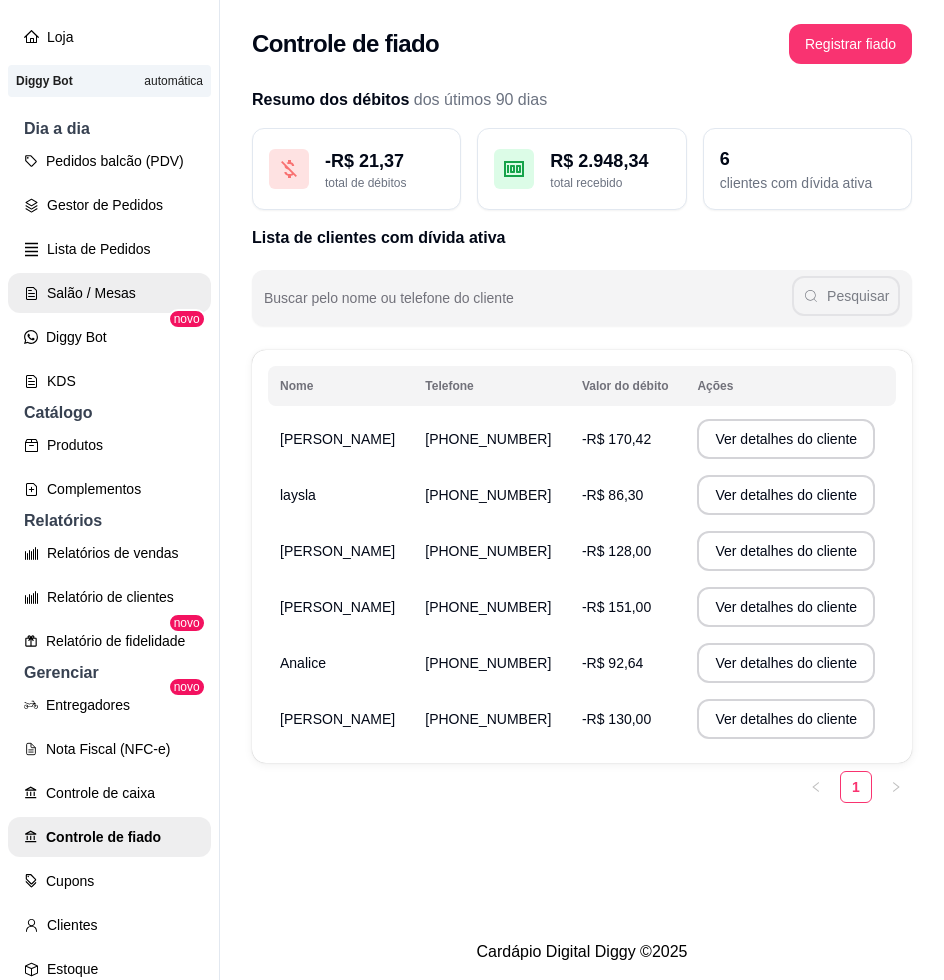 click on "Salão / Mesas" at bounding box center (109, 293) 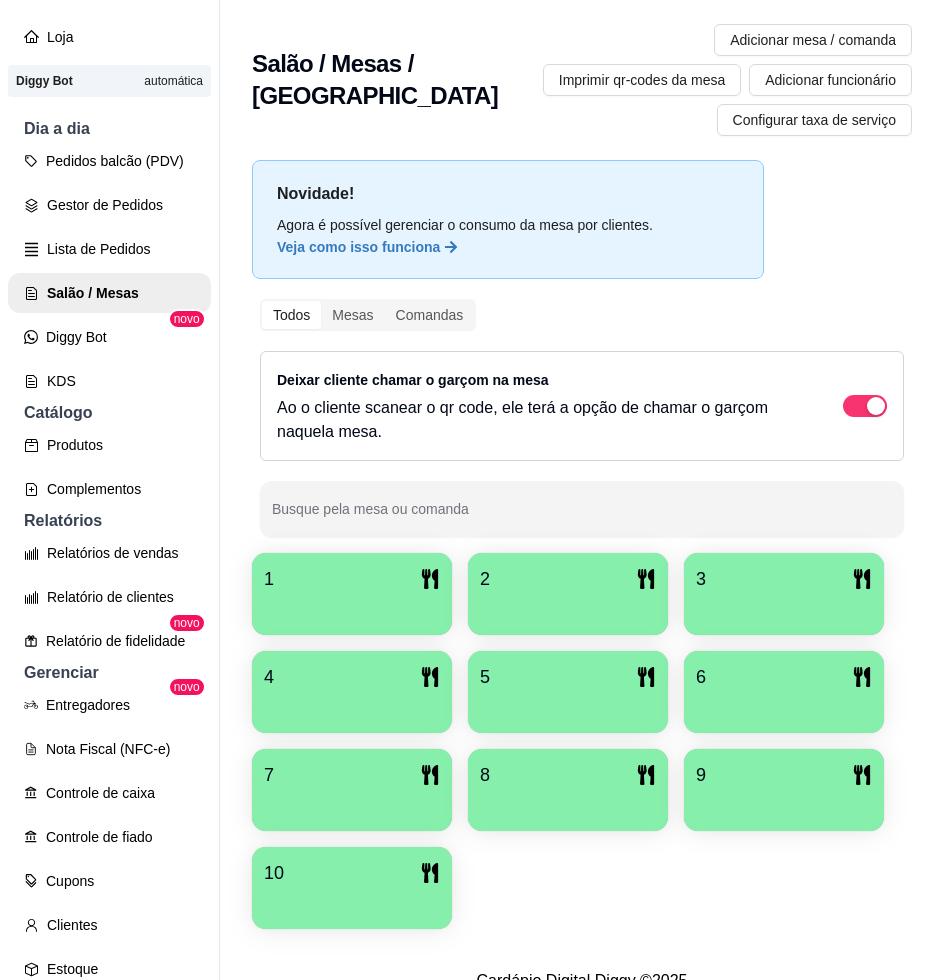 click on "1" at bounding box center [352, 579] 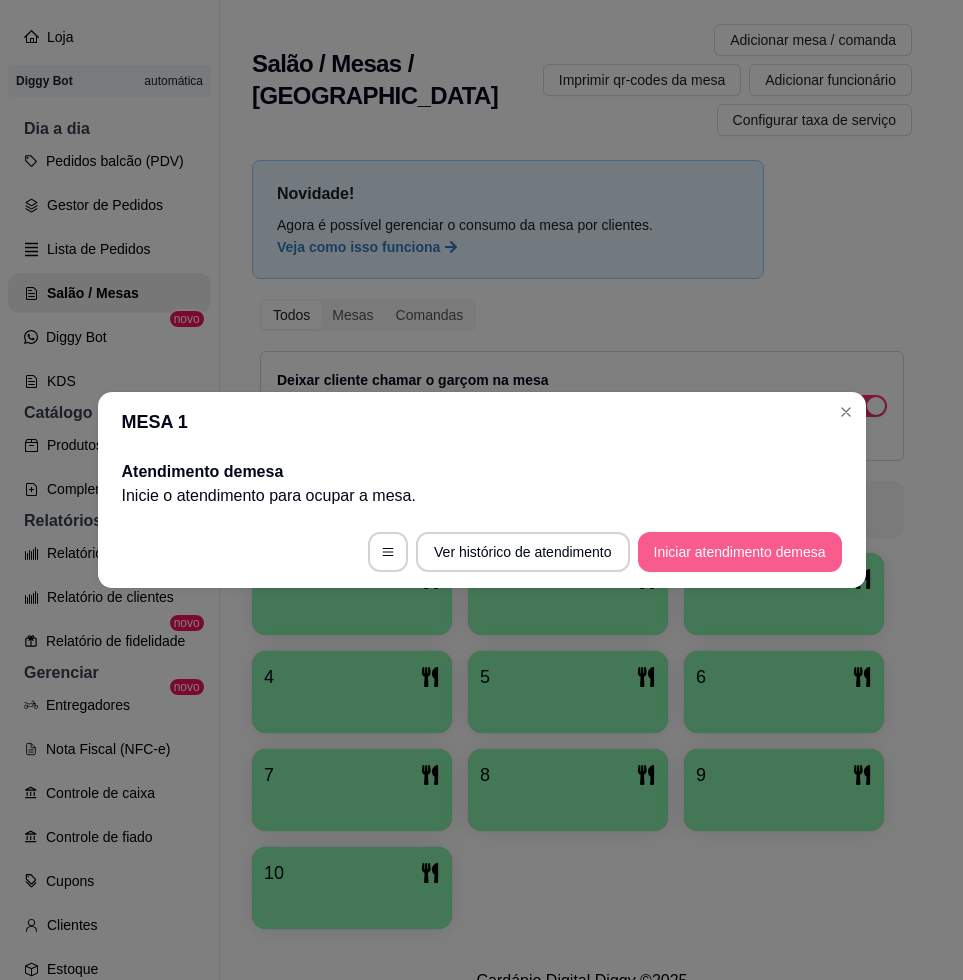 click on "Iniciar atendimento de  mesa" at bounding box center [740, 552] 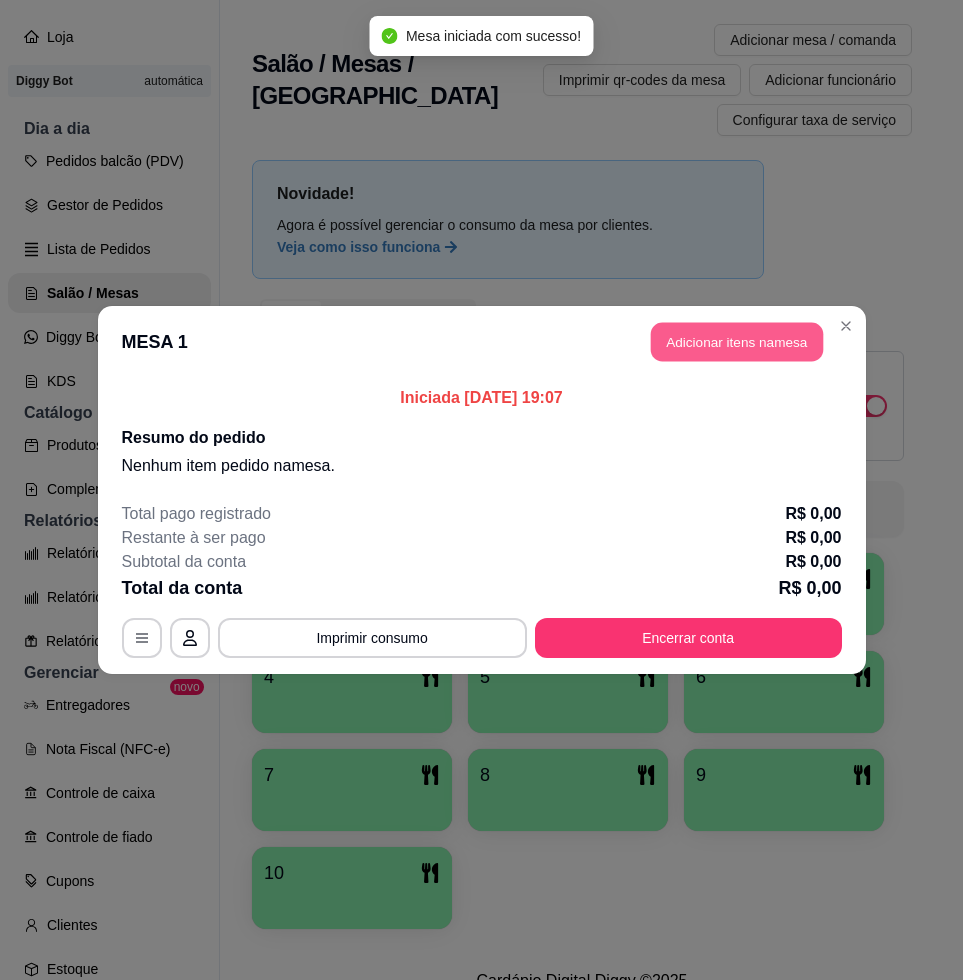 click on "Adicionar itens na  mesa" at bounding box center (737, 342) 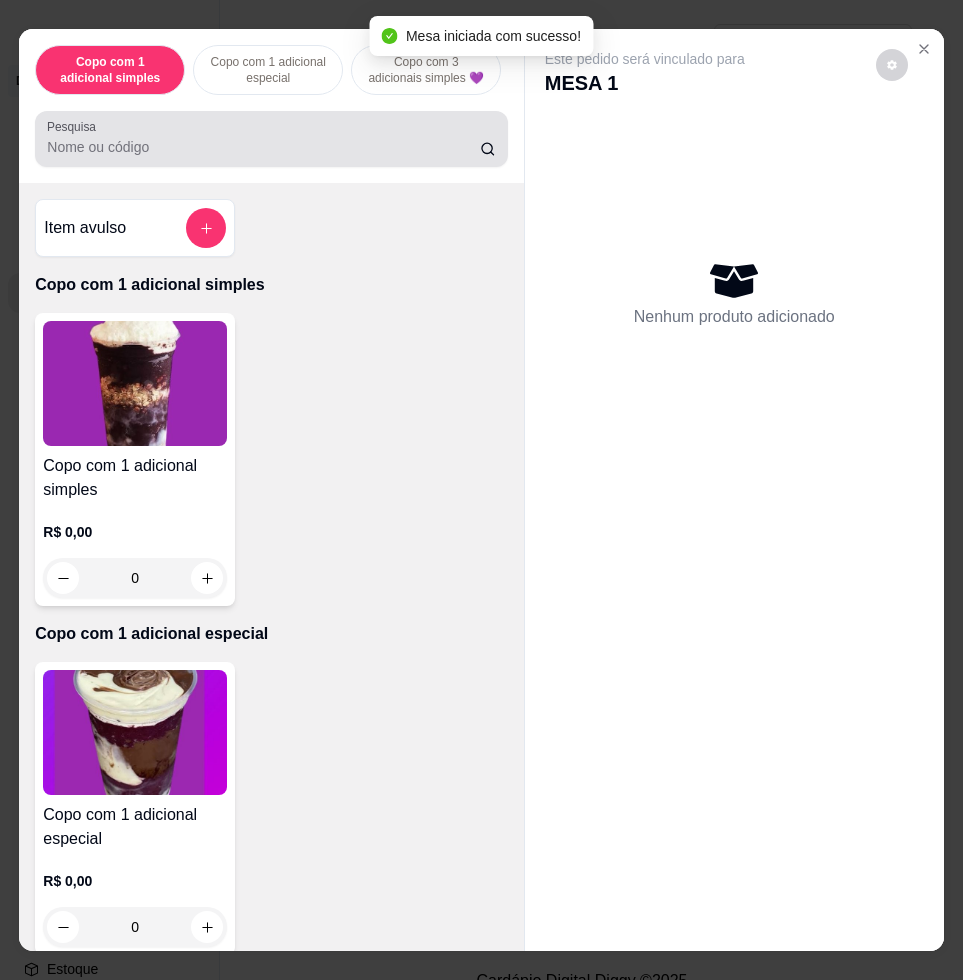 click at bounding box center [271, 139] 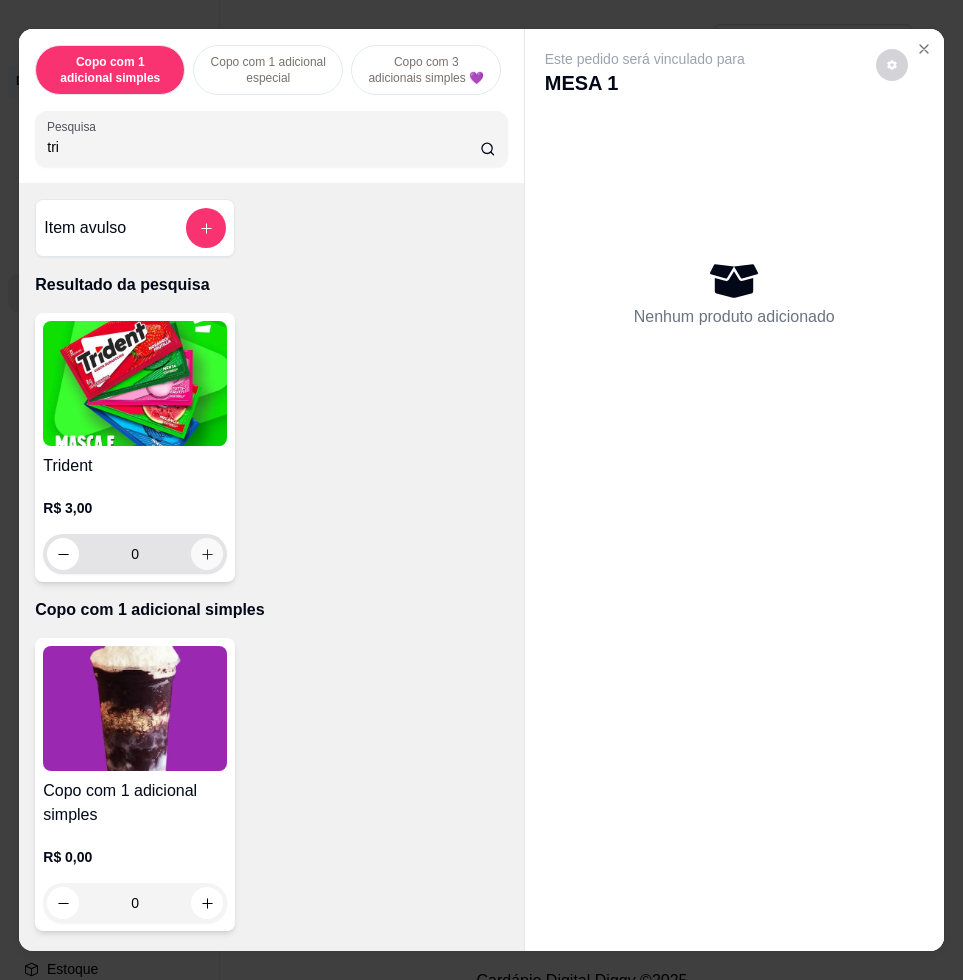 type on "tri" 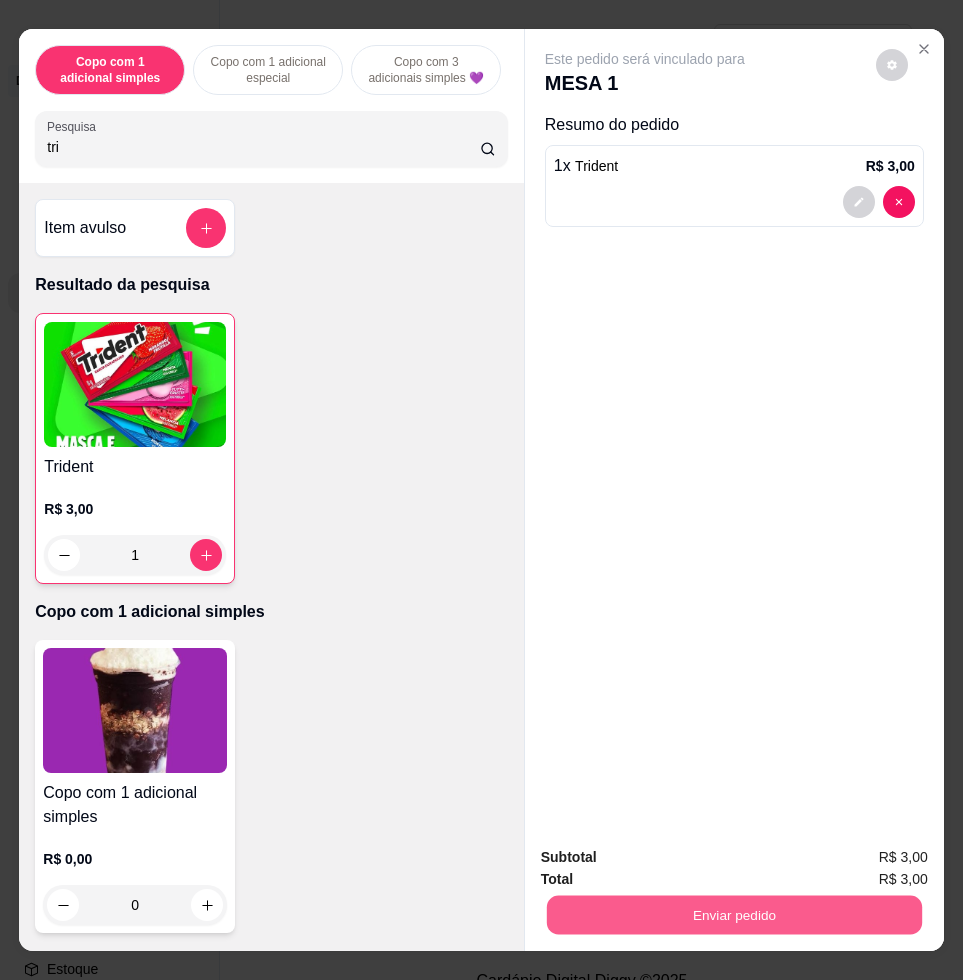click on "Enviar pedido" at bounding box center (734, 914) 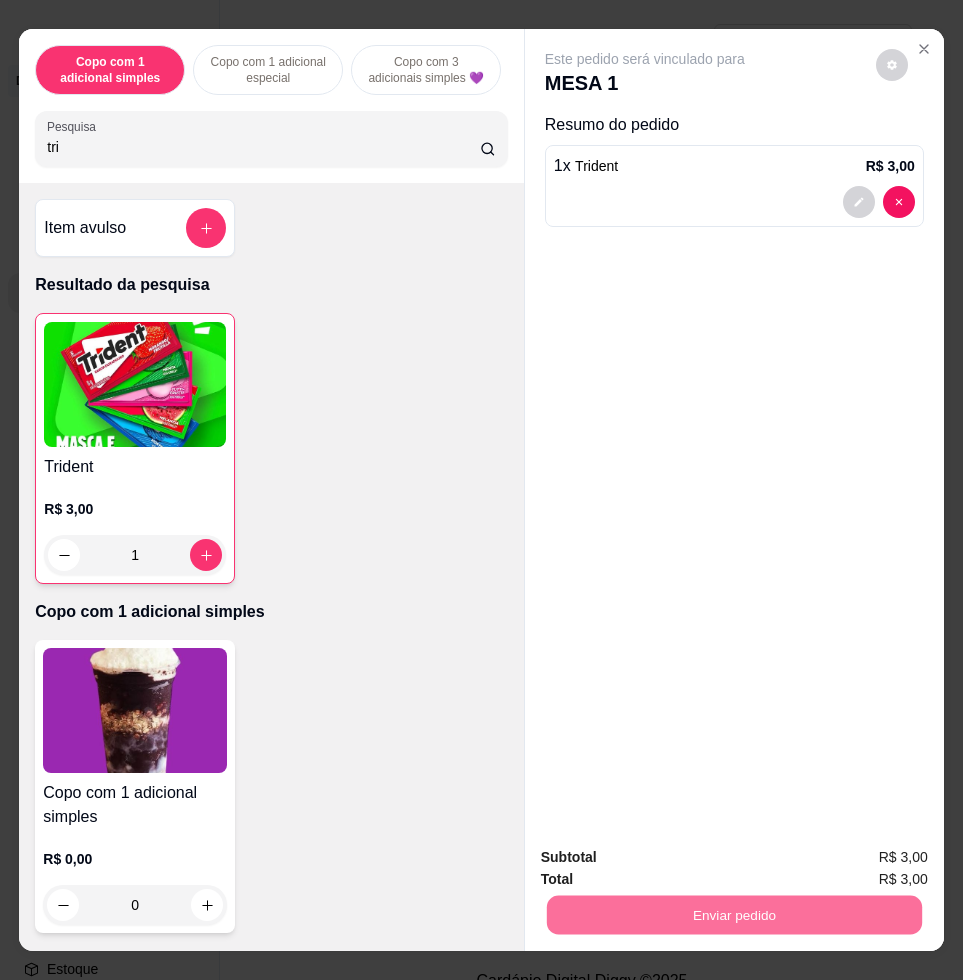 click on "Não registrar e enviar pedido" at bounding box center (666, 856) 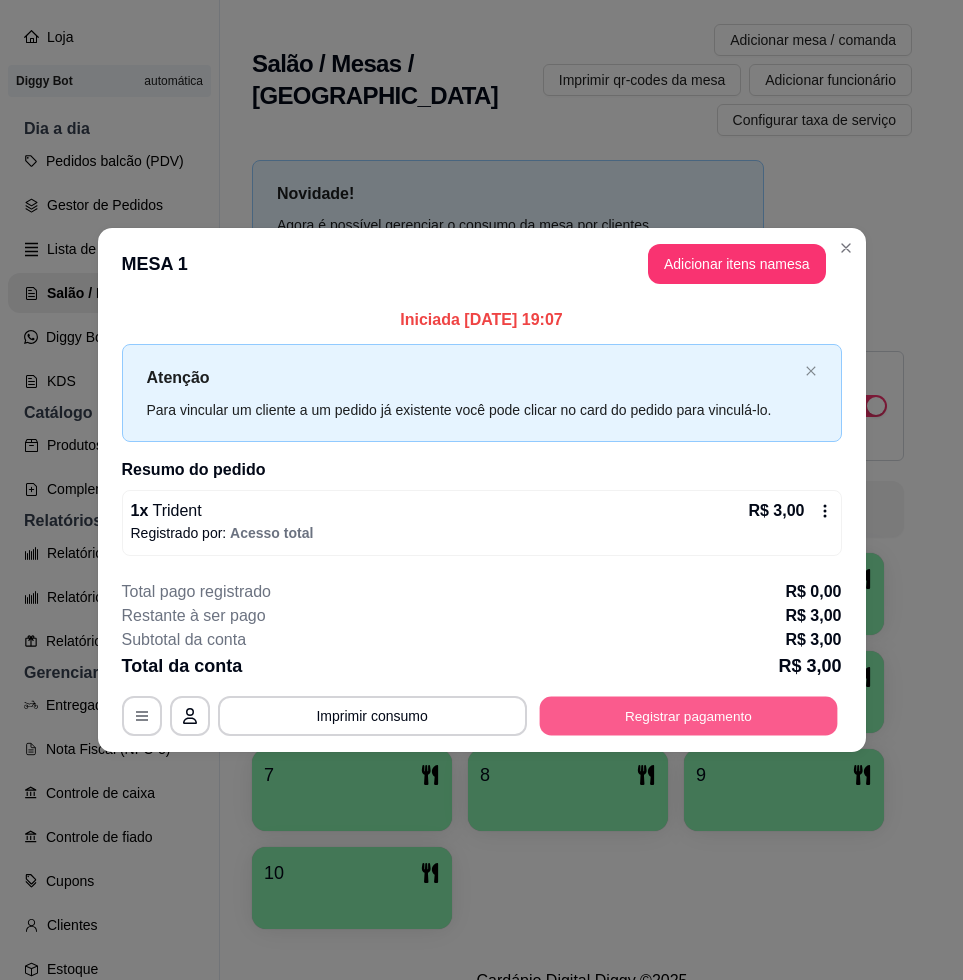 click on "Registrar pagamento" at bounding box center [688, 715] 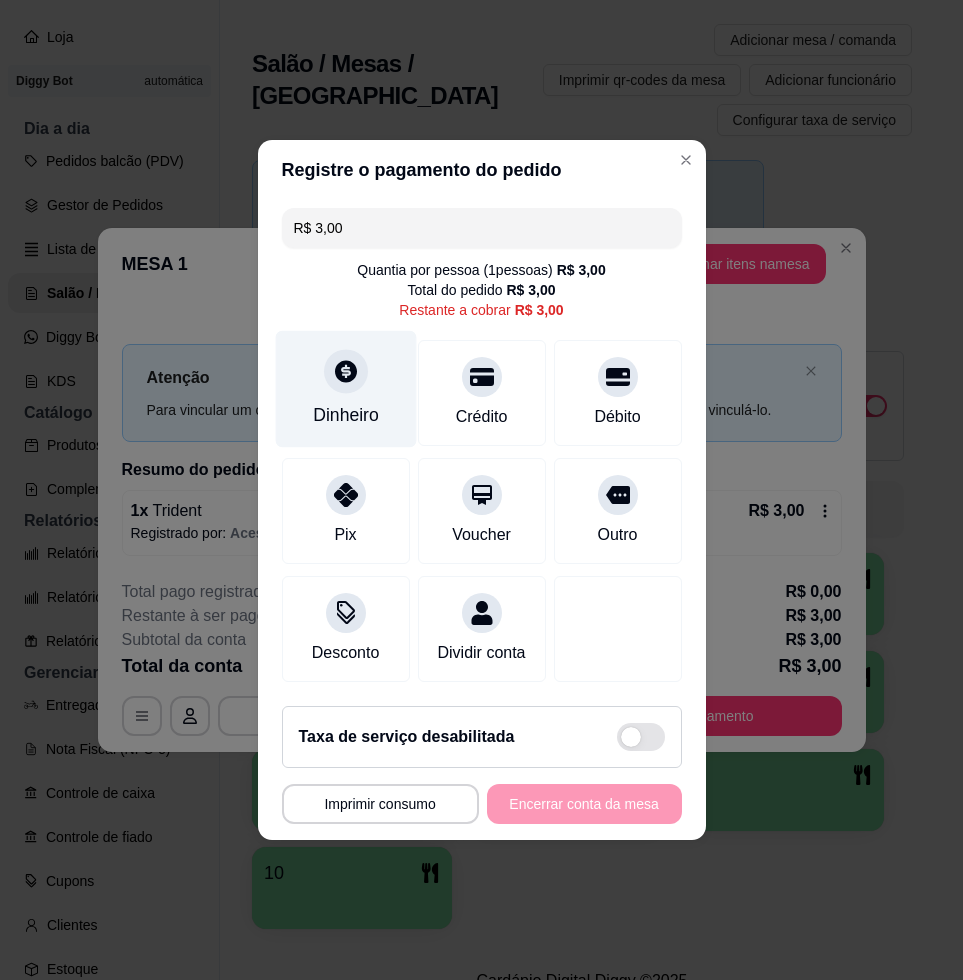 click 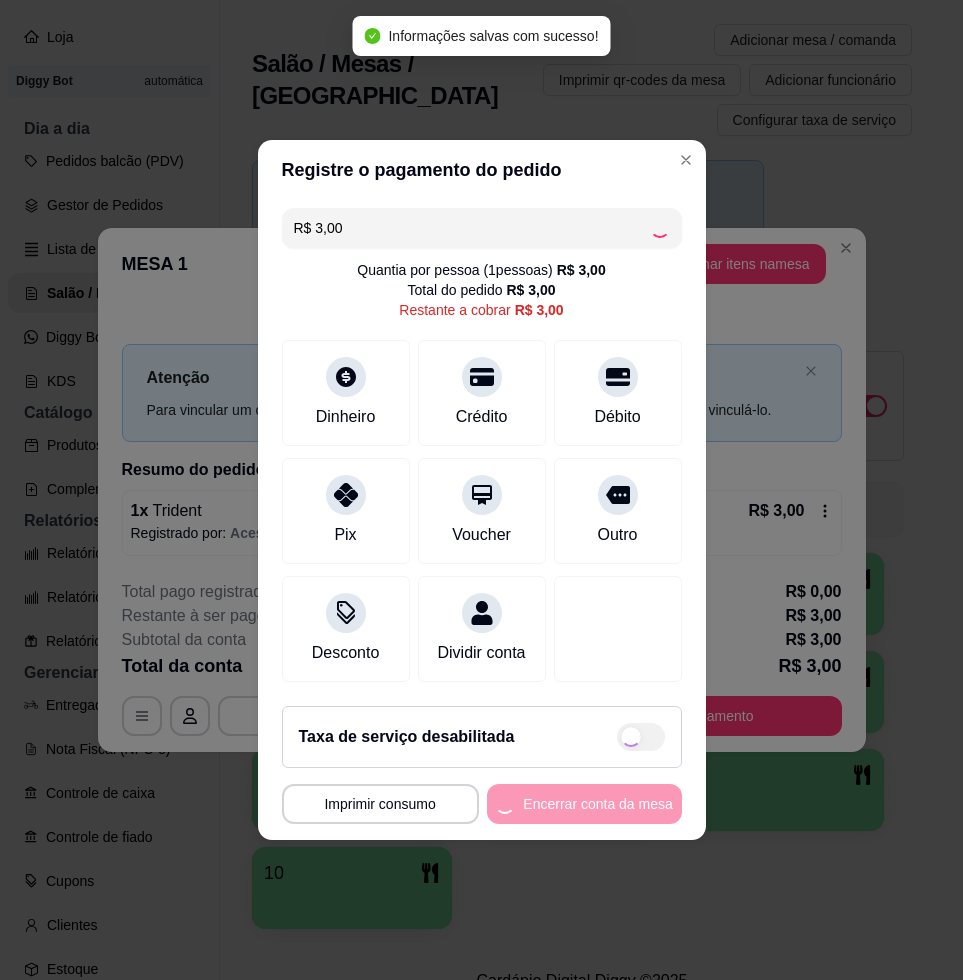 type on "R$ 0,00" 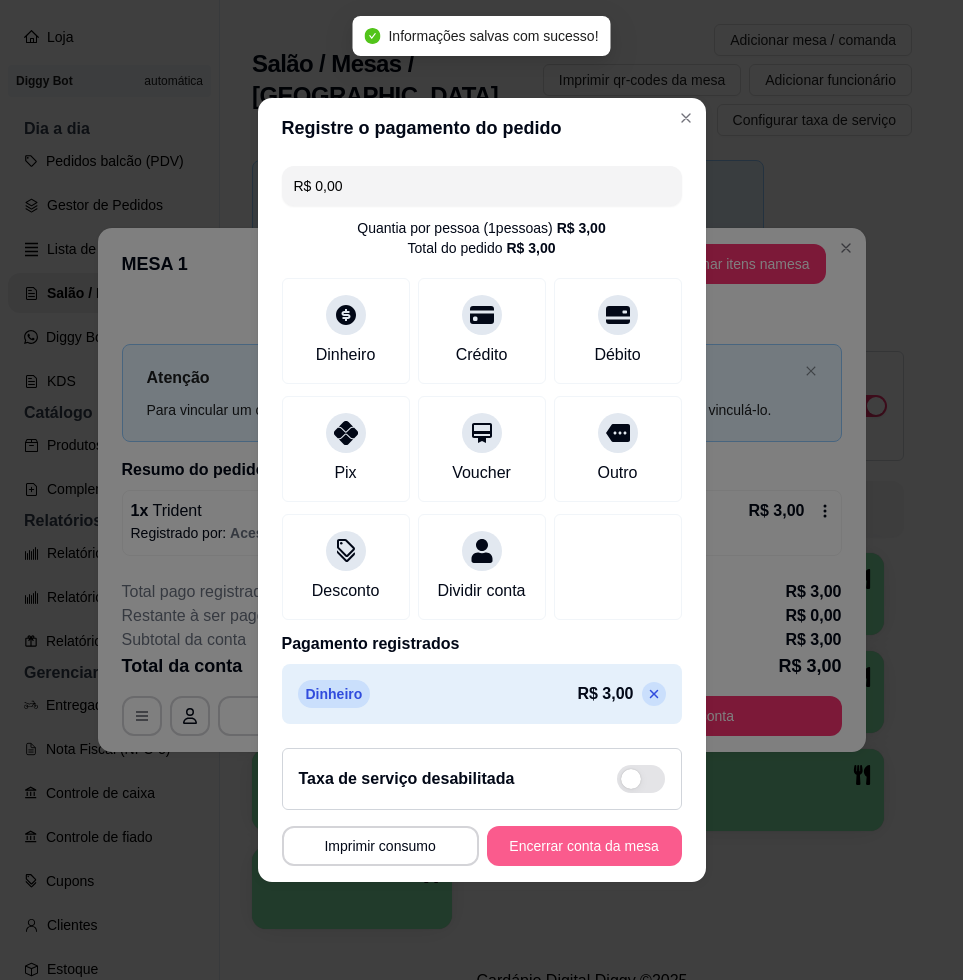 click on "Encerrar conta da mesa" at bounding box center (584, 846) 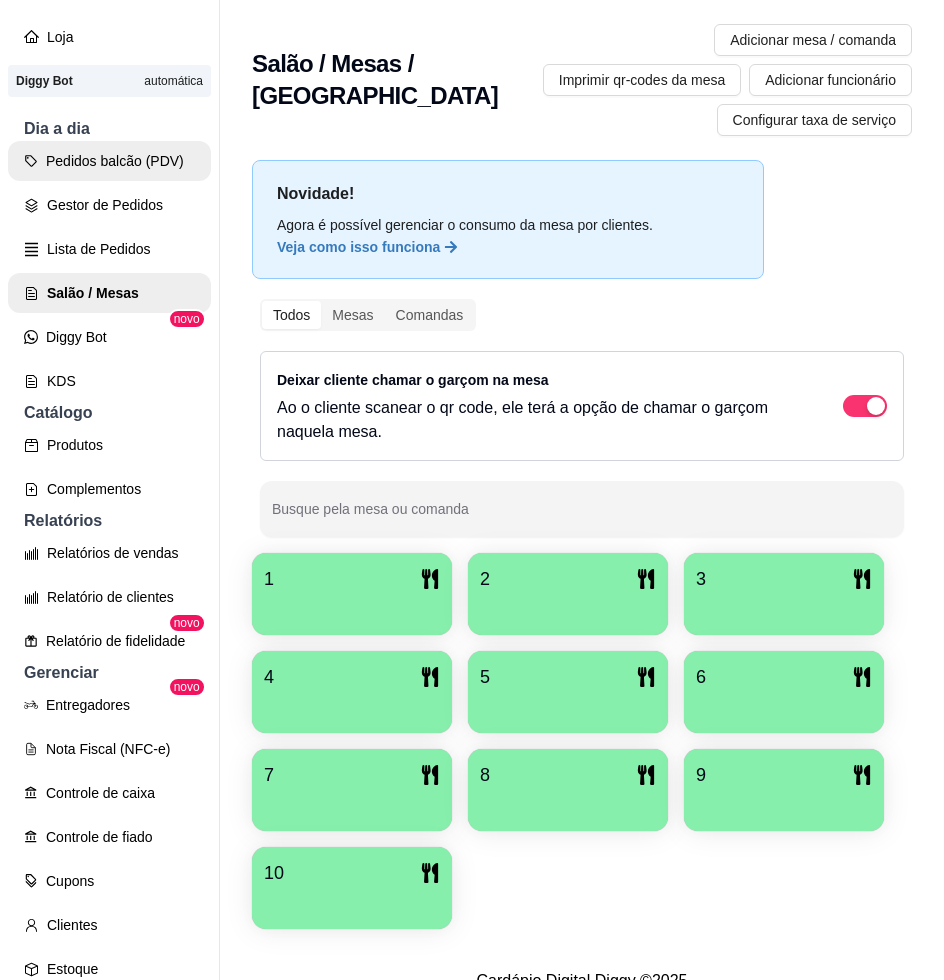 click on "Pedidos balcão (PDV)" at bounding box center (109, 161) 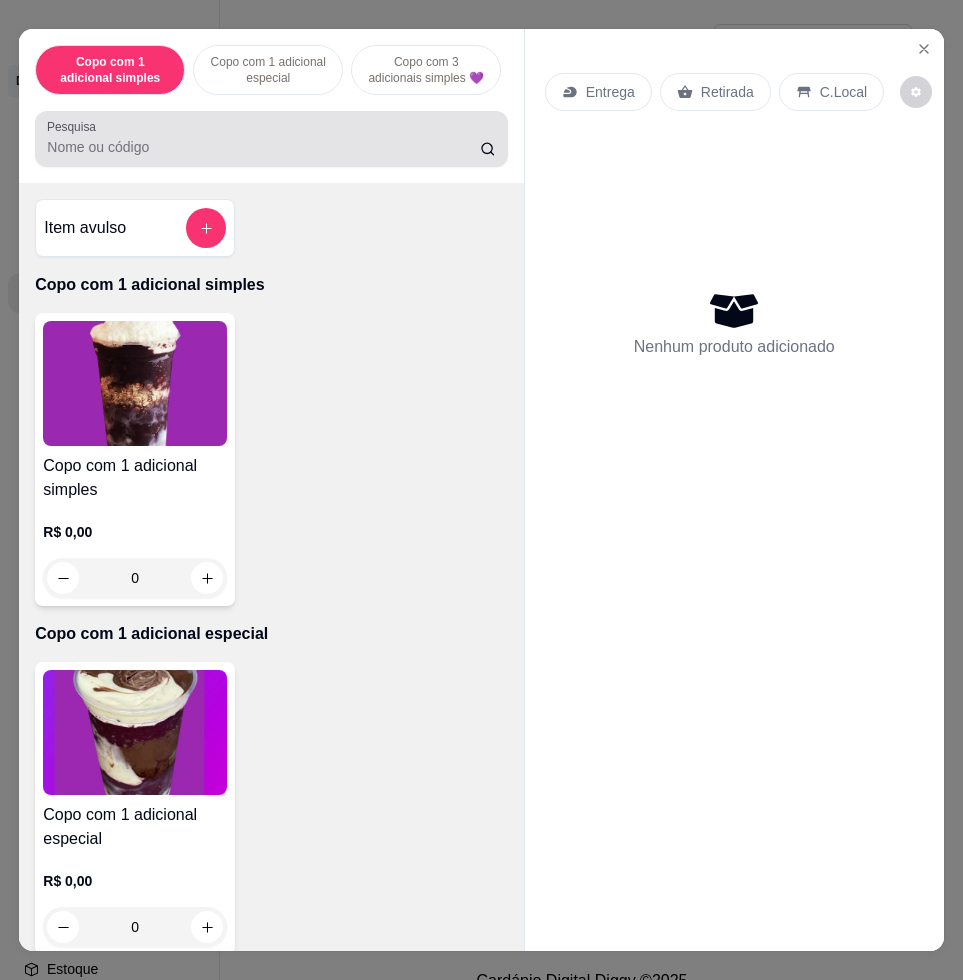 click on "Pesquisa" at bounding box center [263, 147] 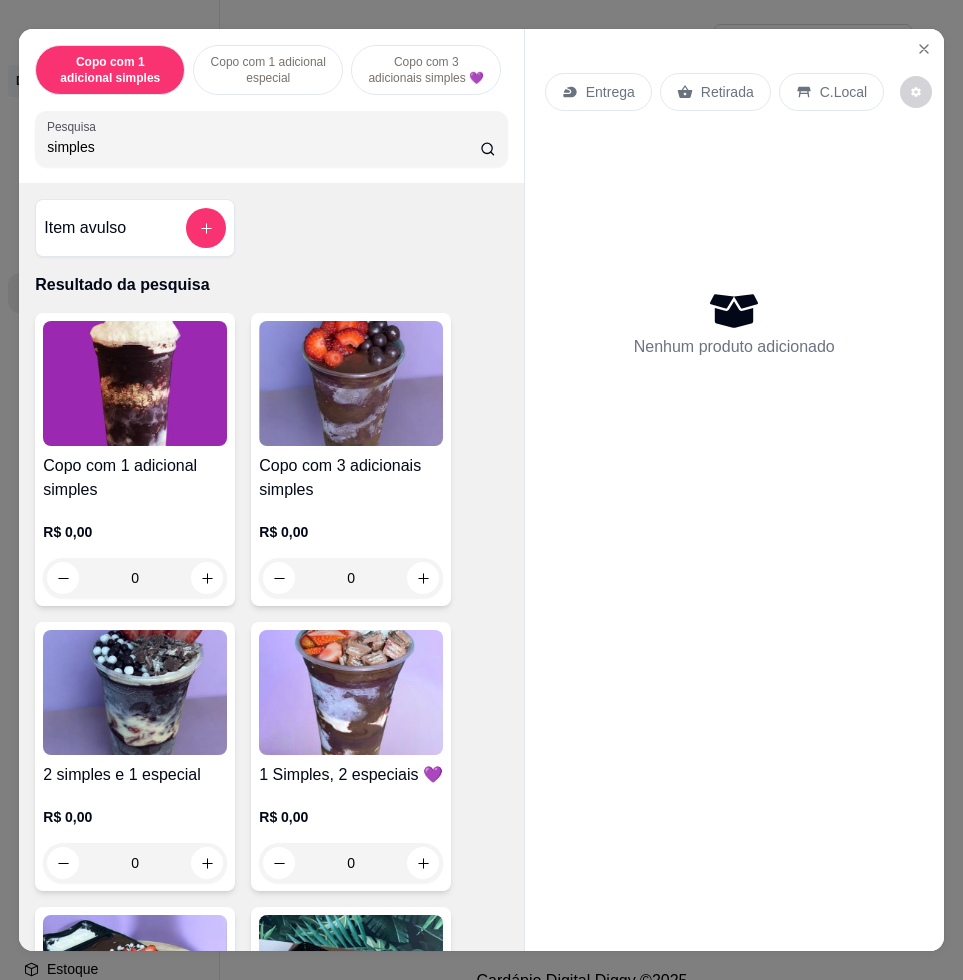 type on "simples" 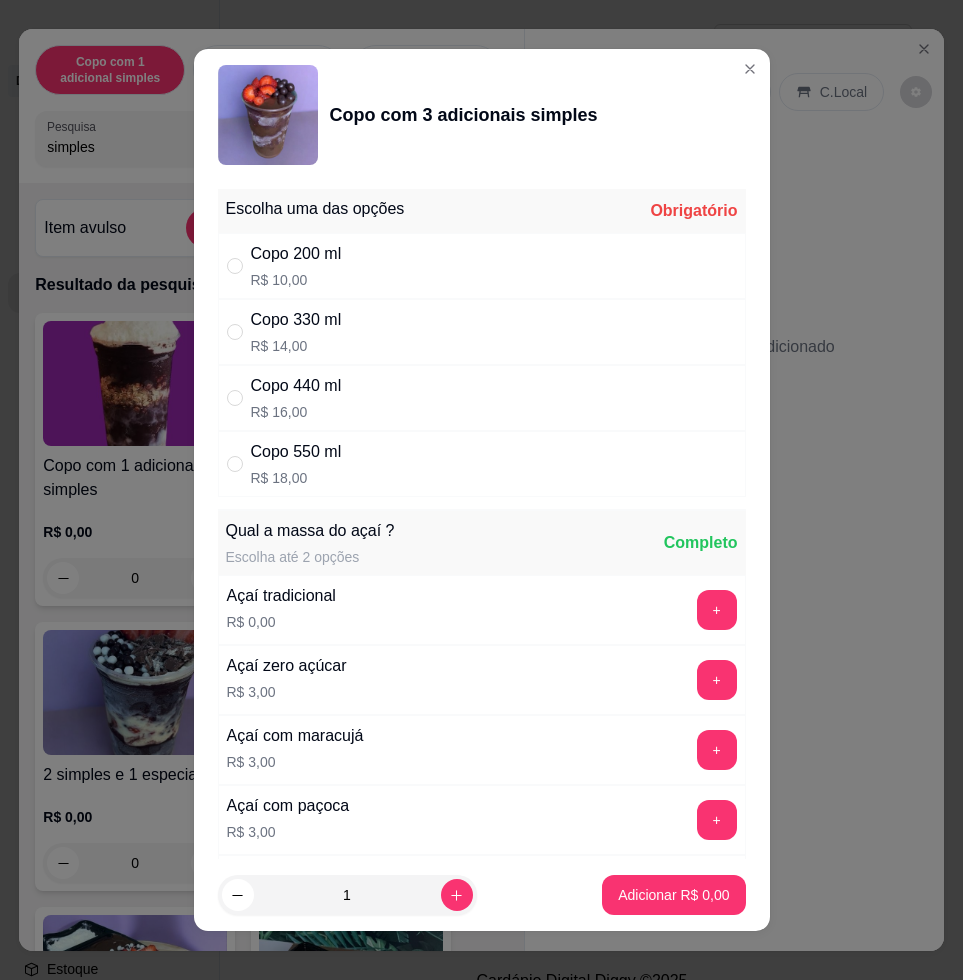 click on "Copo 330 ml" at bounding box center [296, 320] 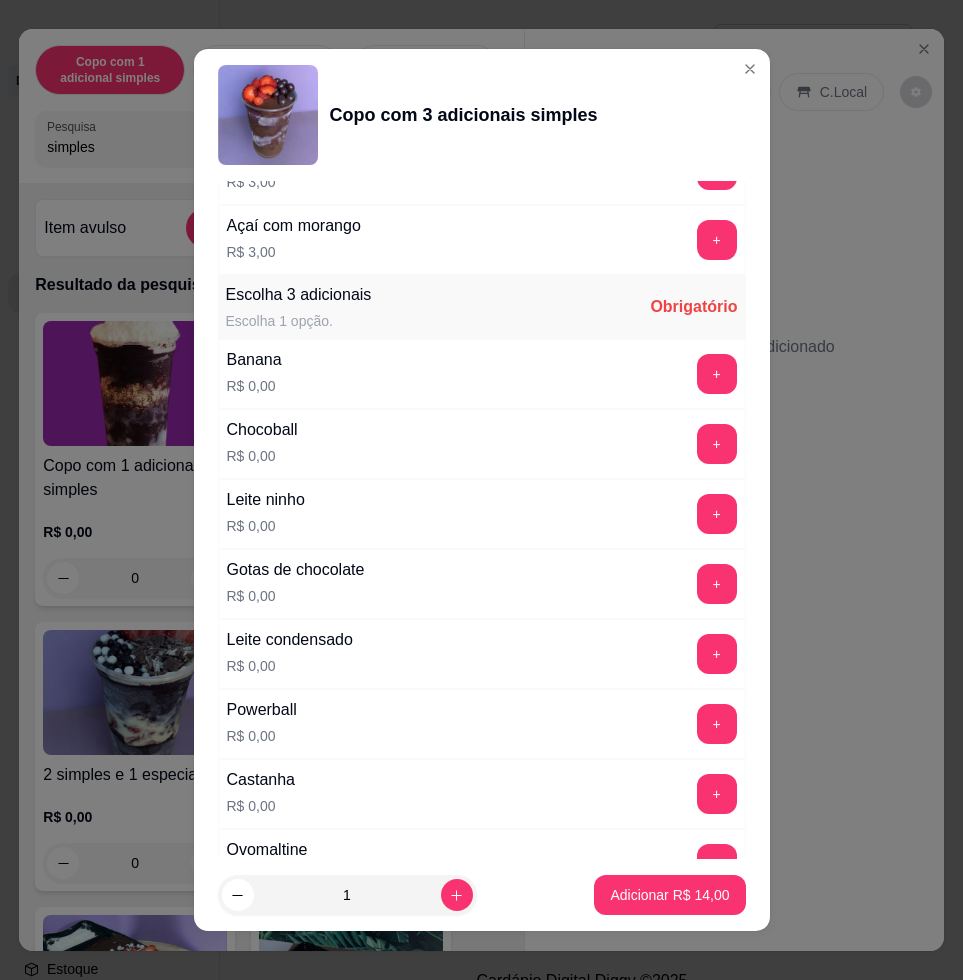 scroll, scrollTop: 1125, scrollLeft: 0, axis: vertical 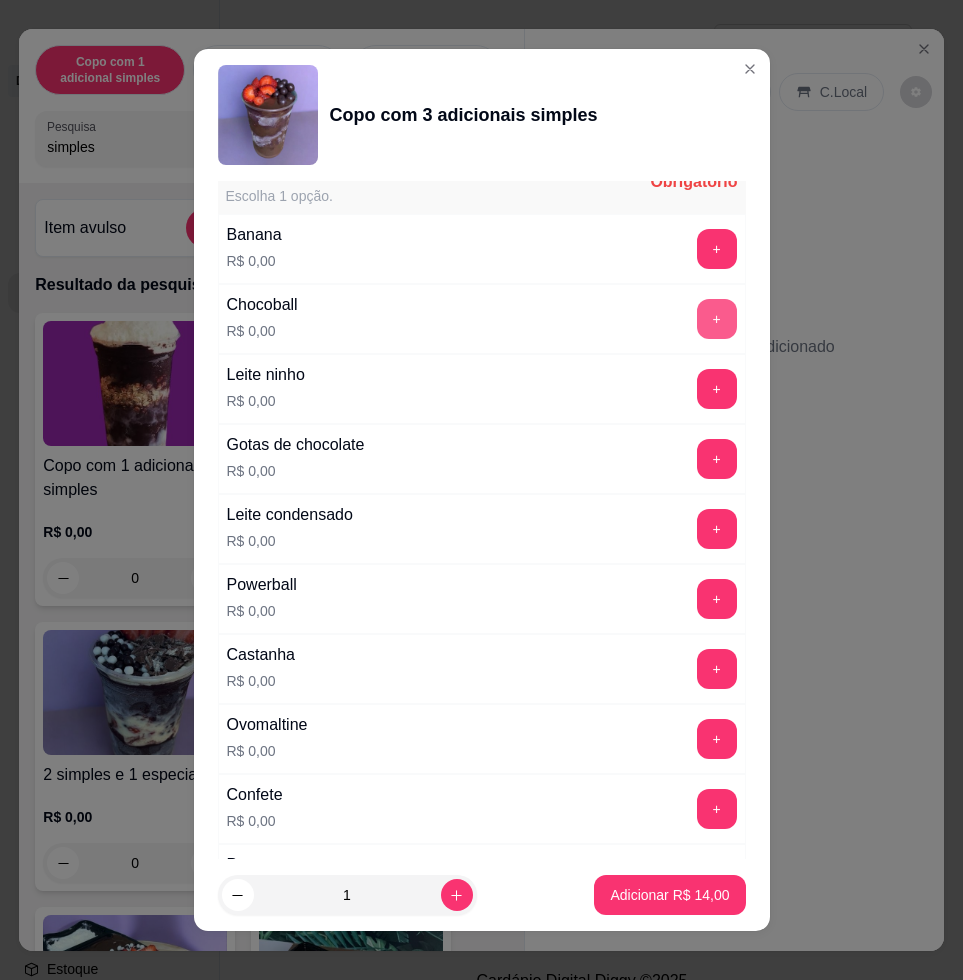 click on "+" at bounding box center (717, 319) 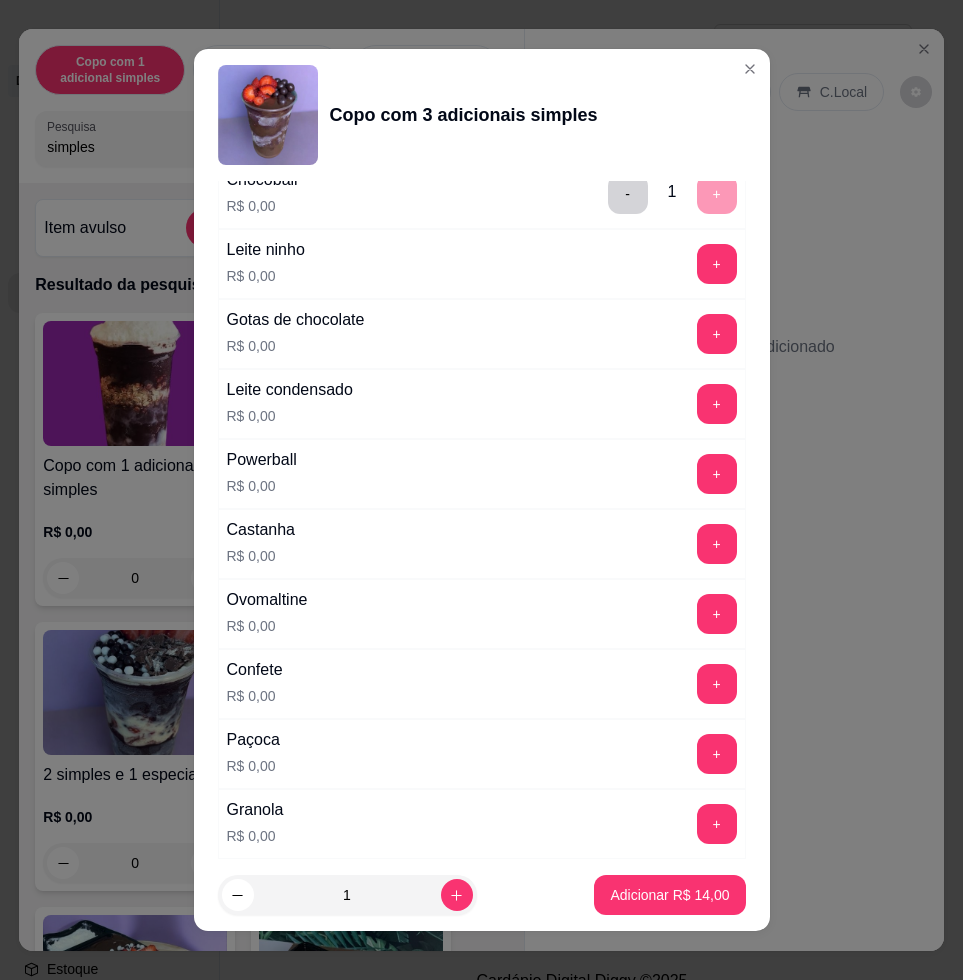scroll, scrollTop: 1375, scrollLeft: 0, axis: vertical 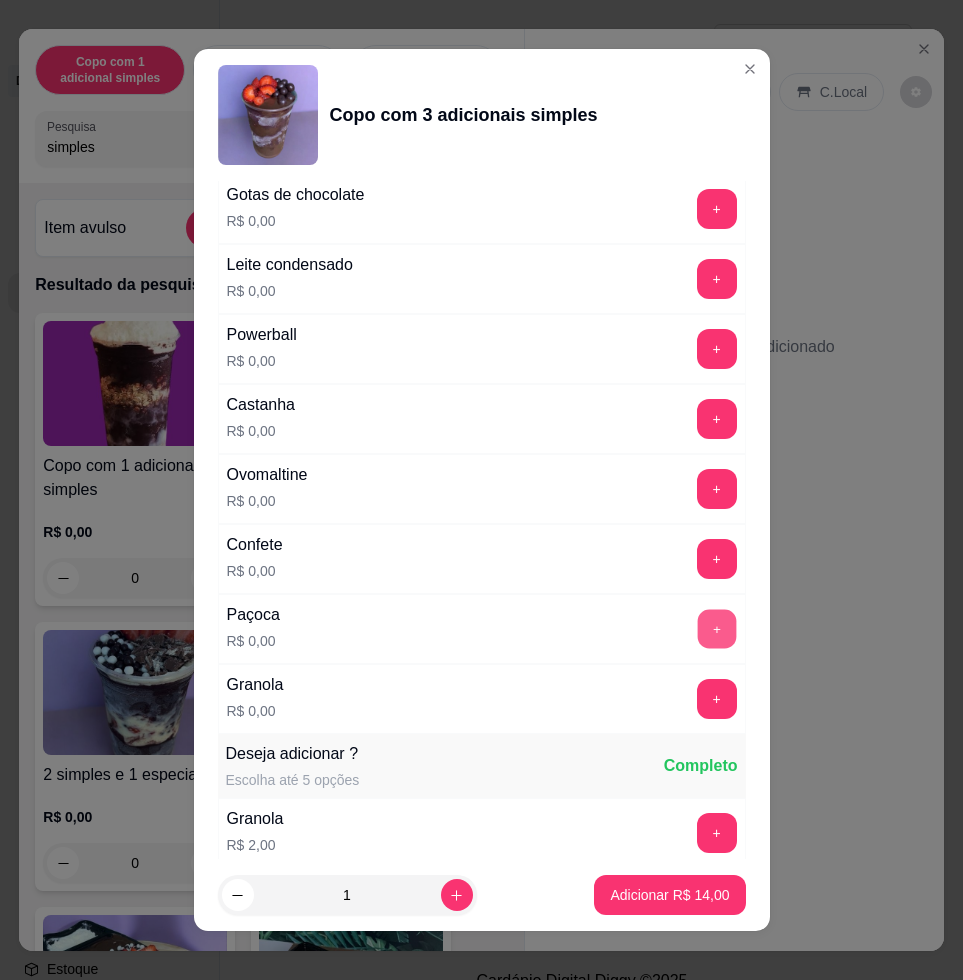 click on "+" at bounding box center [716, 629] 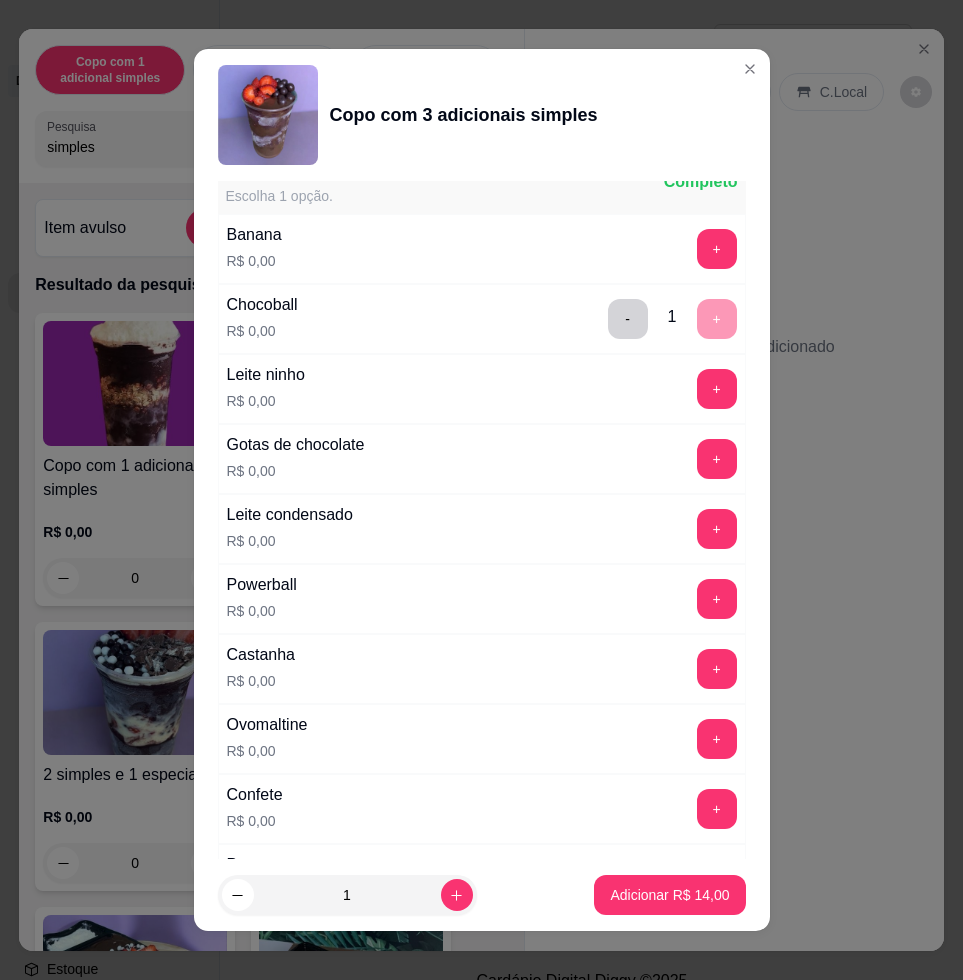 scroll, scrollTop: 1250, scrollLeft: 0, axis: vertical 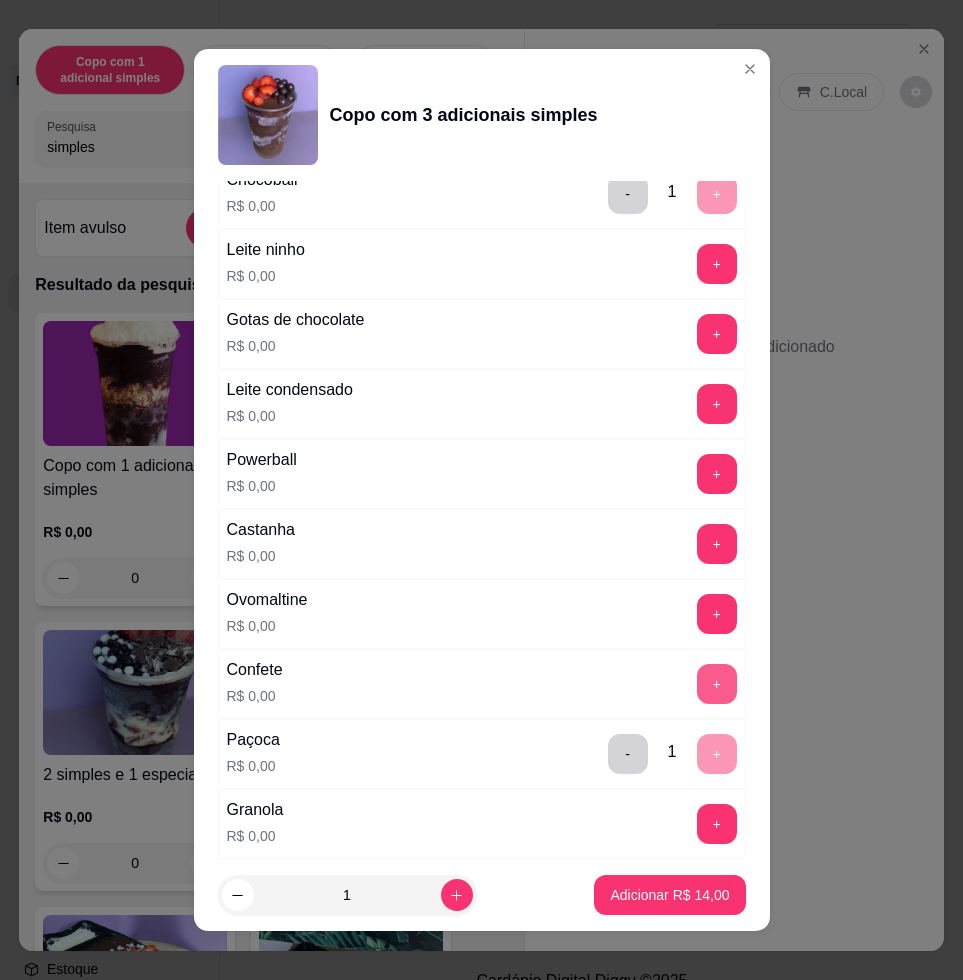 click on "+" at bounding box center [717, 684] 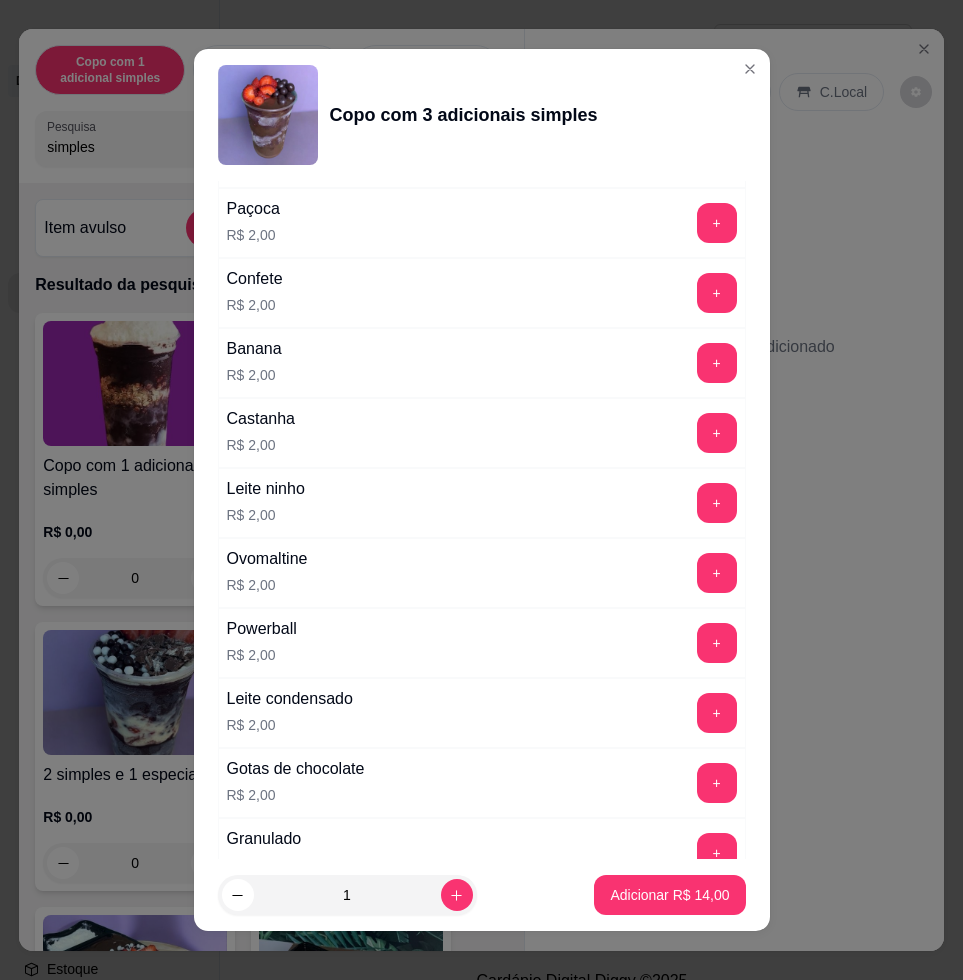 scroll, scrollTop: 2304, scrollLeft: 0, axis: vertical 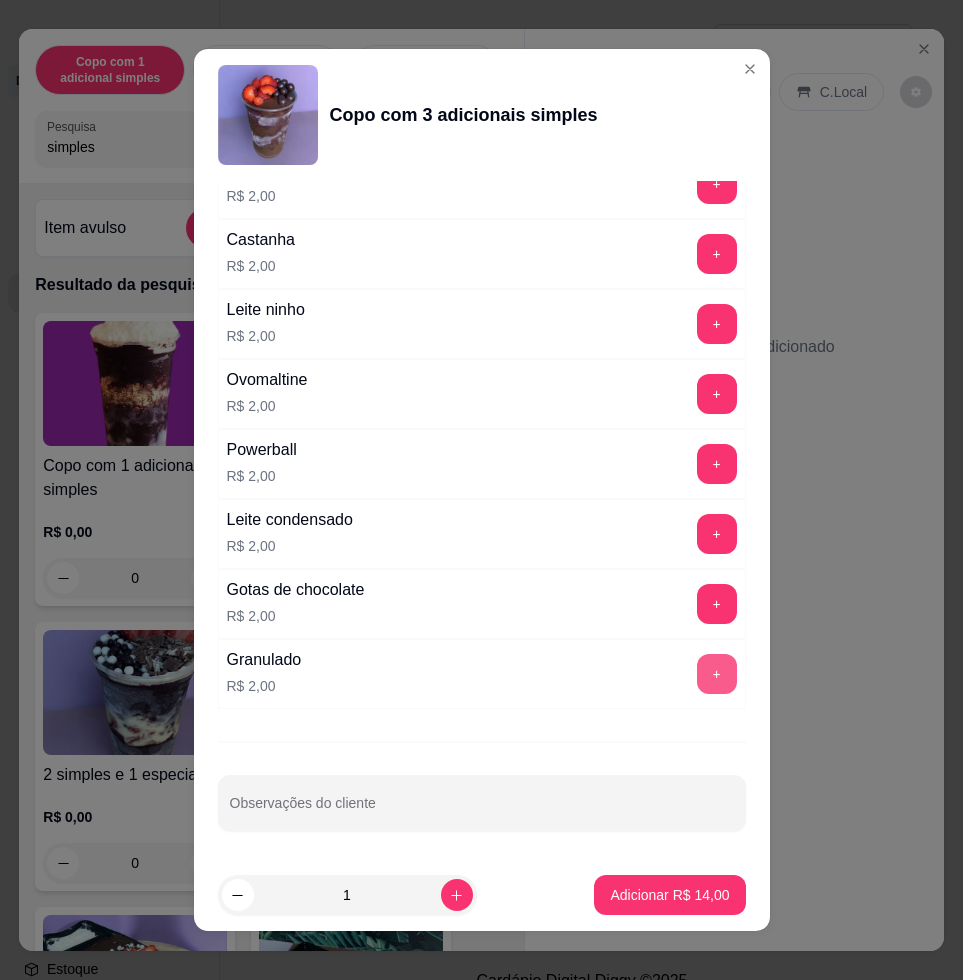 click on "+" at bounding box center (717, 674) 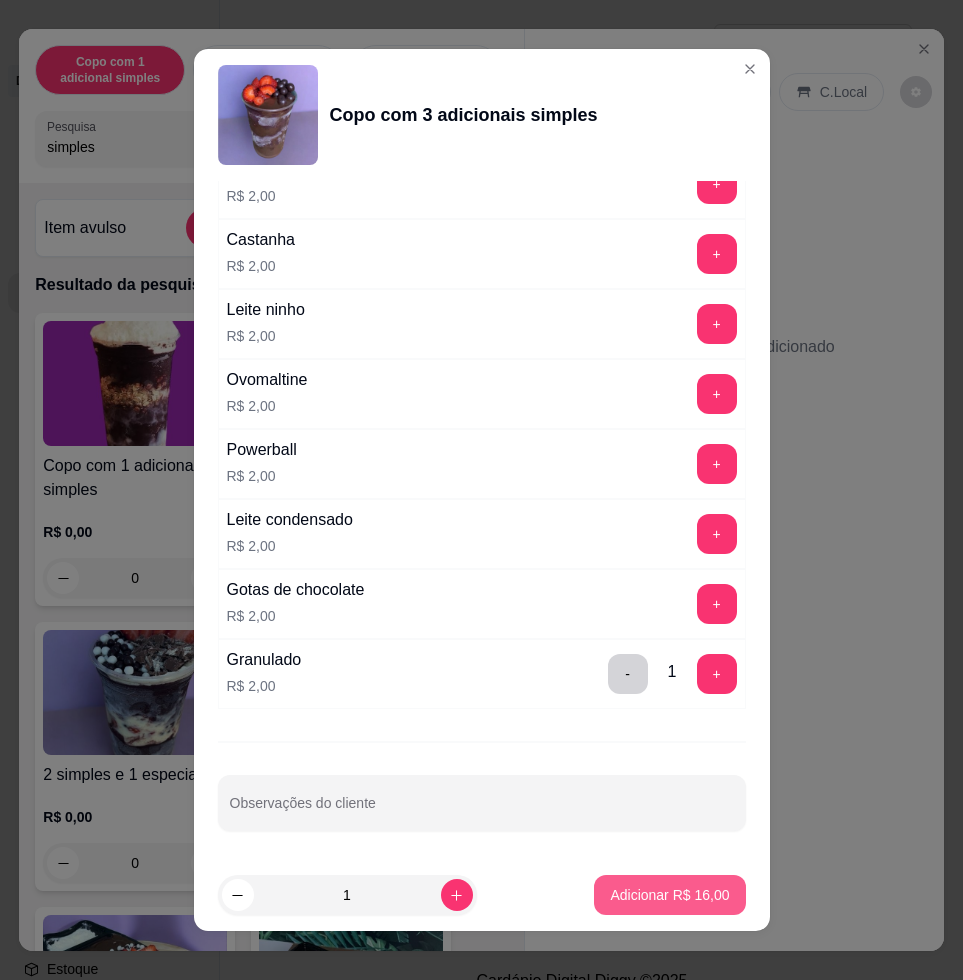 click on "Adicionar   R$ 16,00" at bounding box center (669, 895) 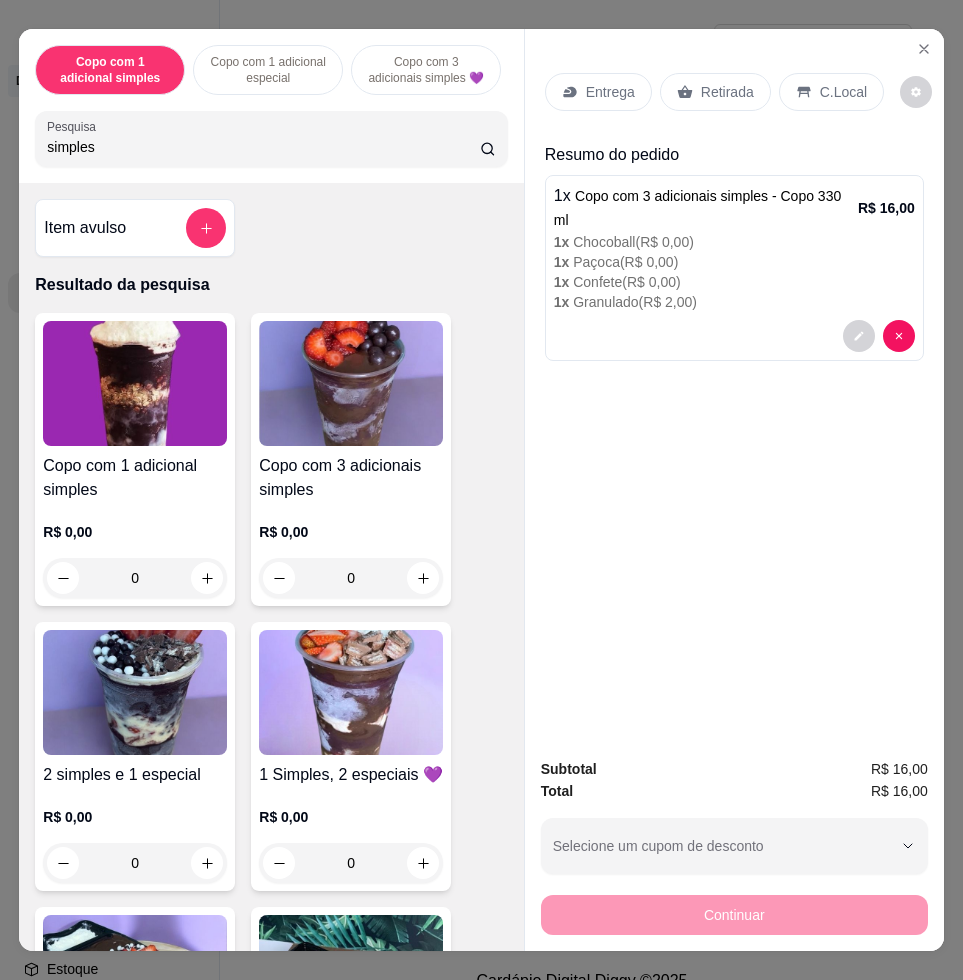 click at bounding box center (351, 383) 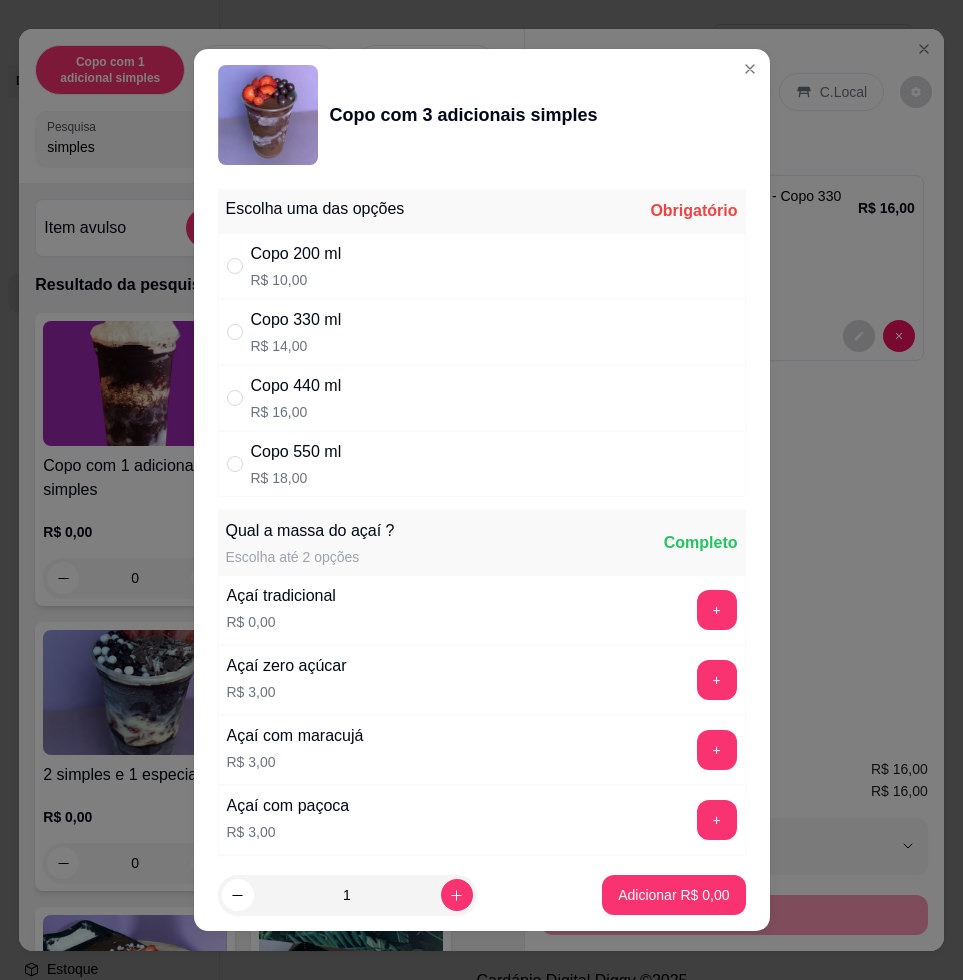 click on "R$ 14,00" at bounding box center (296, 346) 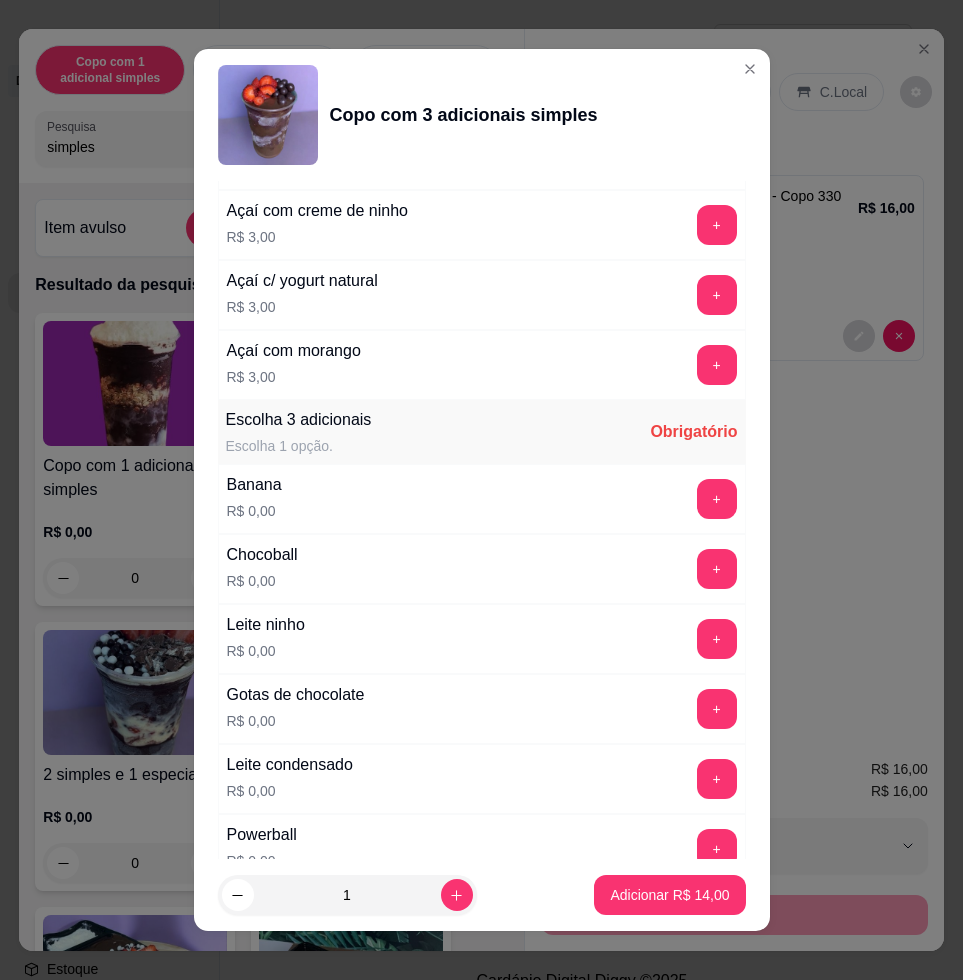 scroll, scrollTop: 1000, scrollLeft: 0, axis: vertical 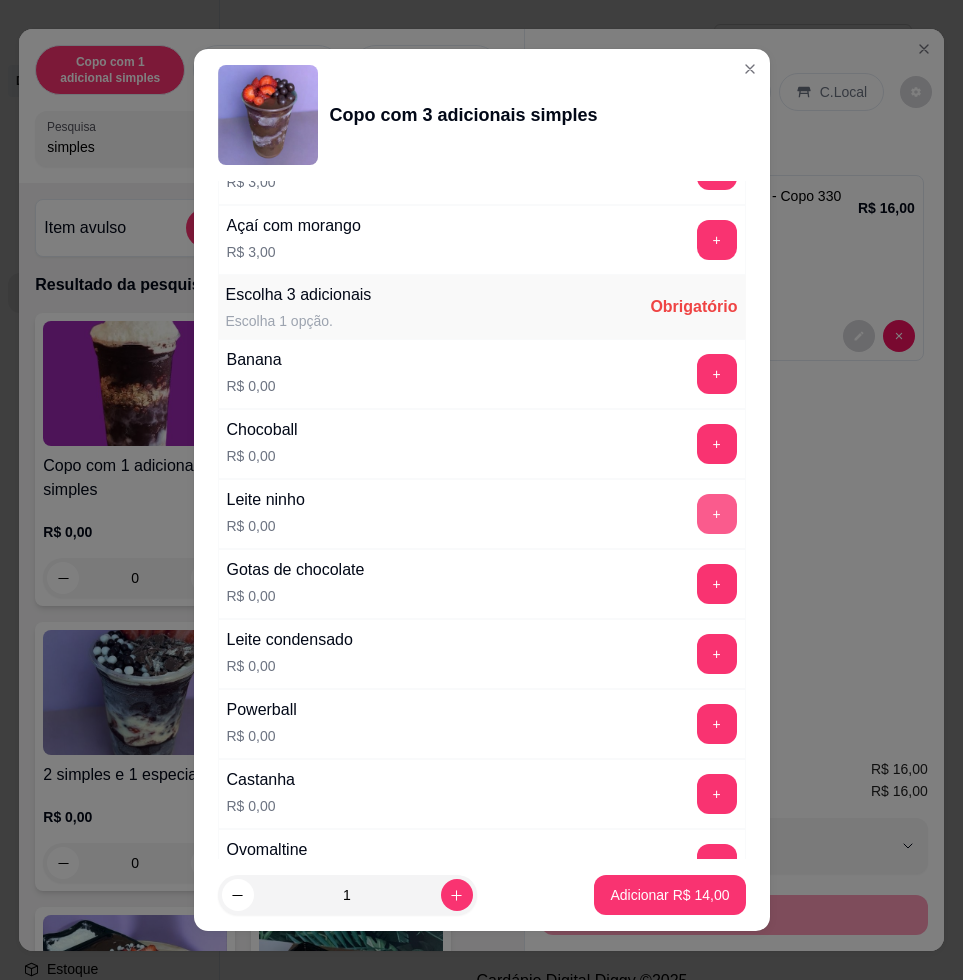 click on "+" at bounding box center (717, 514) 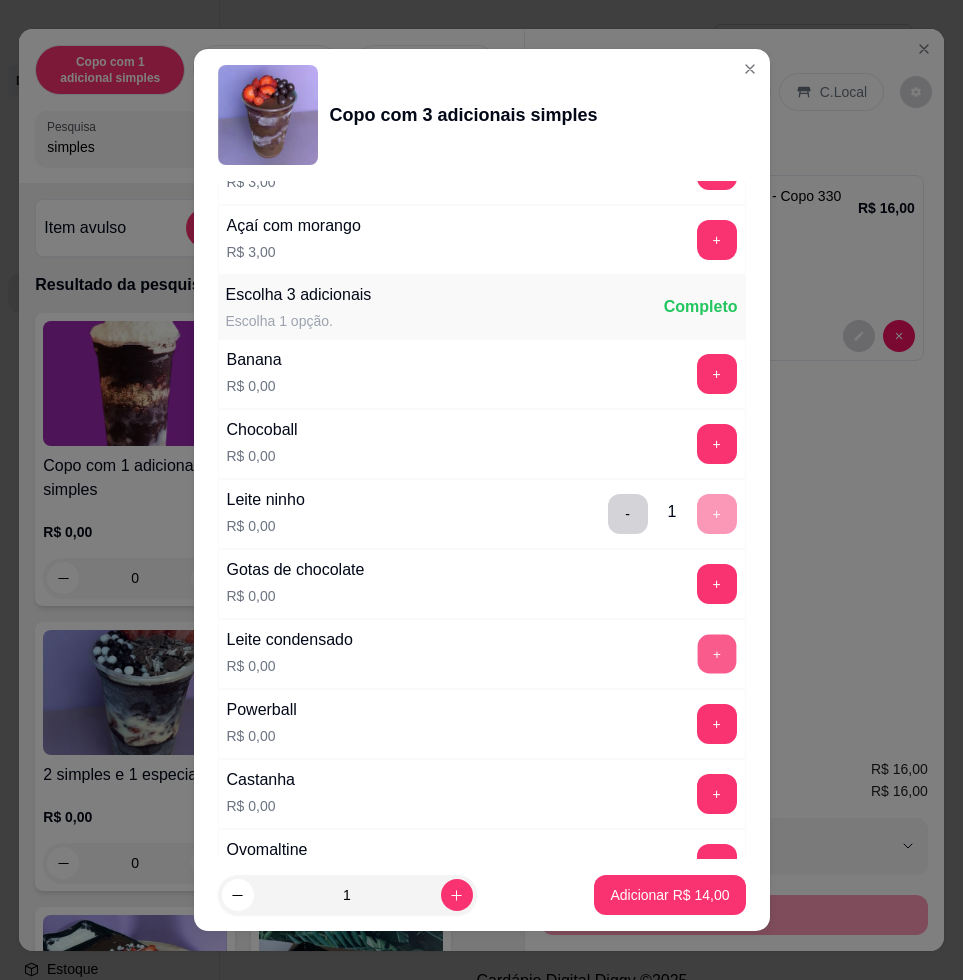 click on "+" at bounding box center [716, 654] 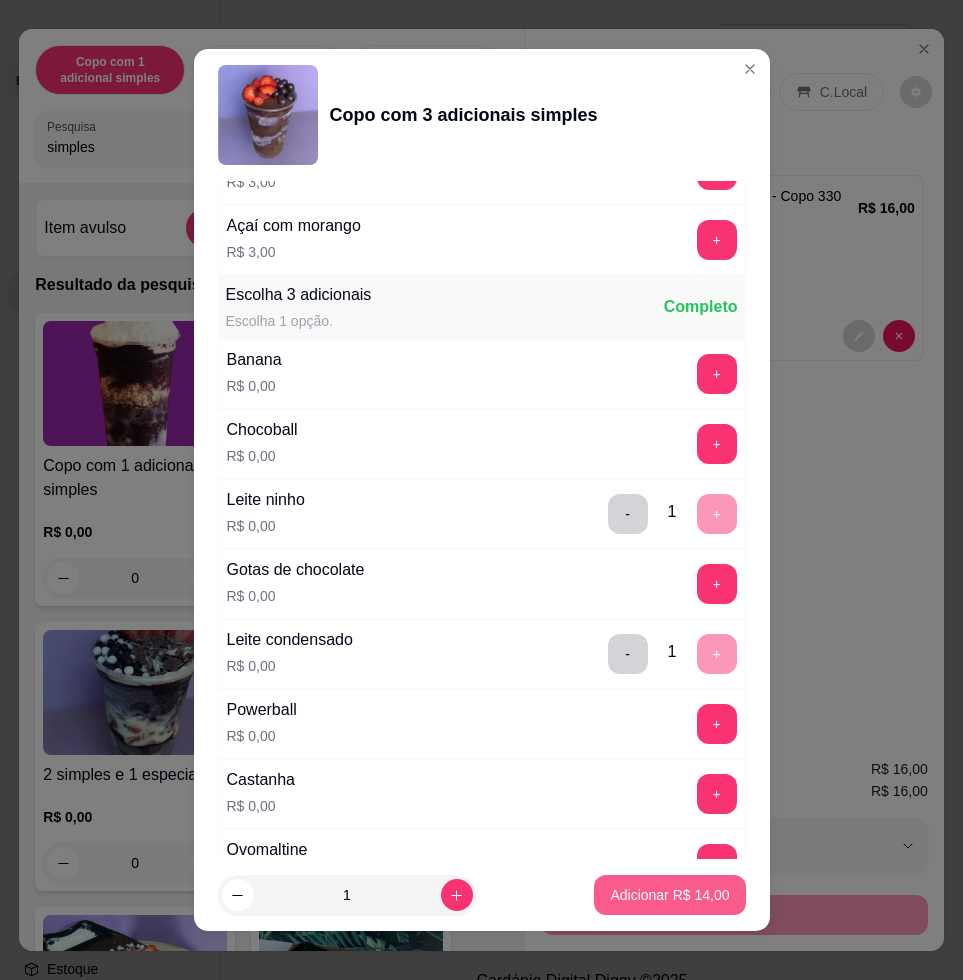 click on "Adicionar   R$ 14,00" at bounding box center [669, 895] 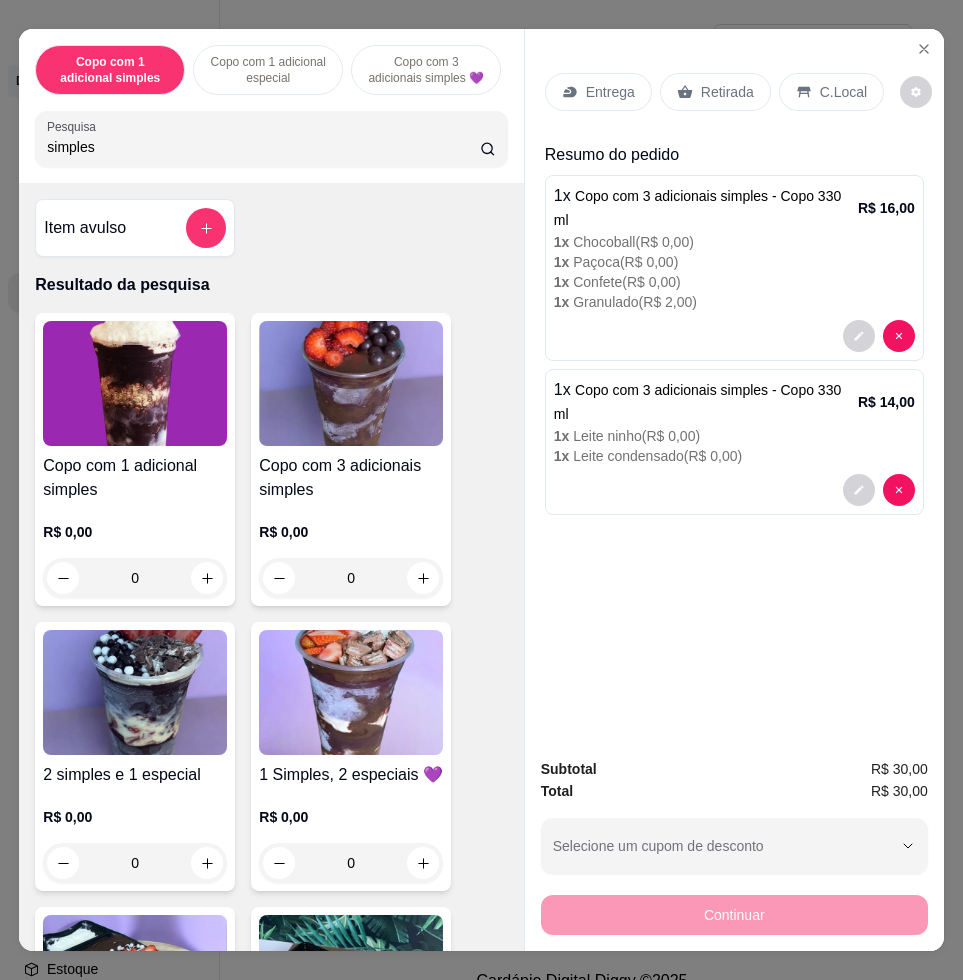 click on "Entrega" at bounding box center (610, 92) 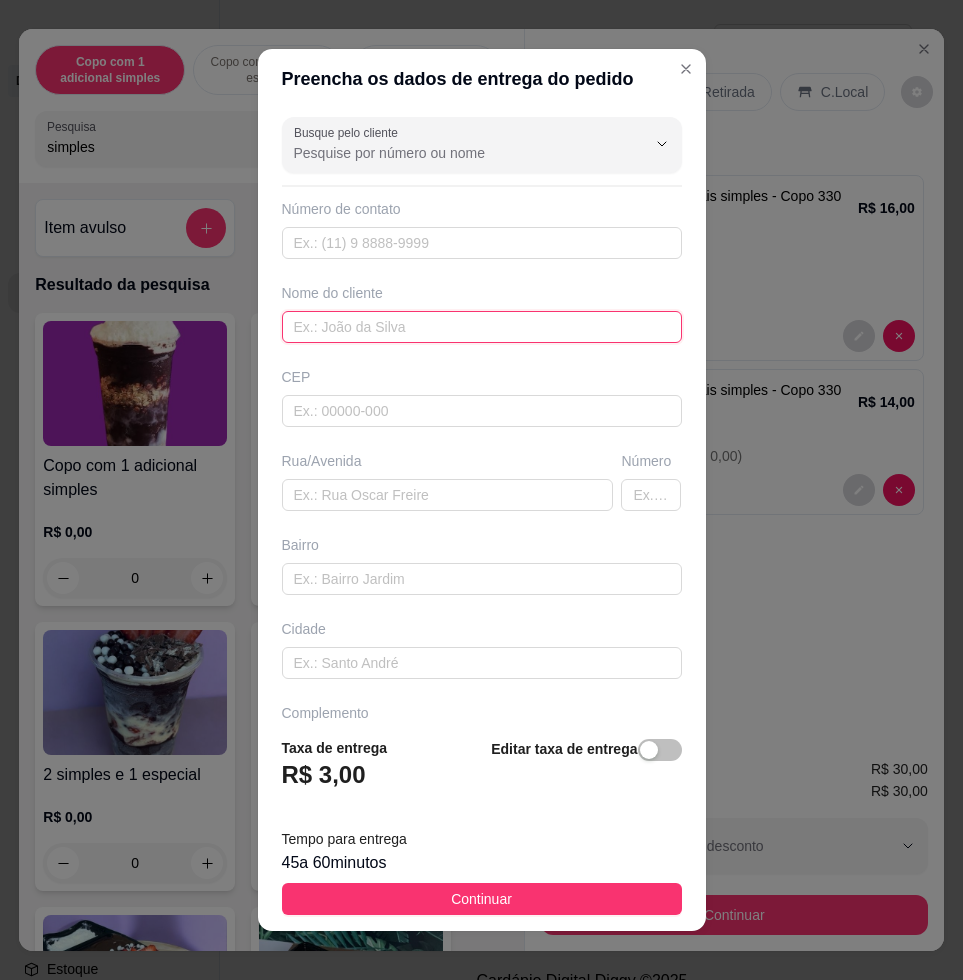 click at bounding box center (482, 327) 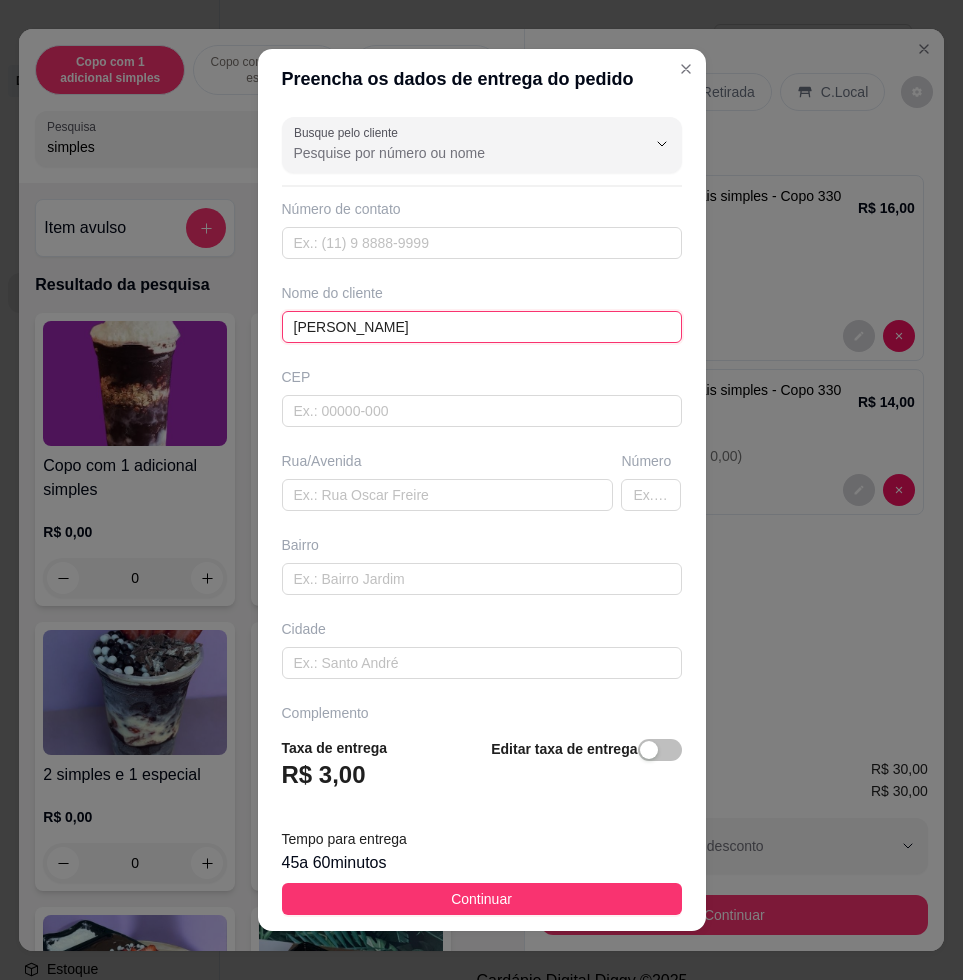 type on "[PERSON_NAME]" 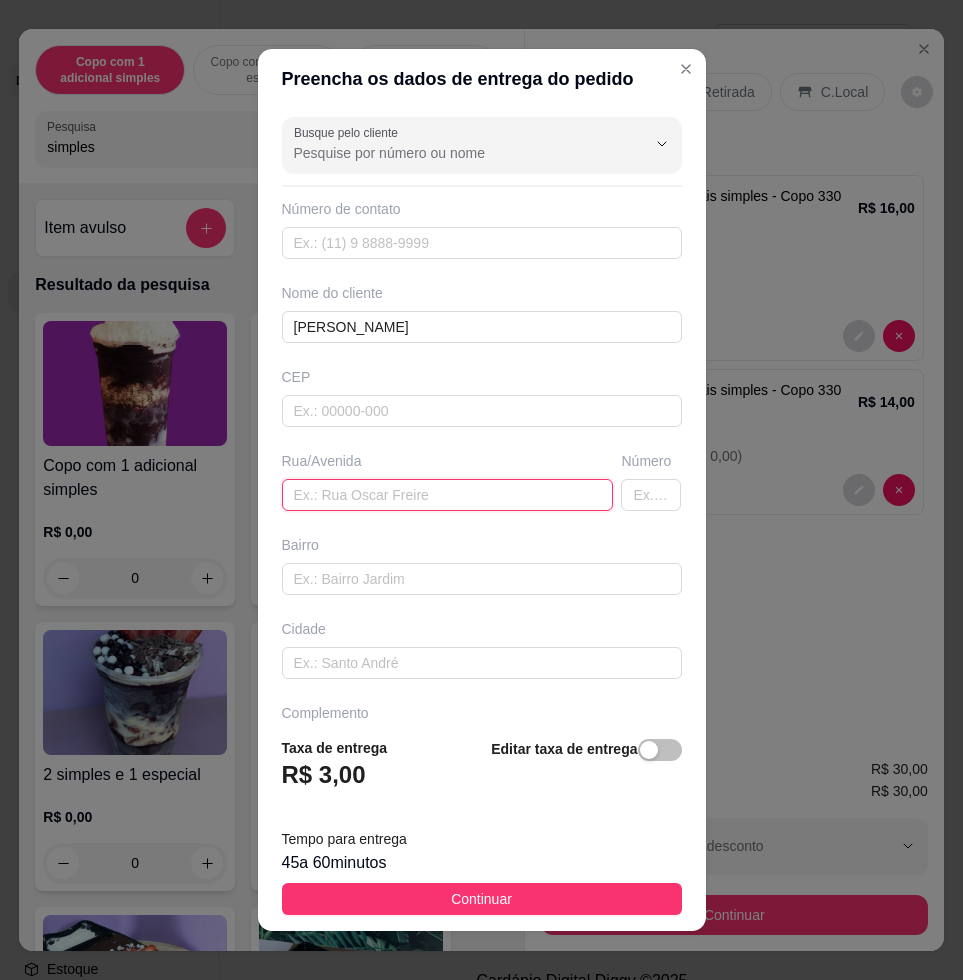 click at bounding box center [448, 495] 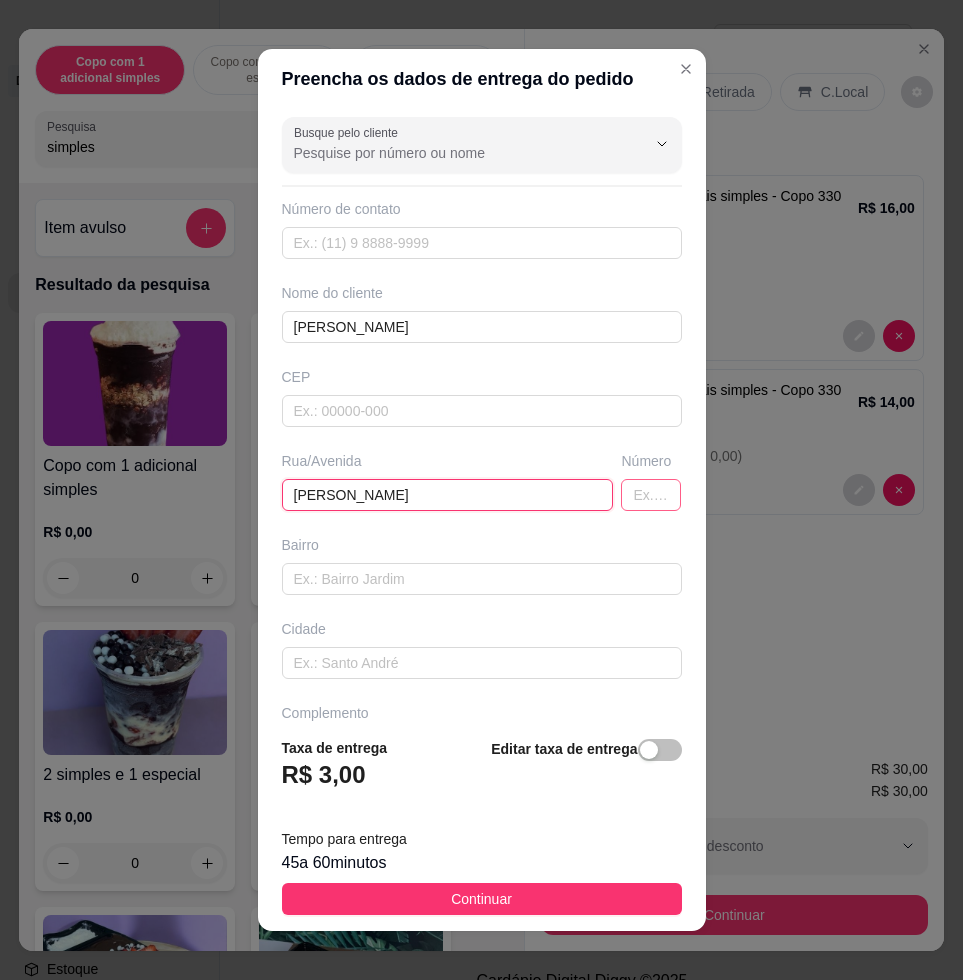 type on "[PERSON_NAME]" 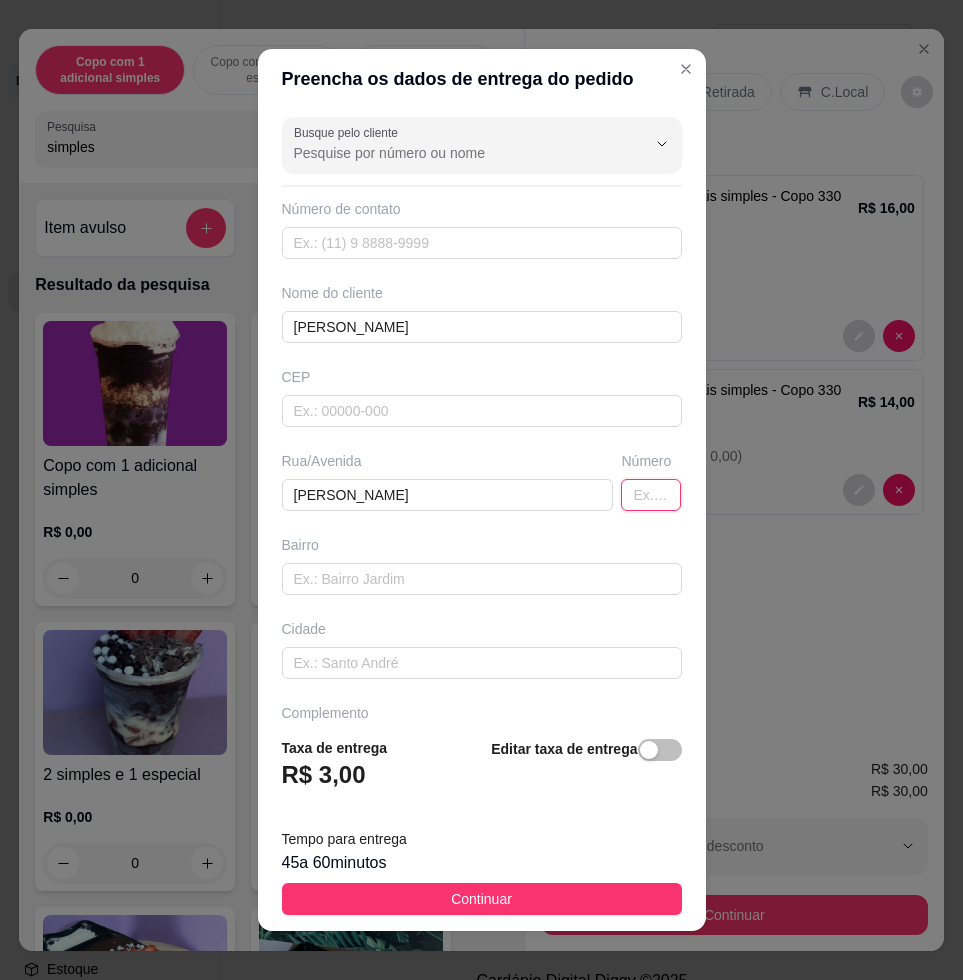 click at bounding box center [651, 495] 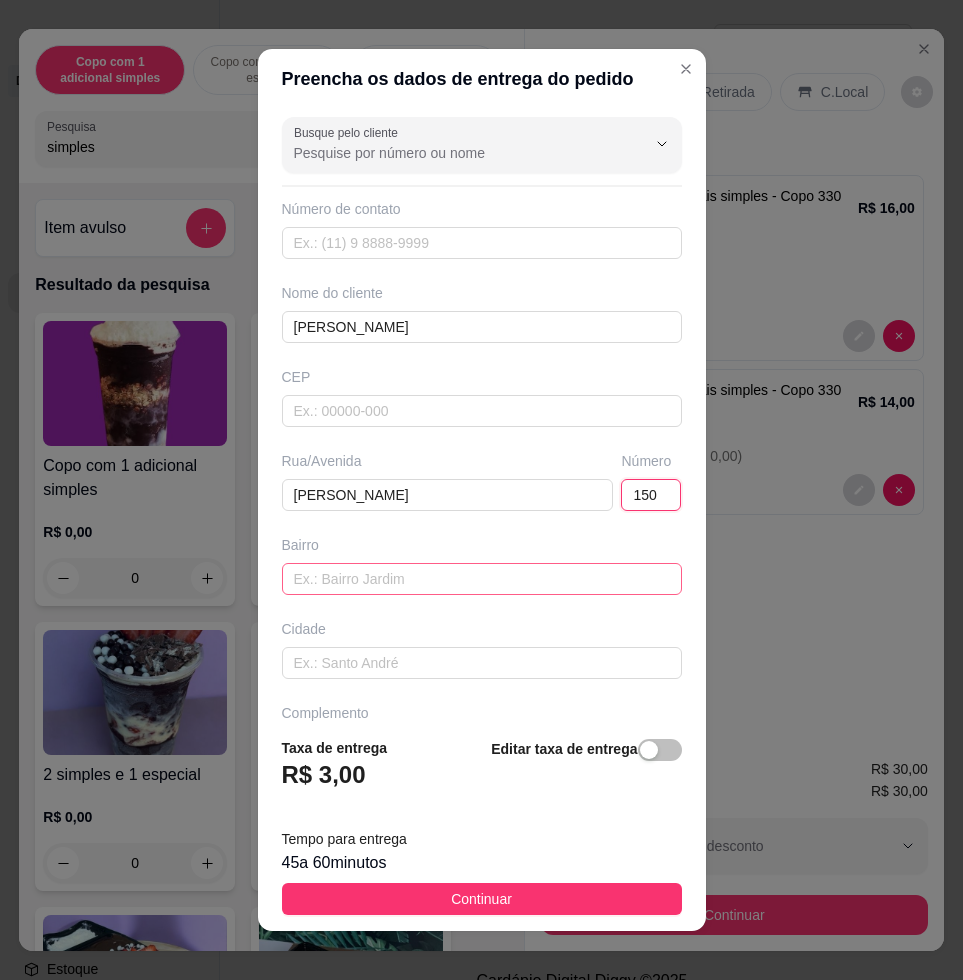 type on "150" 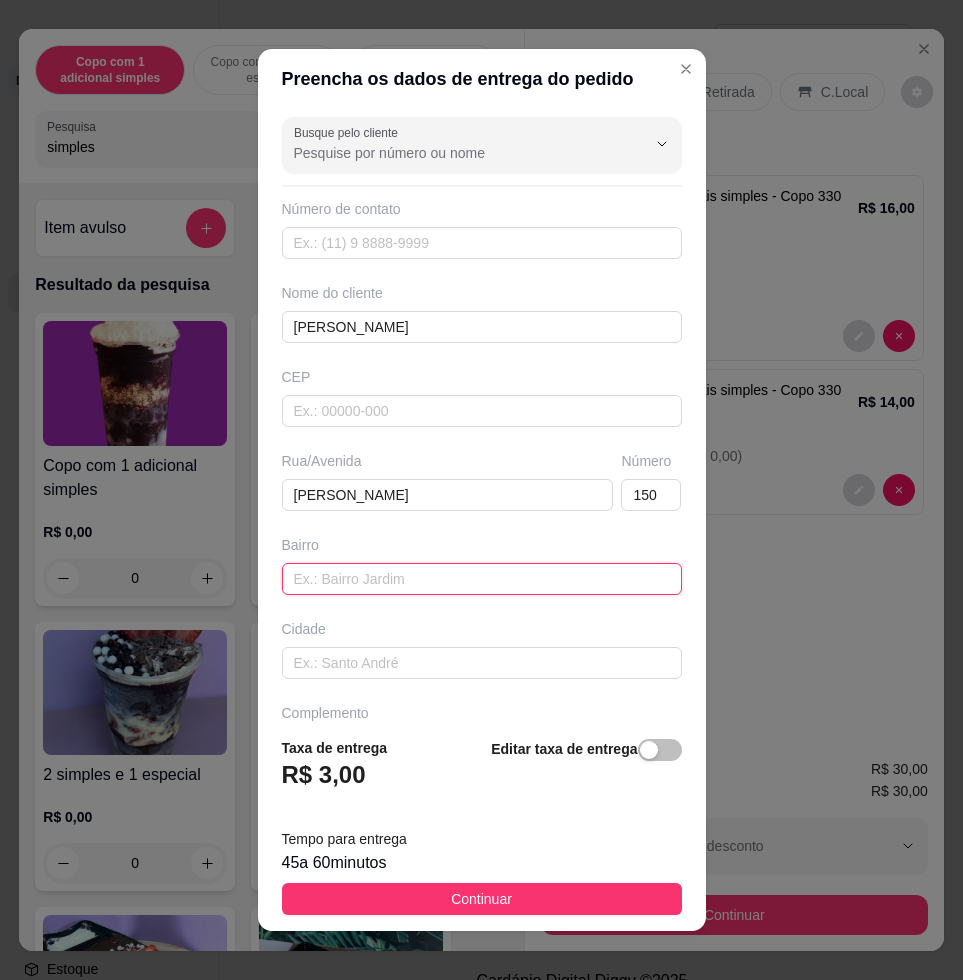 click at bounding box center (482, 579) 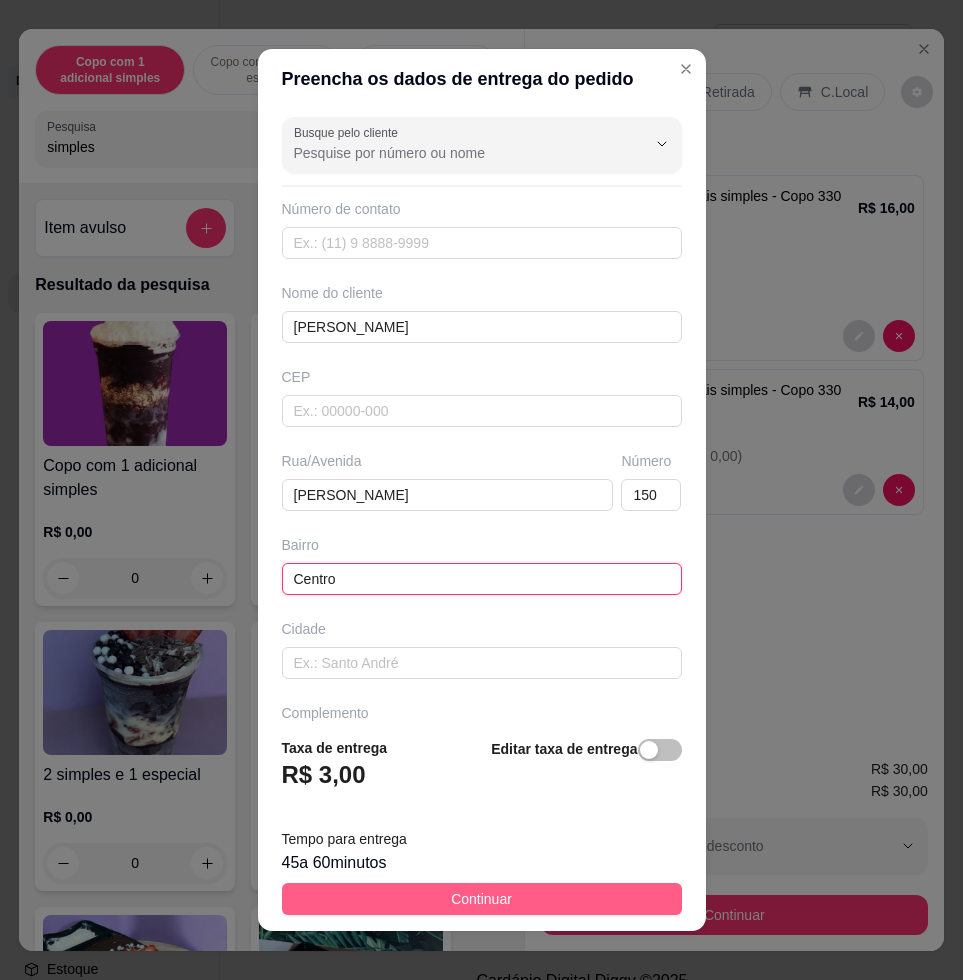 type on "Centro" 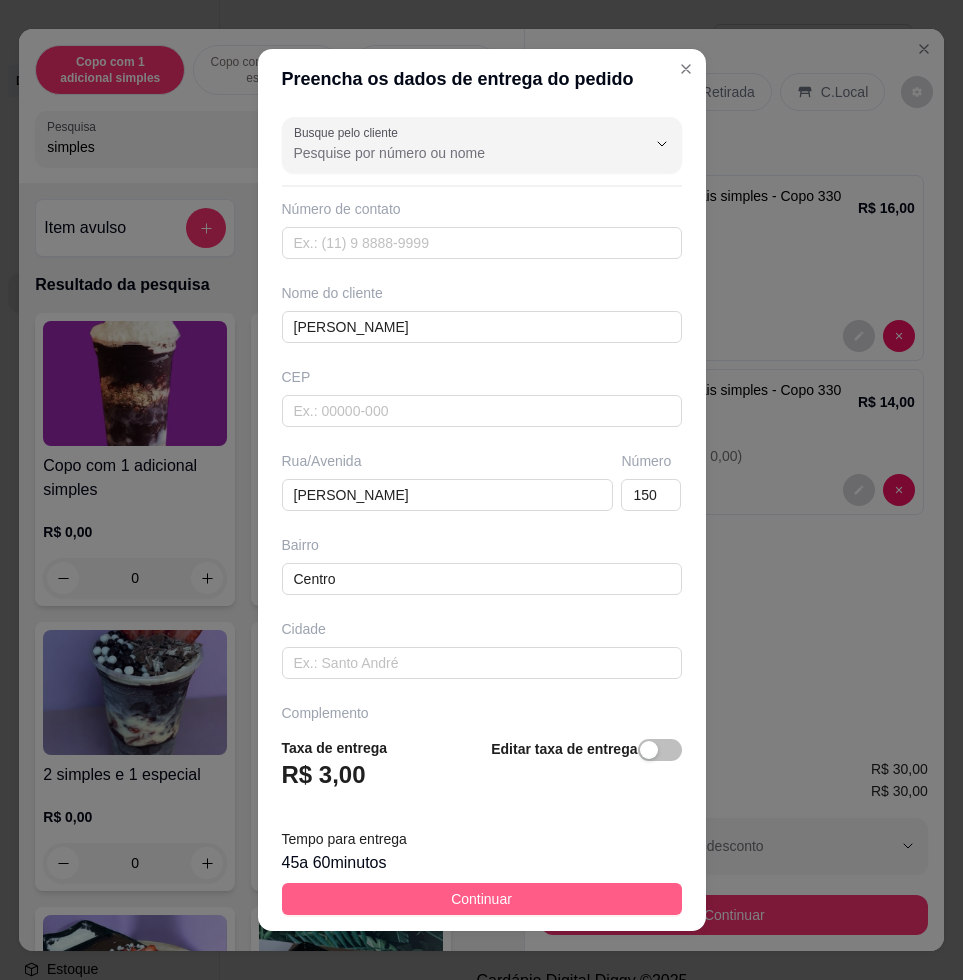 click on "Continuar" at bounding box center (482, 899) 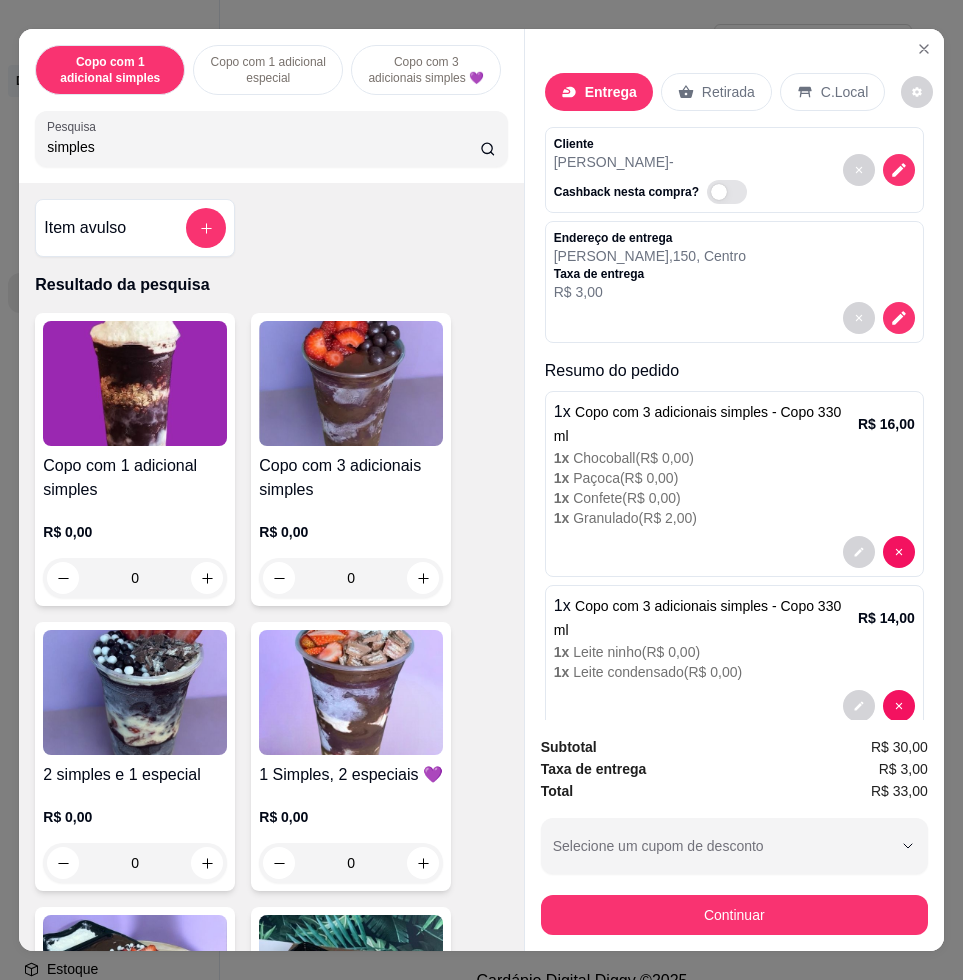 scroll, scrollTop: 44, scrollLeft: 0, axis: vertical 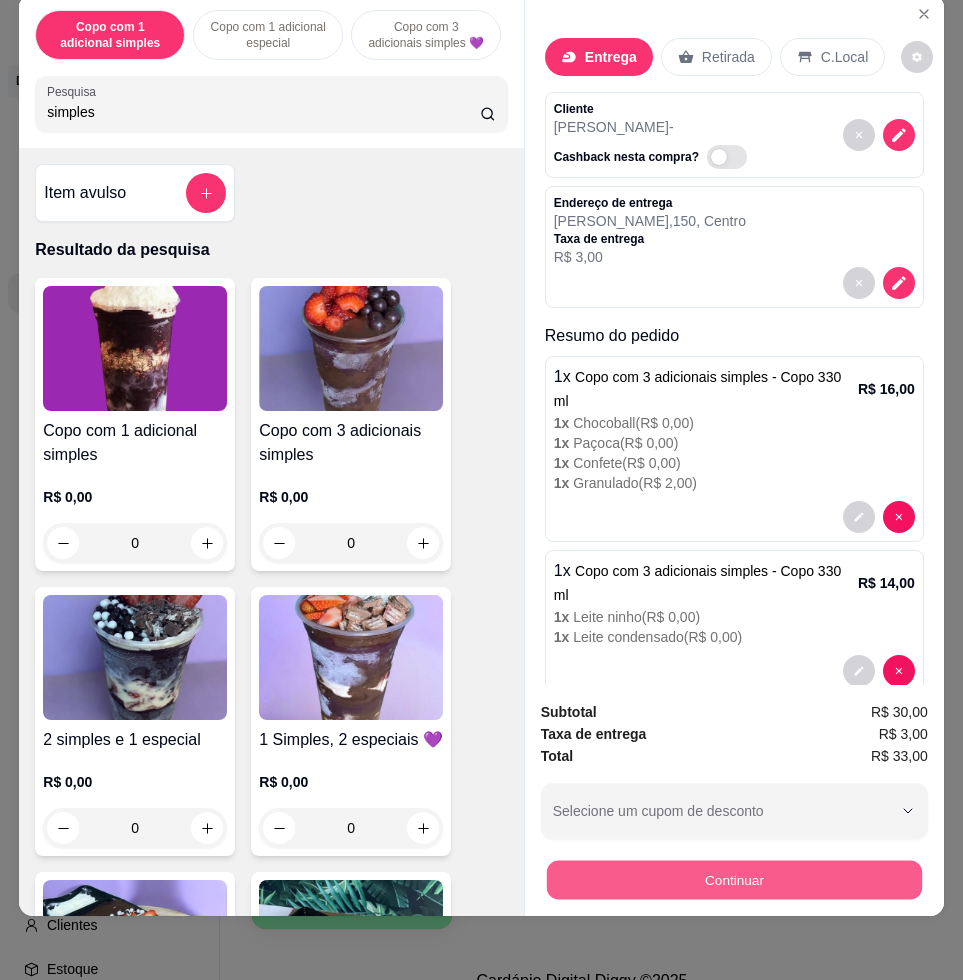 click on "Continuar" at bounding box center [734, 879] 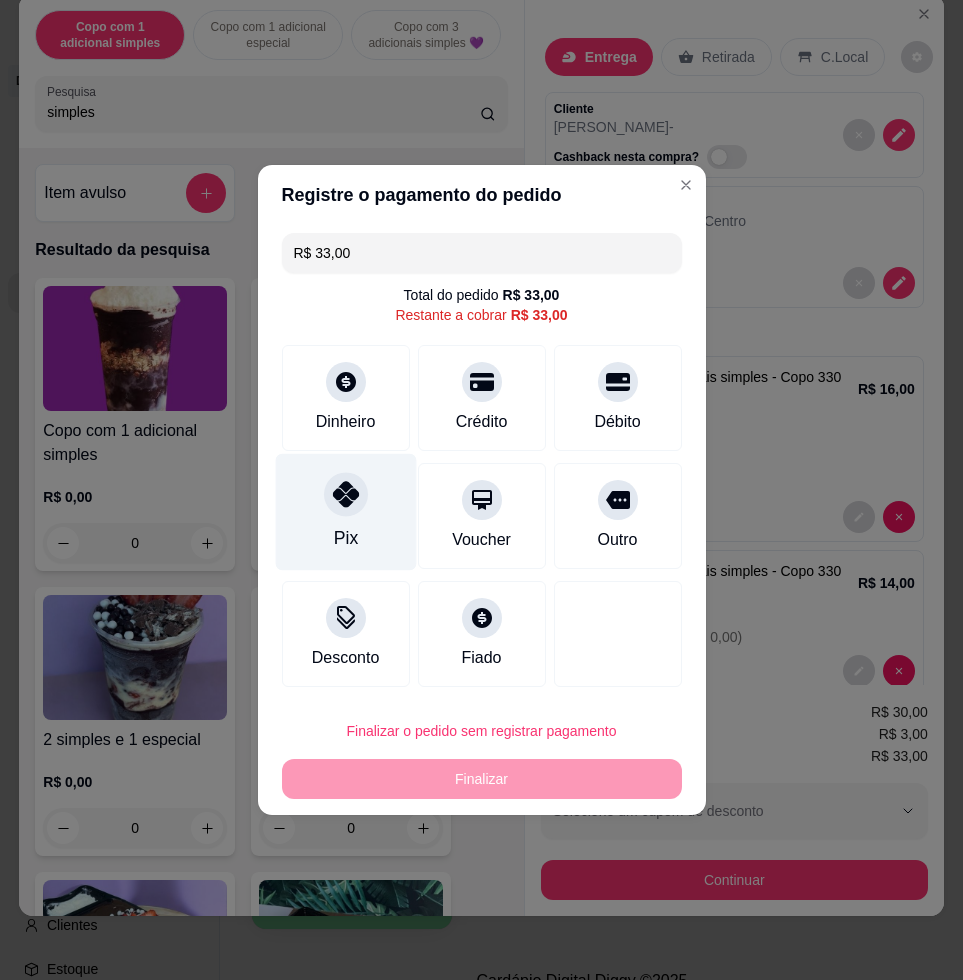 click 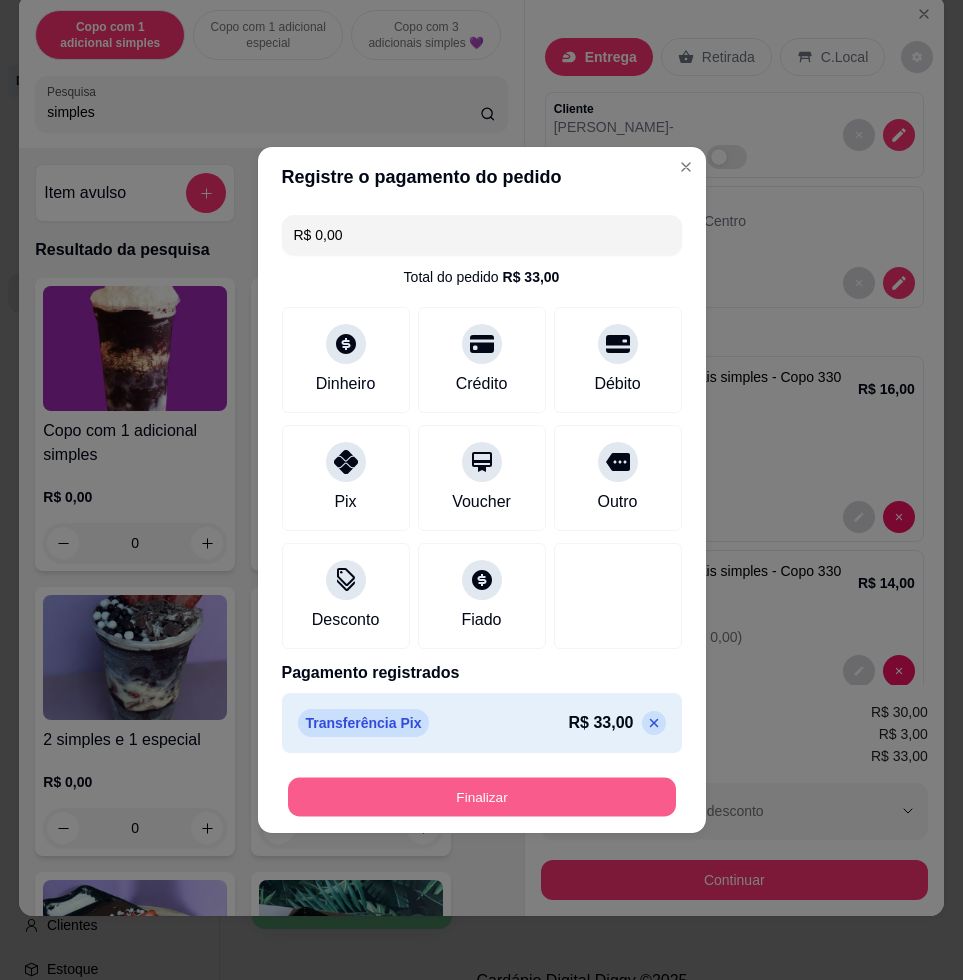 click on "Finalizar" at bounding box center (482, 797) 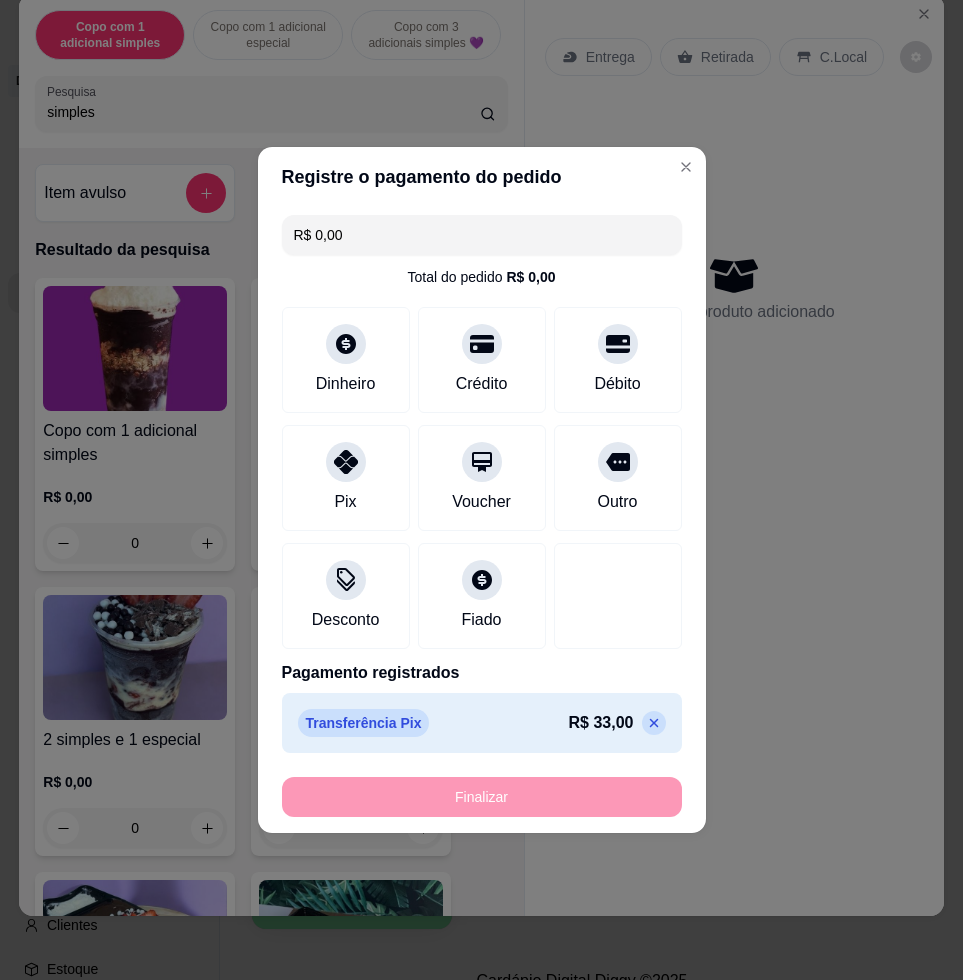 type on "-R$ 33,00" 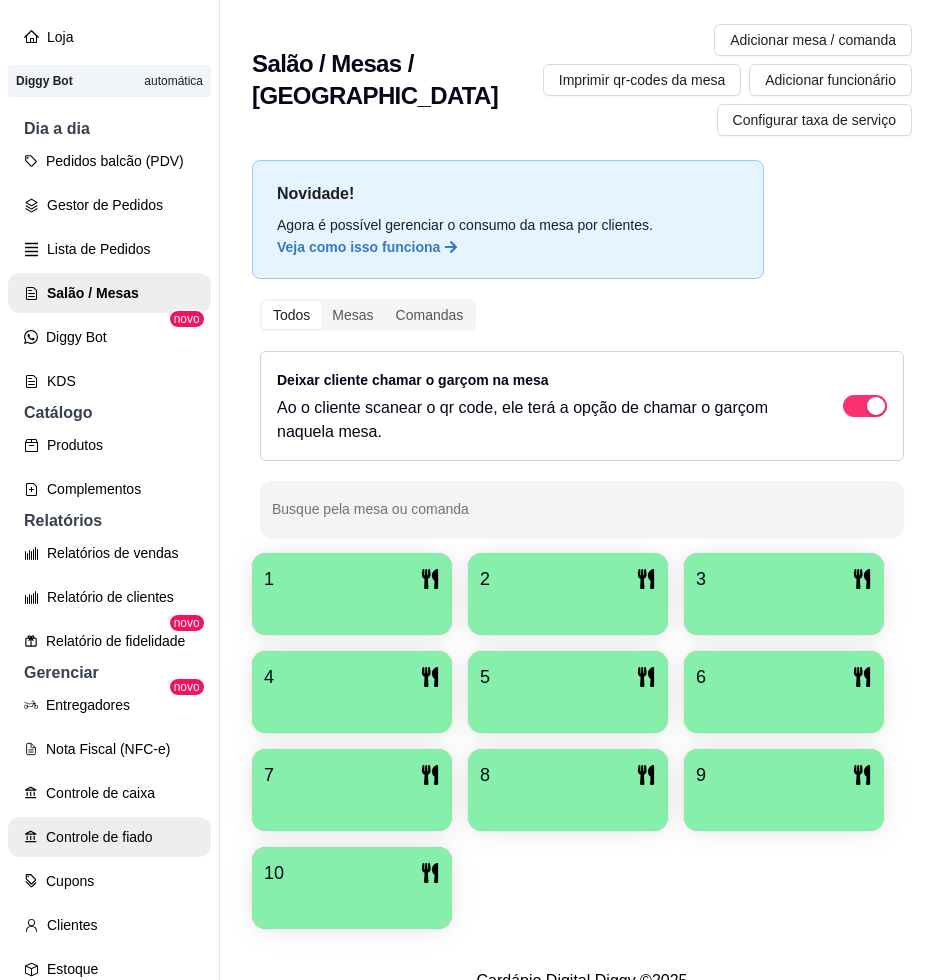 click on "Controle de fiado" at bounding box center [109, 837] 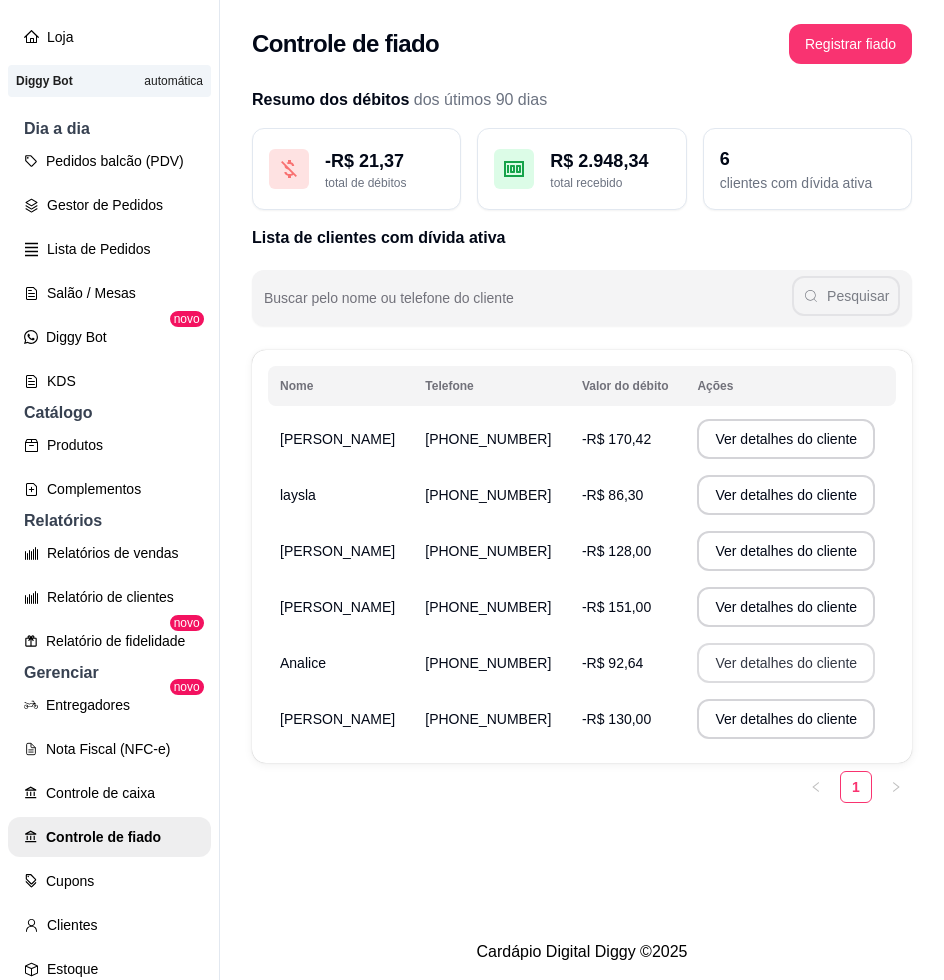 click on "Ver detalhes do cliente" at bounding box center [786, 663] 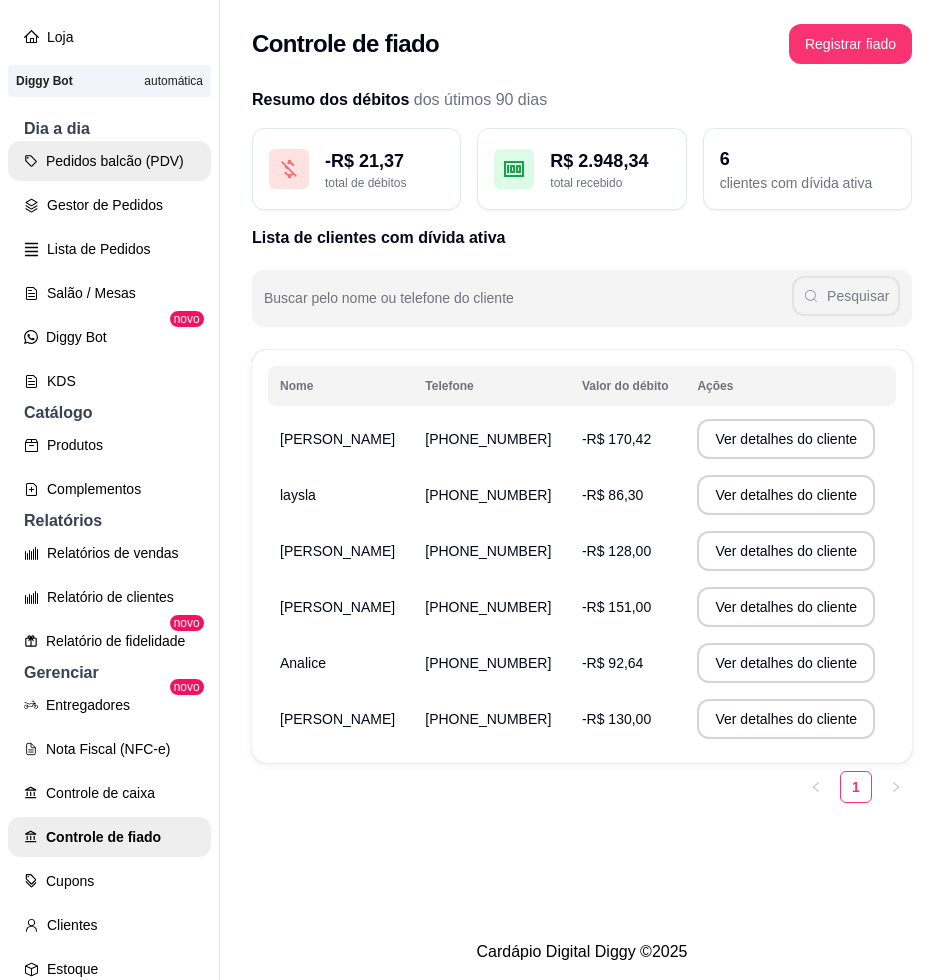 click on "Pedidos balcão (PDV)" at bounding box center (109, 161) 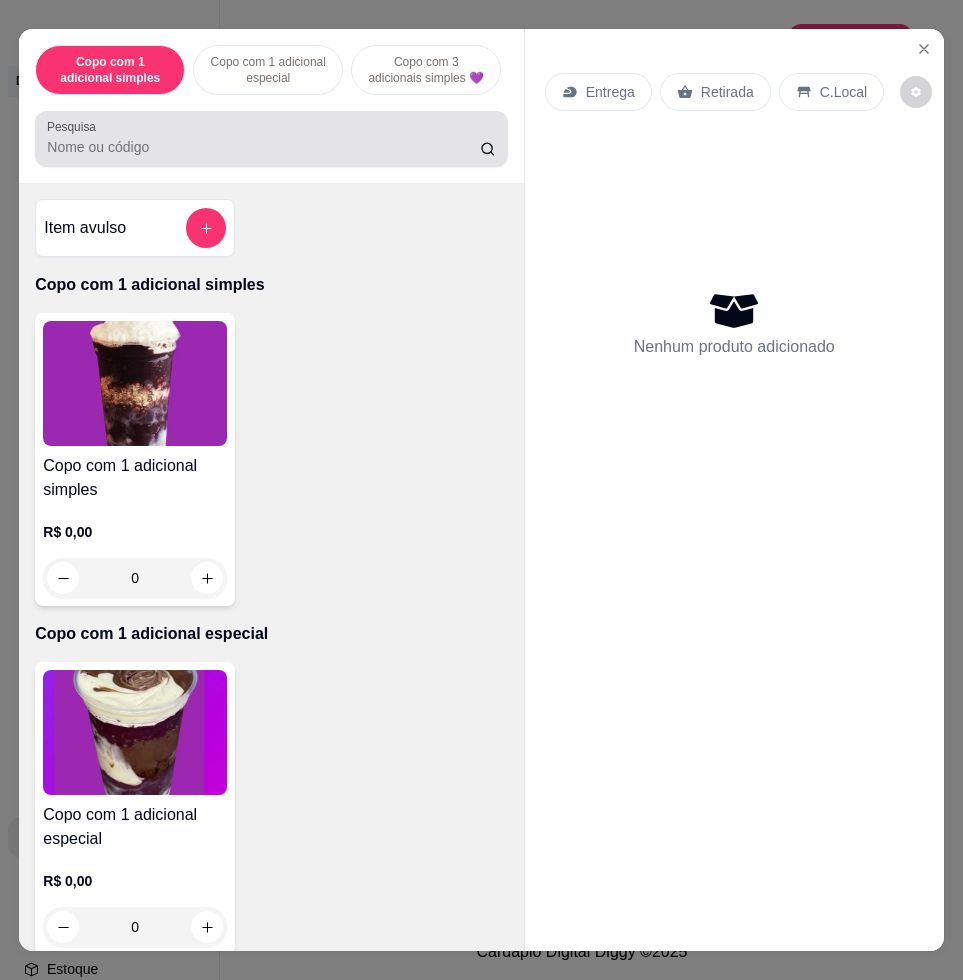 click at bounding box center [271, 139] 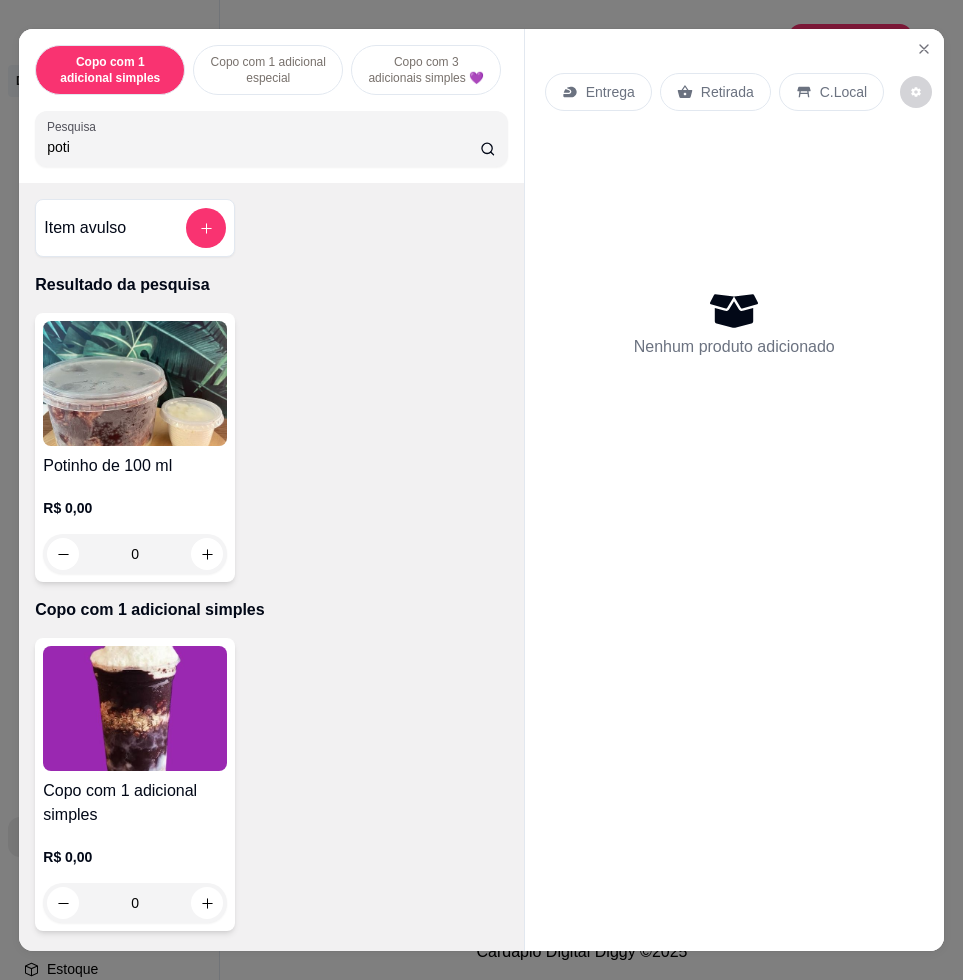 type on "poti" 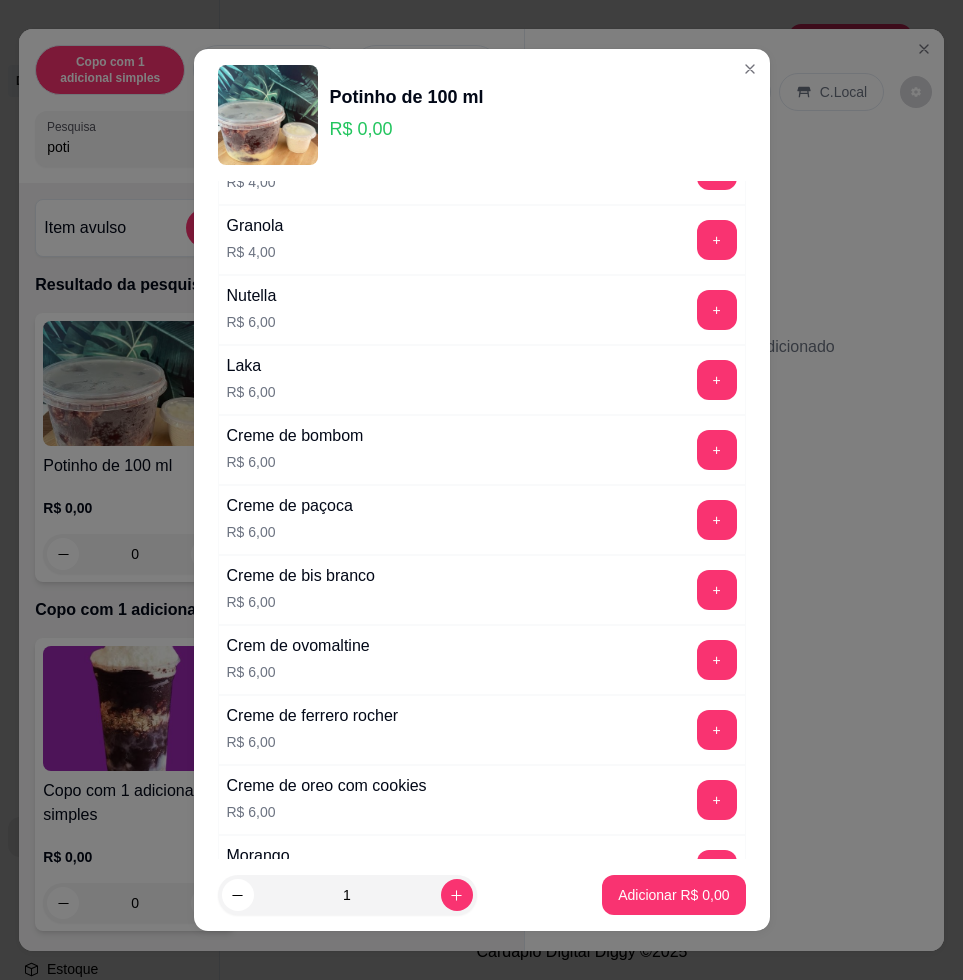 scroll, scrollTop: 1000, scrollLeft: 0, axis: vertical 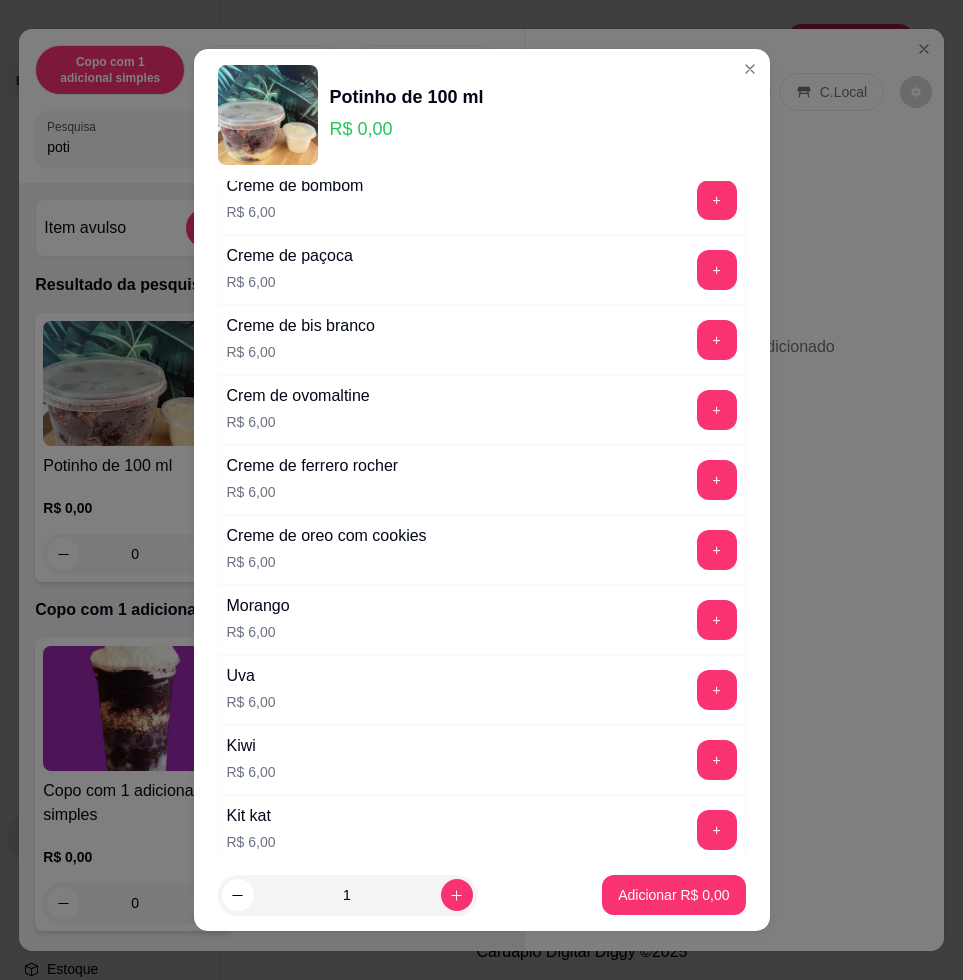click on "Morango  R$ 6,00 +" at bounding box center [482, 620] 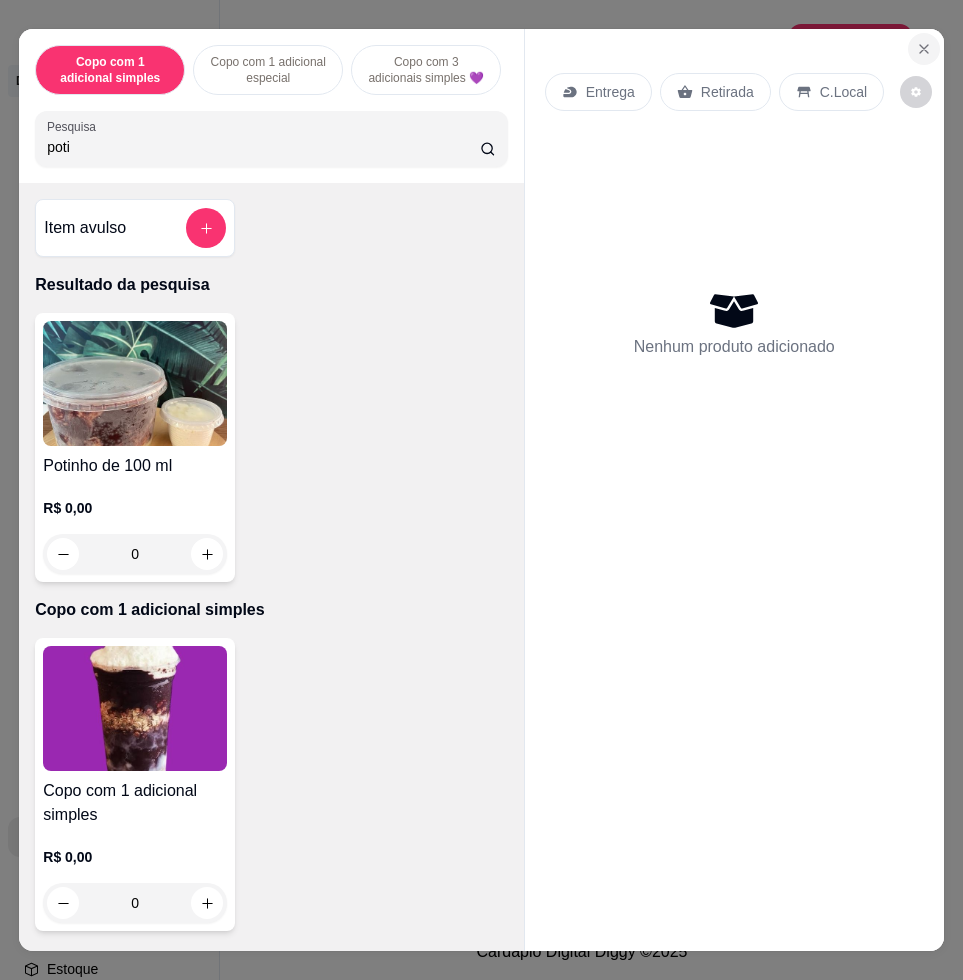 click 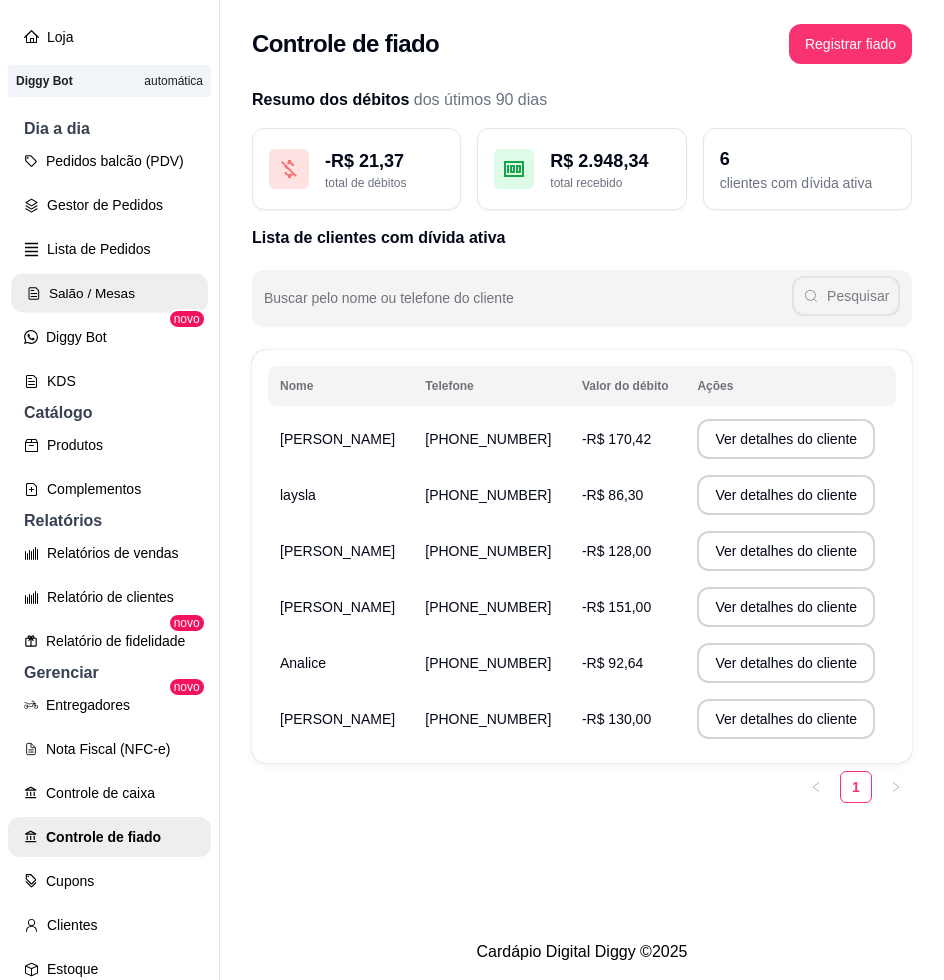 click on "Salão / Mesas" at bounding box center [109, 293] 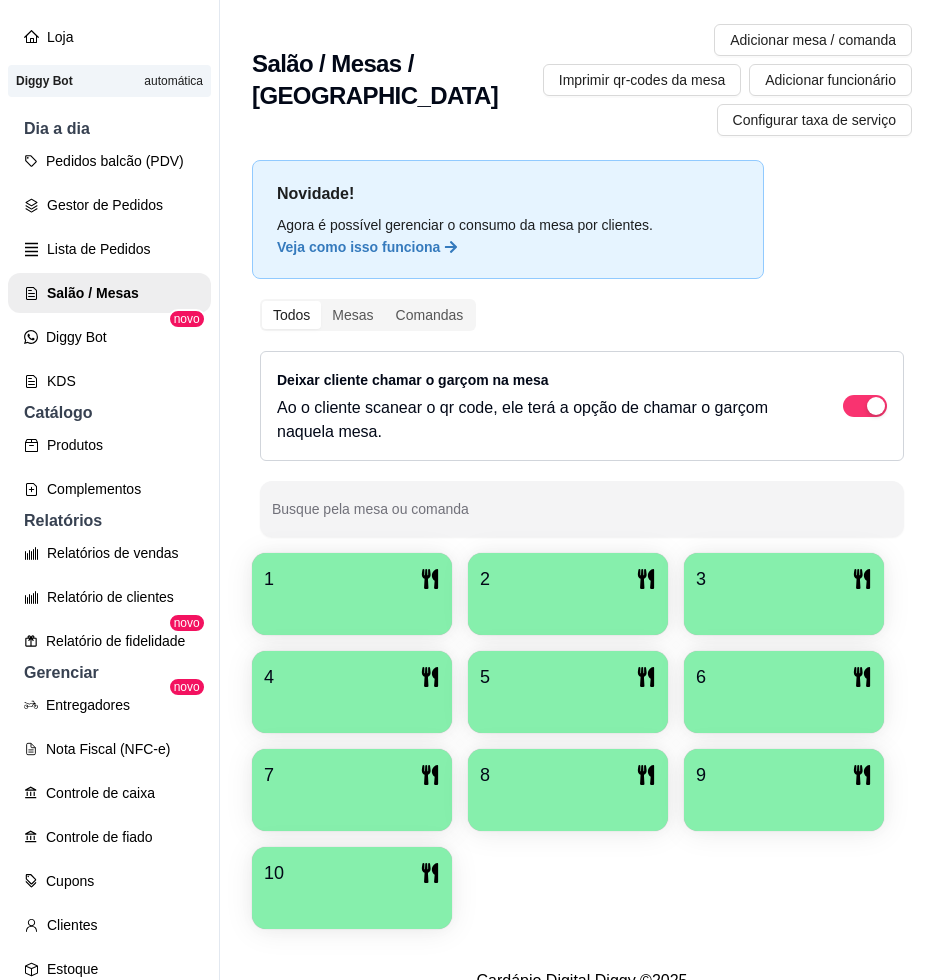 click at bounding box center (352, 608) 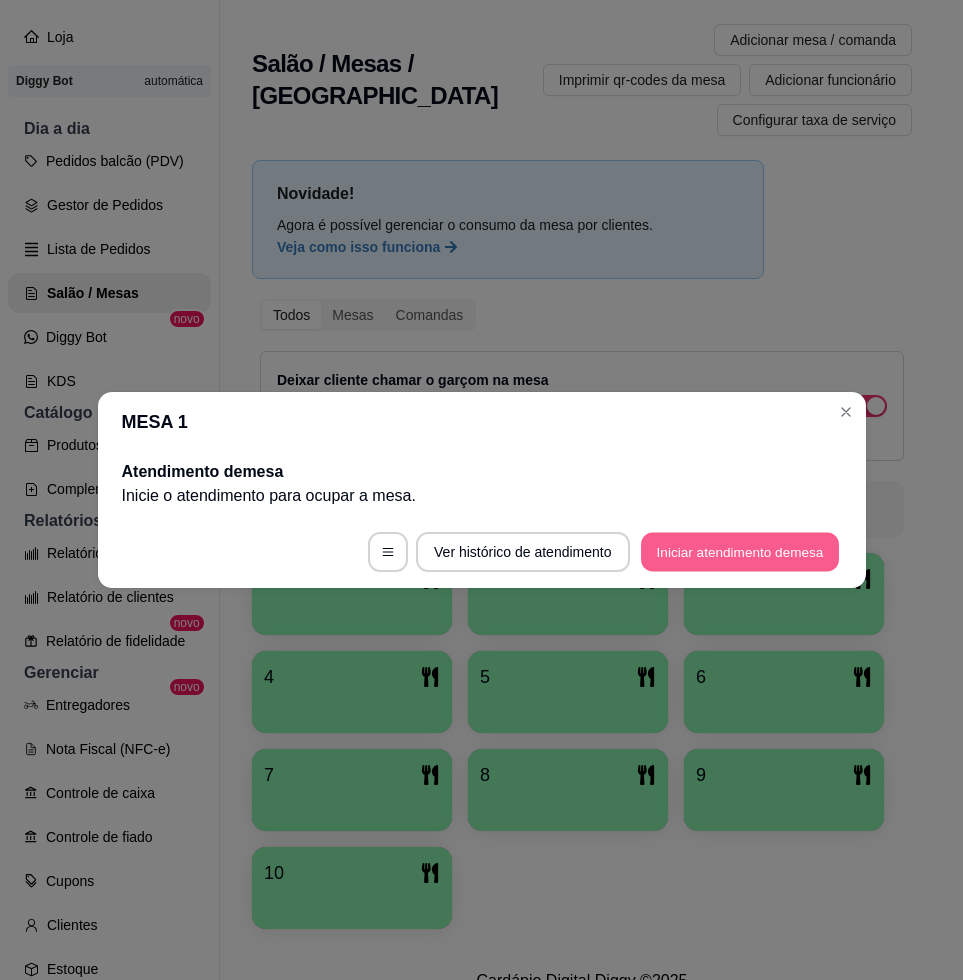 click on "Iniciar atendimento de  mesa" at bounding box center [740, 552] 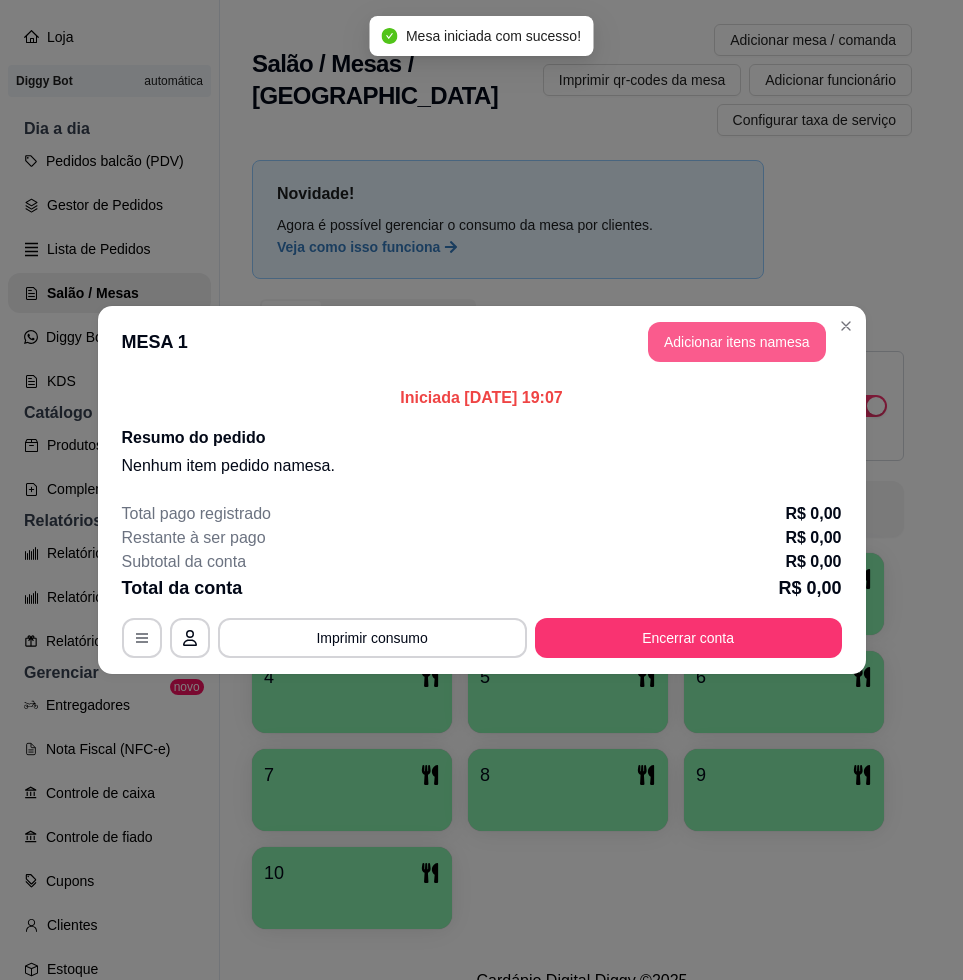 click on "Adicionar itens na  mesa" at bounding box center (737, 342) 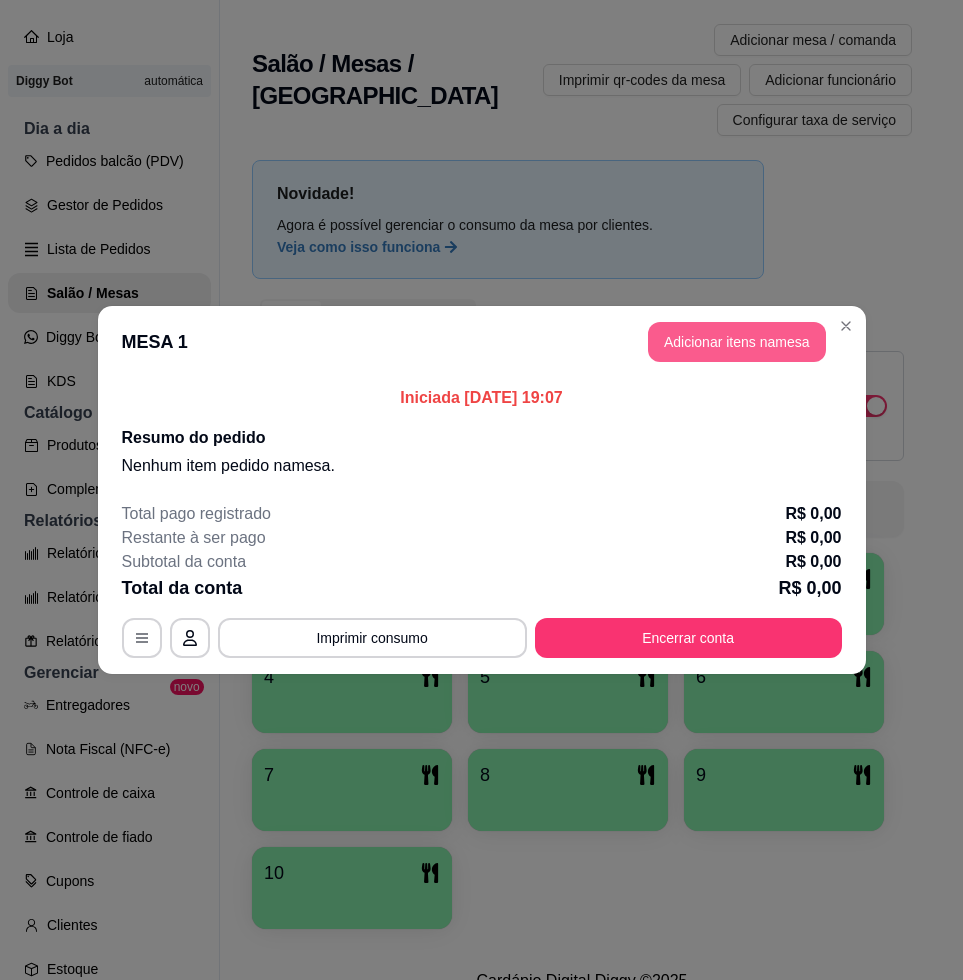 click on "Adicionar itens na  mesa" at bounding box center (737, 342) 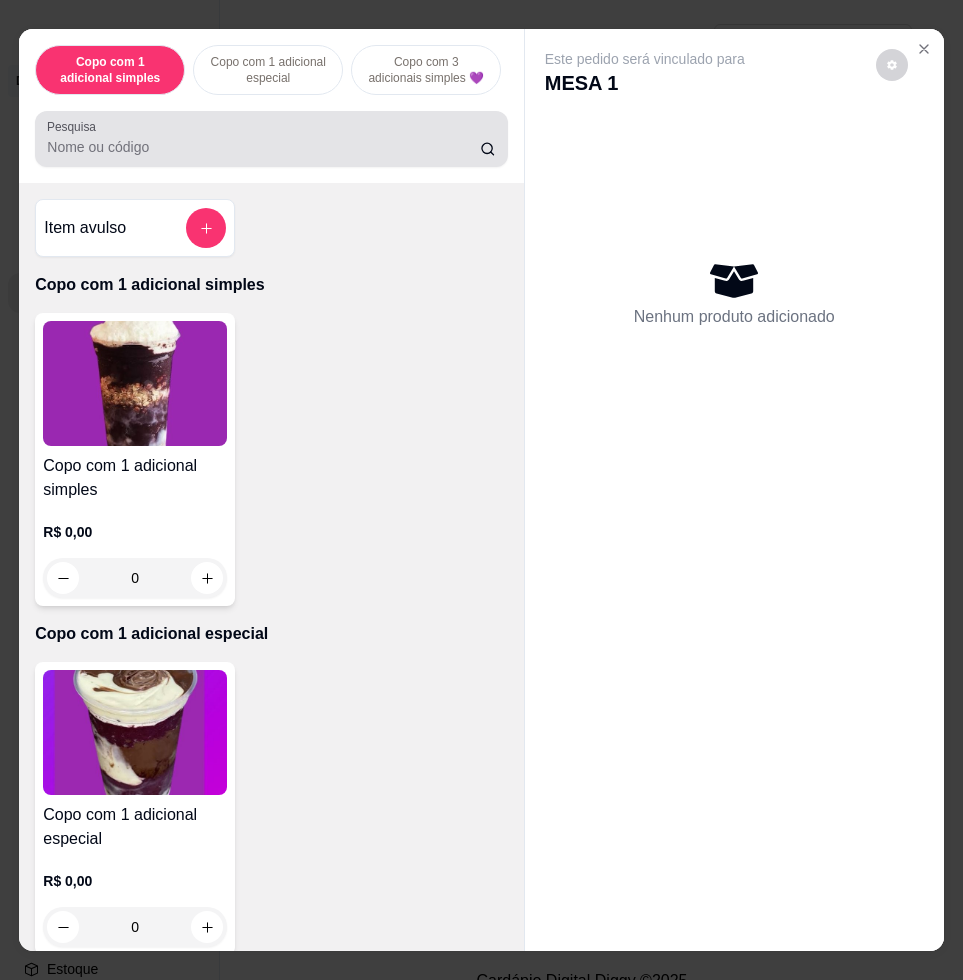click on "Pesquisa" at bounding box center [263, 147] 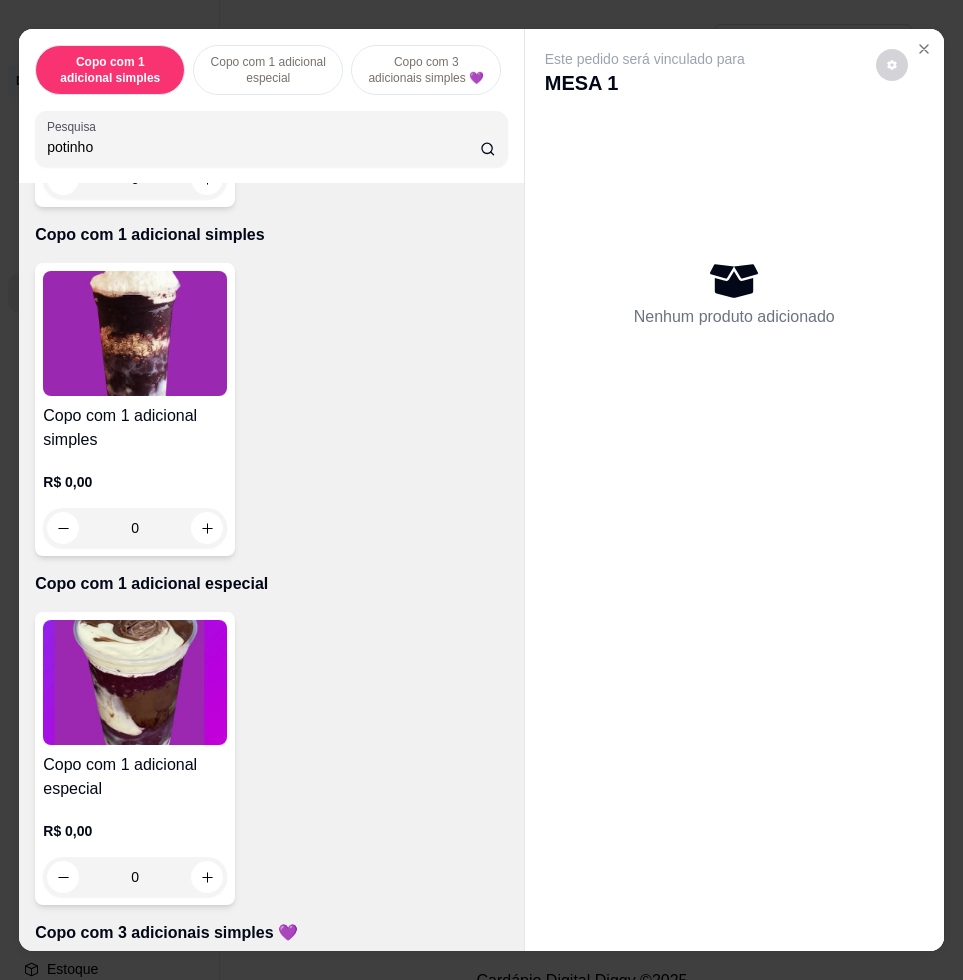 scroll, scrollTop: 0, scrollLeft: 0, axis: both 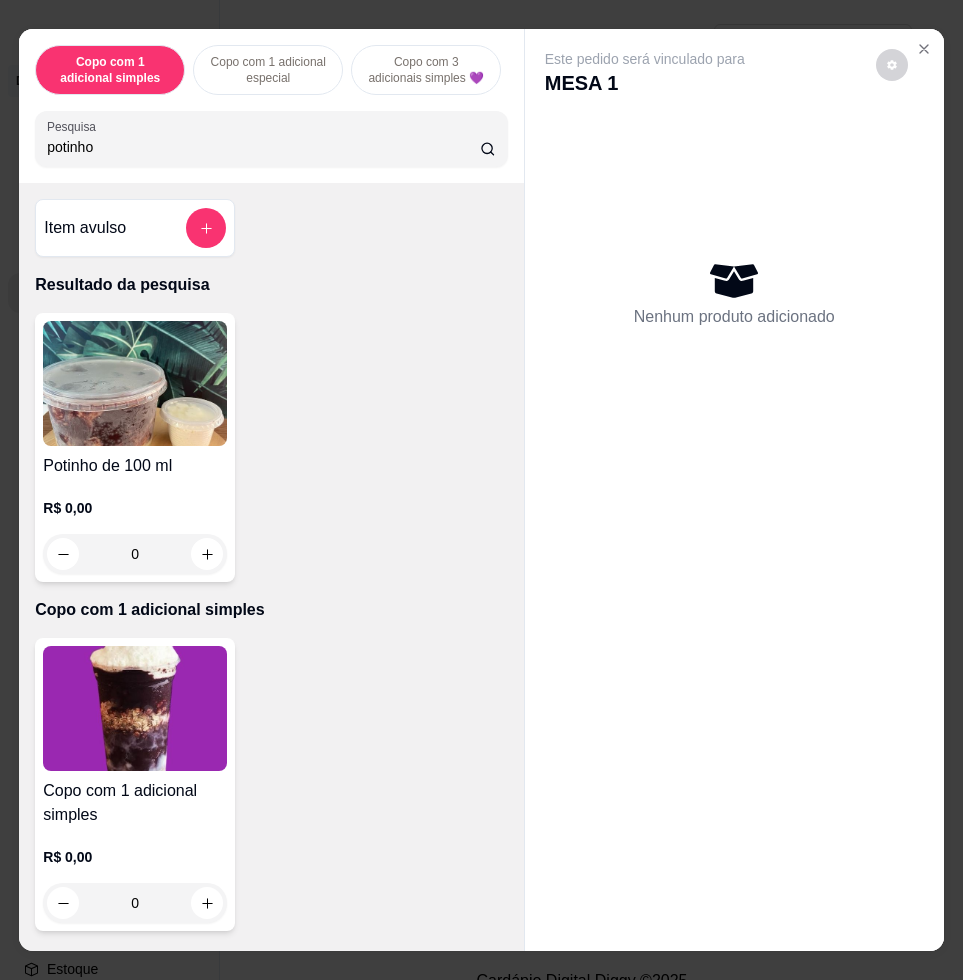 type on "potinho" 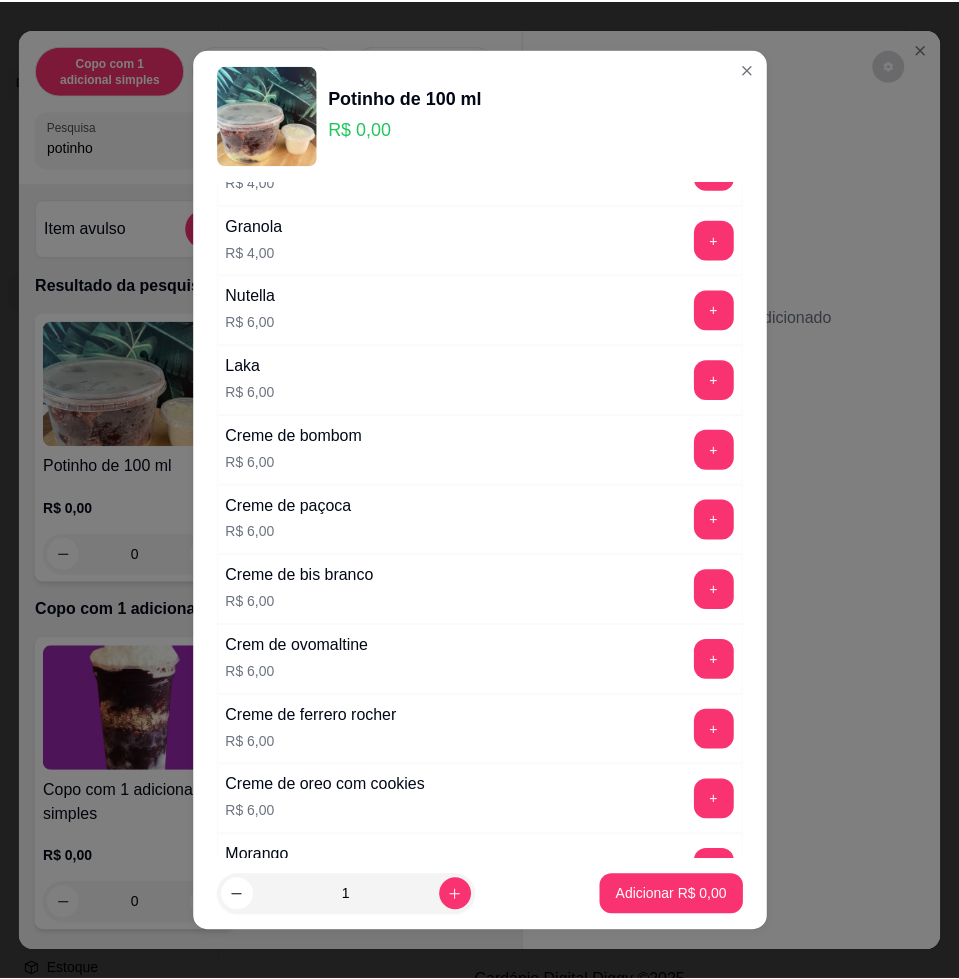 scroll, scrollTop: 875, scrollLeft: 0, axis: vertical 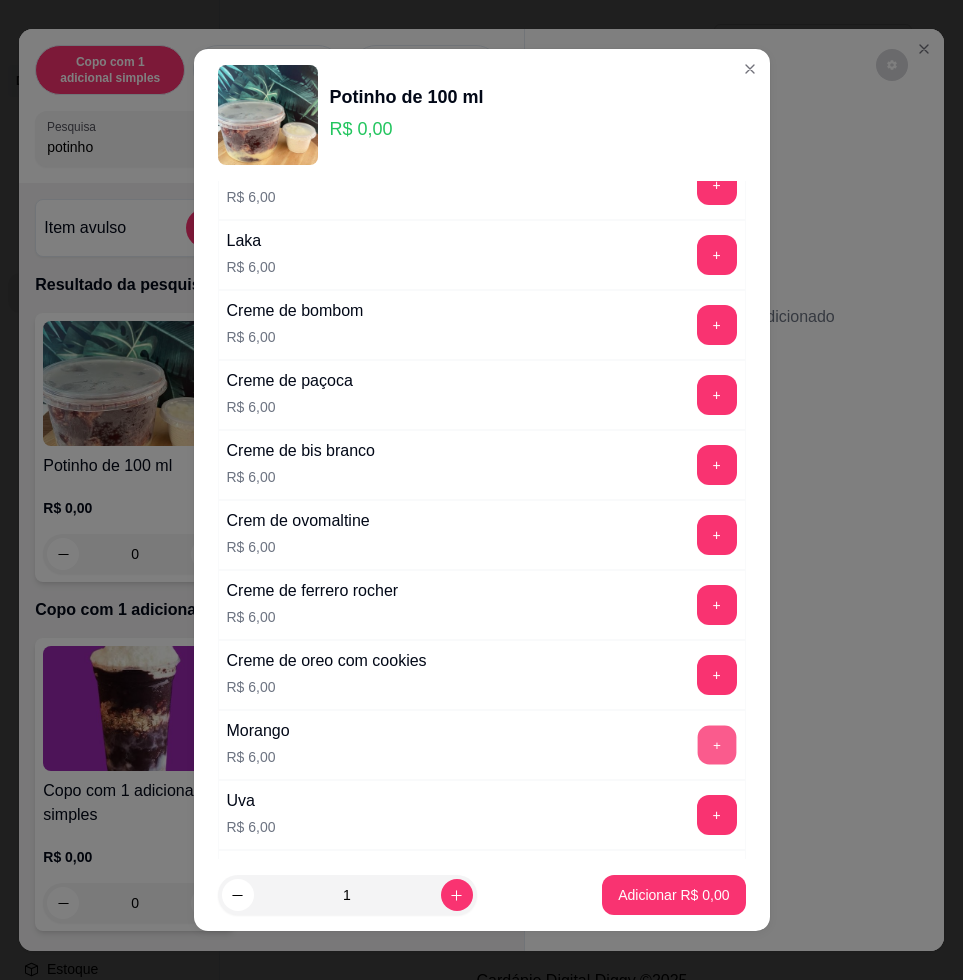 click on "+" at bounding box center [716, 745] 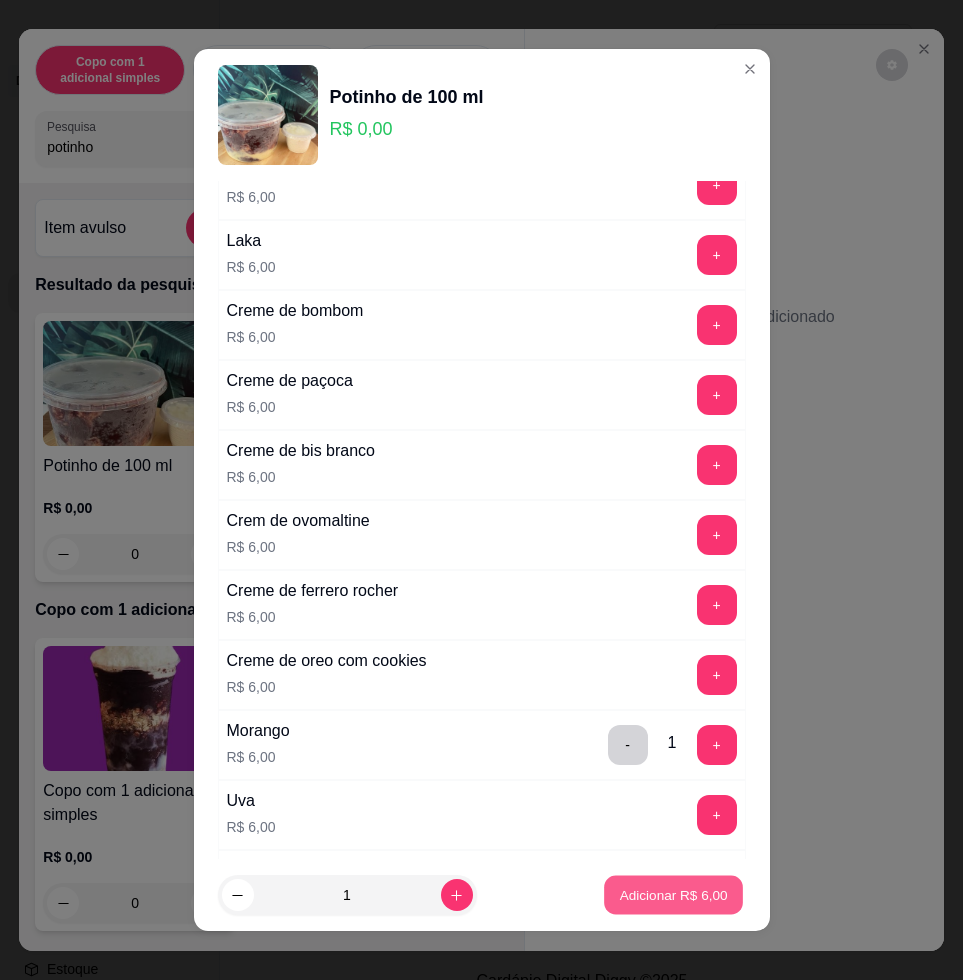 click on "Adicionar   R$ 6,00" at bounding box center (674, 894) 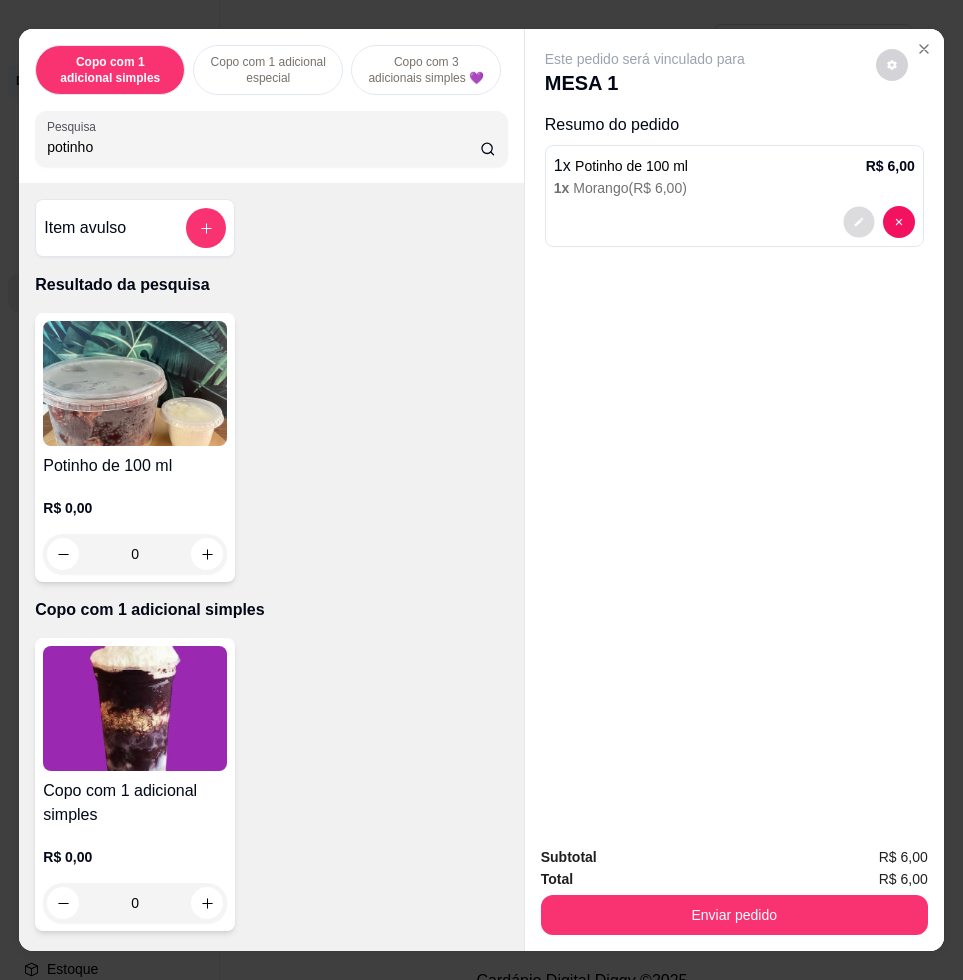 click at bounding box center [858, 222] 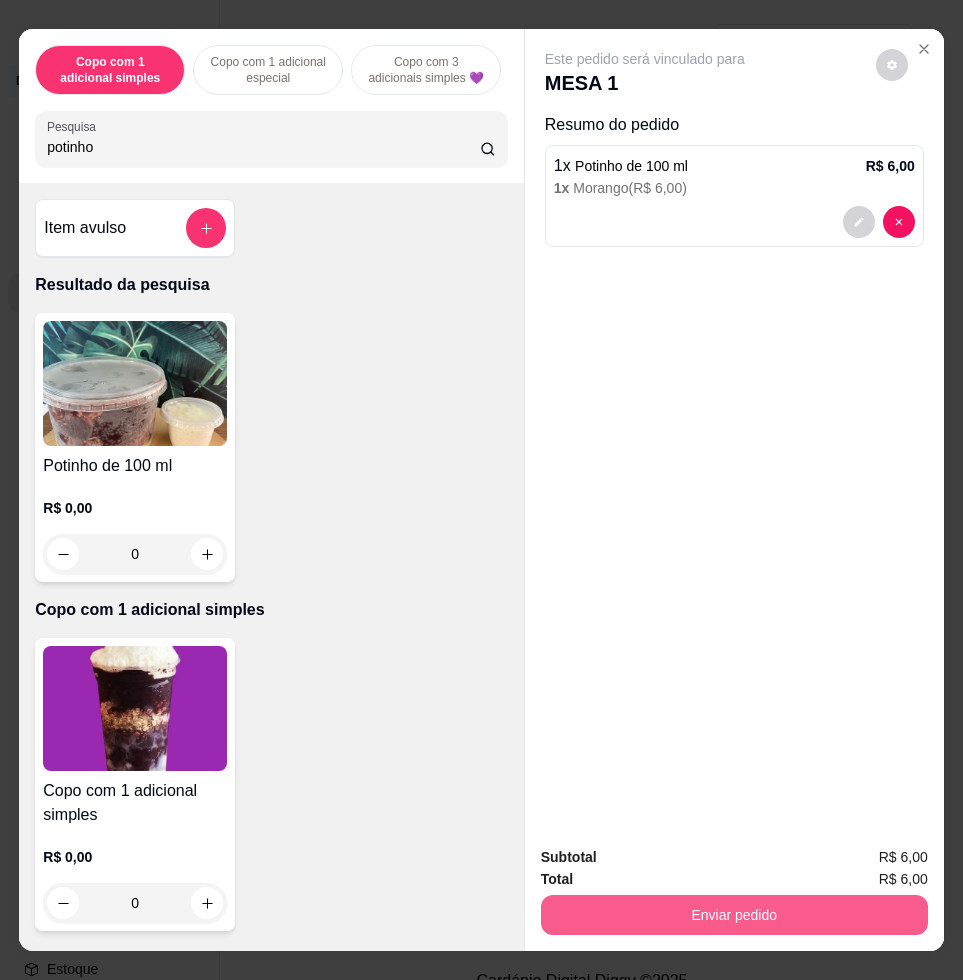 click on "Enviar pedido" at bounding box center (734, 915) 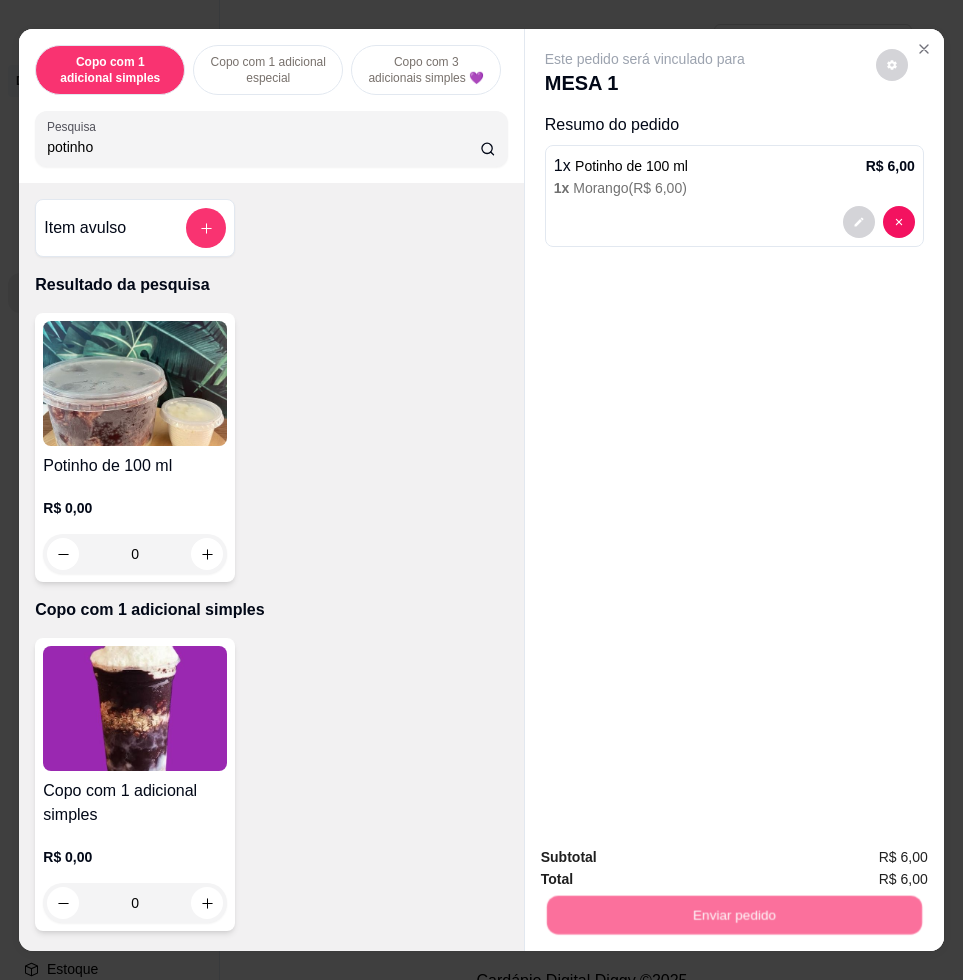 click on "Não registrar e enviar pedido" at bounding box center [666, 856] 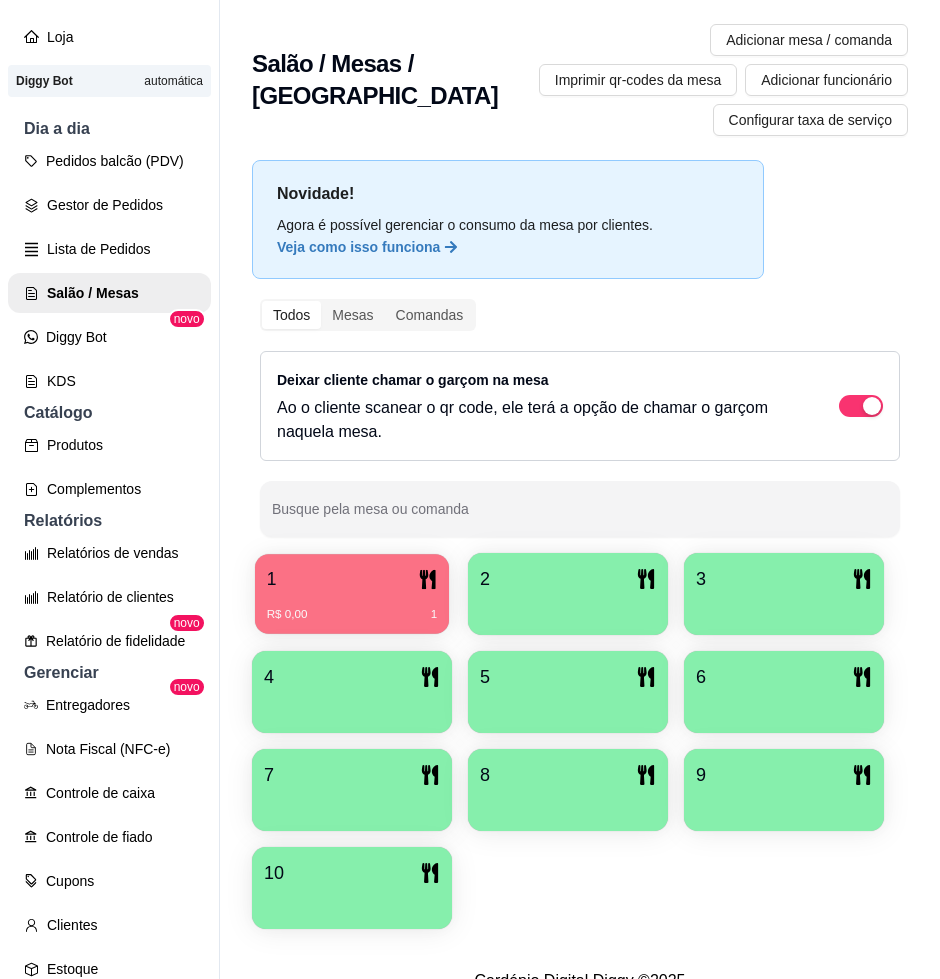 click on "1" at bounding box center [352, 579] 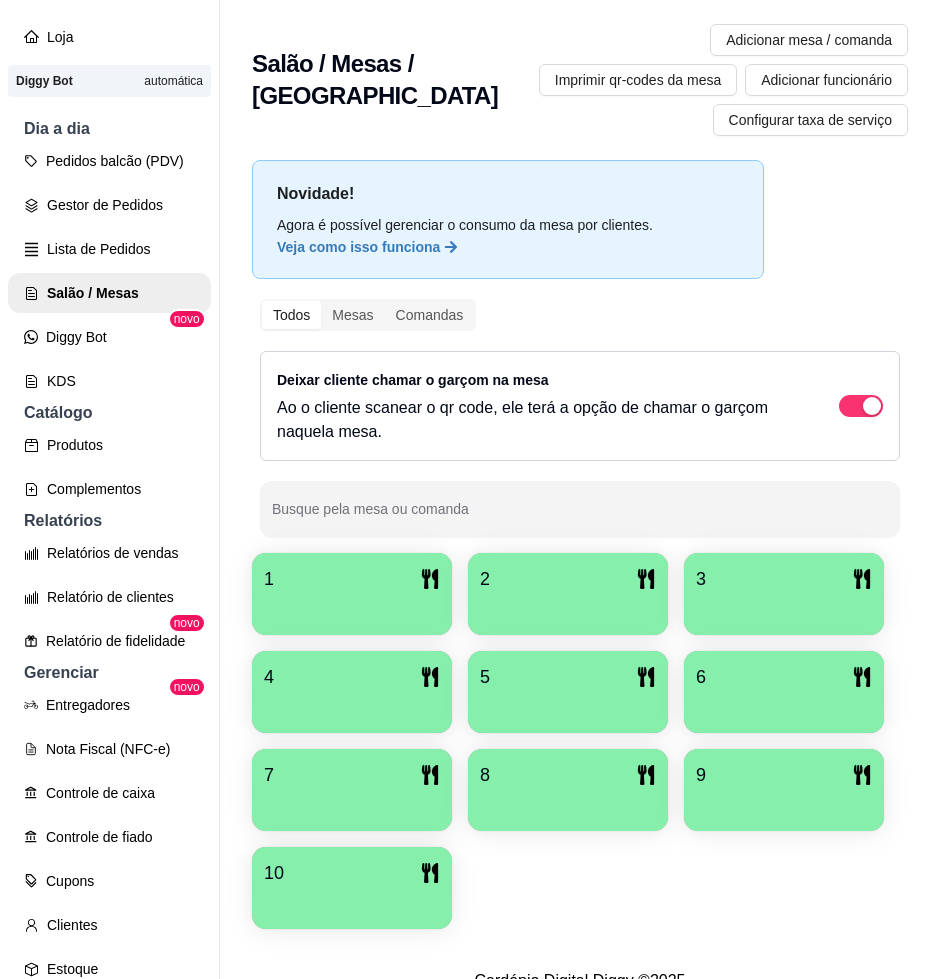 click at bounding box center (352, 608) 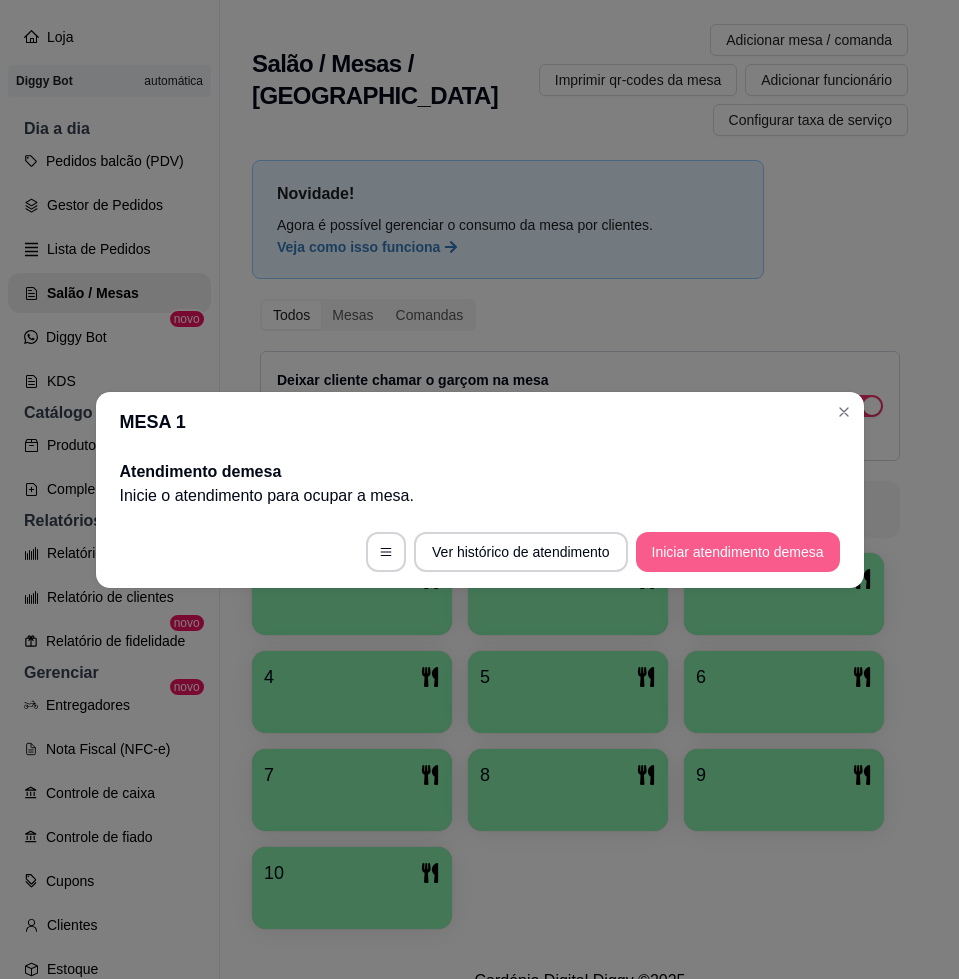 click on "Iniciar atendimento de  mesa" at bounding box center [738, 552] 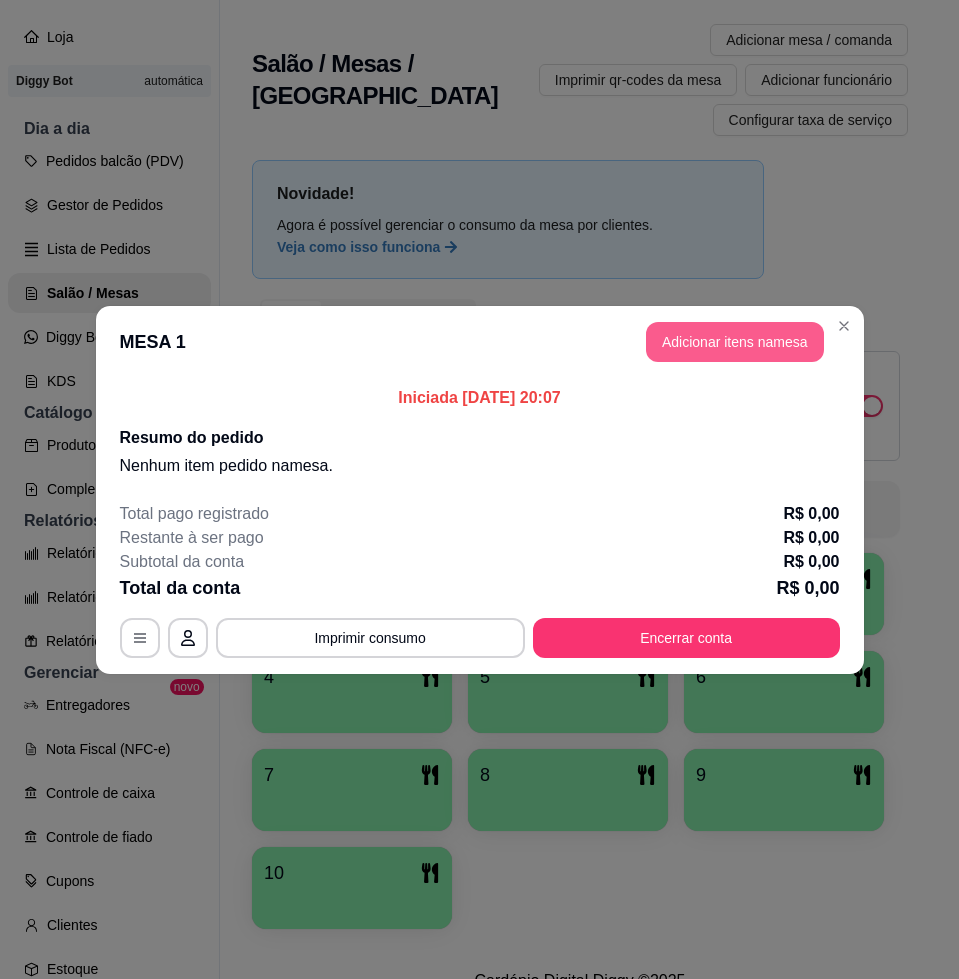 click on "Adicionar itens na  mesa" at bounding box center (735, 342) 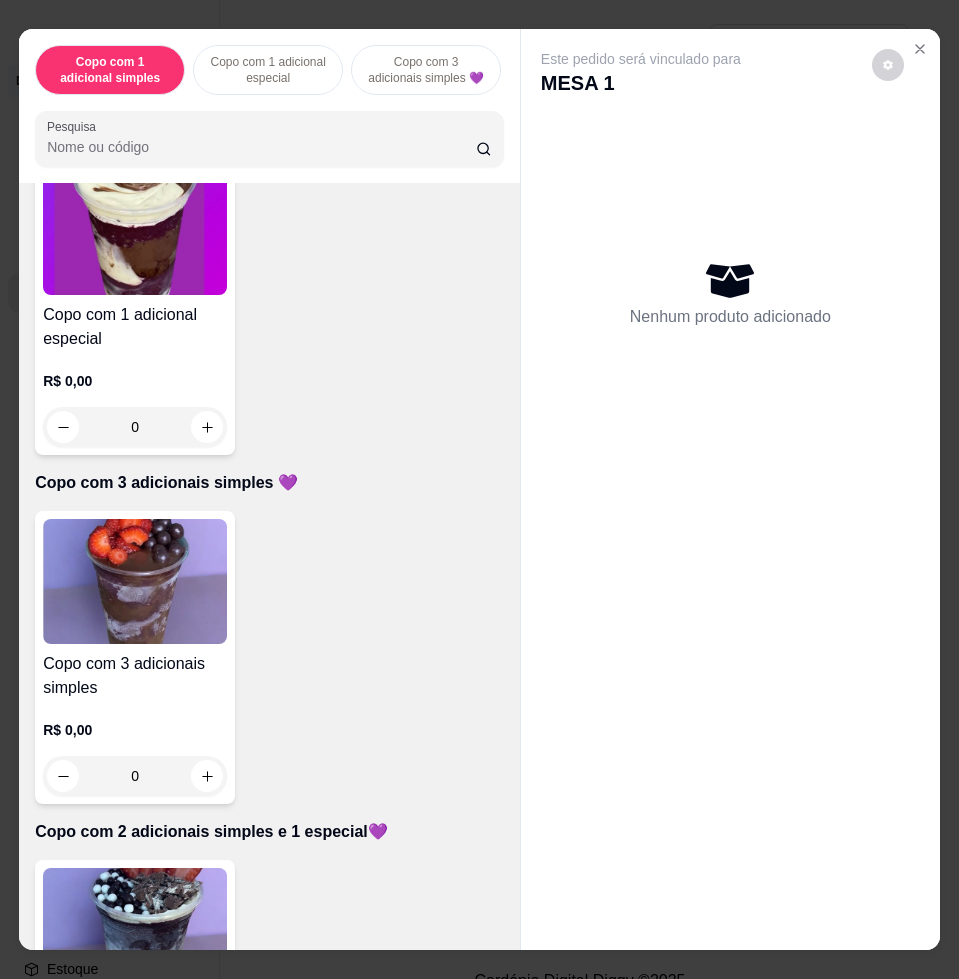 scroll, scrollTop: 875, scrollLeft: 0, axis: vertical 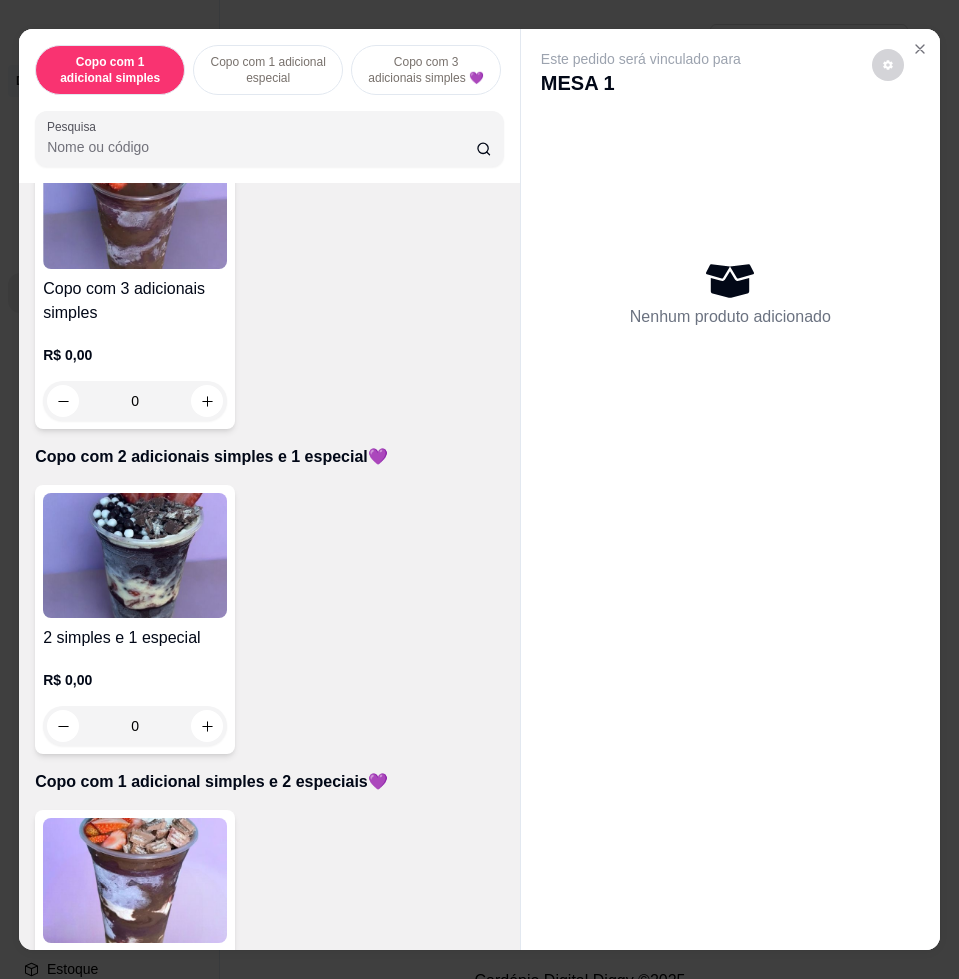 click at bounding box center [135, 555] 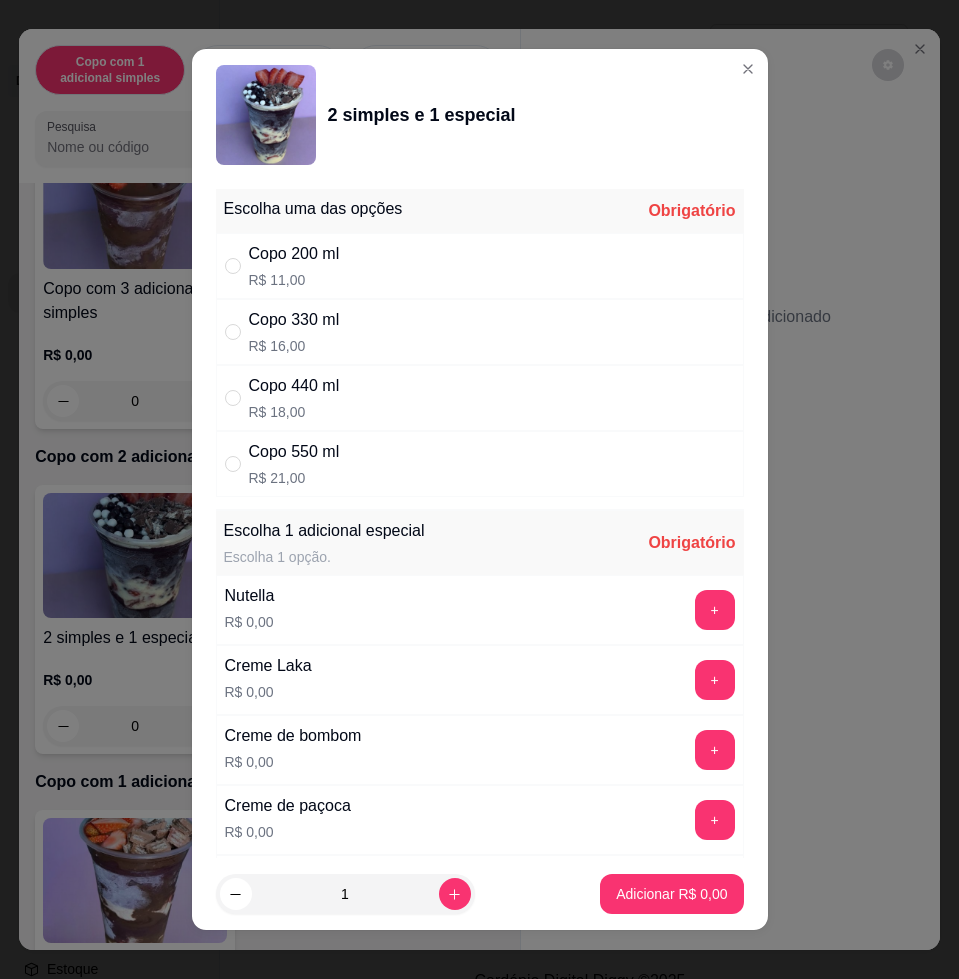 click on "Copo 330 ml R$ 16,00" at bounding box center [480, 332] 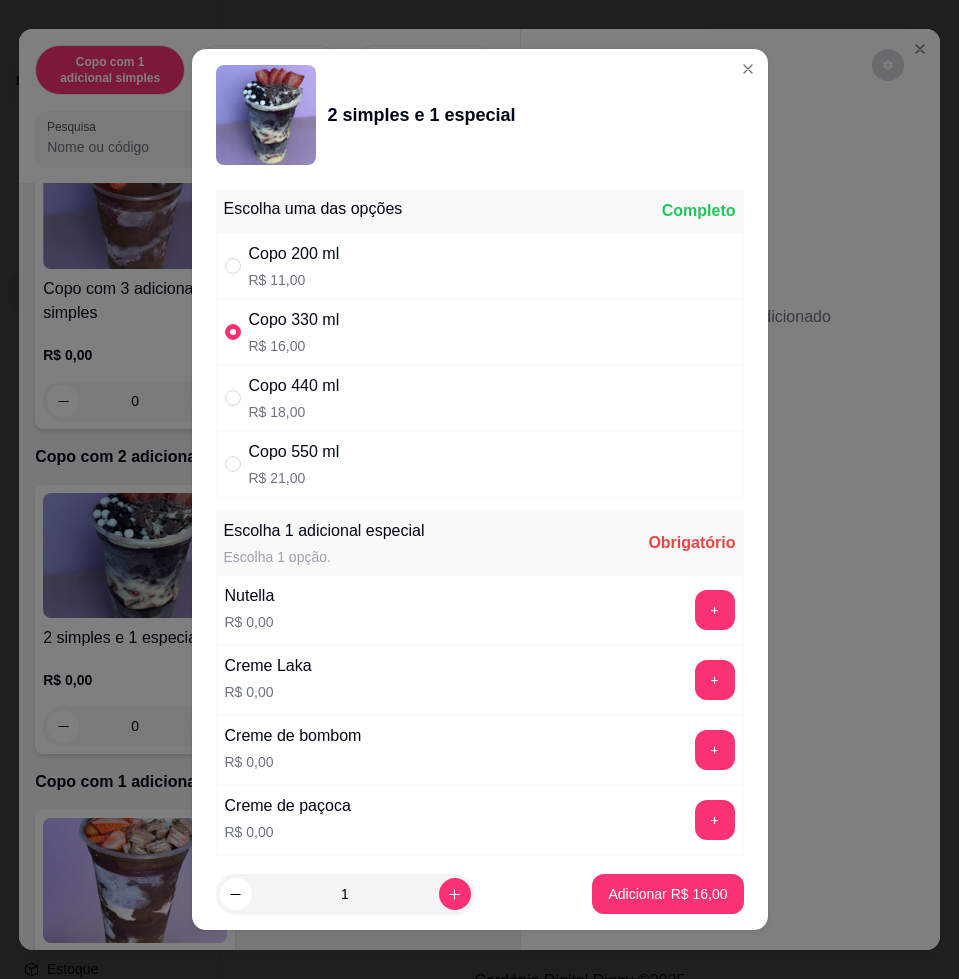radio on "true" 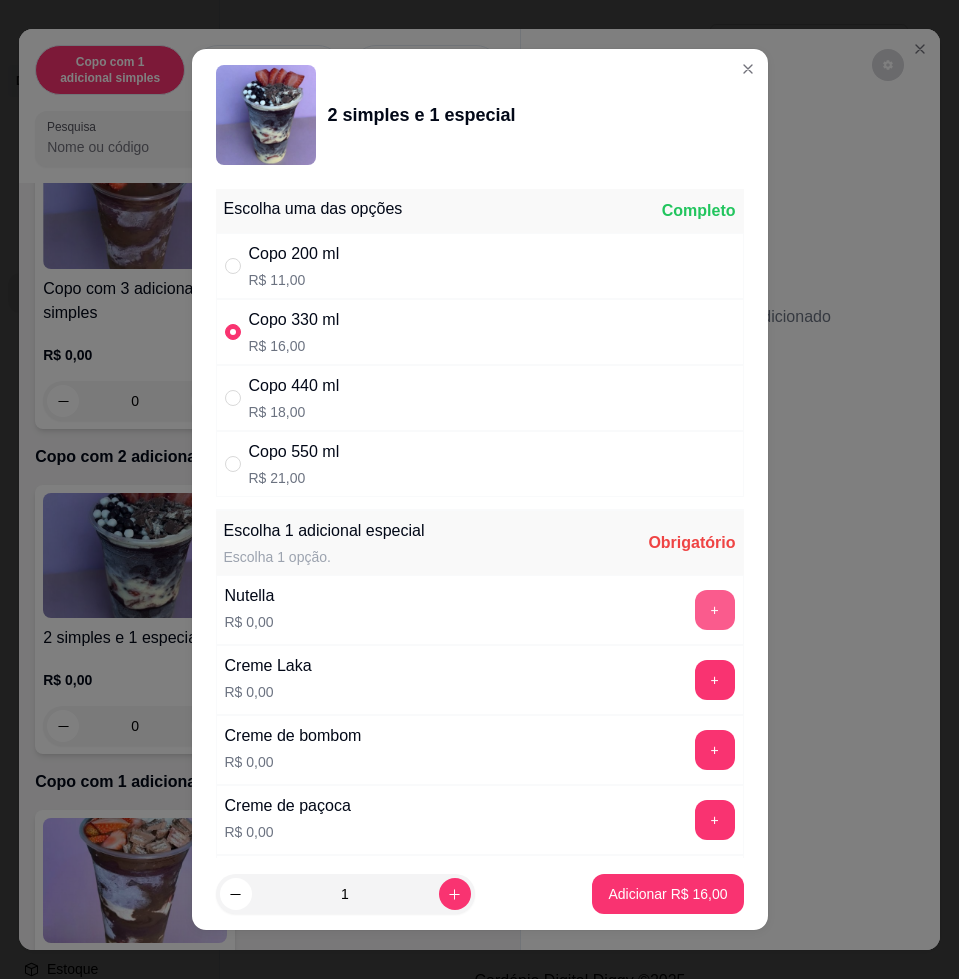 click on "+" at bounding box center (715, 610) 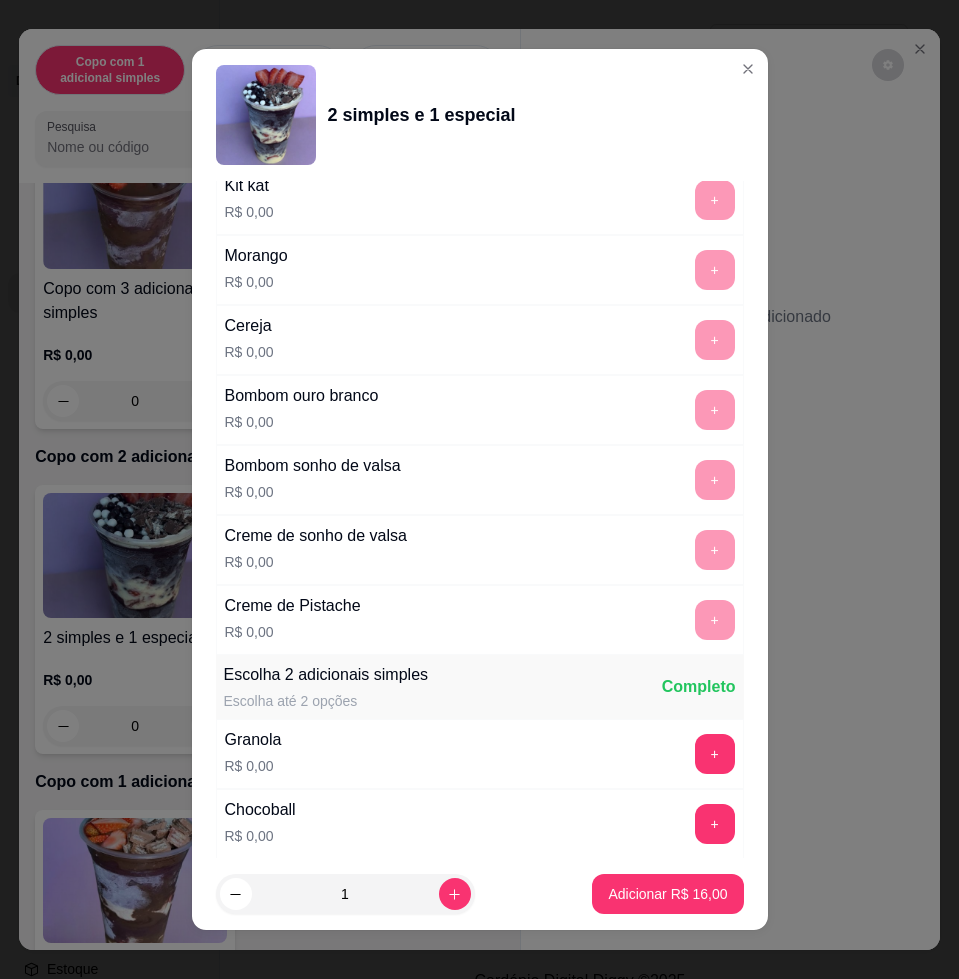 scroll, scrollTop: 1875, scrollLeft: 0, axis: vertical 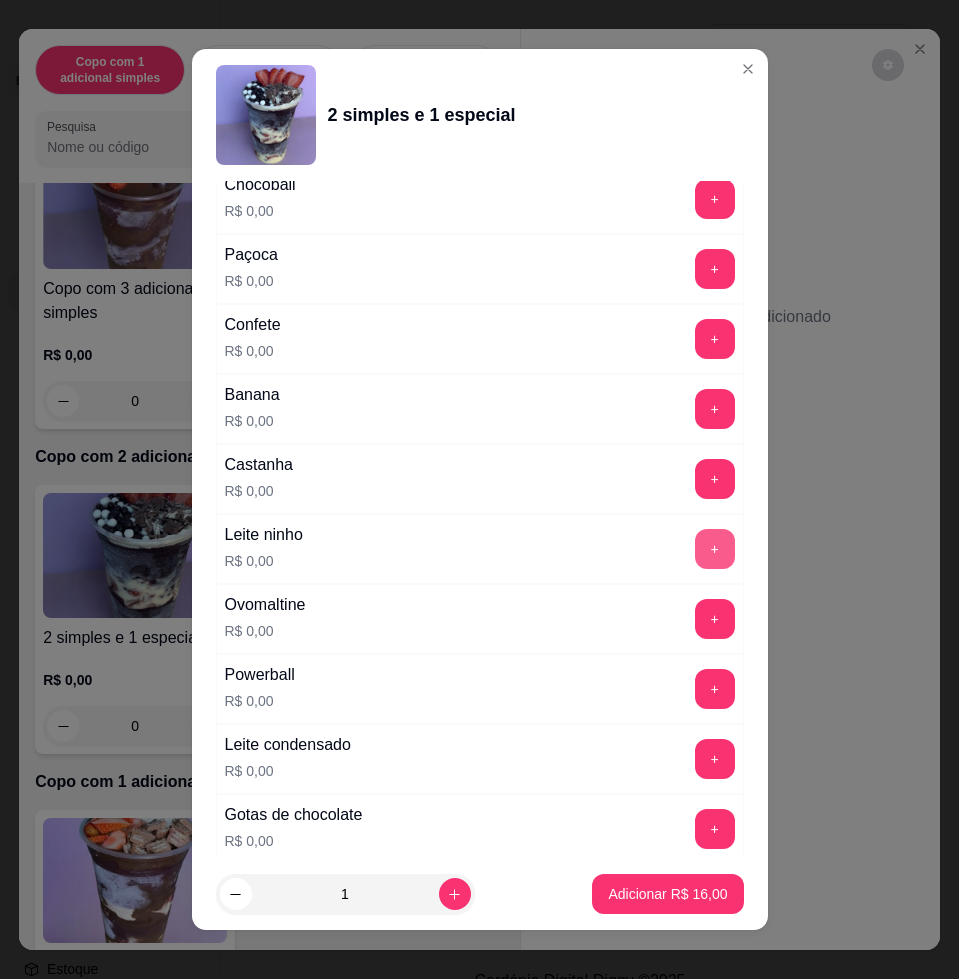 click on "+" at bounding box center [715, 549] 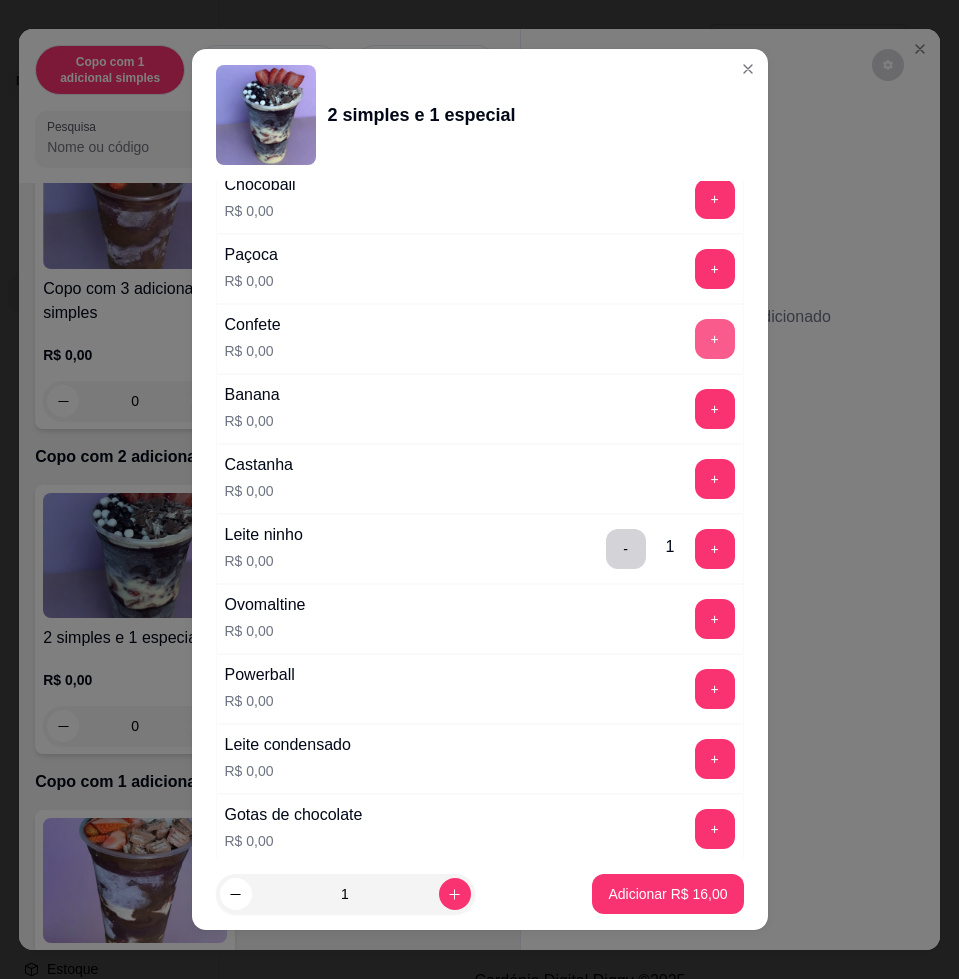 click on "+" at bounding box center [715, 339] 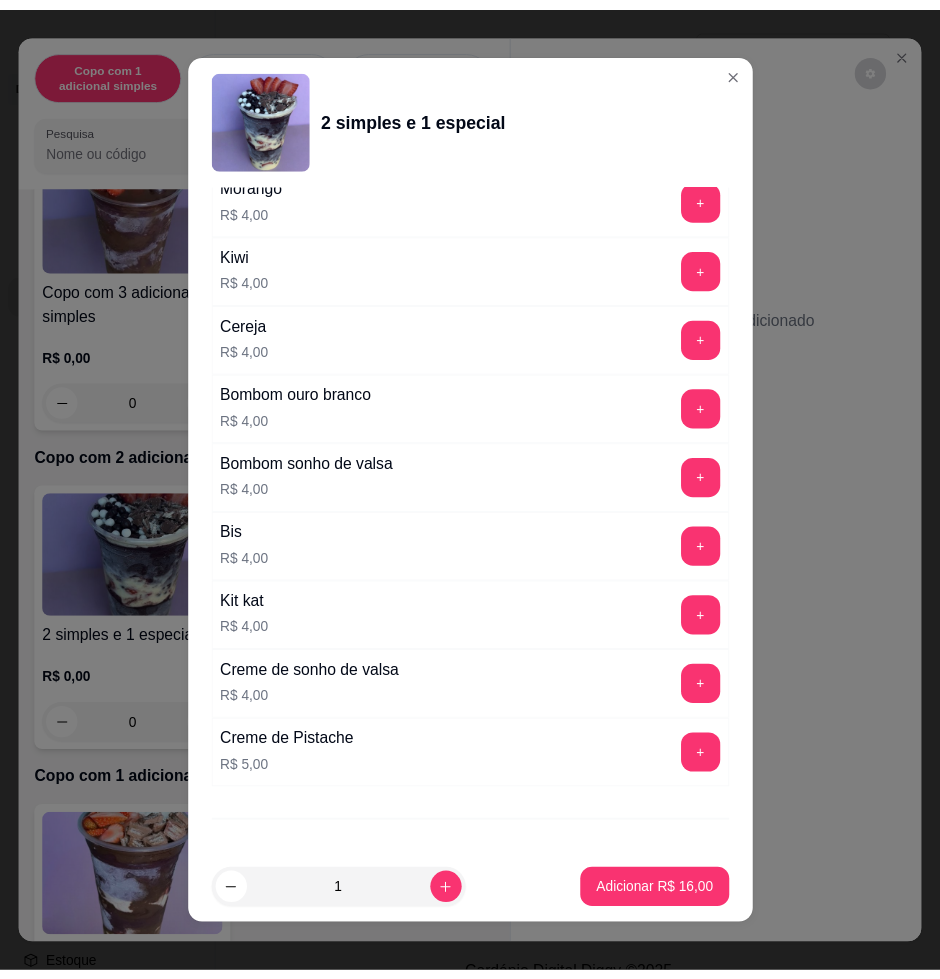 scroll, scrollTop: 4959, scrollLeft: 0, axis: vertical 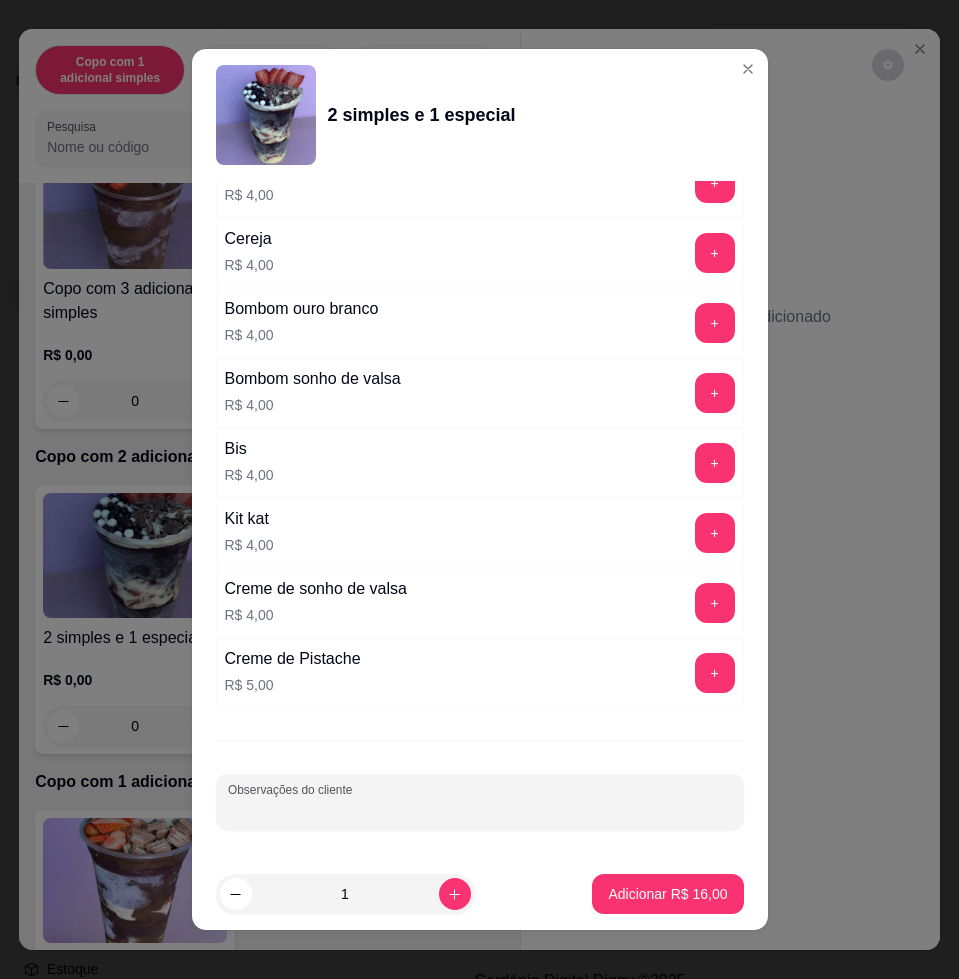 drag, startPoint x: 330, startPoint y: 808, endPoint x: 293, endPoint y: 816, distance: 37.85499 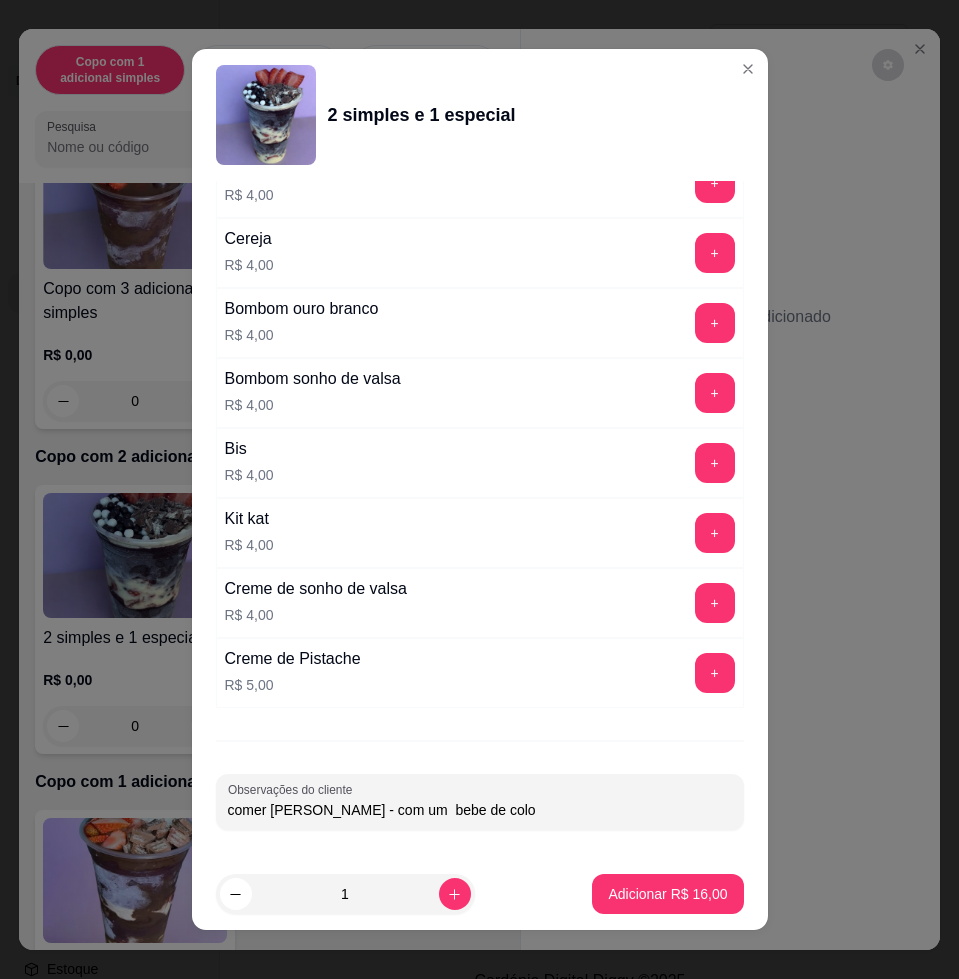 type on "comer [PERSON_NAME] - com um  bebe de colo" 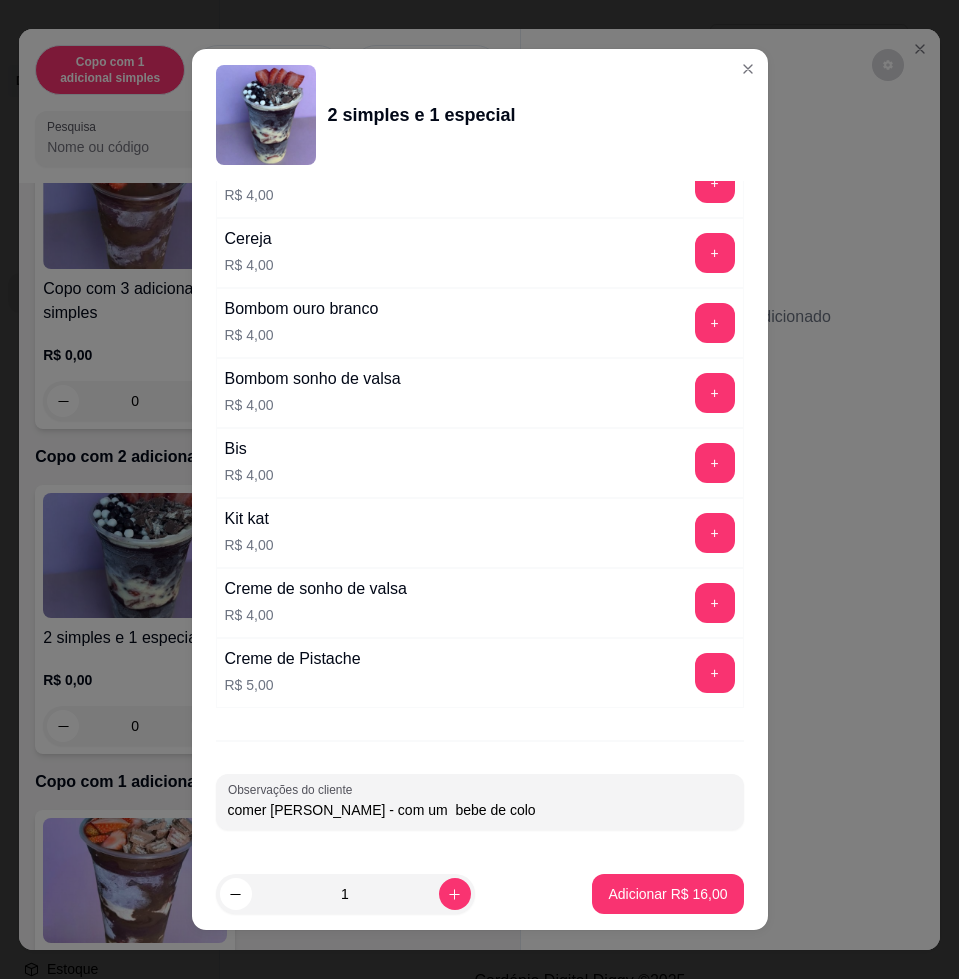 click on "Escolha uma das opções Completo Copo 200 ml R$ 11,00 Copo 330 ml R$ 16,00 Copo 440 ml  R$ 18,00 Copo 550 ml R$ 21,00 Escolha 1 adicional especial  Escolha 1 opção. Completo Nutella R$ 0,00 - 1 + Creme Laka R$ 0,00 + Creme de bombom R$ 0,00 + Creme de paçoca  R$ 0,00 + Creme de bis branco  R$ 0,00 + Creme de ovomaltine  R$ 0,00 + Creme de ferrero rocher R$ 0,00 + Creme de oreo com cookies R$ 0,00 + Creme de morango  R$ 0,00 + Bis branco  R$ 0,00 + Uva R$ 0,00 + Kiwi  R$ 0,00 + Kit kat R$ 0,00 + Morango  R$ 0,00 + Cereja R$ 0,00 + Bombom ouro branco  R$ 0,00 + Bombom sonho de valsa  R$ 0,00 + Creme de sonho de valsa  R$ 0,00 + Creme de Pistache  R$ 0,00 + Escolha 2 adicionais simples  Escolha até 2 opções Completo Granola  R$ 0,00 + Chocoball R$ 0,00 + Paçoca  R$ 0,00 + Confete  R$ 0,00 - 1 + Banana R$ 0,00 + Castanha R$ 0,00 + Leite ninho R$ 0,00 - 1 + Ovomaltine  R$ 0,00 + Powerball R$ 0,00 + Leite condensado  R$ 0,00 + Gotas de chocolate  R$ 0,00 + Completo R$ 0,00" at bounding box center [480, 519] 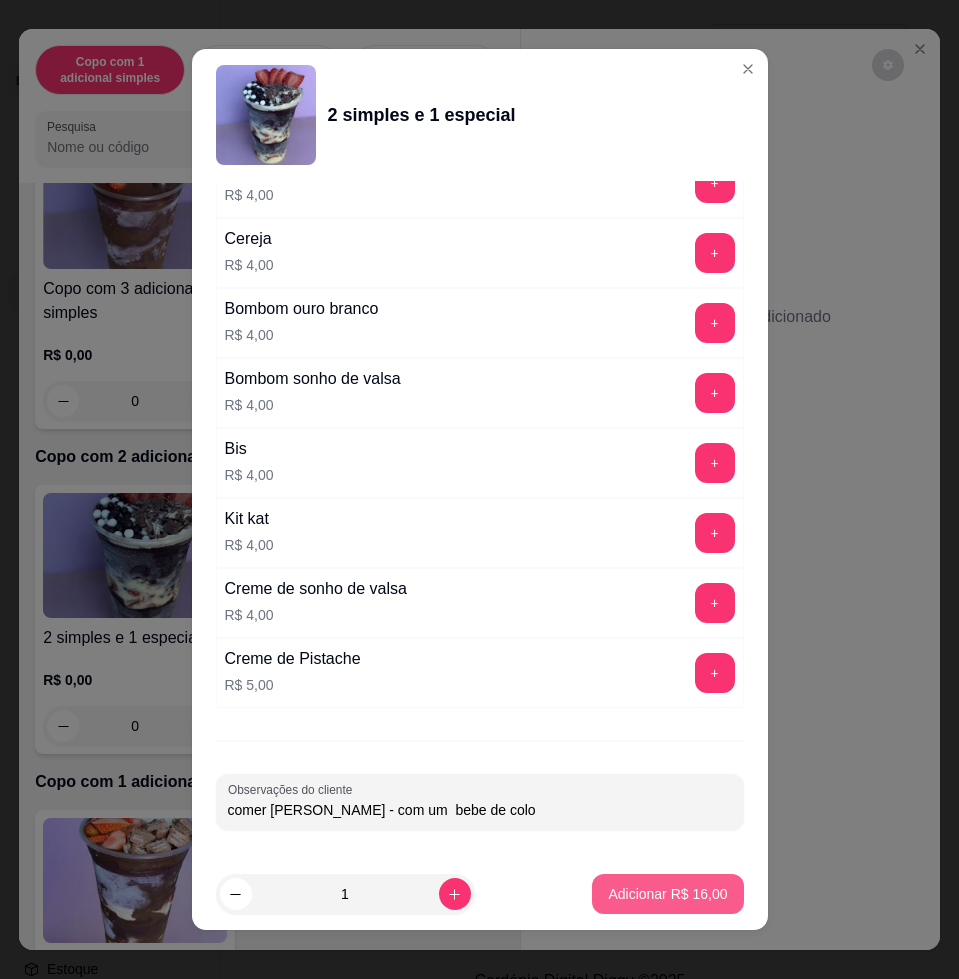 click on "Adicionar   R$ 16,00" at bounding box center (667, 894) 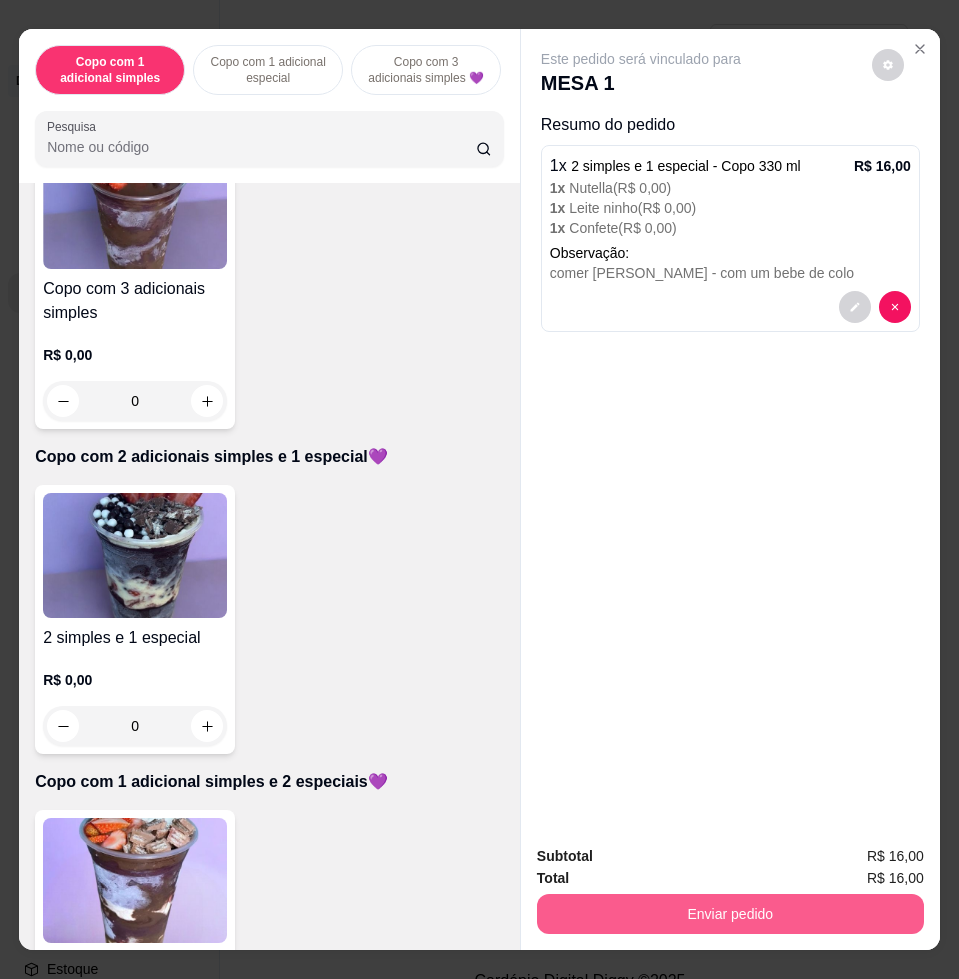 click on "Enviar pedido" at bounding box center [730, 914] 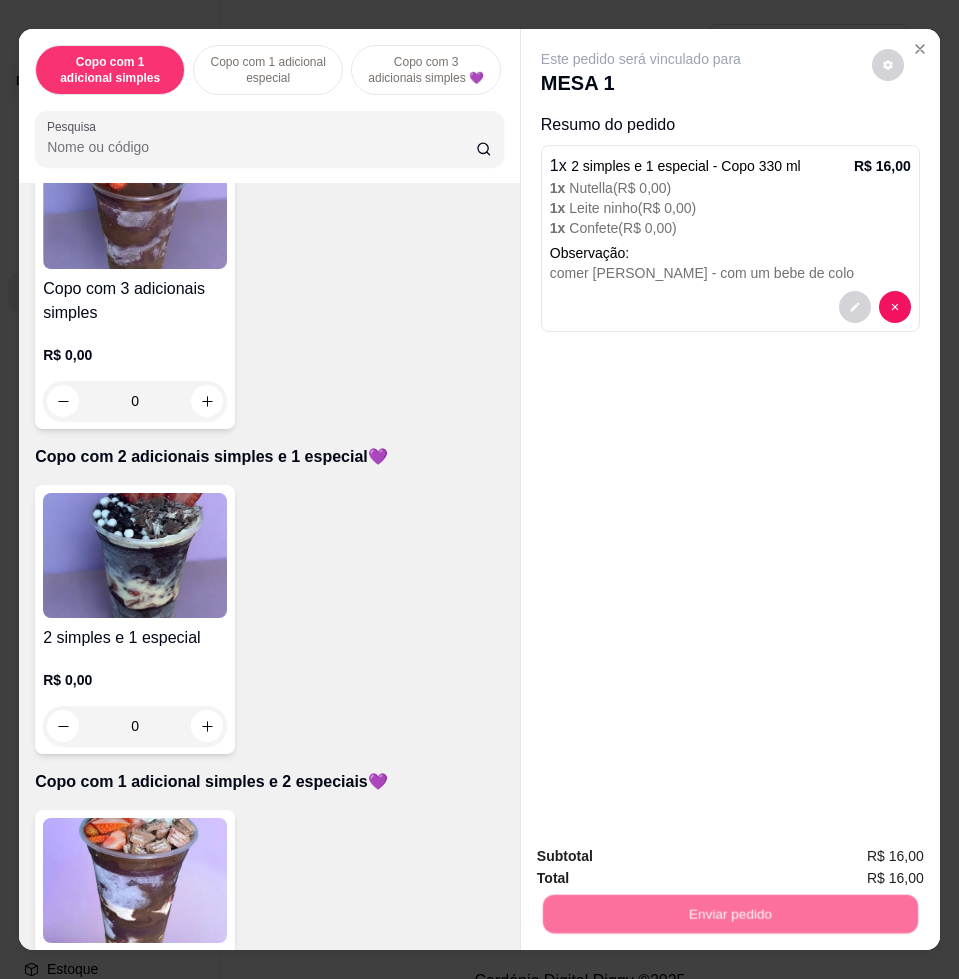 click on "Não registrar e enviar pedido" at bounding box center (662, 854) 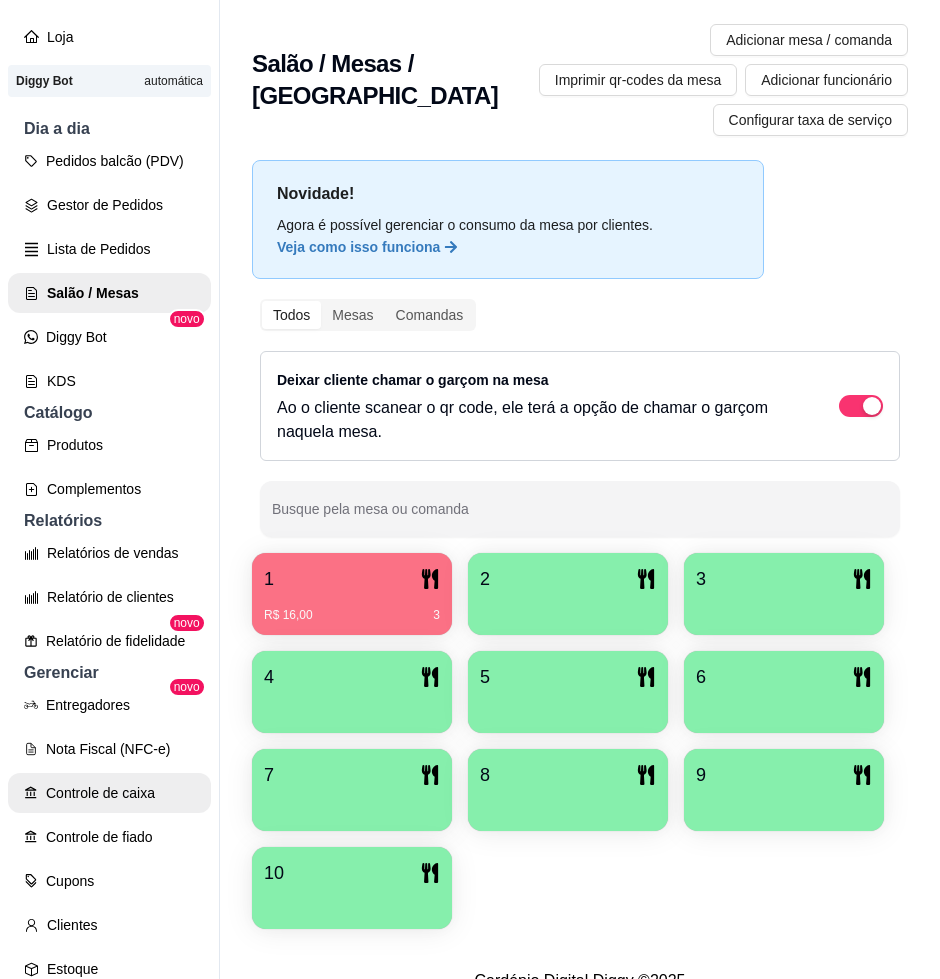 click on "Controle de caixa" at bounding box center [109, 793] 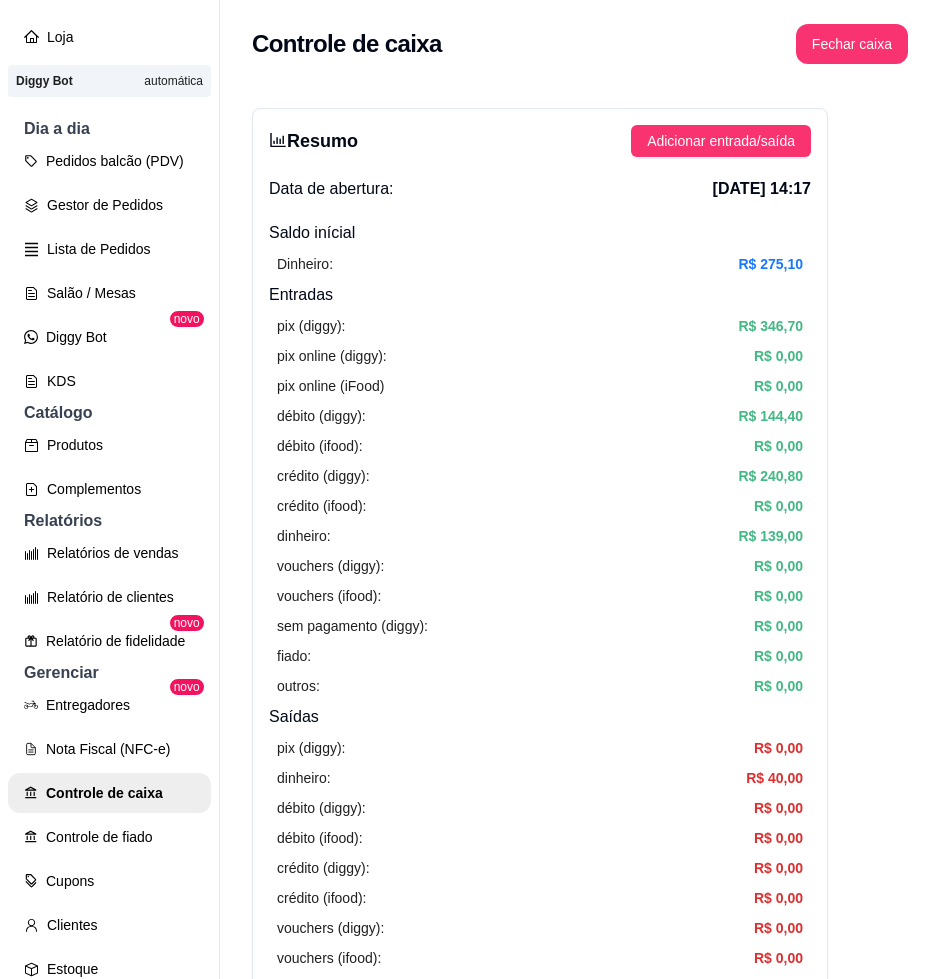 scroll, scrollTop: 500, scrollLeft: 0, axis: vertical 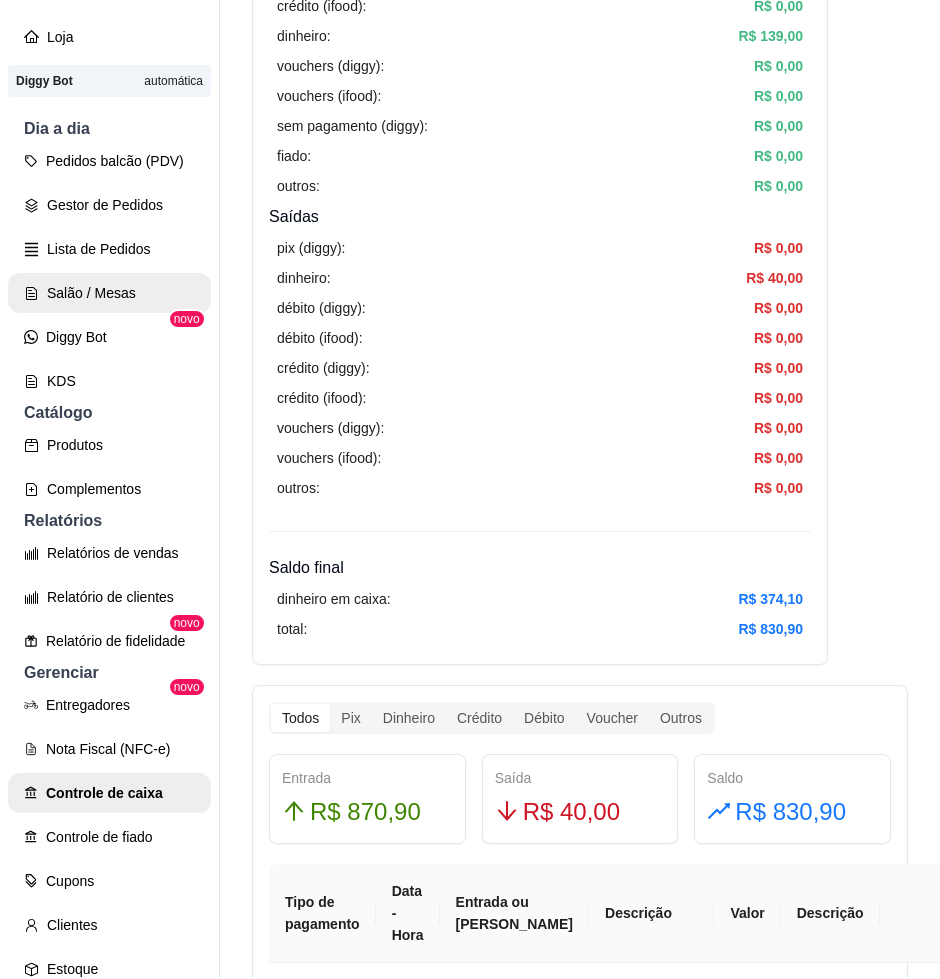 click on "Salão / Mesas" at bounding box center (109, 293) 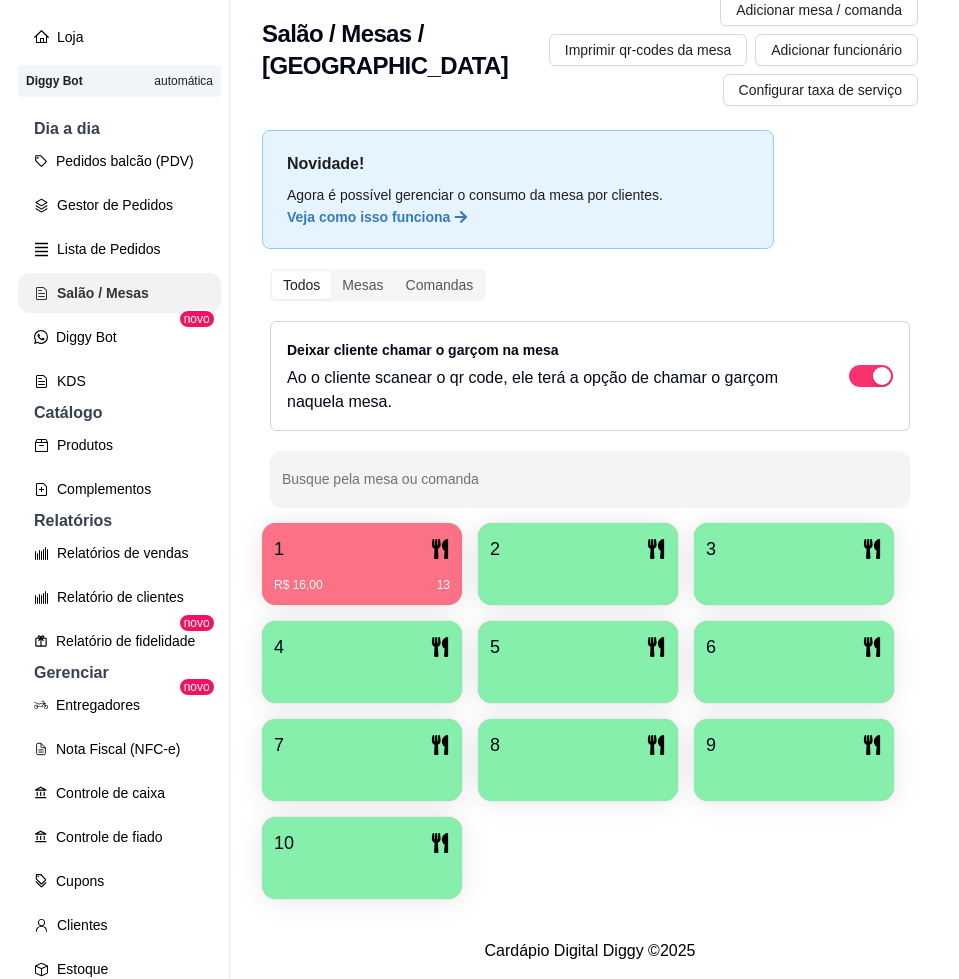 scroll, scrollTop: 0, scrollLeft: 0, axis: both 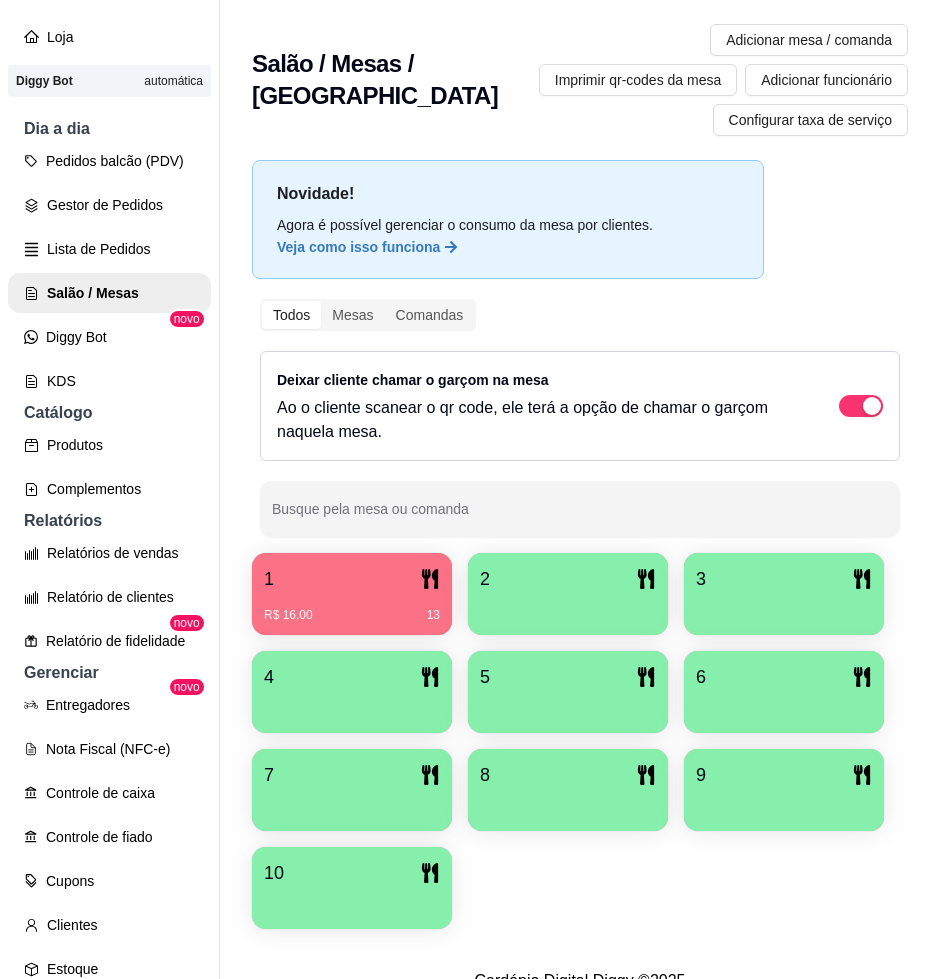 click on "1" at bounding box center [352, 579] 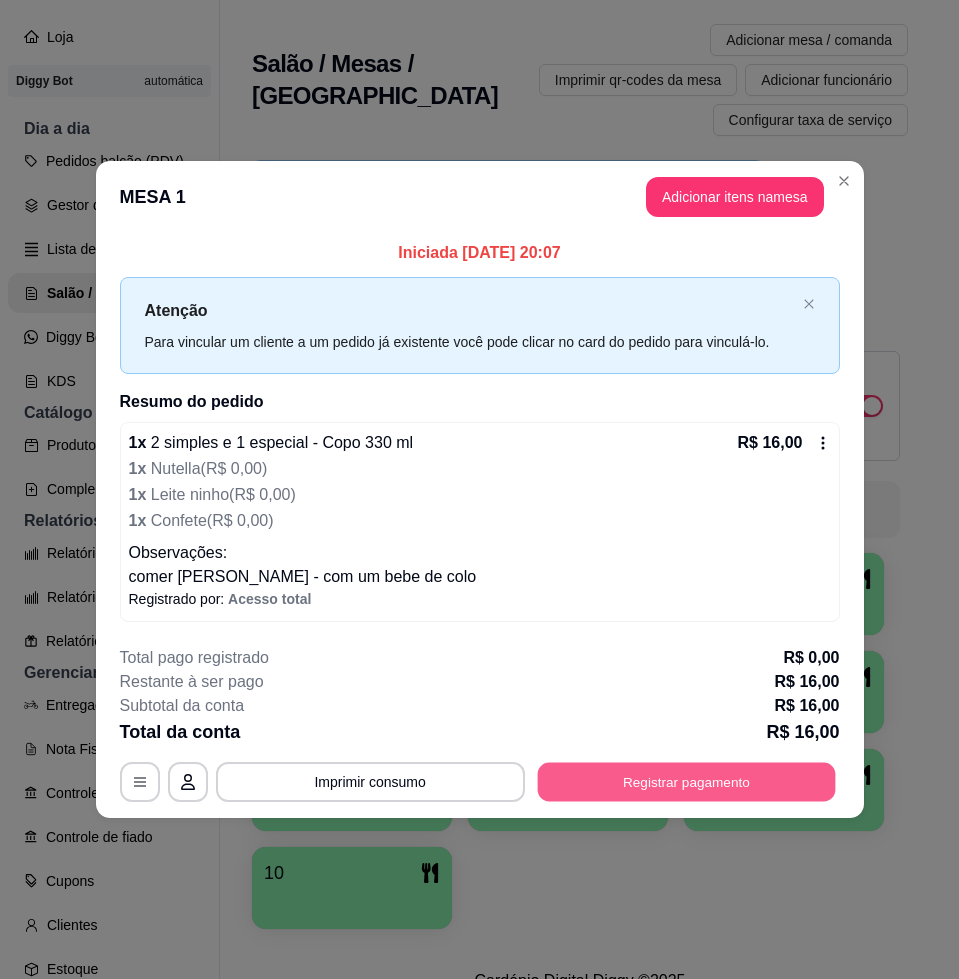 click on "Registrar pagamento" at bounding box center (686, 782) 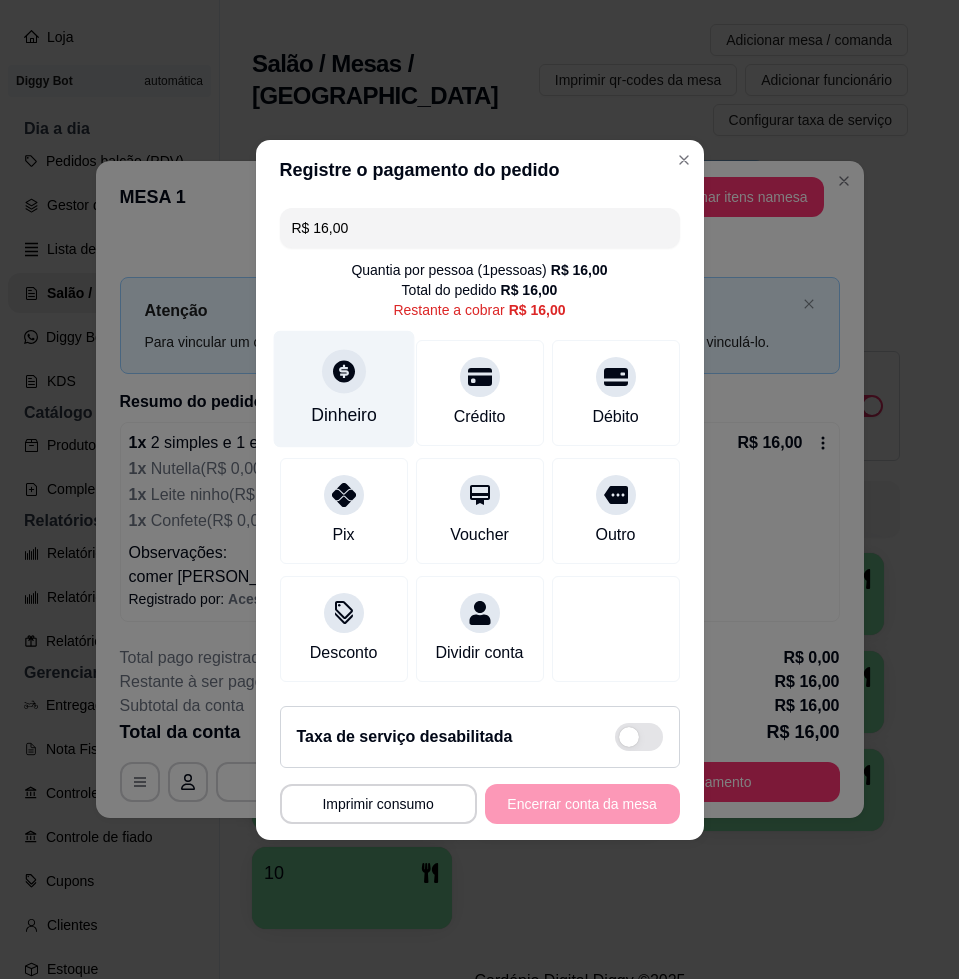 click on "Dinheiro" at bounding box center [343, 388] 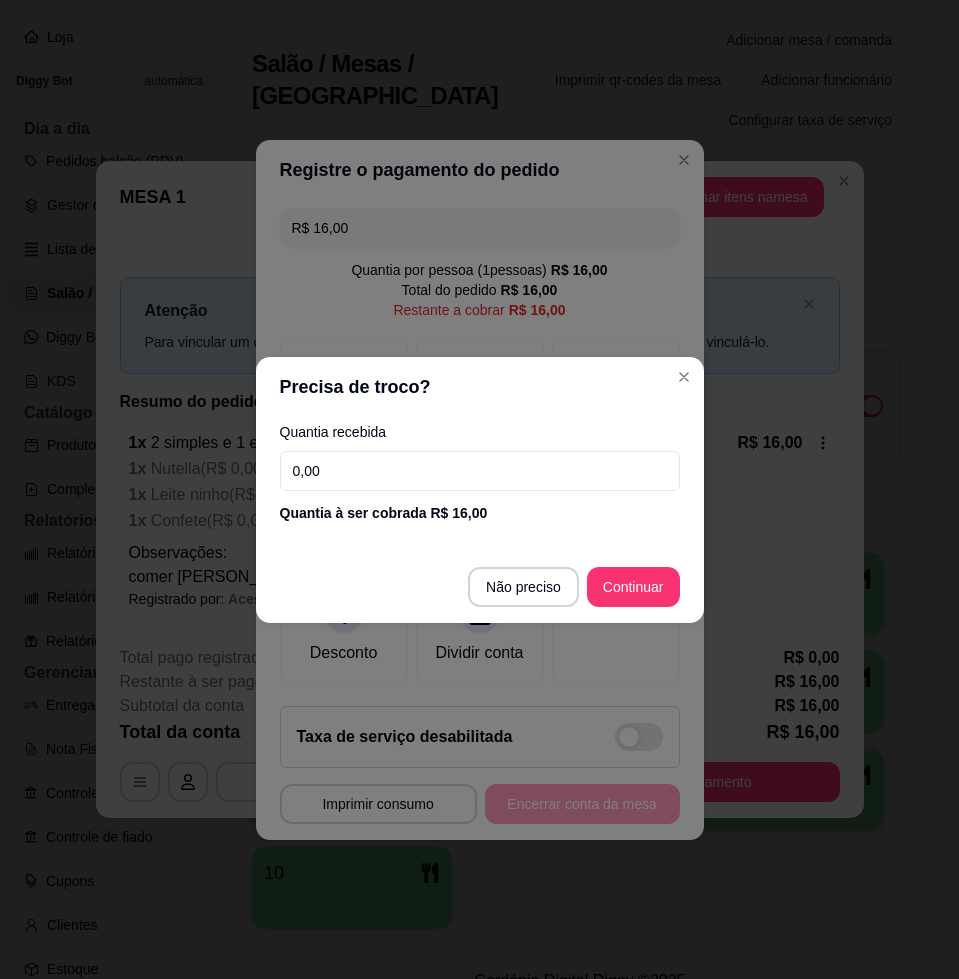 click on "Quantia recebida 0,00 Quantia à ser cobrada   R$ 16,00" at bounding box center (480, 474) 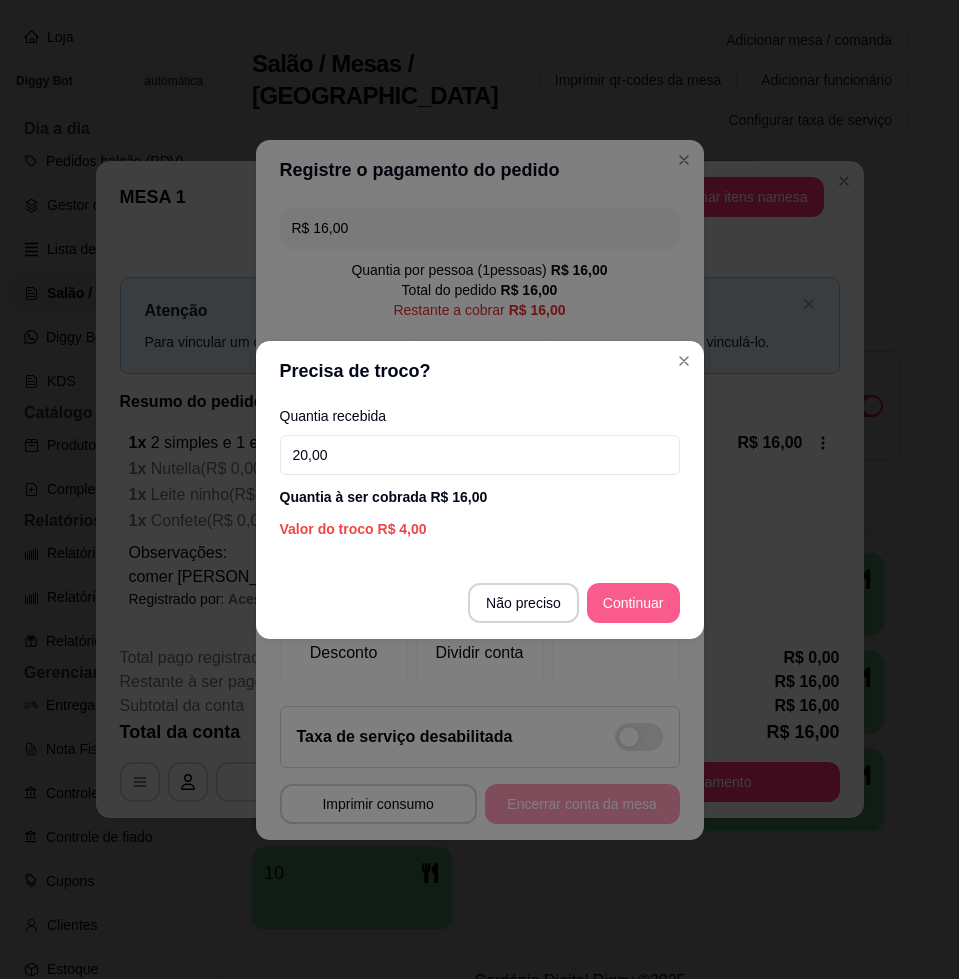 type on "20,00" 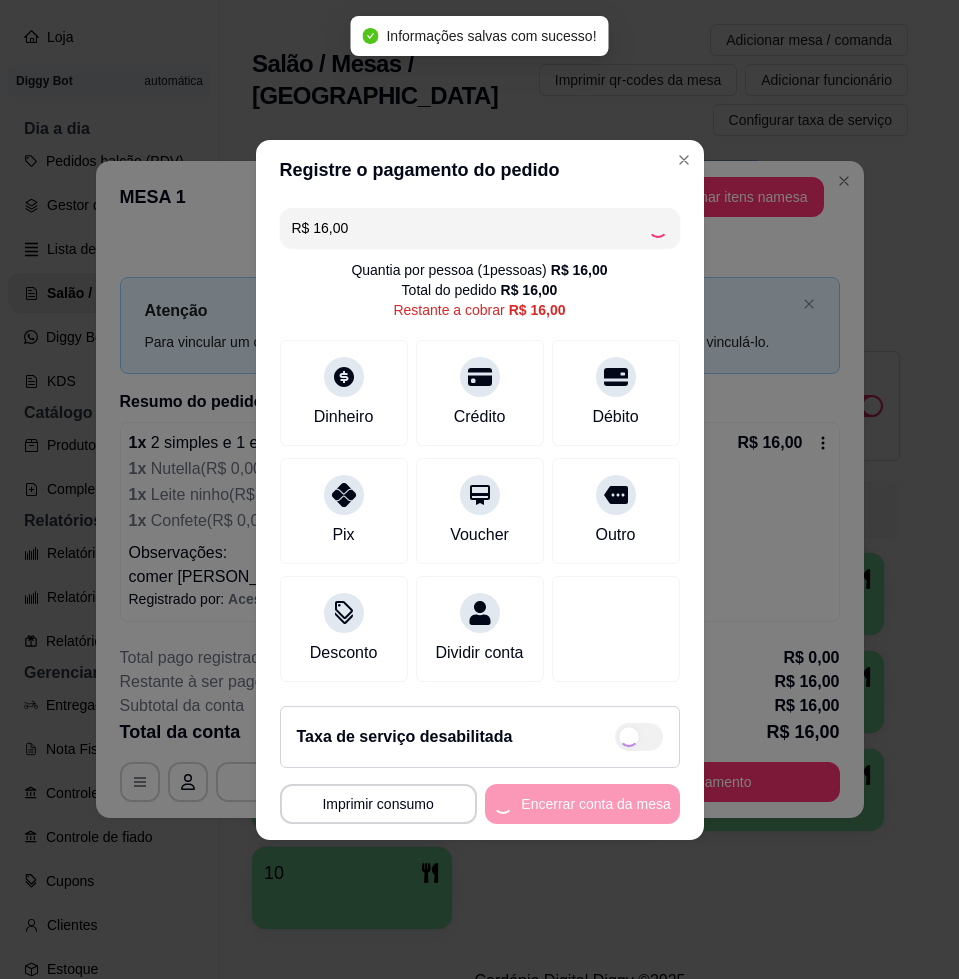 type on "R$ 0,00" 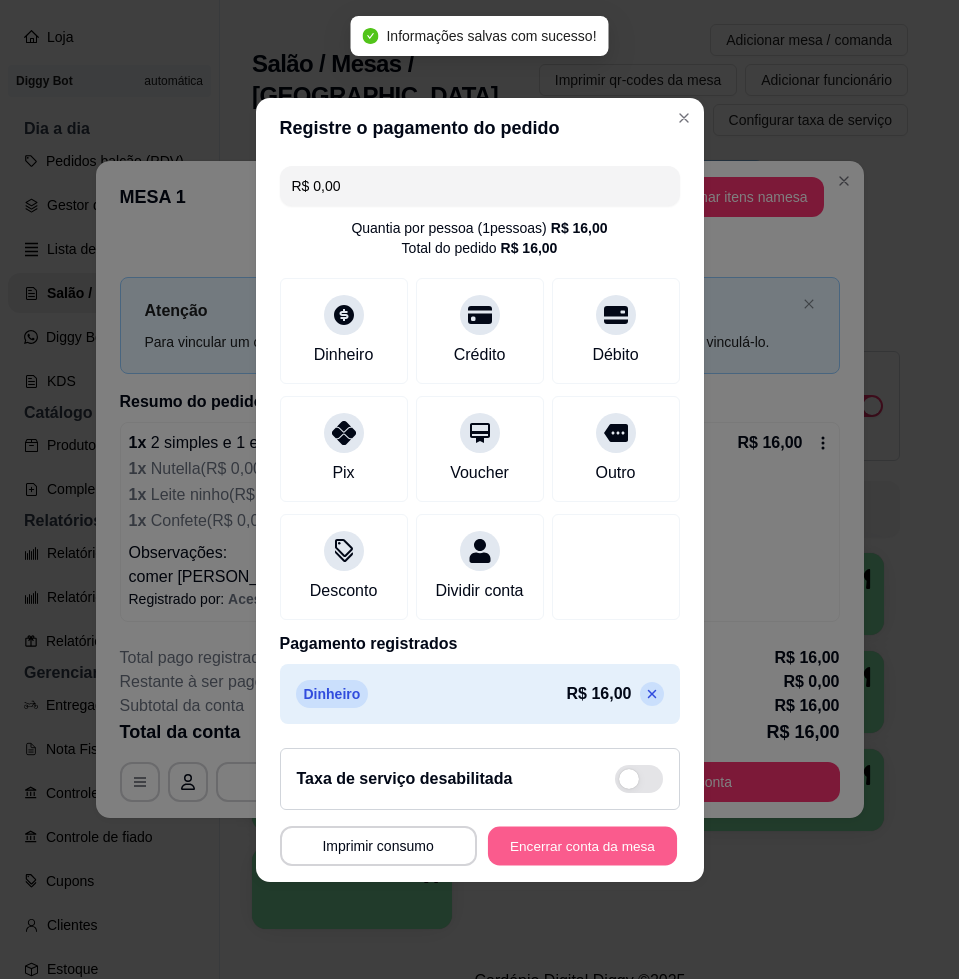 click on "Encerrar conta da mesa" at bounding box center [582, 845] 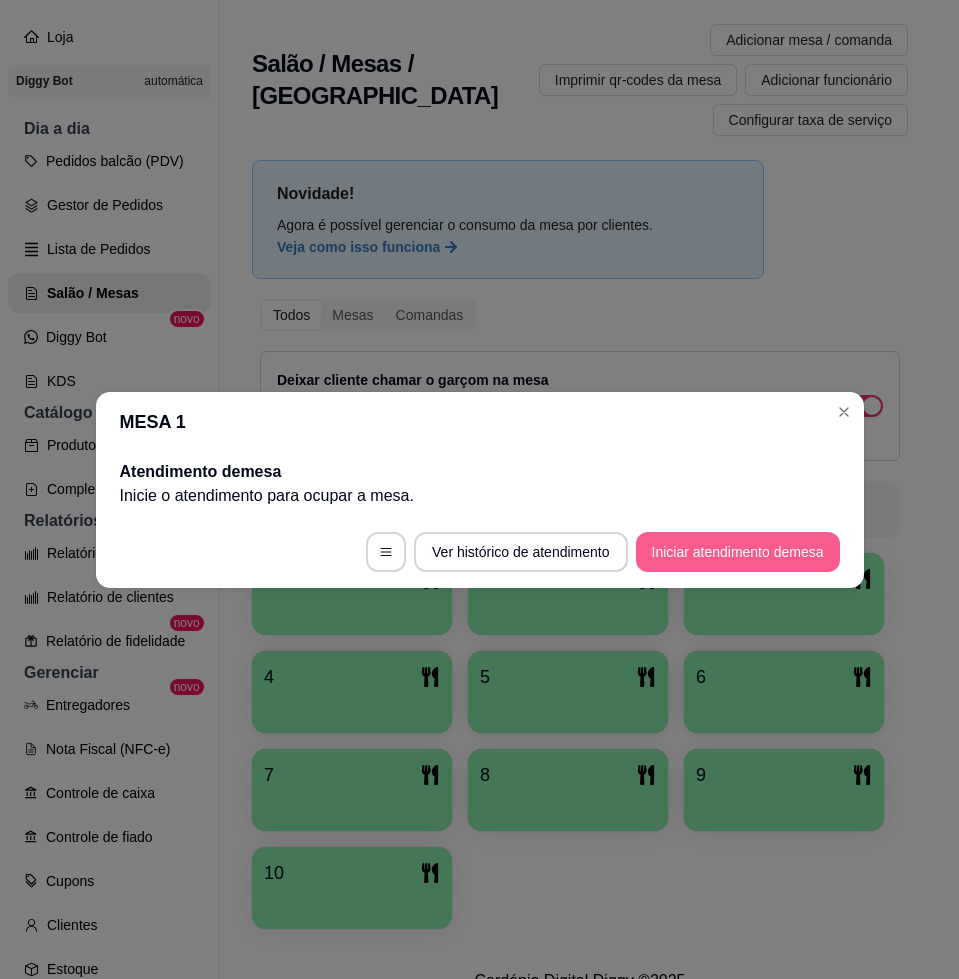 click on "Iniciar atendimento de  mesa" at bounding box center (738, 552) 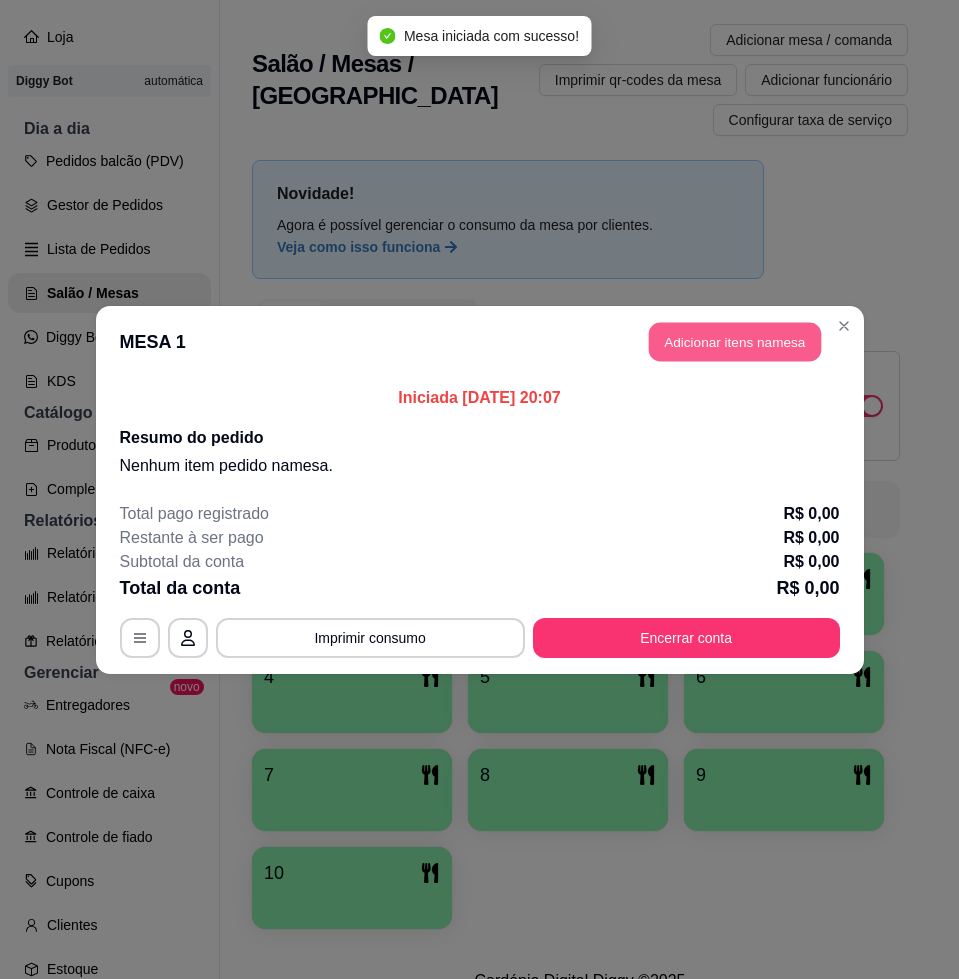 click on "Adicionar itens na  mesa" at bounding box center (735, 341) 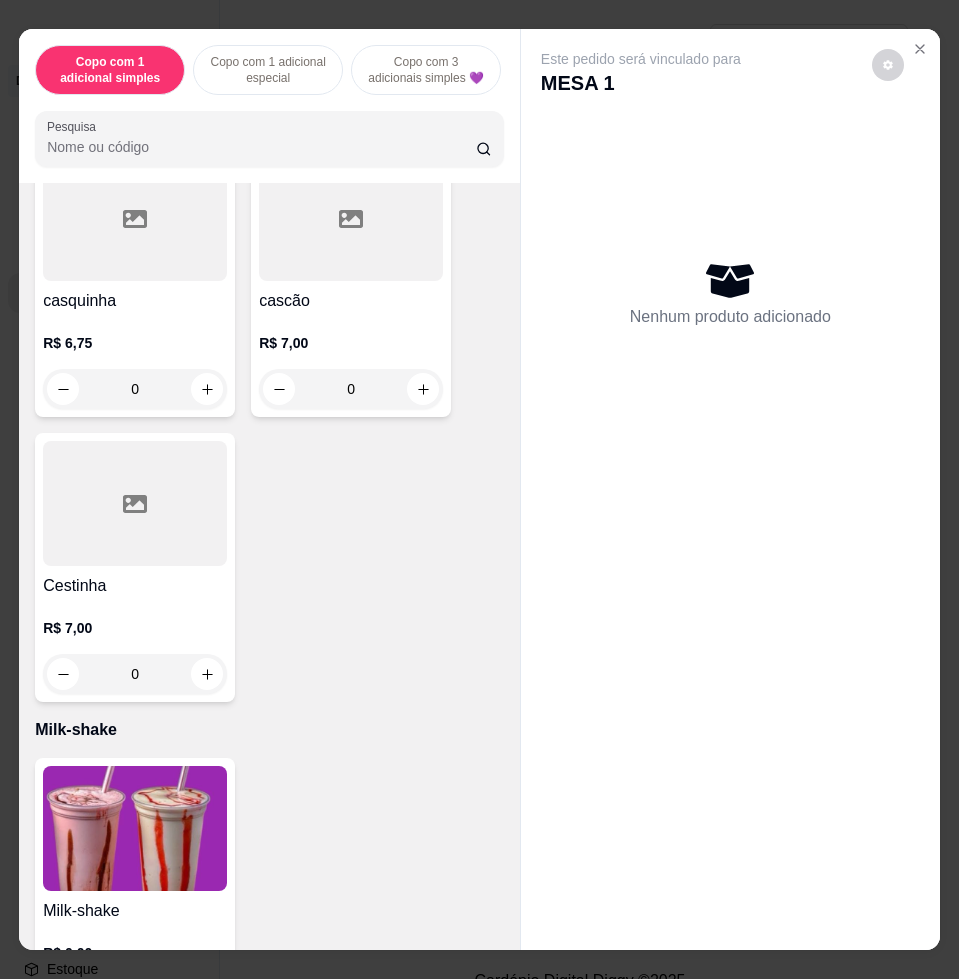 scroll, scrollTop: 6875, scrollLeft: 0, axis: vertical 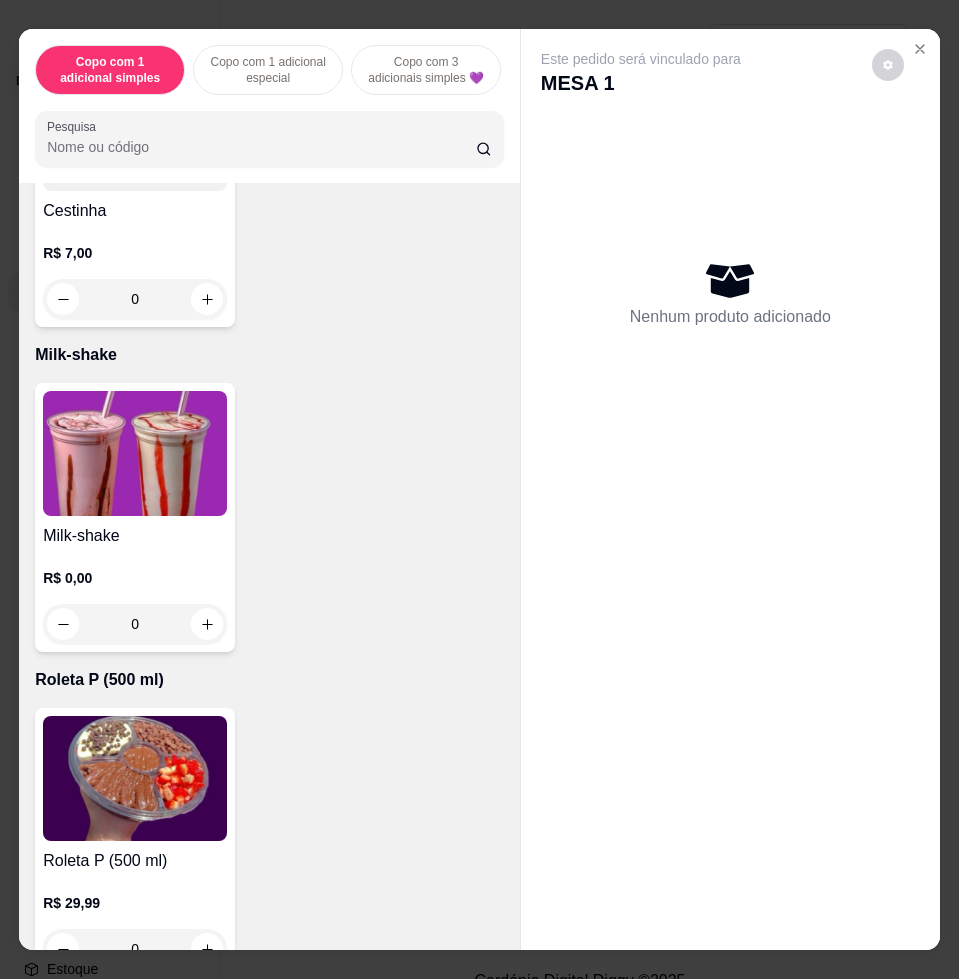 click at bounding box center (135, 453) 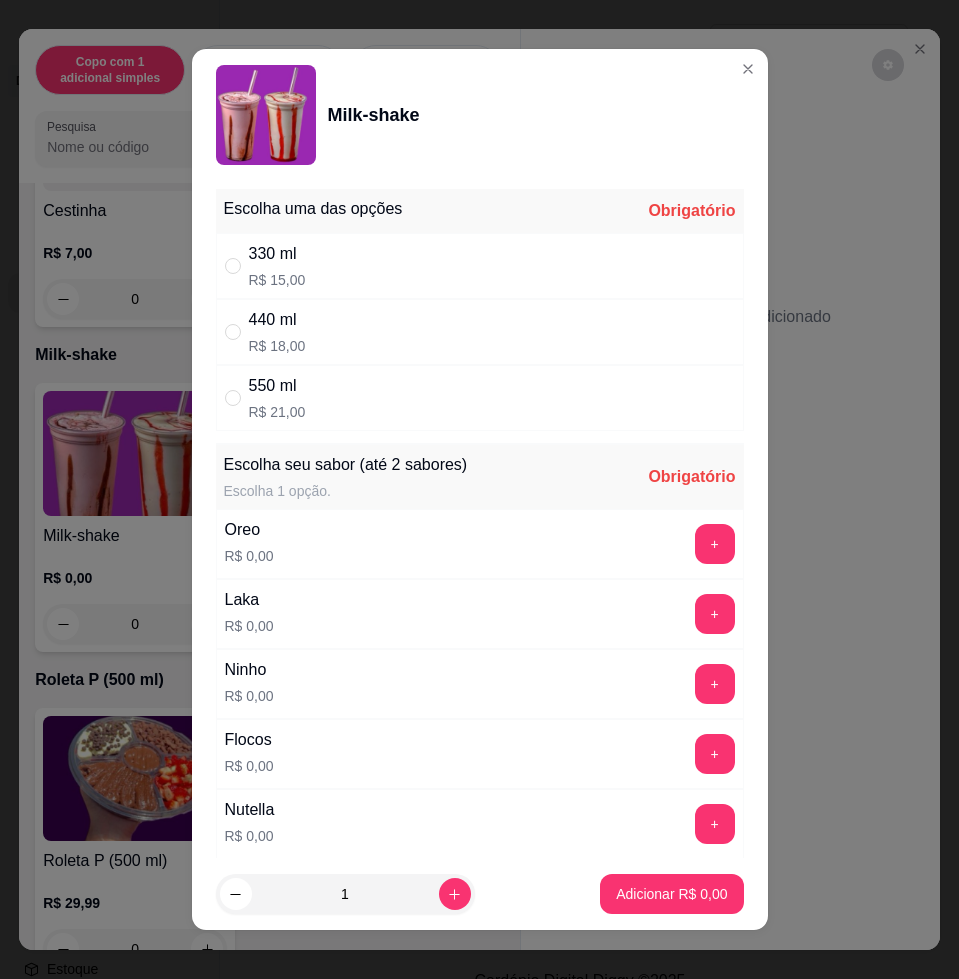 drag, startPoint x: 417, startPoint y: 262, endPoint x: 437, endPoint y: 293, distance: 36.891735 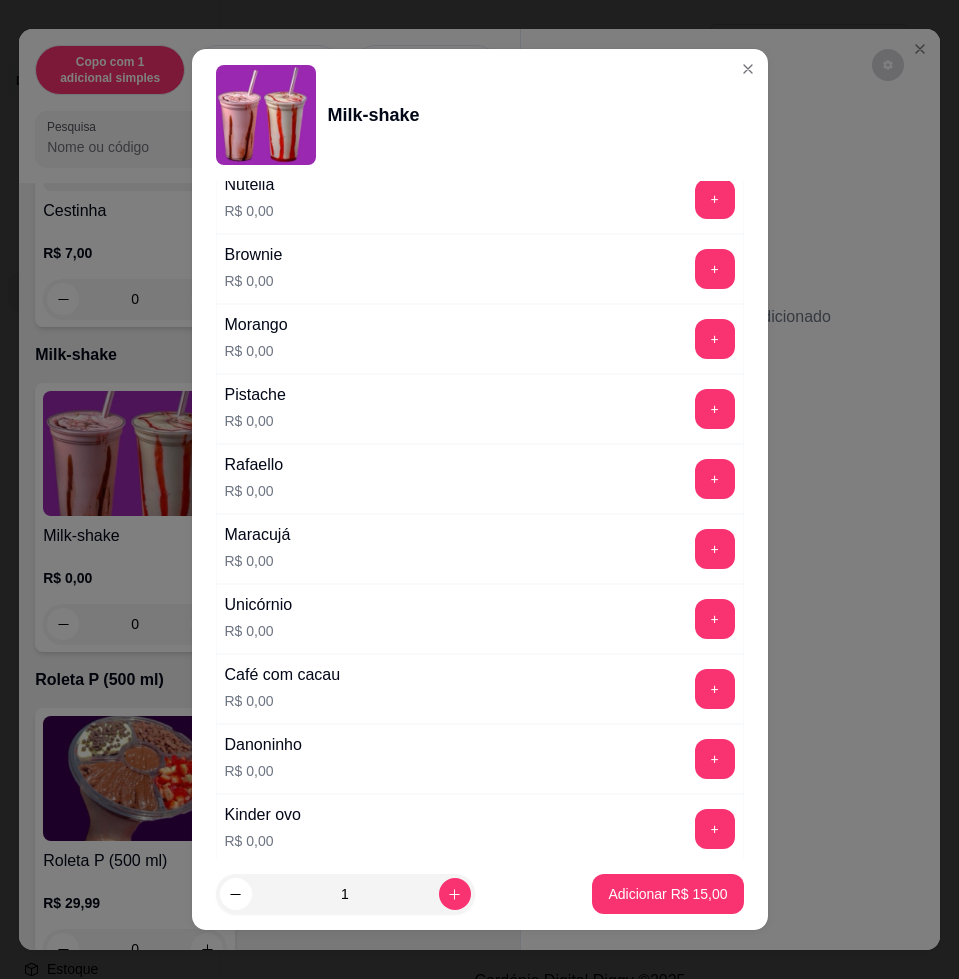 scroll, scrollTop: 1000, scrollLeft: 0, axis: vertical 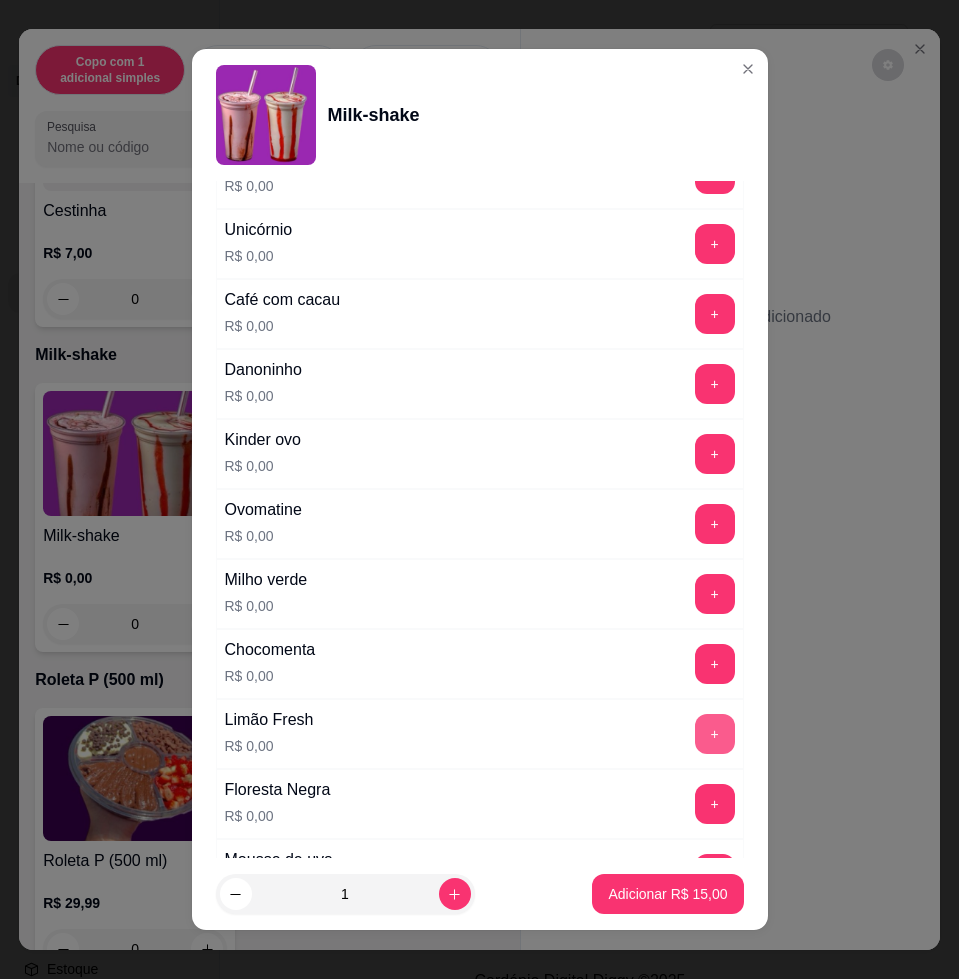 click on "+" at bounding box center [715, 734] 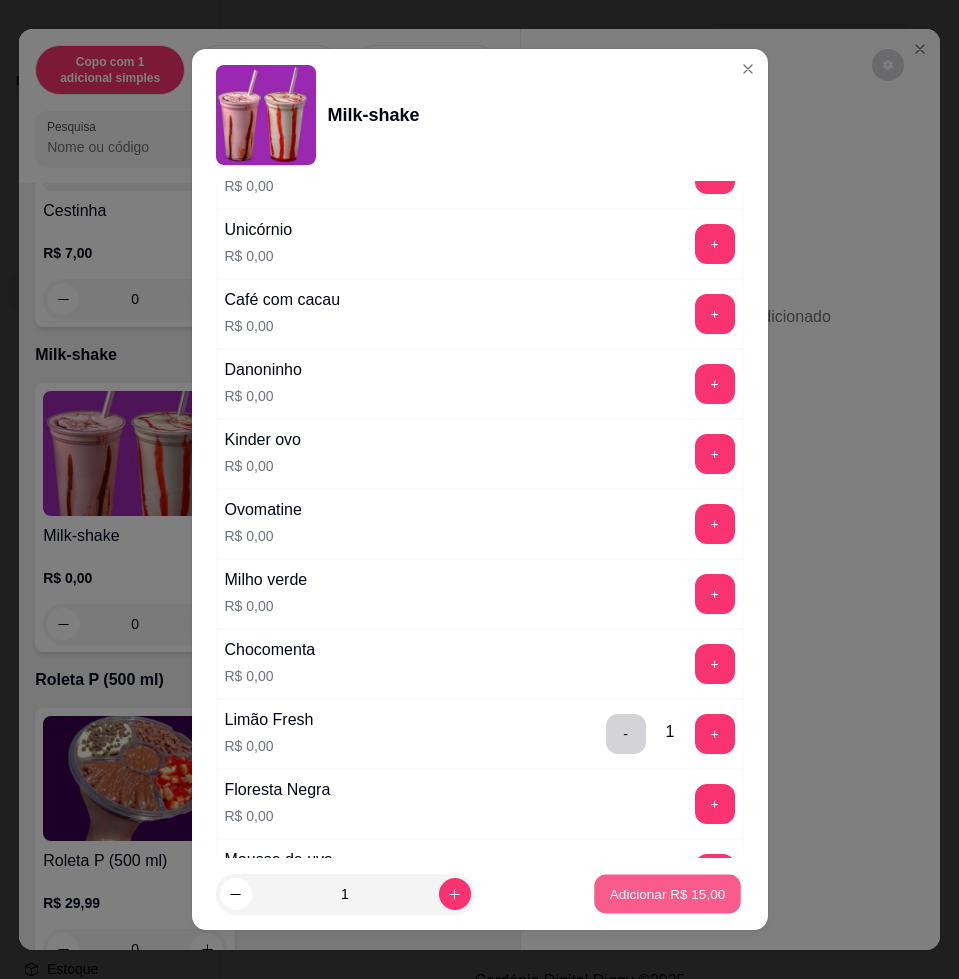 click on "Adicionar   R$ 15,00" at bounding box center [668, 893] 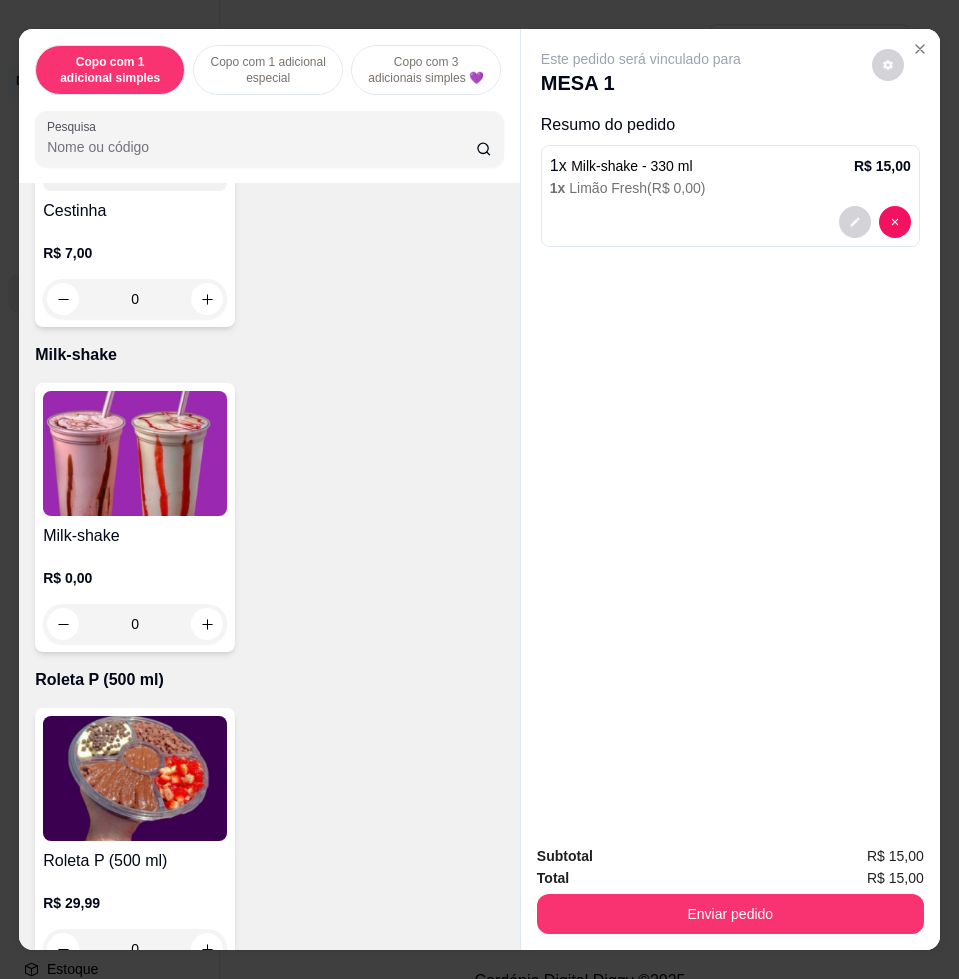 click at bounding box center (135, 453) 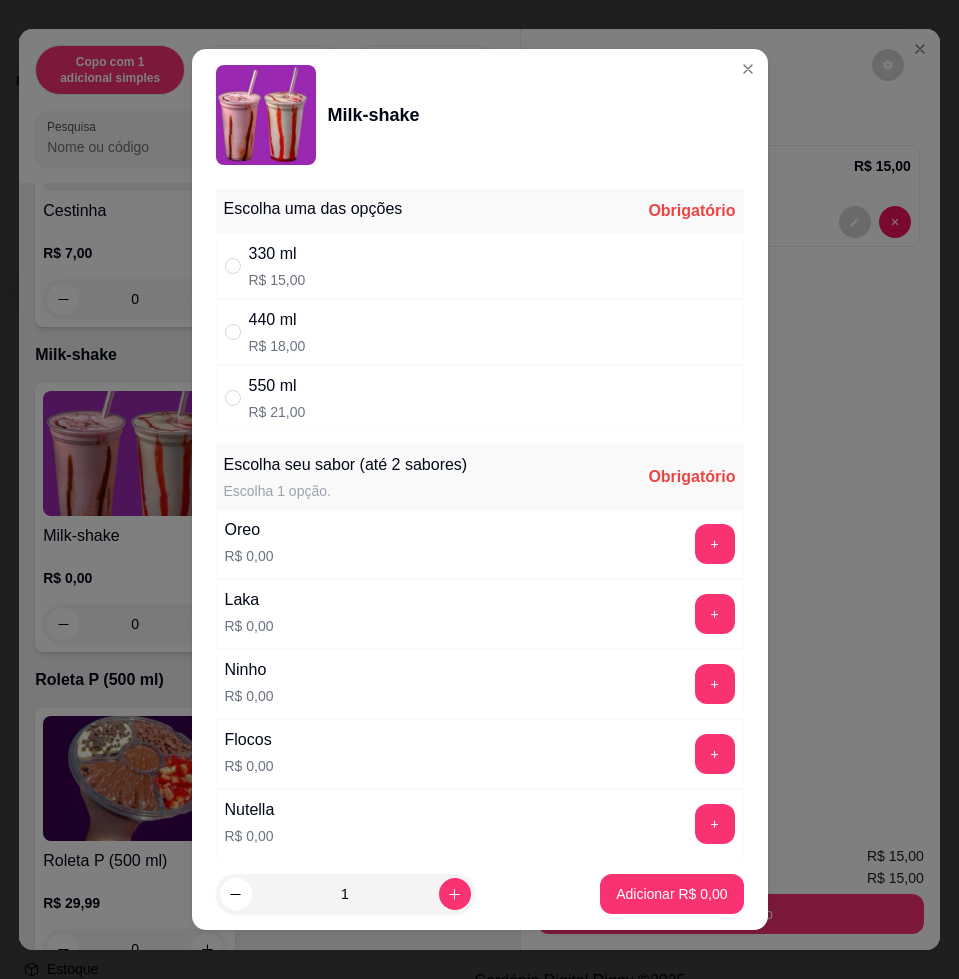 click on "330 ml R$ 15,00" at bounding box center [480, 266] 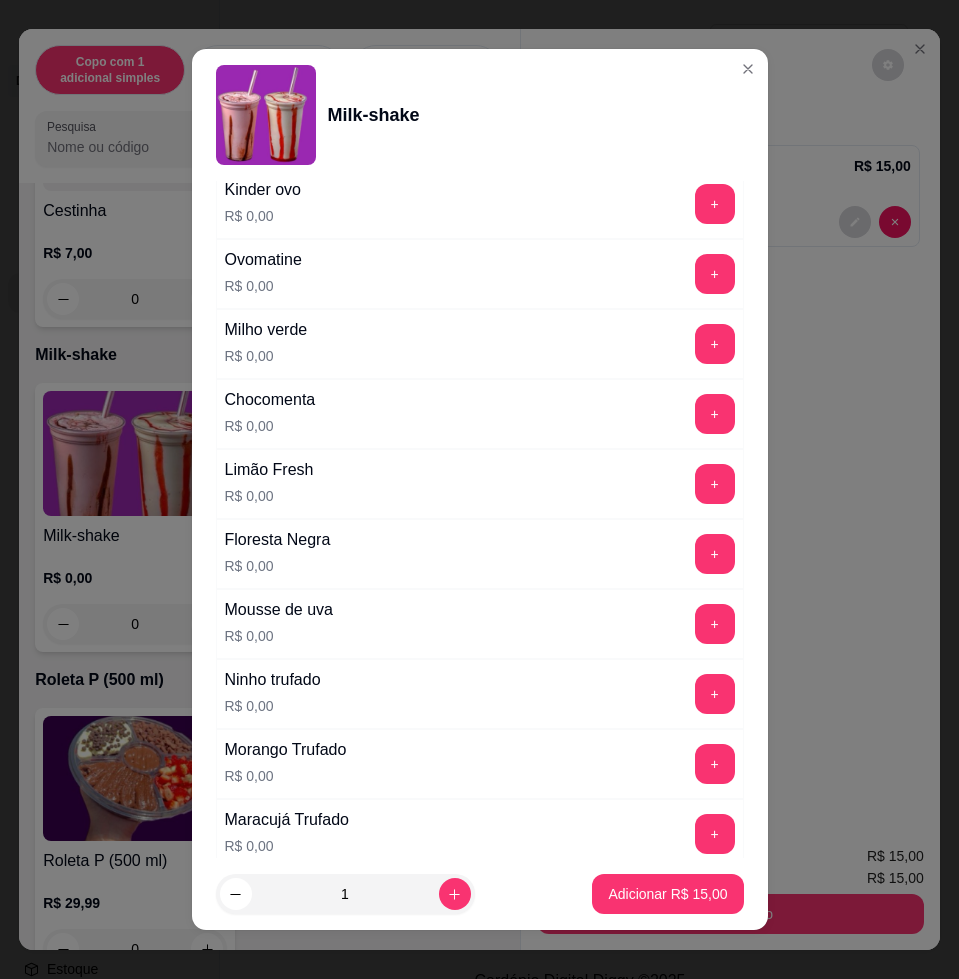 scroll, scrollTop: 1125, scrollLeft: 0, axis: vertical 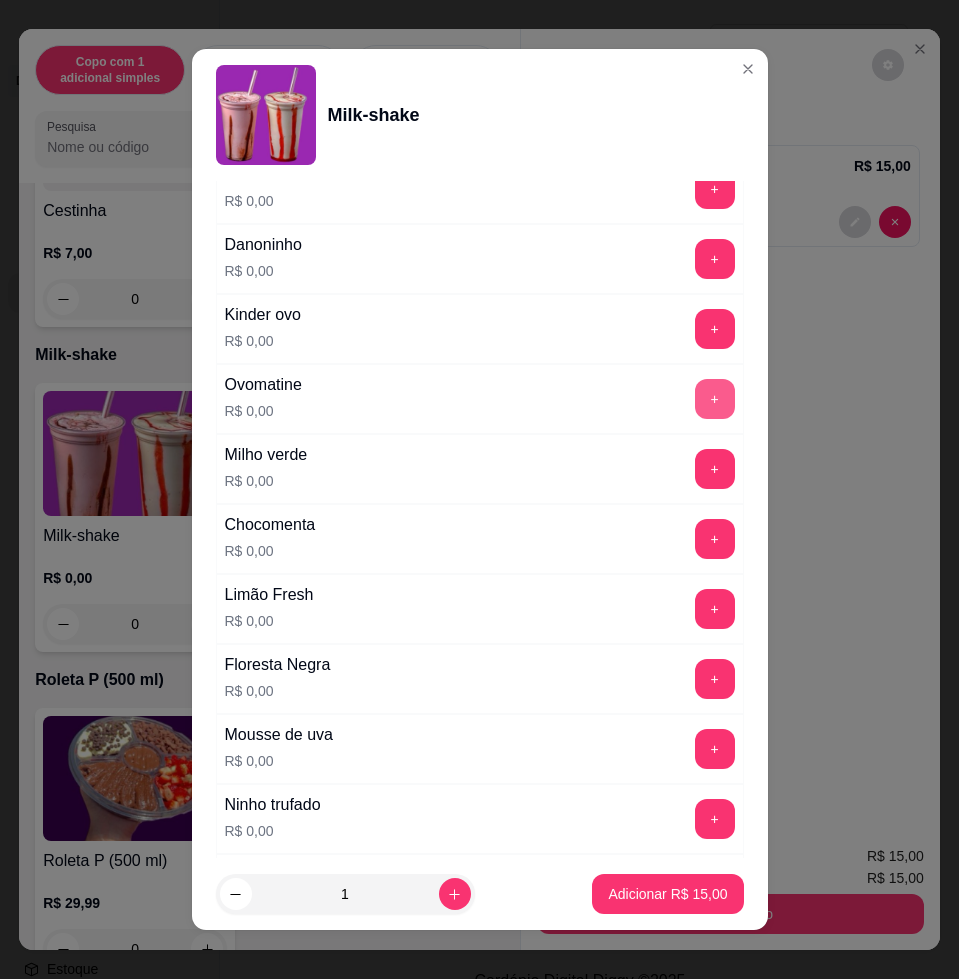 click on "+" at bounding box center [715, 399] 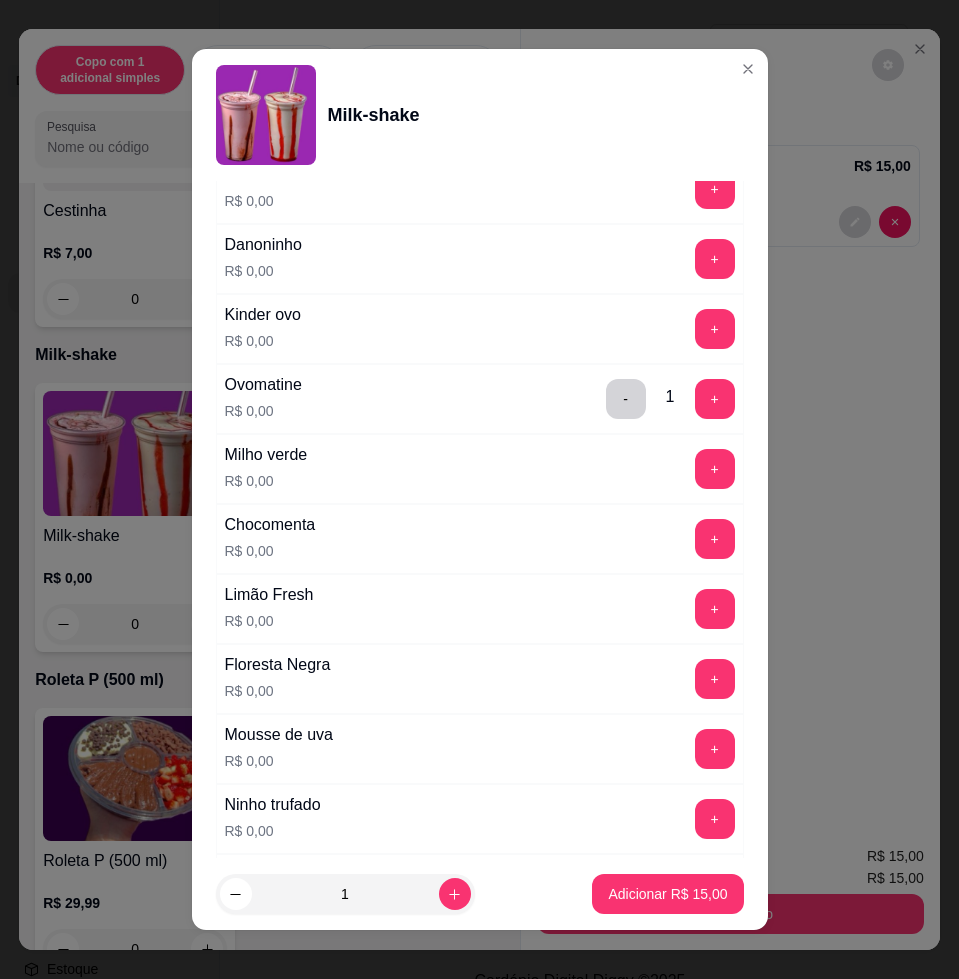 scroll, scrollTop: 1831, scrollLeft: 0, axis: vertical 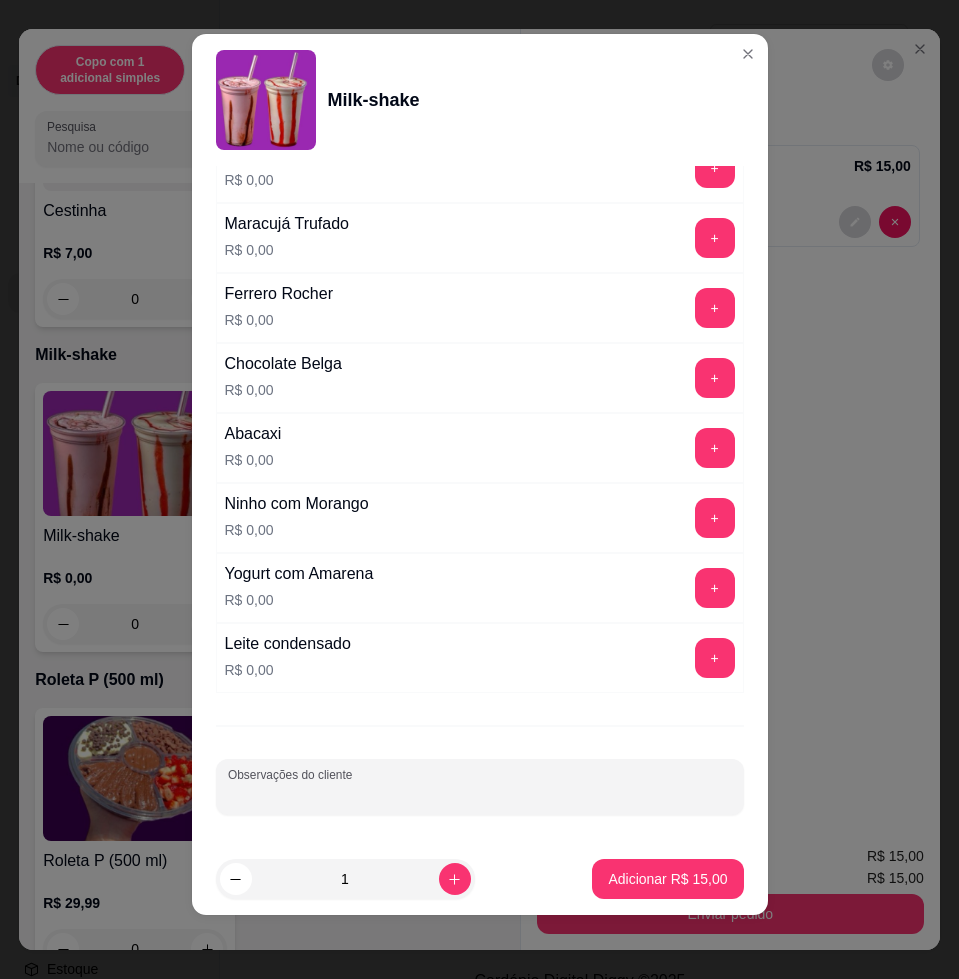 click on "Observações do cliente" at bounding box center (480, 795) 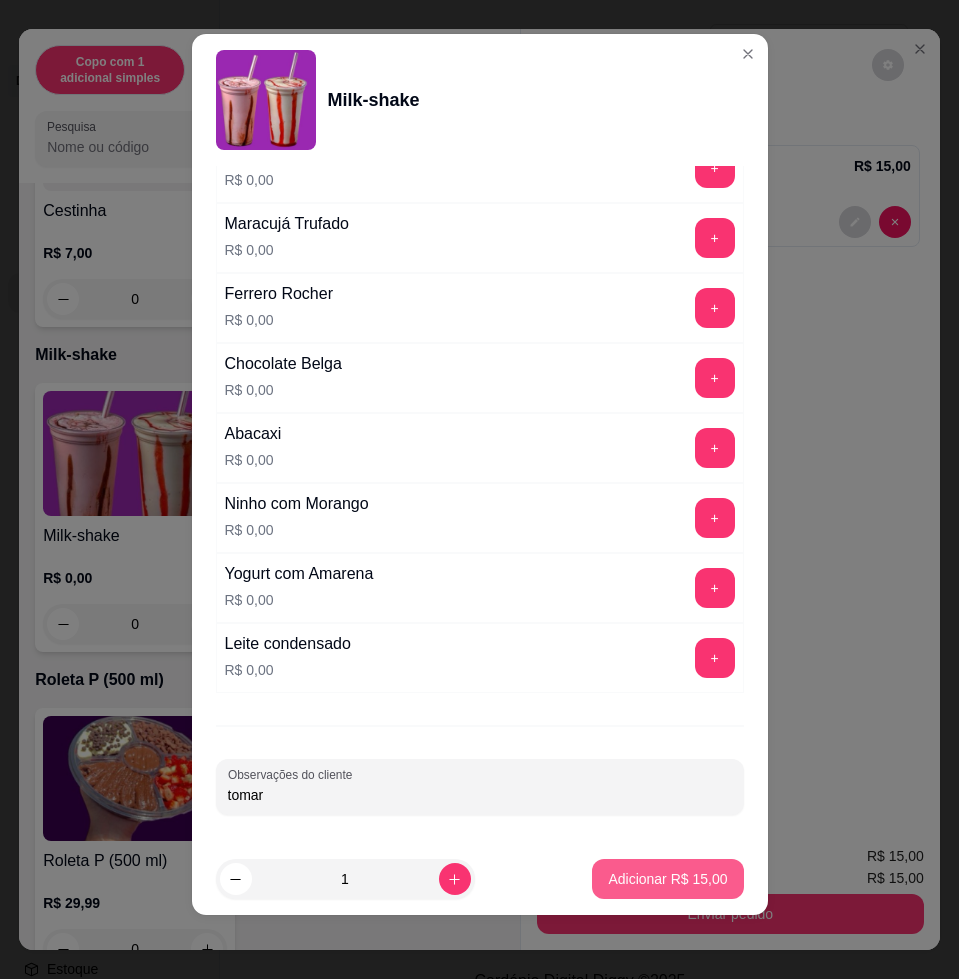 type on "tomar" 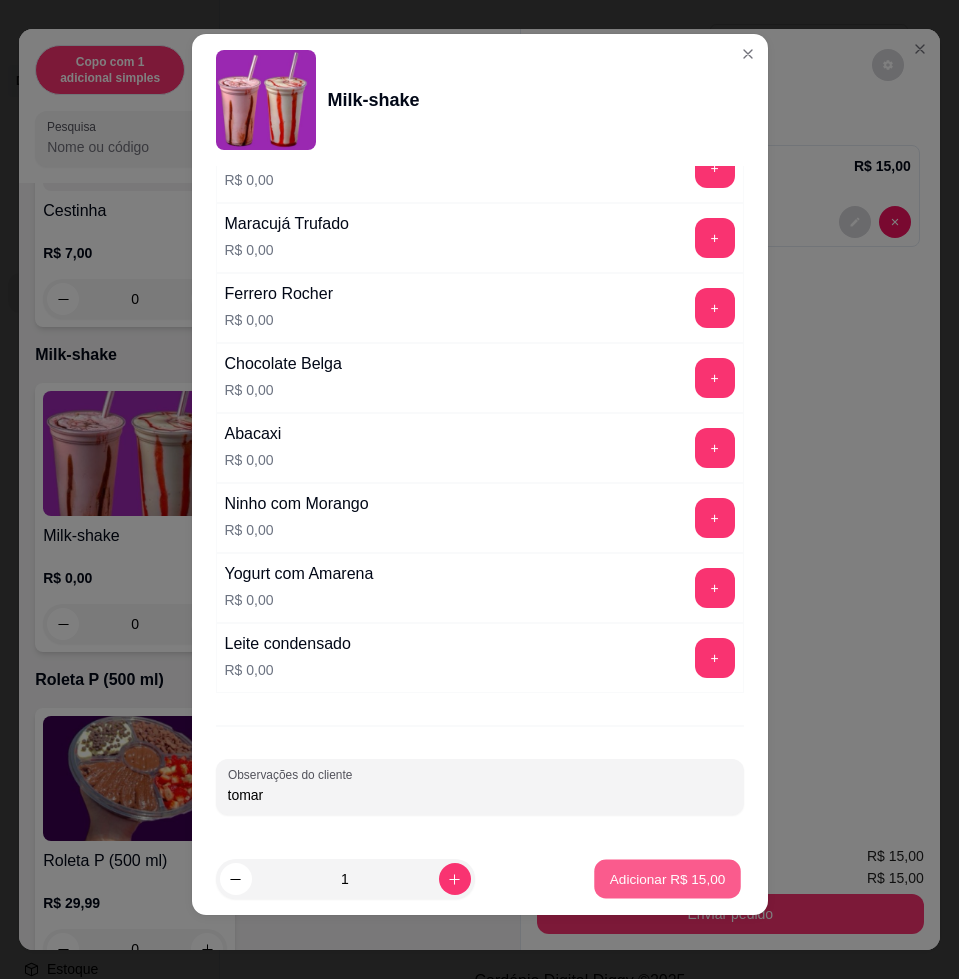 click on "Adicionar   R$ 15,00" at bounding box center [668, 879] 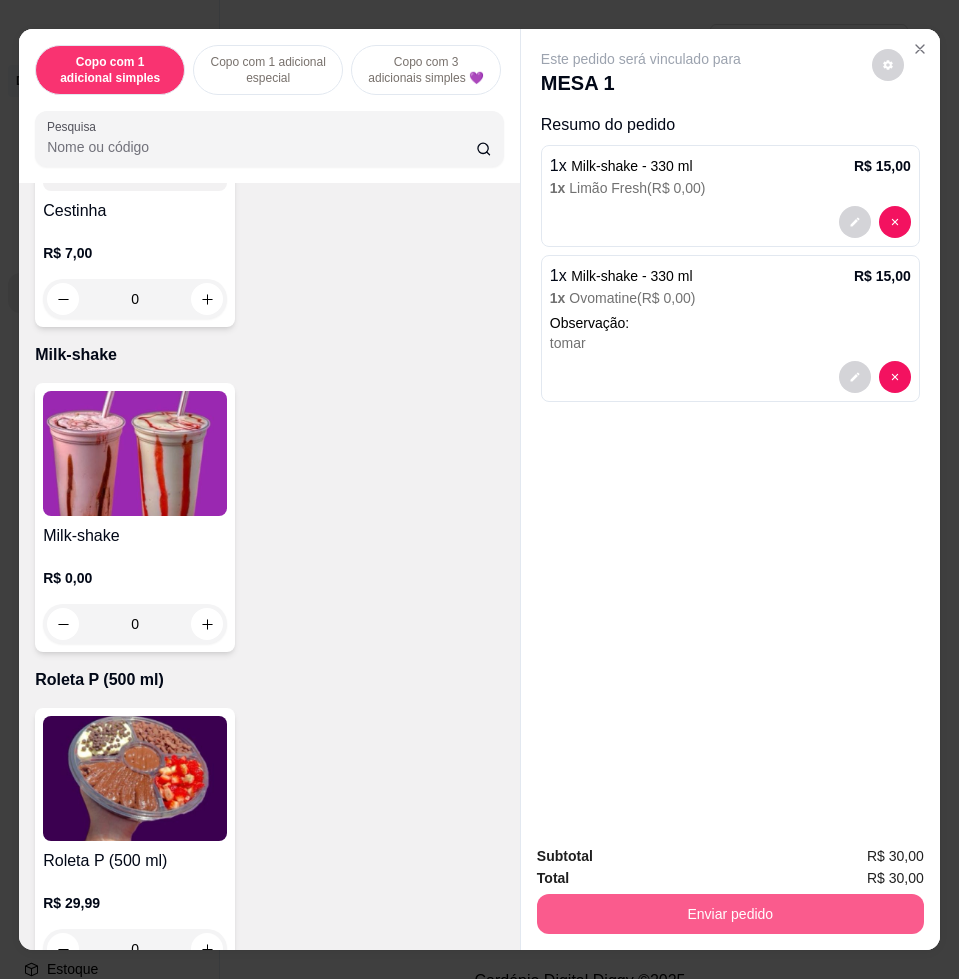 click on "Enviar pedido" at bounding box center [730, 914] 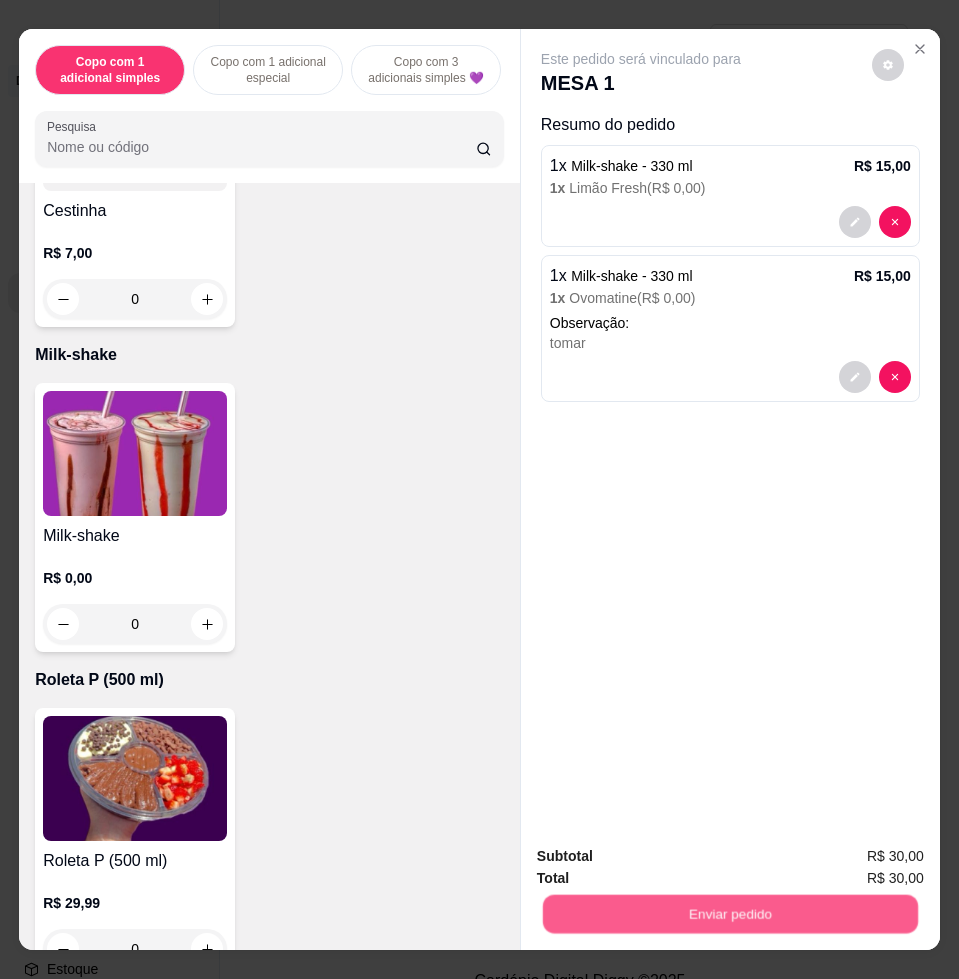 click on "Não registrar e enviar pedido" at bounding box center (662, 855) 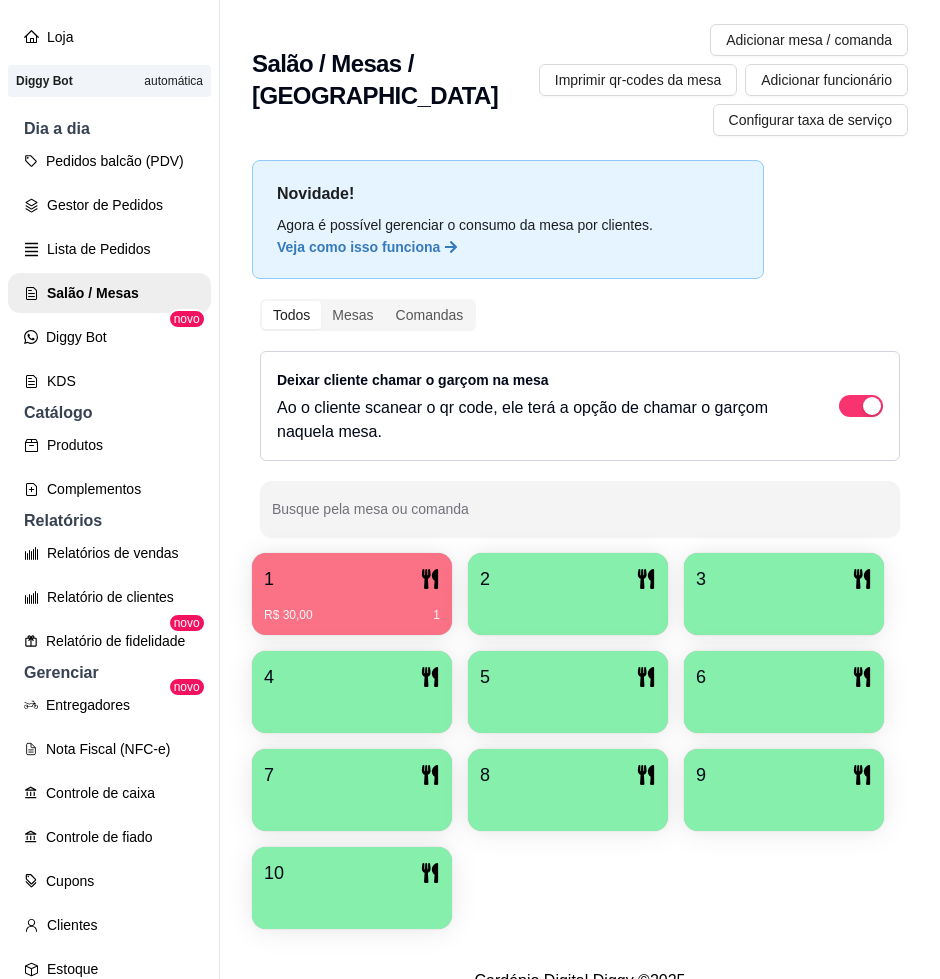 click on "1" at bounding box center [352, 579] 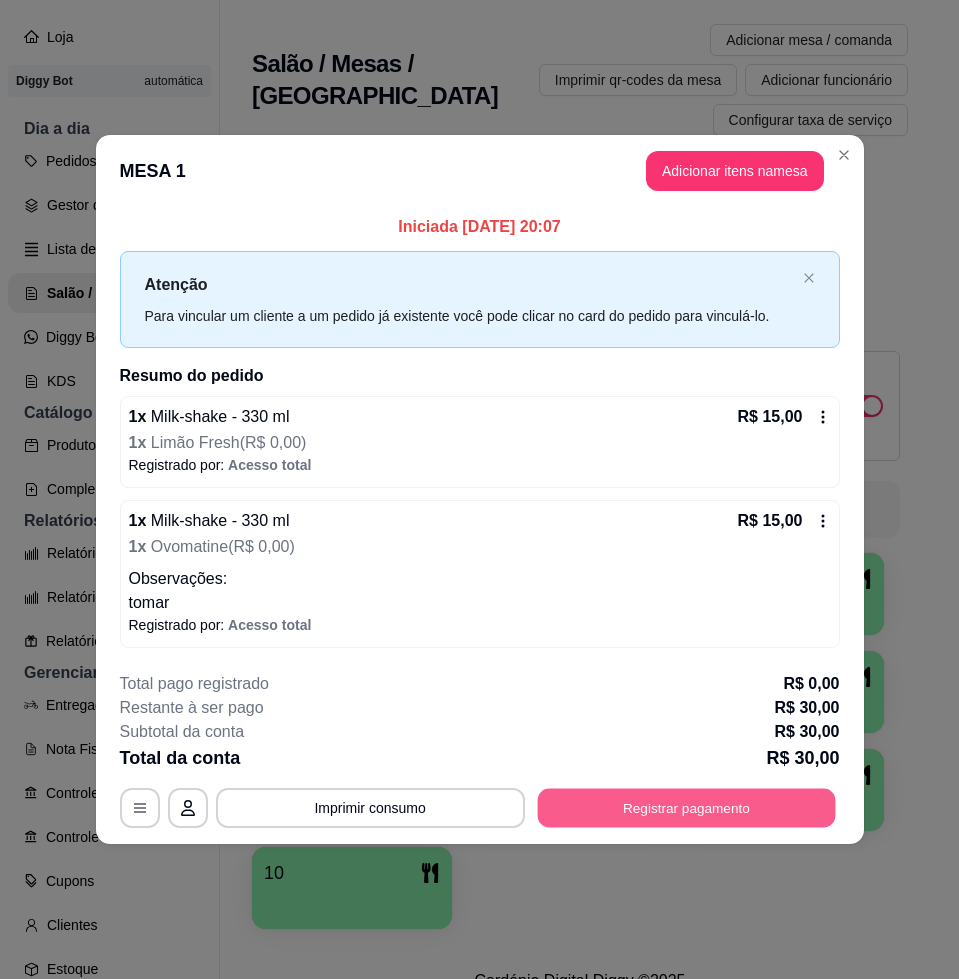 click on "Registrar pagamento" at bounding box center (686, 808) 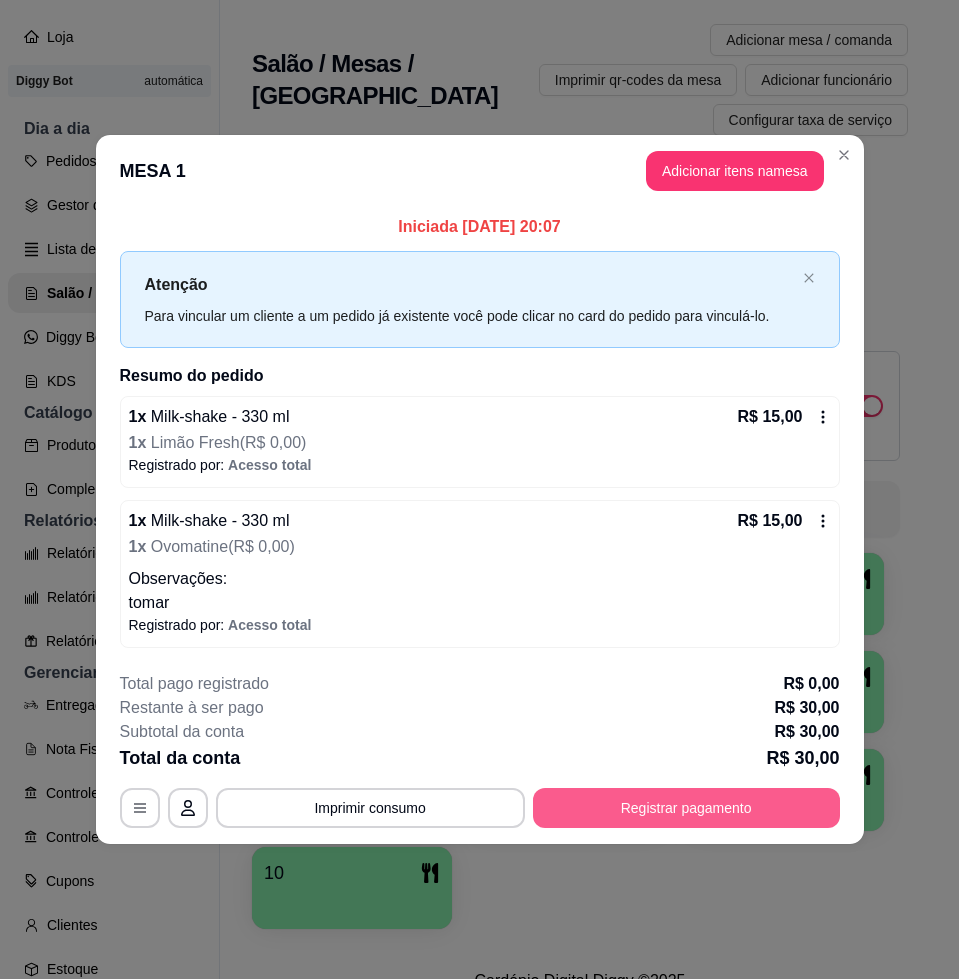 click on "Registrar pagamento" at bounding box center (686, 808) 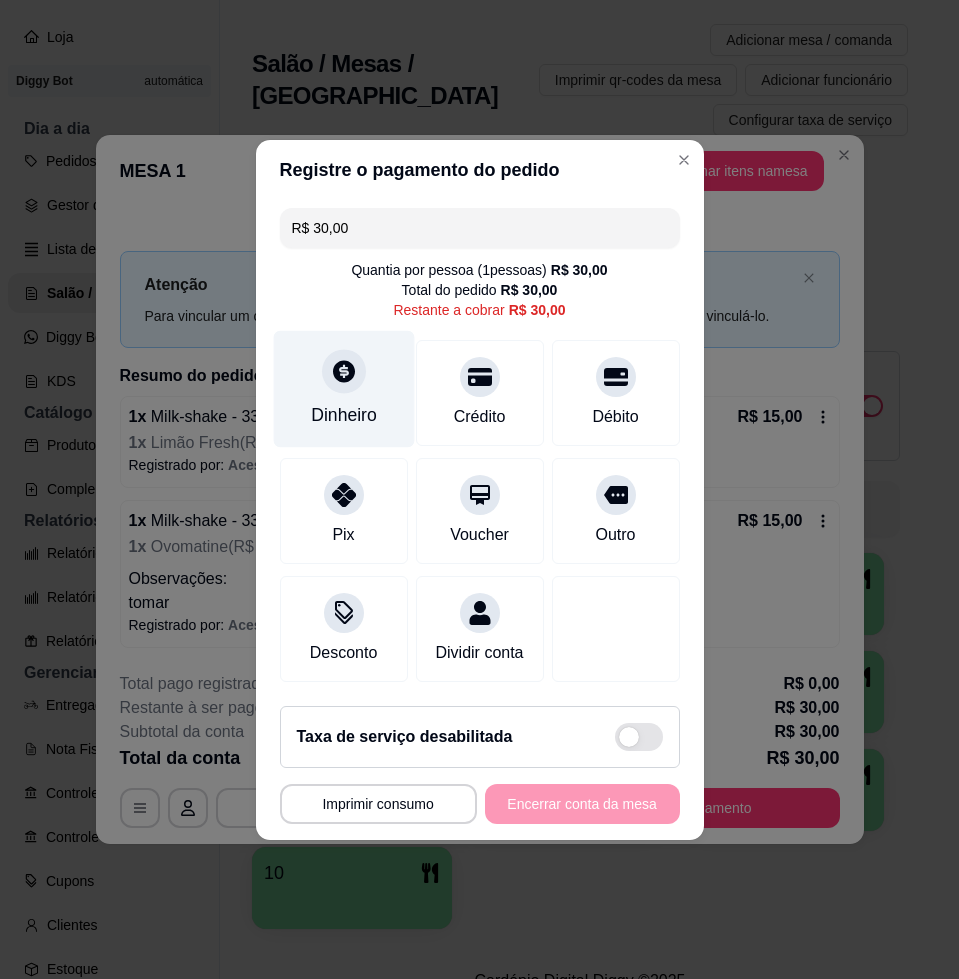 click on "Dinheiro" at bounding box center (343, 388) 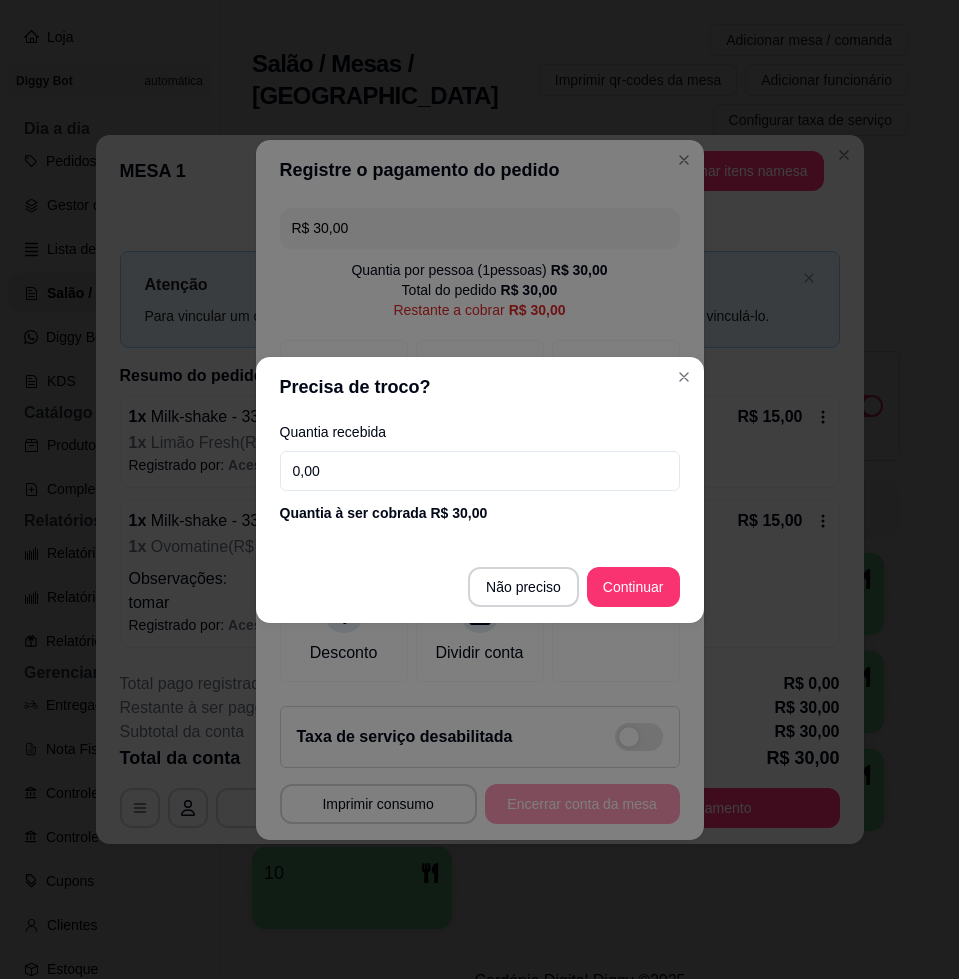 click on "0,00" at bounding box center [480, 471] 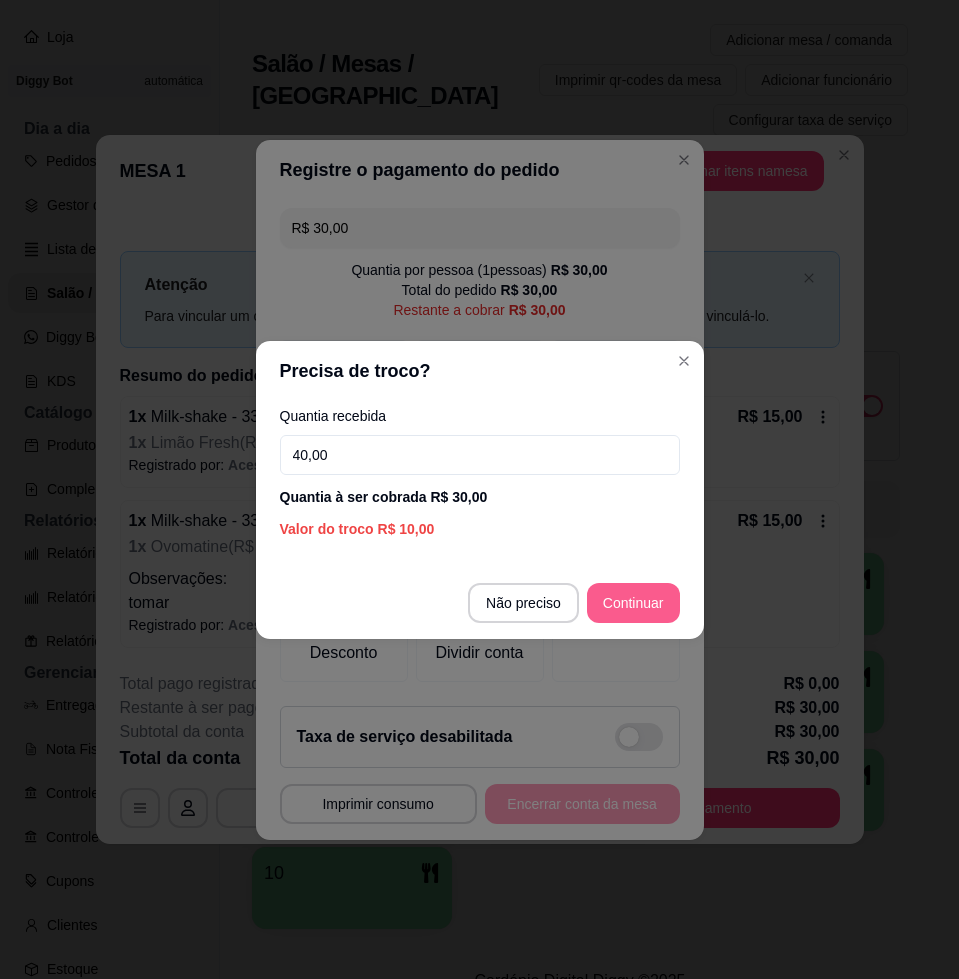 type on "40,00" 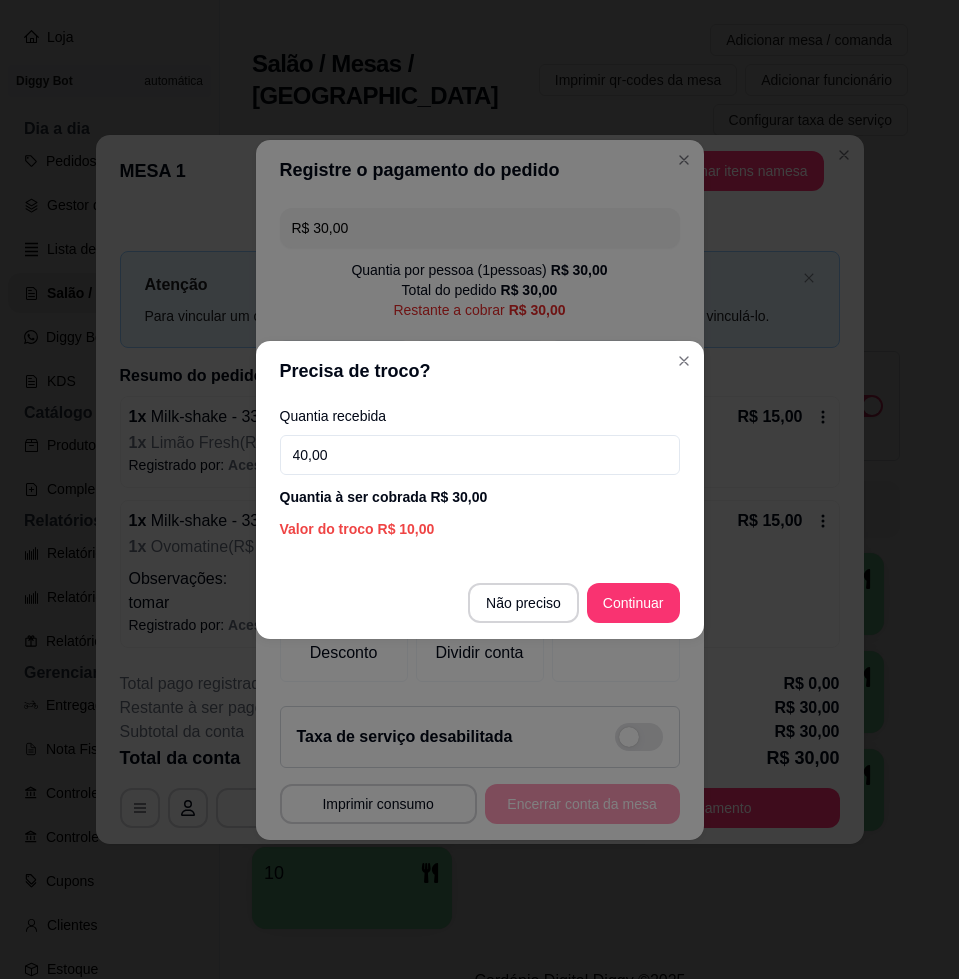 click on "Não preciso Continuar" at bounding box center (480, 603) 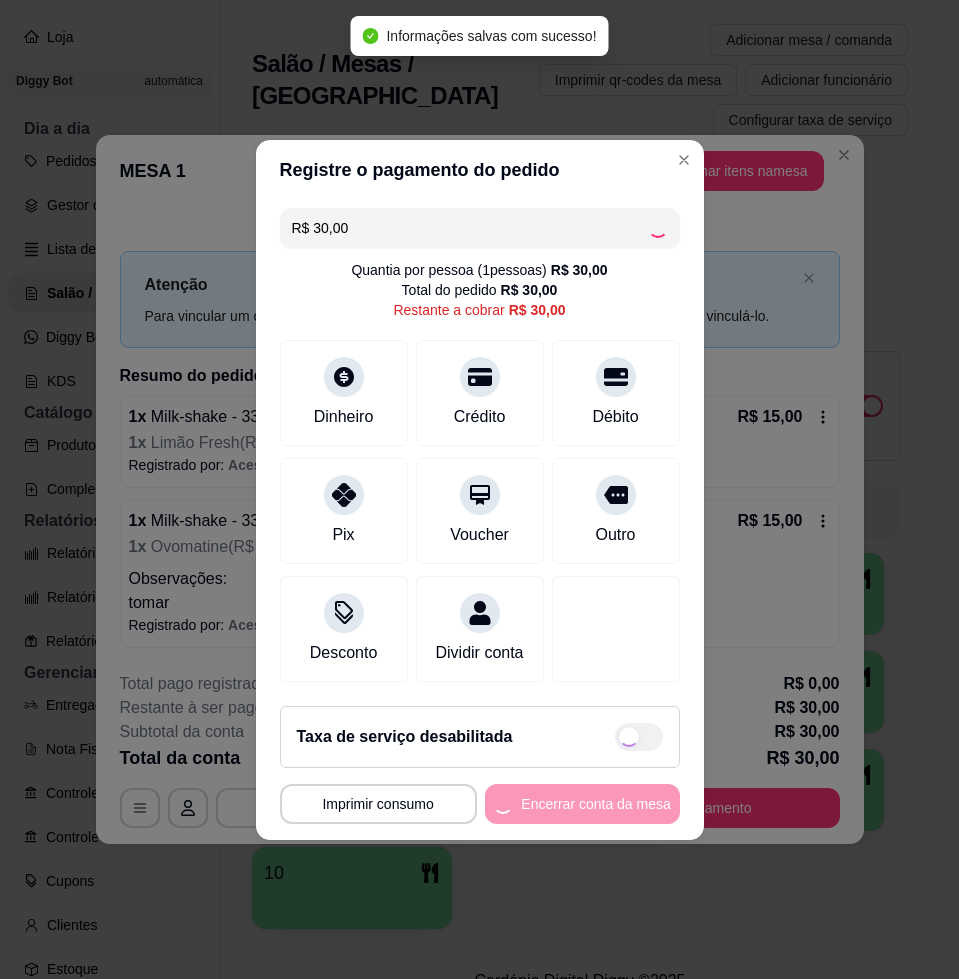 type on "R$ 0,00" 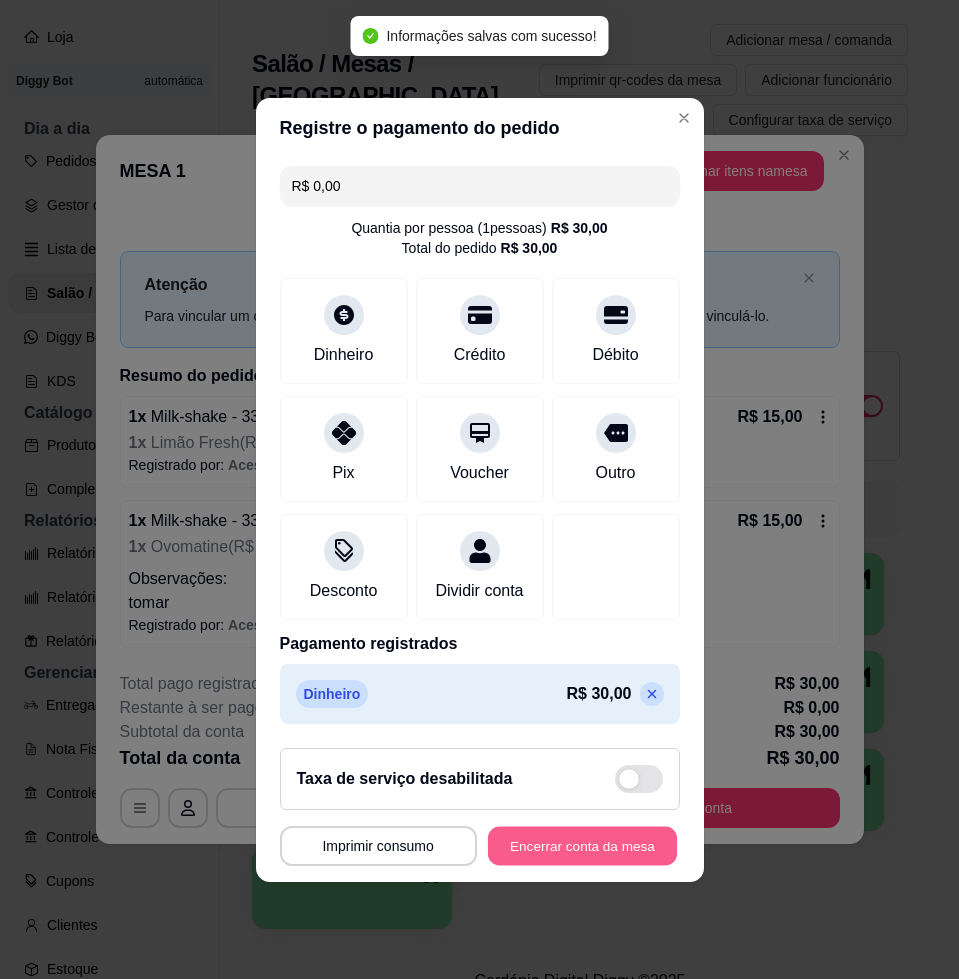click on "Encerrar conta da mesa" at bounding box center (582, 845) 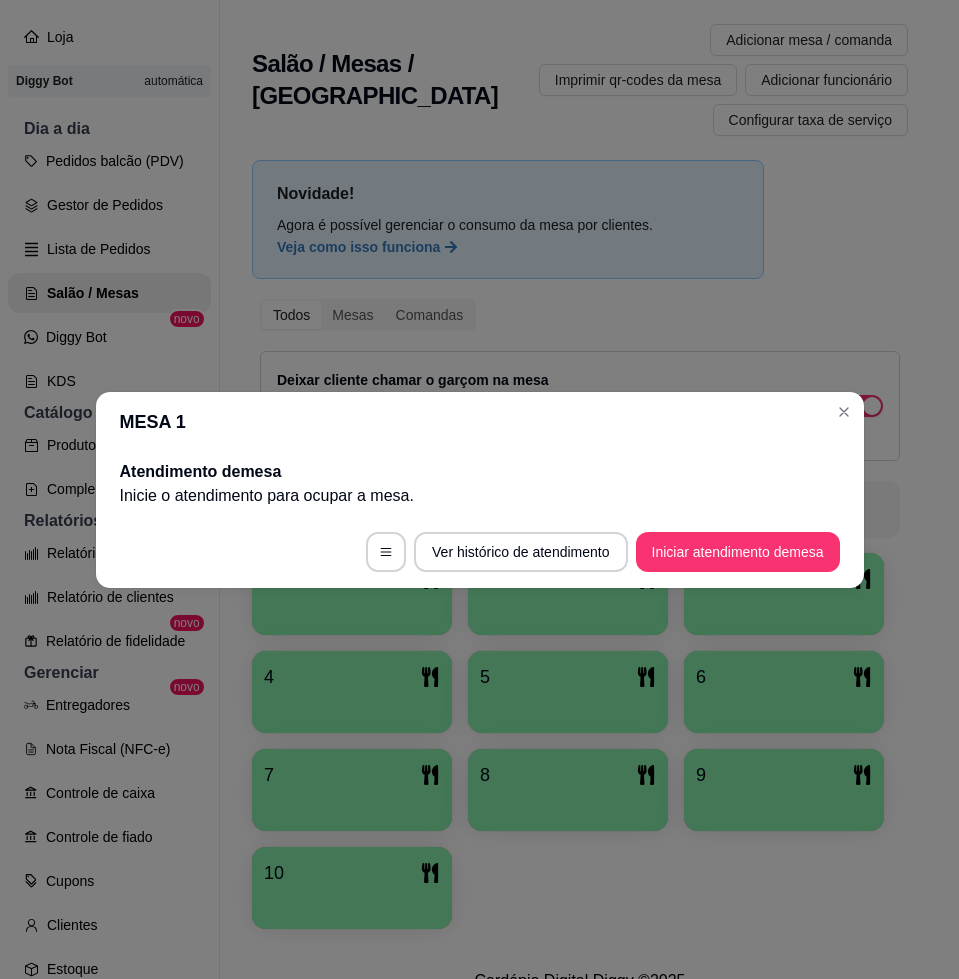 type 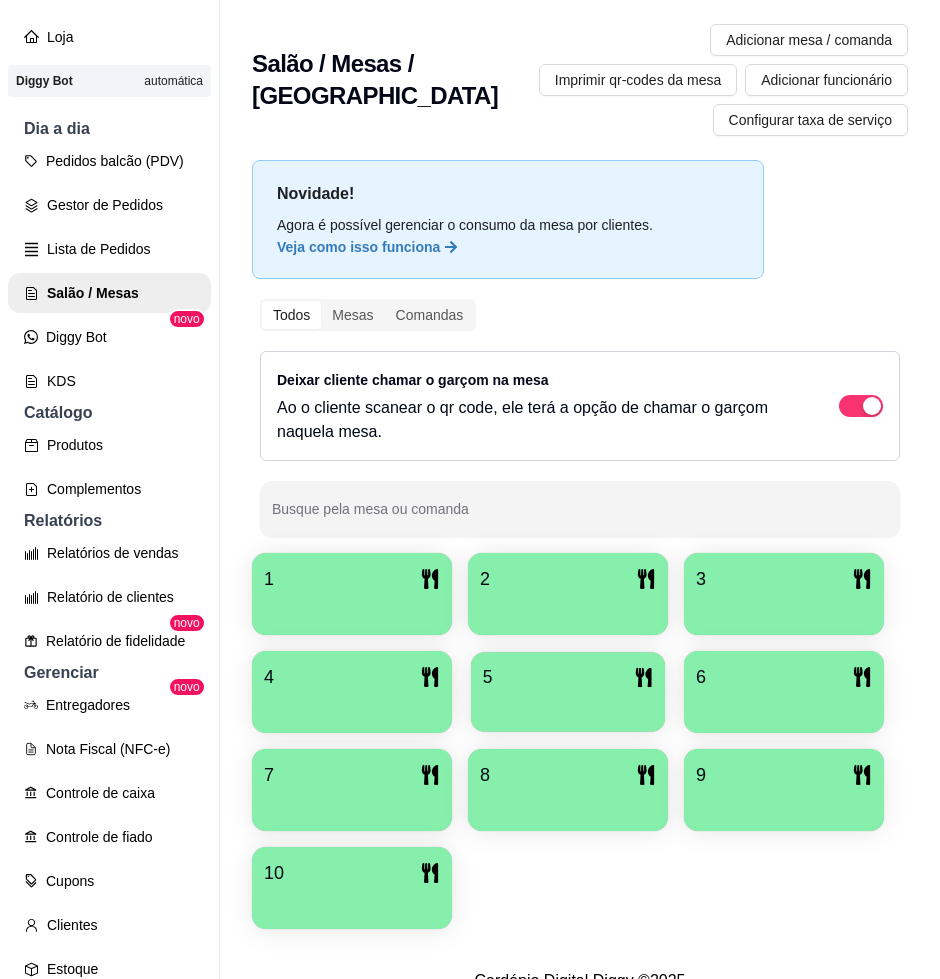 click on "5" at bounding box center (568, 692) 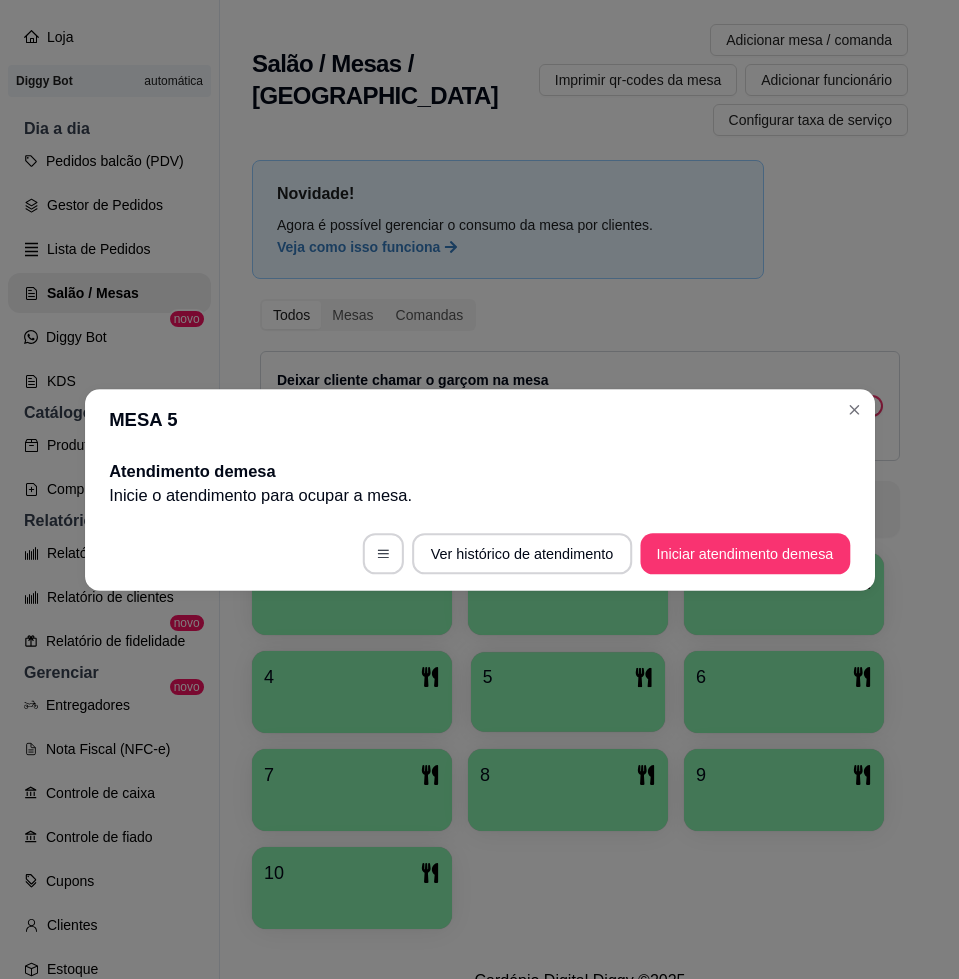 click on "N Nalita Açaite ... Loja Aberta Loja Diggy Bot automática   Dia a dia Pedidos balcão (PDV) Gestor de Pedidos Lista de Pedidos Salão / Mesas Diggy Bot novo KDS Catálogo Produtos Complementos Relatórios Relatórios de vendas Relatório de clientes Relatório de fidelidade novo Gerenciar Entregadores novo Nota Fiscal (NFC-e) Controle de caixa Controle de fiado Cupons Clientes Estoque Configurações Diggy Planos Precisa de ajuda? Sair Salão / Mesas / Comandas Adicionar mesa / comanda Imprimir qr-codes da mesa Adicionar funcionário Configurar taxa de serviço Novidade! Agora é possível gerenciar o consumo da mesa por clientes.   Veja como isso funciona Todos Mesas Comandas Deixar cliente chamar o garçom na mesa Ao o cliente scanear o qr code, ele terá a opção de chamar o garçom naquela mesa. Busque pela mesa ou comanda
1 2 3 4 5 6 7 8 9 10 Cardápio Digital Diggy © 2025 MESA 5 Atendimento de  mesa Inicie o atendimento para ocupar a   mesa . Ver histórico de atendimento mesa" at bounding box center [470, 489] 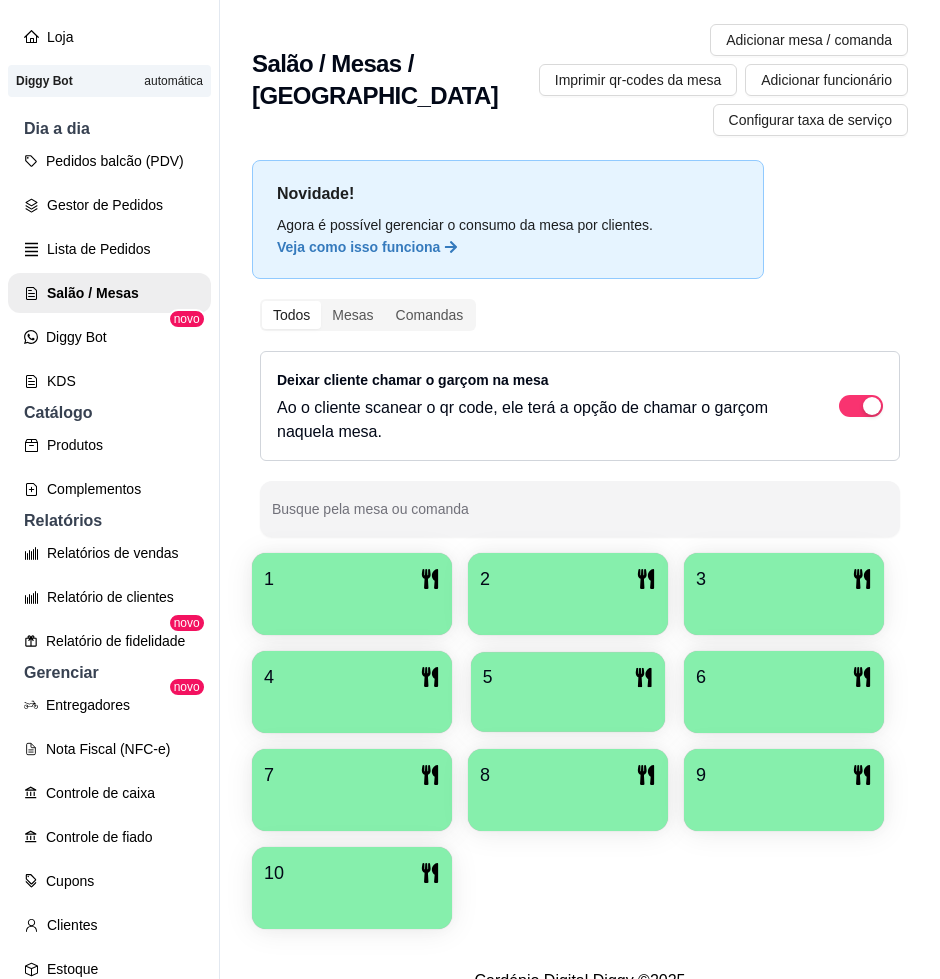 click at bounding box center (568, 705) 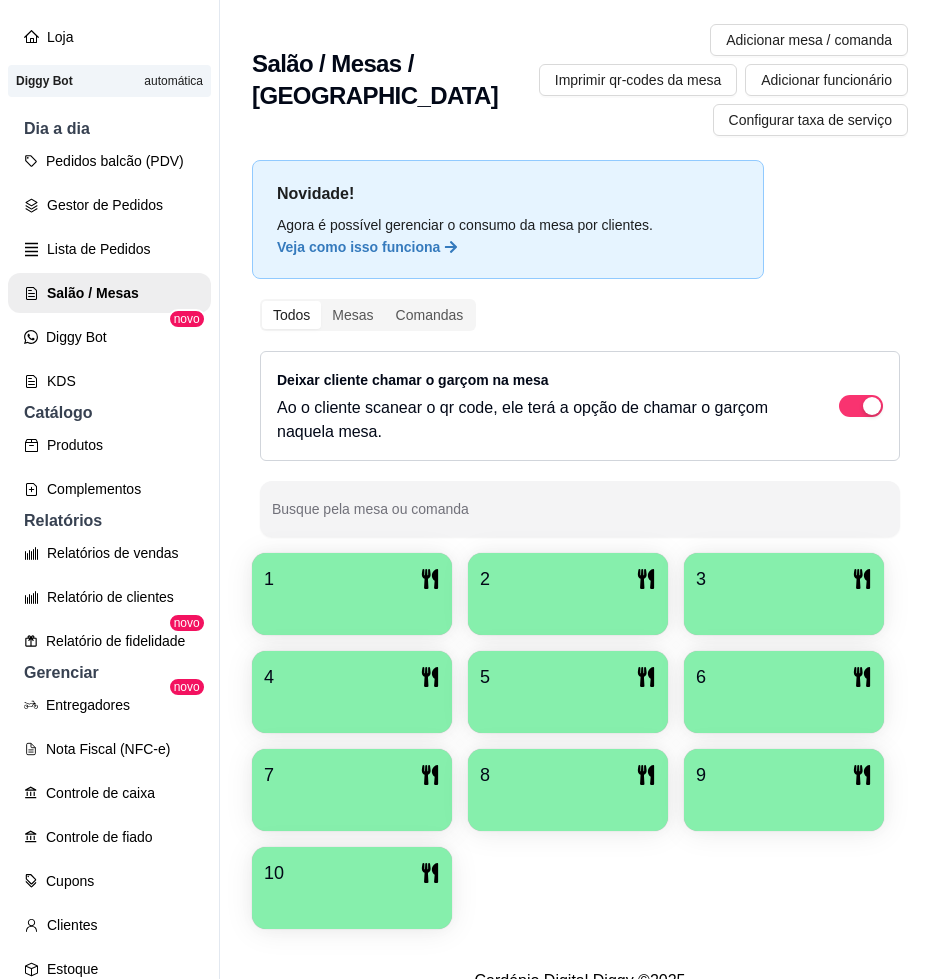 click at bounding box center [352, 608] 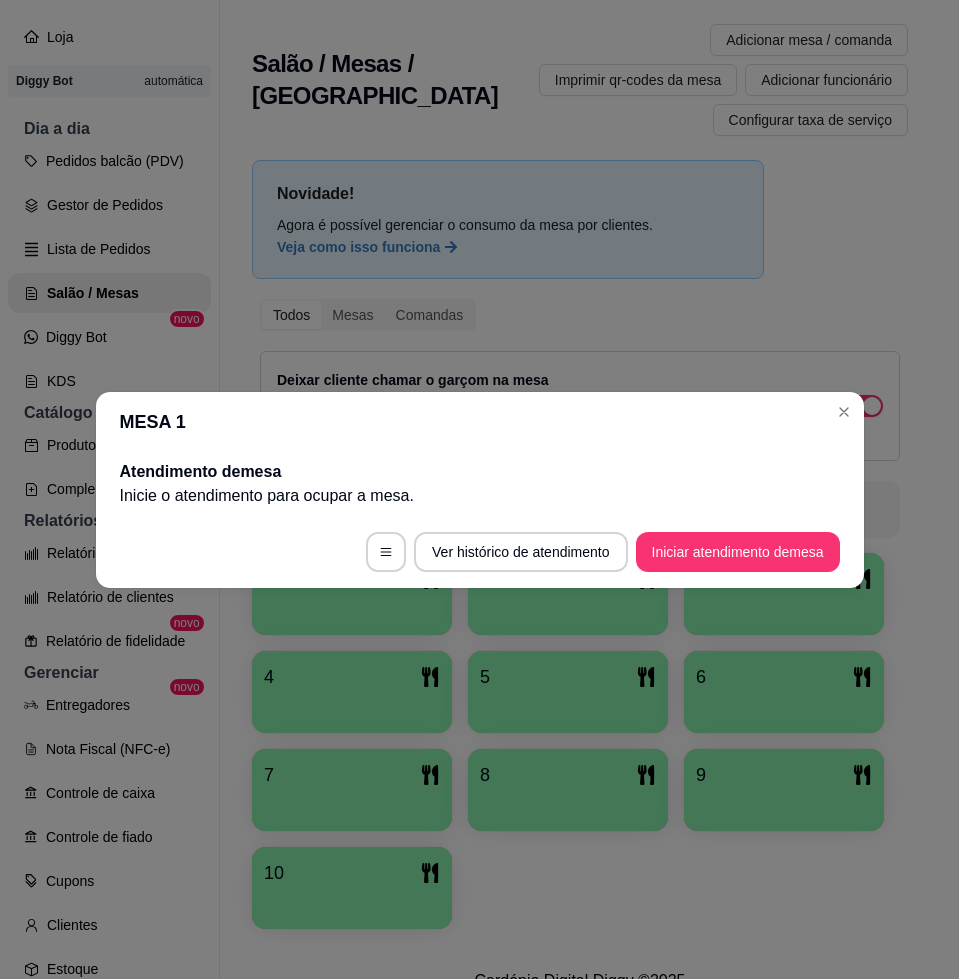 click on "Iniciar atendimento de  mesa" at bounding box center (738, 552) 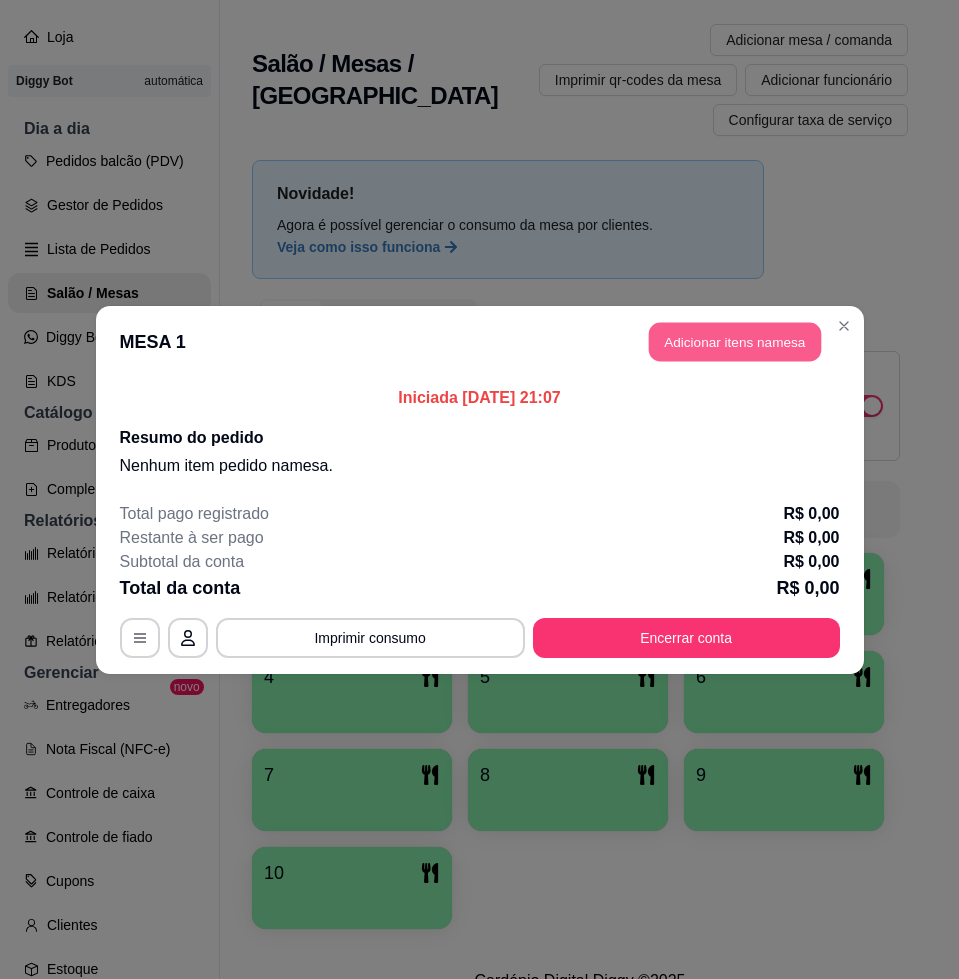click on "Adicionar itens na  mesa" at bounding box center (735, 341) 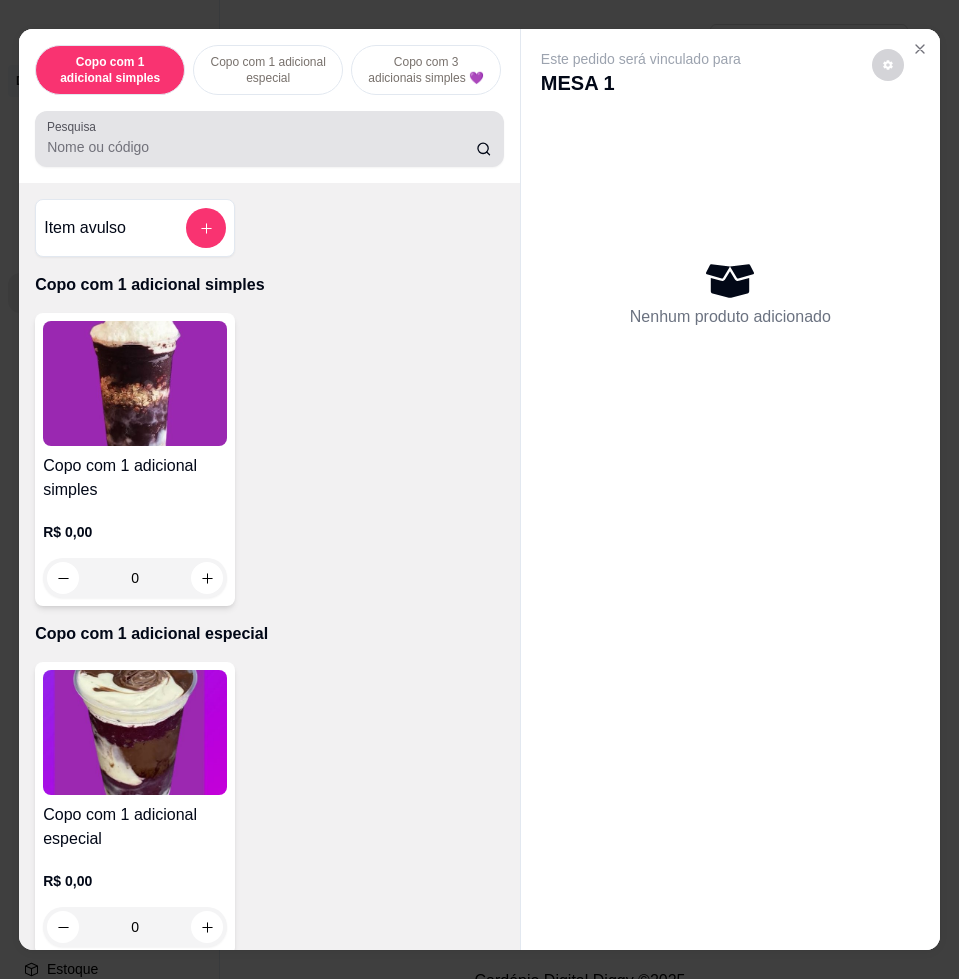 click on "Pesquisa" at bounding box center (269, 139) 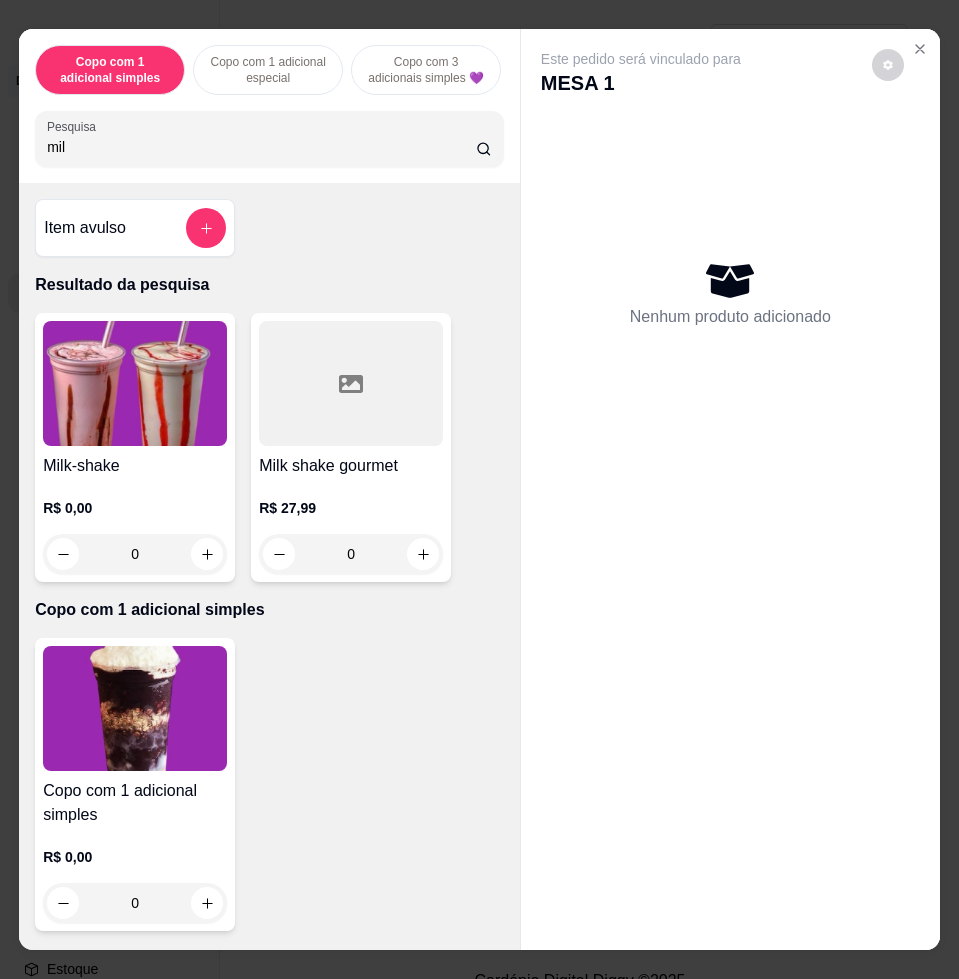 type on "mil" 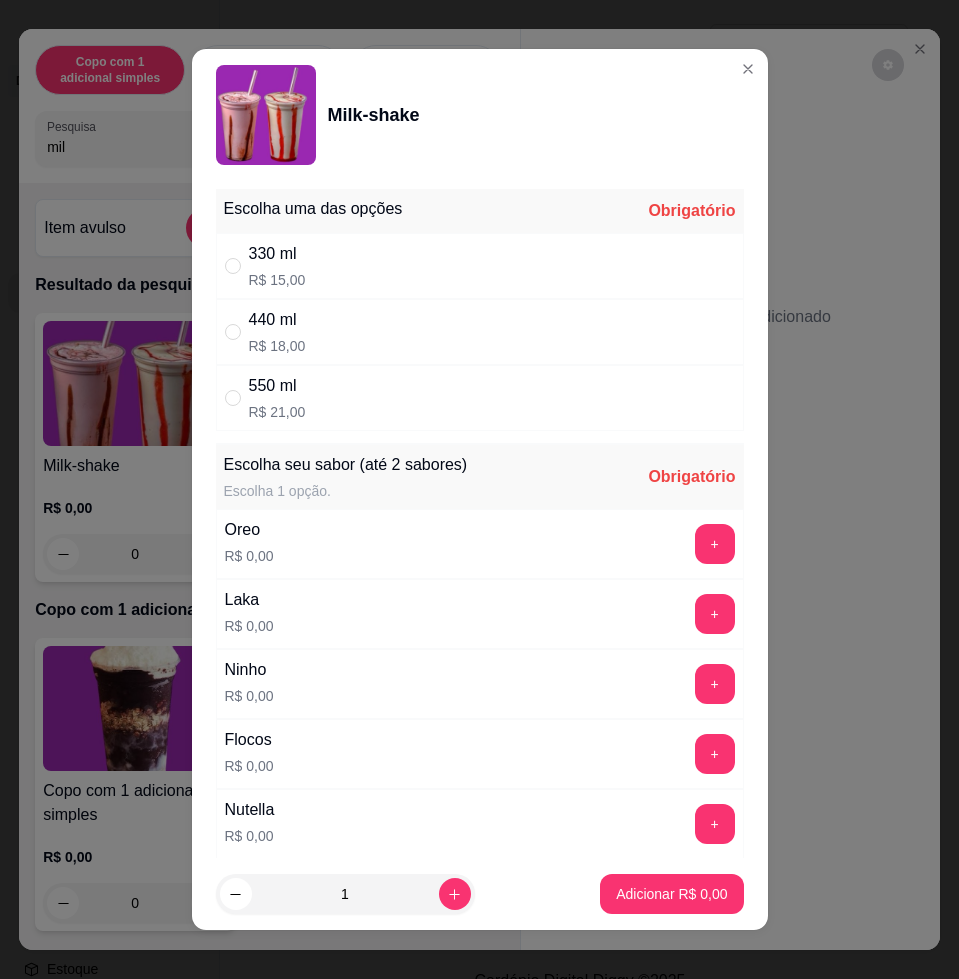 click on "330 ml R$ 15,00" at bounding box center [480, 266] 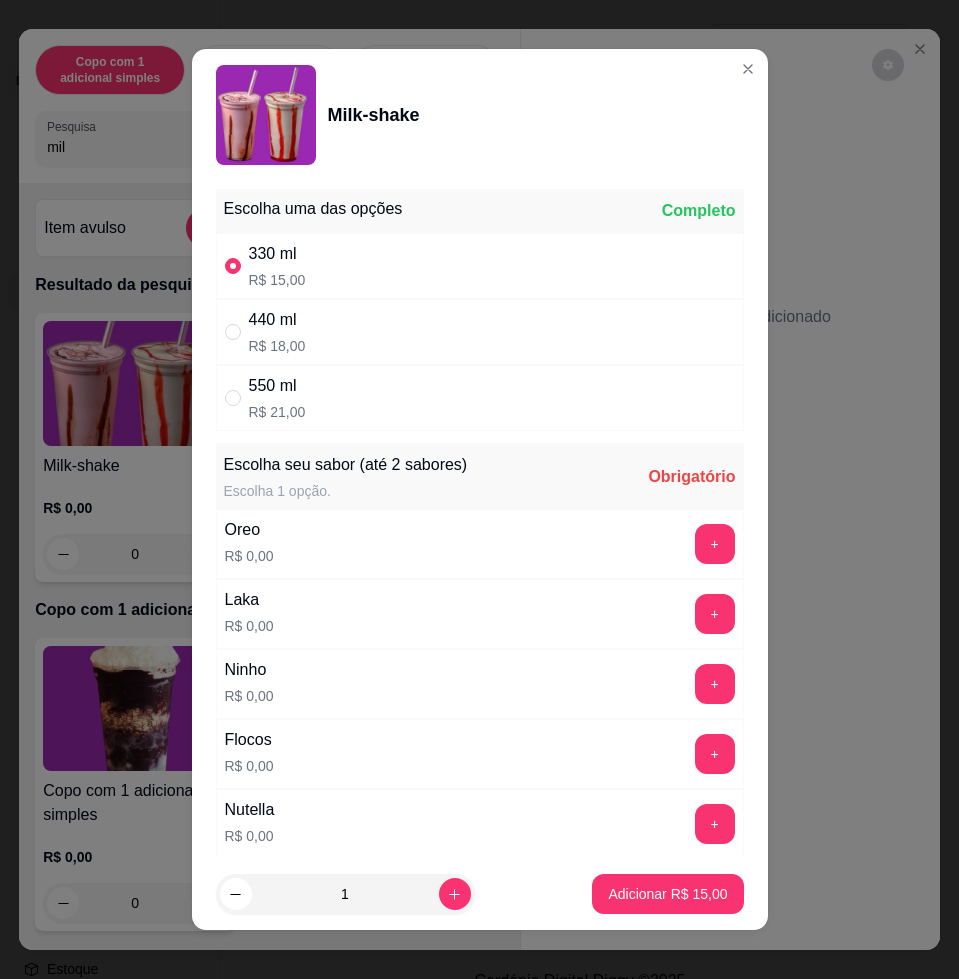 scroll, scrollTop: 500, scrollLeft: 0, axis: vertical 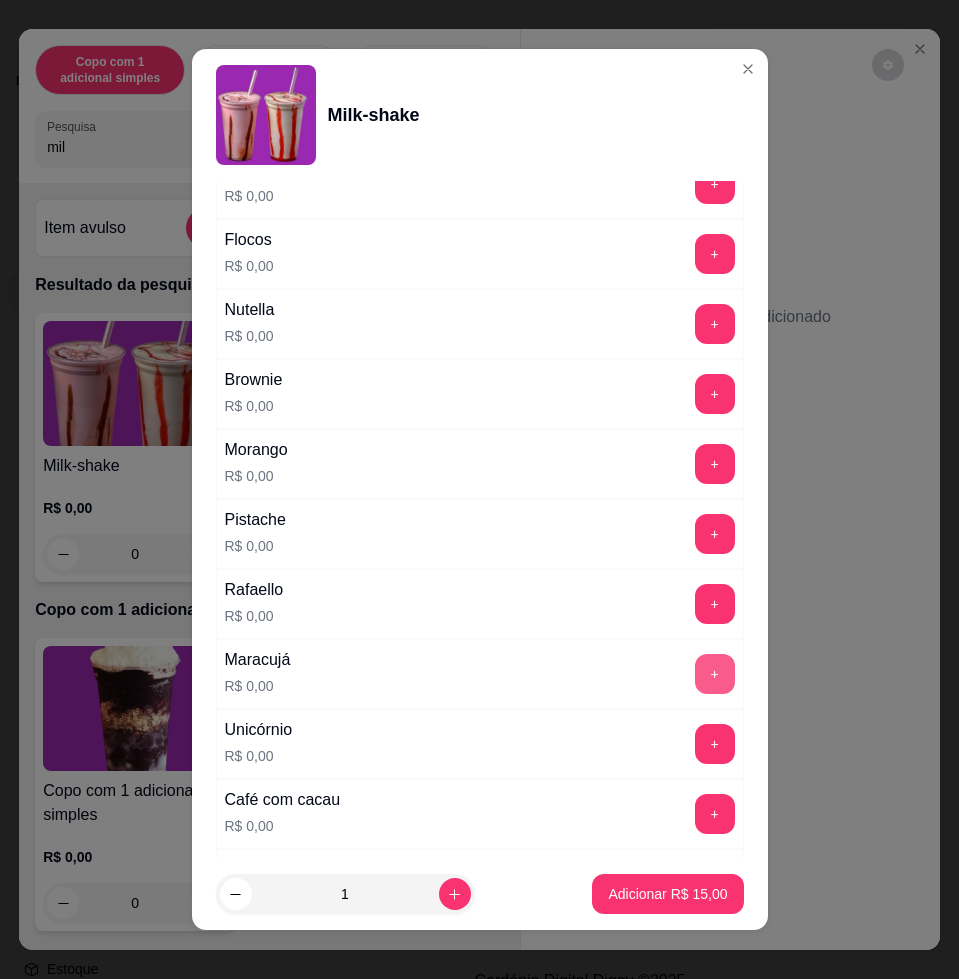 click on "+" at bounding box center [715, 674] 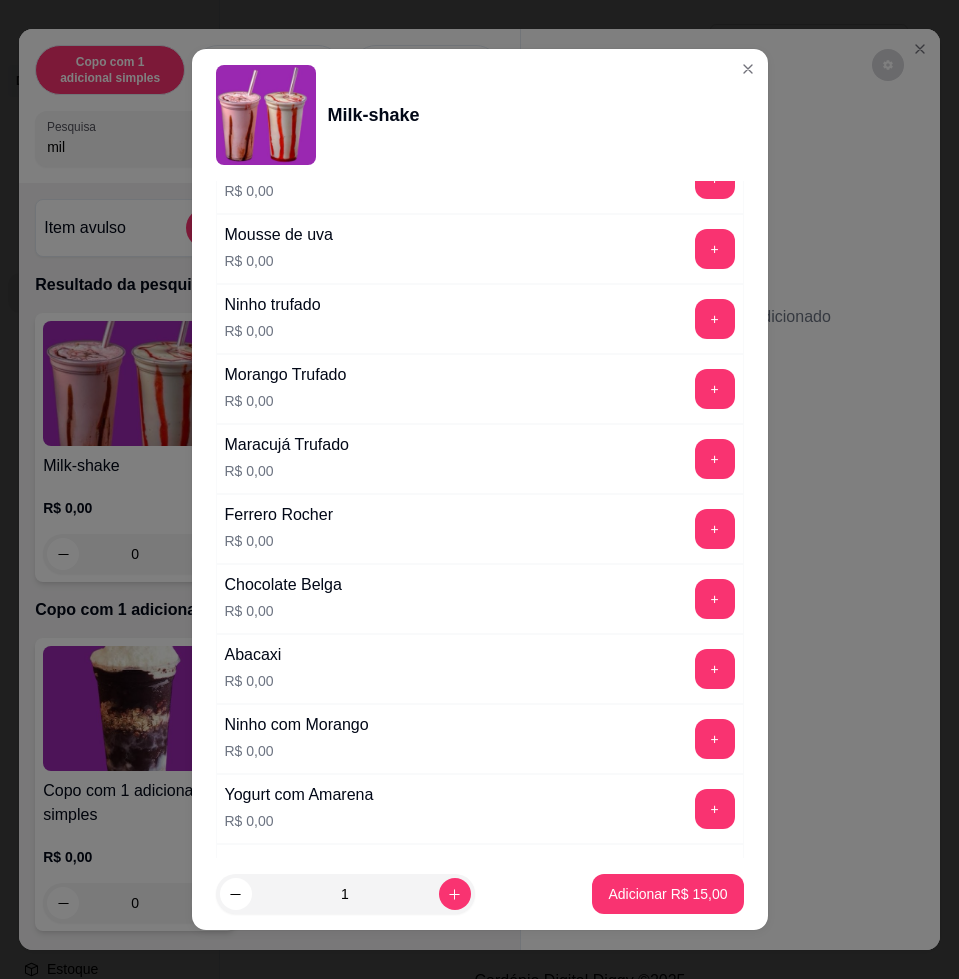 scroll, scrollTop: 1831, scrollLeft: 0, axis: vertical 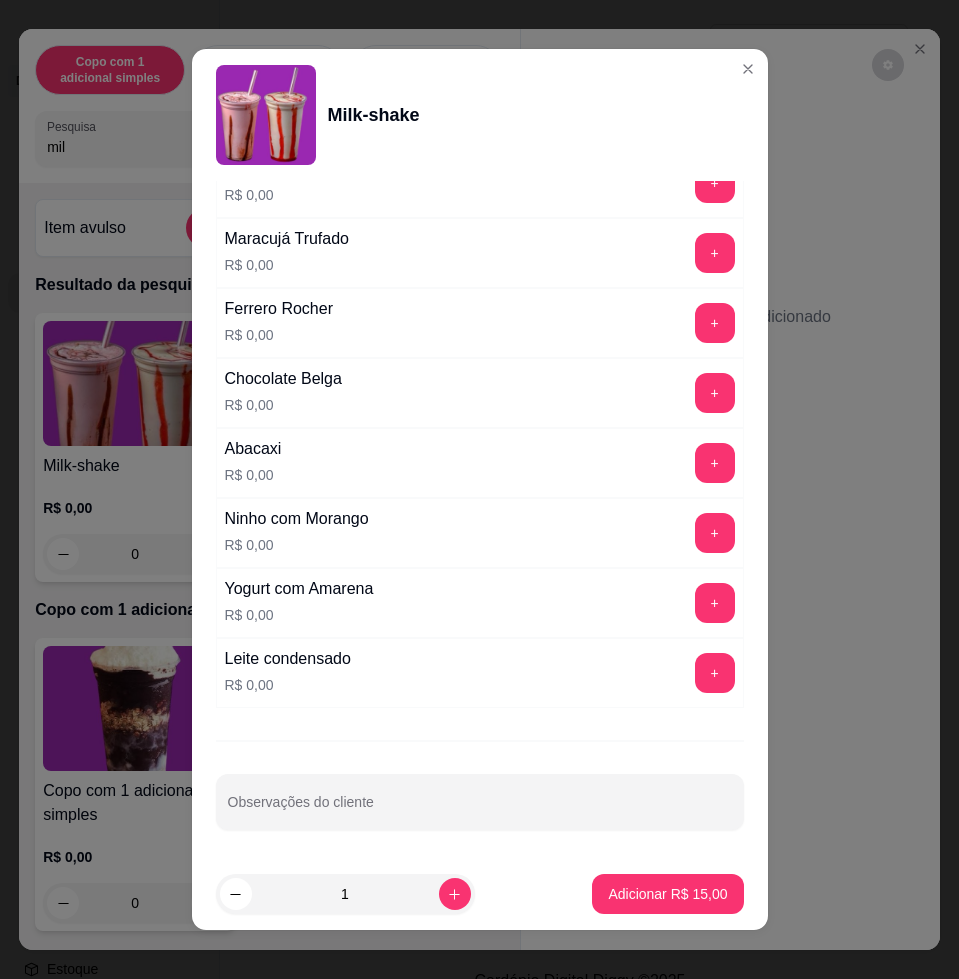 click on "Observações do cliente" at bounding box center (480, 802) 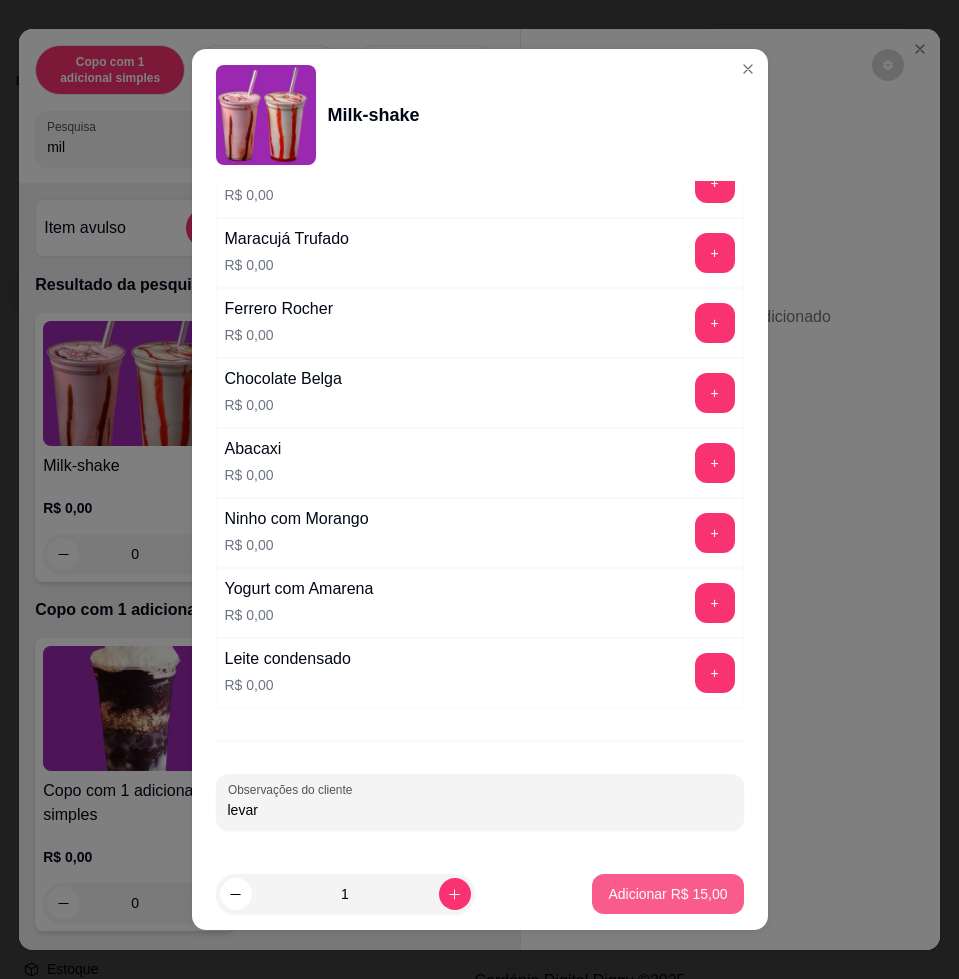 type on "levar" 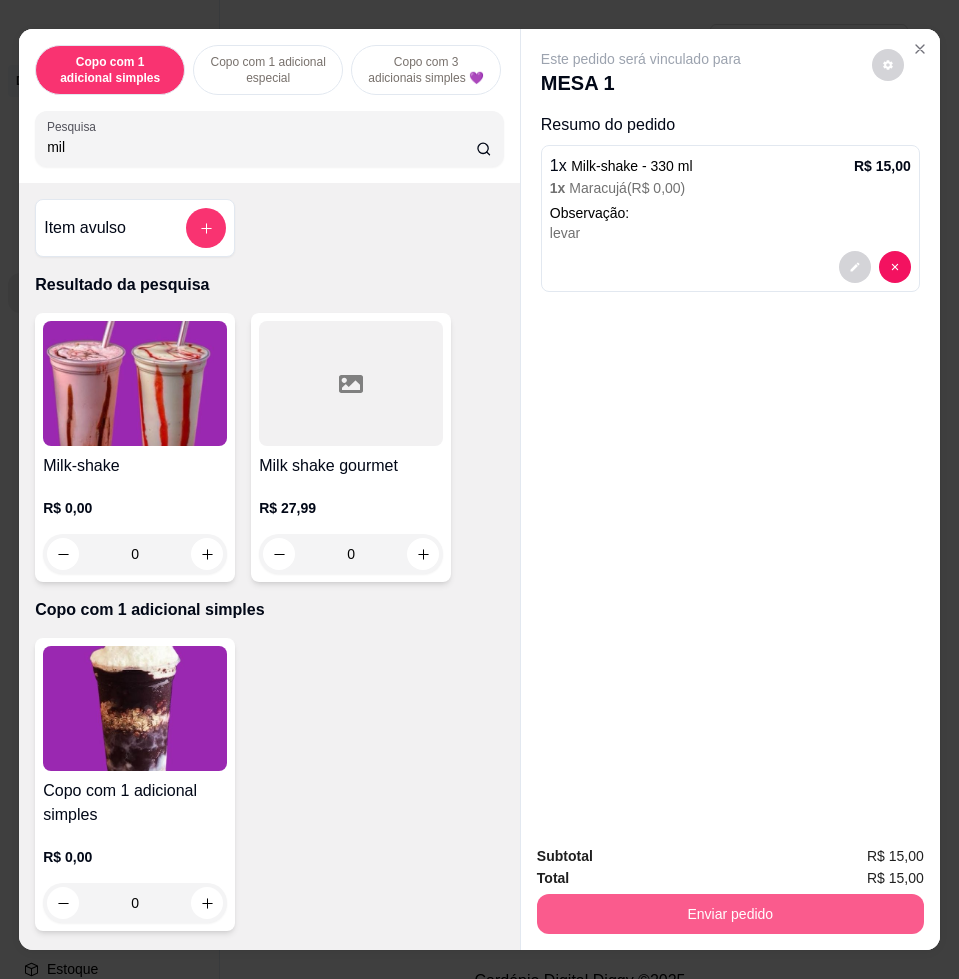 click on "Enviar pedido" at bounding box center (730, 914) 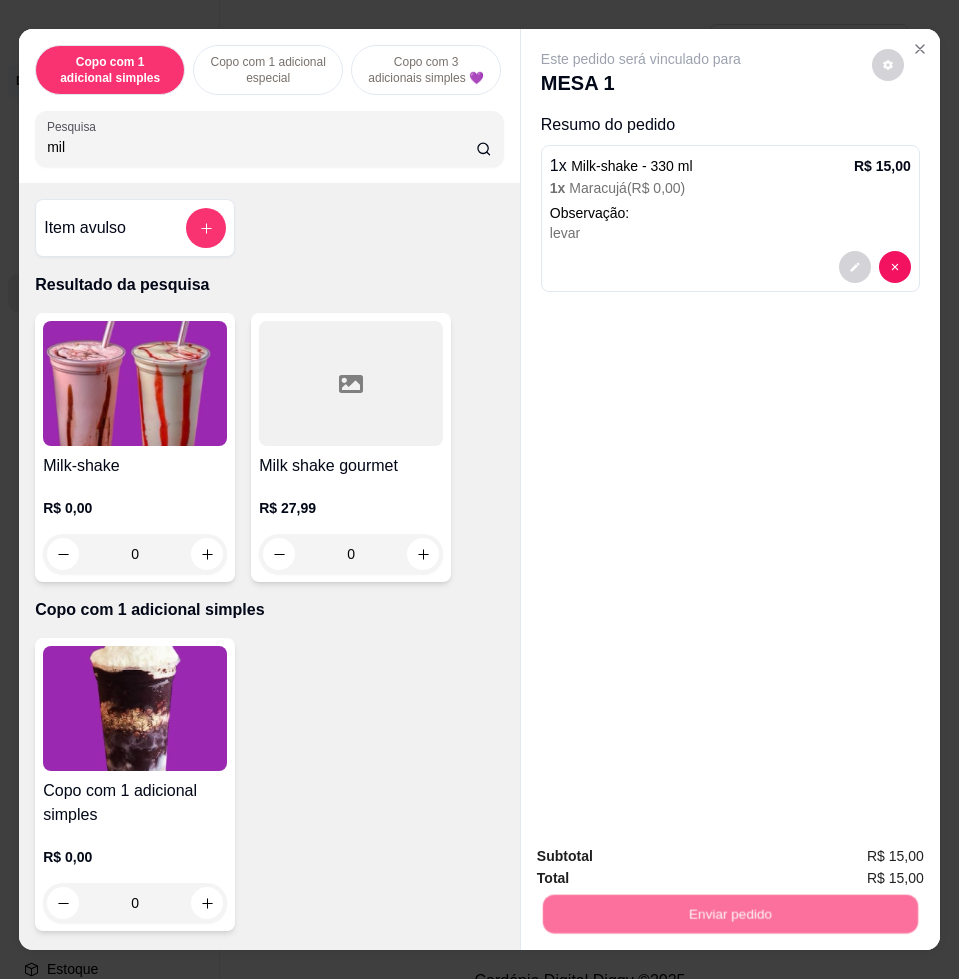 click on "Não registrar e enviar pedido" at bounding box center (662, 855) 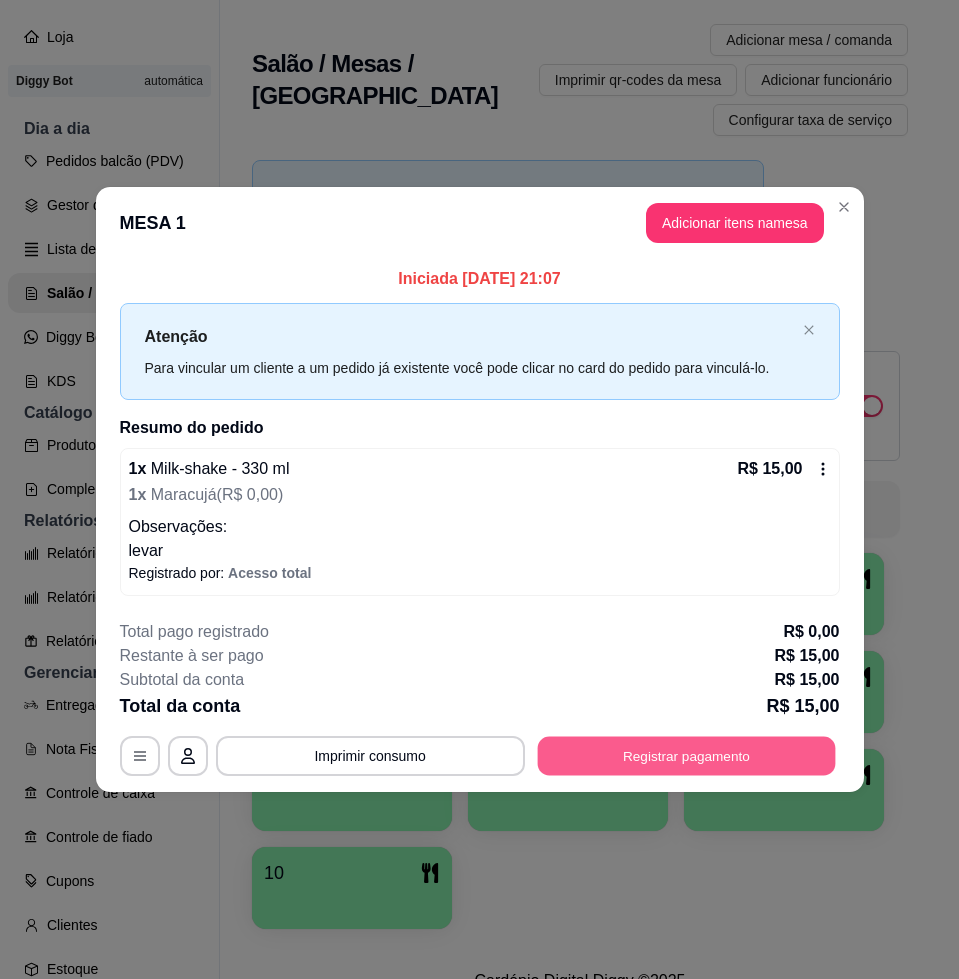 click on "Registrar pagamento" at bounding box center [686, 756] 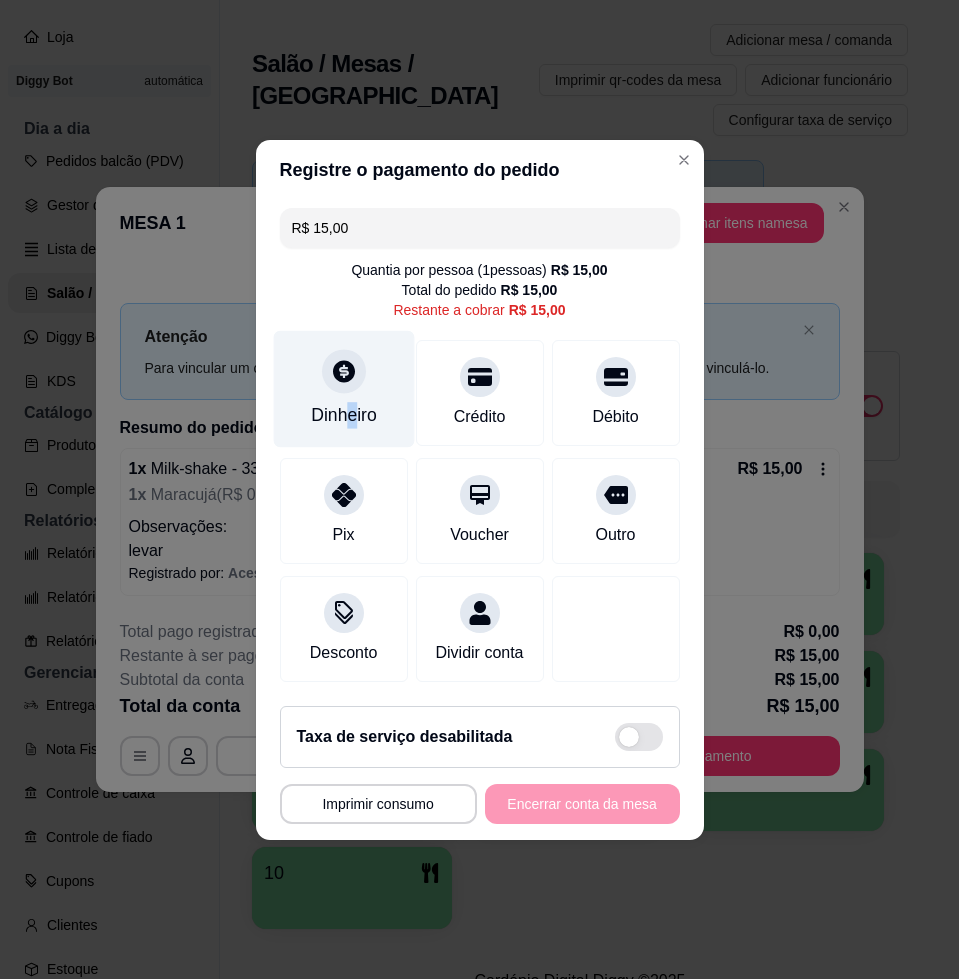 click on "Dinheiro" at bounding box center (344, 415) 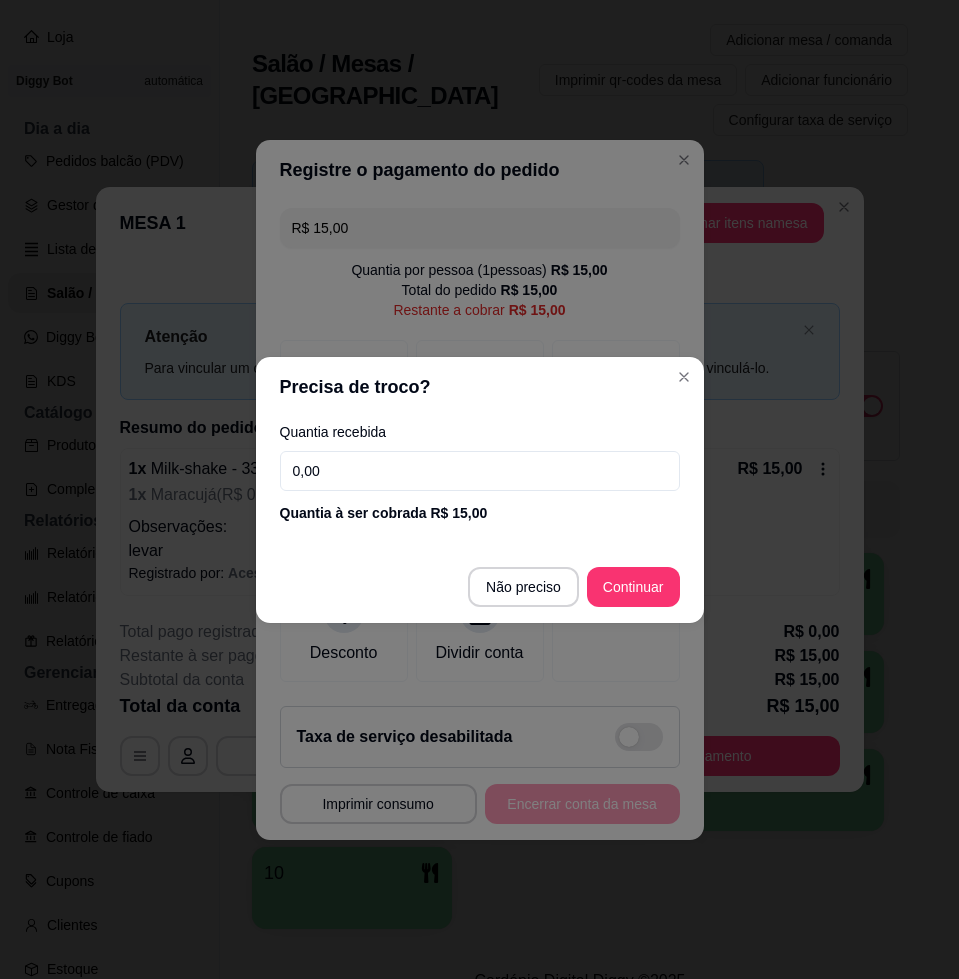 drag, startPoint x: 349, startPoint y: 403, endPoint x: 376, endPoint y: 452, distance: 55.946404 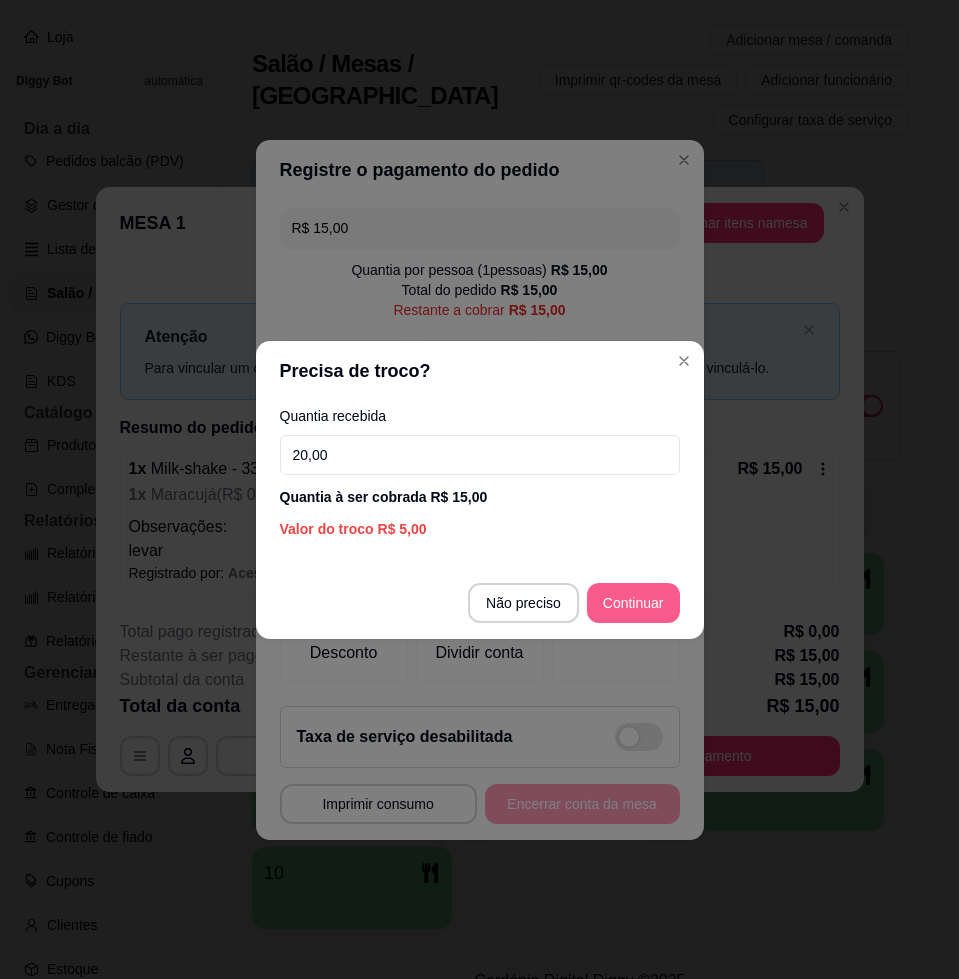 type on "20,00" 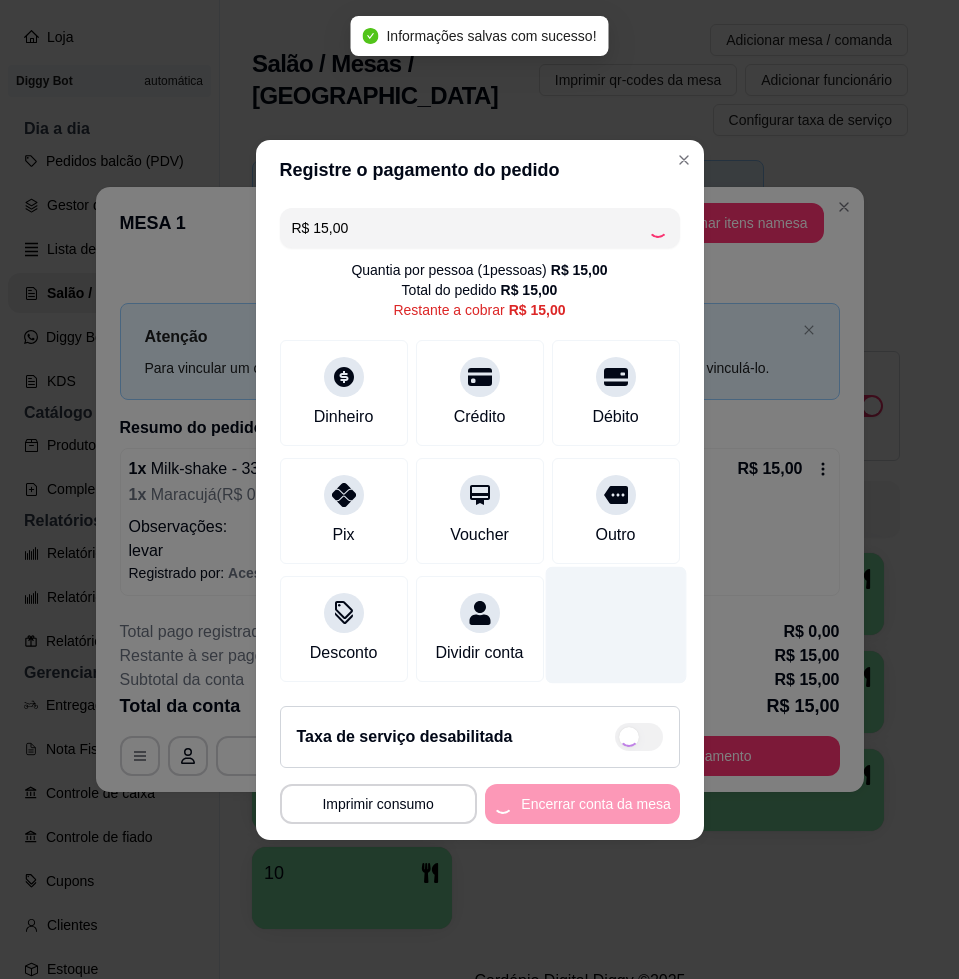 type on "R$ 0,00" 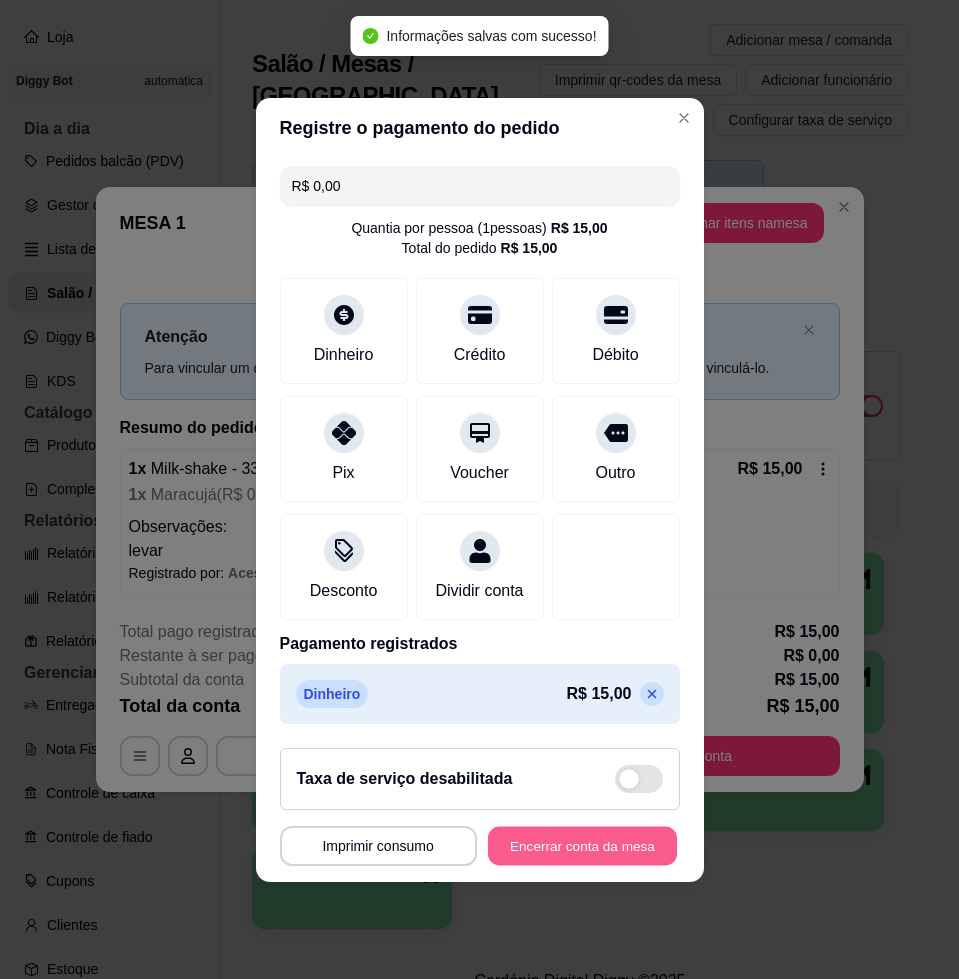 click on "Encerrar conta da mesa" at bounding box center [582, 845] 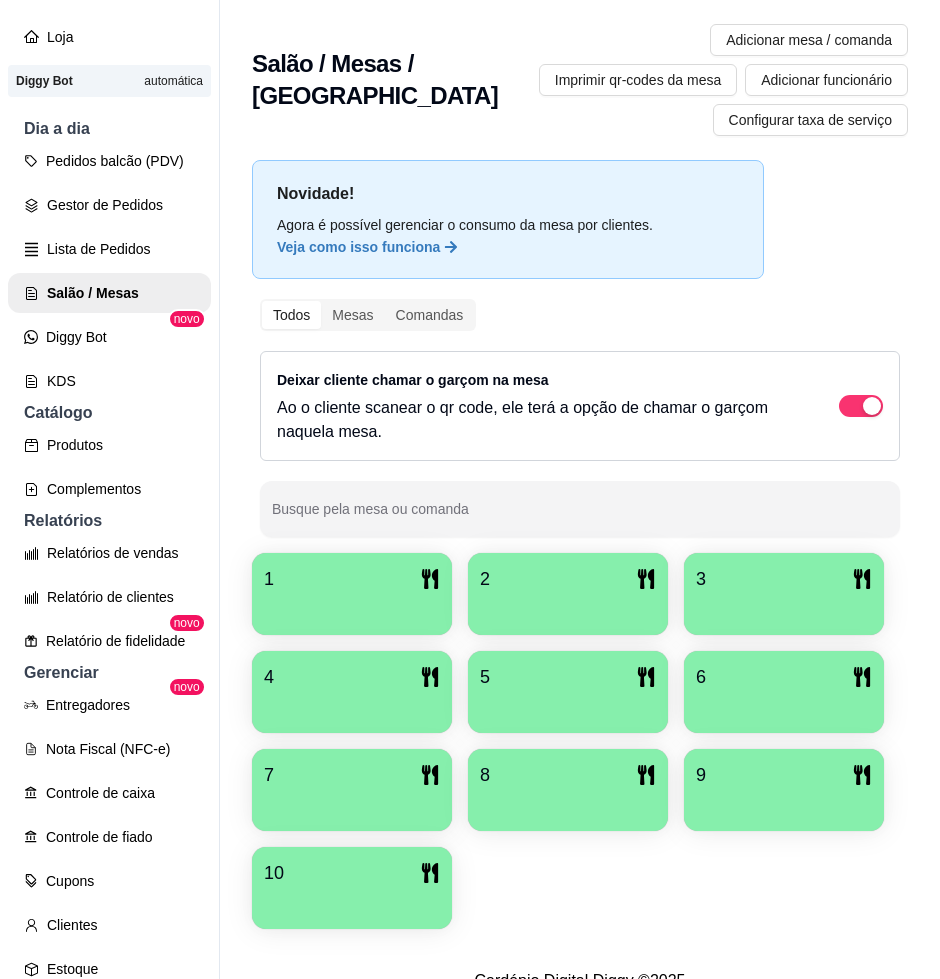 click on "1 2 3 4 5 6 7 8 9 10" at bounding box center [580, 741] 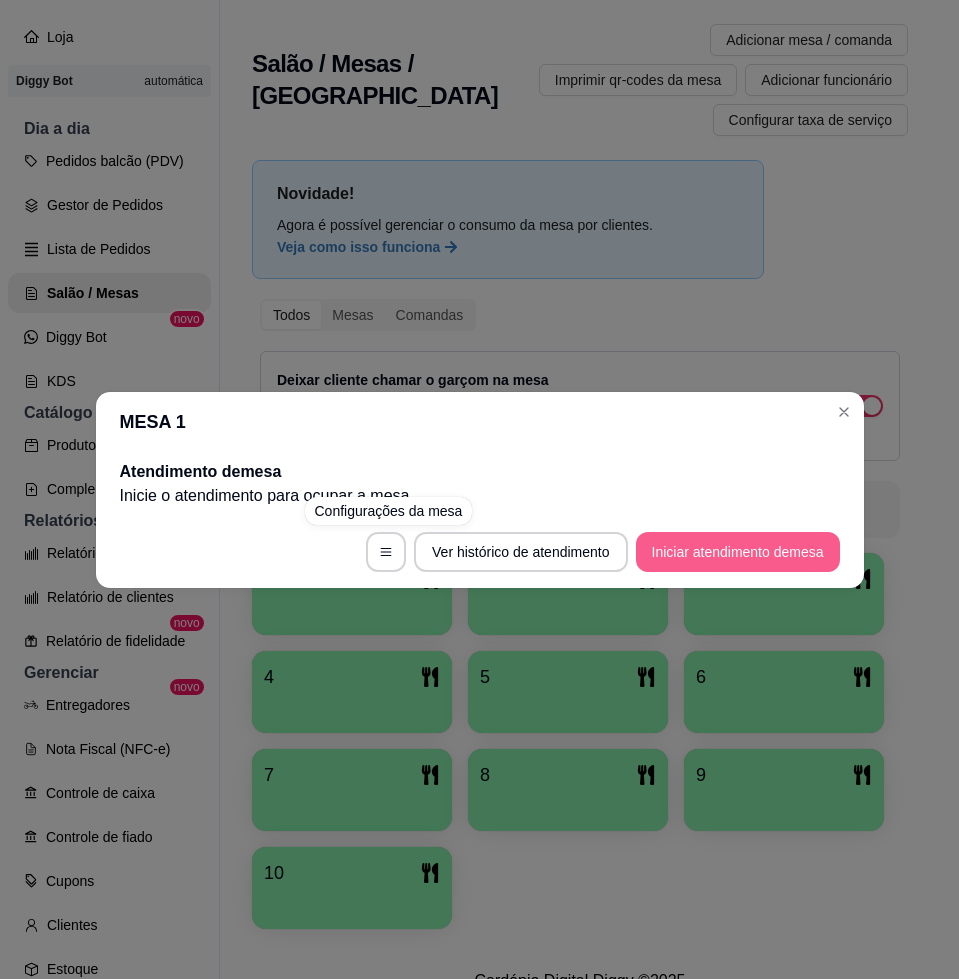 click on "Iniciar atendimento de  mesa" at bounding box center (738, 552) 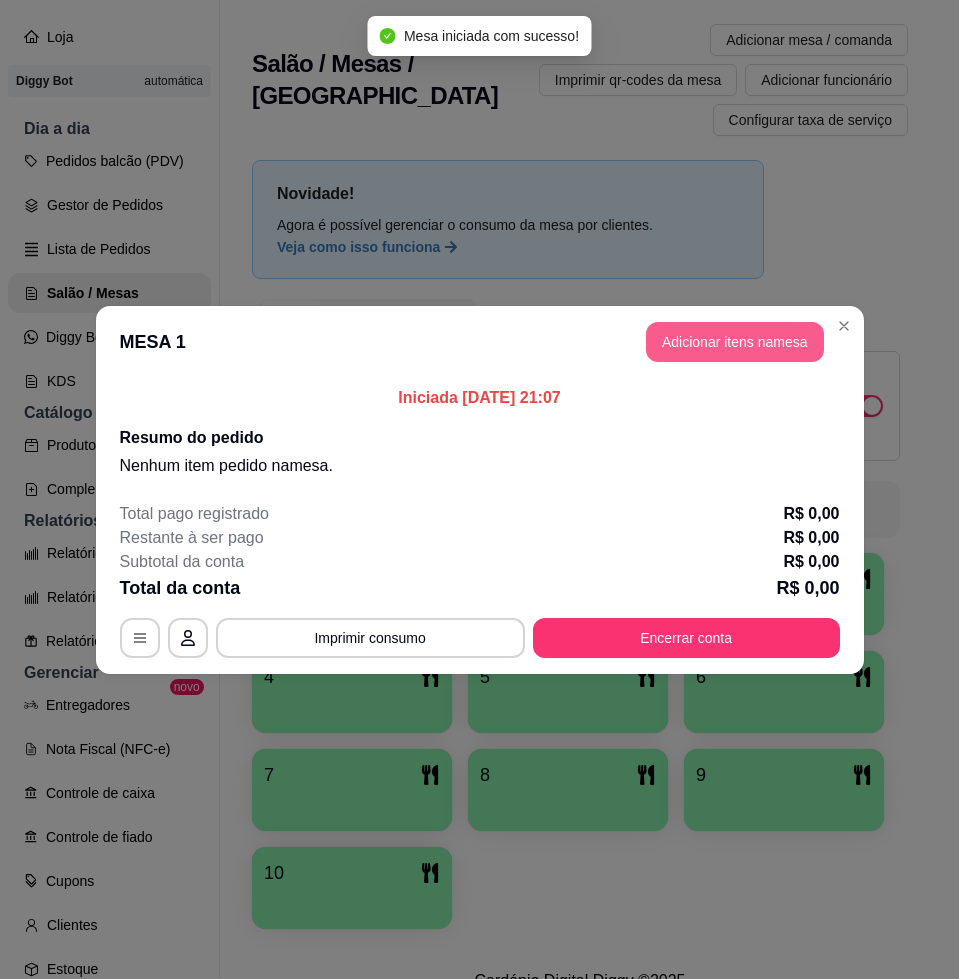 click on "MESA 1 Adicionar itens na  mesa" at bounding box center [480, 342] 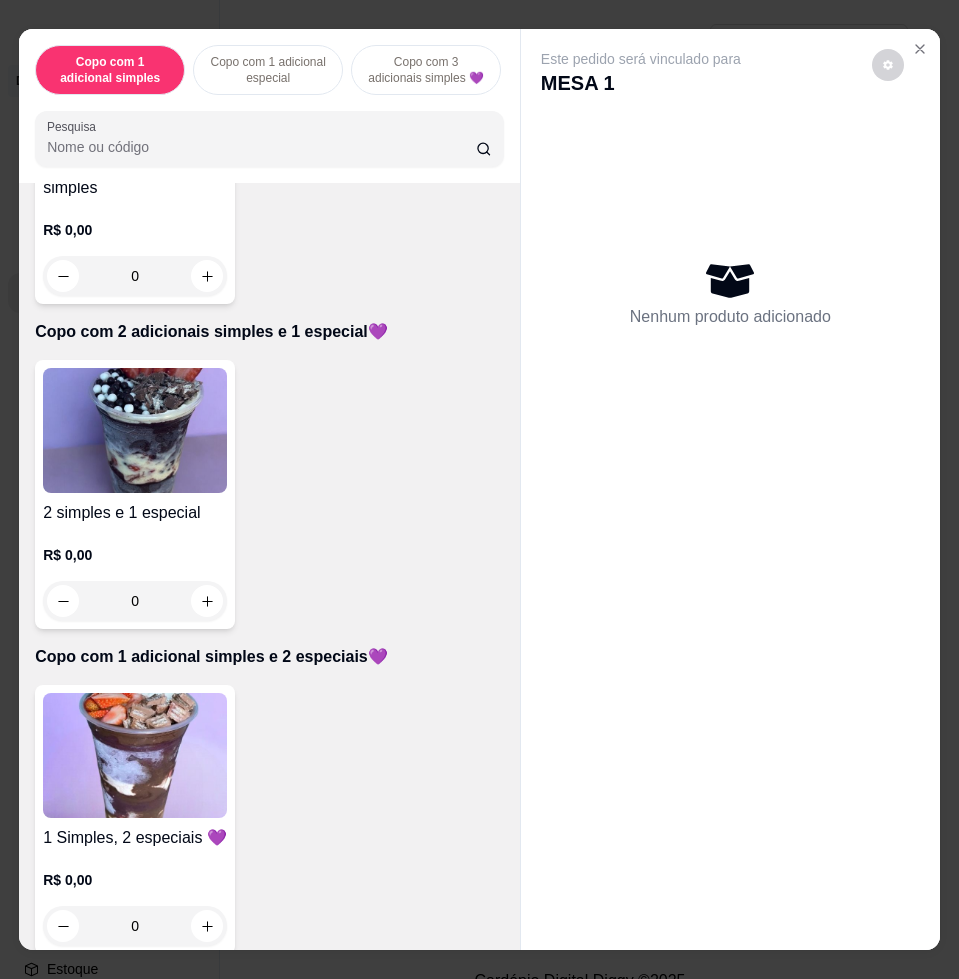 scroll, scrollTop: 1125, scrollLeft: 0, axis: vertical 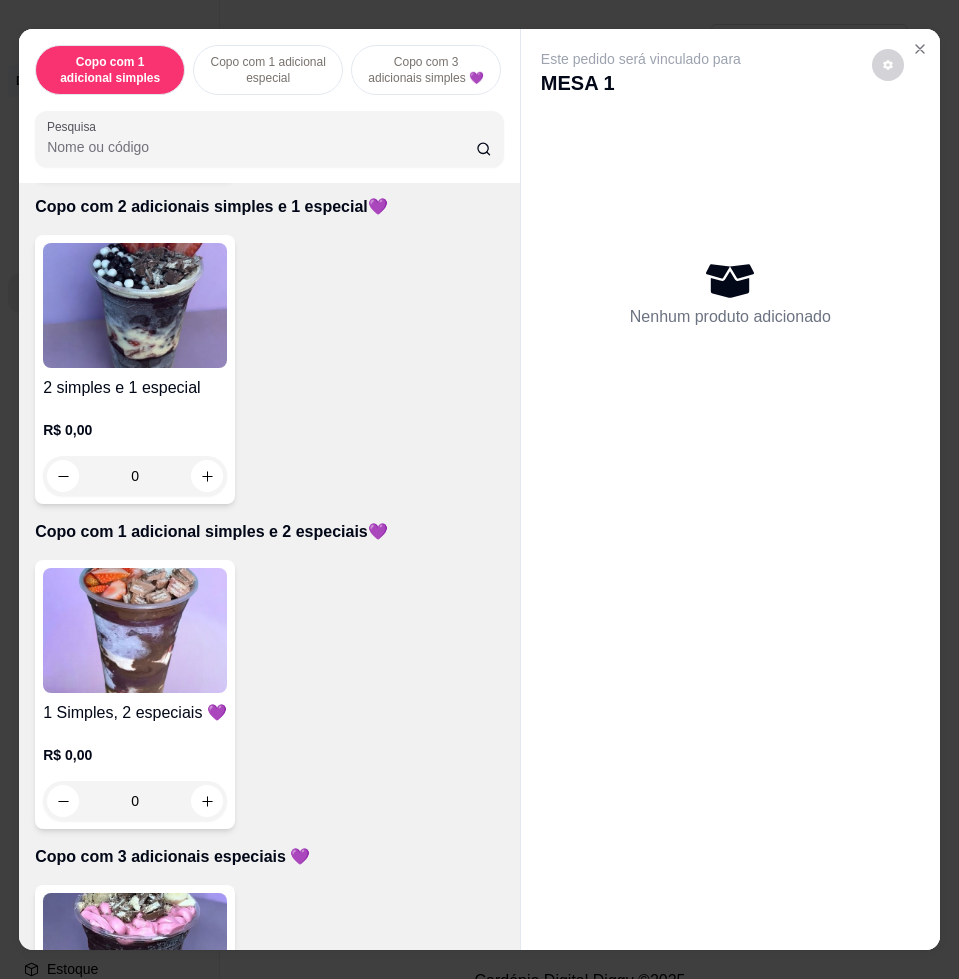 drag, startPoint x: 461, startPoint y: 445, endPoint x: 446, endPoint y: 467, distance: 26.627054 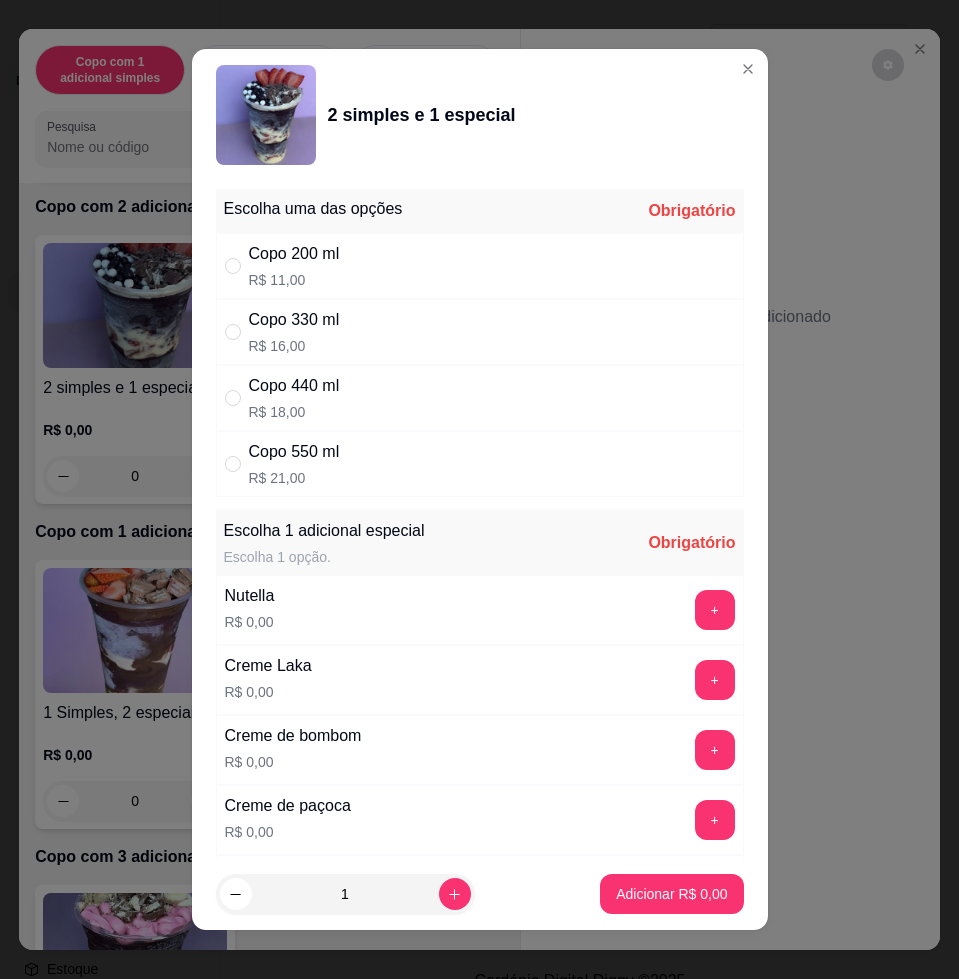 click on "+" at bounding box center [715, 610] 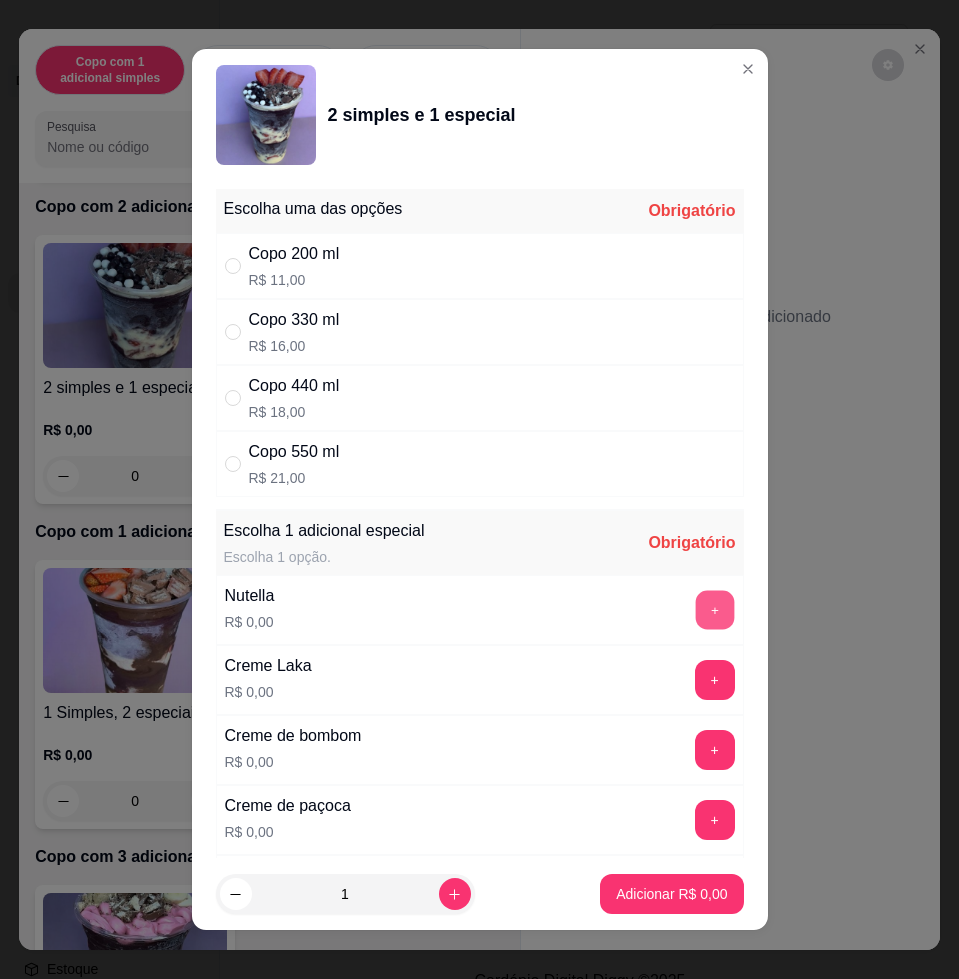 click on "+" at bounding box center [714, 610] 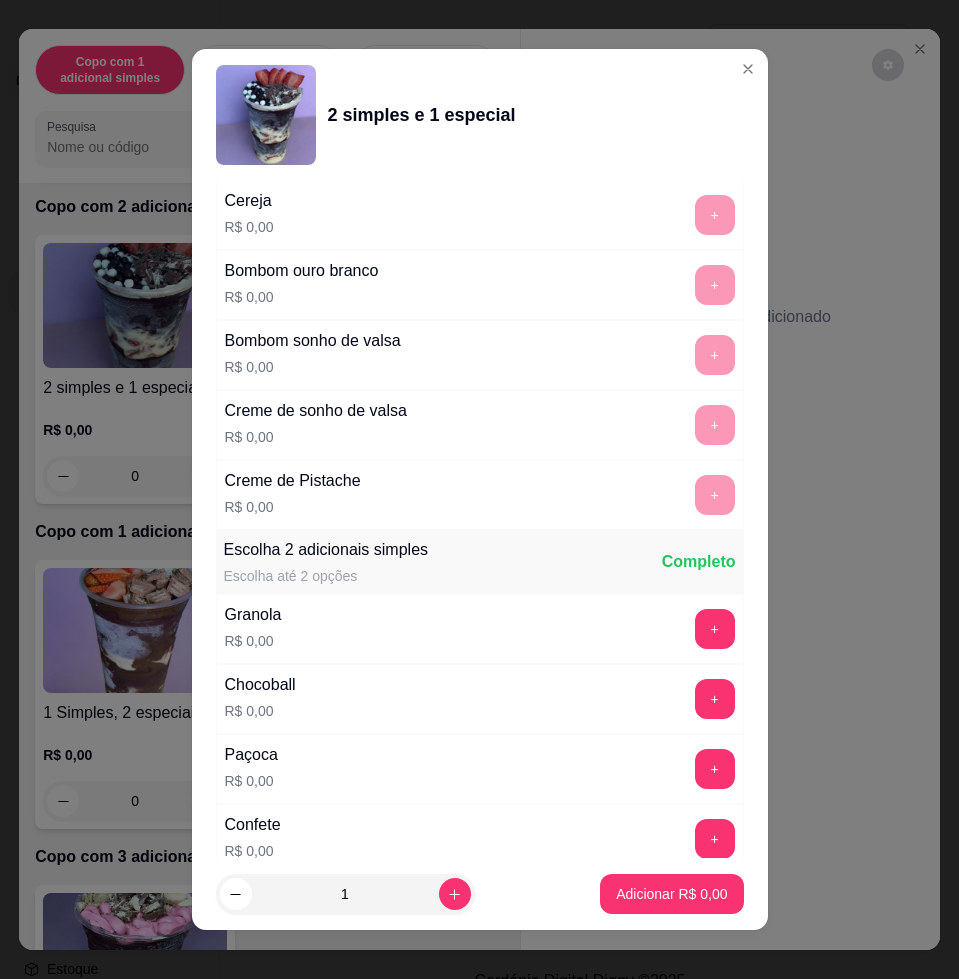 scroll, scrollTop: 1750, scrollLeft: 0, axis: vertical 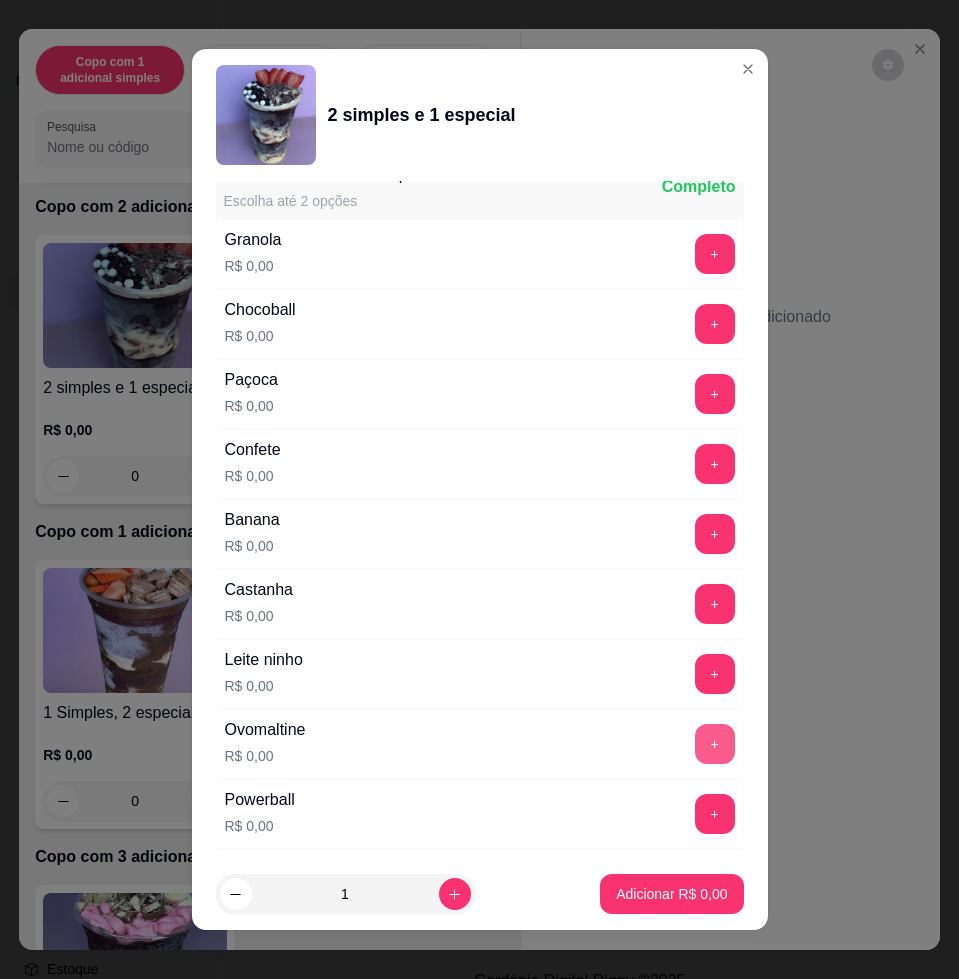 click on "+" at bounding box center [715, 744] 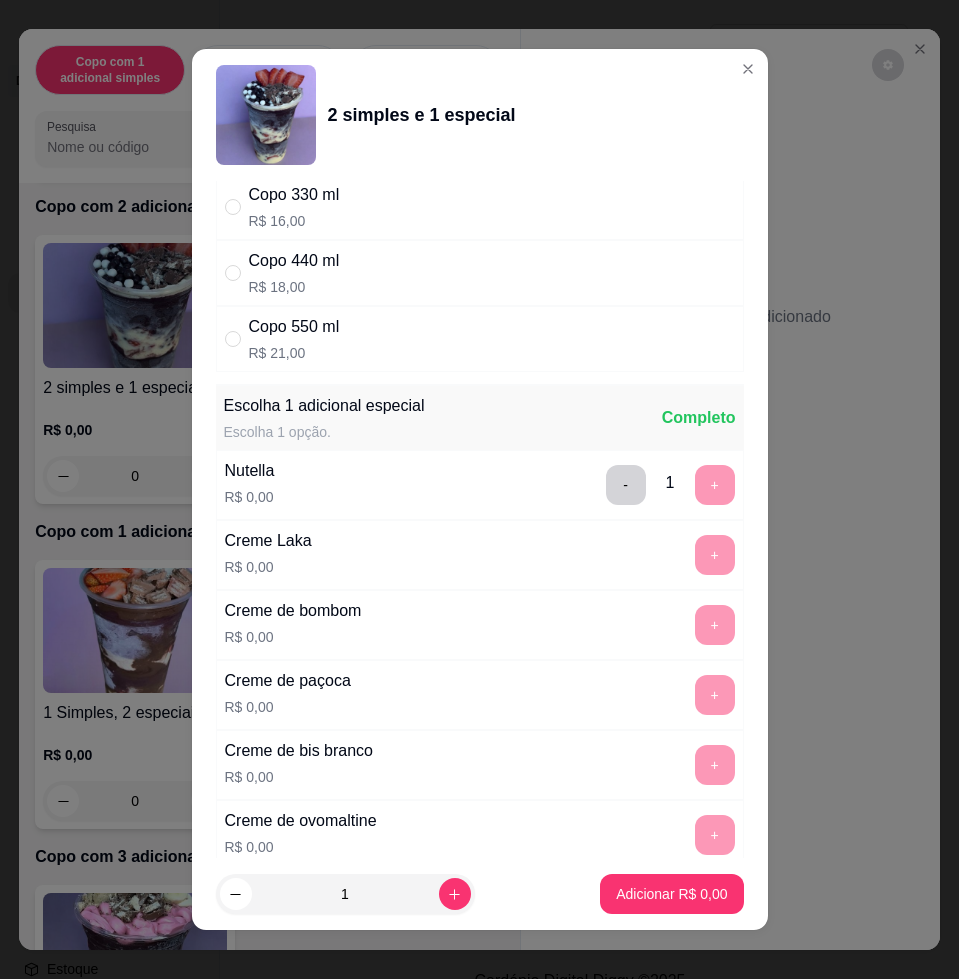 scroll, scrollTop: 0, scrollLeft: 0, axis: both 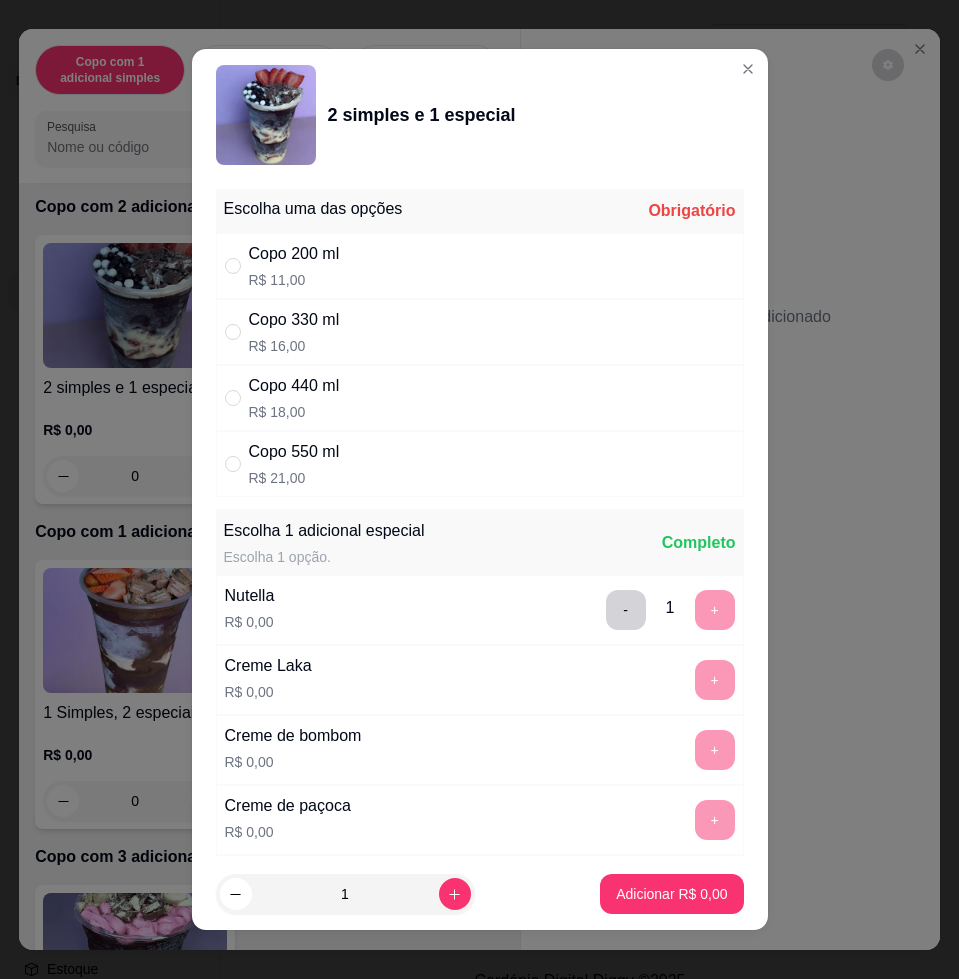 click on "Copo 330 ml R$ 16,00" at bounding box center (480, 332) 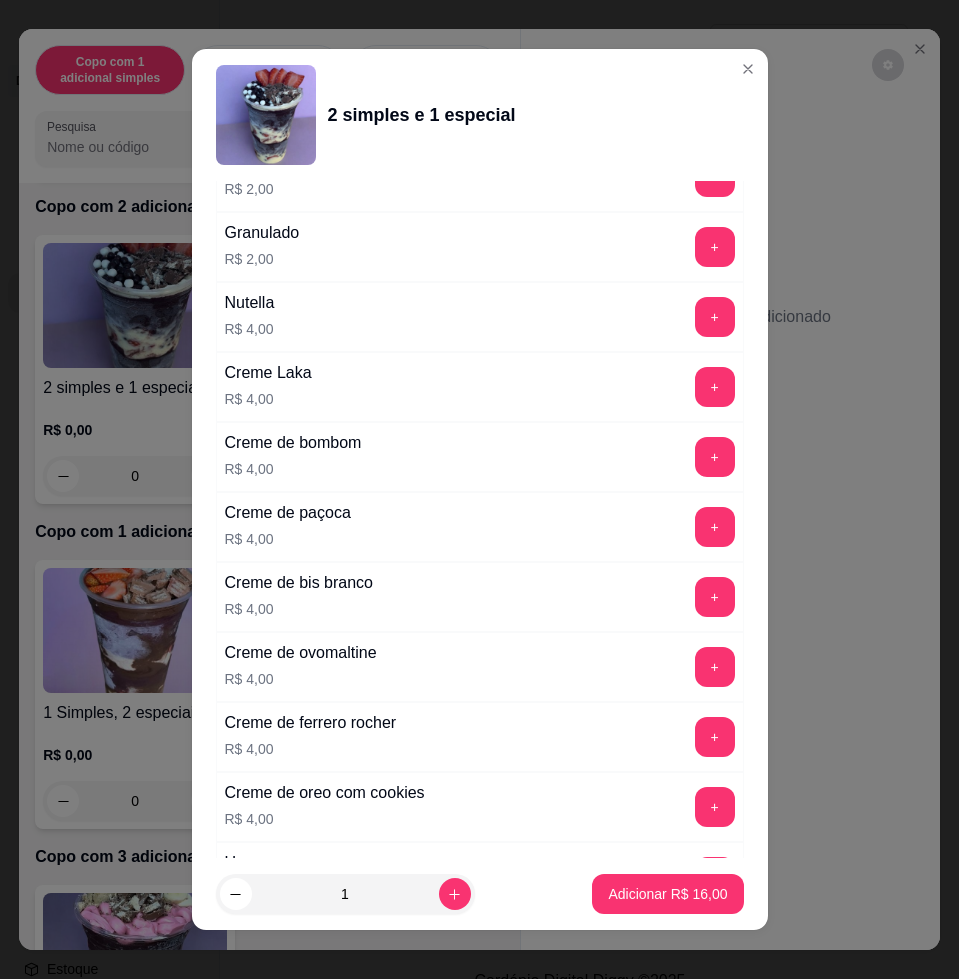 scroll, scrollTop: 4959, scrollLeft: 0, axis: vertical 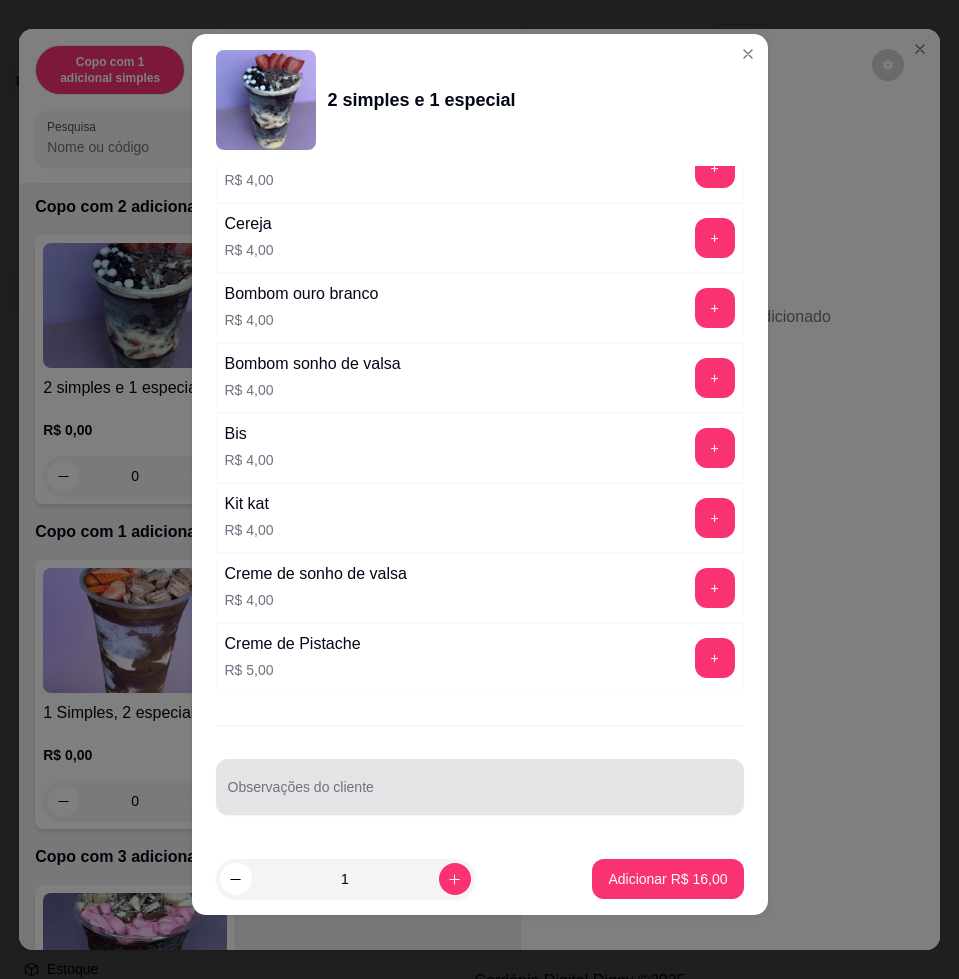 click at bounding box center (480, 787) 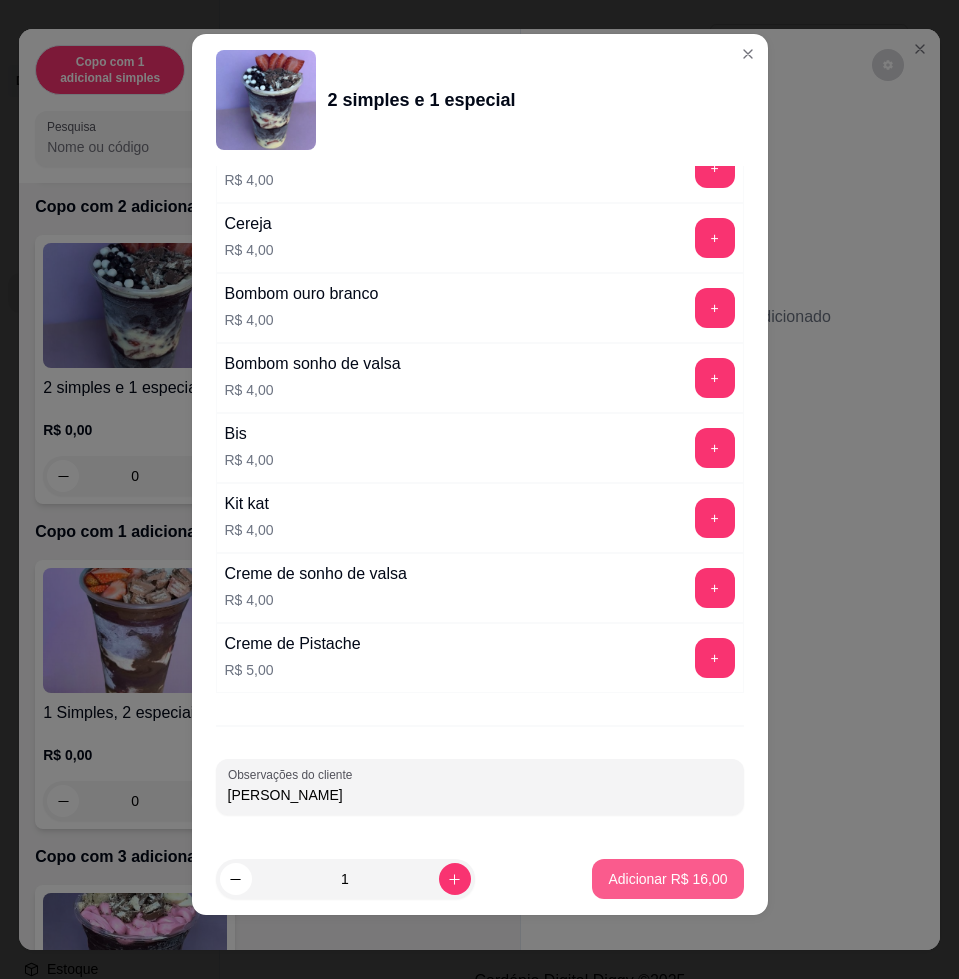 type on "[PERSON_NAME]" 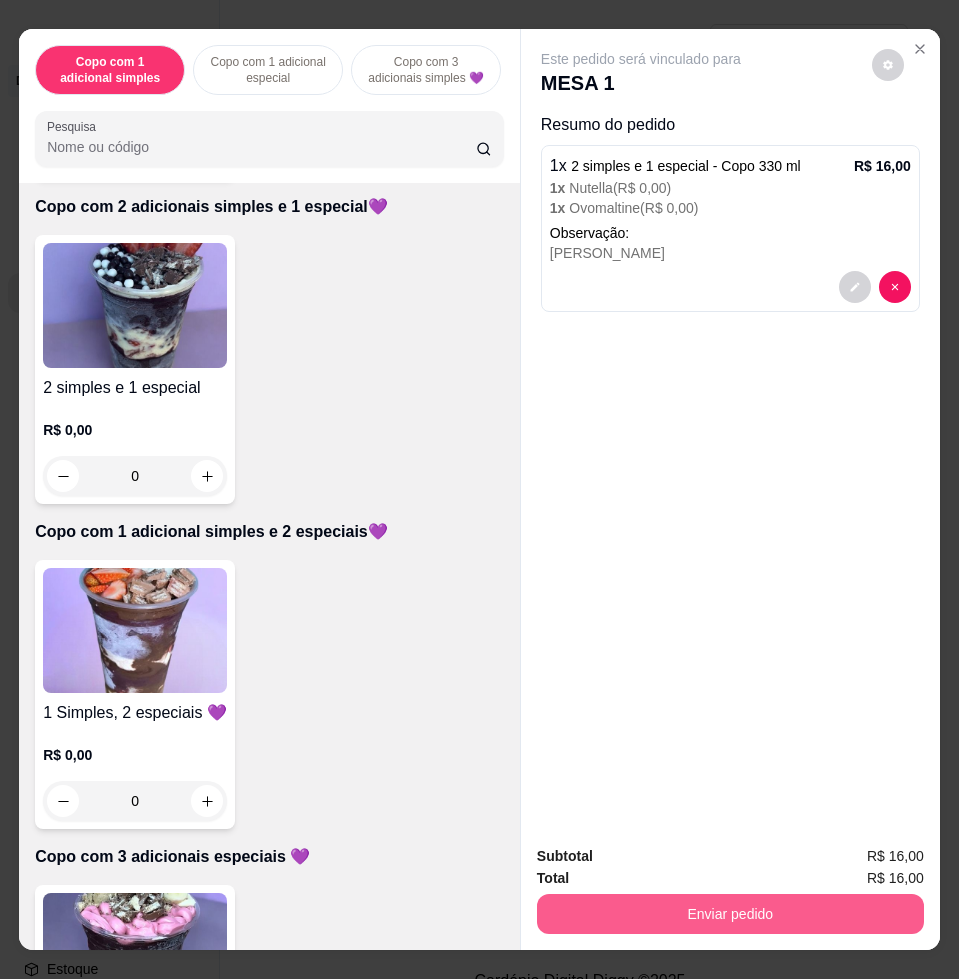 click on "Enviar pedido" at bounding box center (730, 914) 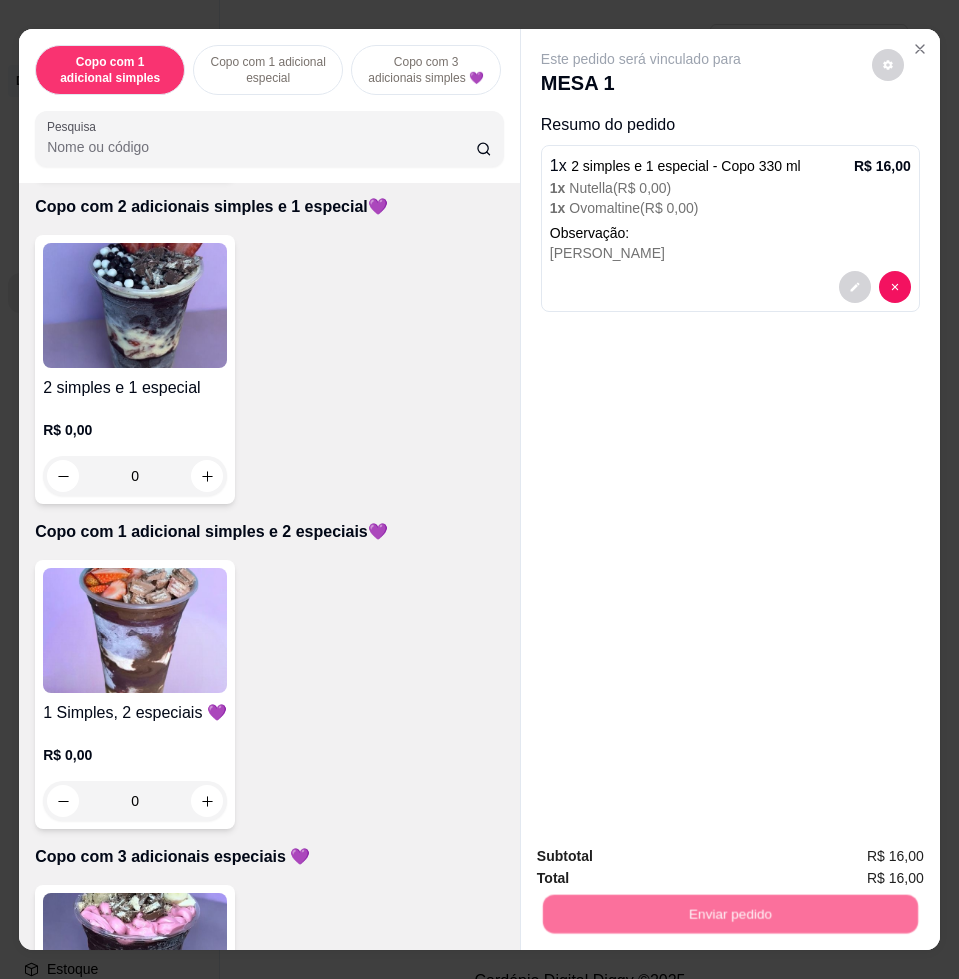 click on "Não registrar e enviar pedido" at bounding box center (662, 854) 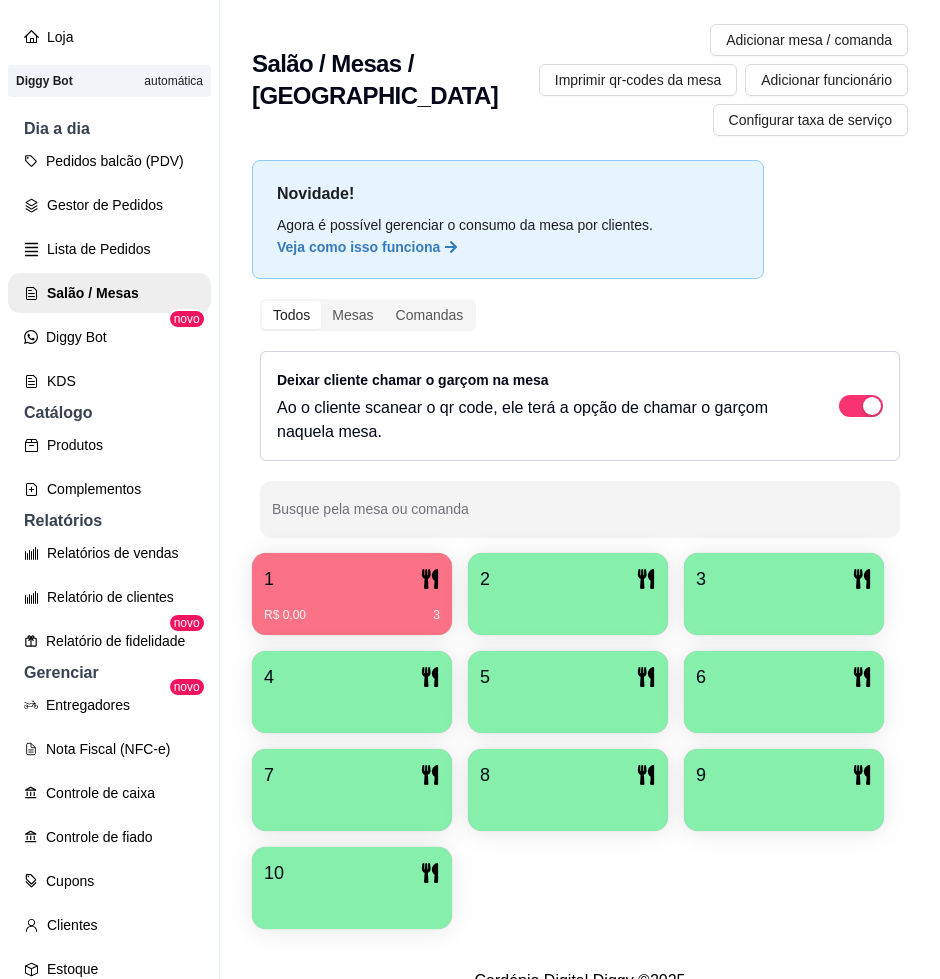 click at bounding box center [568, 608] 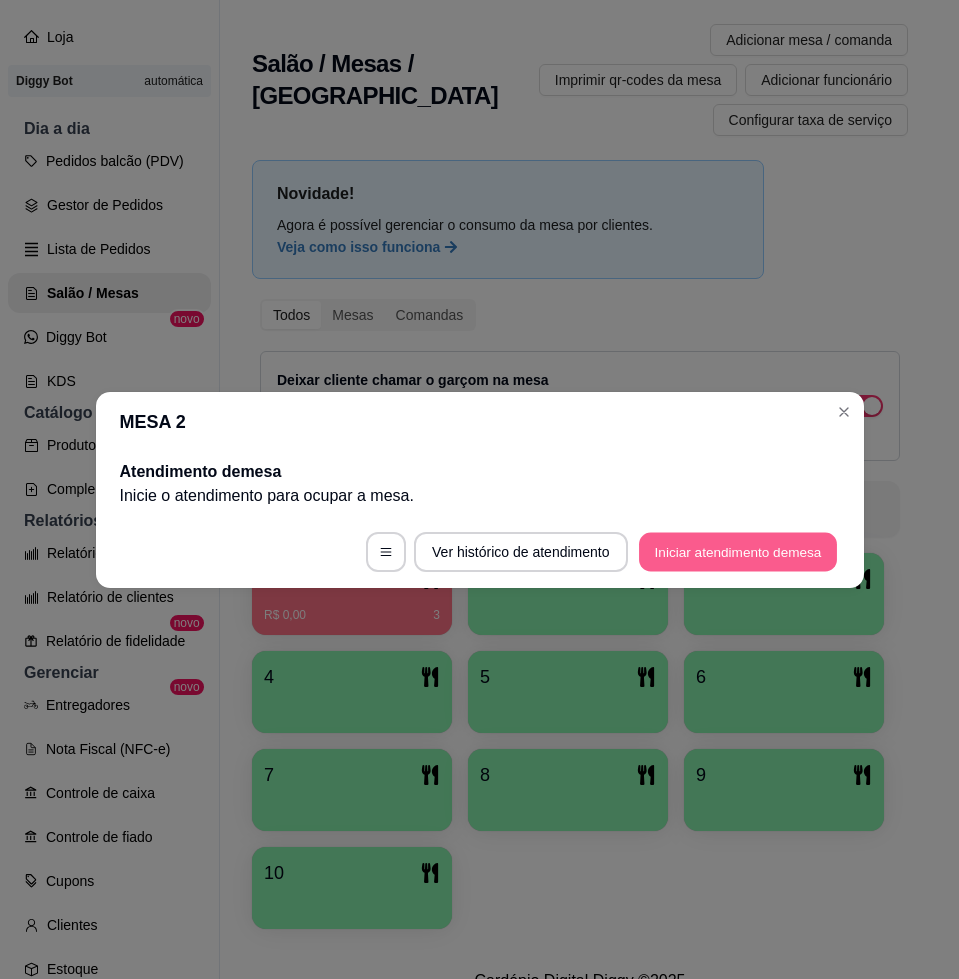 click on "Iniciar atendimento de  mesa" at bounding box center [738, 551] 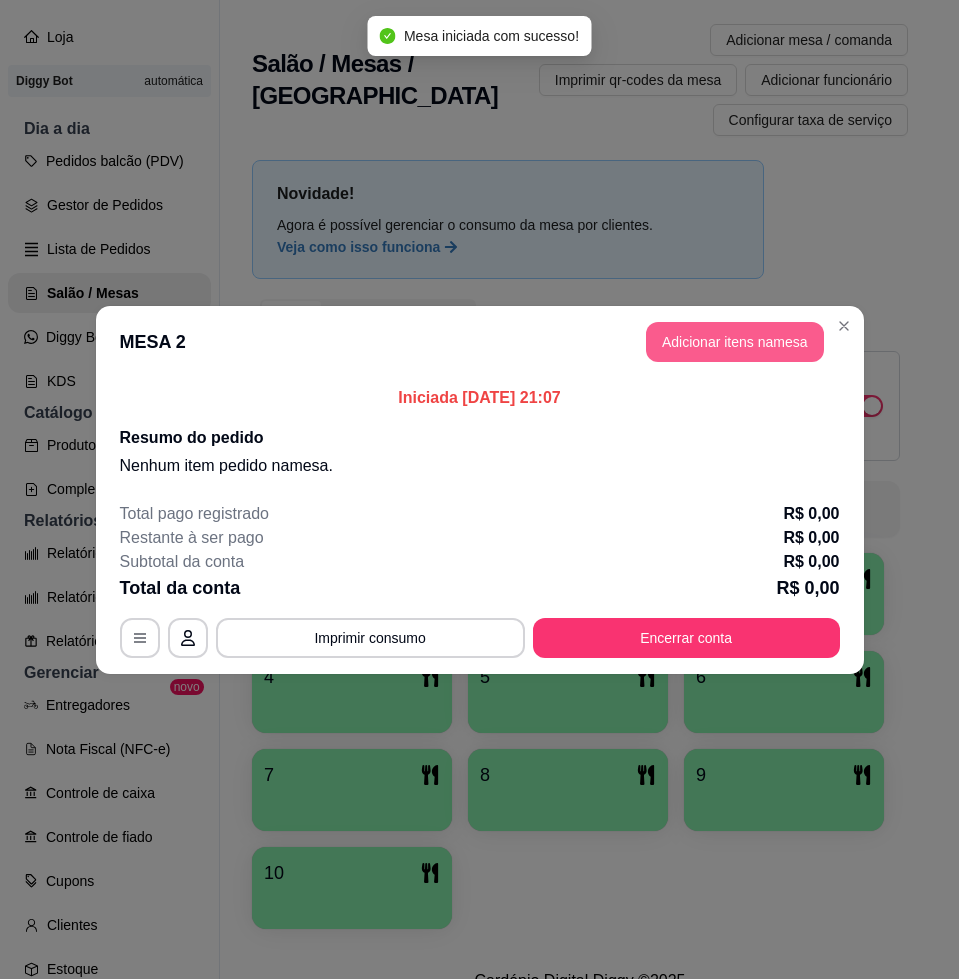 click on "Adicionar itens na  mesa" at bounding box center [735, 342] 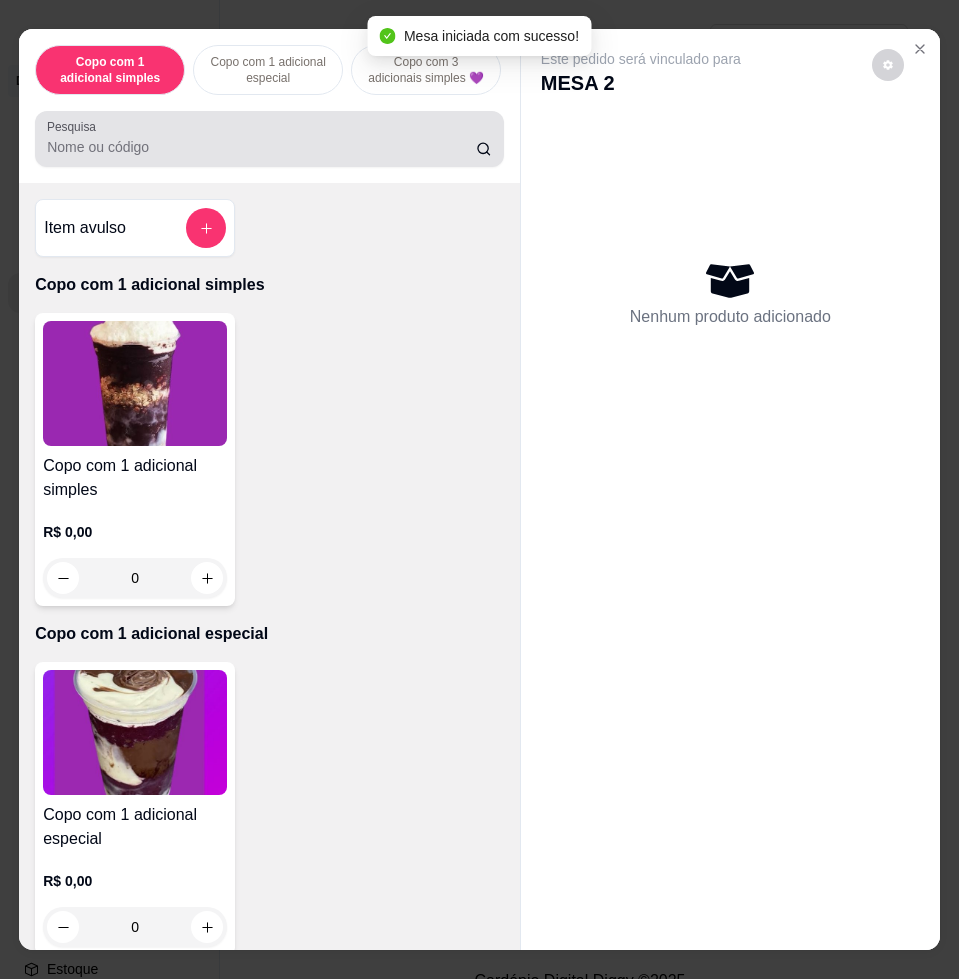 click on "Pesquisa" at bounding box center [269, 139] 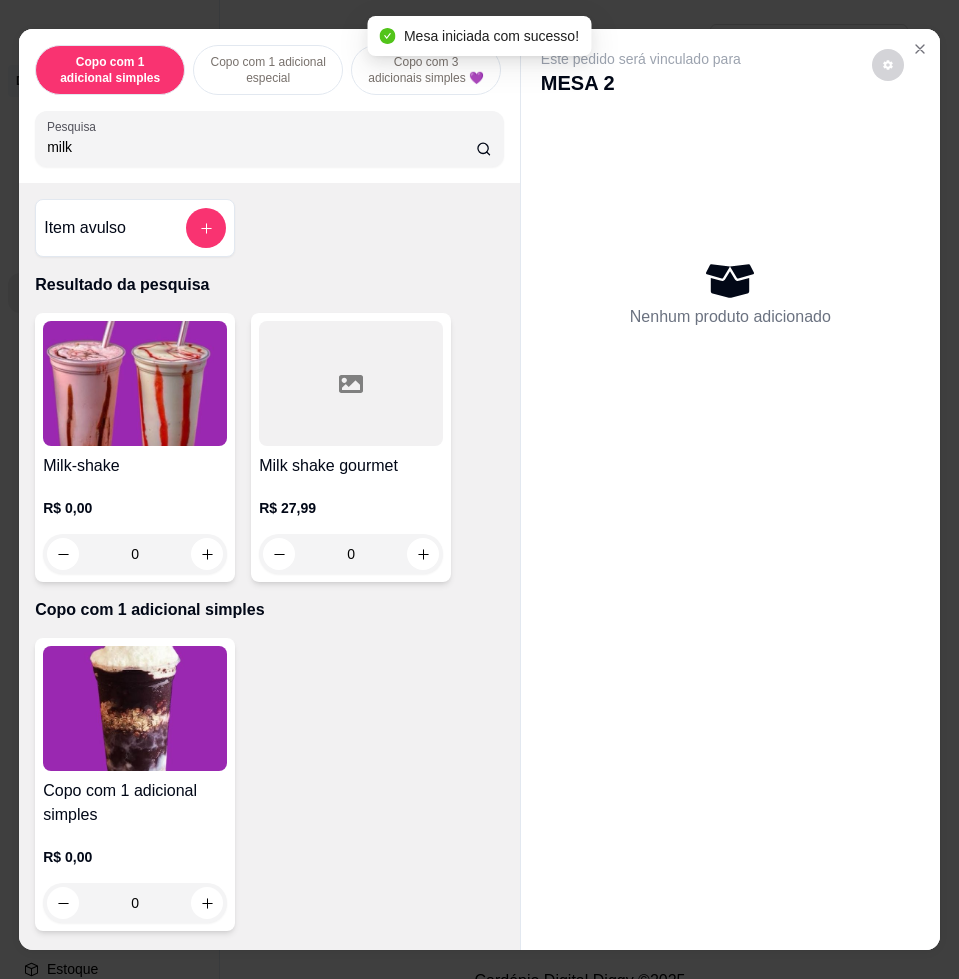 type on "milk" 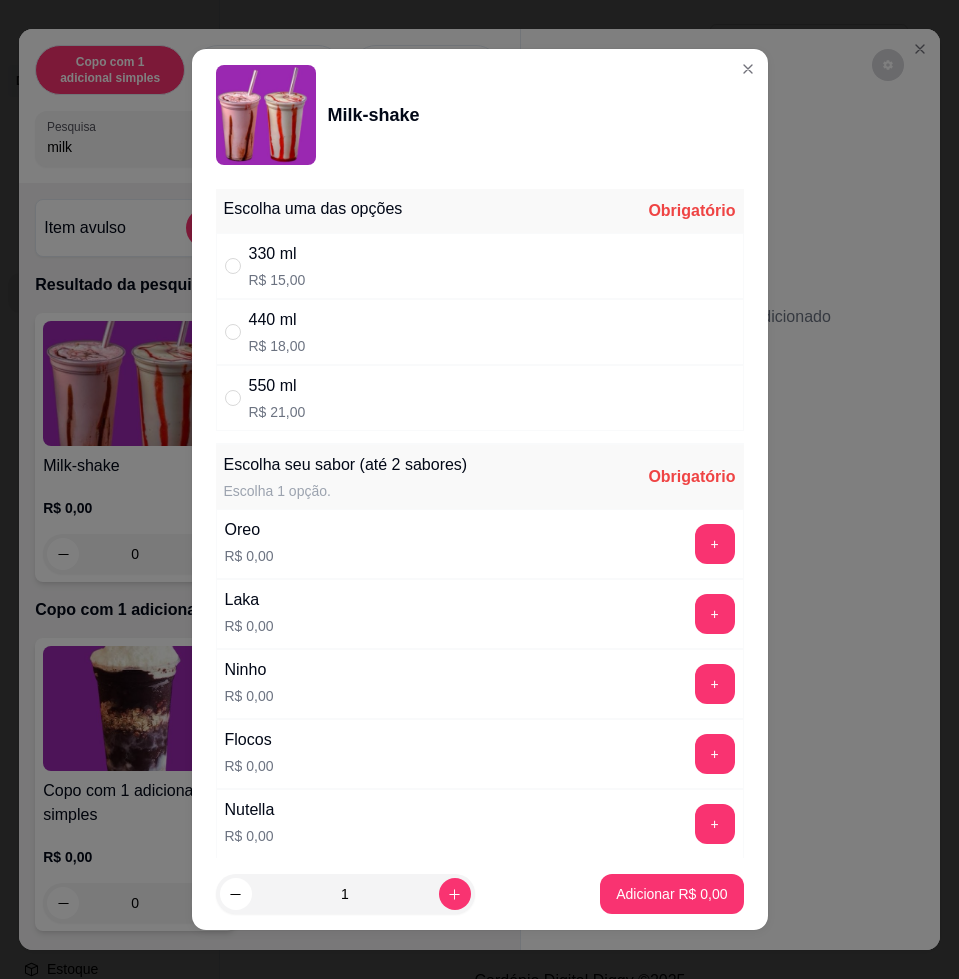 click on "440 ml R$ 18,00" at bounding box center (480, 332) 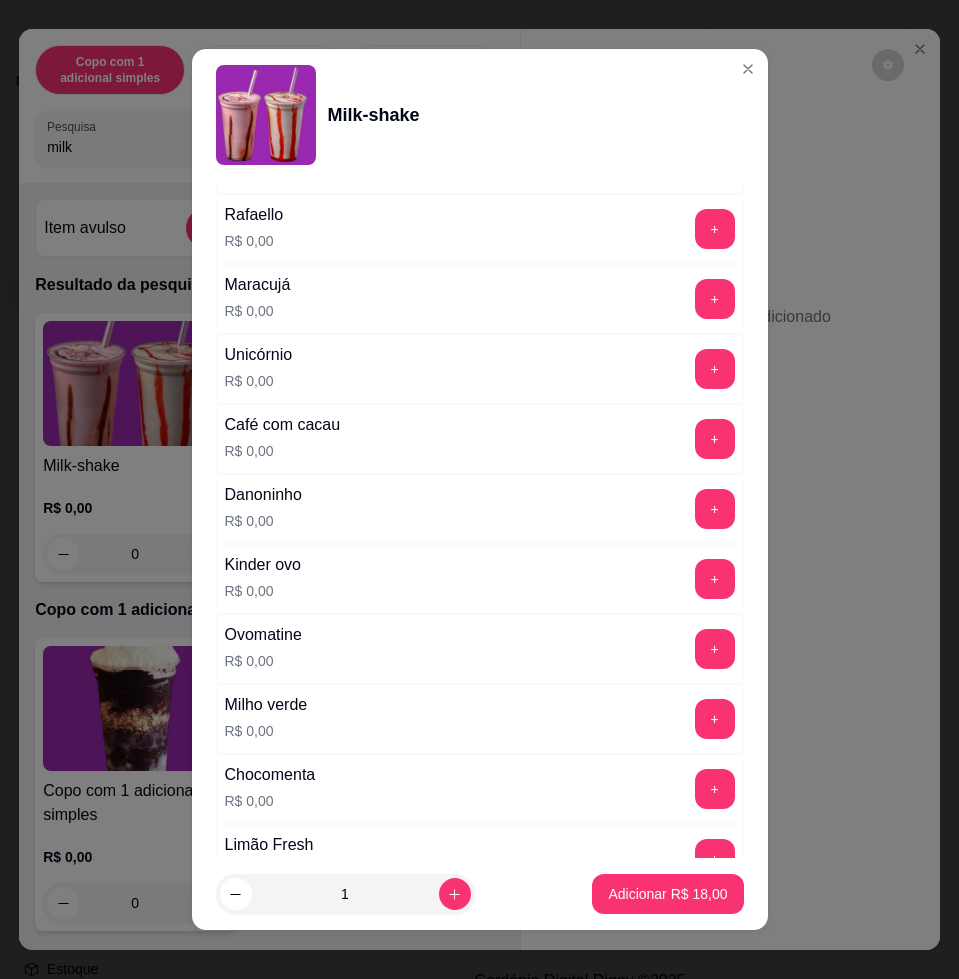 scroll, scrollTop: 1125, scrollLeft: 0, axis: vertical 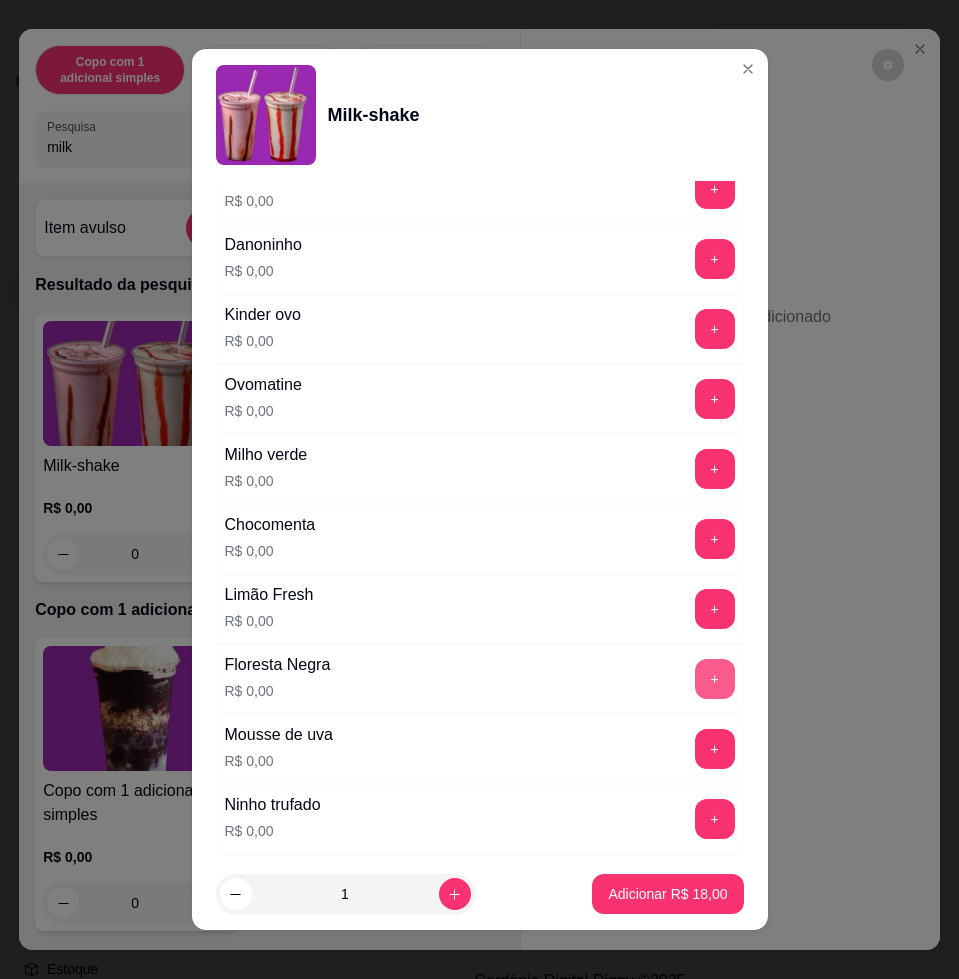 click on "+" at bounding box center (715, 679) 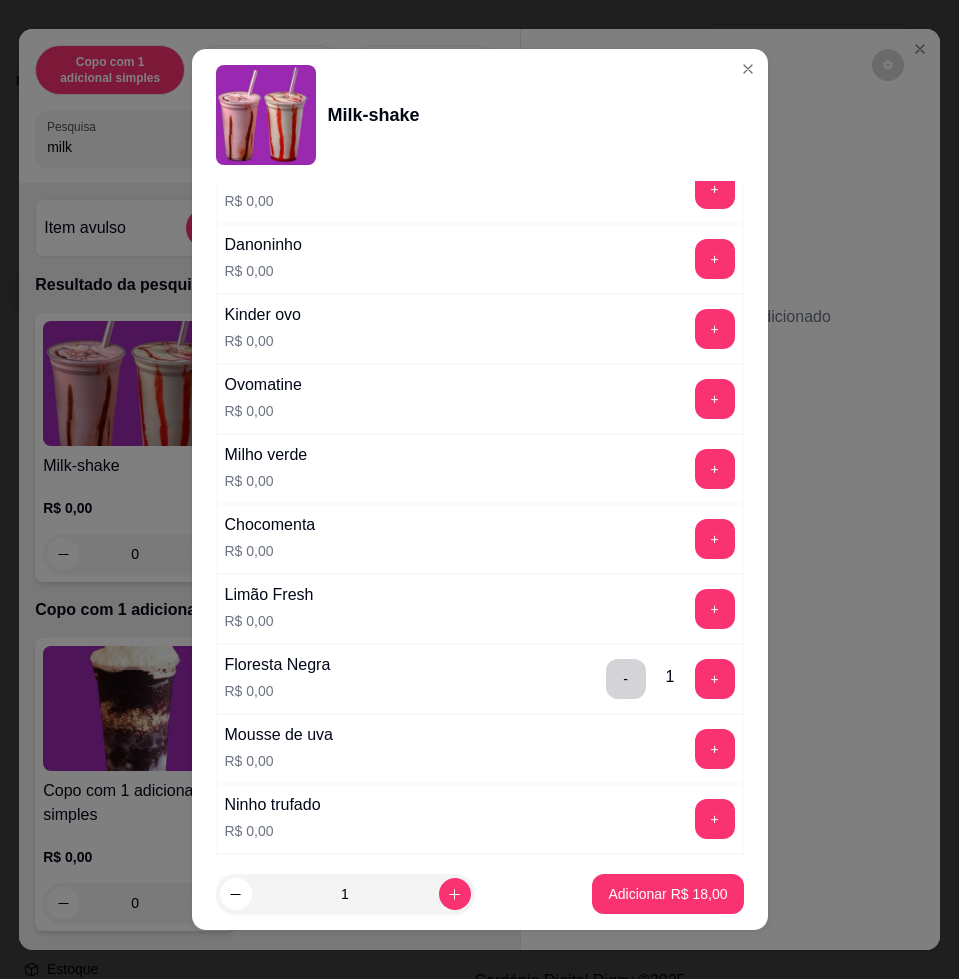 scroll, scrollTop: 1831, scrollLeft: 0, axis: vertical 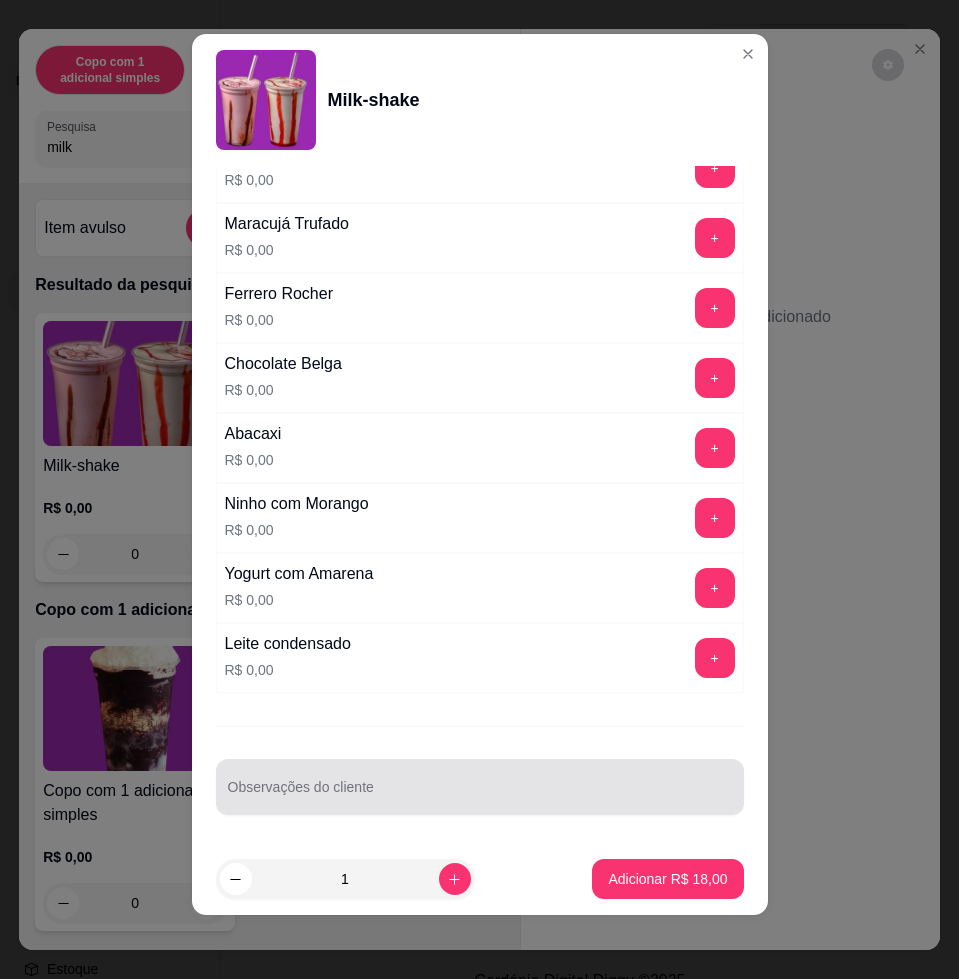 click at bounding box center [480, 787] 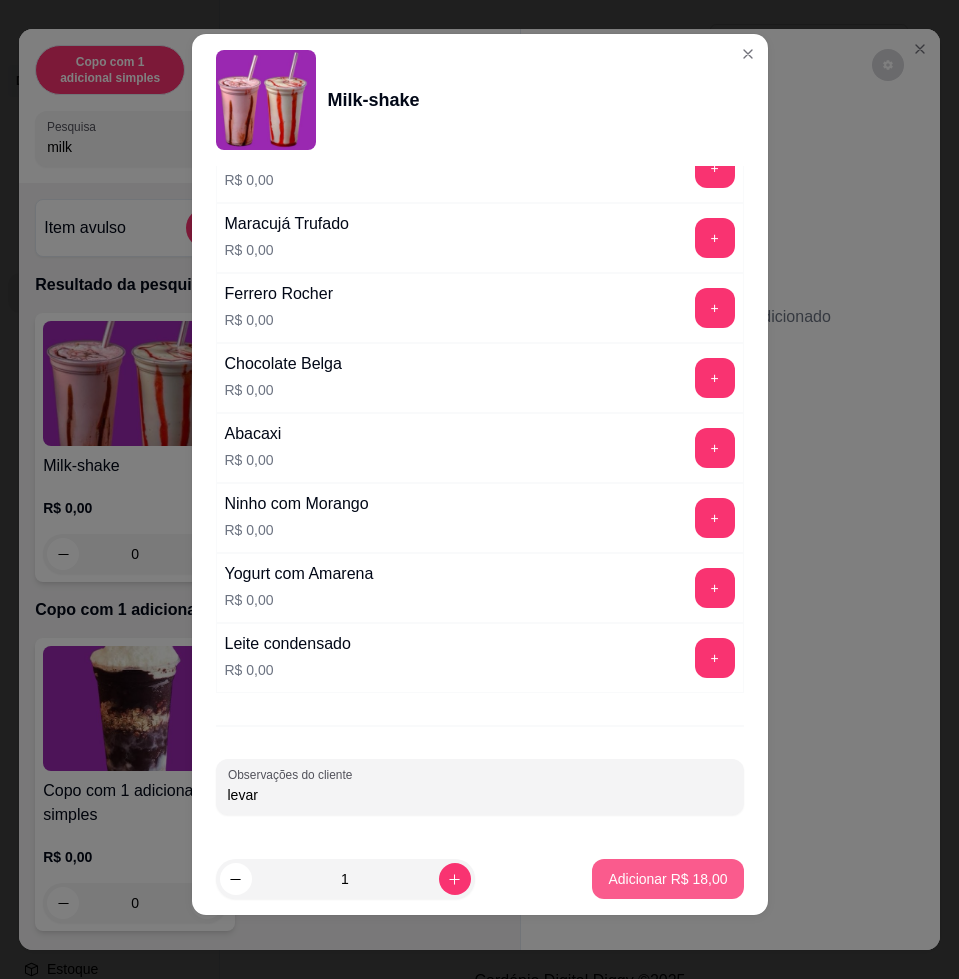 type on "levar" 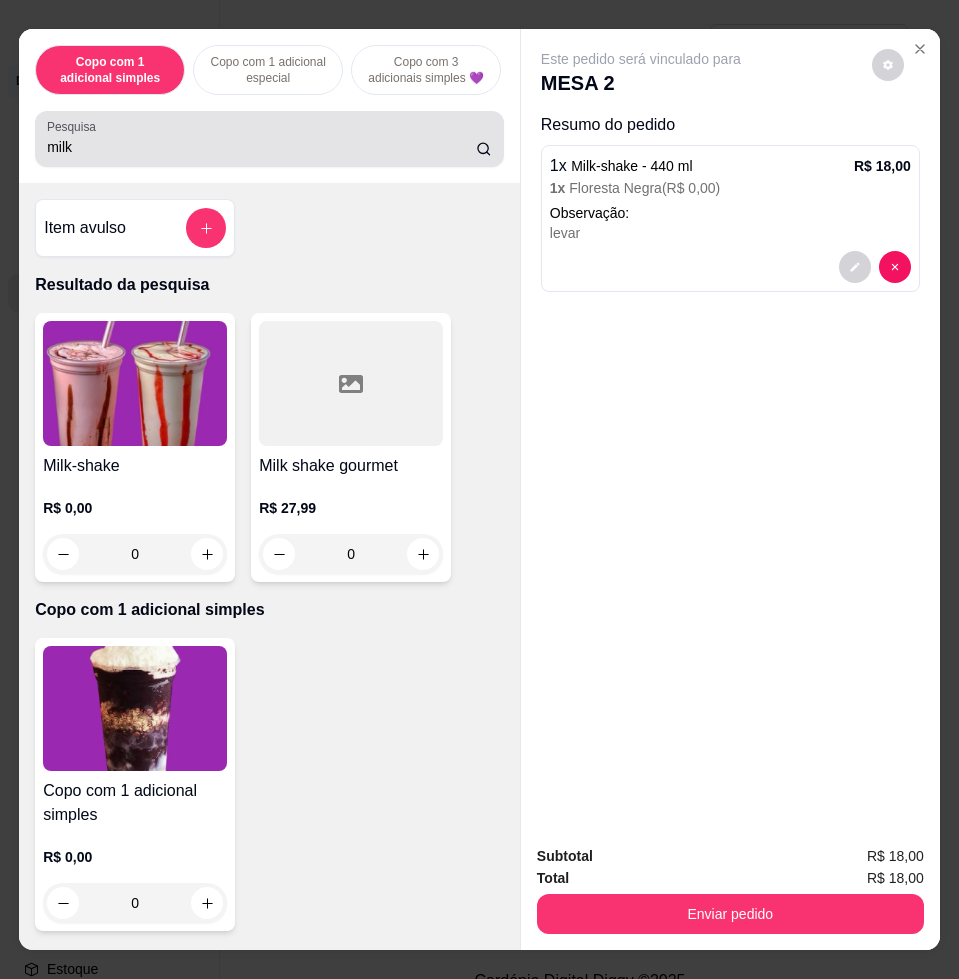click on "milk" at bounding box center (261, 147) 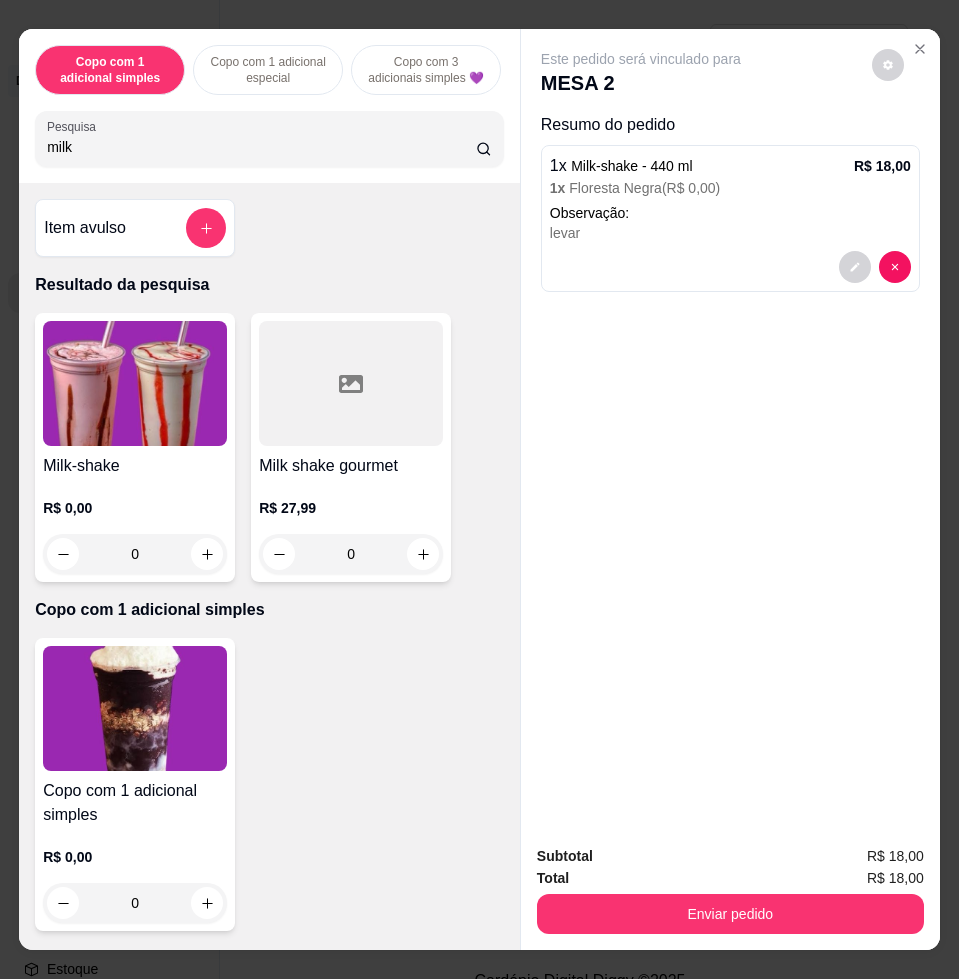 click on "milk" at bounding box center [261, 147] 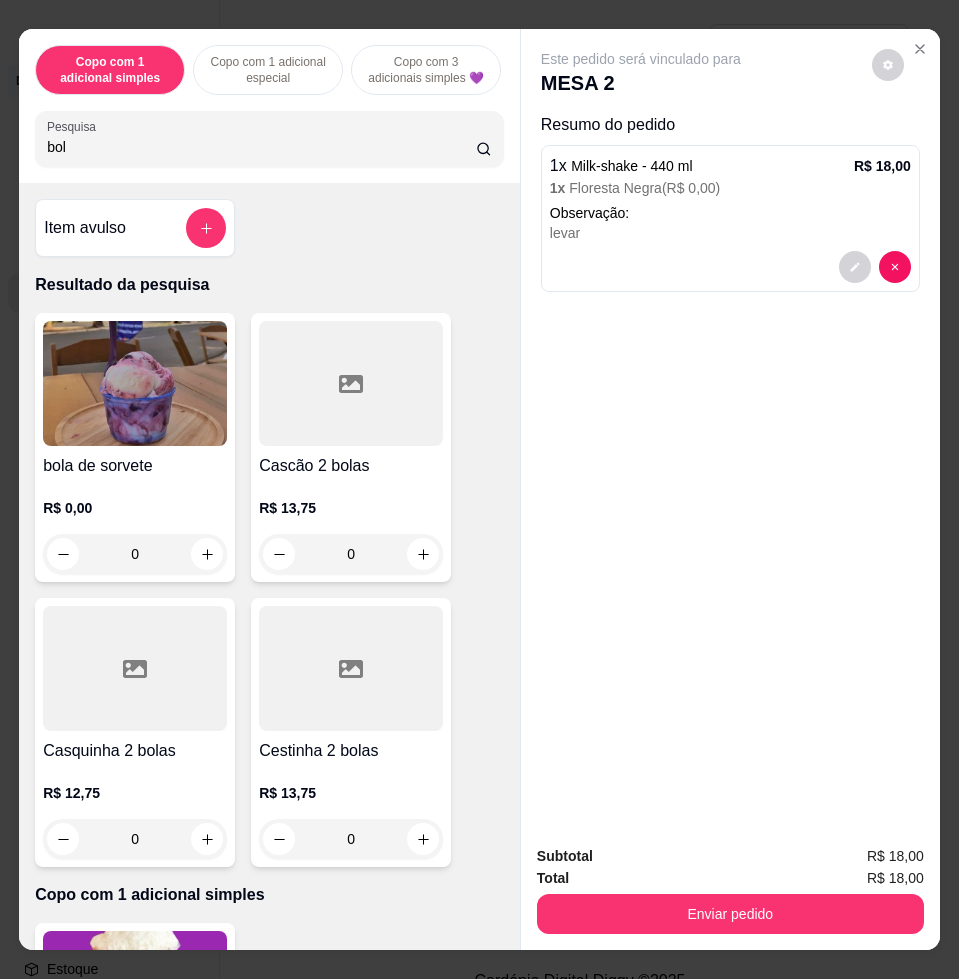 type on "bol" 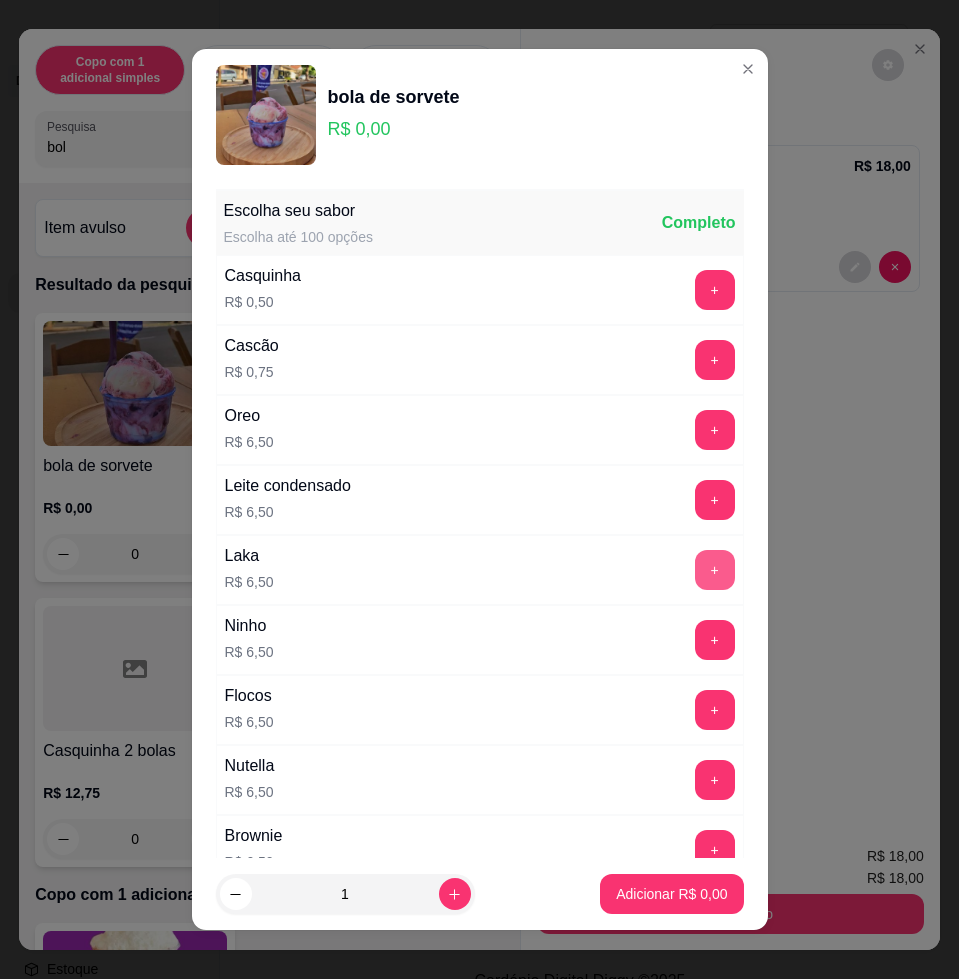 click on "+" at bounding box center (715, 570) 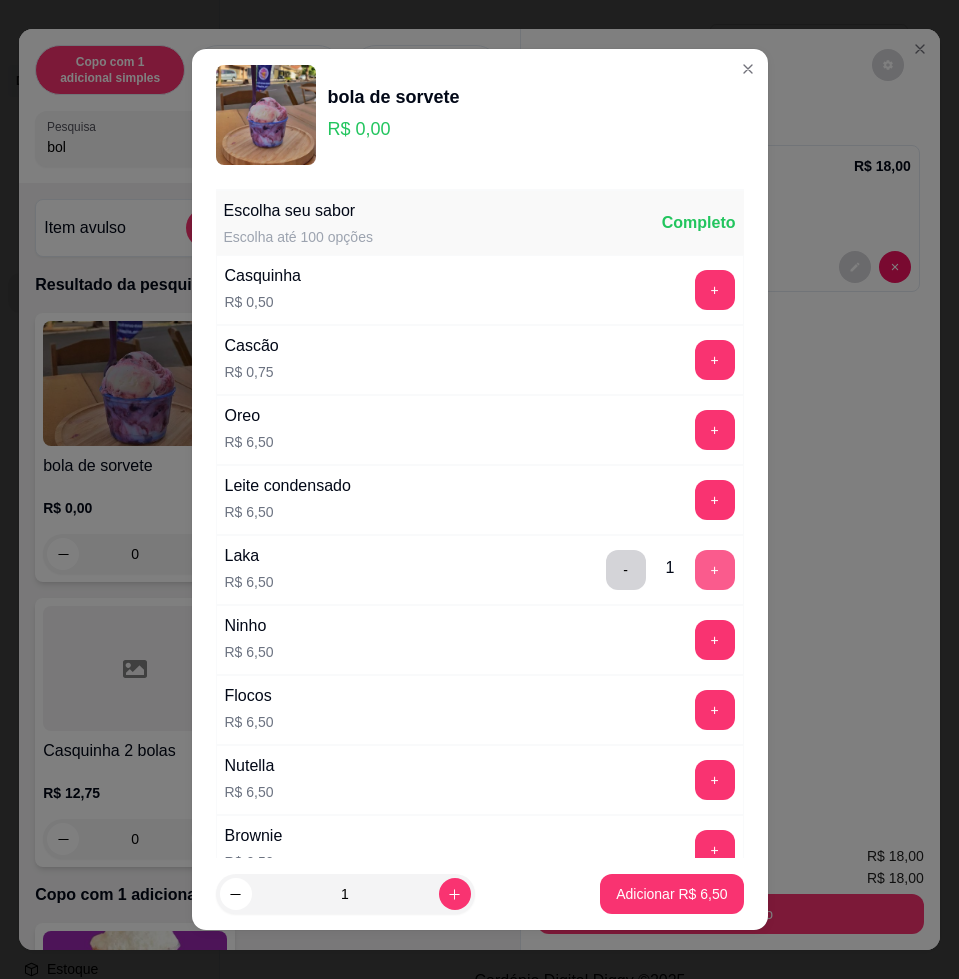 click on "+" at bounding box center (715, 570) 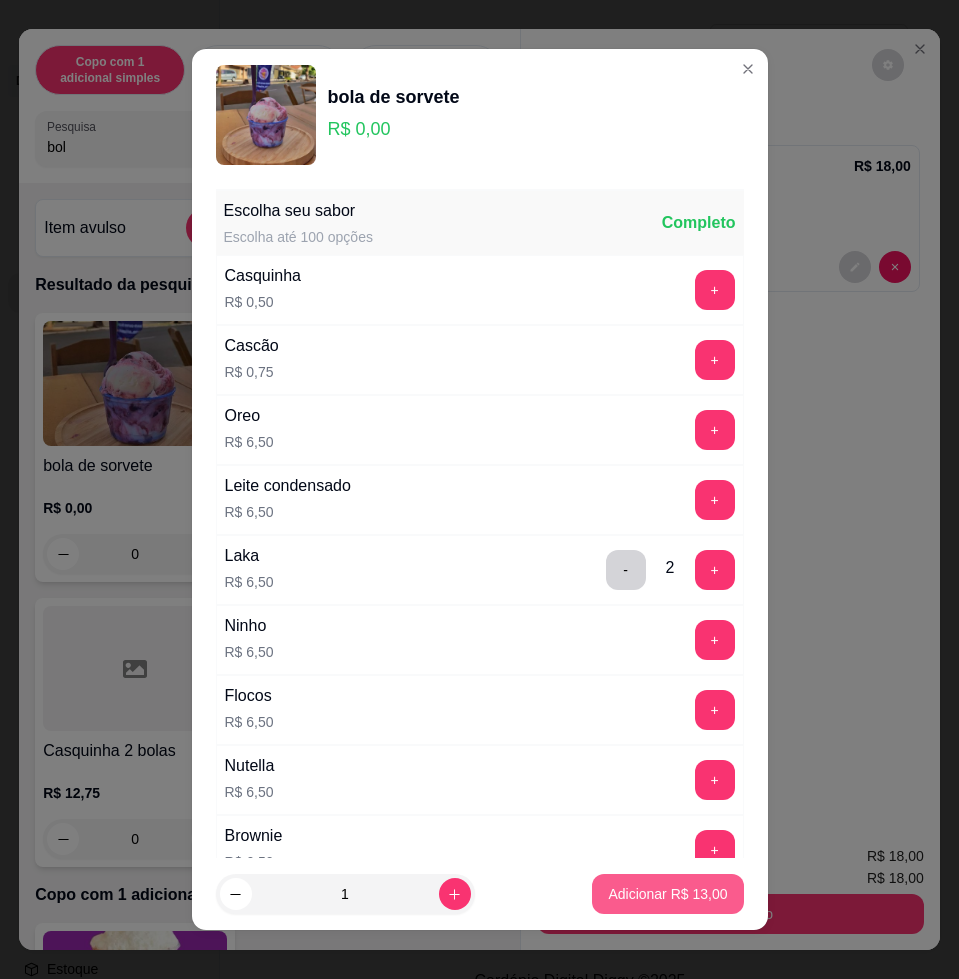 click on "Adicionar   R$ 13,00" at bounding box center [667, 894] 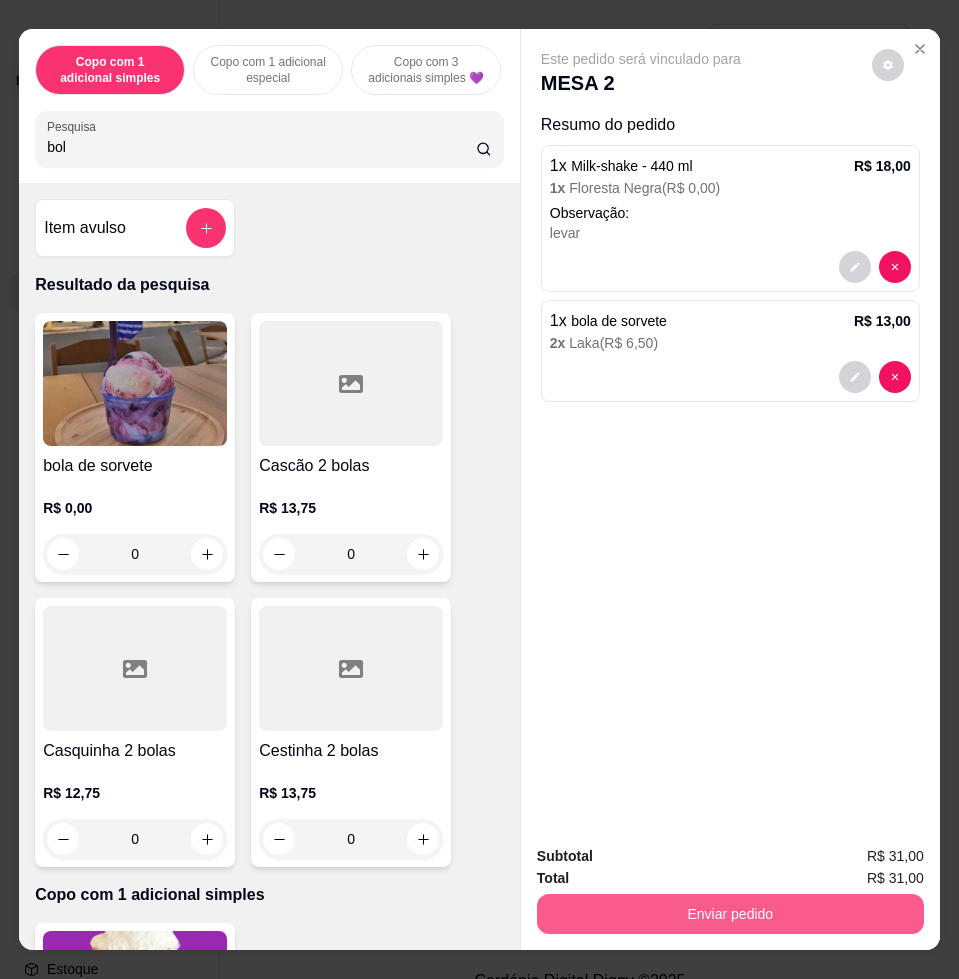 click on "Enviar pedido" at bounding box center (730, 914) 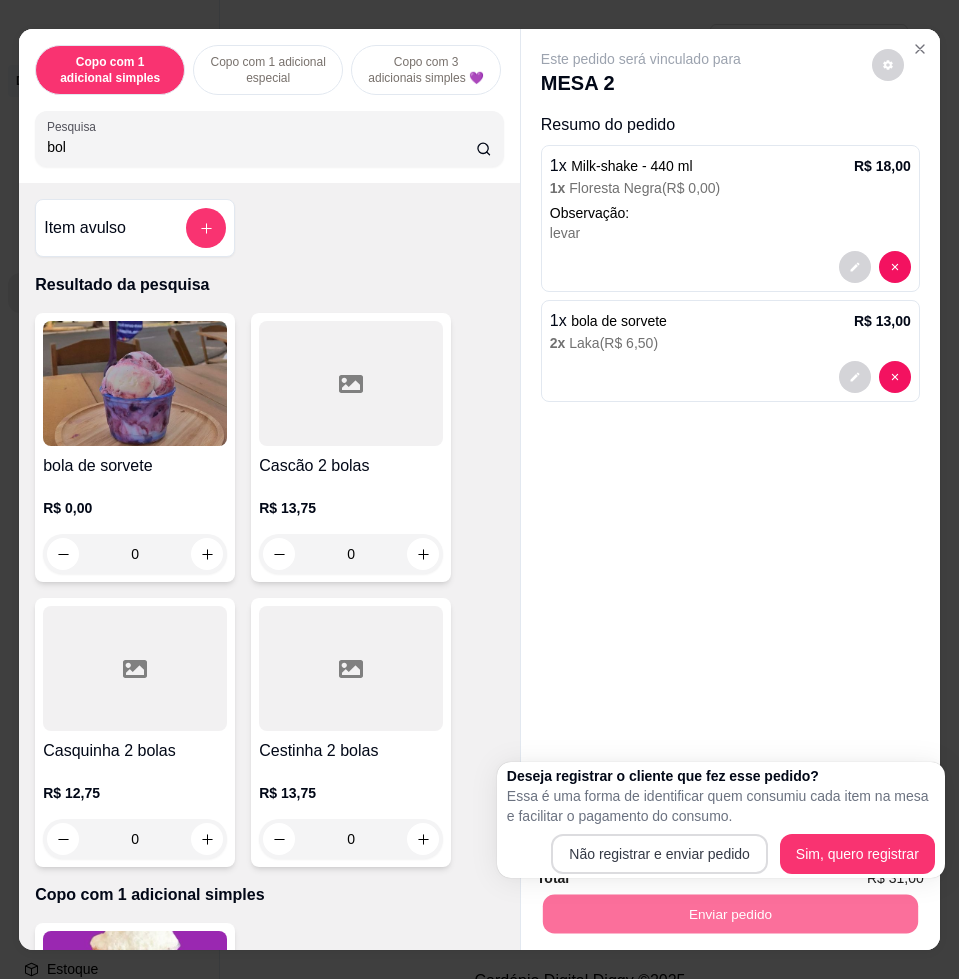 click on "Enviar pedido" at bounding box center [730, 911] 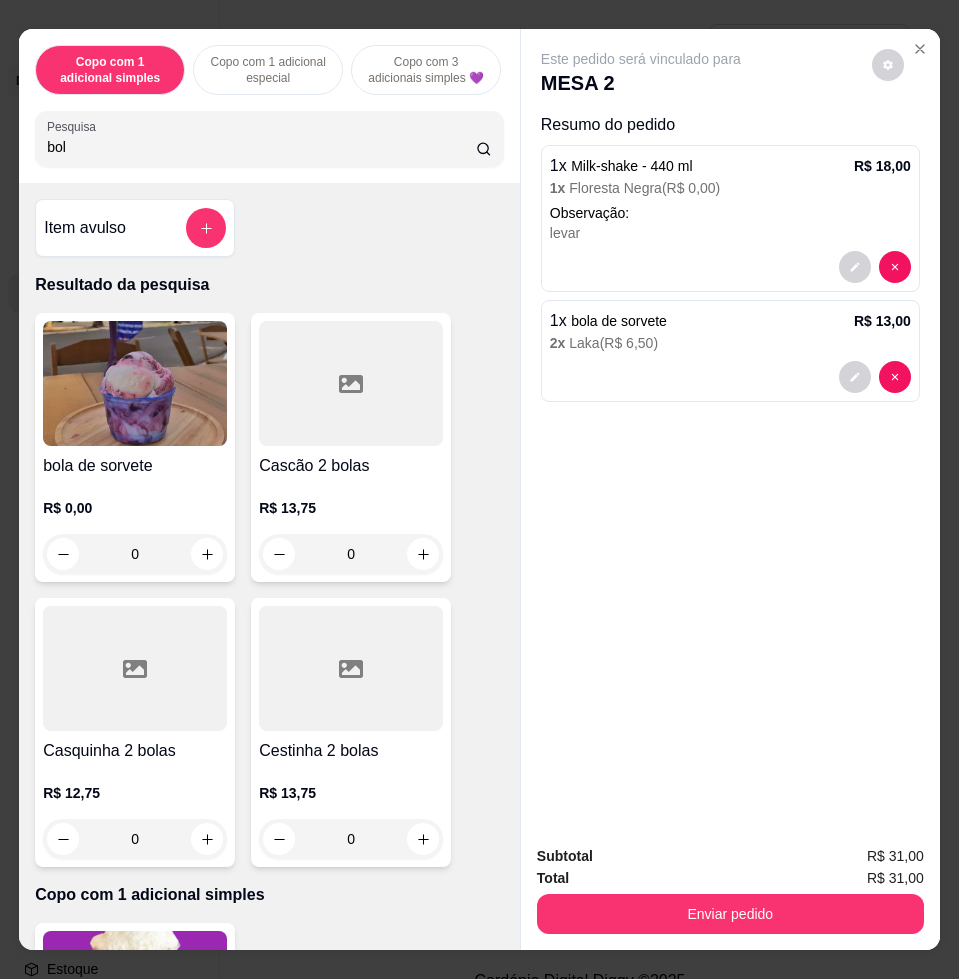 click on "Total R$ 31,00" at bounding box center (730, 878) 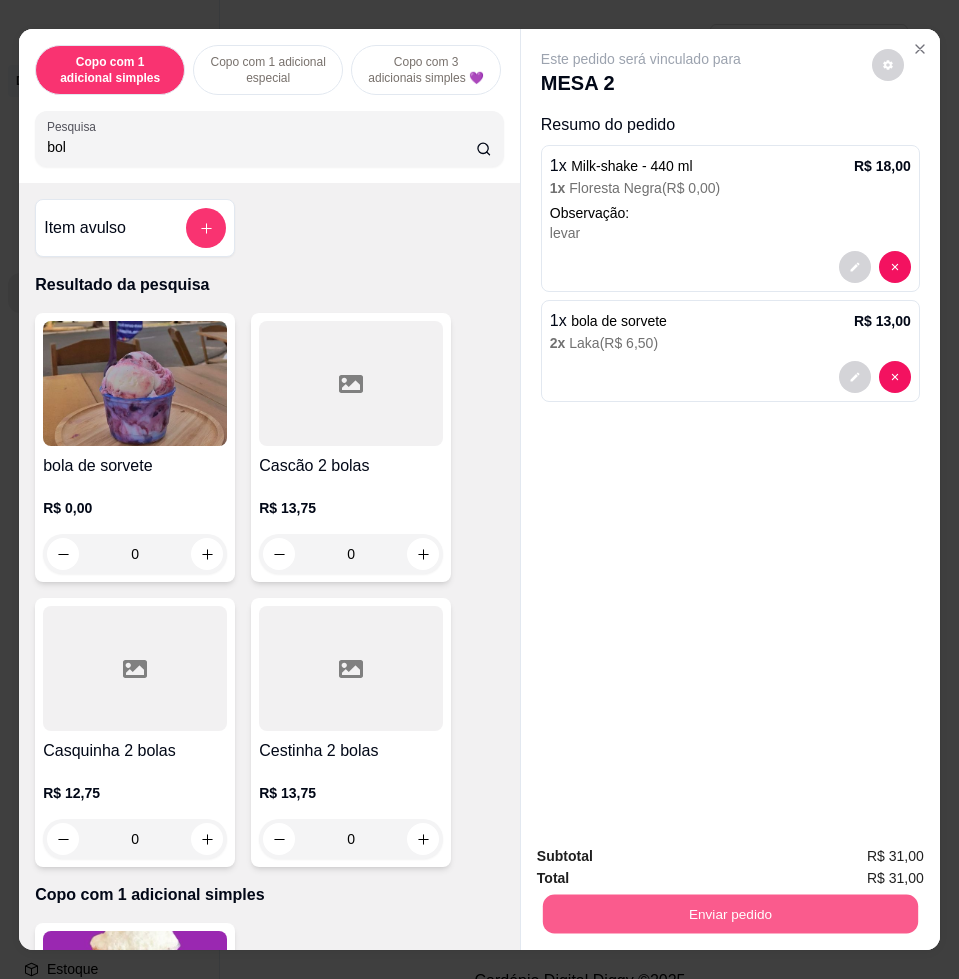 click on "Enviar pedido" at bounding box center [730, 913] 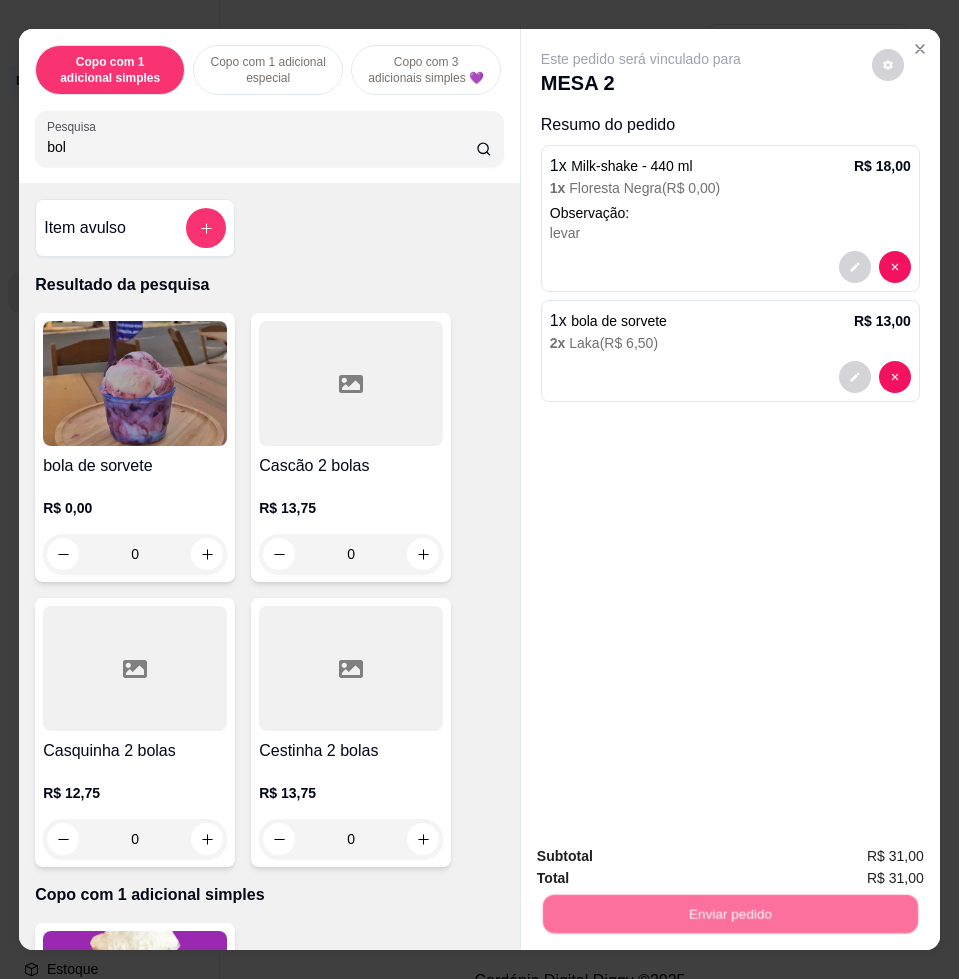 click on "Não registrar e enviar pedido" at bounding box center (662, 855) 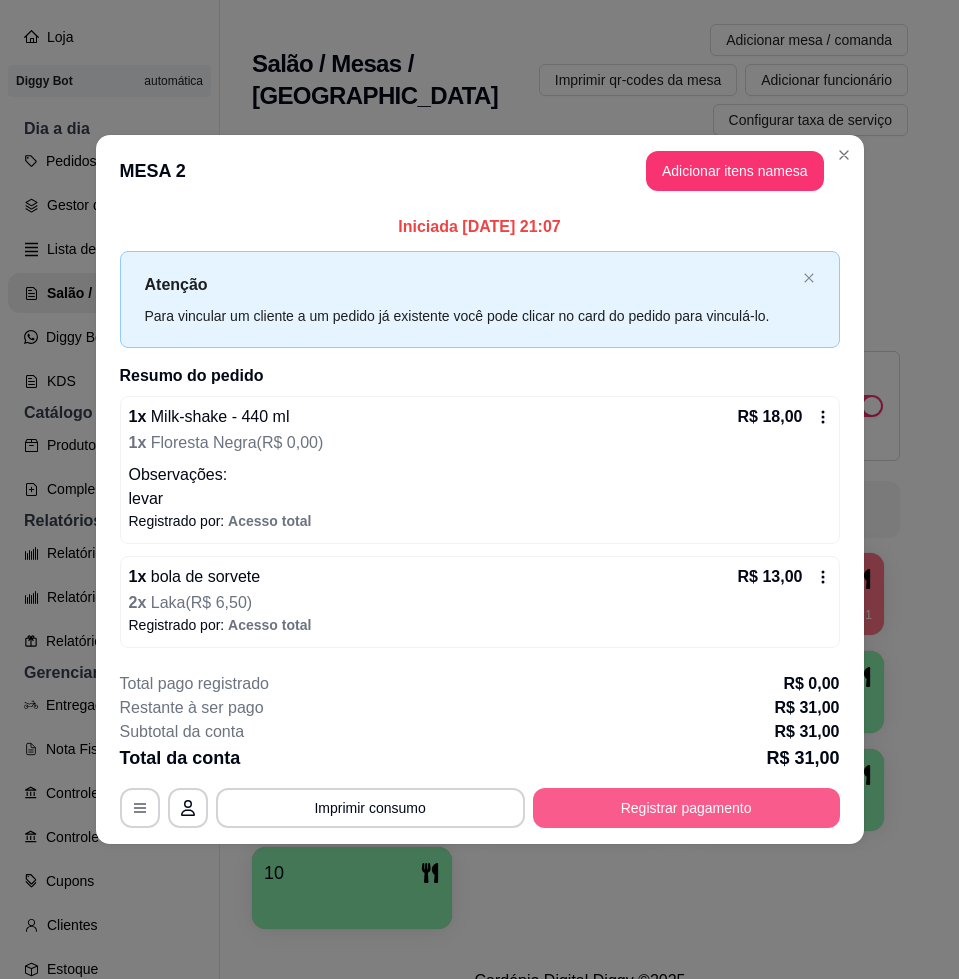 click on "Registrar pagamento" at bounding box center (686, 808) 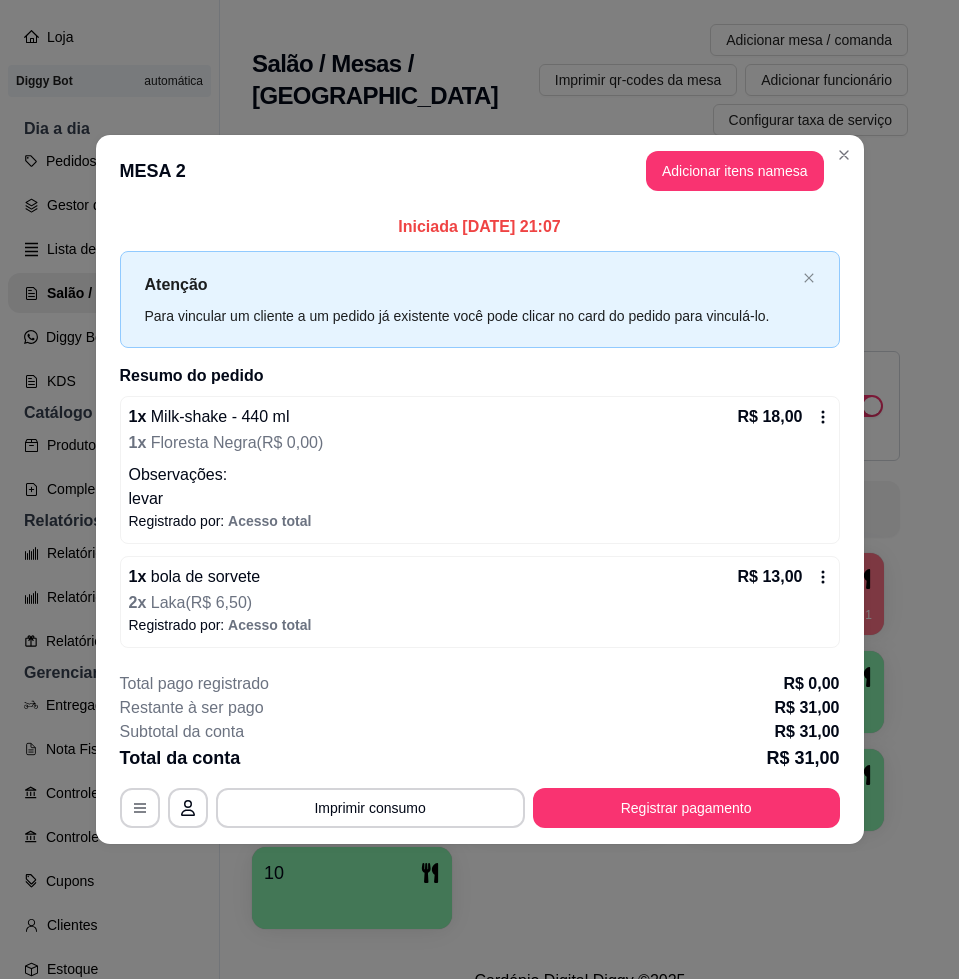 click on "Iniciada   [DATE] 21:07 Atenção Para vincular um cliente a um pedido já existente você pode clicar no card do pedido para vinculá-lo. Resumo do pedido 1 x   Milk-shake  - 440 ml R$ 18,00 1 x   Floresta Negra  ( R$ 0,00 ) Observações: levar Registrado por:   Acesso total 1 x   bola de sorvete R$ 13,00 2 x   Laka  ( R$ 6,50 ) Registrado por:   Acesso total" at bounding box center (480, 431) 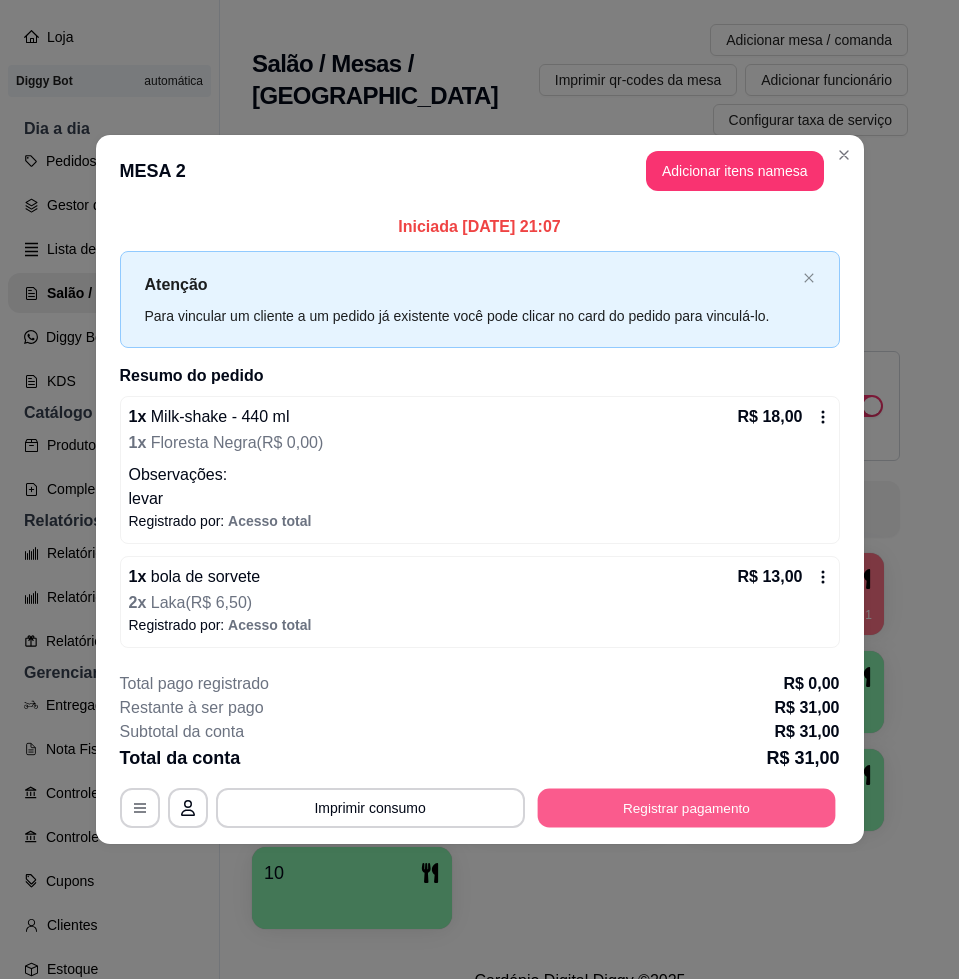 click on "Registrar pagamento" at bounding box center (686, 808) 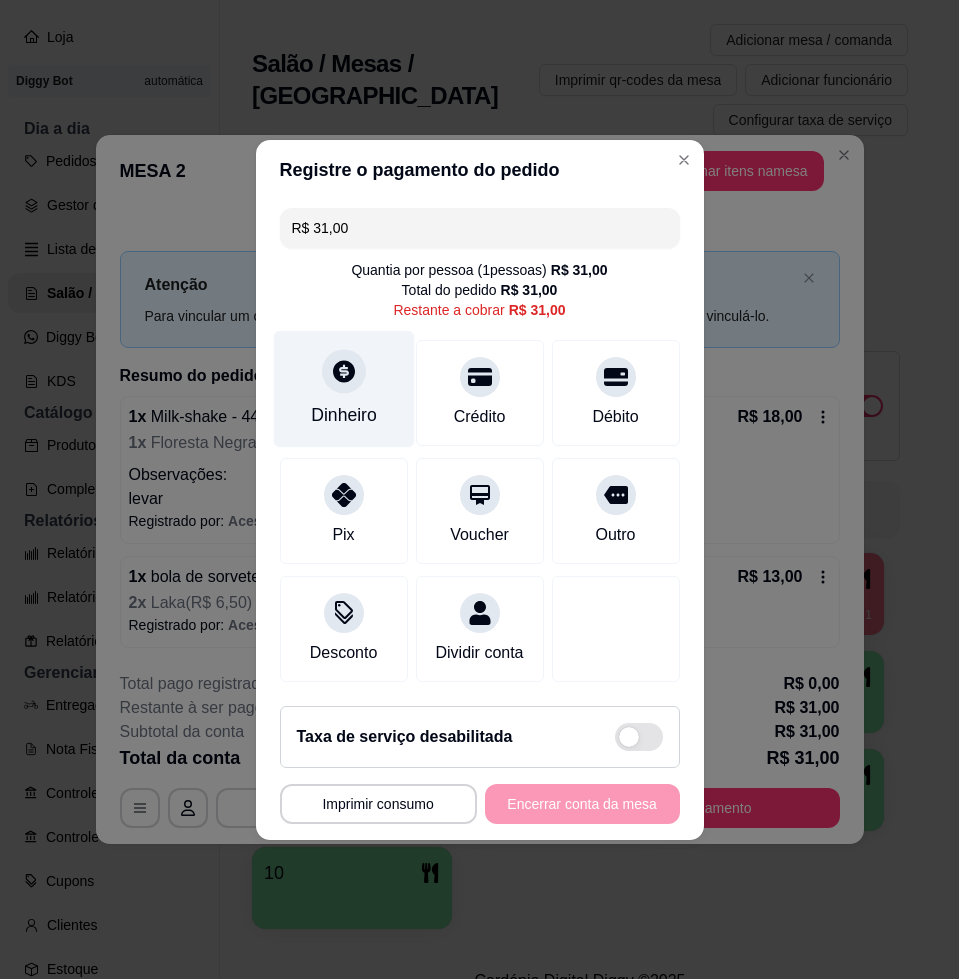 click on "Dinheiro" at bounding box center (343, 388) 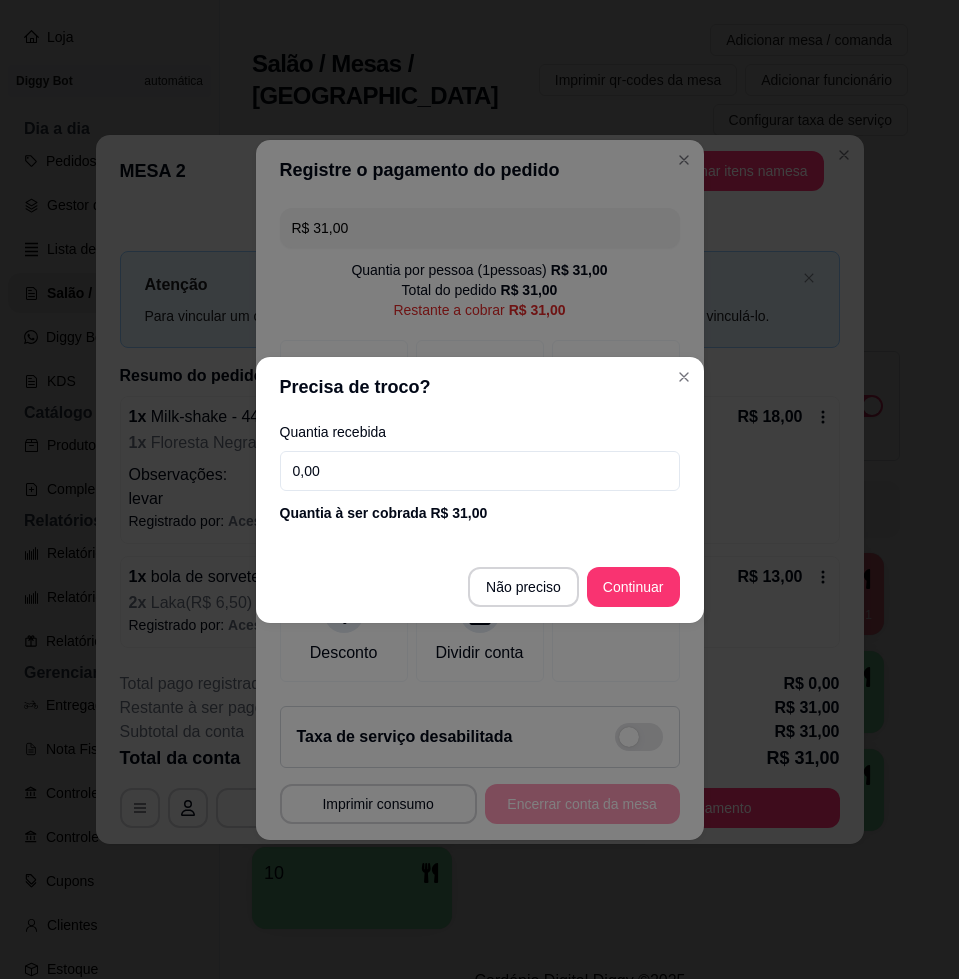 click on "0,00" at bounding box center (480, 471) 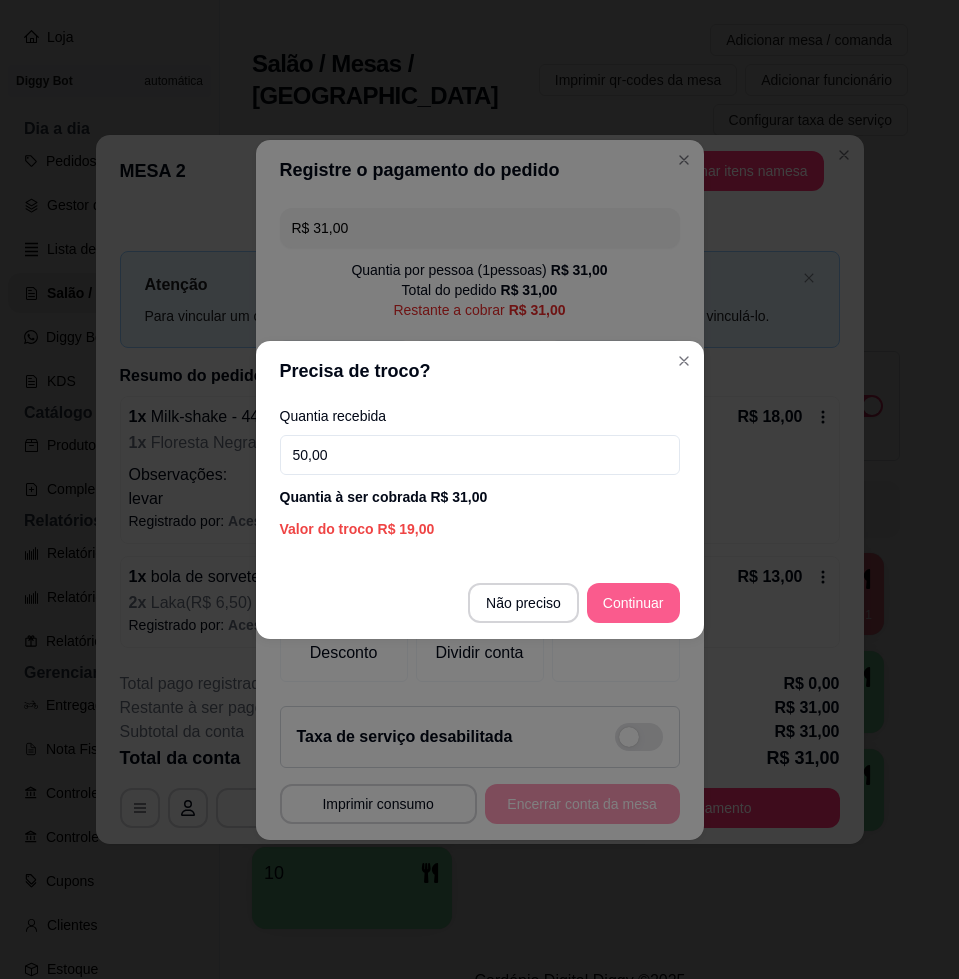 type on "50,00" 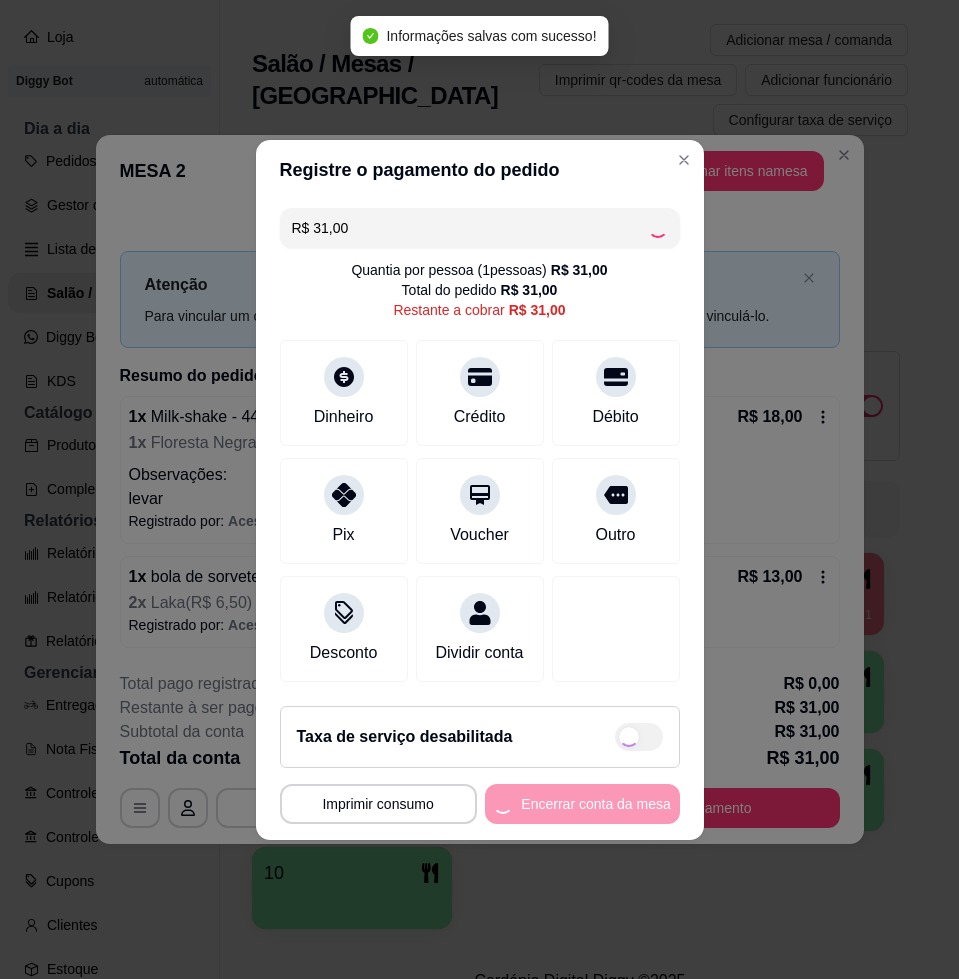 type on "R$ 0,00" 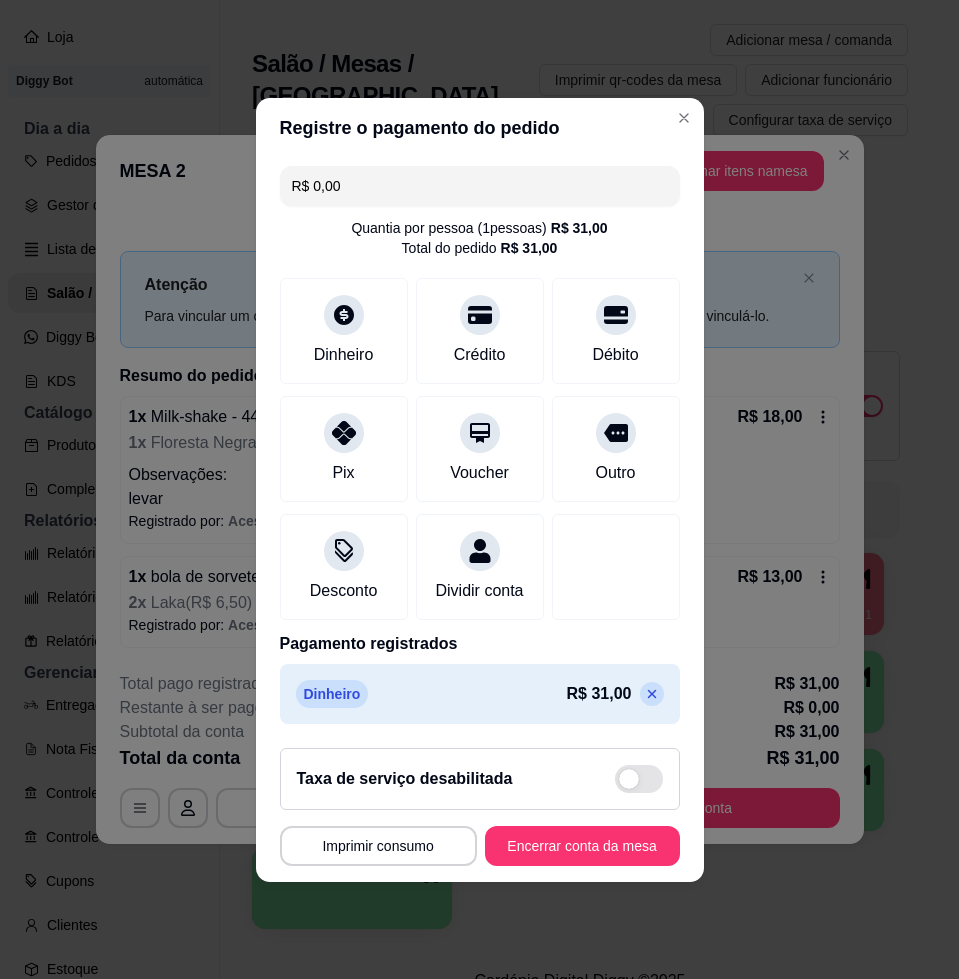 click on "Encerrar conta da mesa" at bounding box center [582, 846] 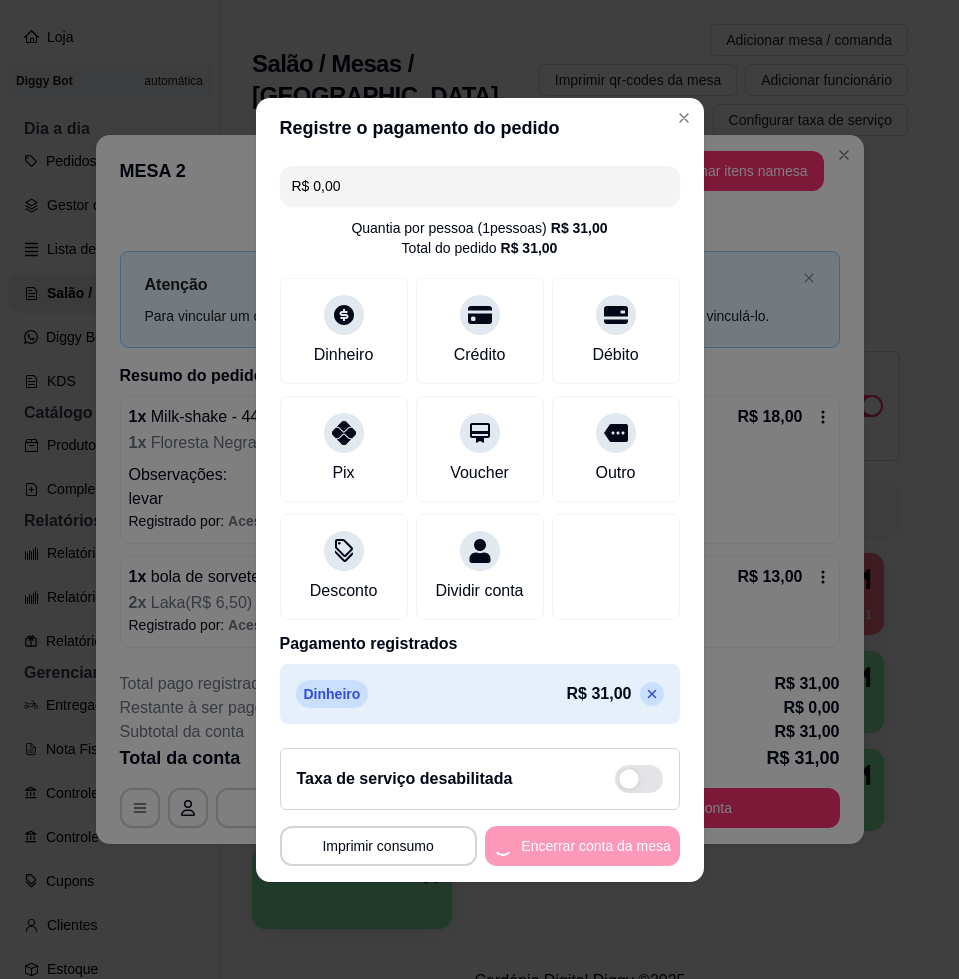 click on "**********" at bounding box center [480, 807] 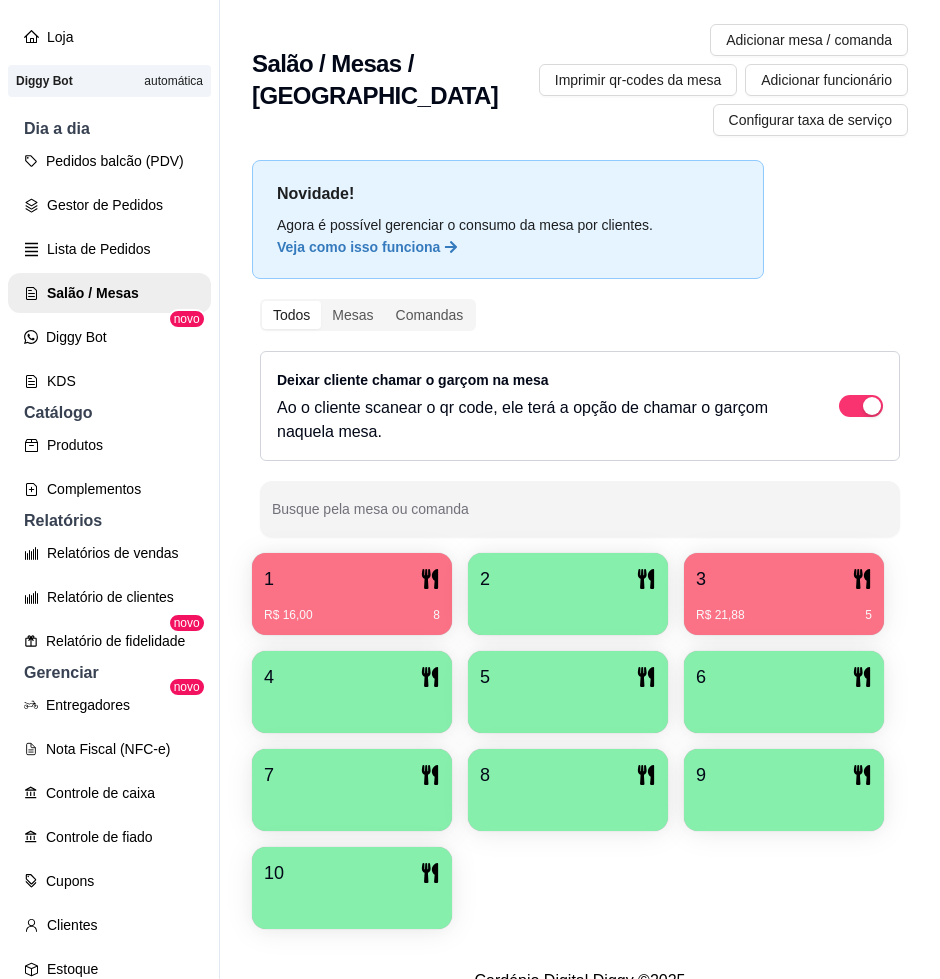 click at bounding box center (568, 608) 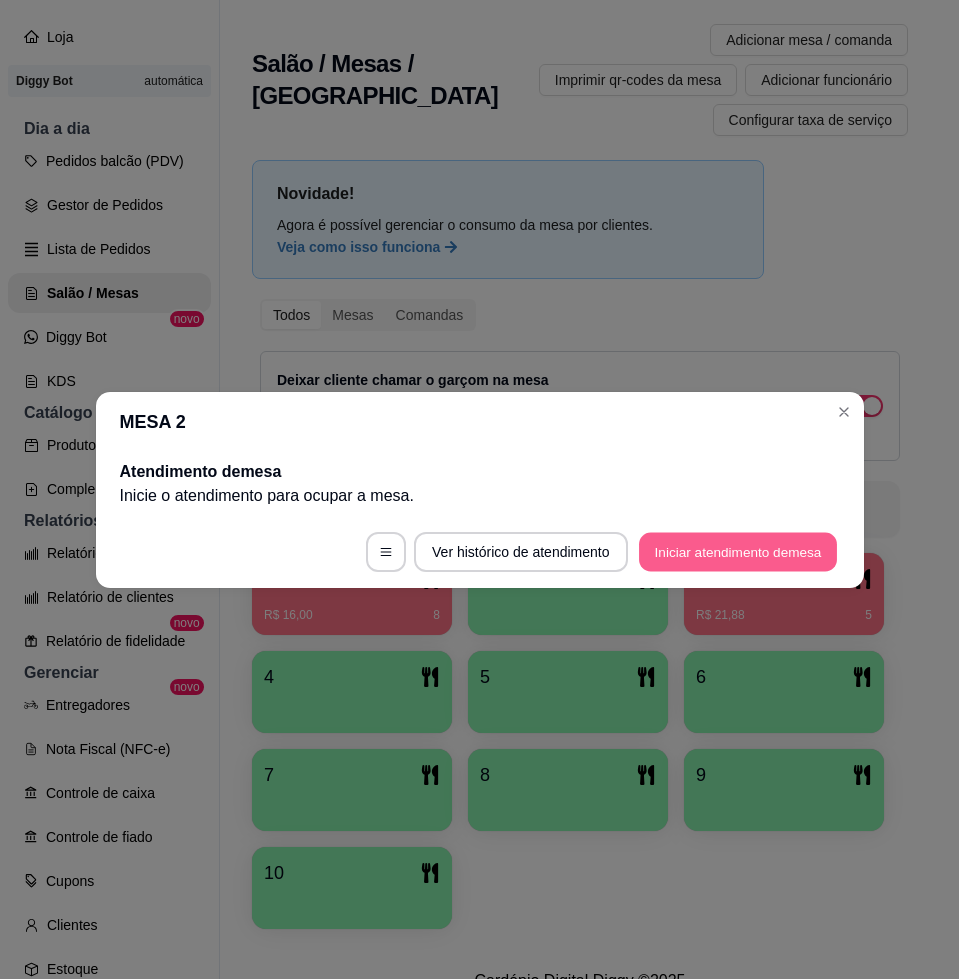 click on "Iniciar atendimento de  mesa" at bounding box center (738, 551) 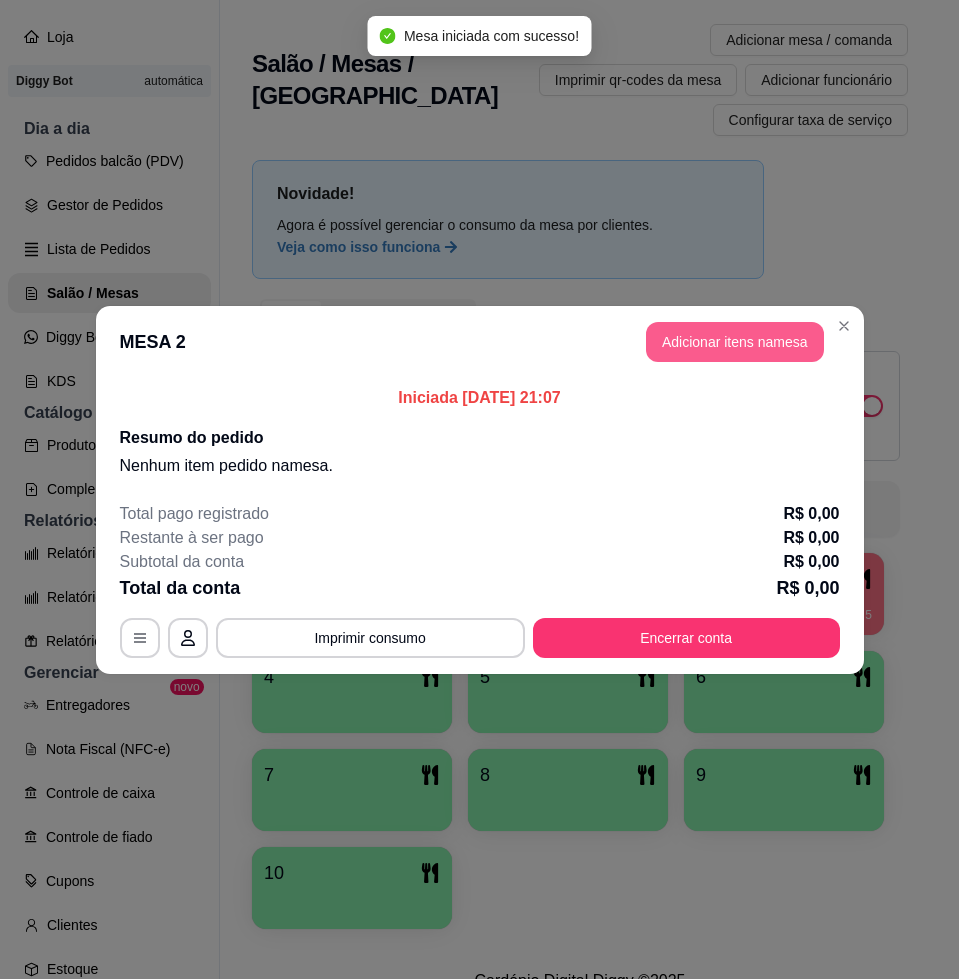 click on "Adicionar itens na  mesa" at bounding box center [735, 342] 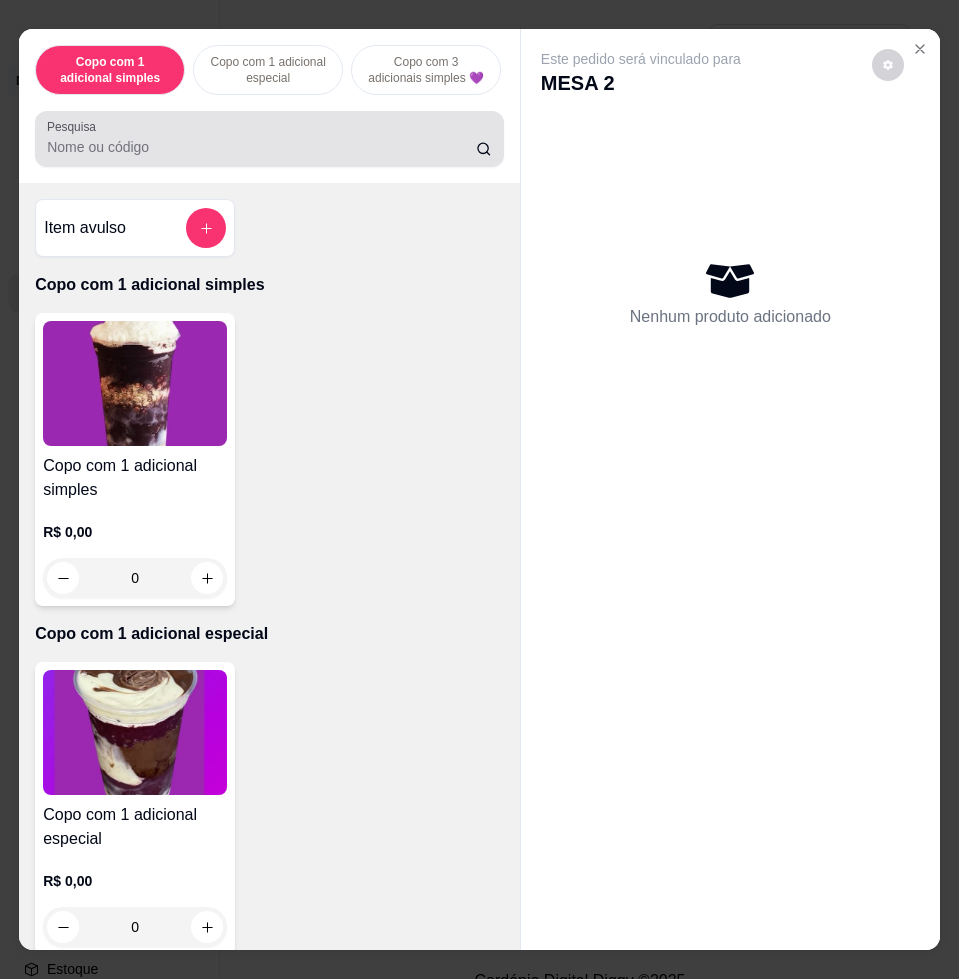 click at bounding box center [269, 139] 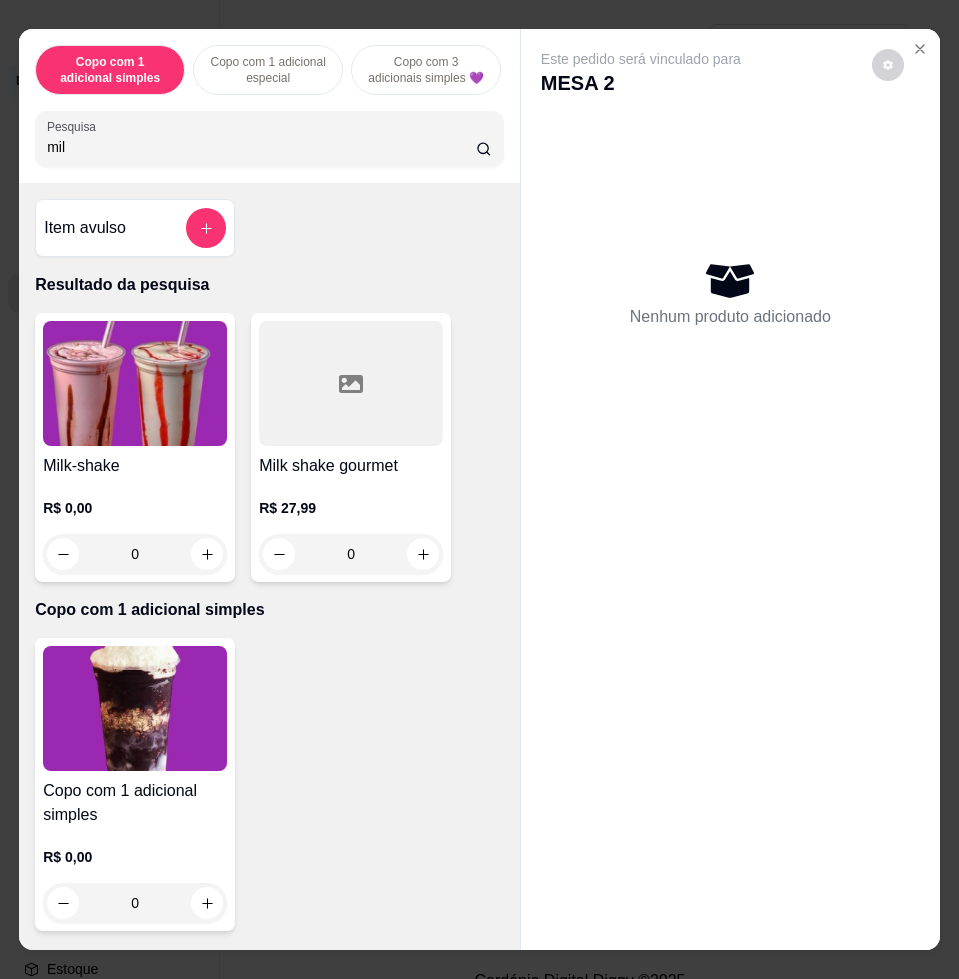 type on "mil" 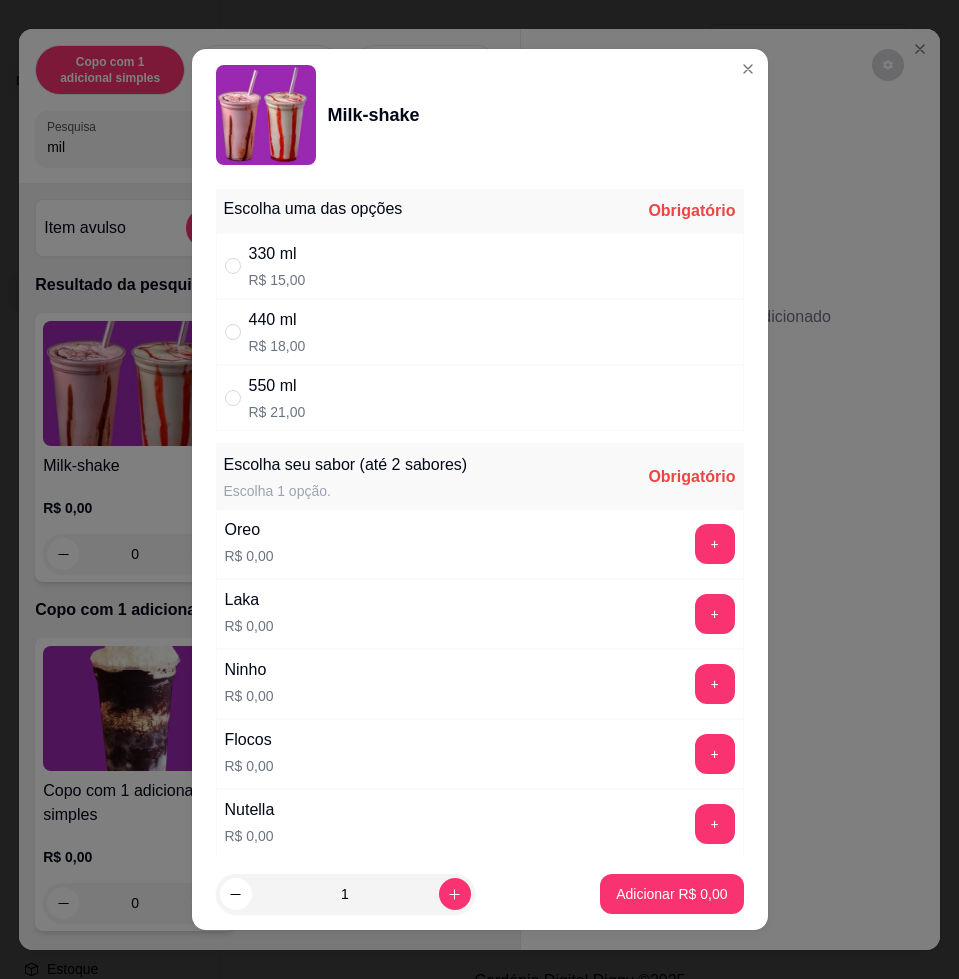 click on "330 ml R$ 15,00" at bounding box center [480, 266] 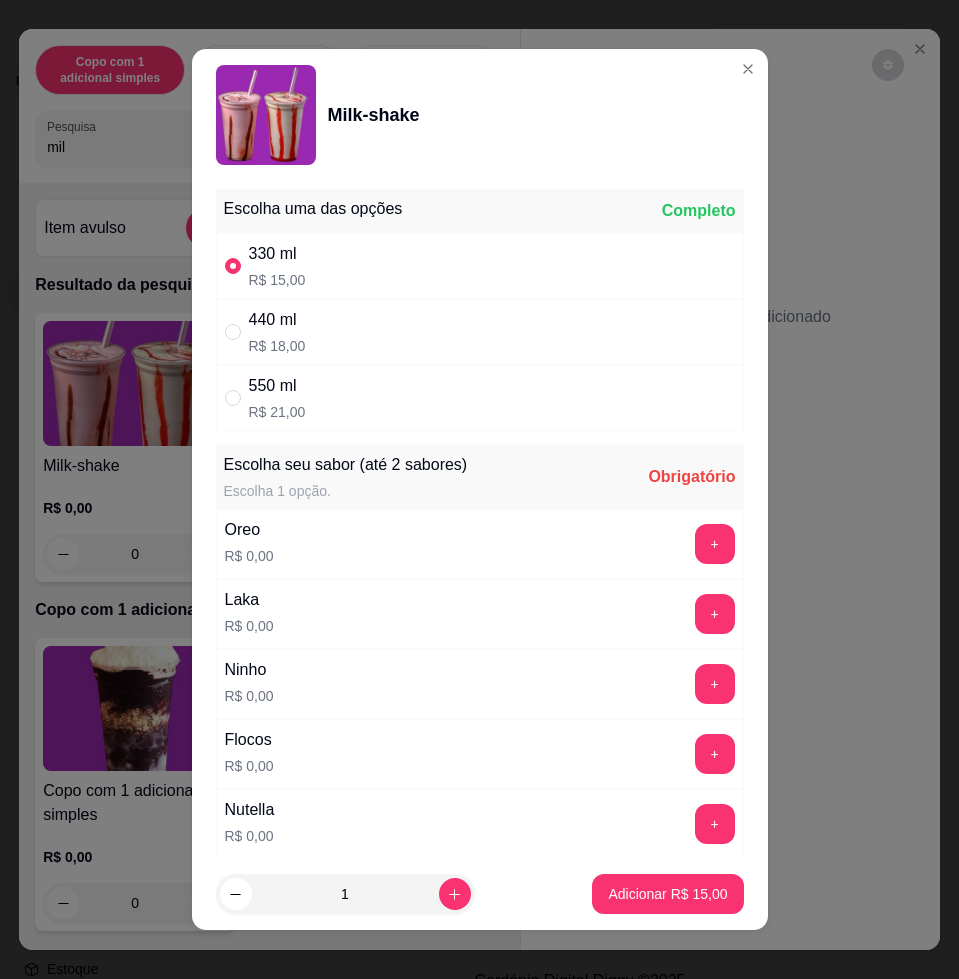 radio on "true" 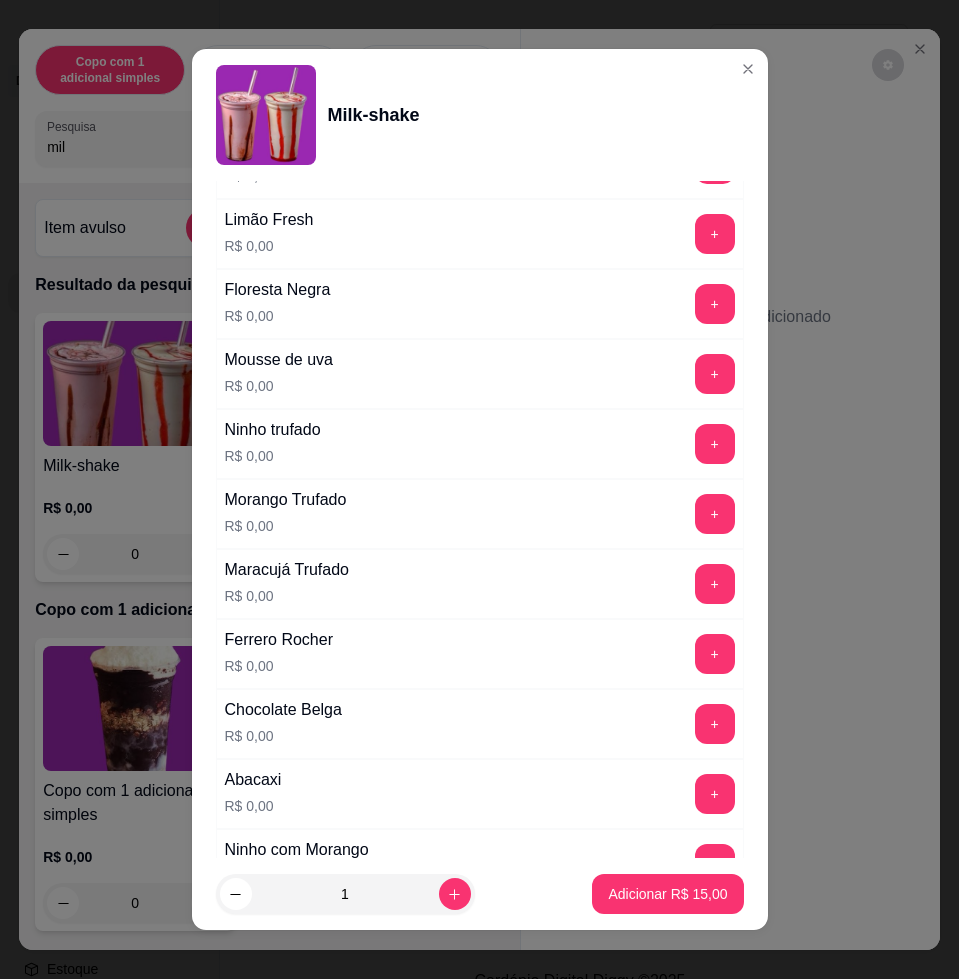 scroll, scrollTop: 1250, scrollLeft: 0, axis: vertical 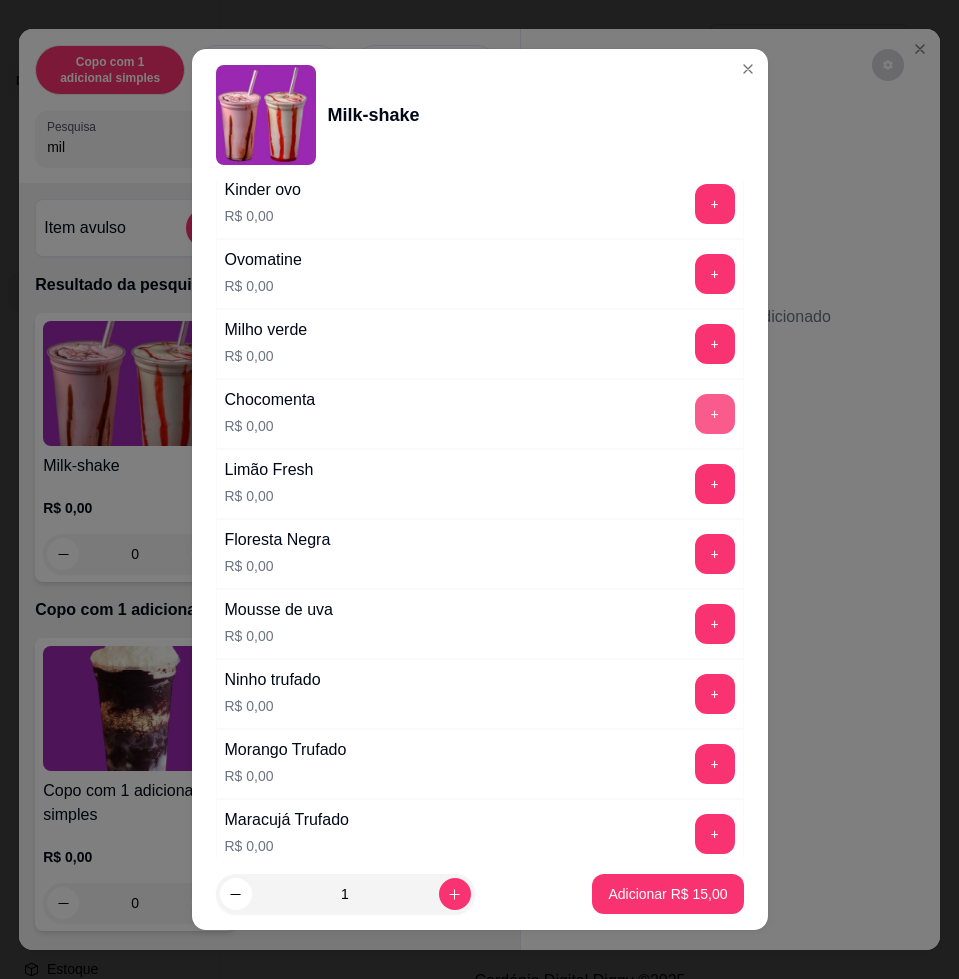 click on "+" at bounding box center [715, 414] 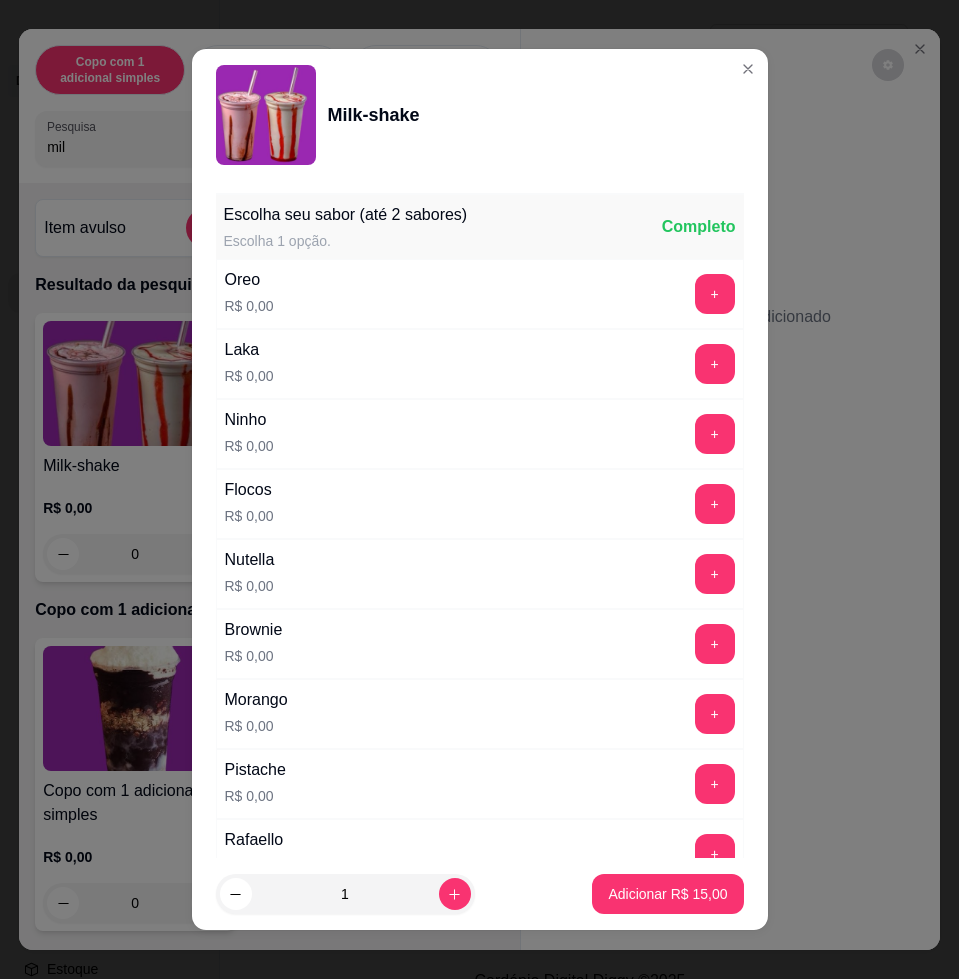 scroll, scrollTop: 125, scrollLeft: 0, axis: vertical 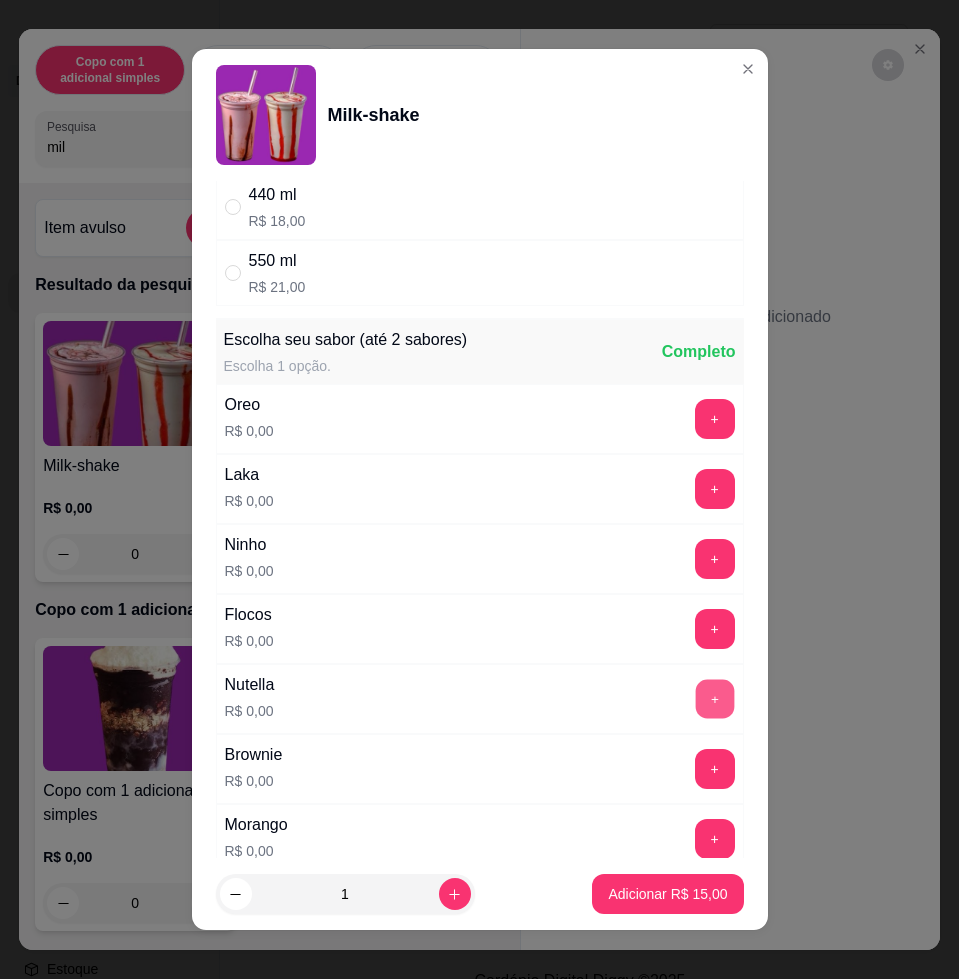 click on "+" at bounding box center [714, 699] 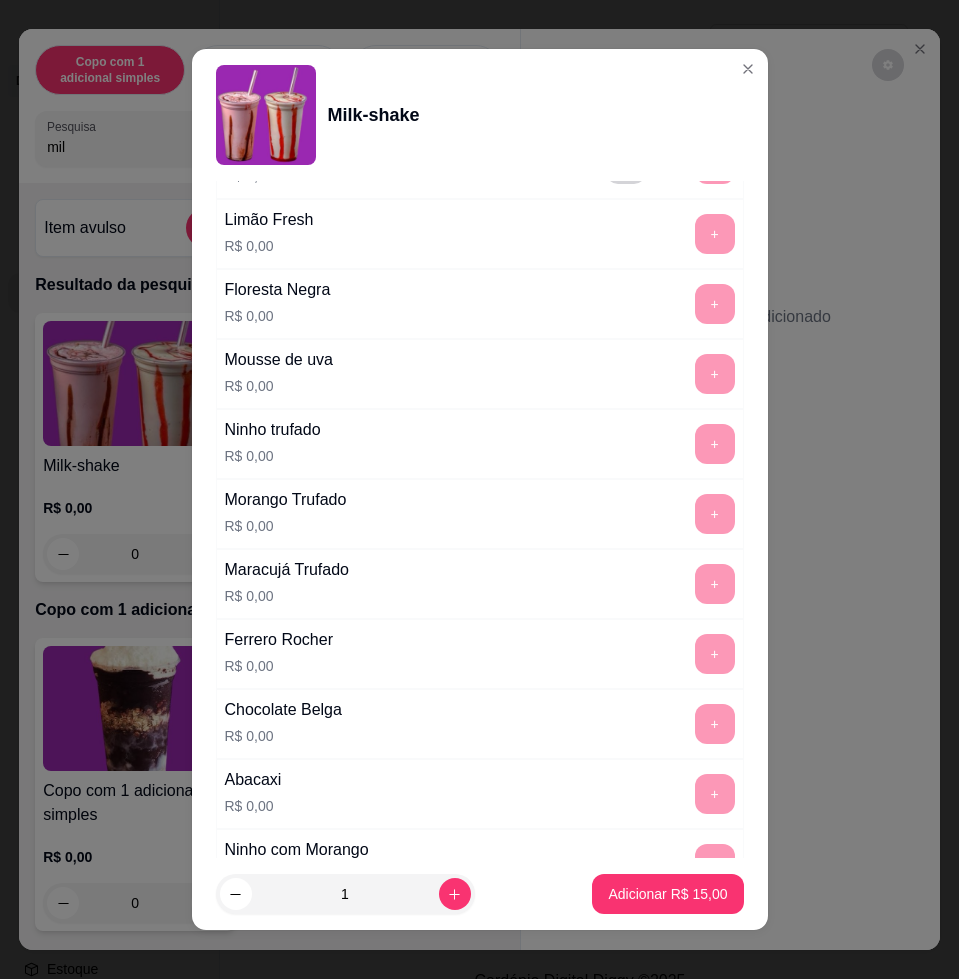scroll, scrollTop: 1831, scrollLeft: 0, axis: vertical 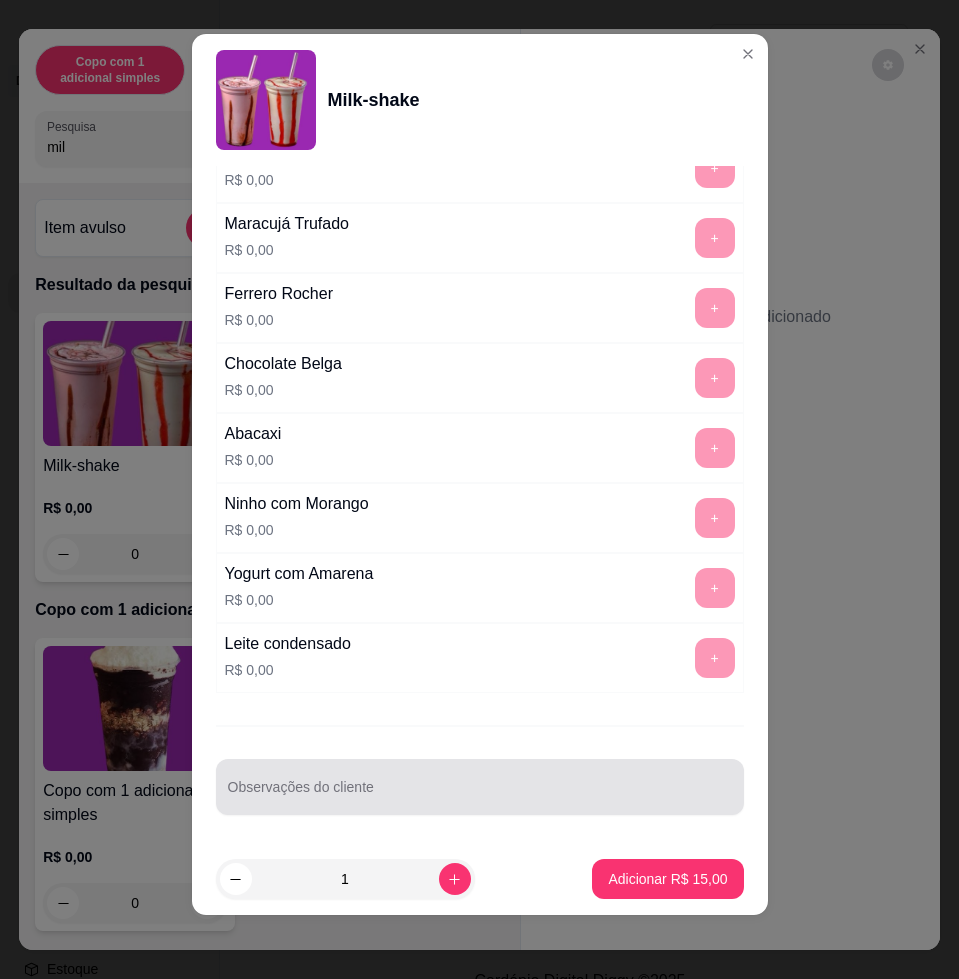 click at bounding box center (480, 787) 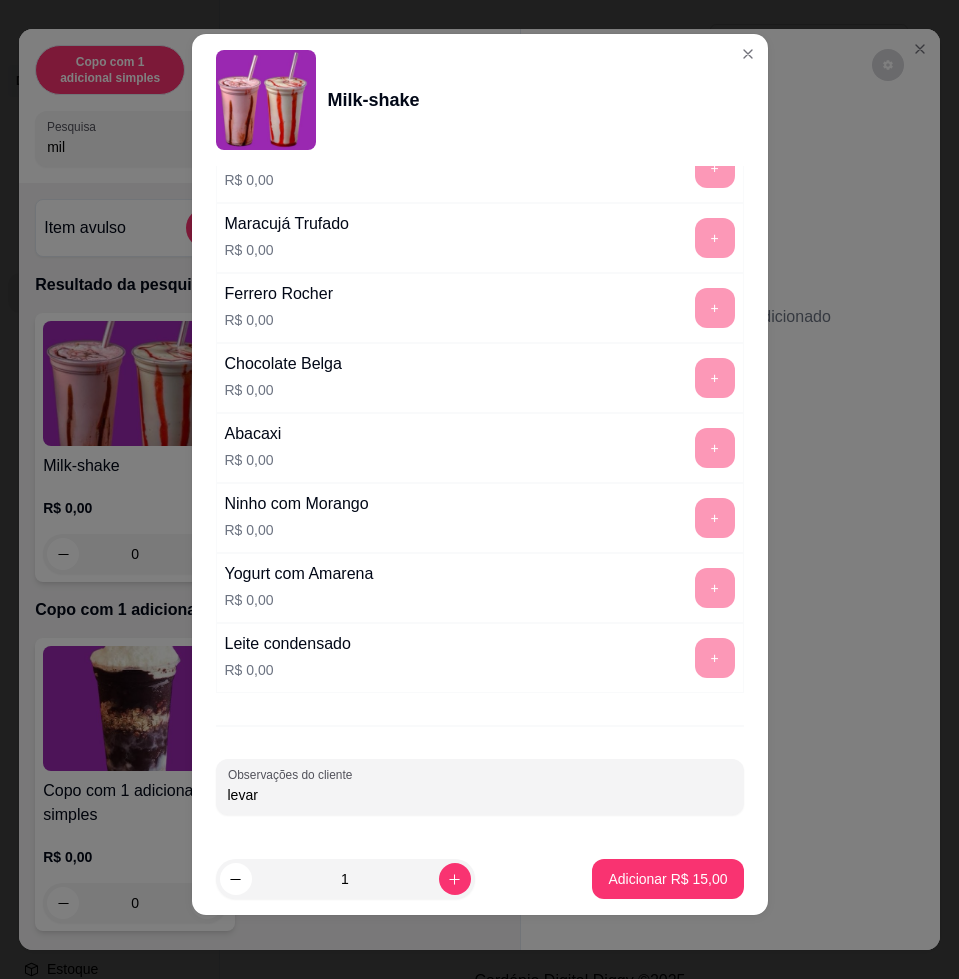 type on "levar" 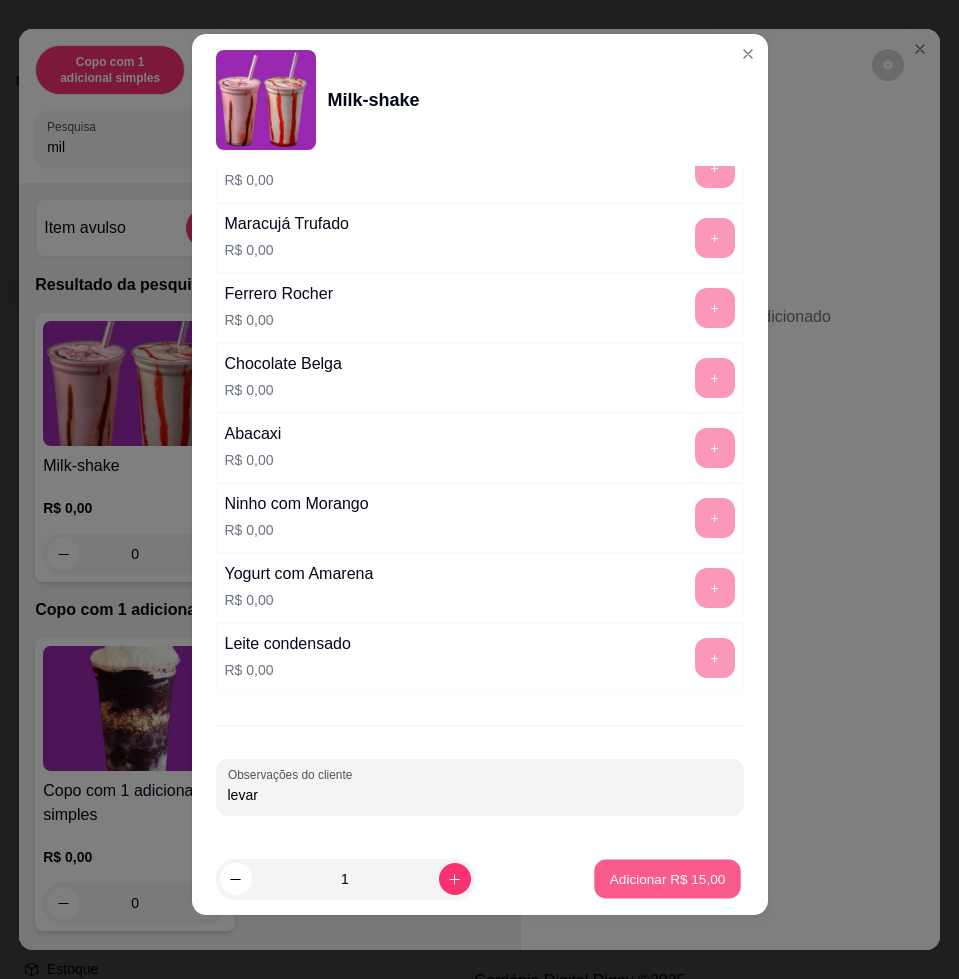 click on "Adicionar   R$ 15,00" at bounding box center [668, 878] 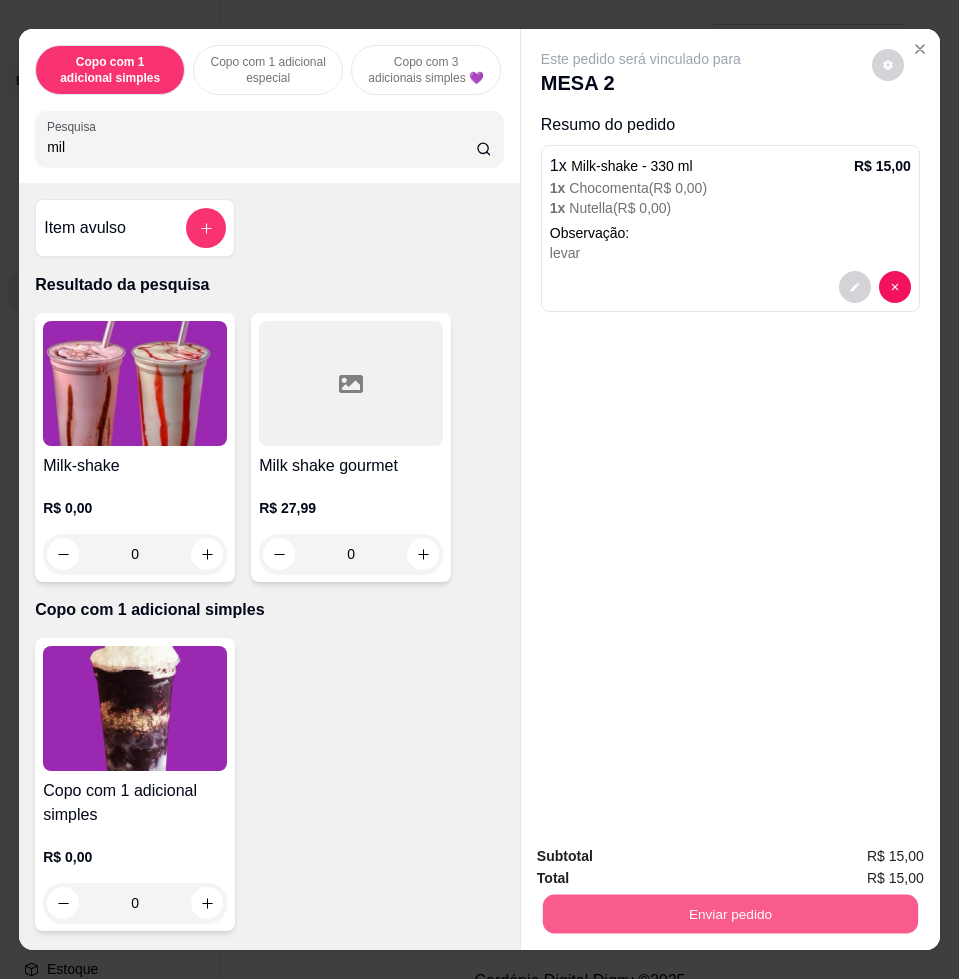 click on "Enviar pedido" at bounding box center [730, 913] 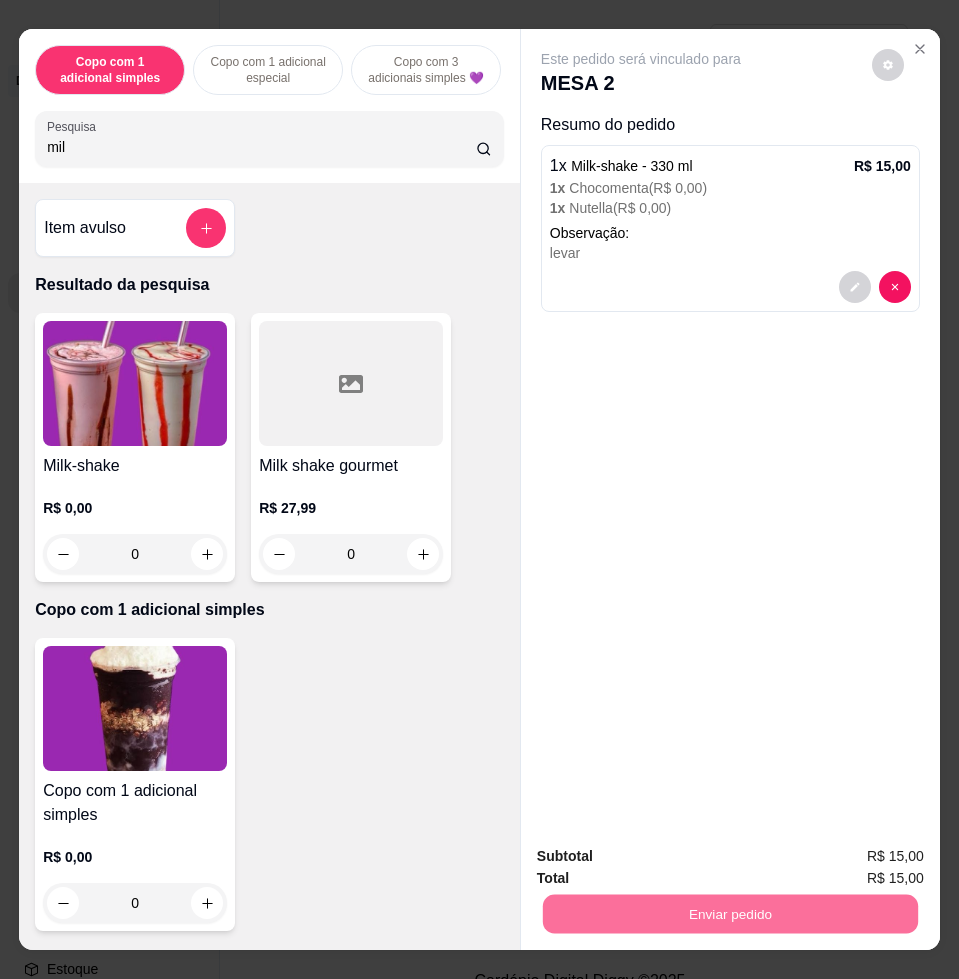 click on "Não registrar e enviar pedido" at bounding box center [662, 854] 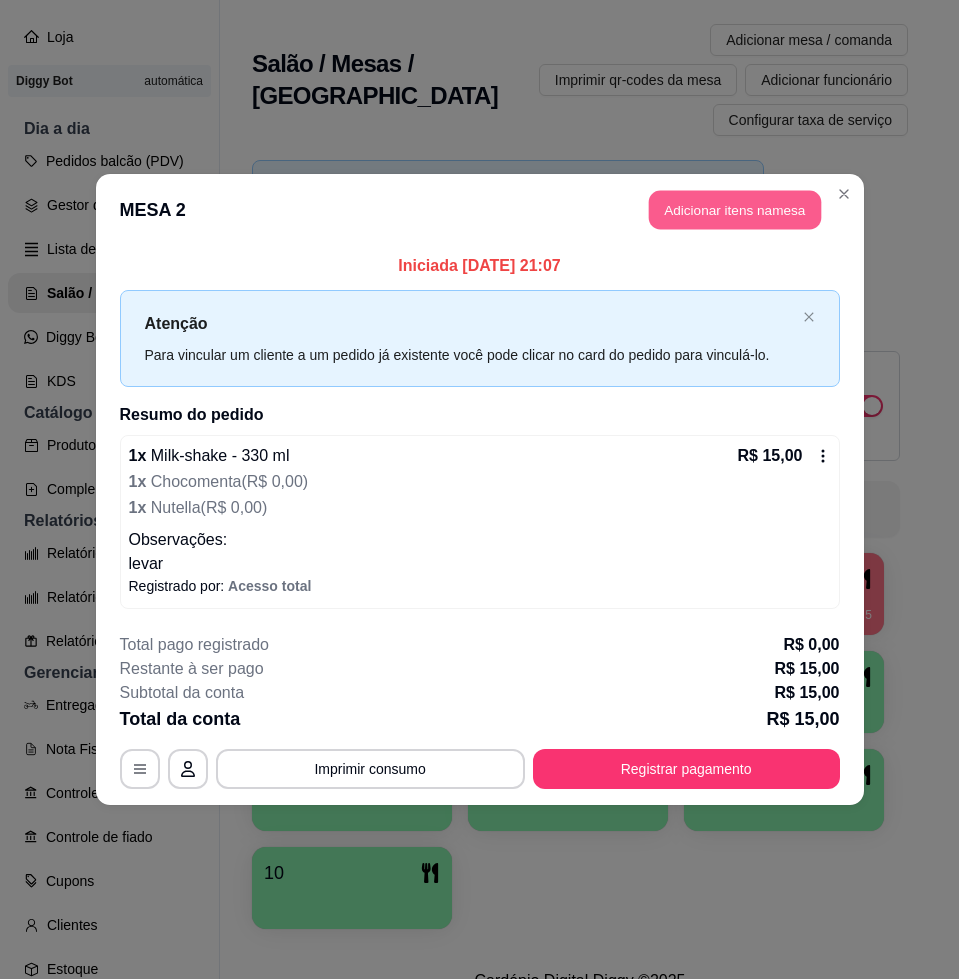 click on "Adicionar itens na  mesa" at bounding box center [735, 210] 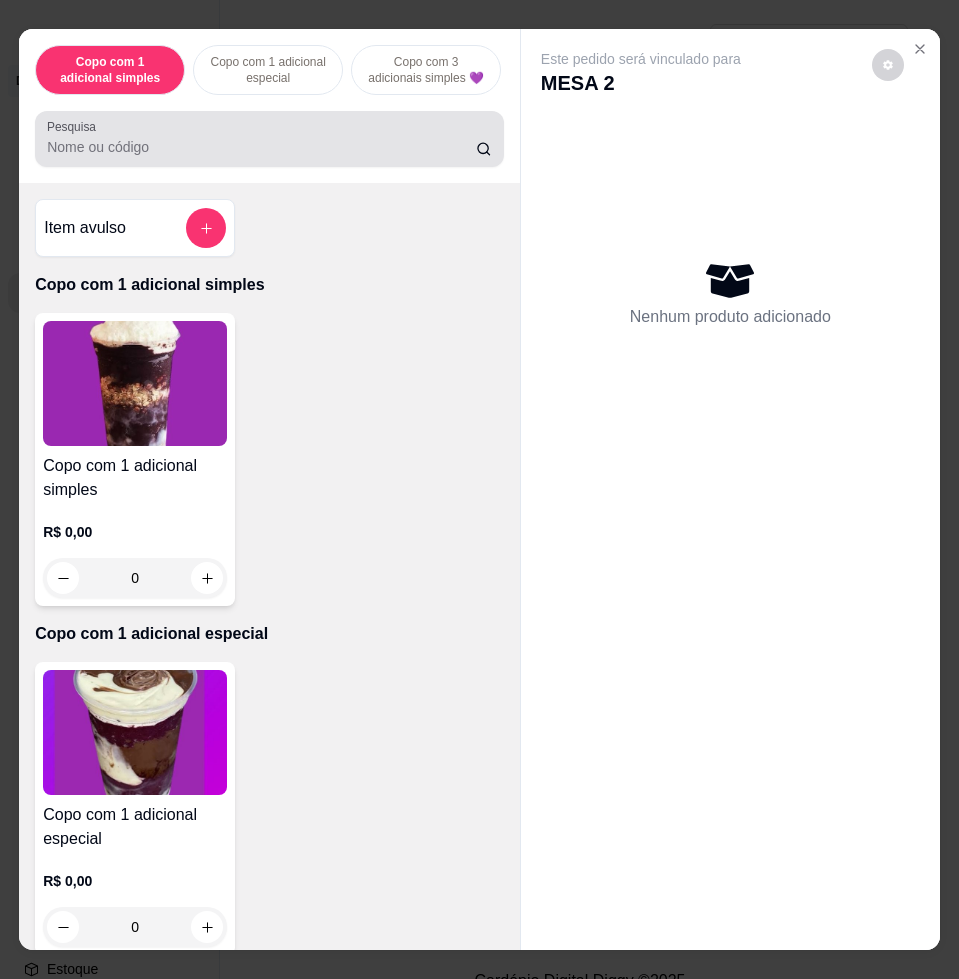click on "Pesquisa" at bounding box center (261, 147) 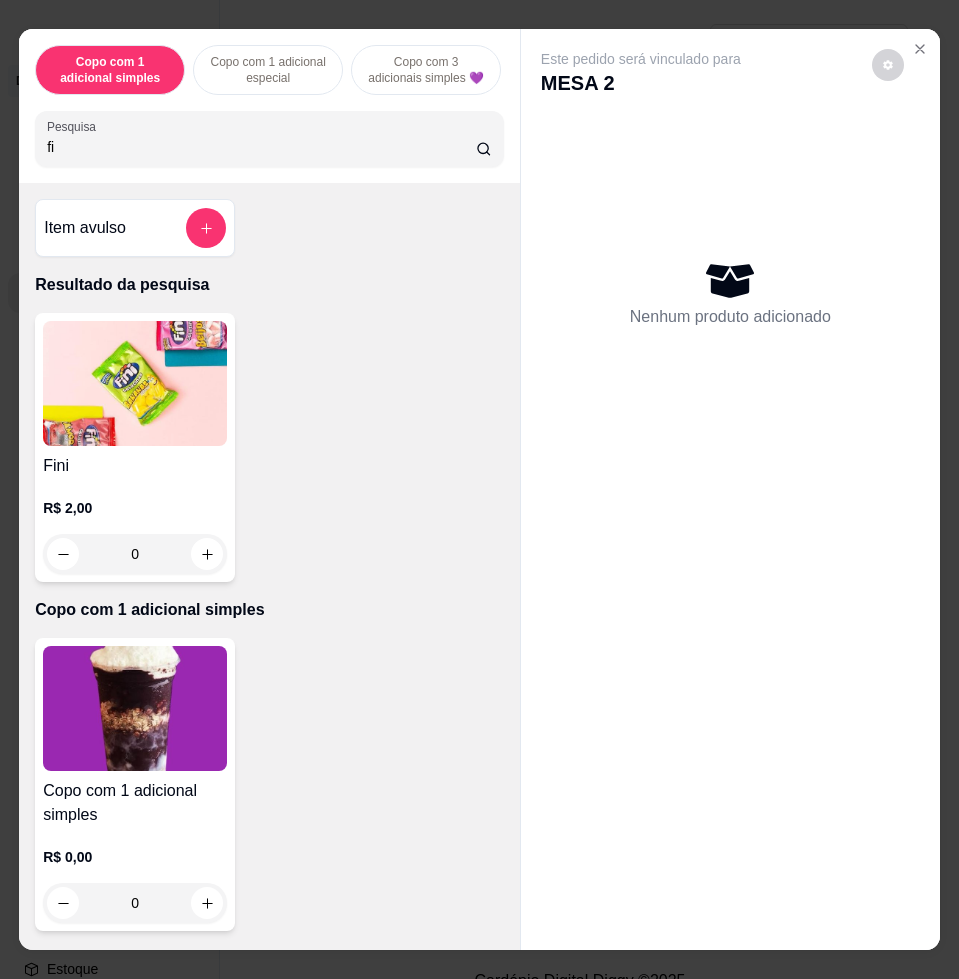 type on "fi" 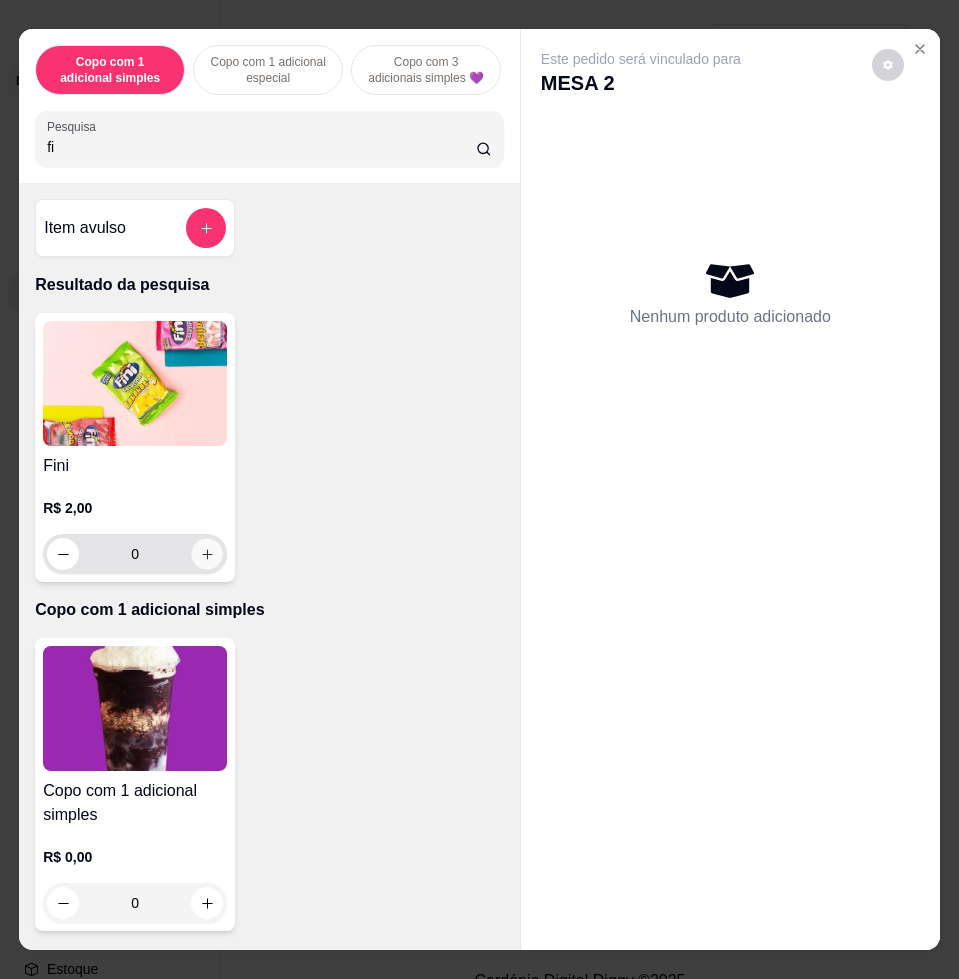 click at bounding box center (207, 554) 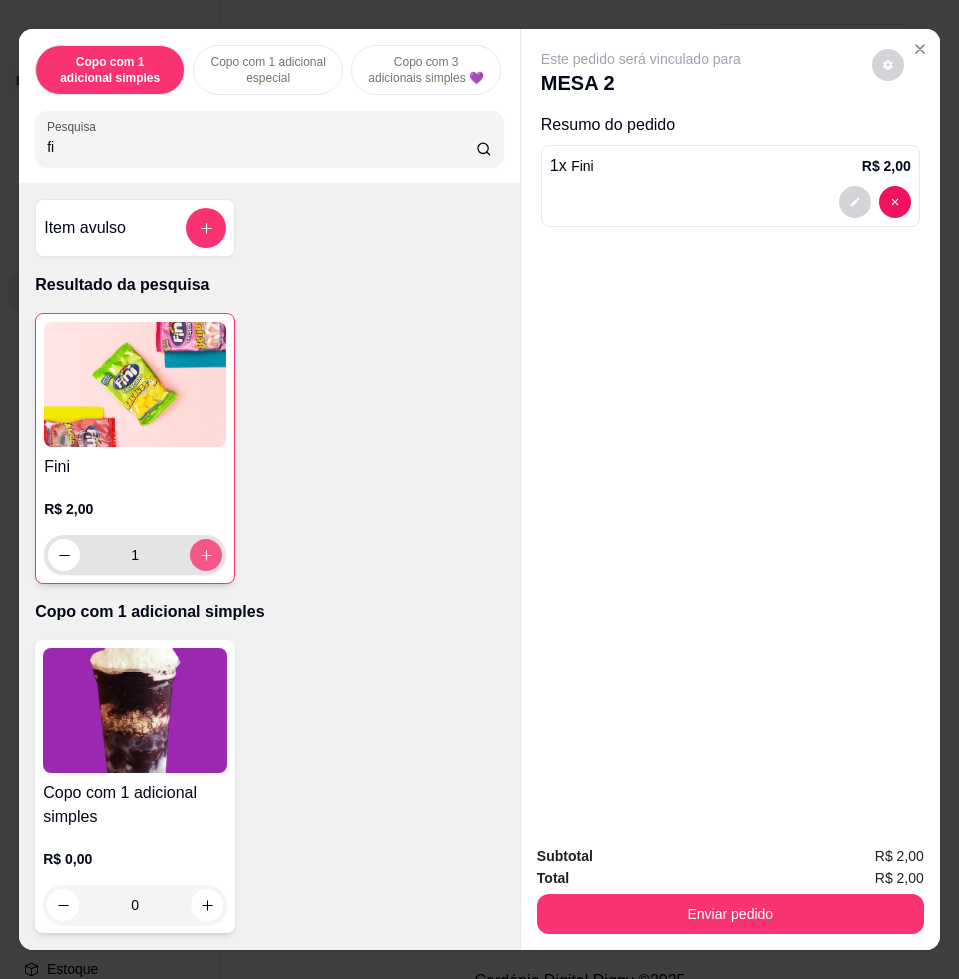 click at bounding box center (206, 555) 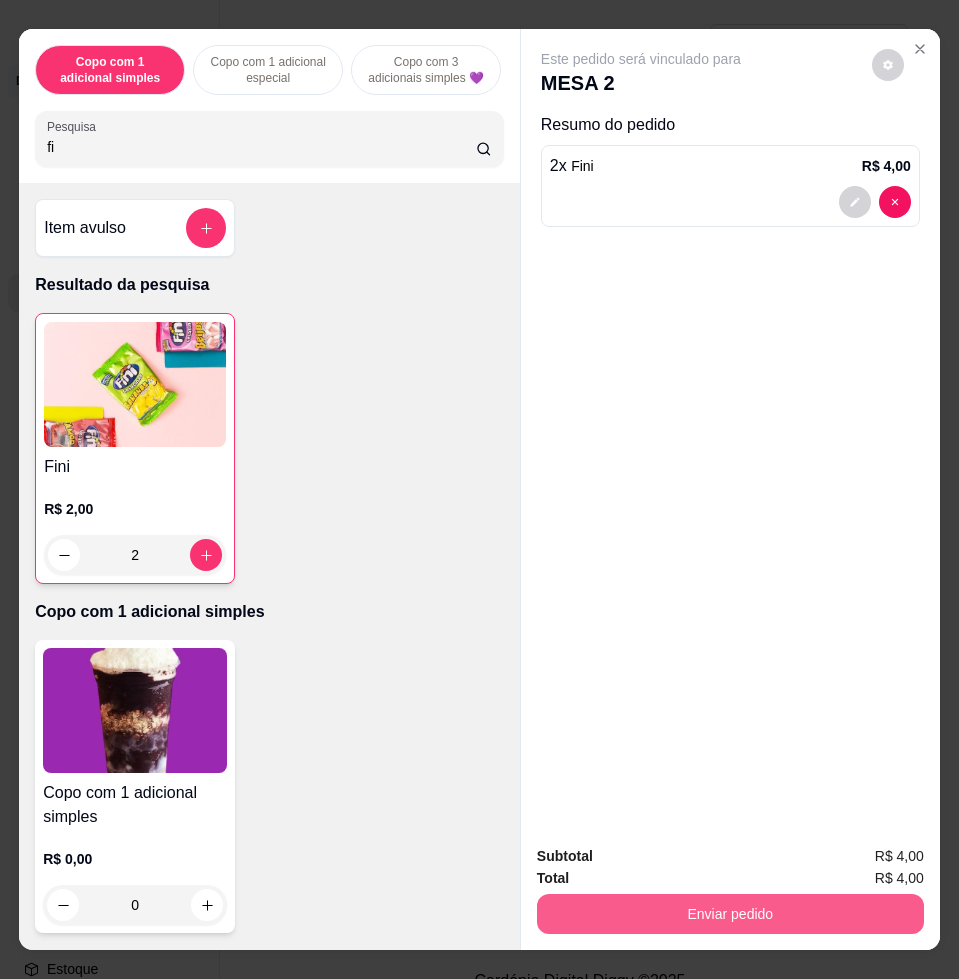 click on "Enviar pedido" at bounding box center (730, 914) 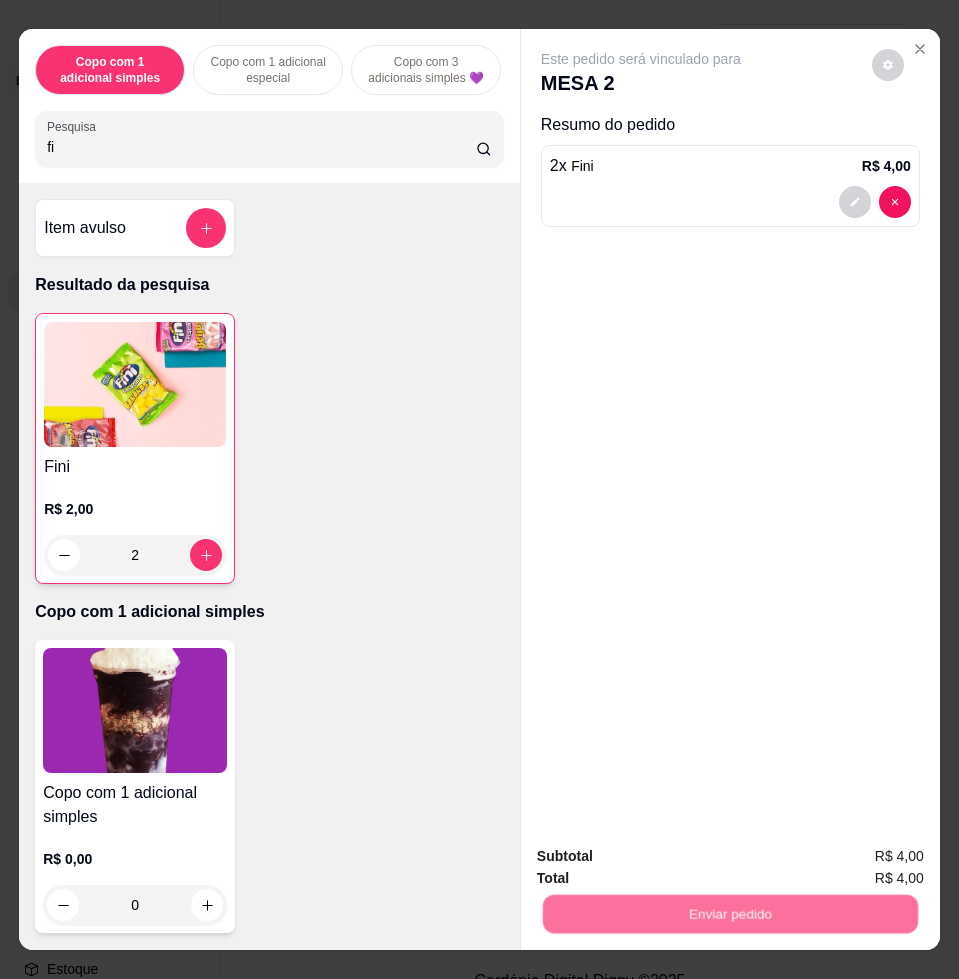 click on "Não registrar e enviar pedido" at bounding box center (662, 855) 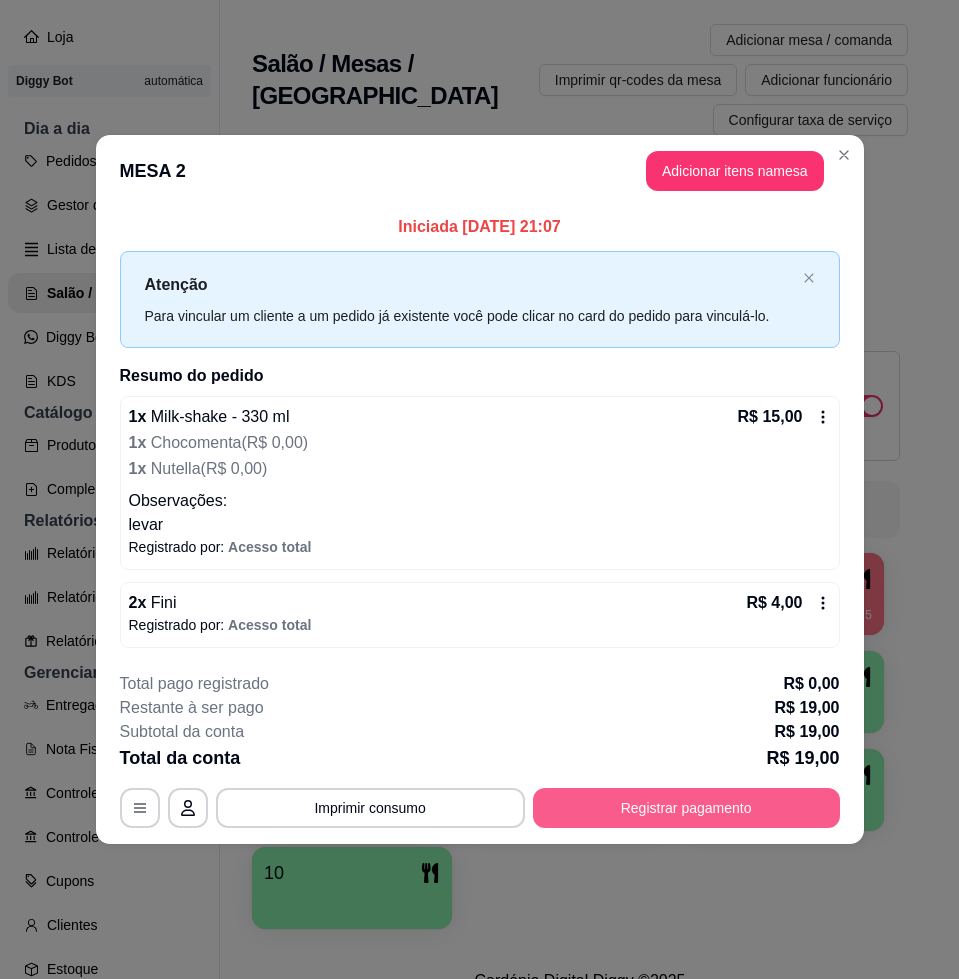 click on "Registrar pagamento" at bounding box center [686, 808] 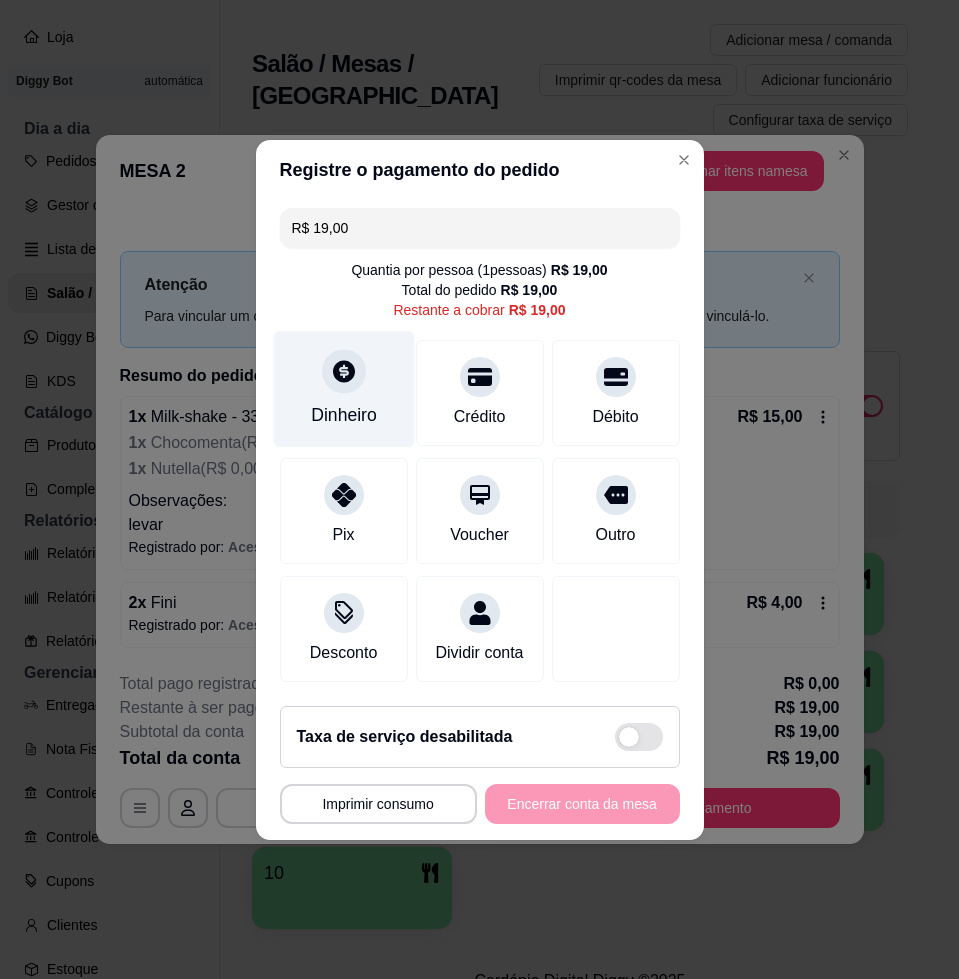 click on "Dinheiro" at bounding box center (343, 388) 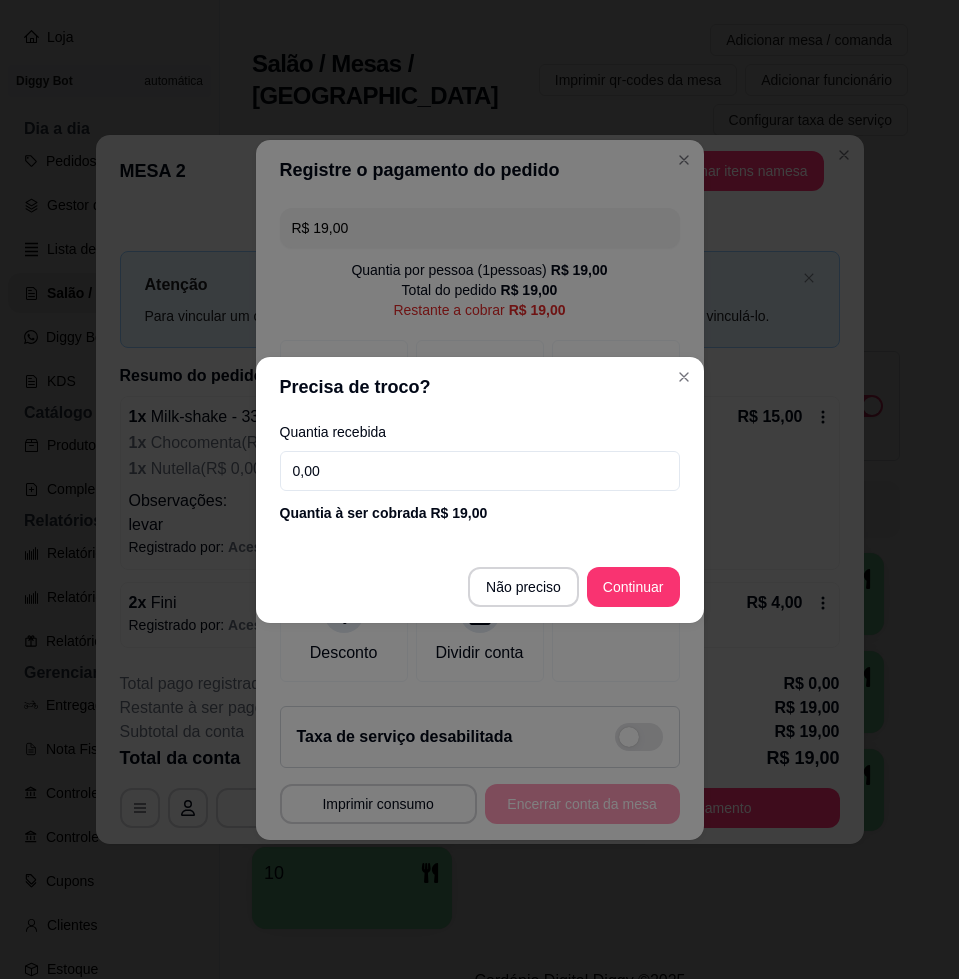 click on "0,00" at bounding box center (480, 471) 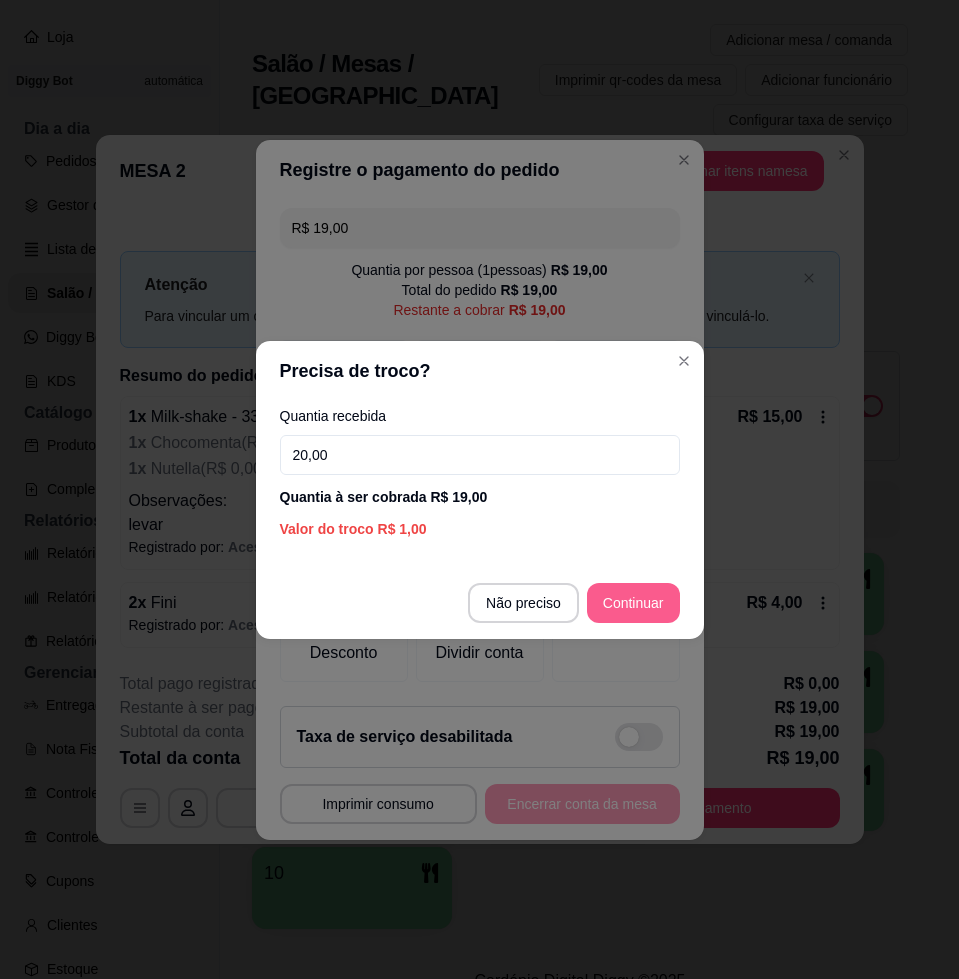 type on "20,00" 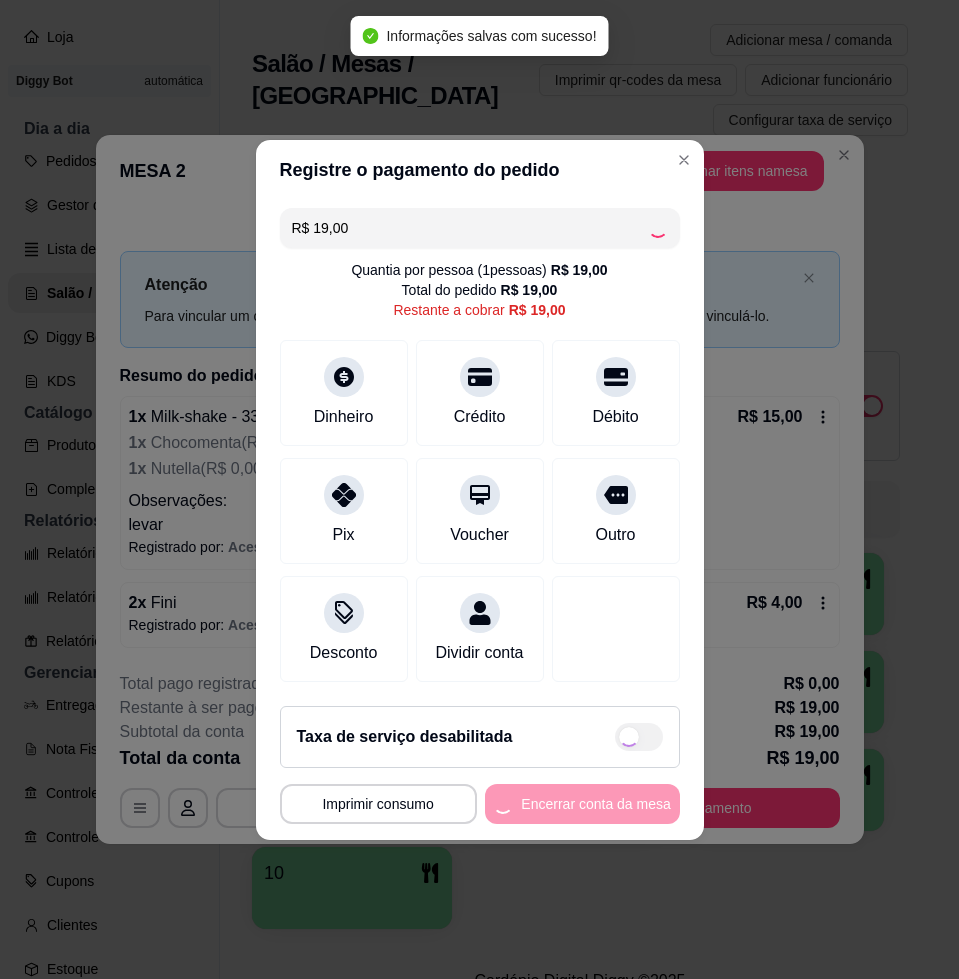 type on "R$ 0,00" 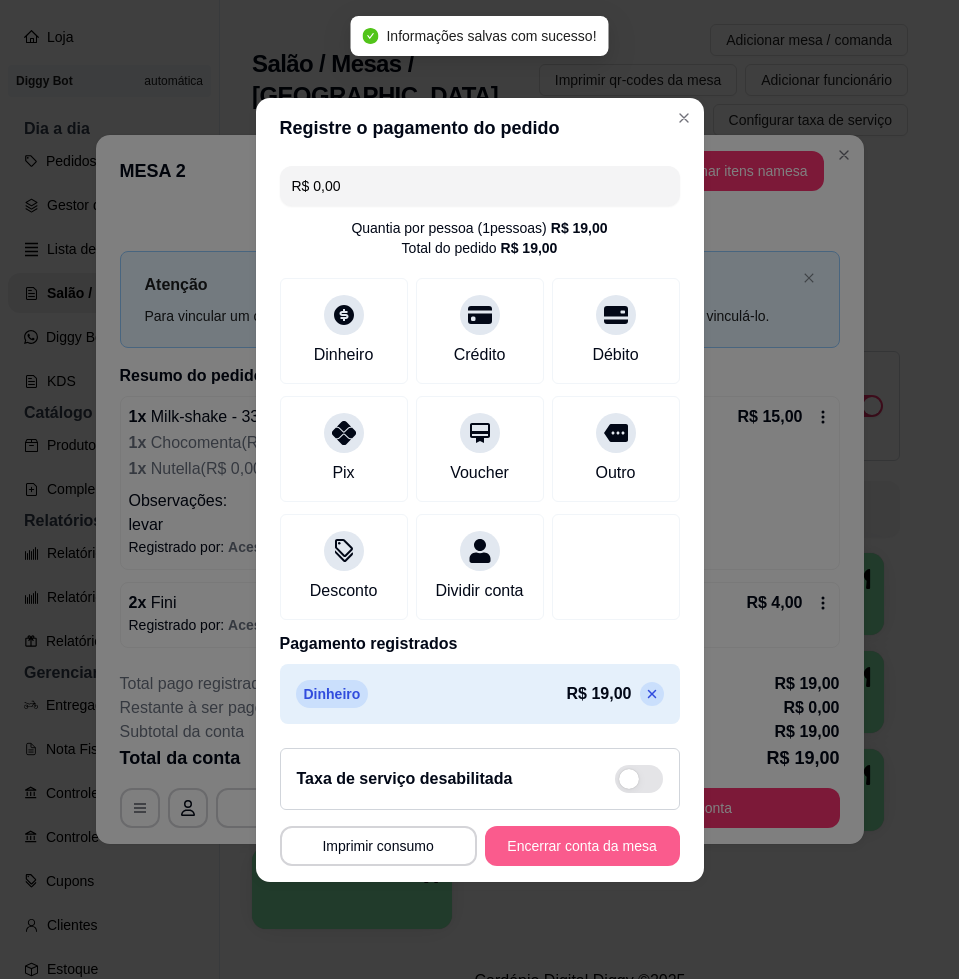 click on "Encerrar conta da mesa" at bounding box center [582, 846] 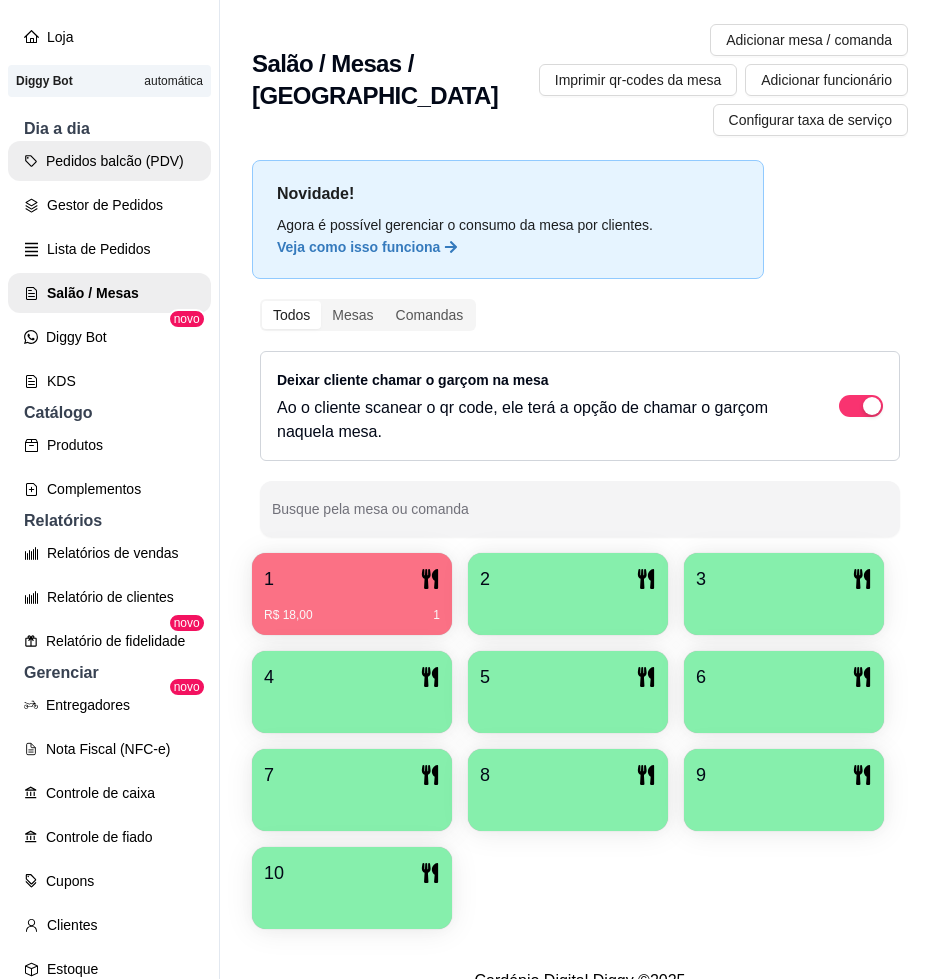 click on "Pedidos balcão (PDV)" at bounding box center [109, 161] 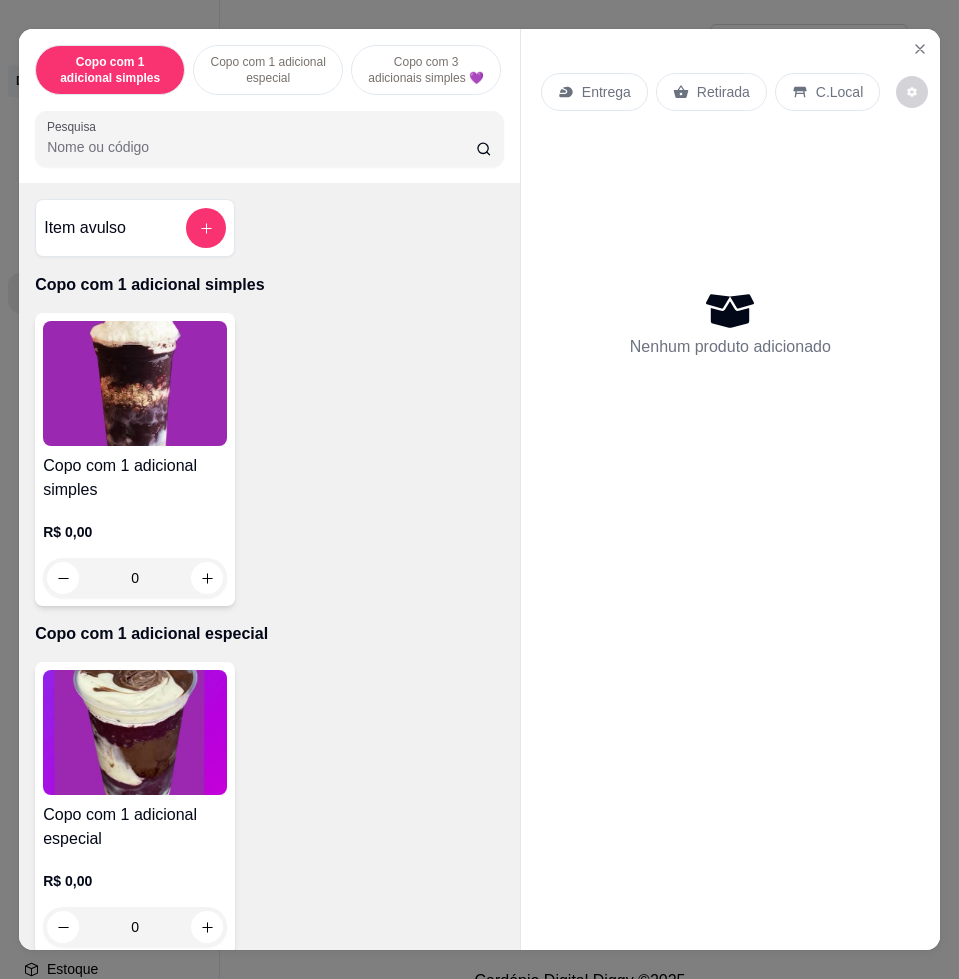 scroll, scrollTop: 250, scrollLeft: 0, axis: vertical 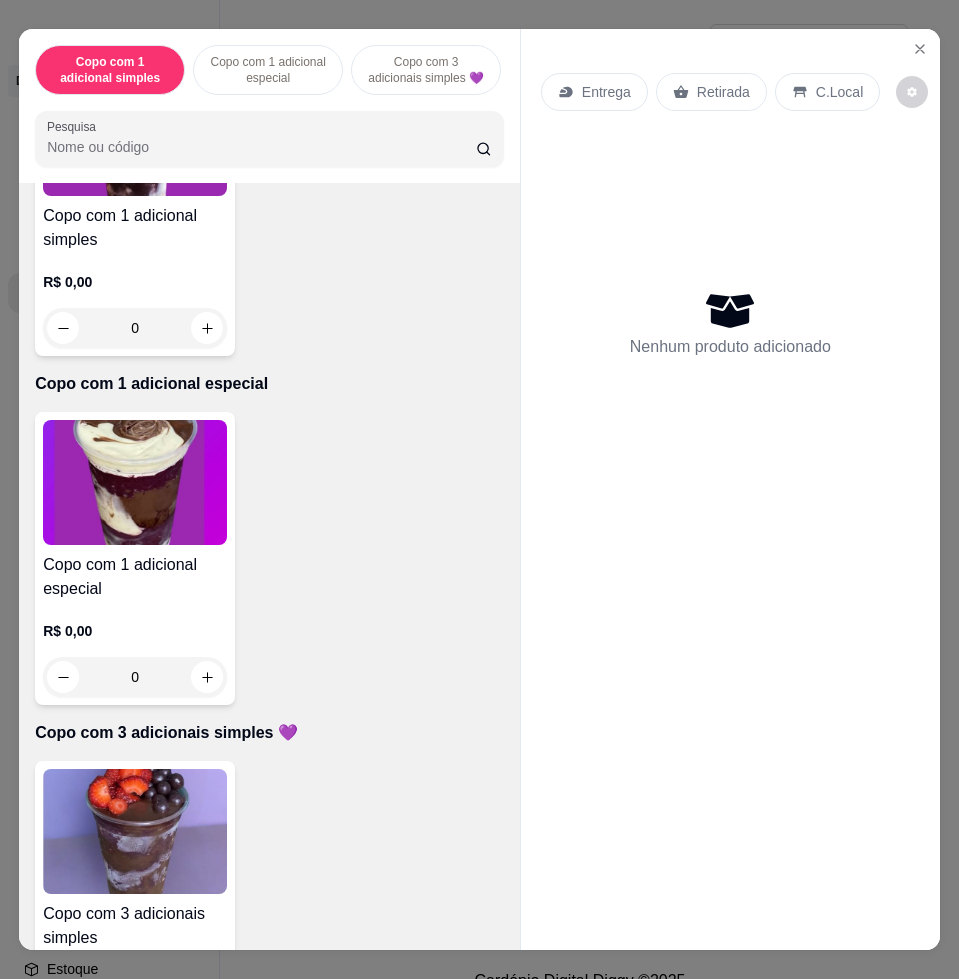 click at bounding box center (135, 482) 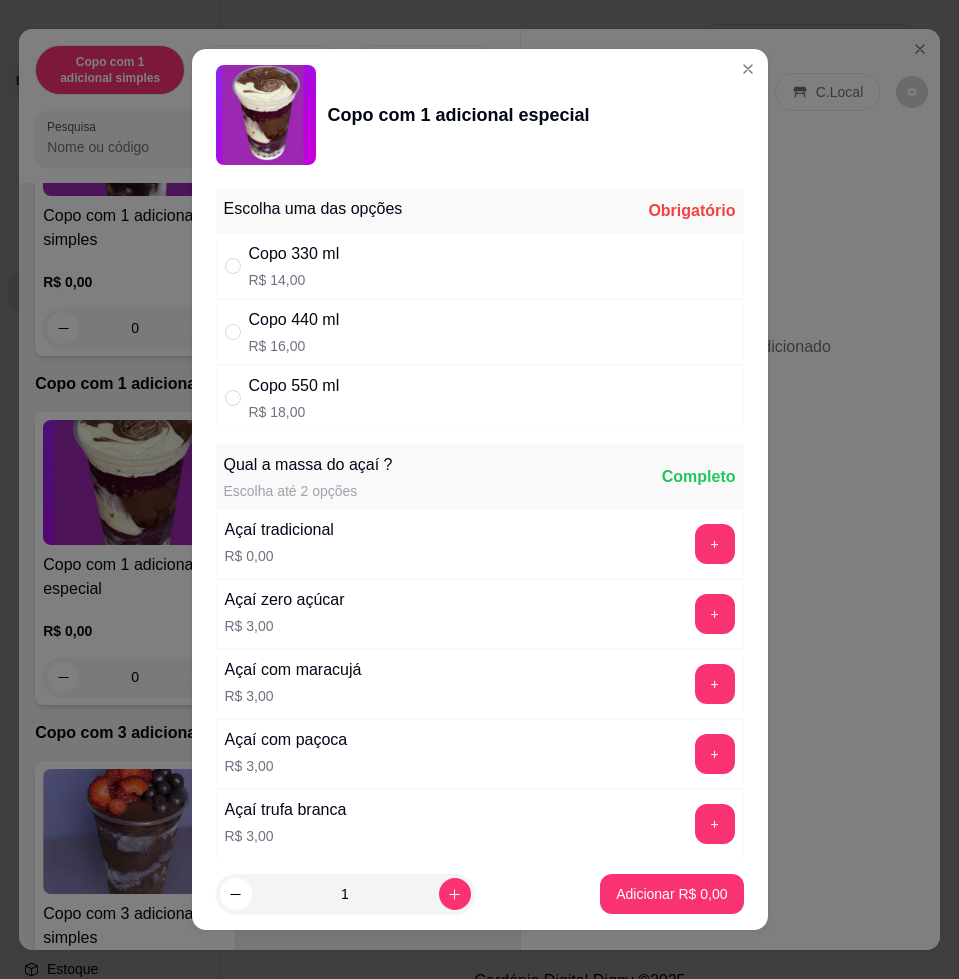 click on "R$ 14,00" at bounding box center (294, 280) 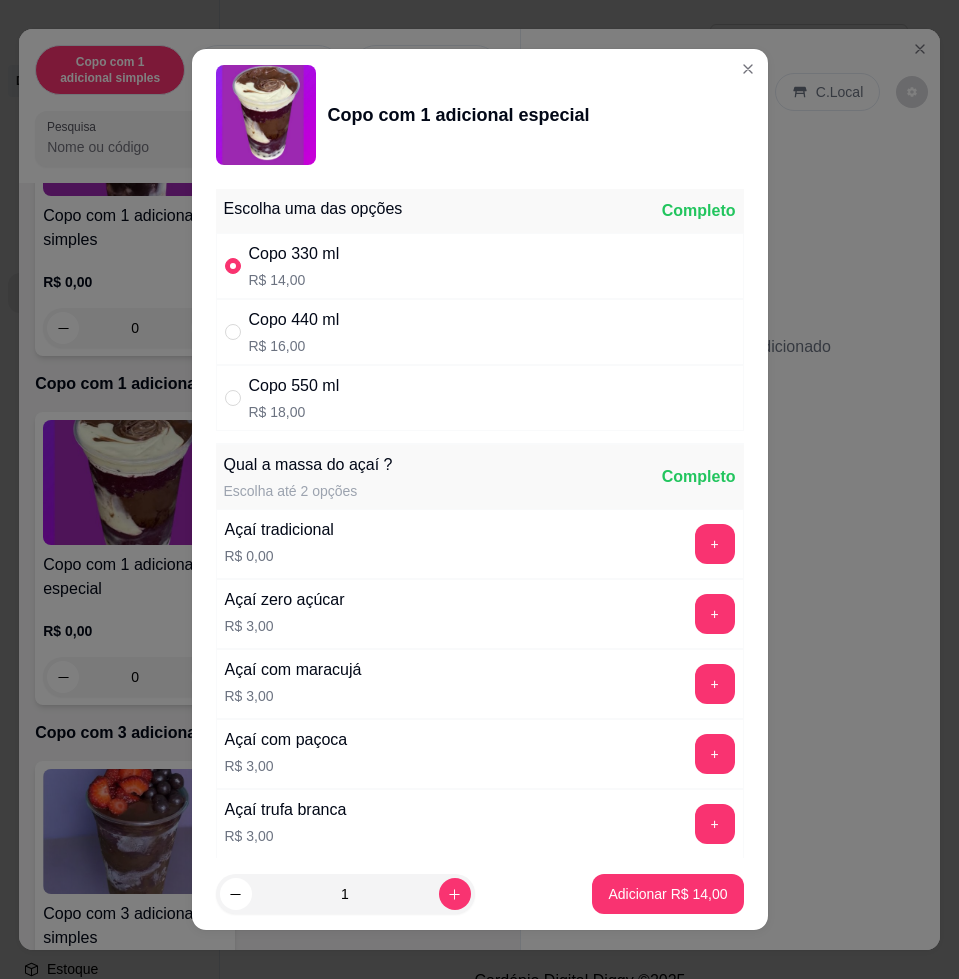 scroll, scrollTop: 625, scrollLeft: 0, axis: vertical 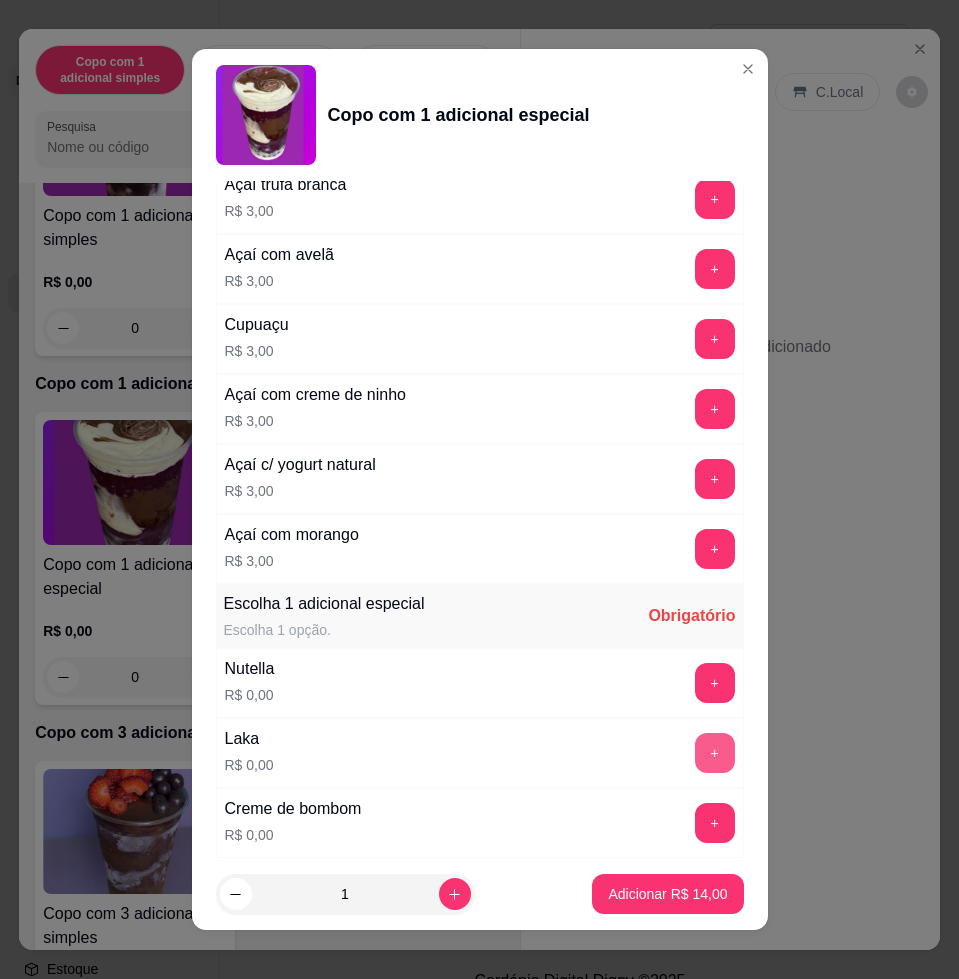click on "+" at bounding box center [715, 753] 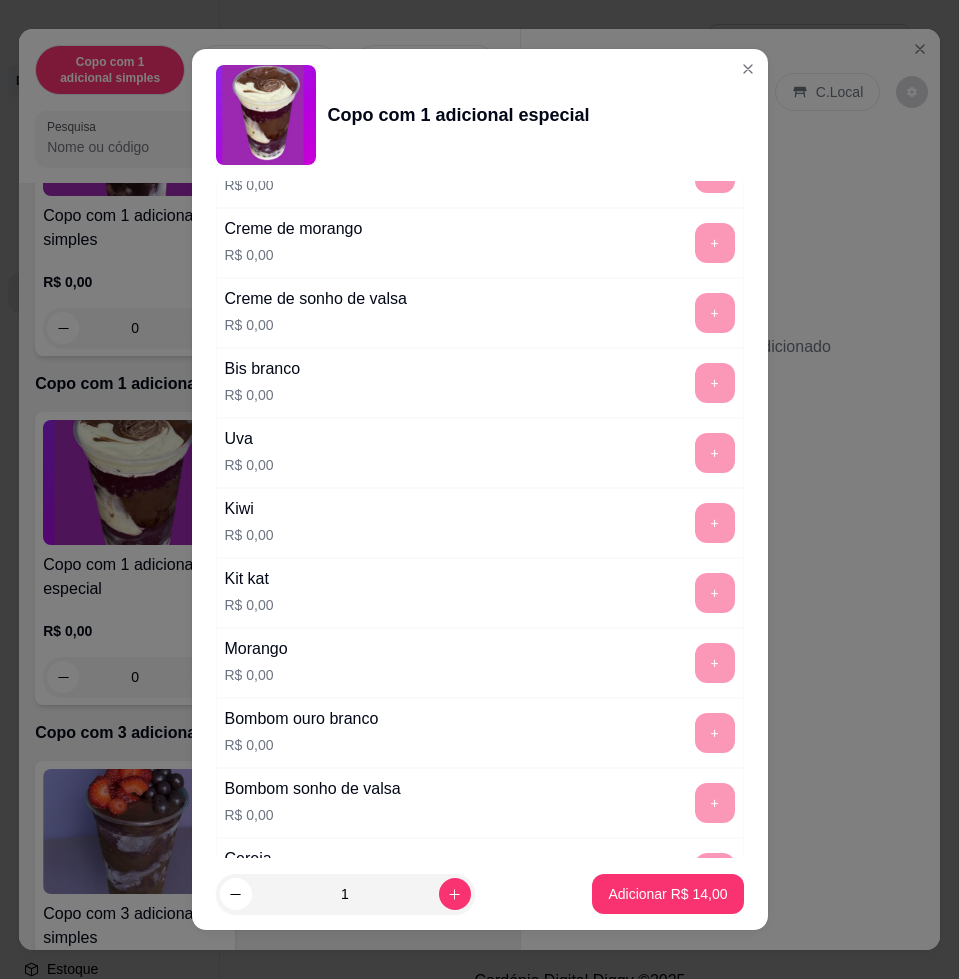 scroll, scrollTop: 1895, scrollLeft: 0, axis: vertical 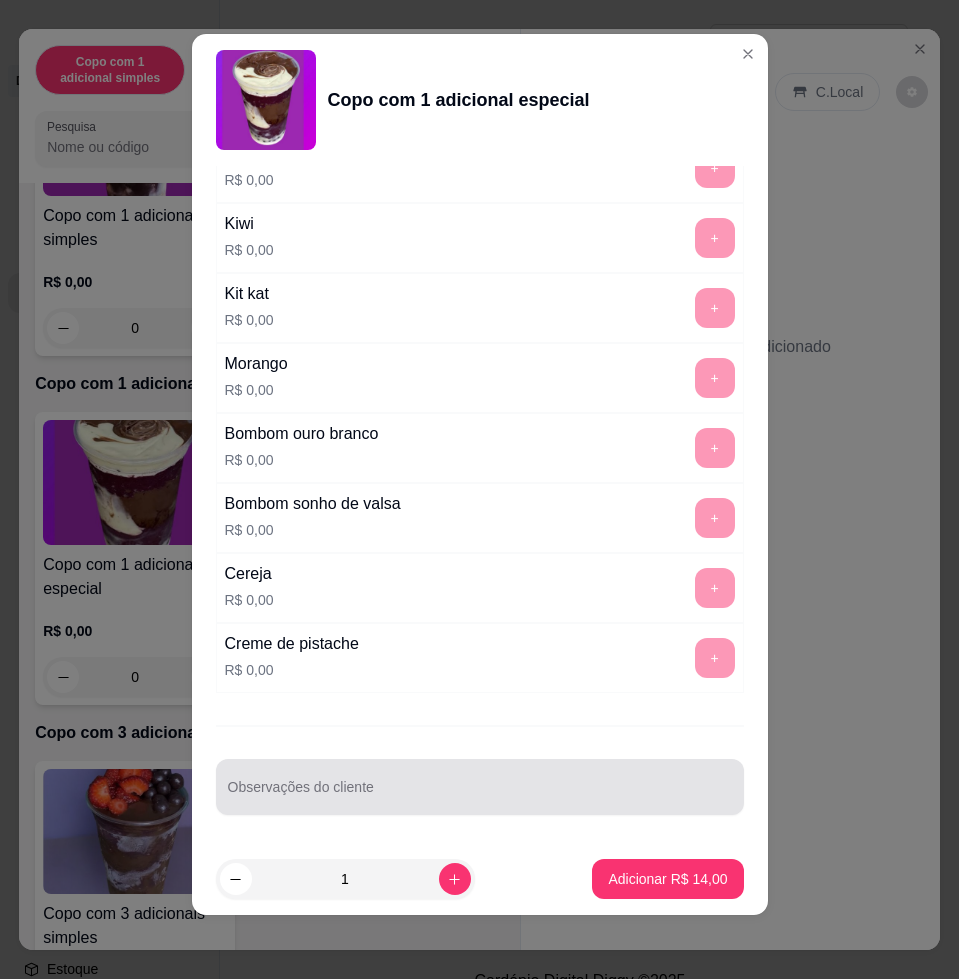 drag, startPoint x: 617, startPoint y: 782, endPoint x: 606, endPoint y: 787, distance: 12.083046 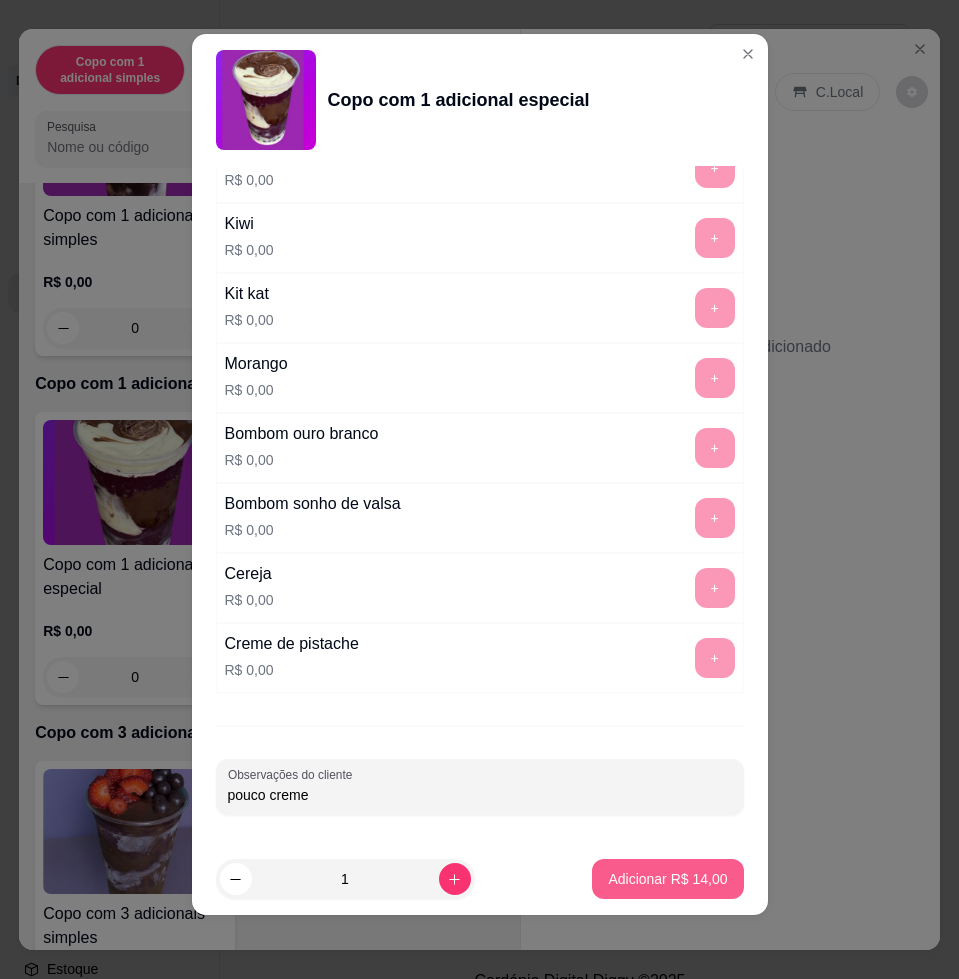 type on "pouco creme" 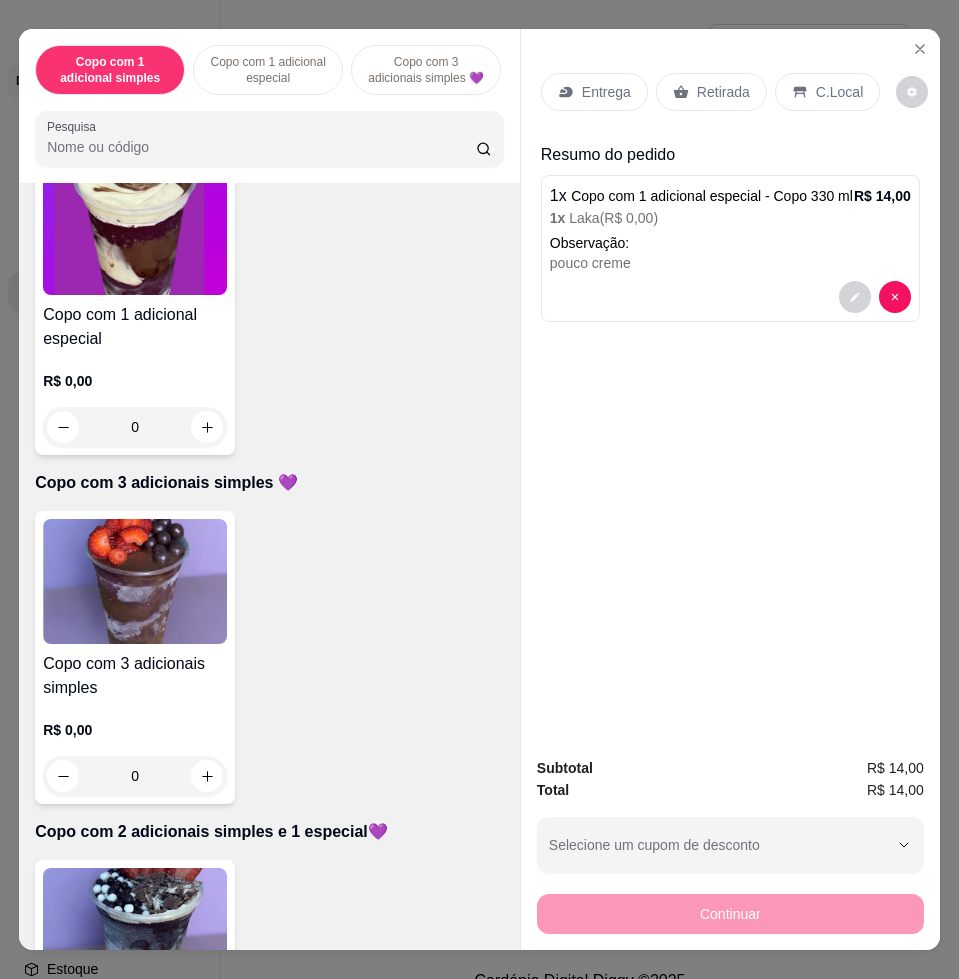 scroll, scrollTop: 1000, scrollLeft: 0, axis: vertical 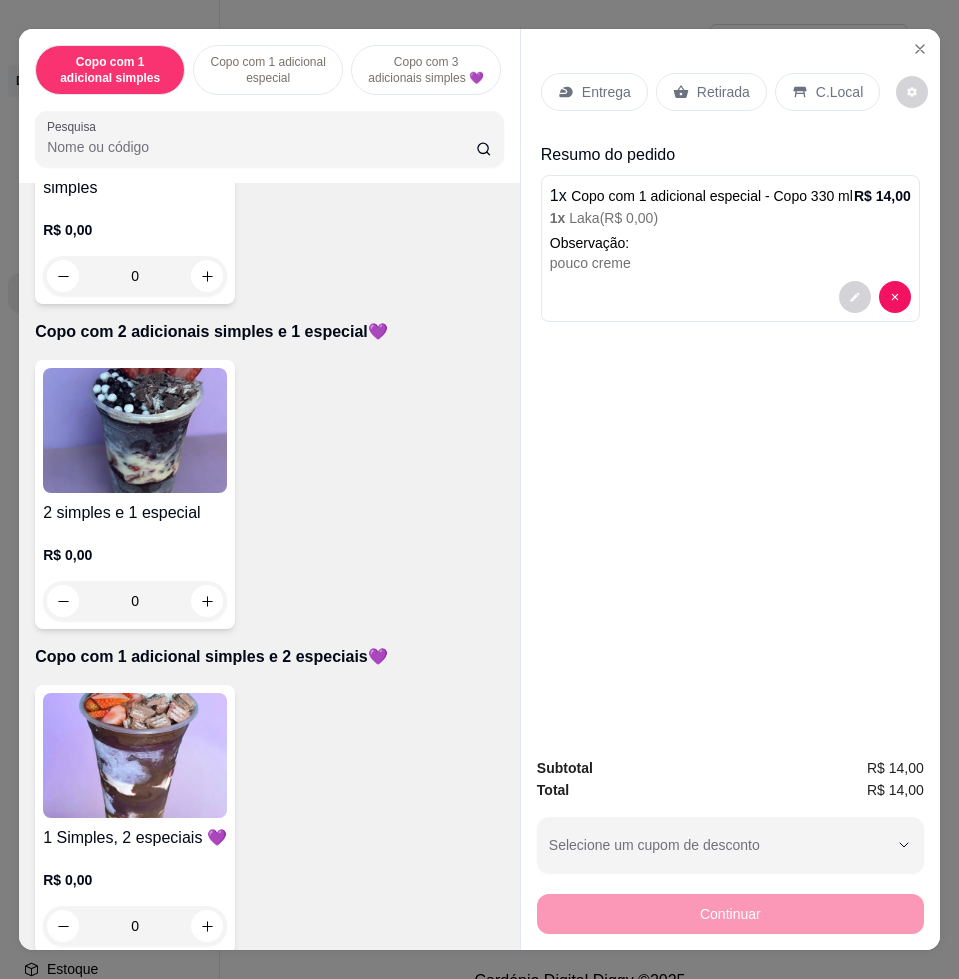 click at bounding box center (135, 430) 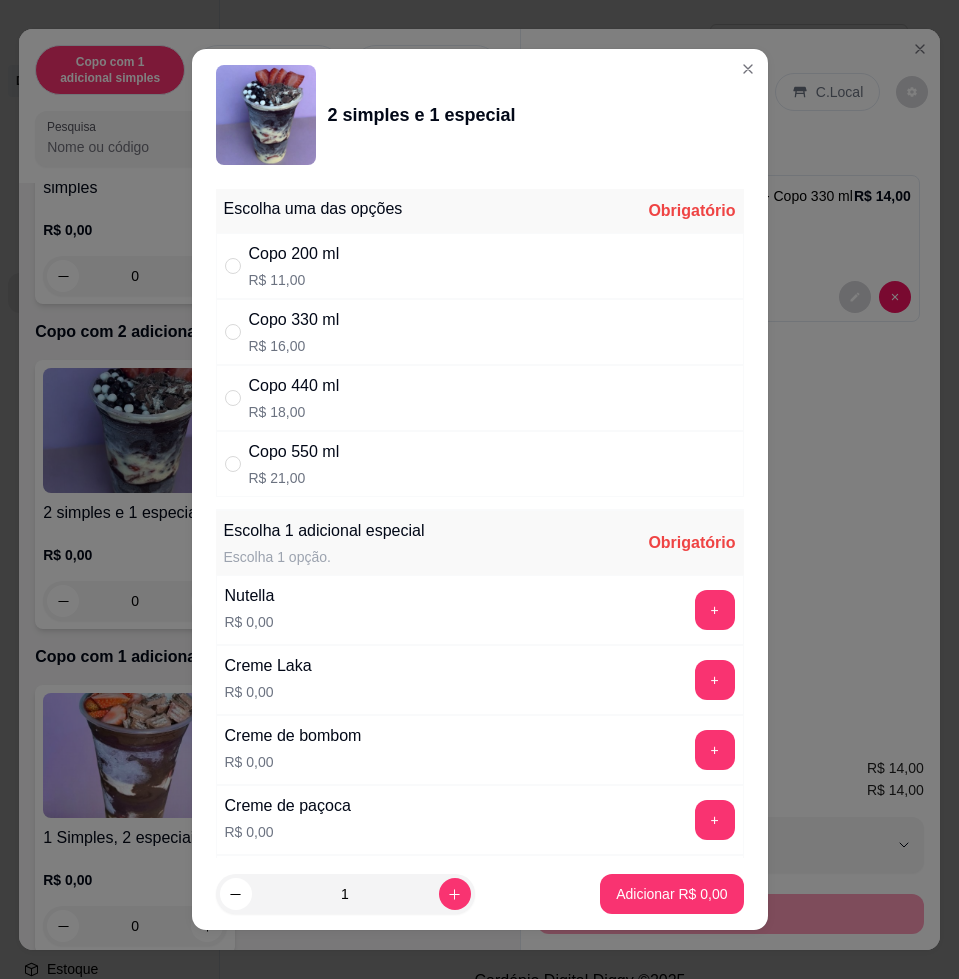 click on "Copo 440 ml  R$ 18,00" at bounding box center (480, 398) 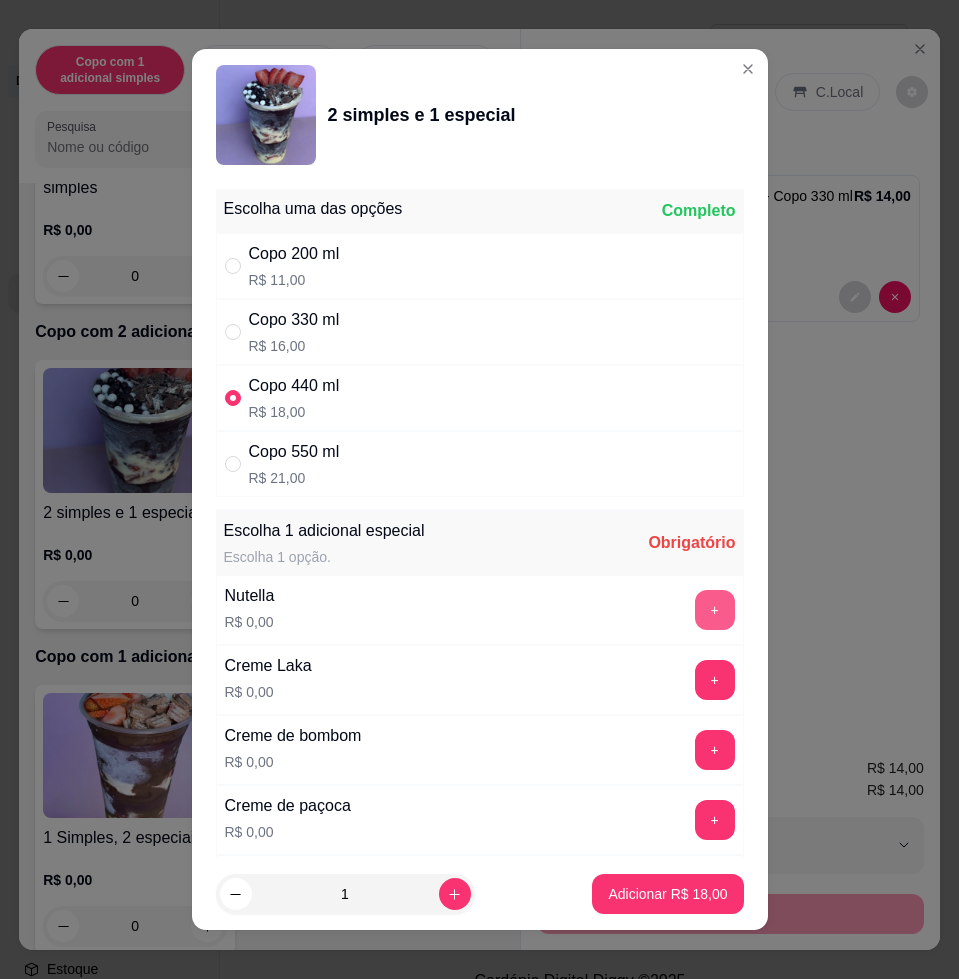 click on "+" at bounding box center (715, 610) 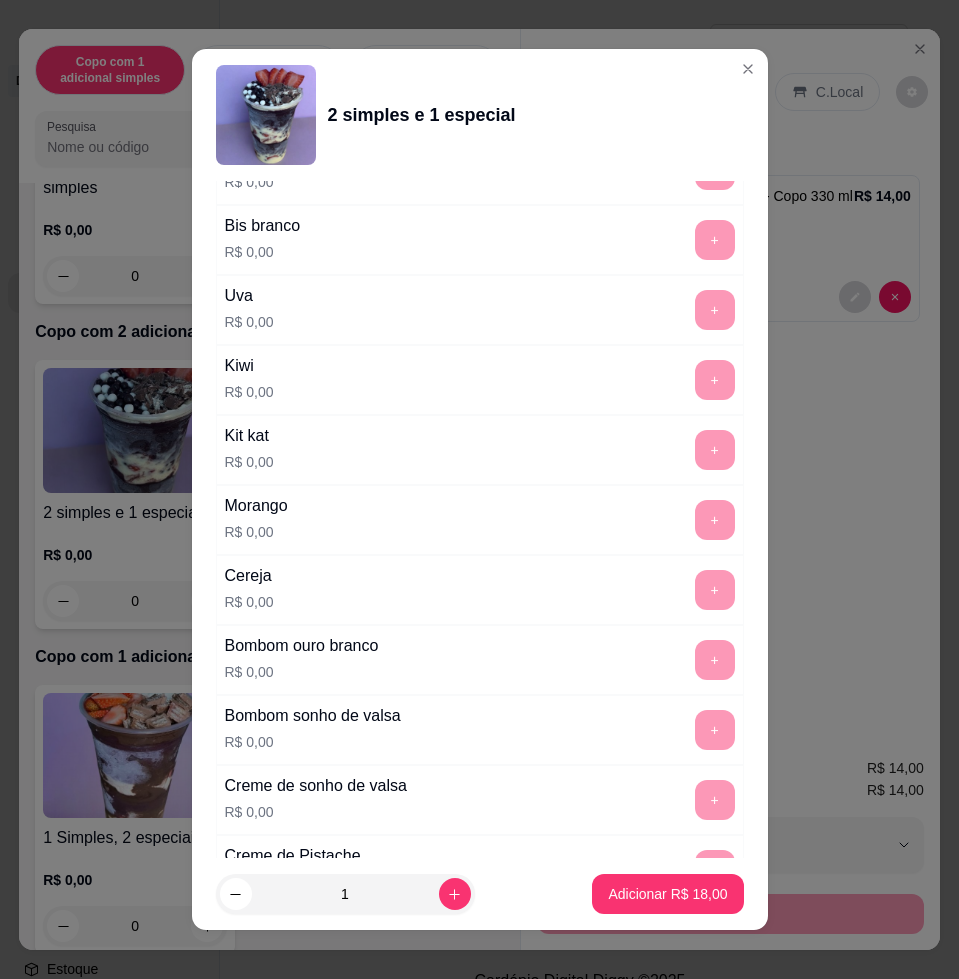 scroll, scrollTop: 1500, scrollLeft: 0, axis: vertical 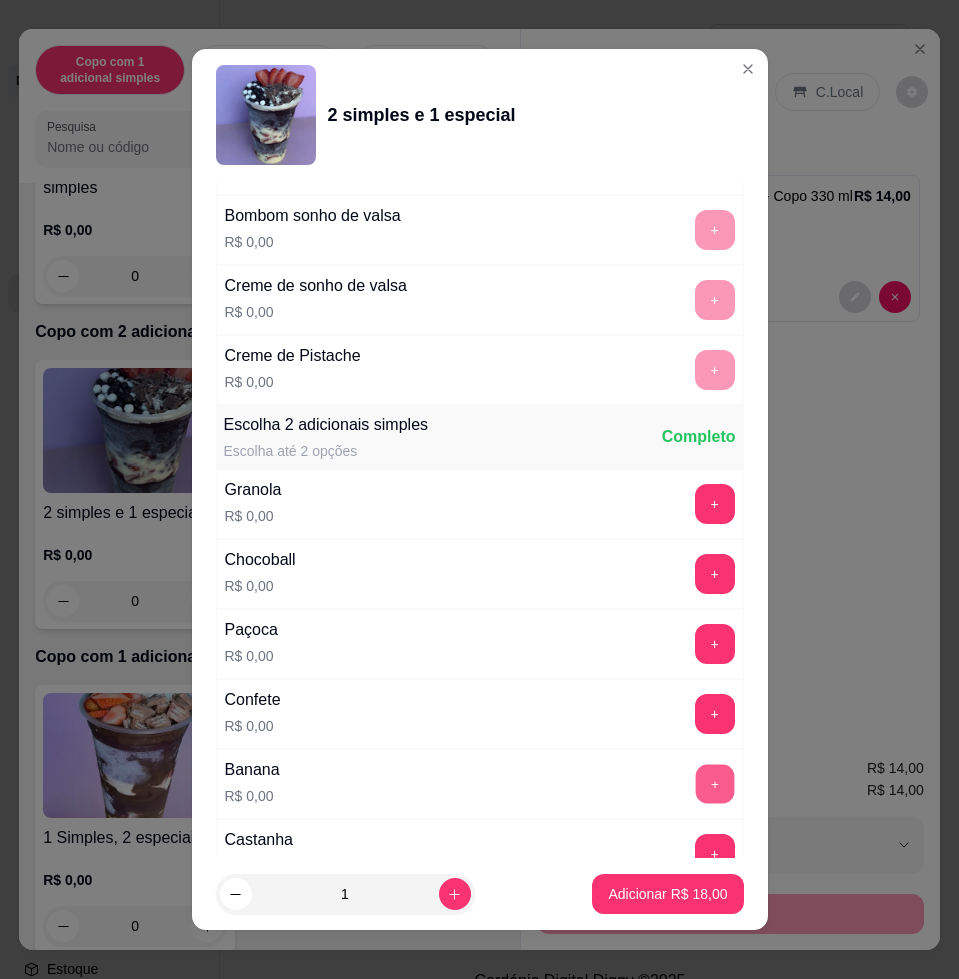 click on "+" at bounding box center [714, 784] 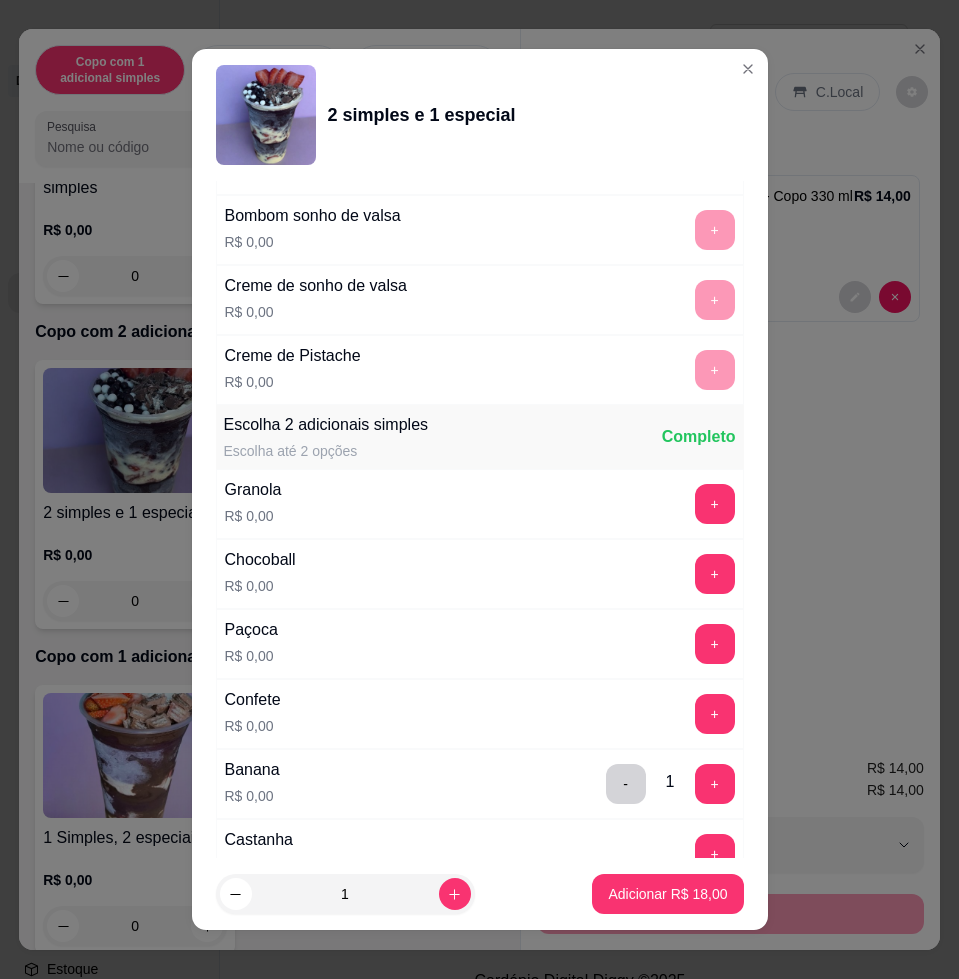 scroll, scrollTop: 1875, scrollLeft: 0, axis: vertical 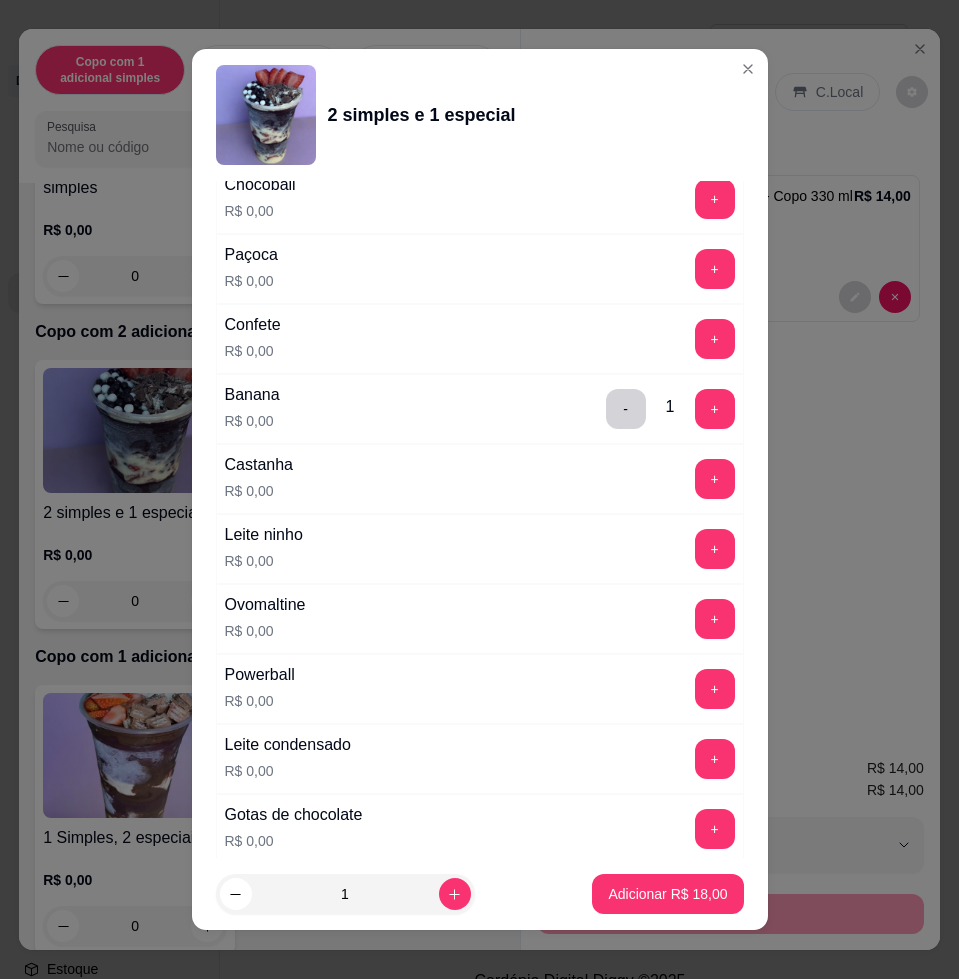 click on "Leite ninho R$ 0,00 +" at bounding box center (480, 549) 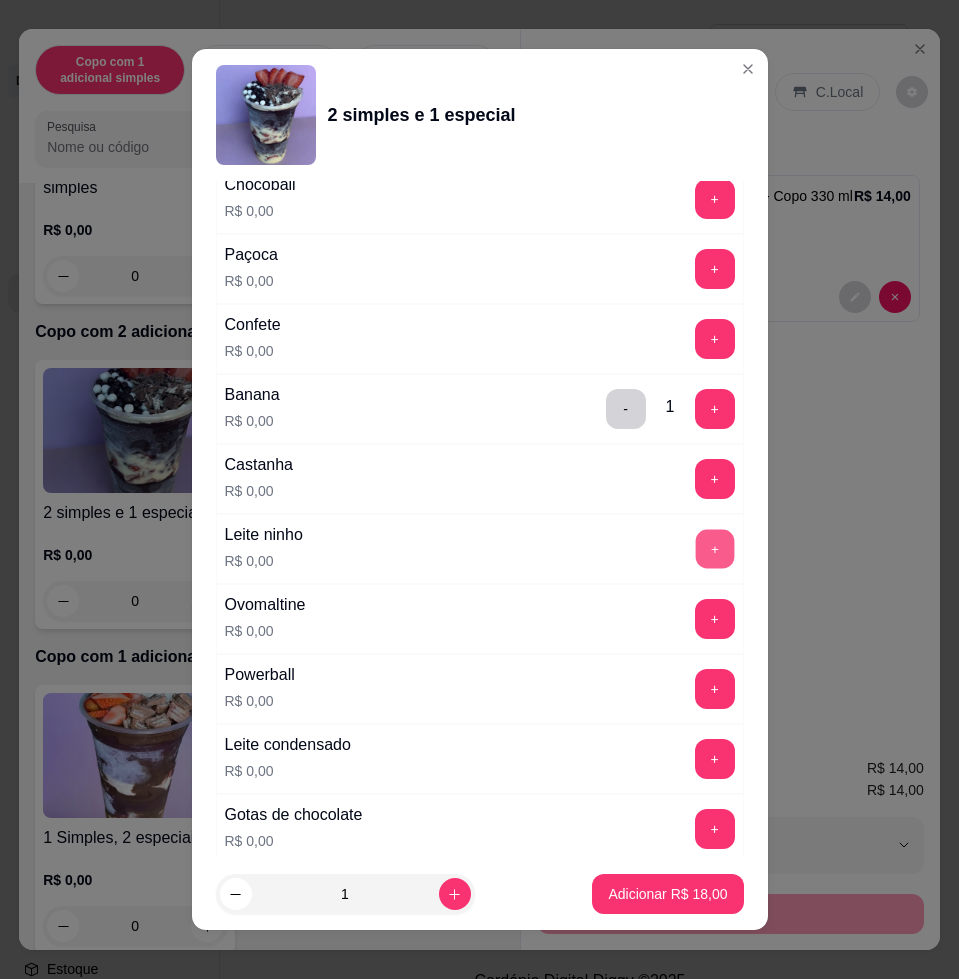 click on "+" at bounding box center [714, 549] 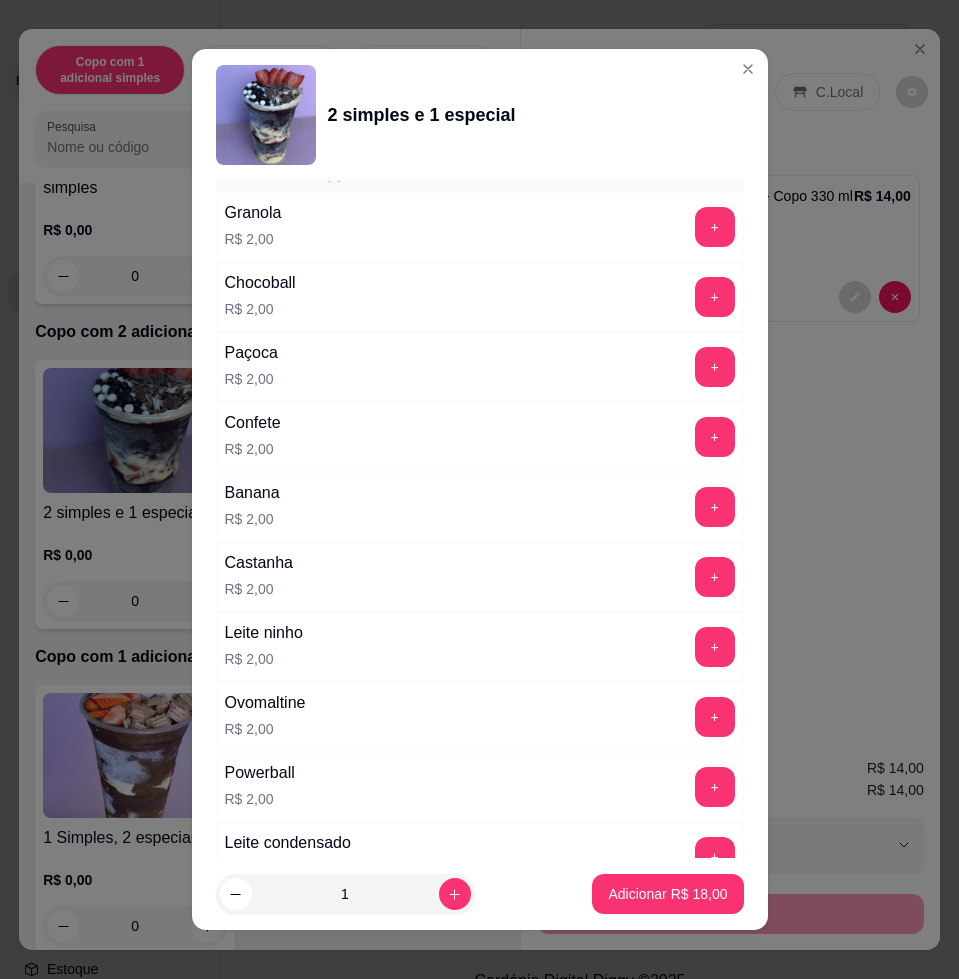 scroll, scrollTop: 3750, scrollLeft: 0, axis: vertical 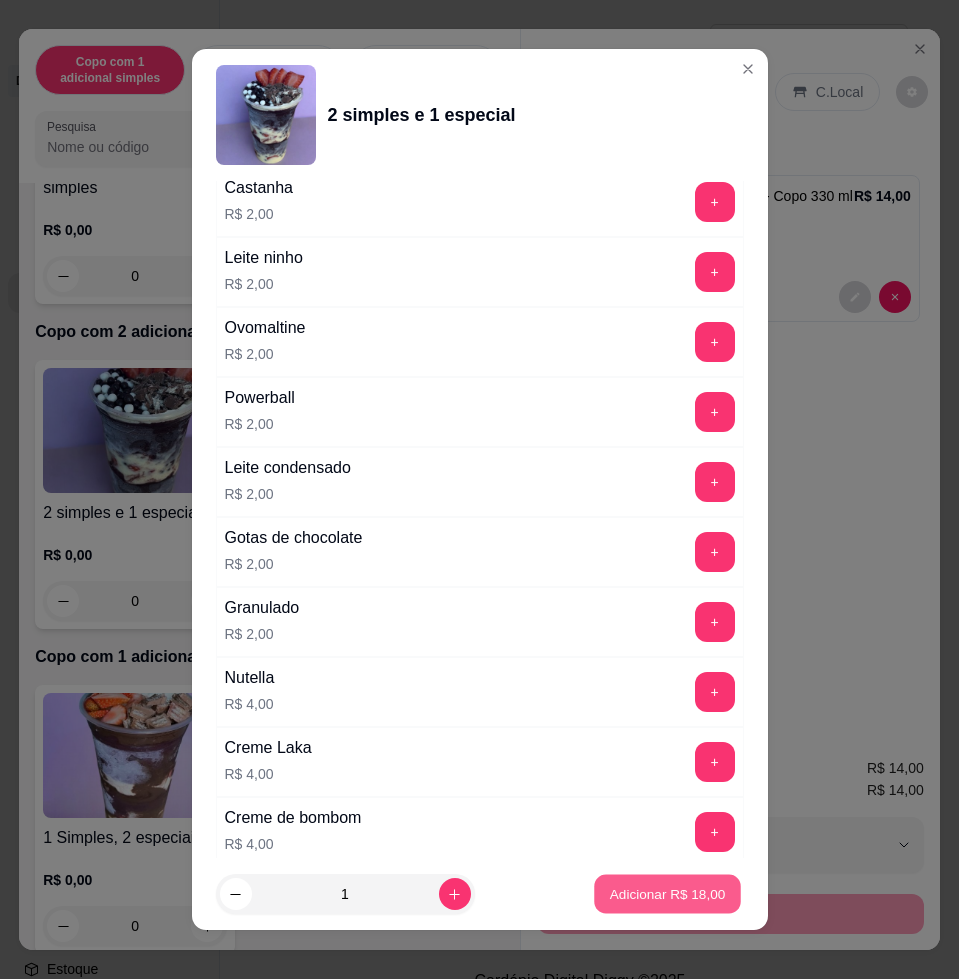 click on "Adicionar   R$ 18,00" at bounding box center [668, 893] 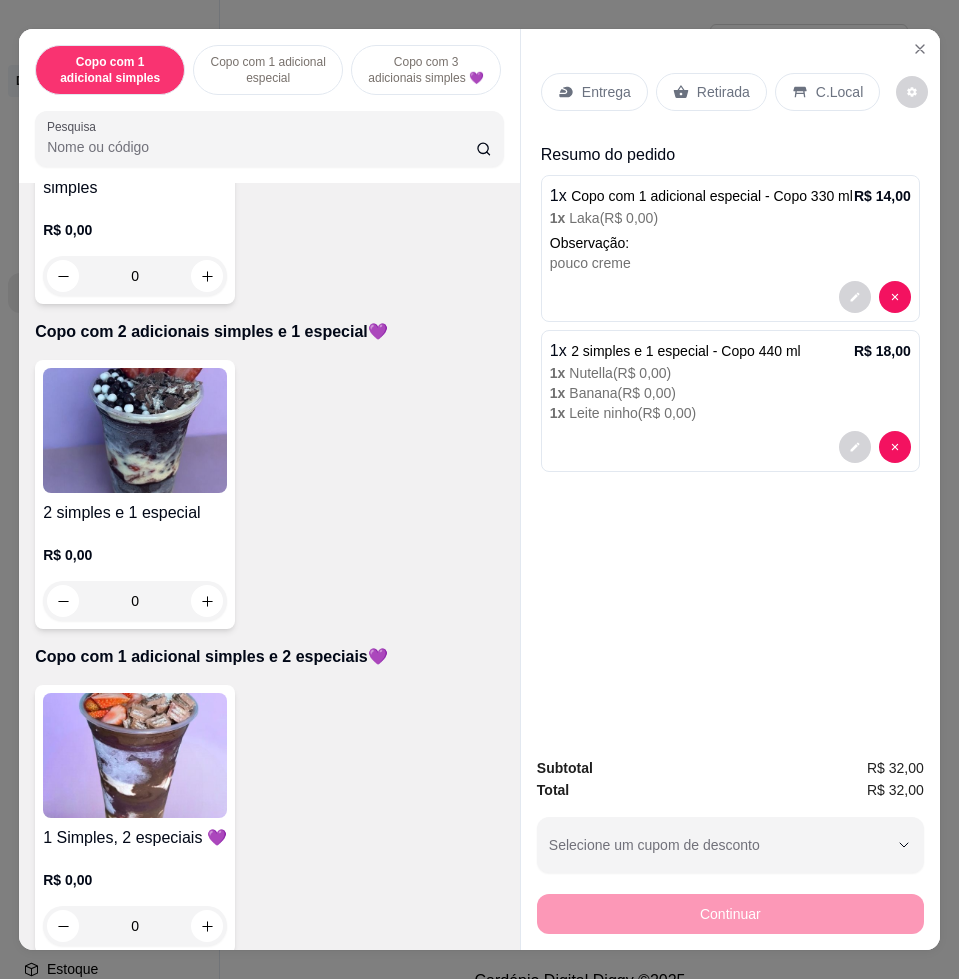 click on "Entrega" at bounding box center (606, 92) 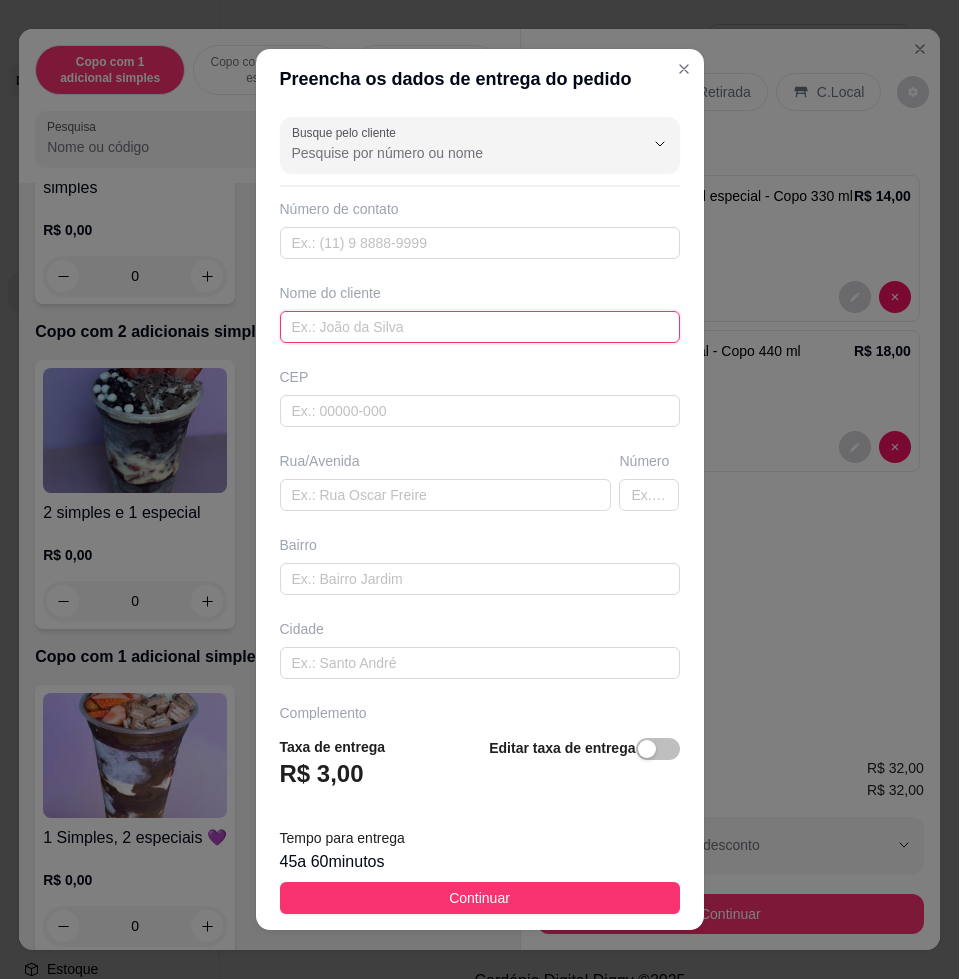 click at bounding box center [480, 327] 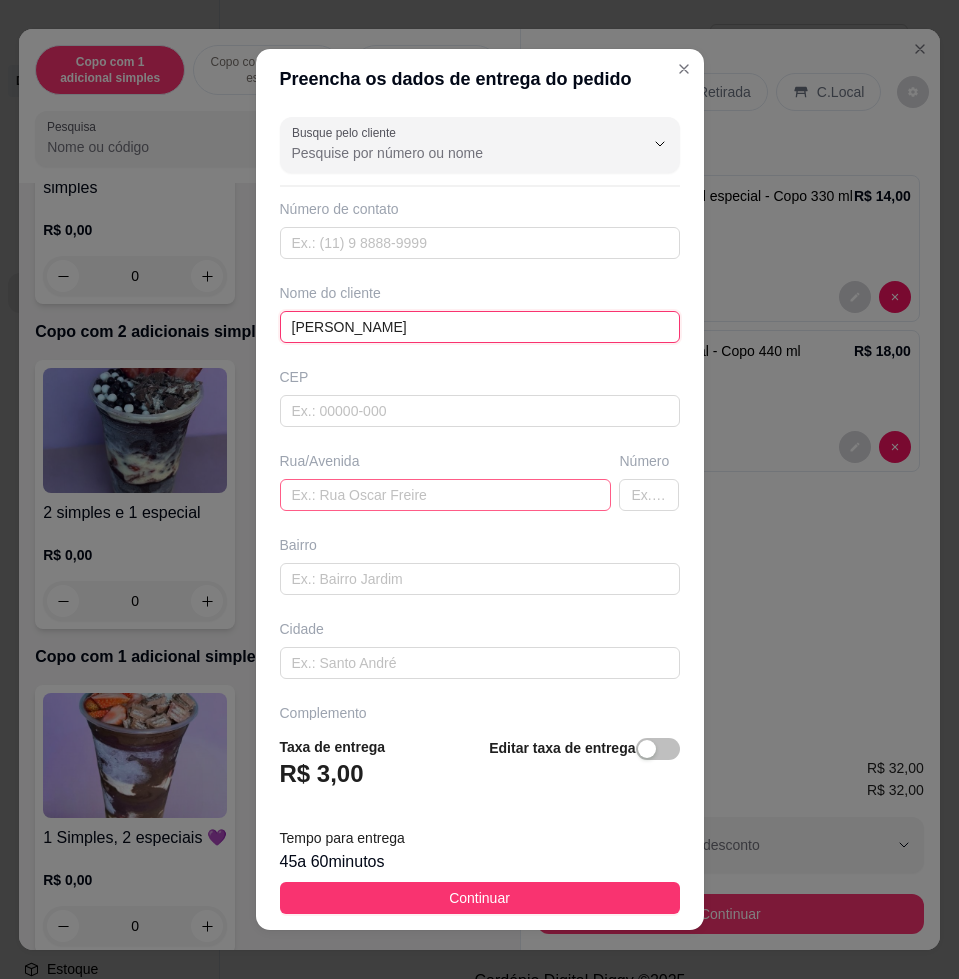 type on "[PERSON_NAME]" 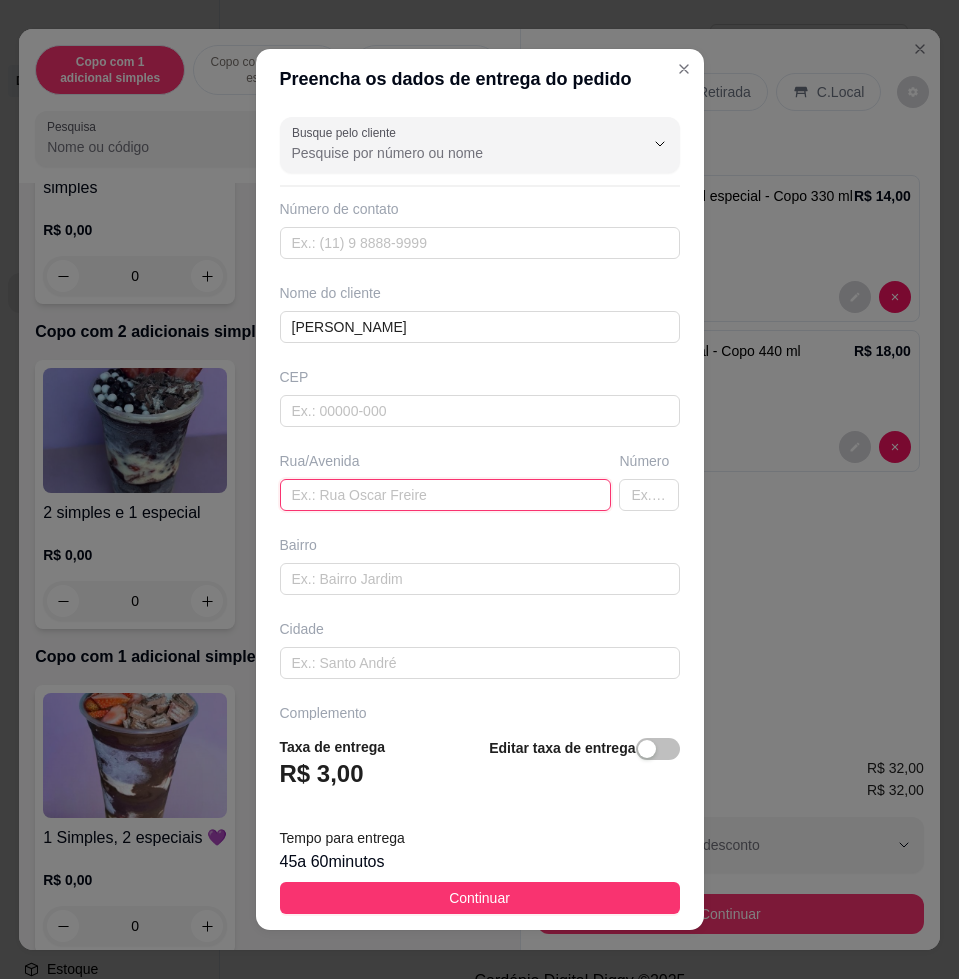 click at bounding box center [446, 495] 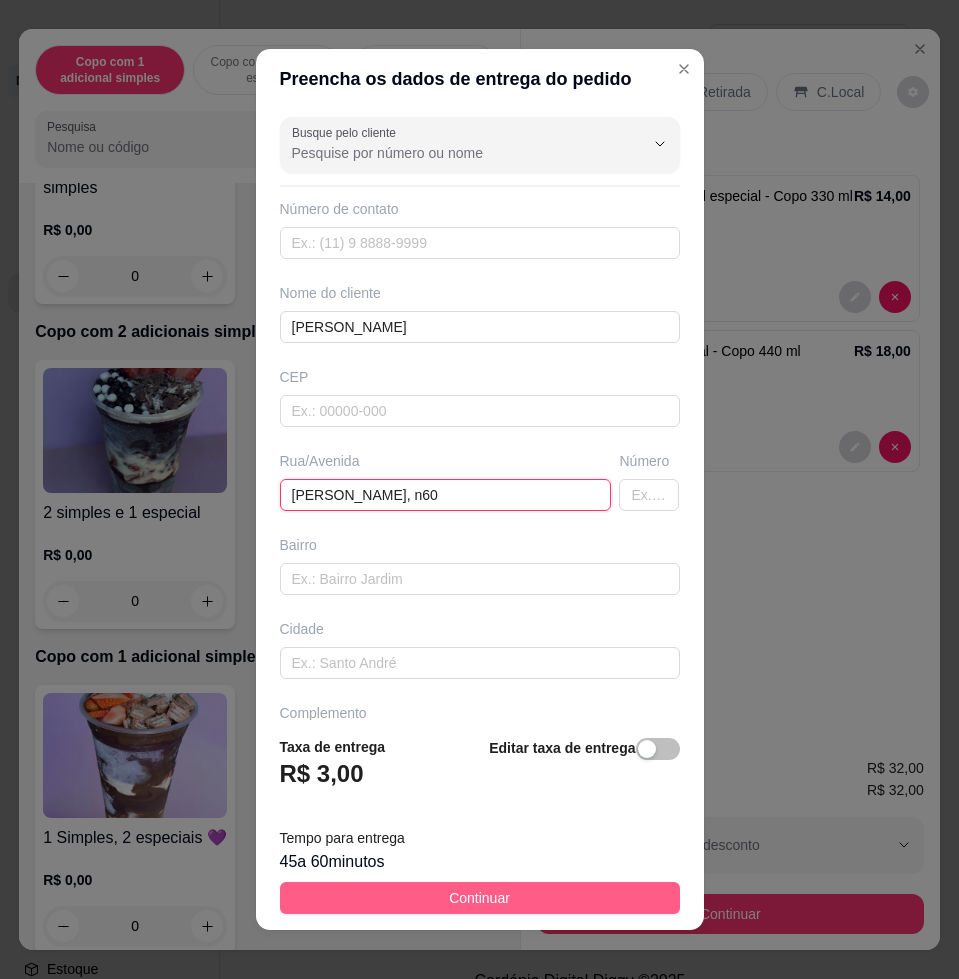 type on "[PERSON_NAME], n60" 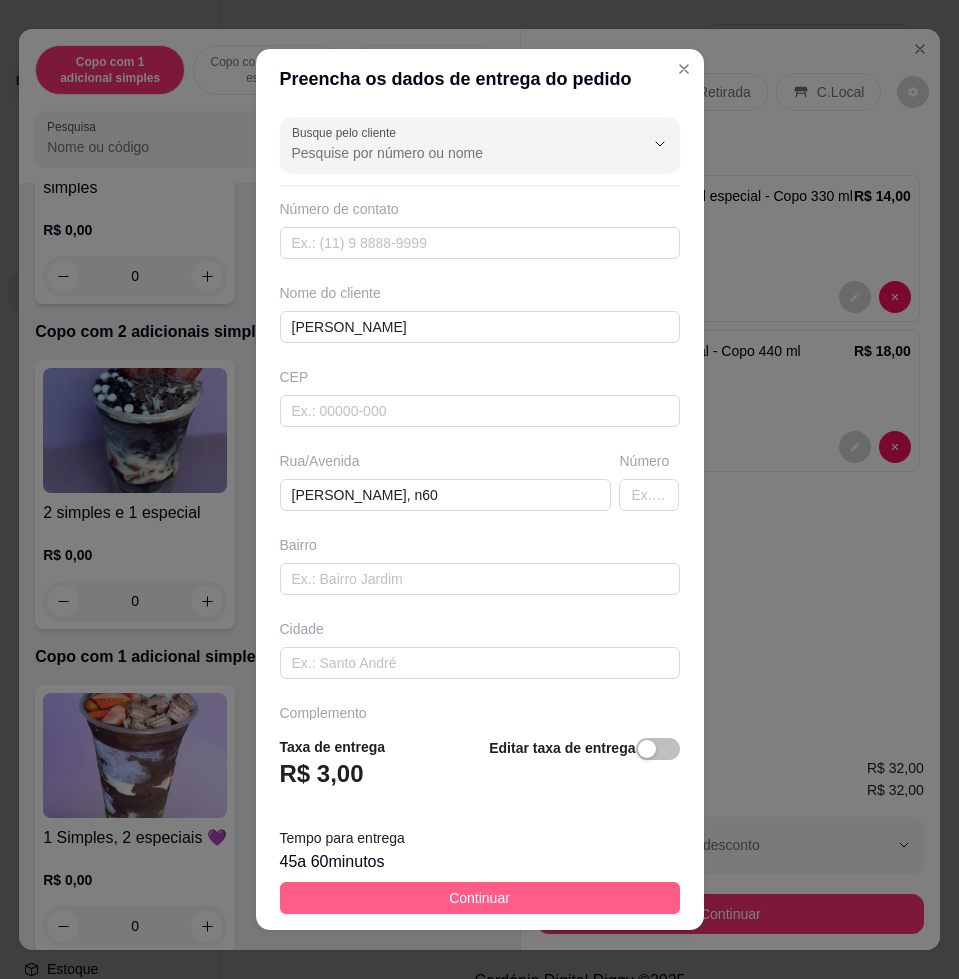 click on "Continuar" at bounding box center (480, 898) 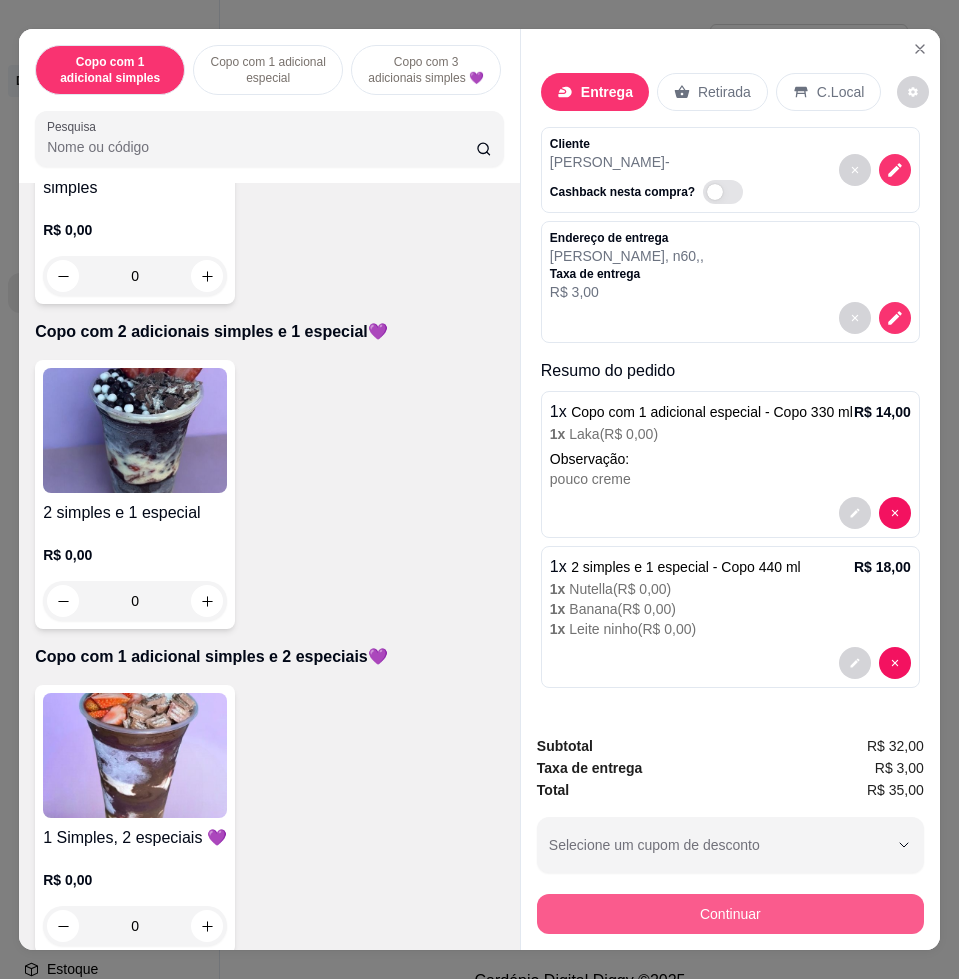 click on "Continuar" at bounding box center [730, 914] 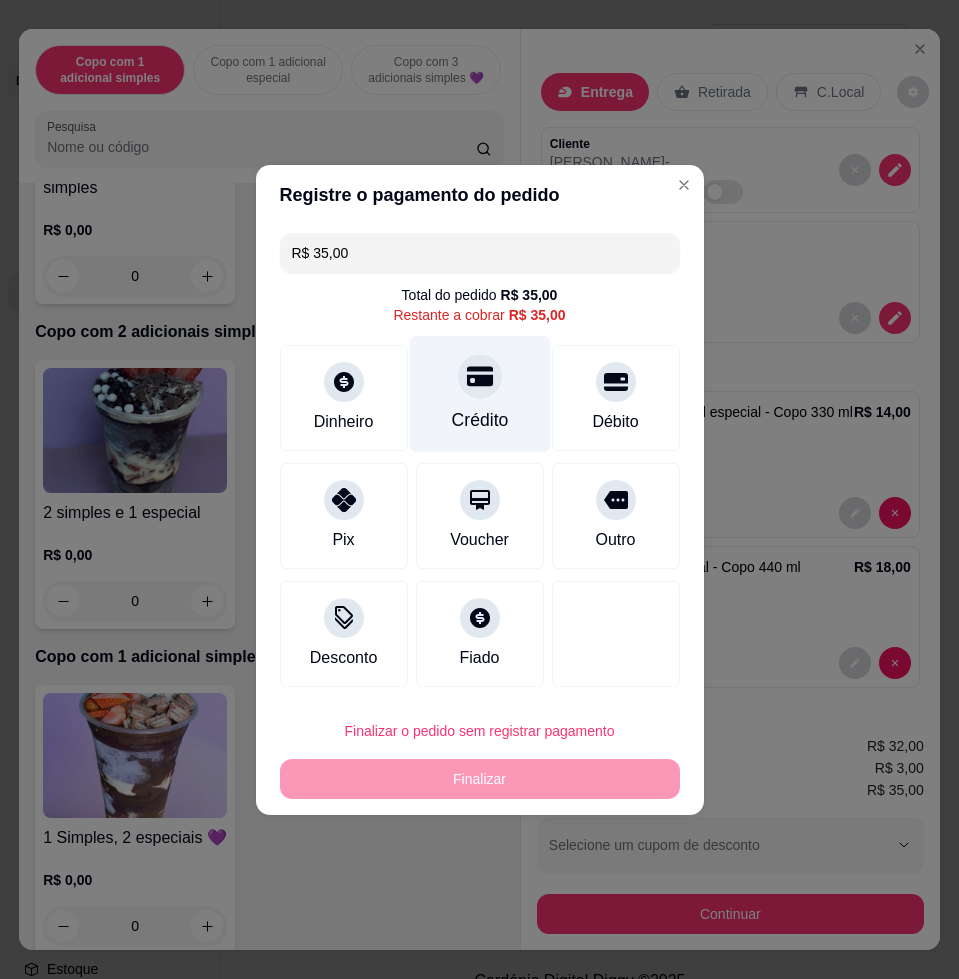 click on "Crédito" at bounding box center [479, 393] 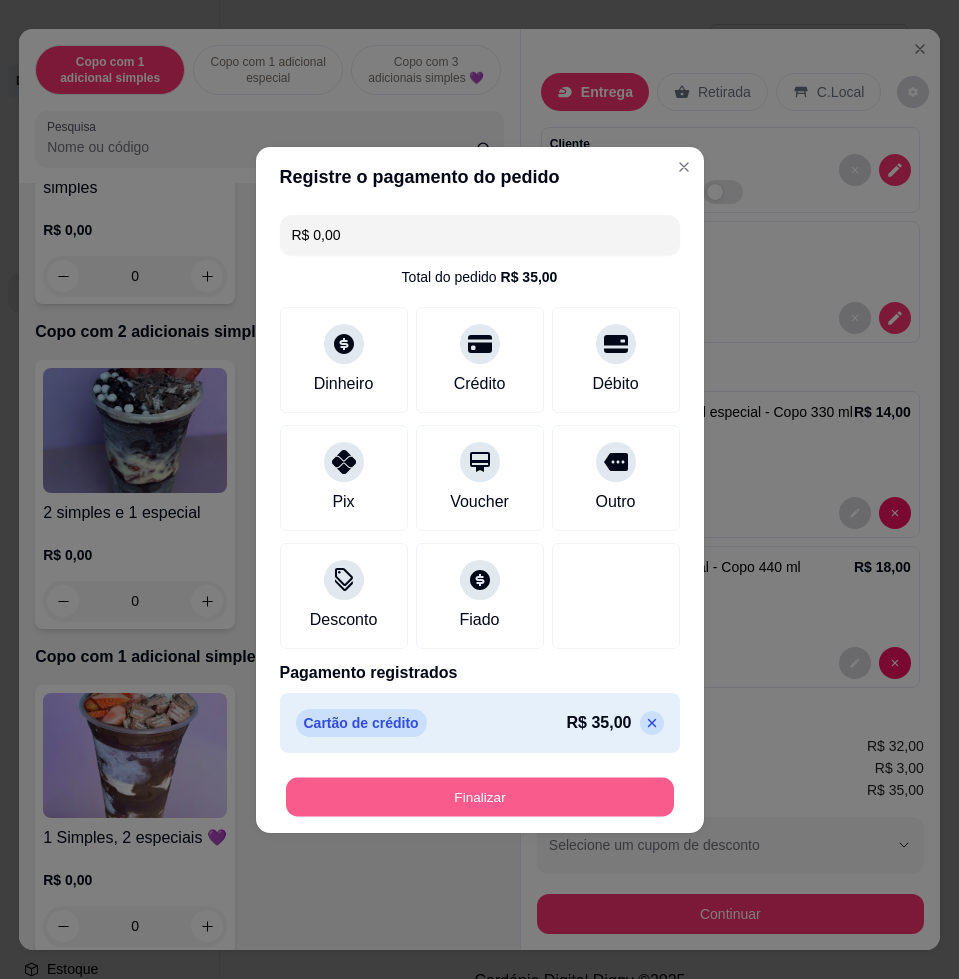 click on "Finalizar" at bounding box center [480, 796] 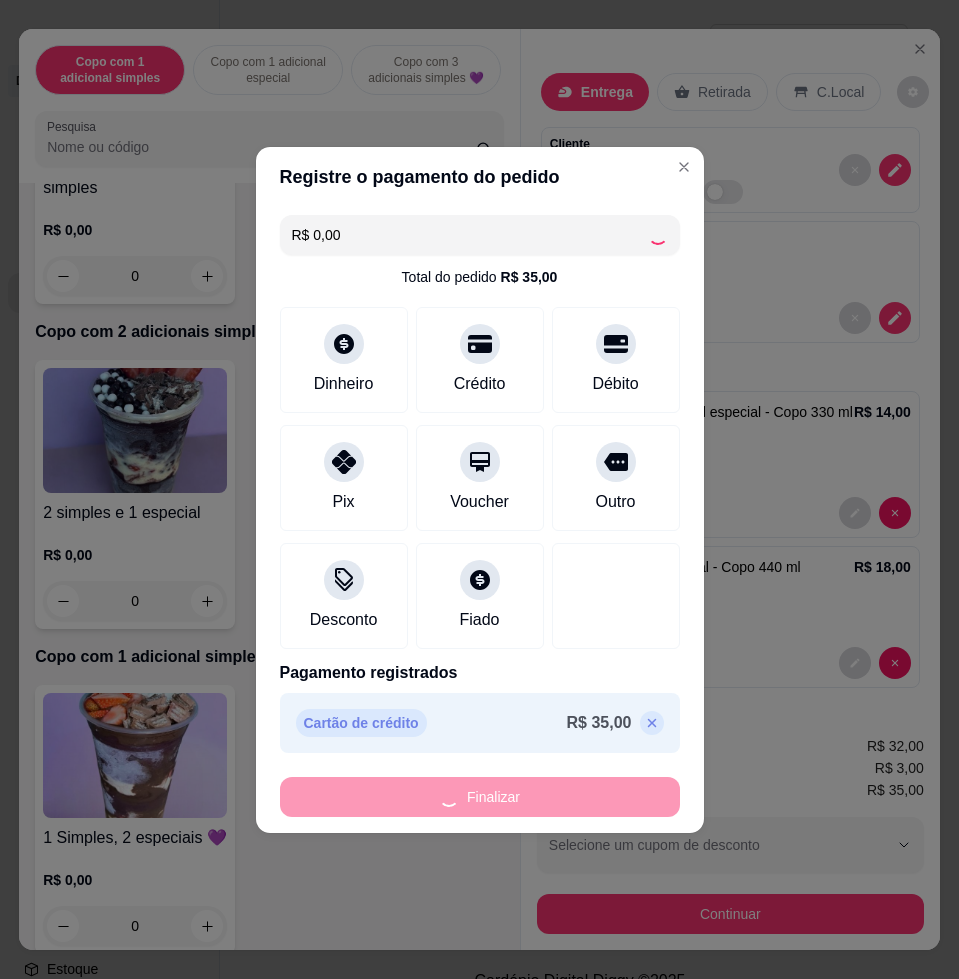 type on "-R$ 35,00" 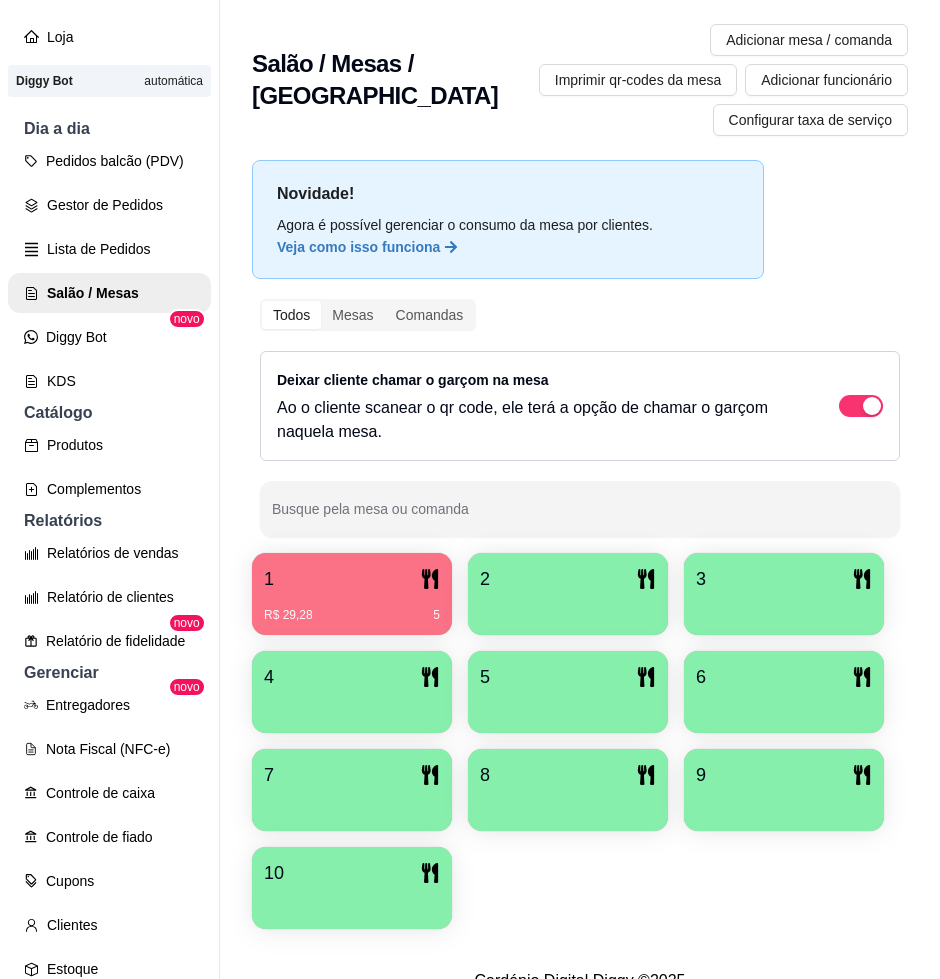 click on "1 R$ 29,28 5 2 3 4 5 6 7 8 9 10" at bounding box center [580, 741] 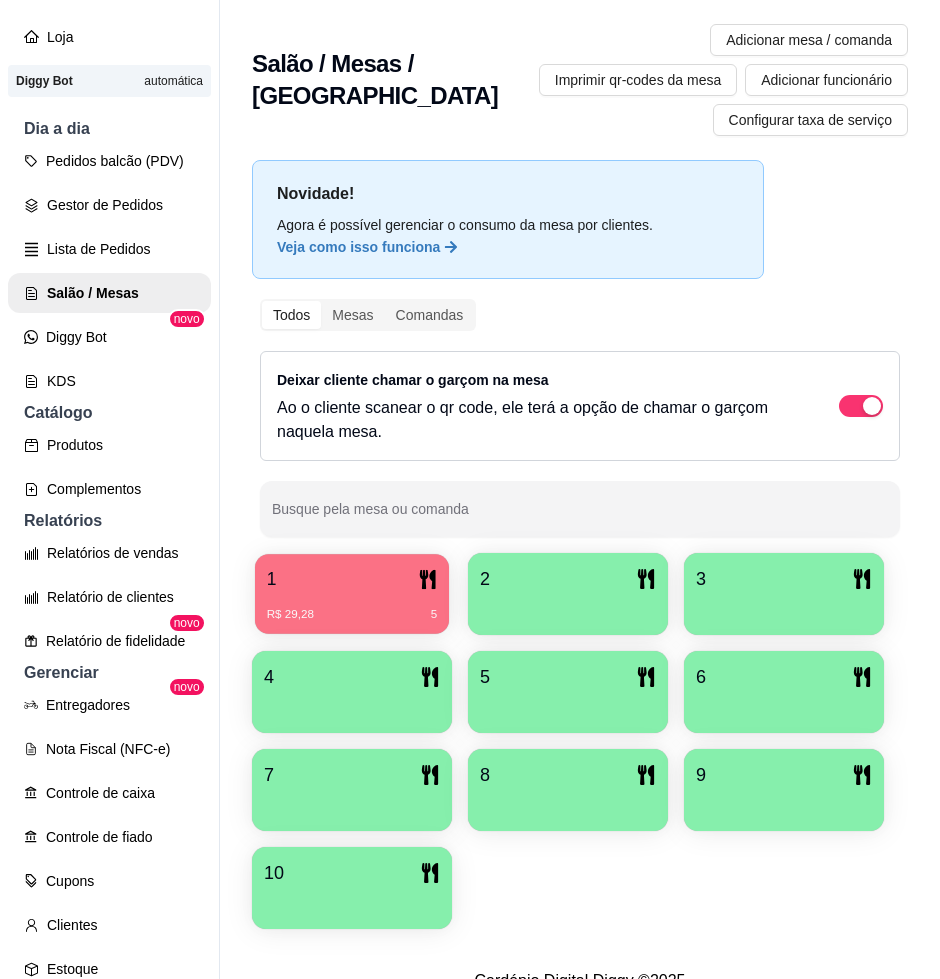 click on "R$ 29,28 5" at bounding box center [352, 607] 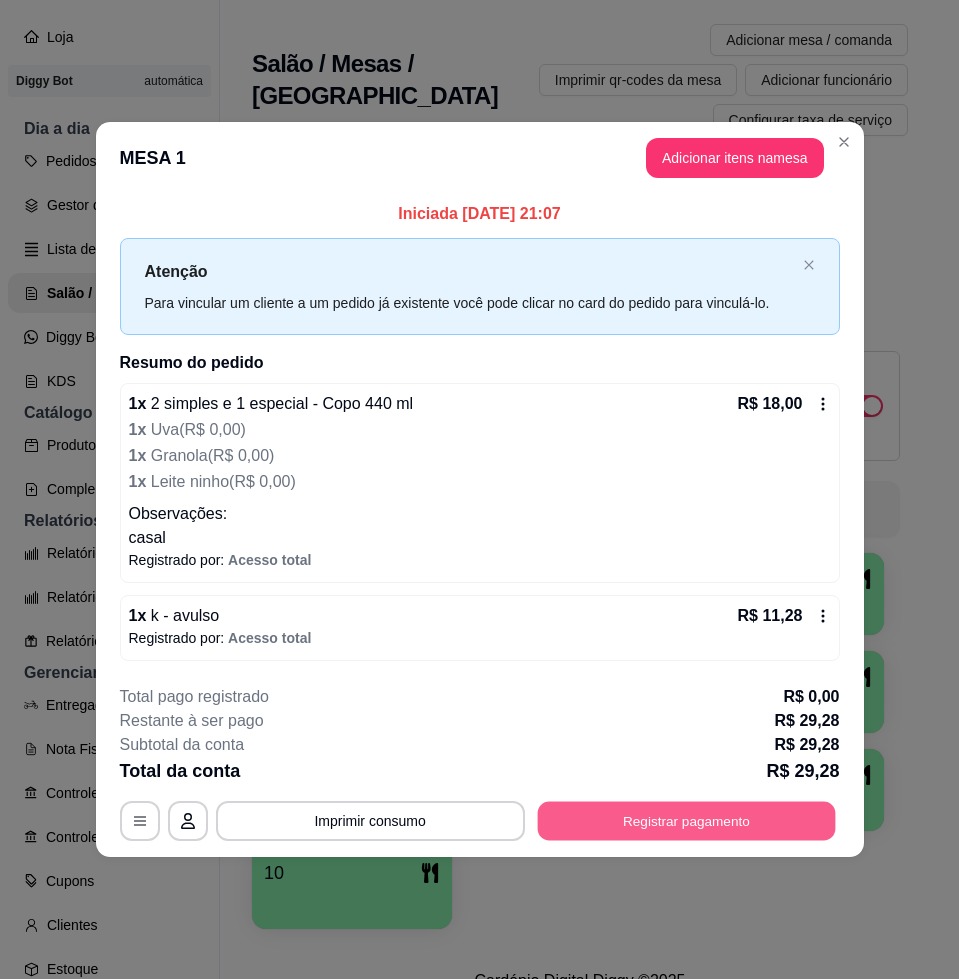 click on "Registrar pagamento" at bounding box center [686, 821] 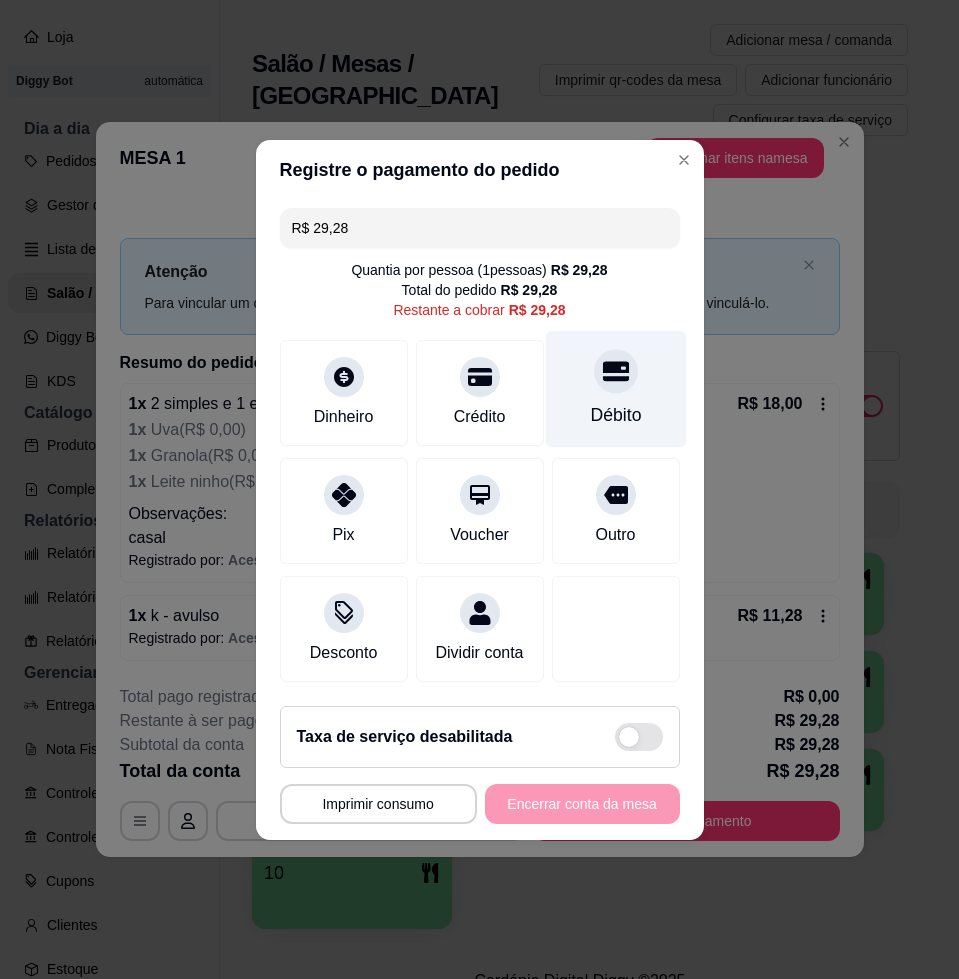 click on "Débito" at bounding box center [615, 388] 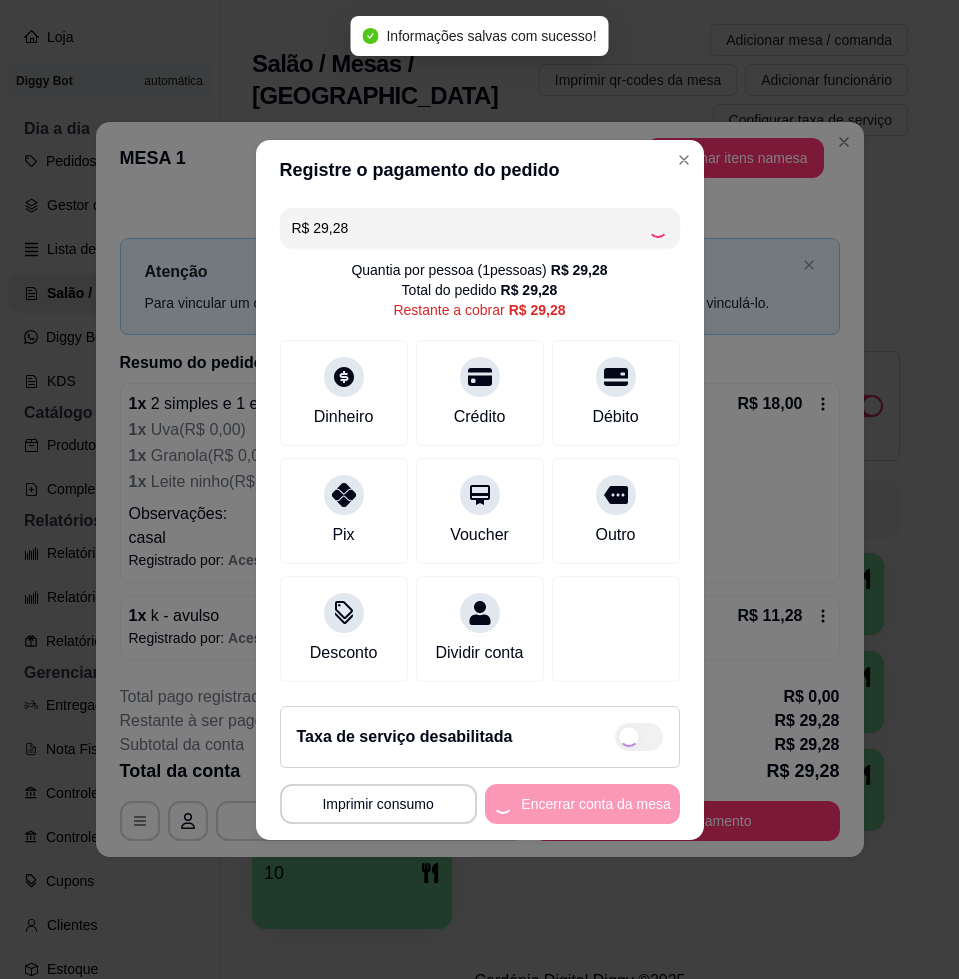 type on "R$ 0,00" 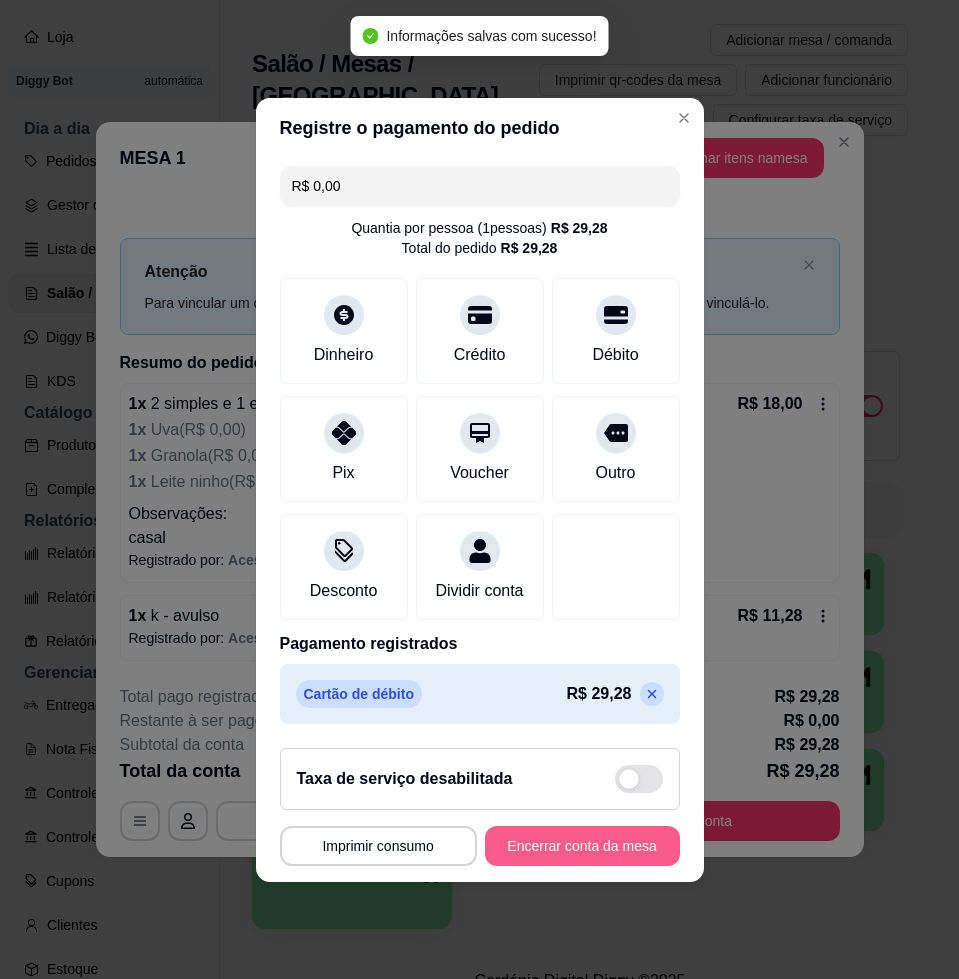 click on "Encerrar conta da mesa" at bounding box center [582, 846] 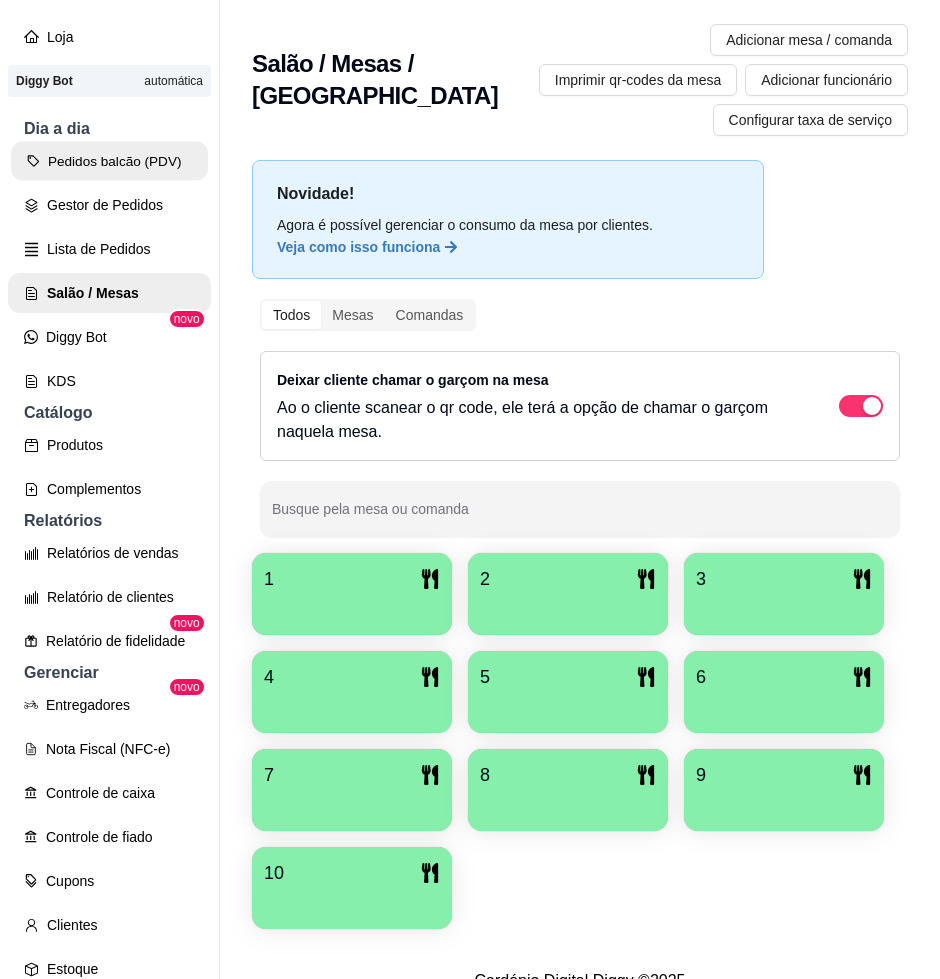 click on "Pedidos balcão (PDV)" at bounding box center [109, 161] 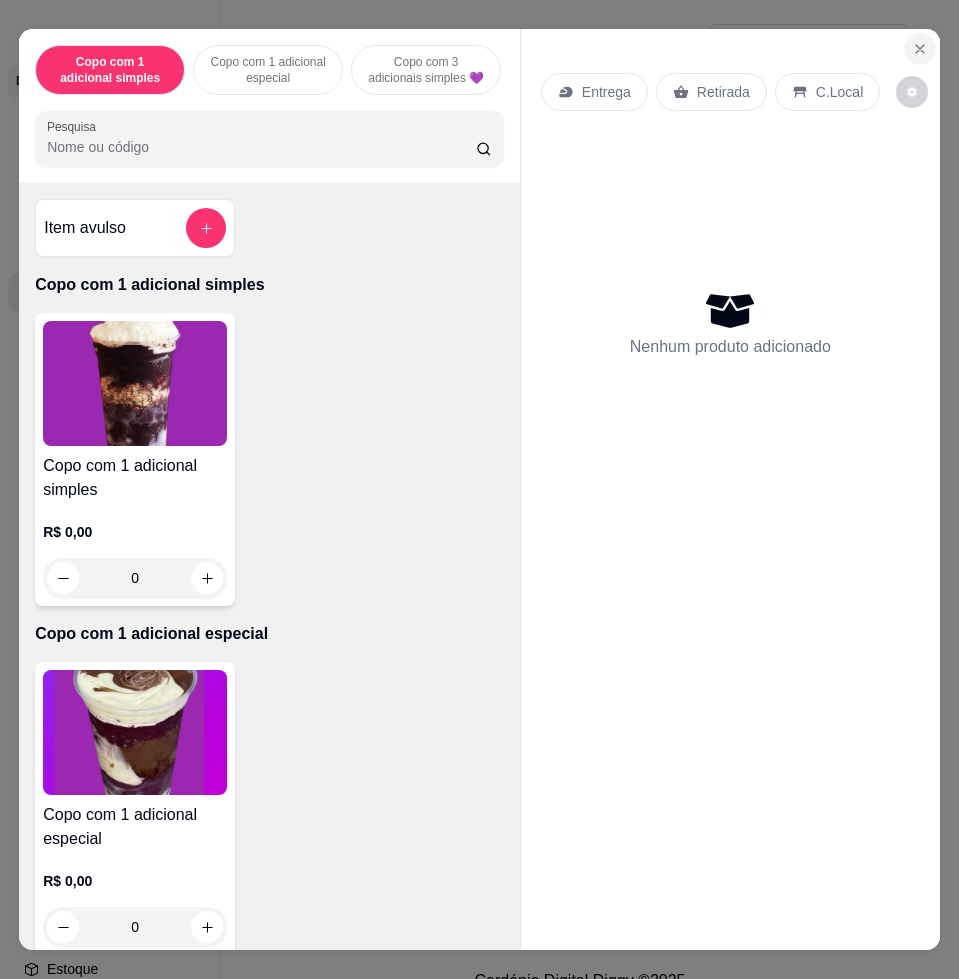 click 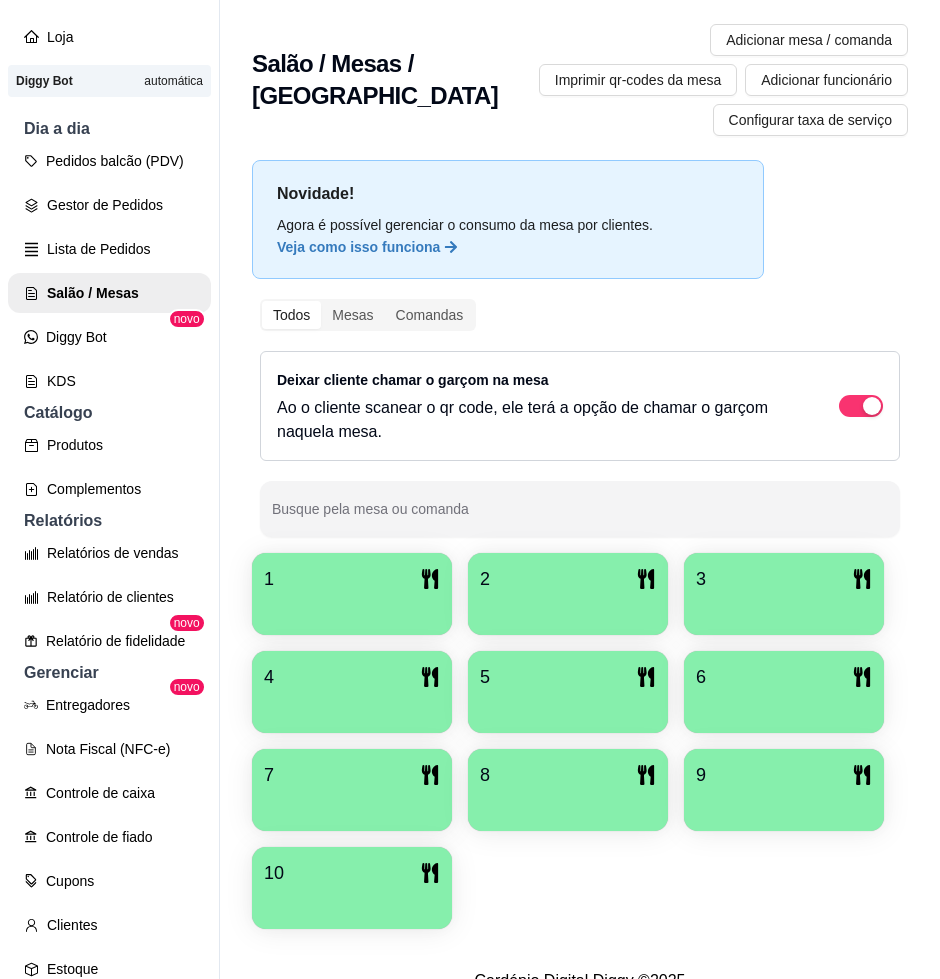 click on "1 2 3 4 5 6 7 8 9 10" at bounding box center [580, 741] 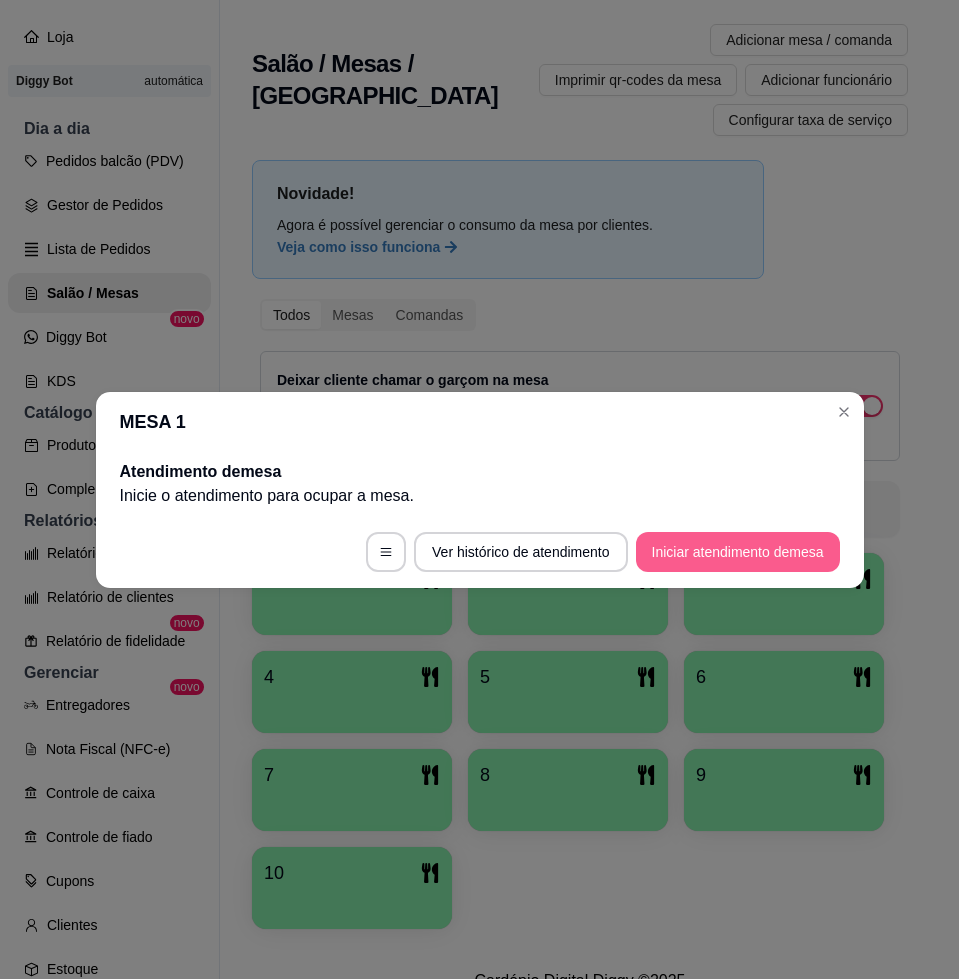 click on "Iniciar atendimento de  mesa" at bounding box center [738, 552] 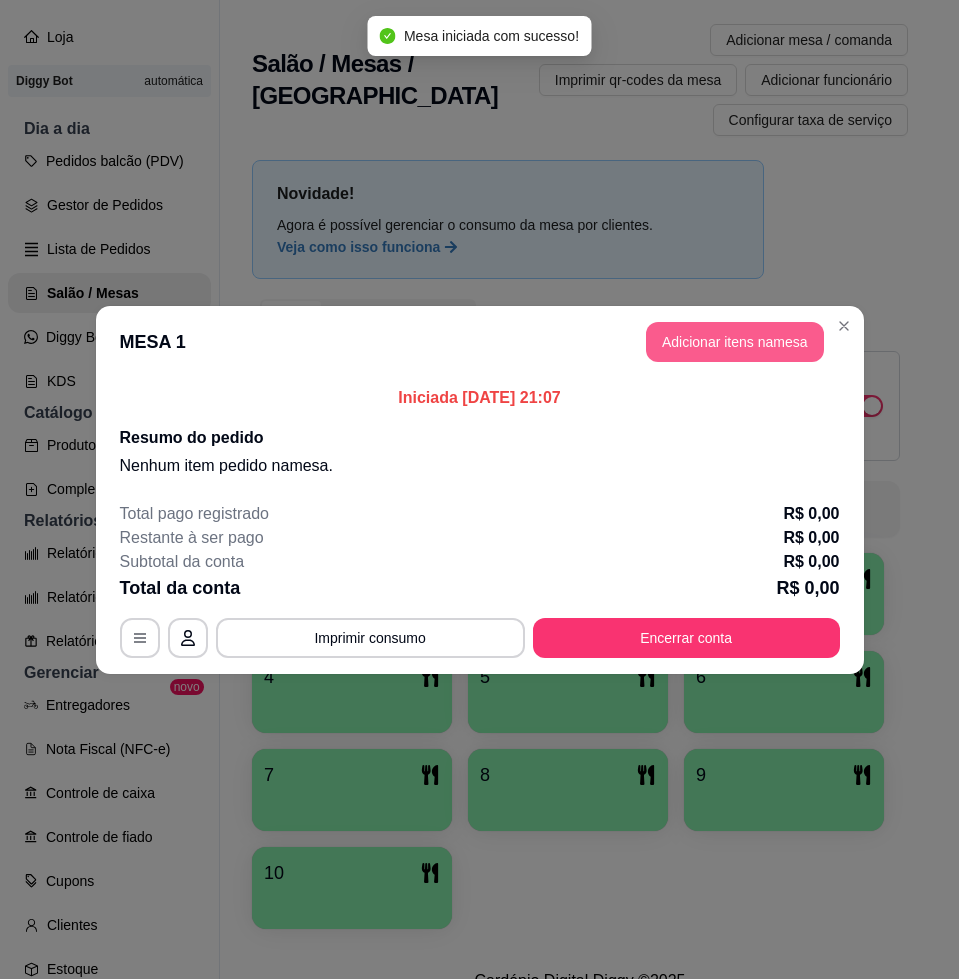 click on "Adicionar itens na  mesa" at bounding box center (735, 342) 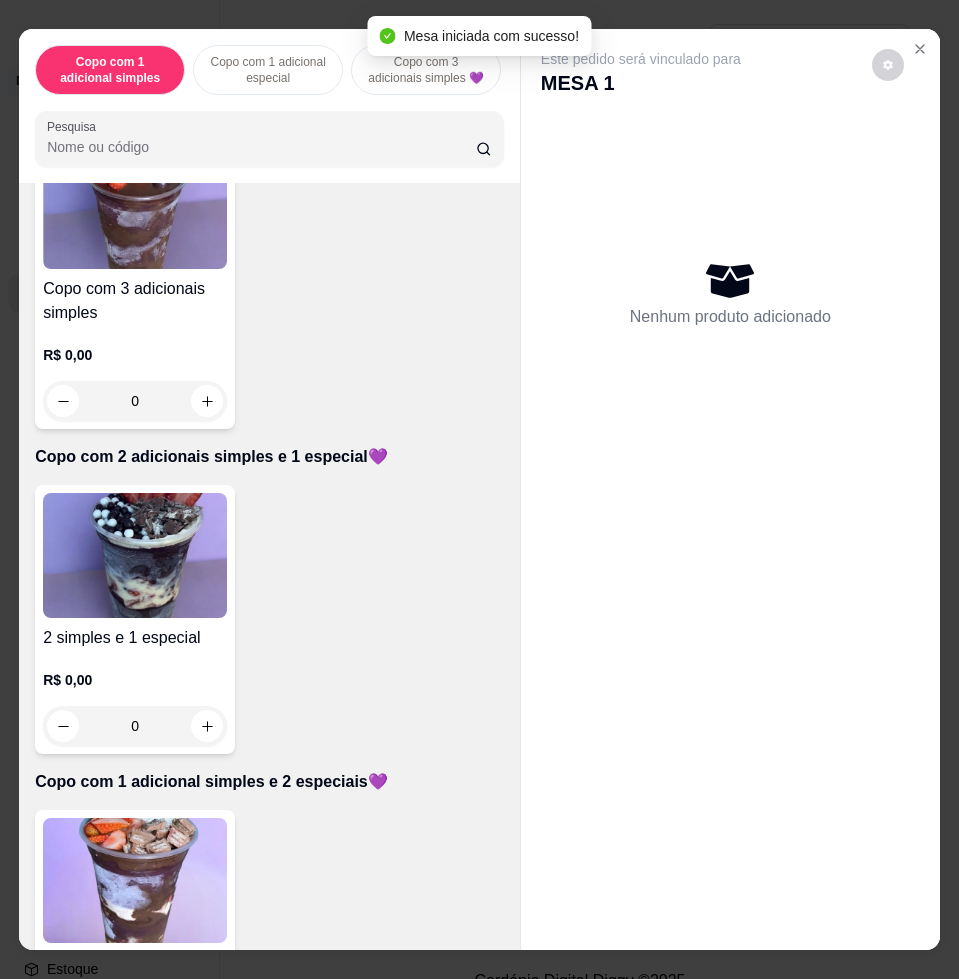 scroll, scrollTop: 1000, scrollLeft: 0, axis: vertical 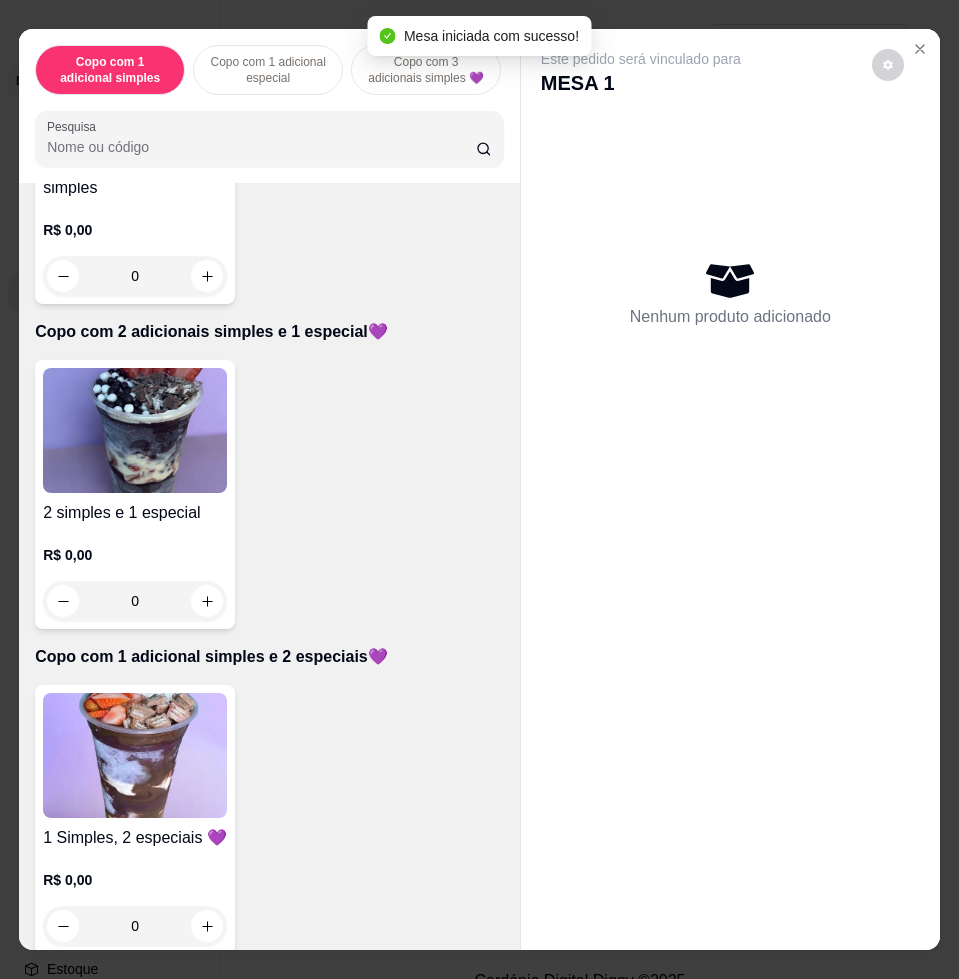 click at bounding box center (135, 430) 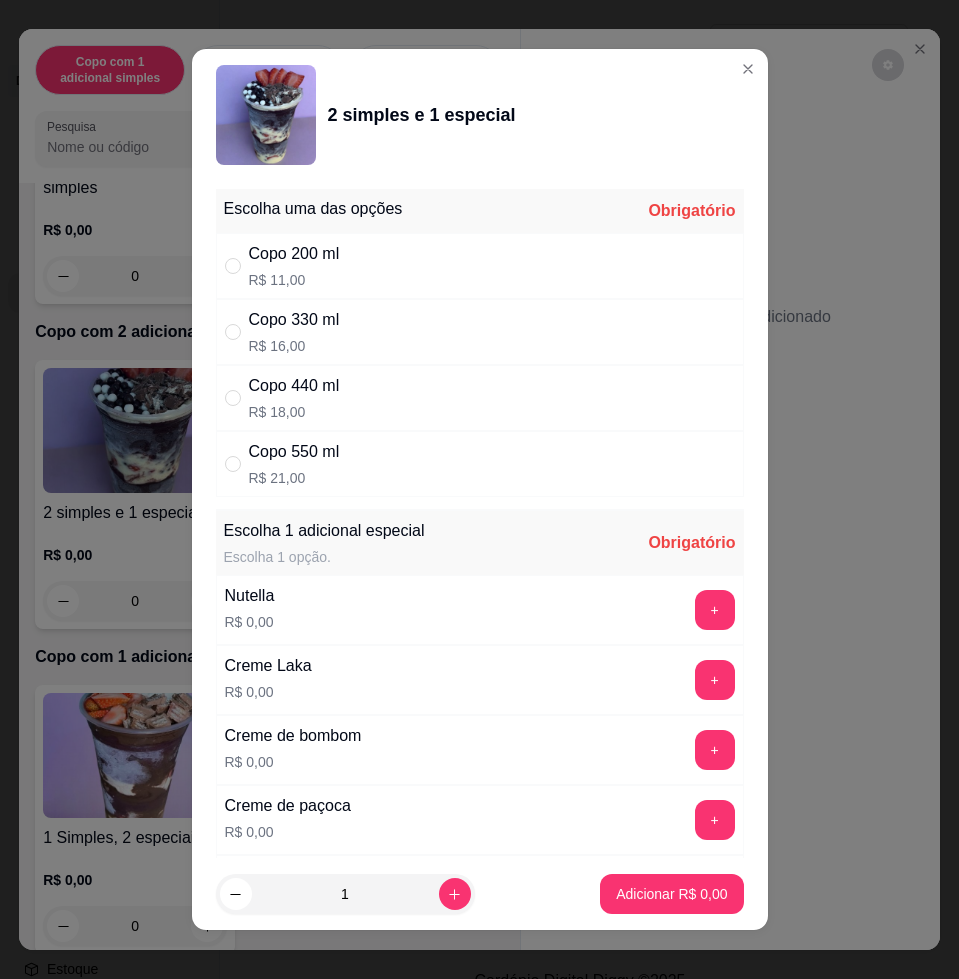 click on "Copo 440 ml  R$ 18,00" at bounding box center (480, 398) 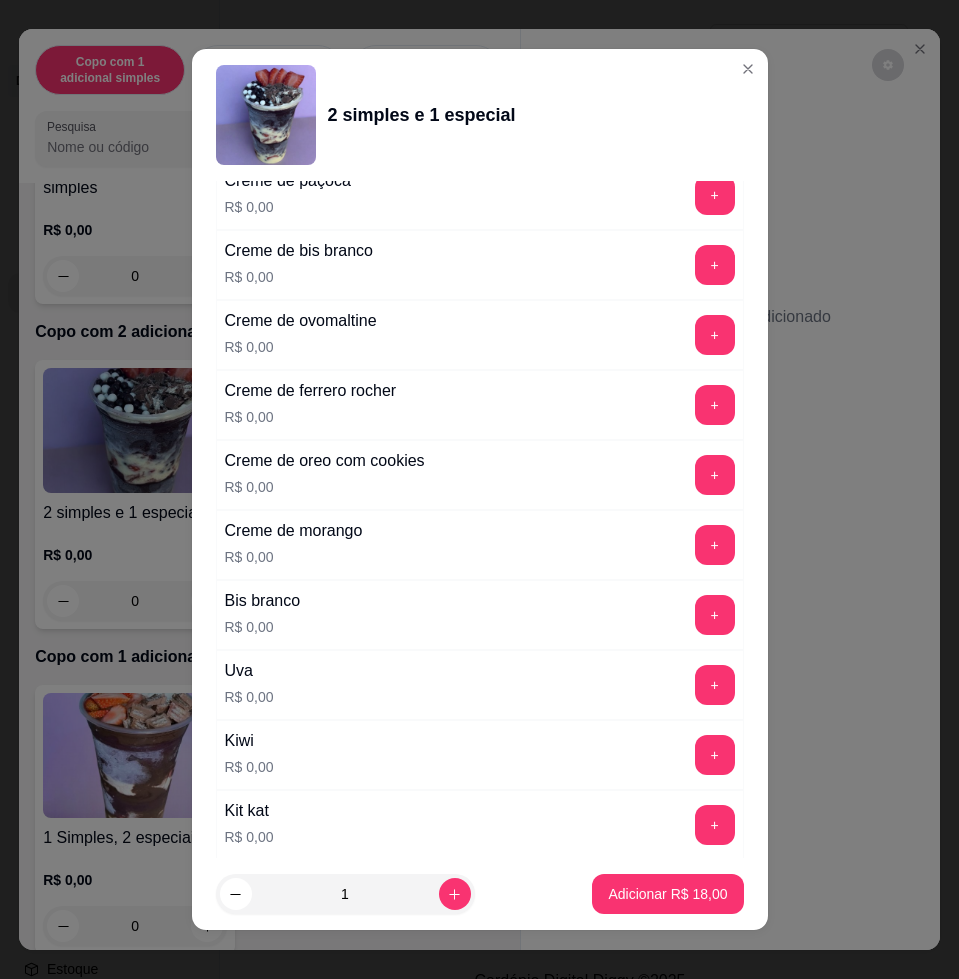 scroll, scrollTop: 1000, scrollLeft: 0, axis: vertical 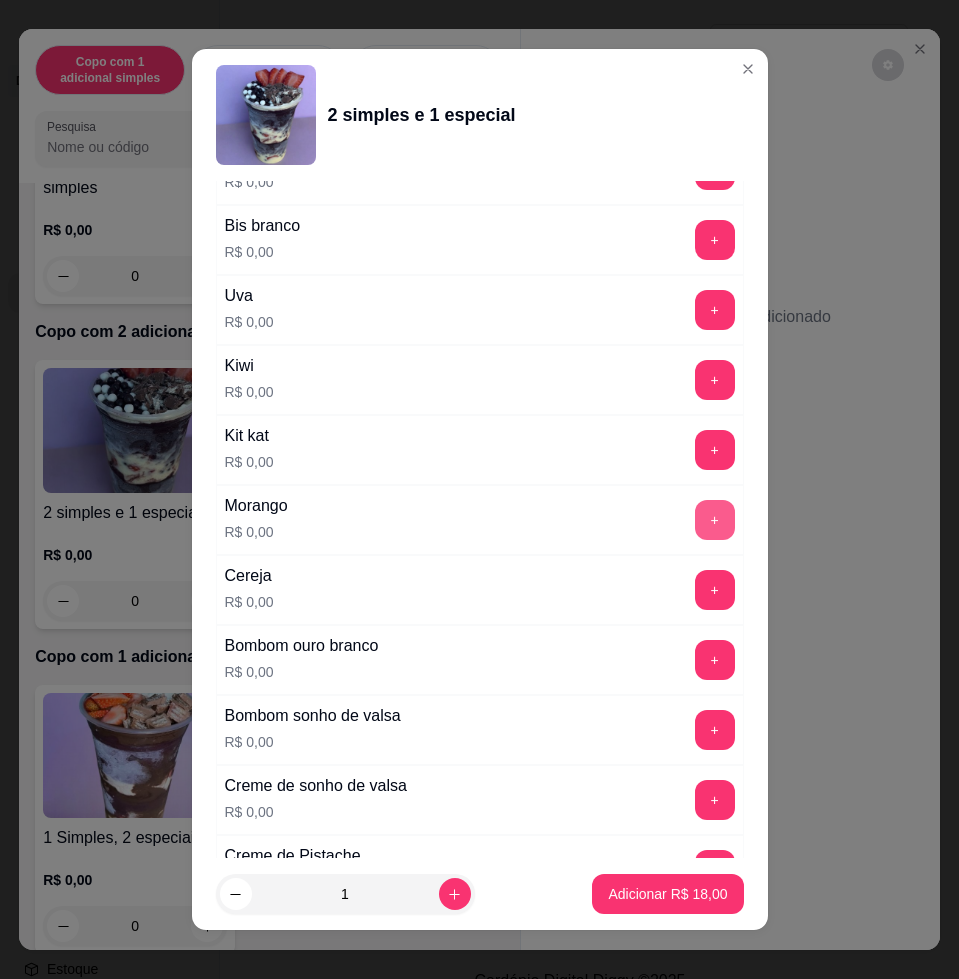 click on "+" at bounding box center [715, 520] 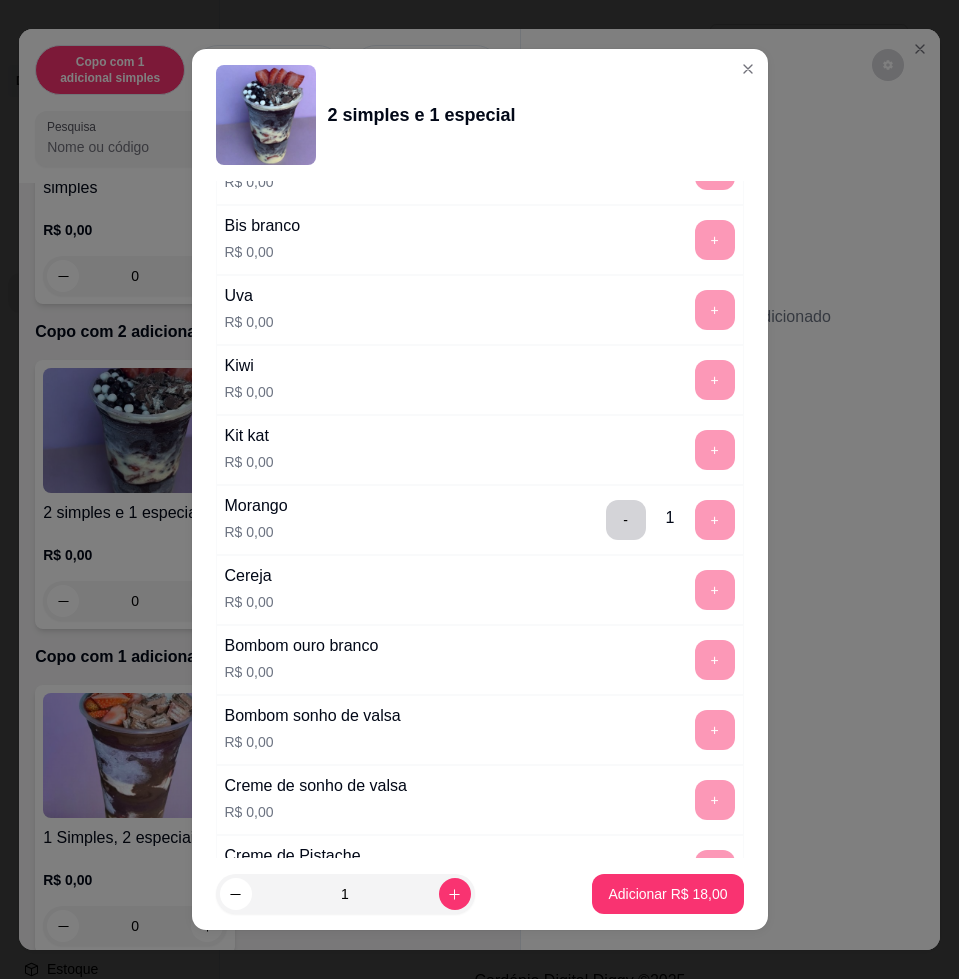 scroll, scrollTop: 1750, scrollLeft: 0, axis: vertical 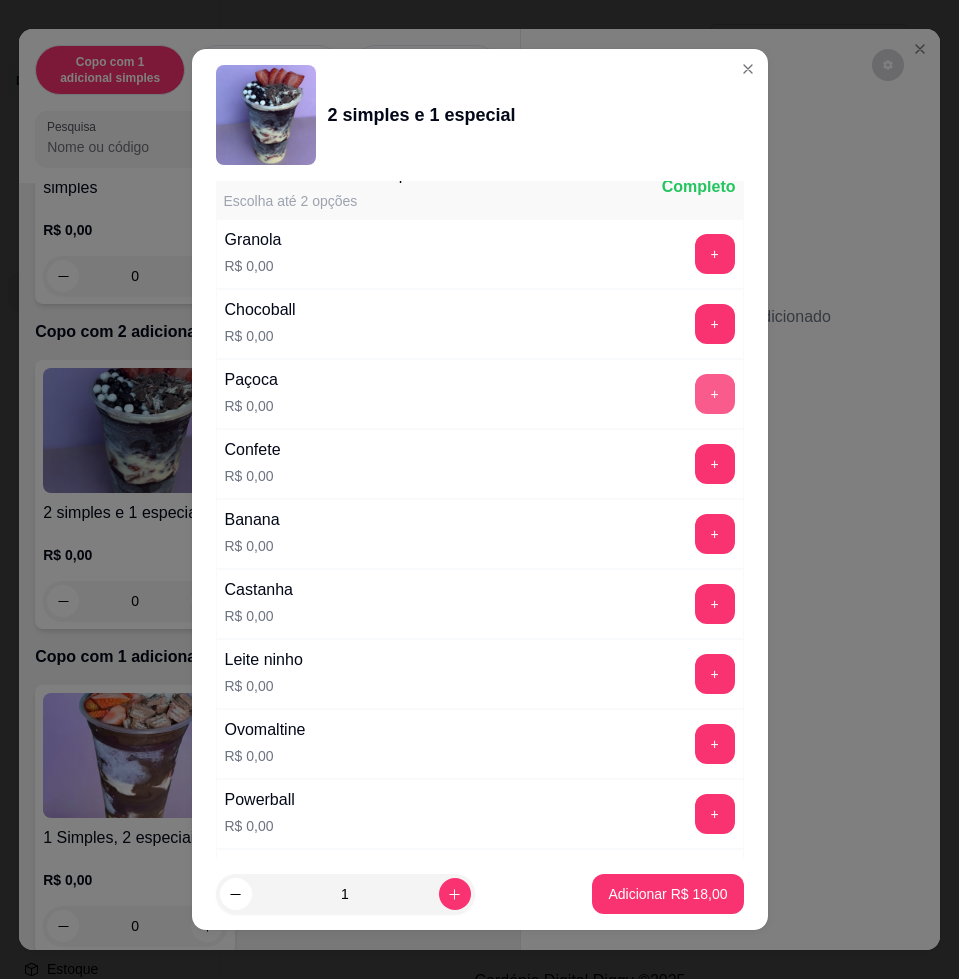 click on "+" at bounding box center [715, 394] 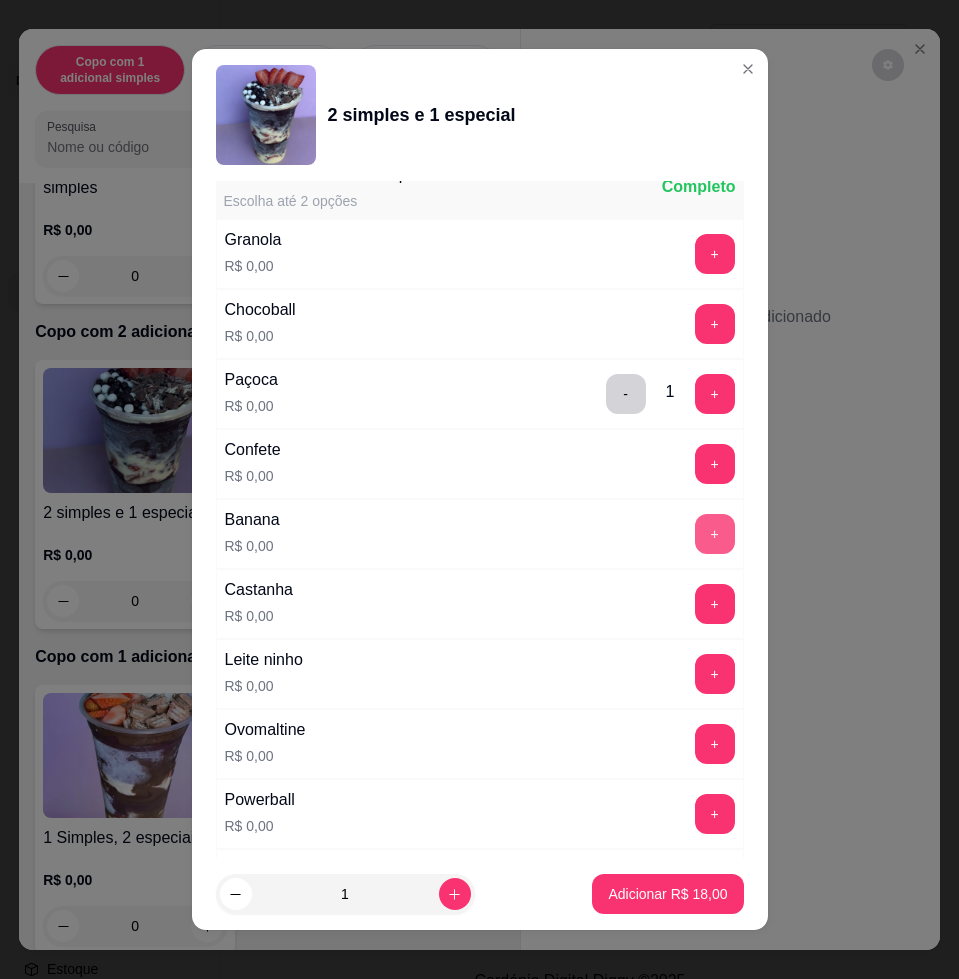 click on "+" at bounding box center [715, 534] 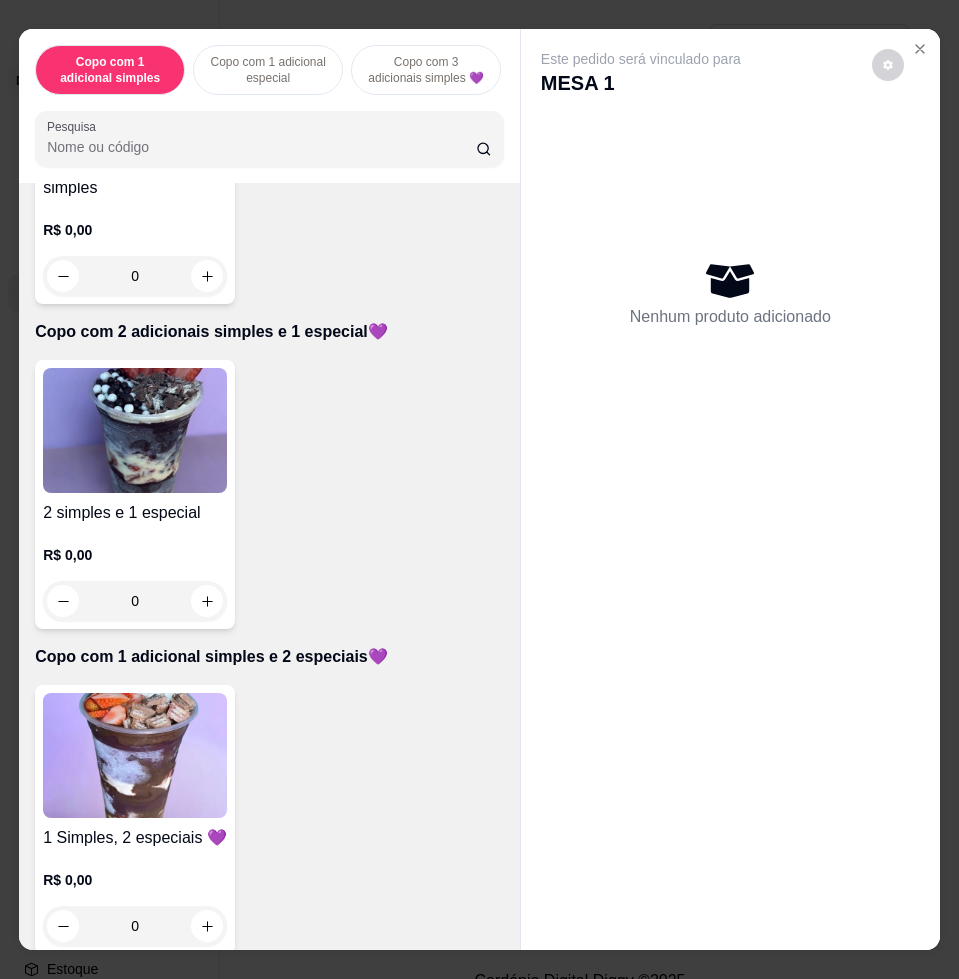 click at bounding box center (135, 755) 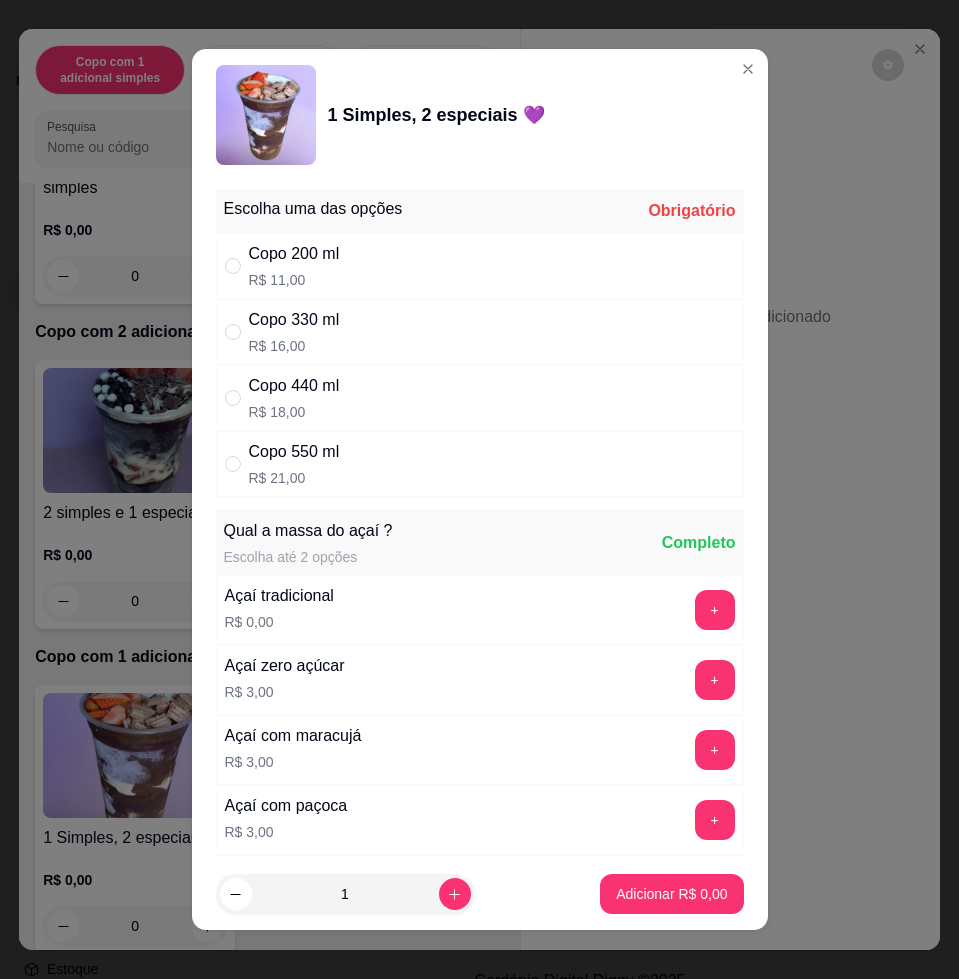 click on "R$ 18,00" at bounding box center [294, 412] 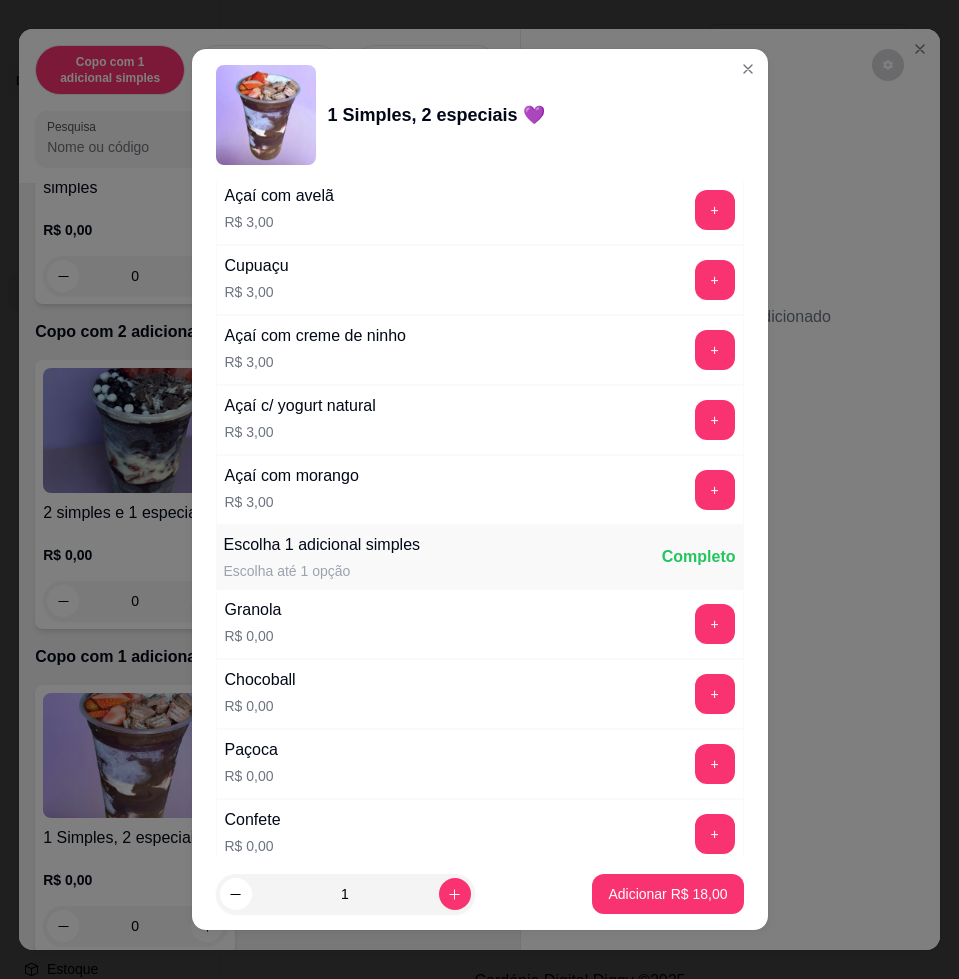 scroll, scrollTop: 875, scrollLeft: 0, axis: vertical 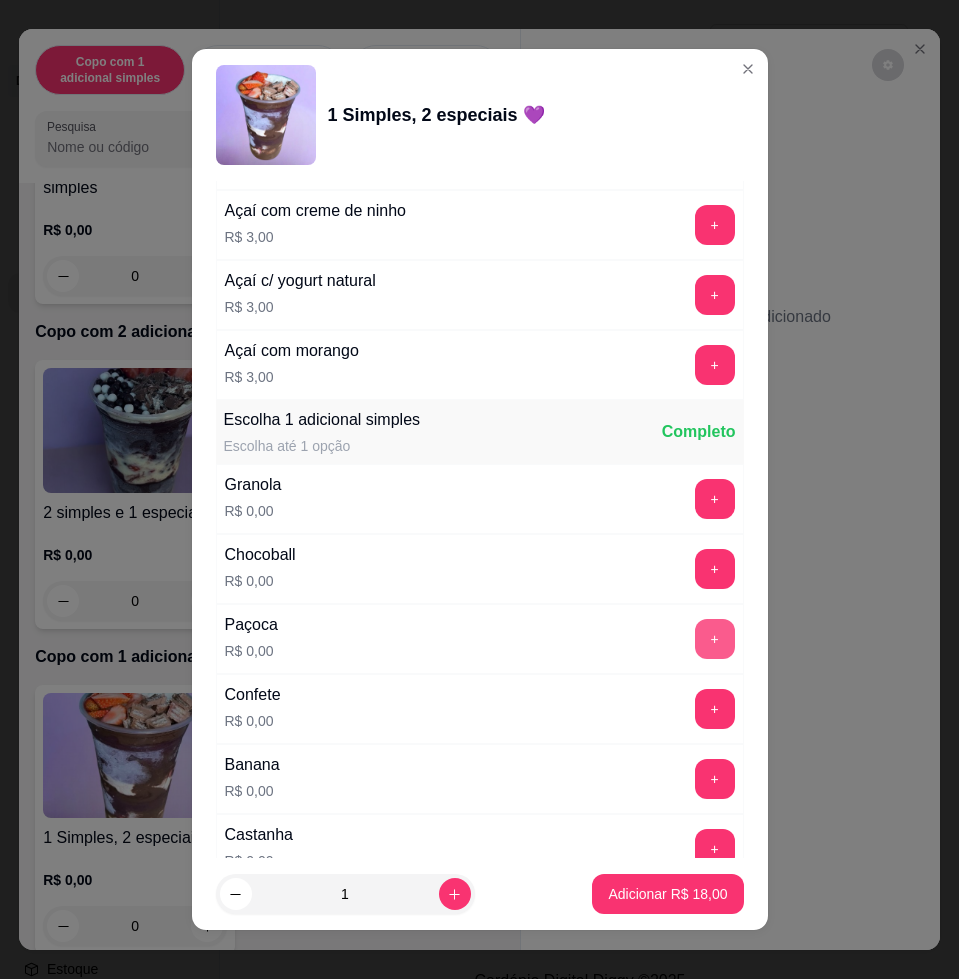 click on "+" at bounding box center (715, 639) 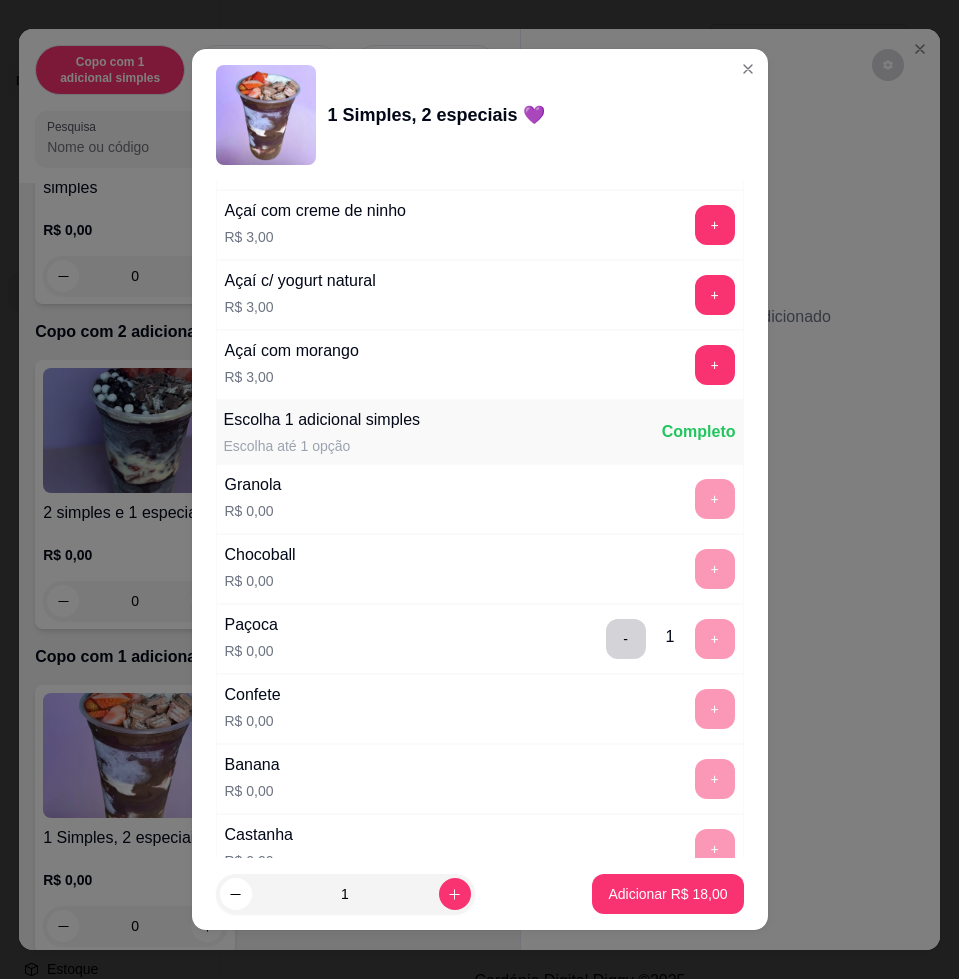 scroll, scrollTop: 1500, scrollLeft: 0, axis: vertical 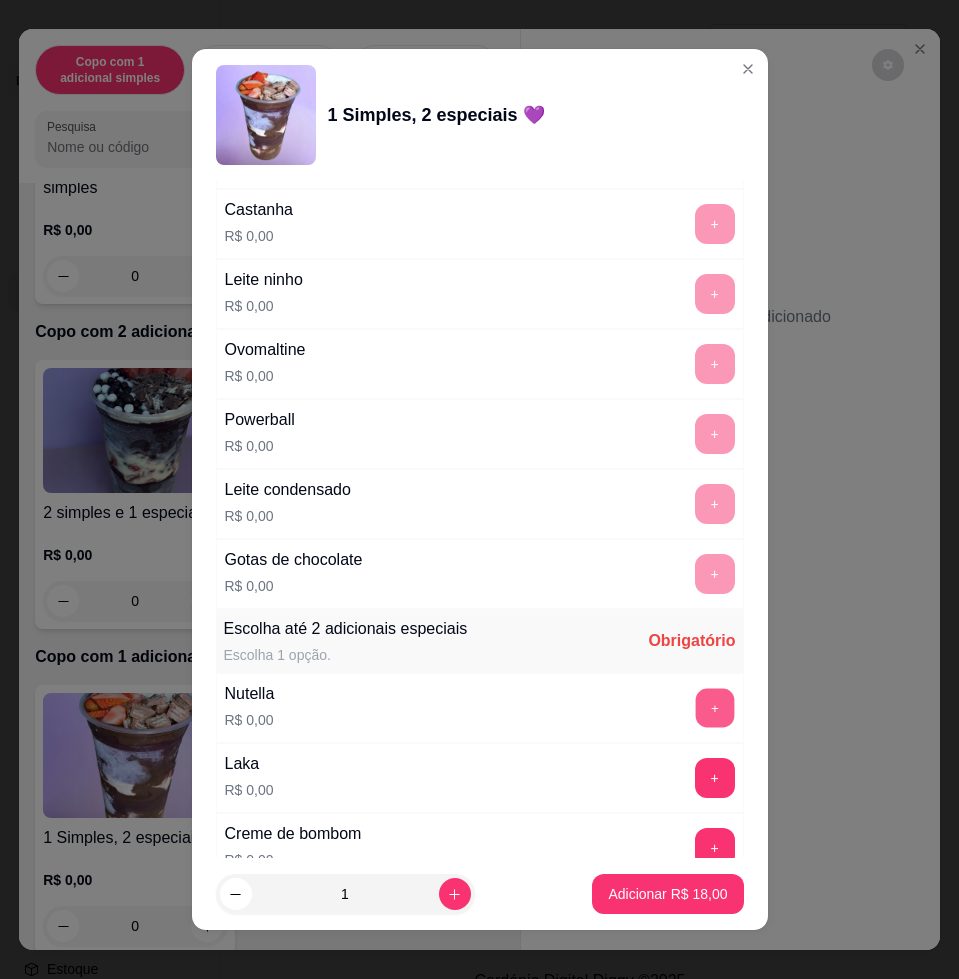 click on "+" at bounding box center [714, 708] 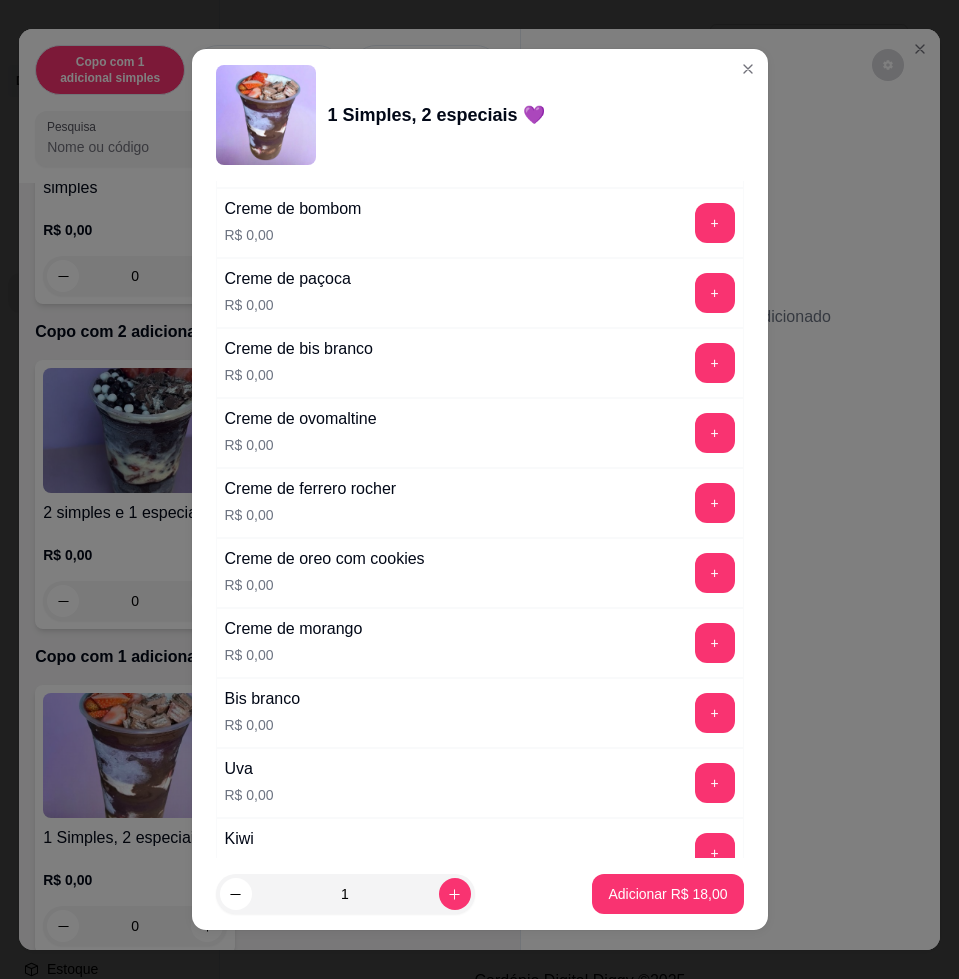 scroll, scrollTop: 2375, scrollLeft: 0, axis: vertical 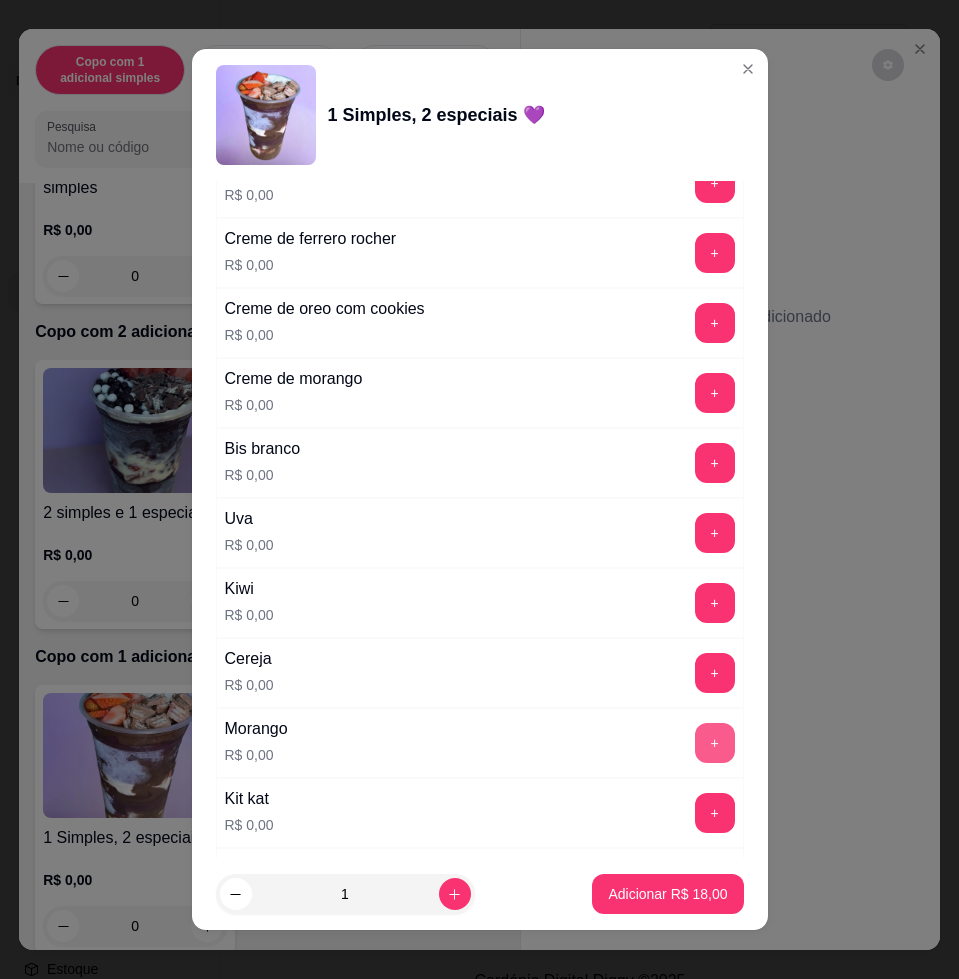 click on "+" at bounding box center (715, 743) 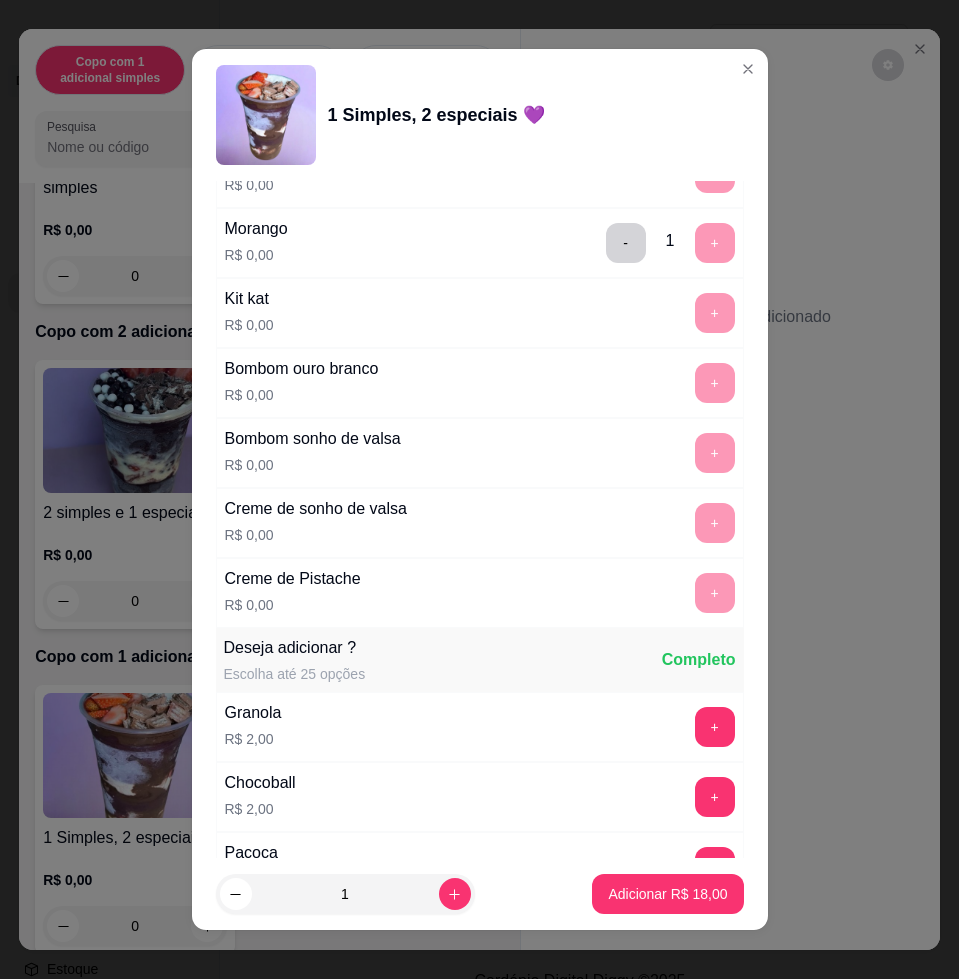 scroll, scrollTop: 3250, scrollLeft: 0, axis: vertical 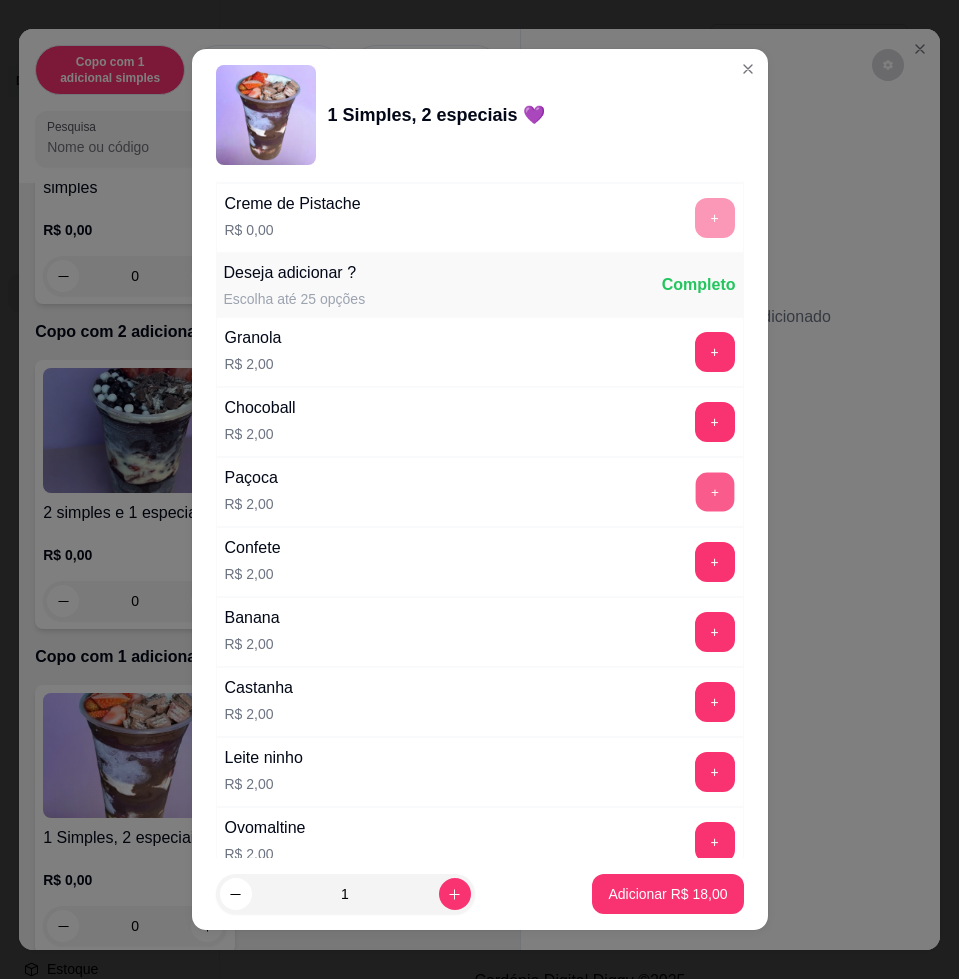 click on "+" at bounding box center [714, 492] 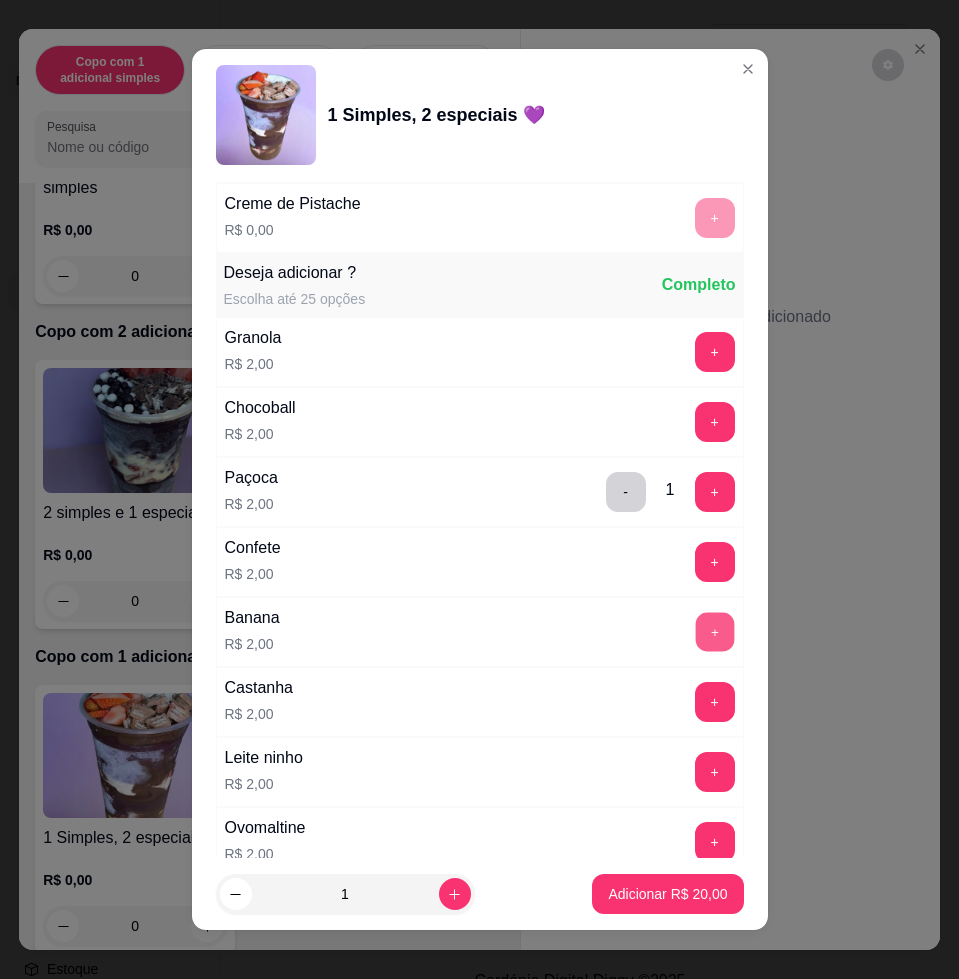 click on "+" at bounding box center (714, 632) 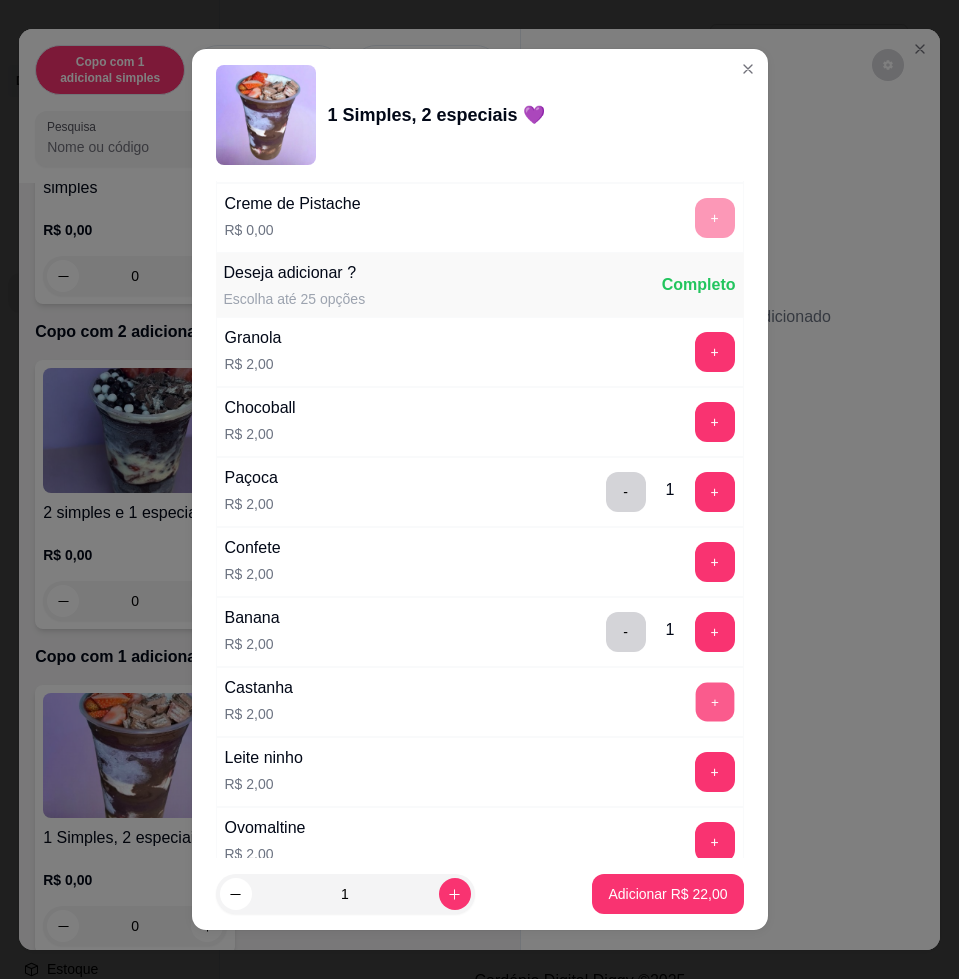 click on "+" at bounding box center (714, 702) 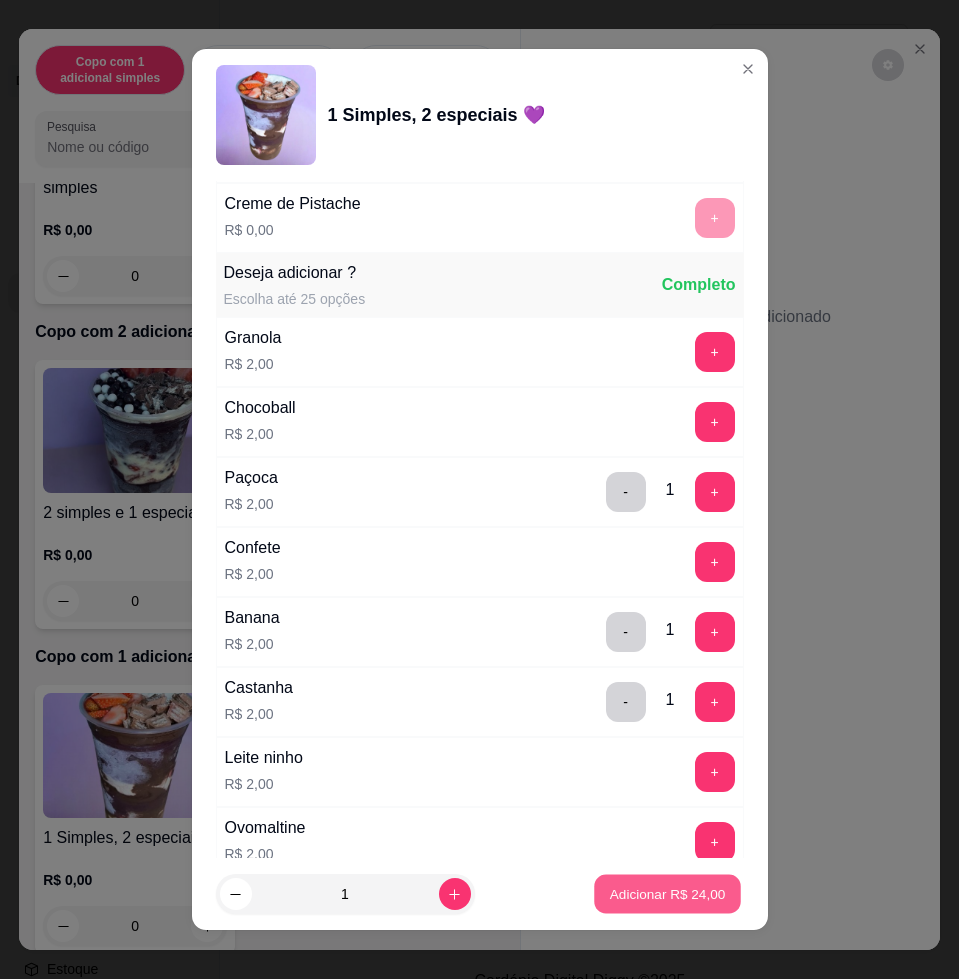click on "Adicionar   R$ 24,00" at bounding box center (668, 893) 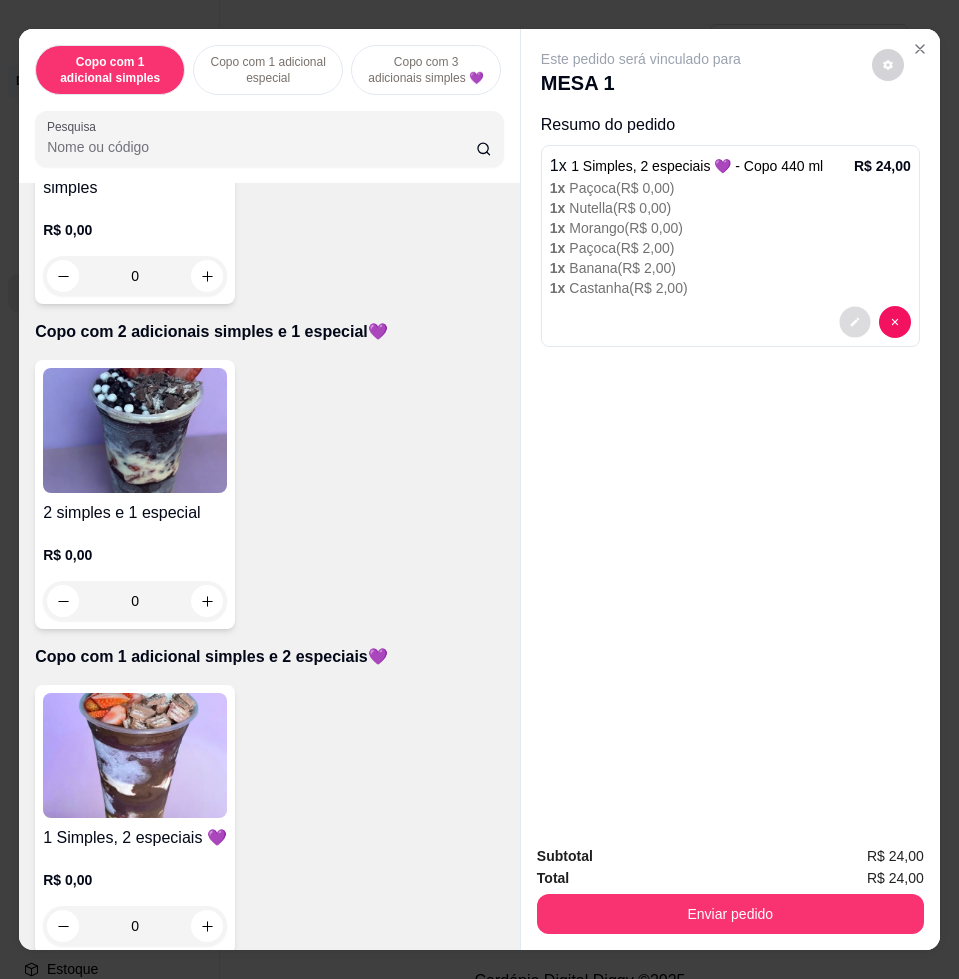 click at bounding box center [854, 322] 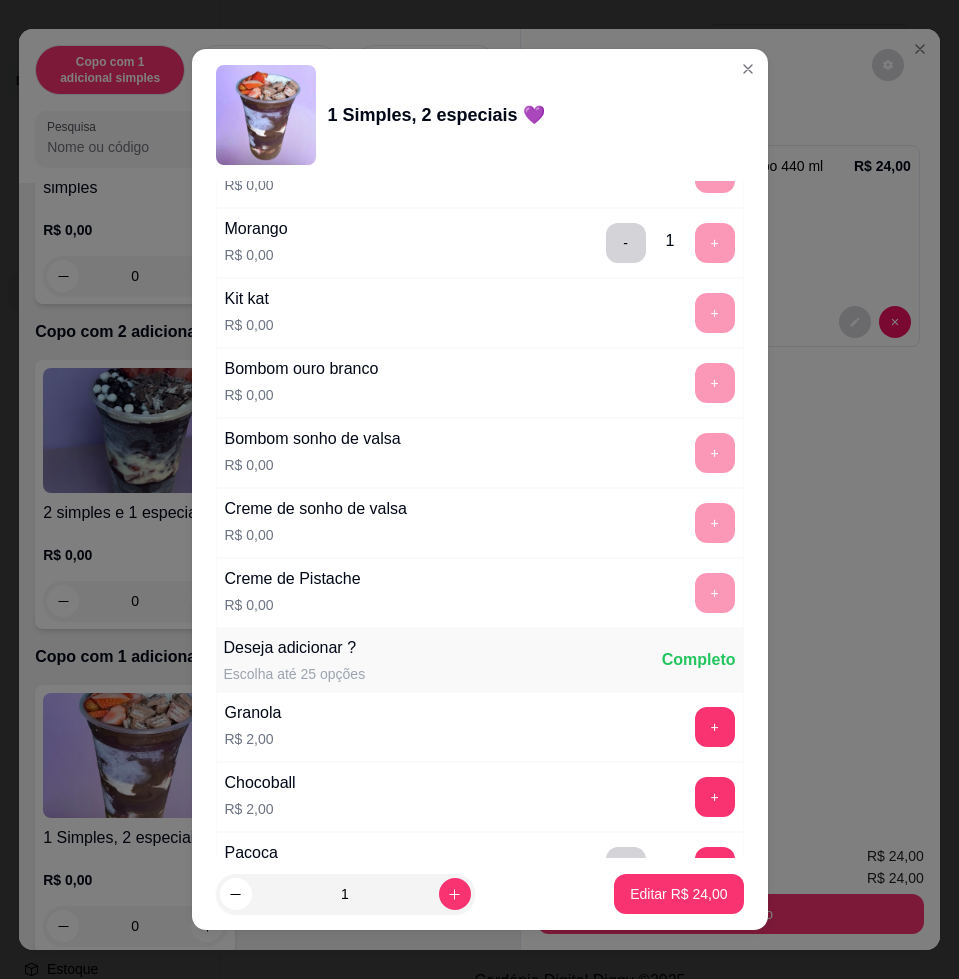 scroll, scrollTop: 3375, scrollLeft: 0, axis: vertical 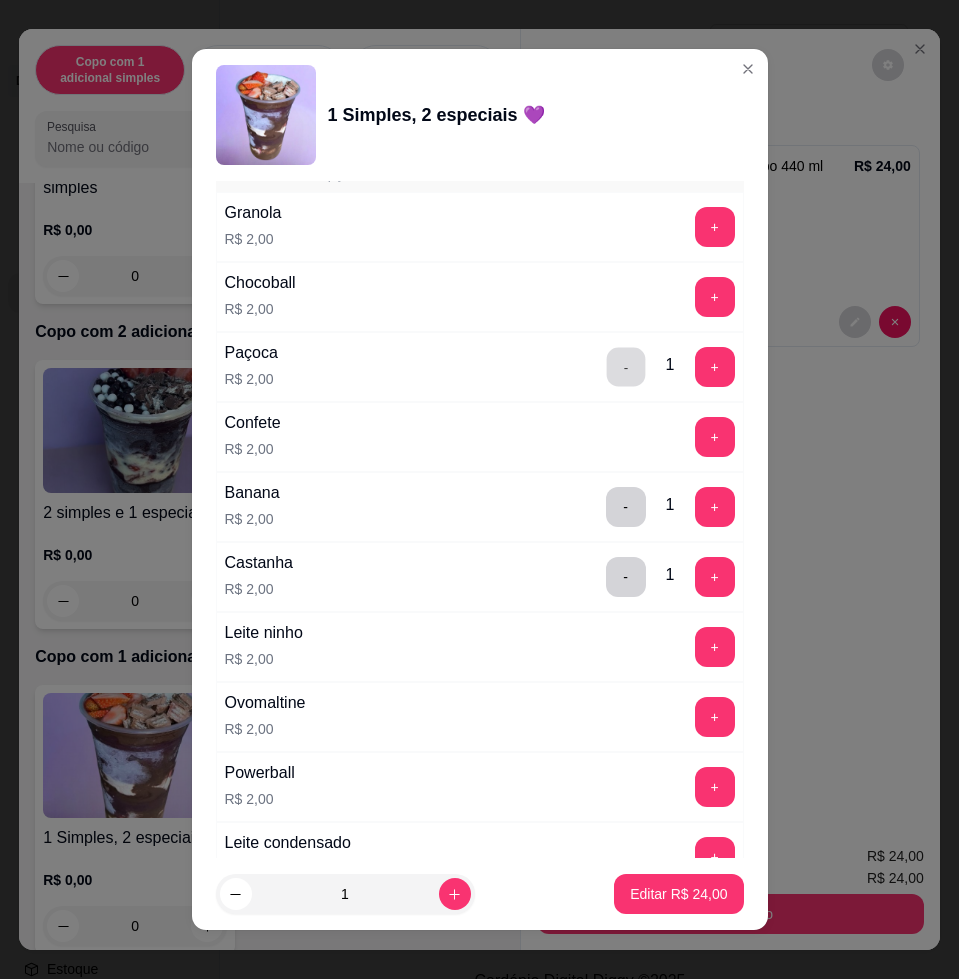 click on "-" at bounding box center (625, 367) 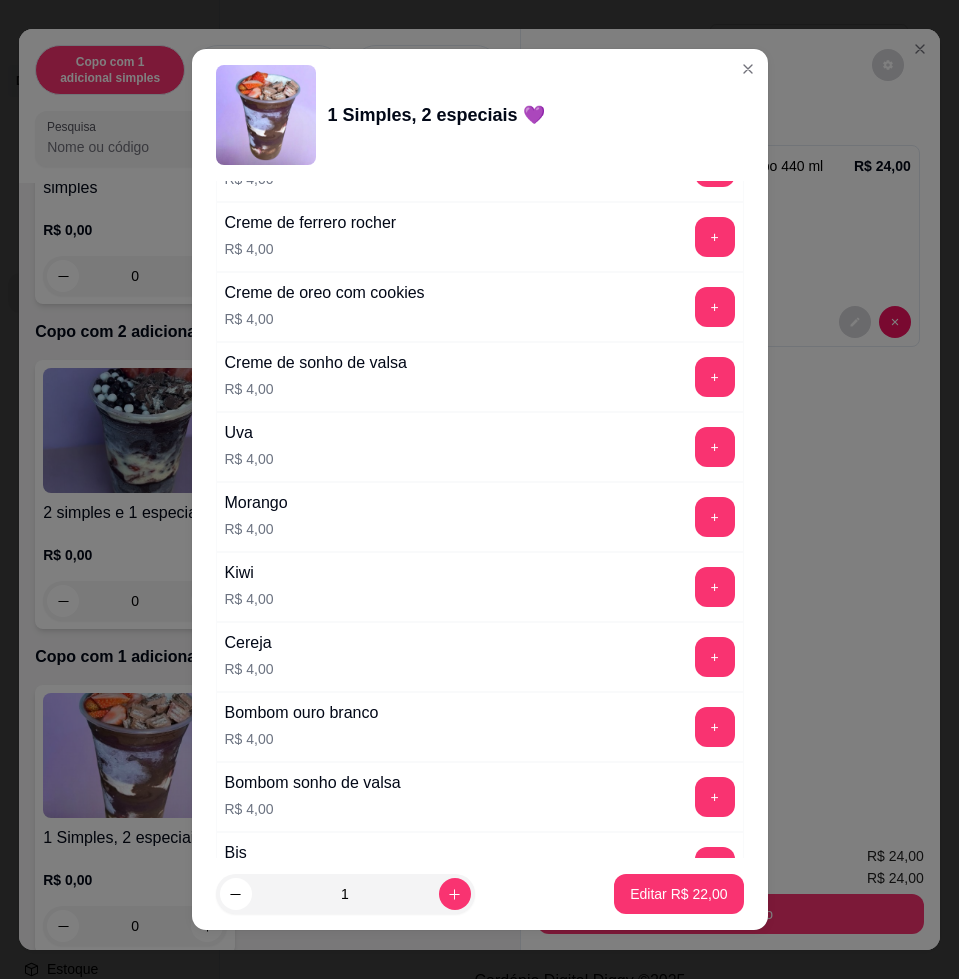 scroll, scrollTop: 4959, scrollLeft: 0, axis: vertical 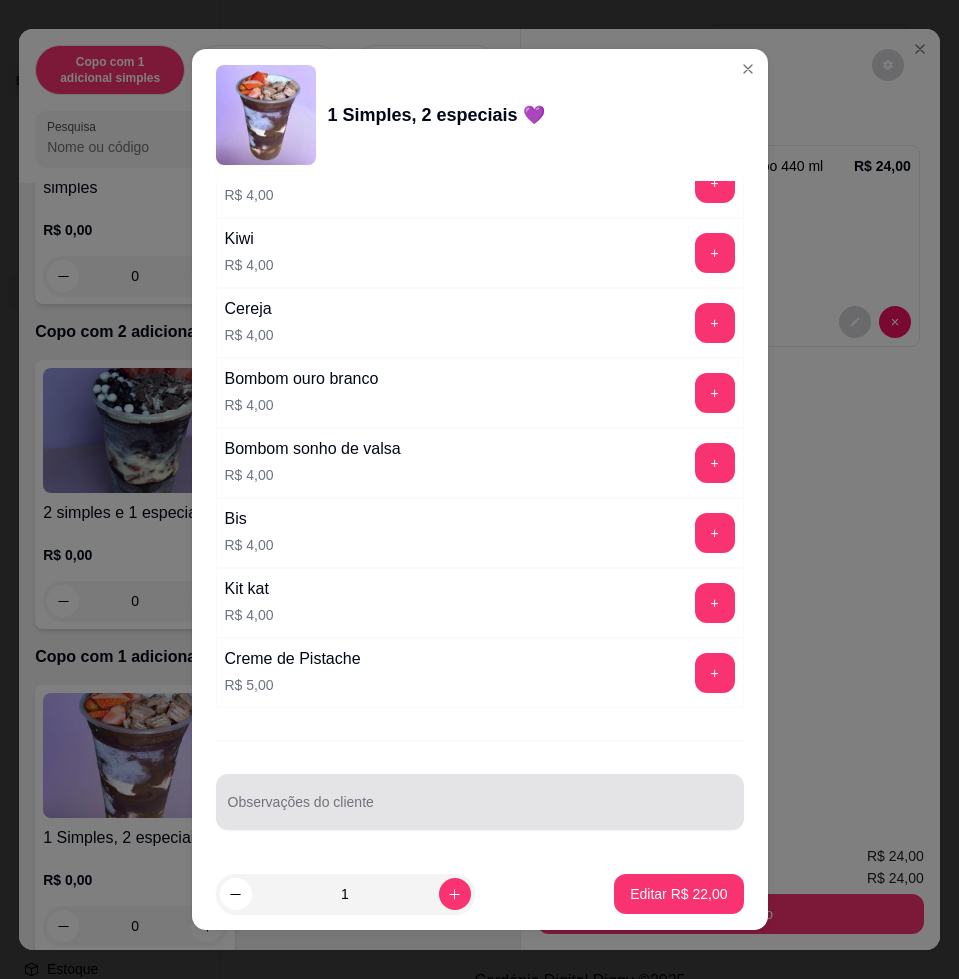 click at bounding box center [480, 802] 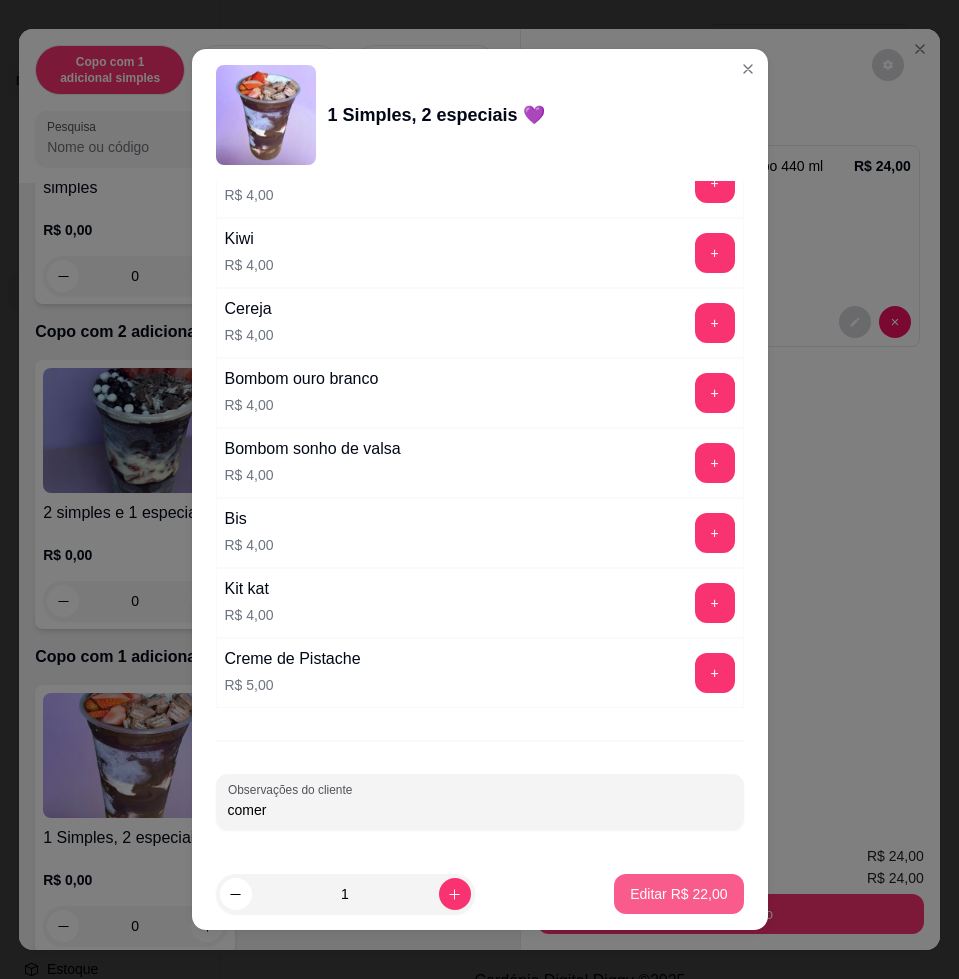 type on "comer" 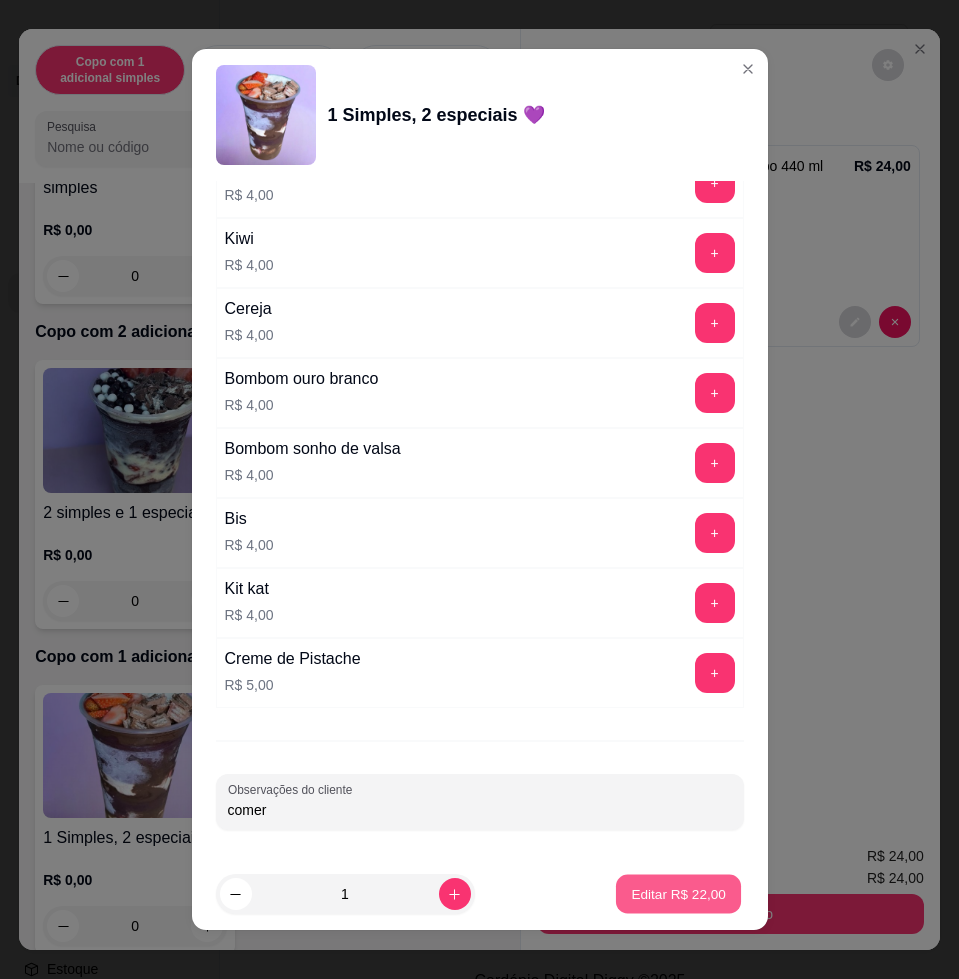 click on "Editar   R$ 22,00" at bounding box center (679, 893) 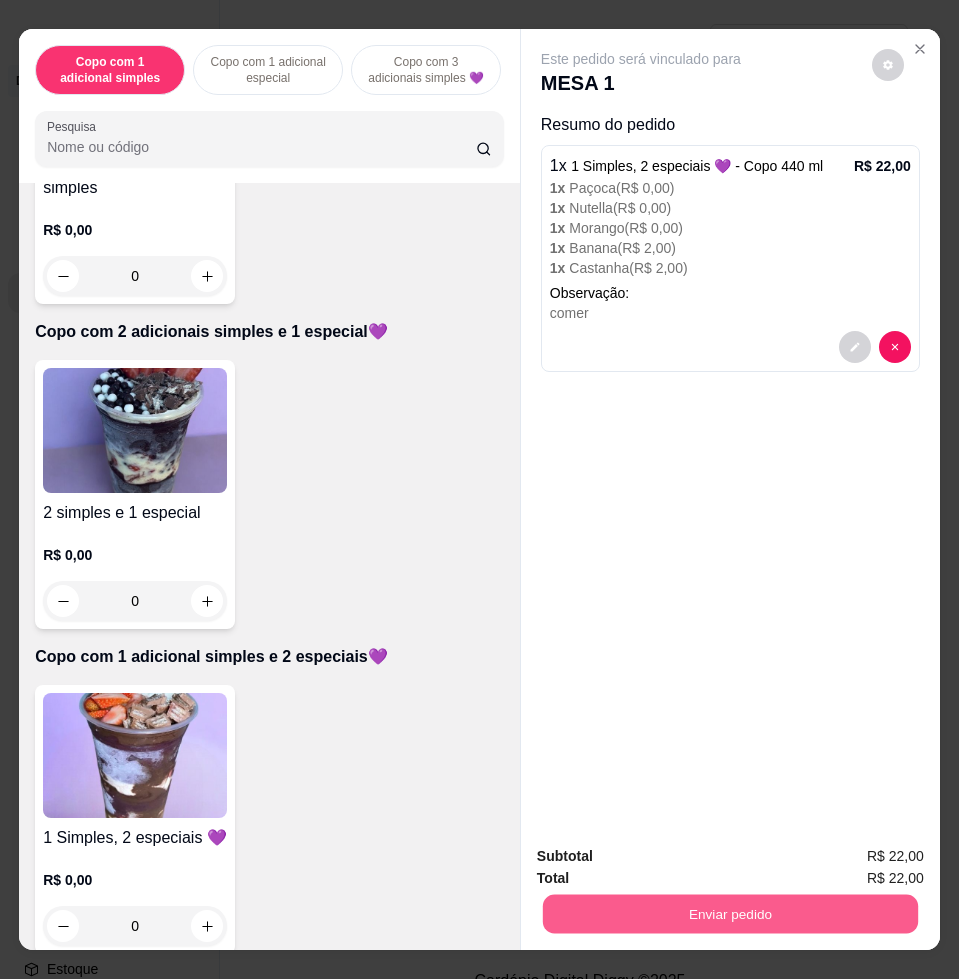 click on "Enviar pedido" at bounding box center [730, 913] 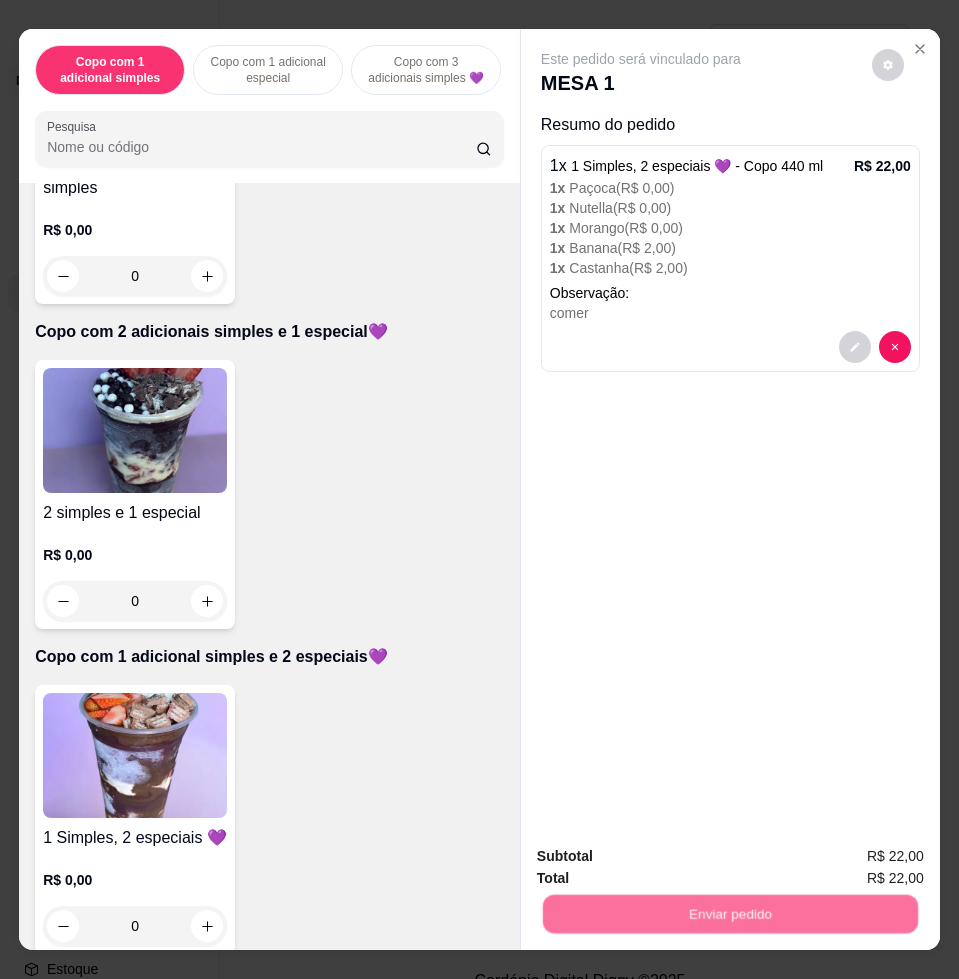click on "Não registrar e enviar pedido" at bounding box center (662, 855) 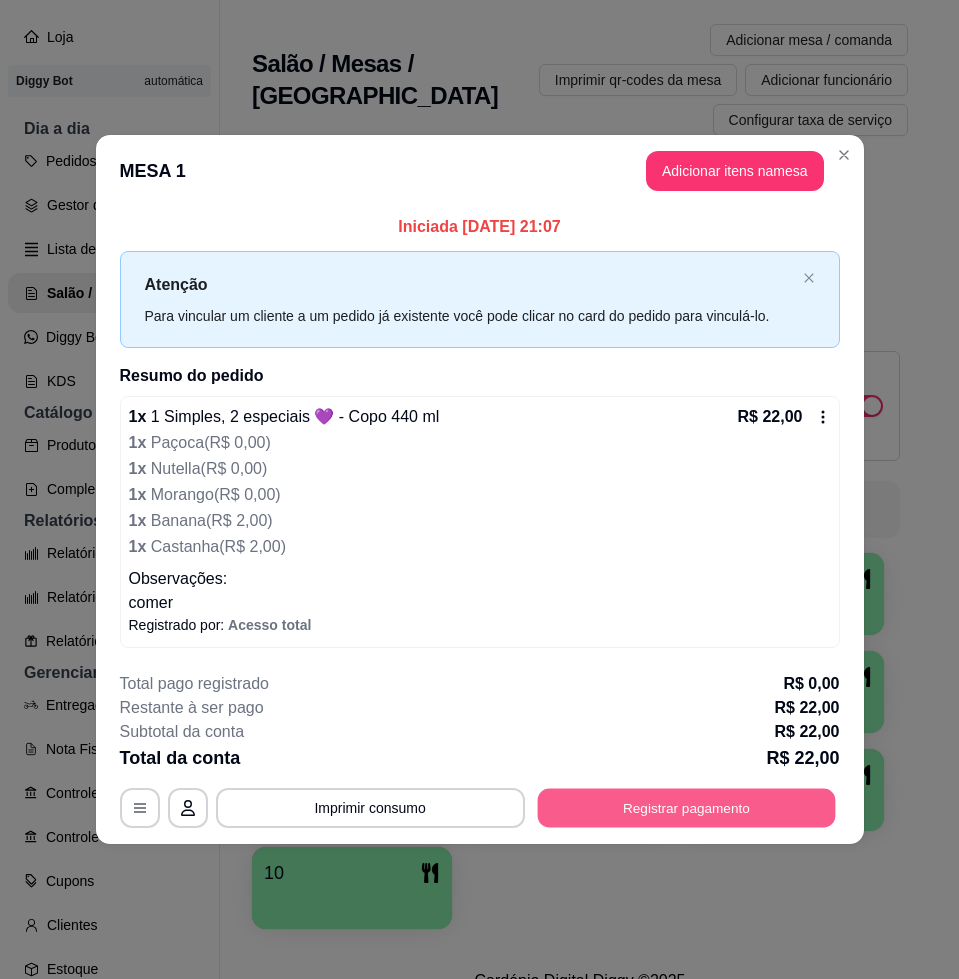 click on "Registrar pagamento" at bounding box center (686, 808) 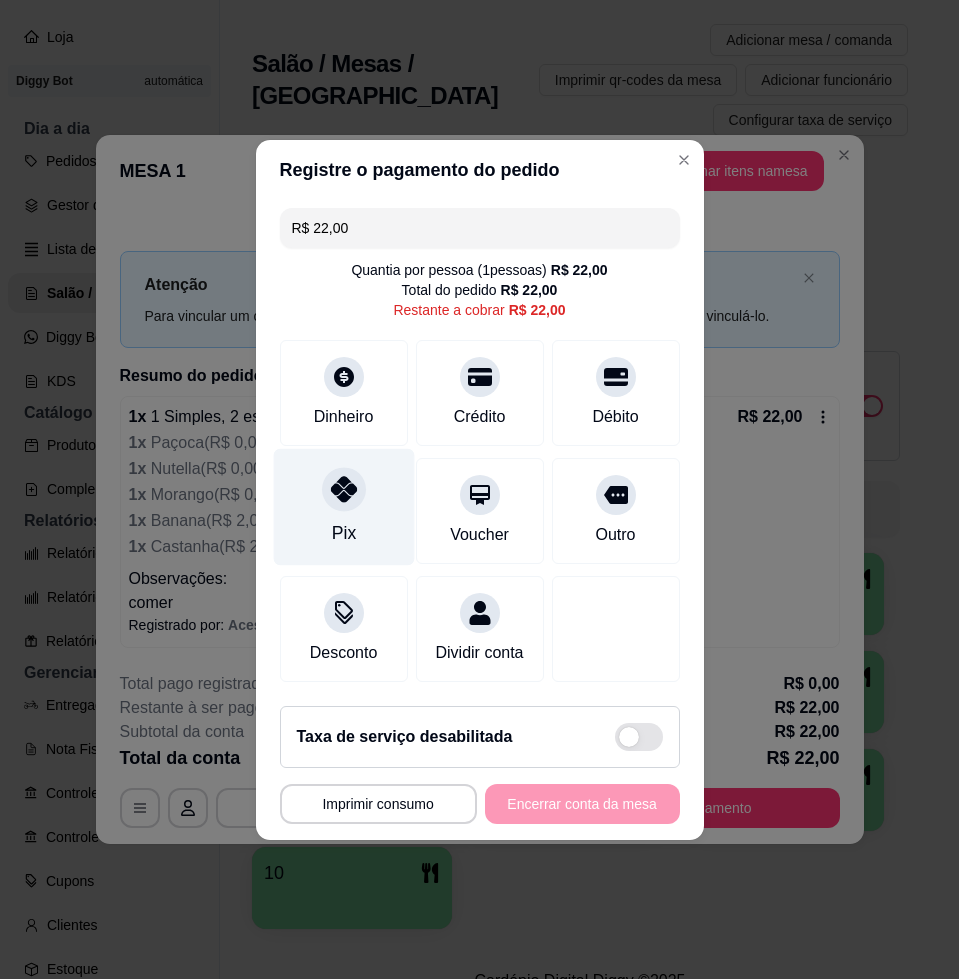 click at bounding box center (344, 489) 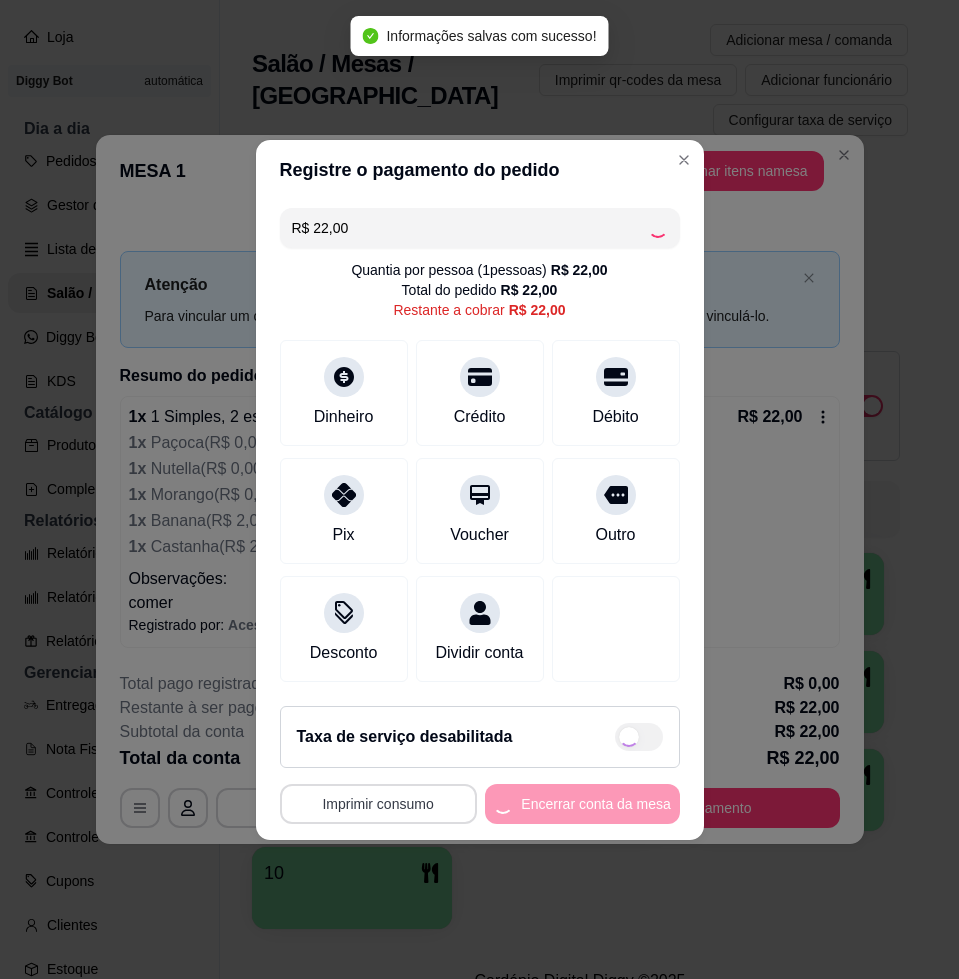 type on "R$ 0,00" 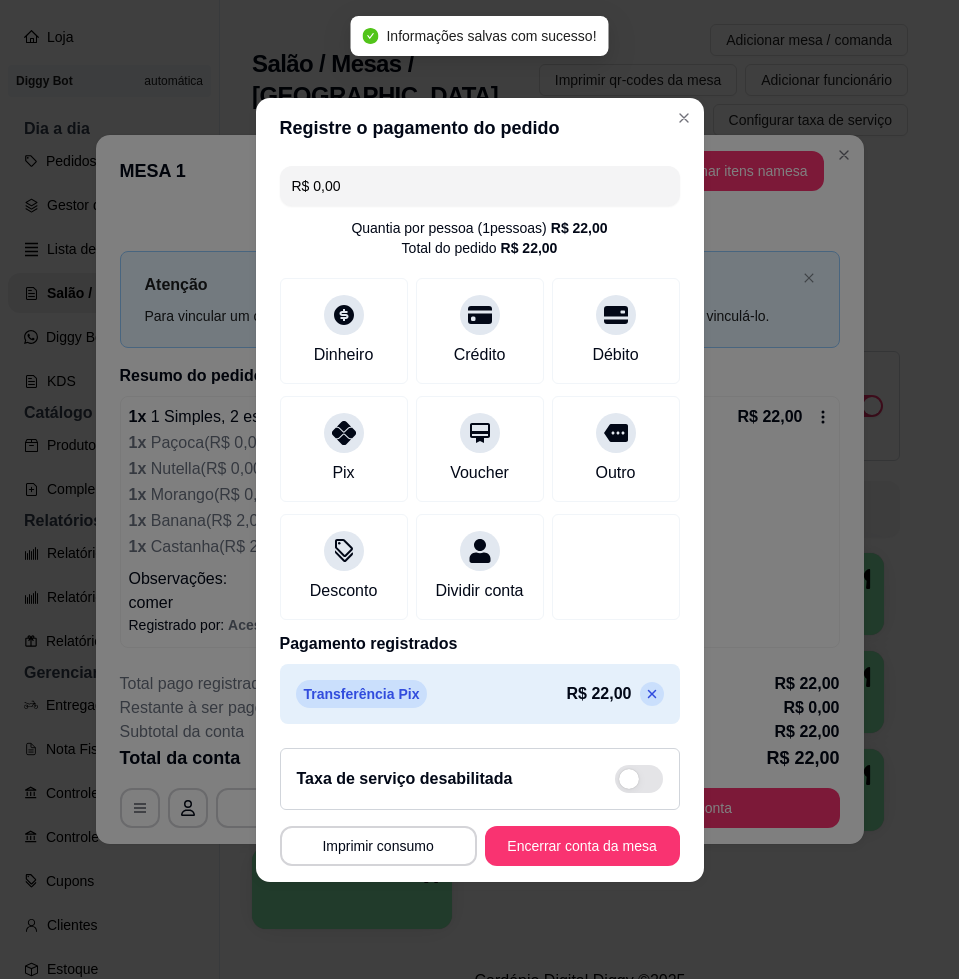 click on "Encerrar conta da mesa" at bounding box center (582, 846) 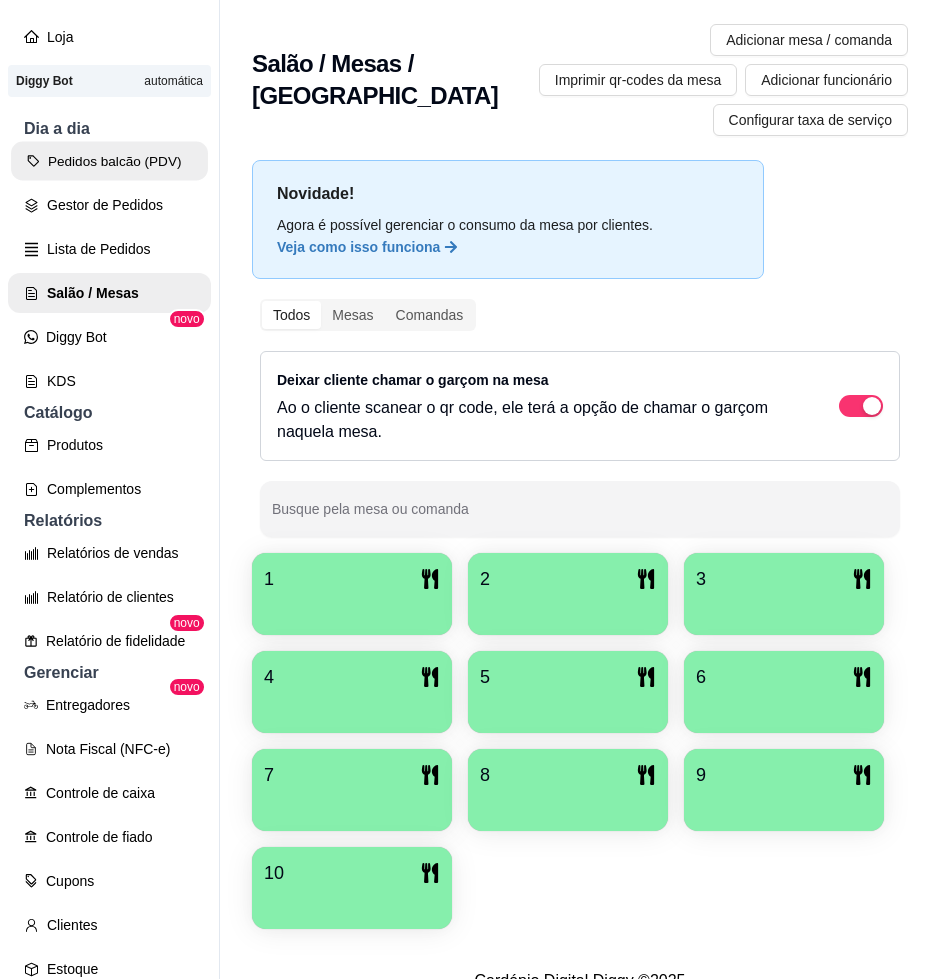 click on "Pedidos balcão (PDV)" at bounding box center (109, 161) 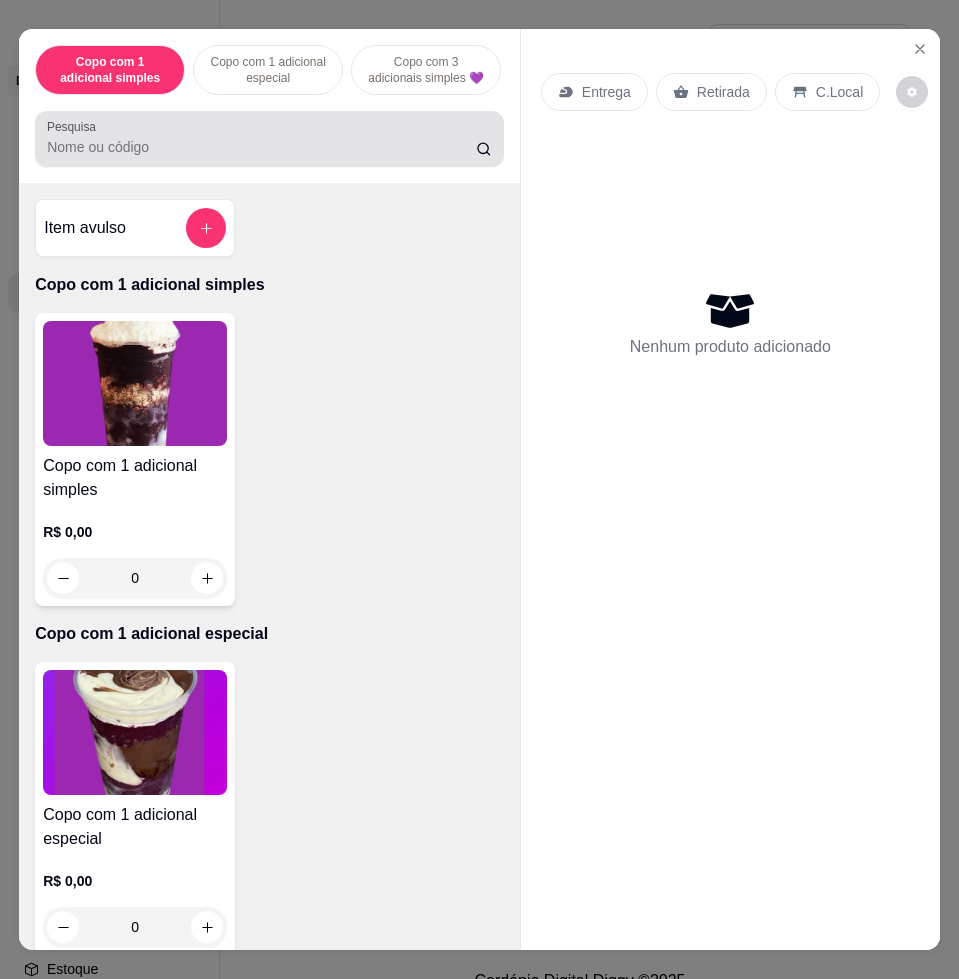 click on "Pesquisa" at bounding box center (261, 147) 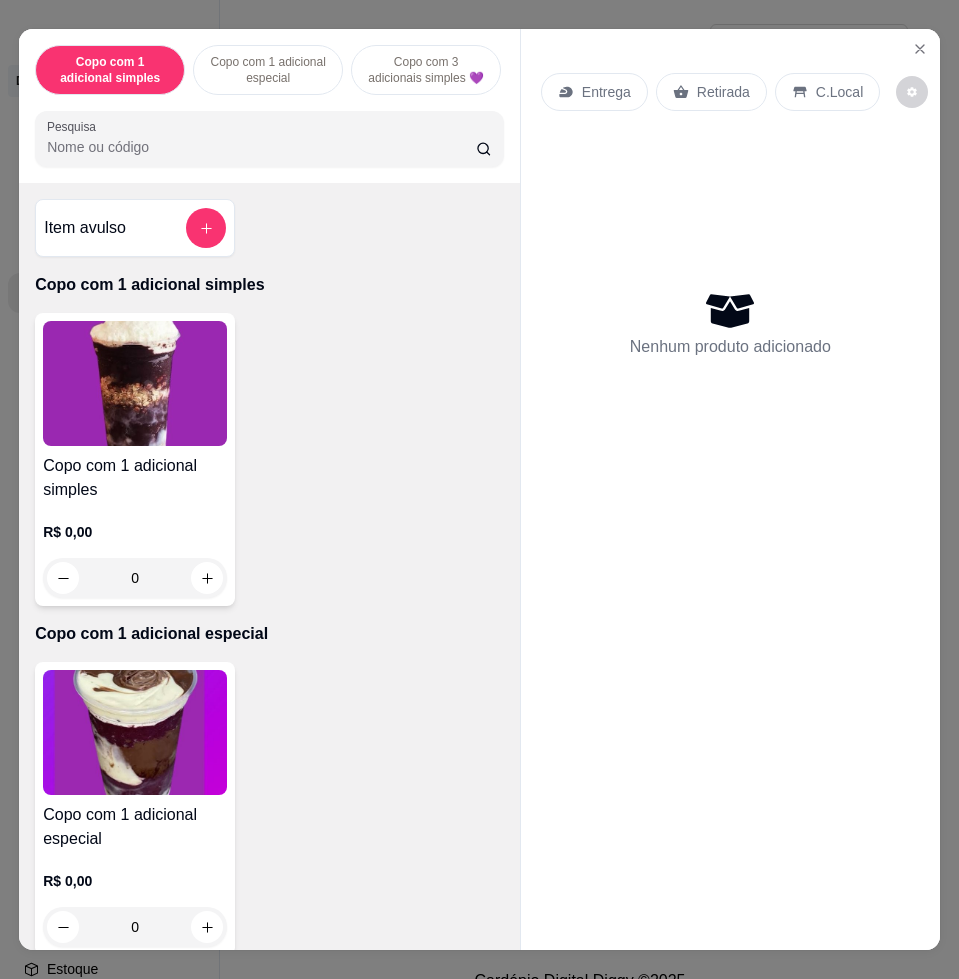click on "Pesquisa" at bounding box center (261, 147) 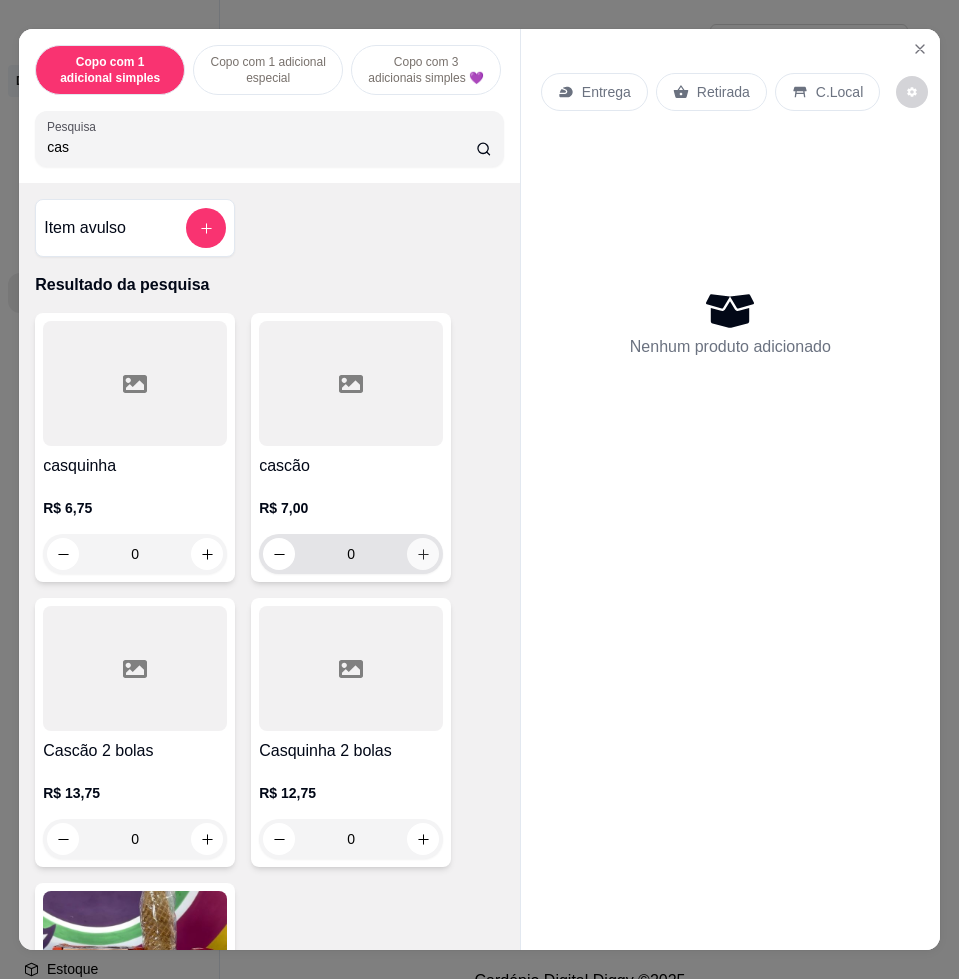 type on "cas" 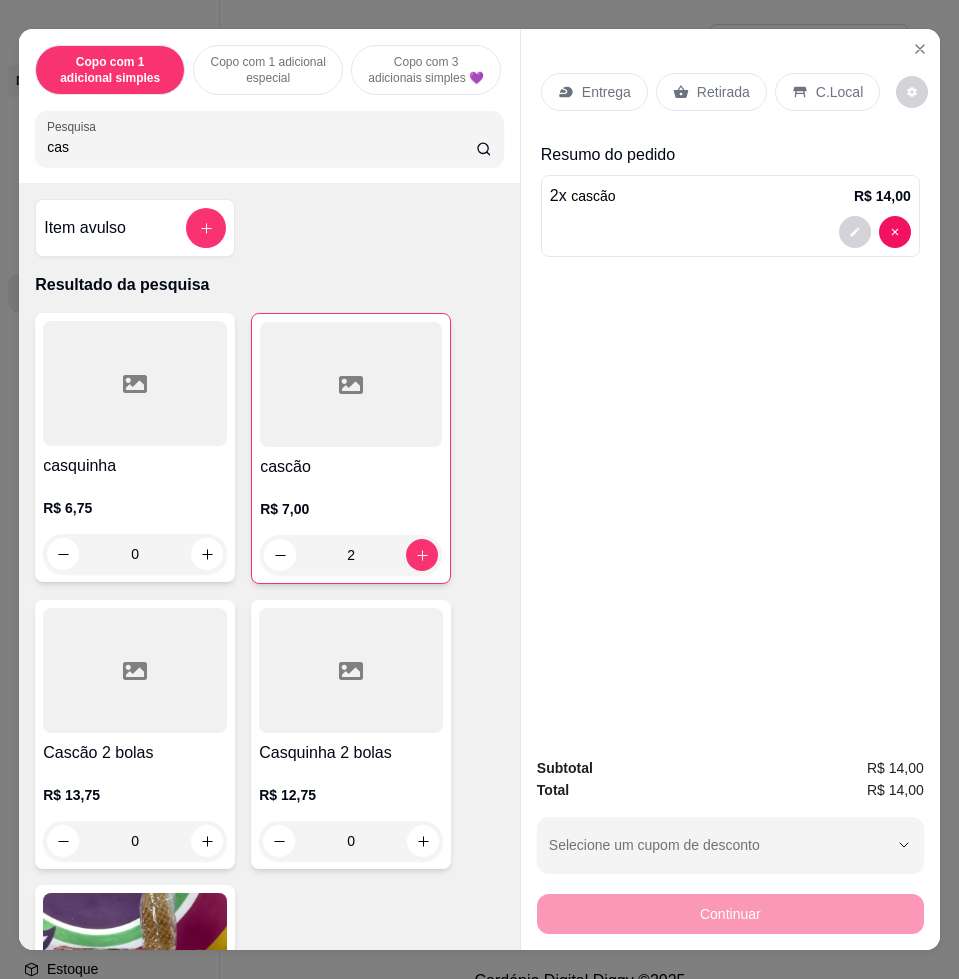 click on "C.Local" at bounding box center (827, 92) 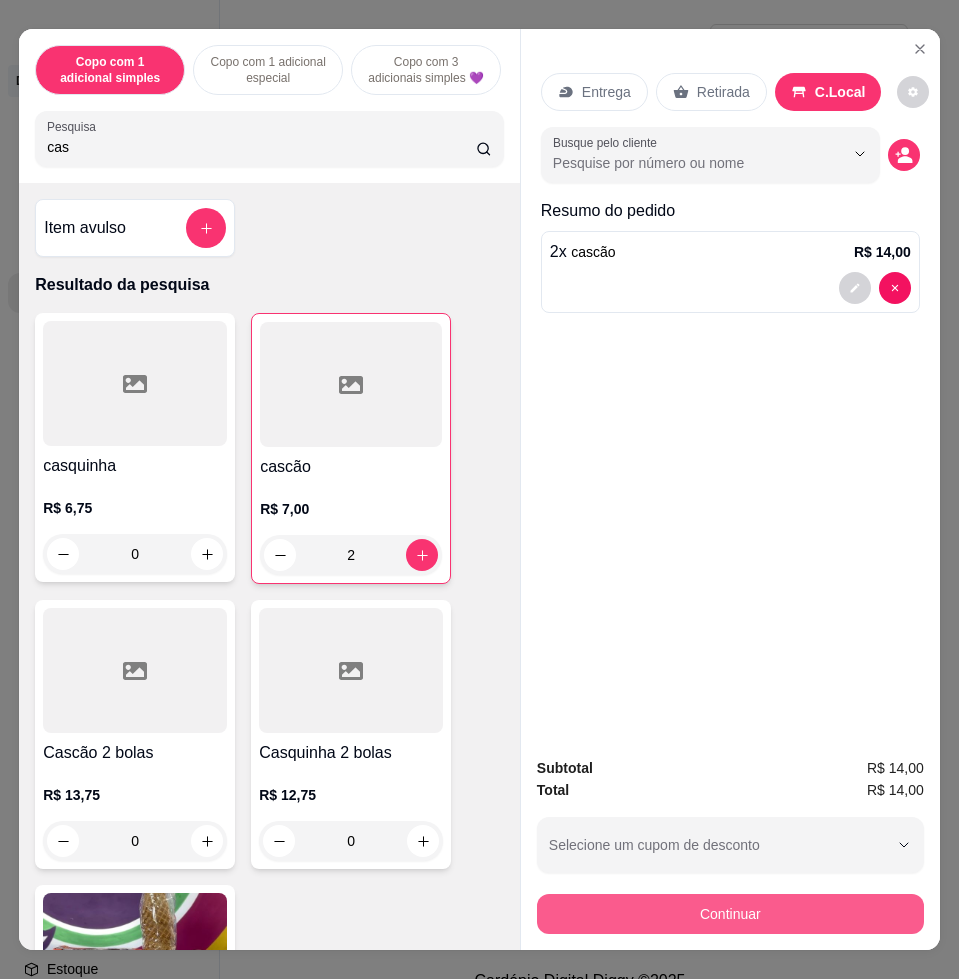 click on "Continuar" at bounding box center [730, 914] 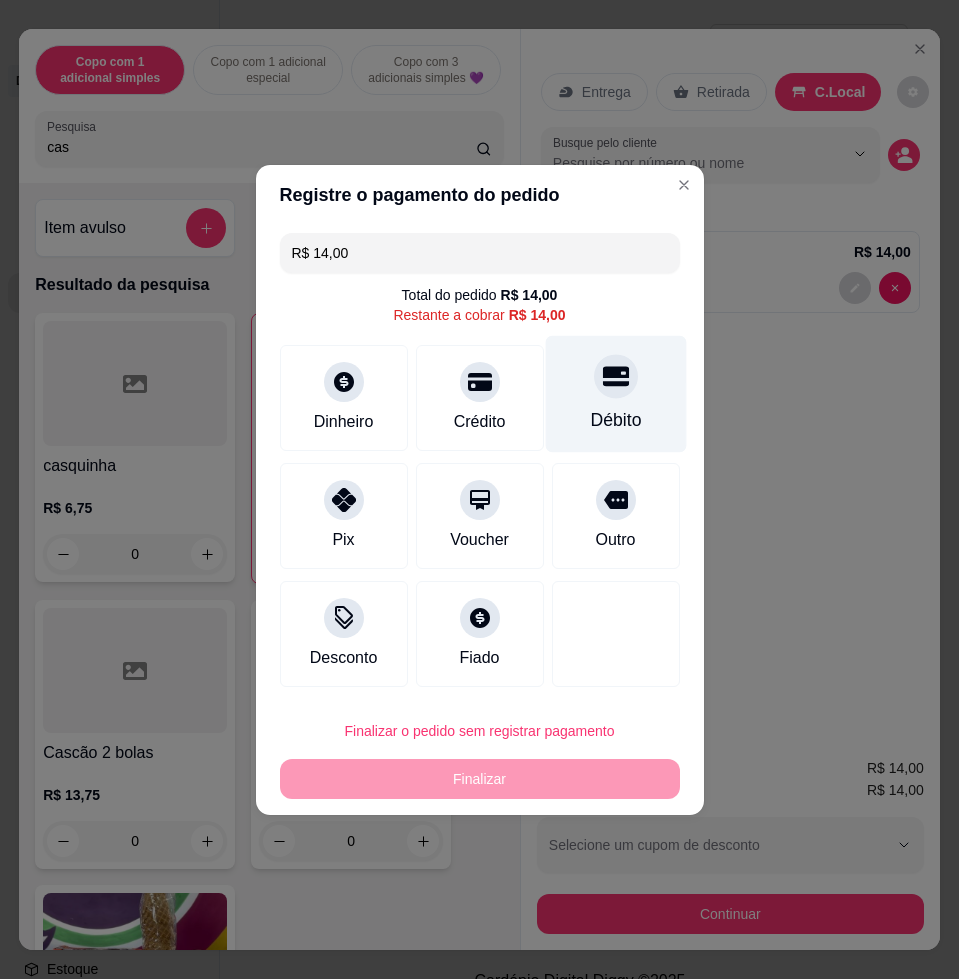 click at bounding box center [616, 376] 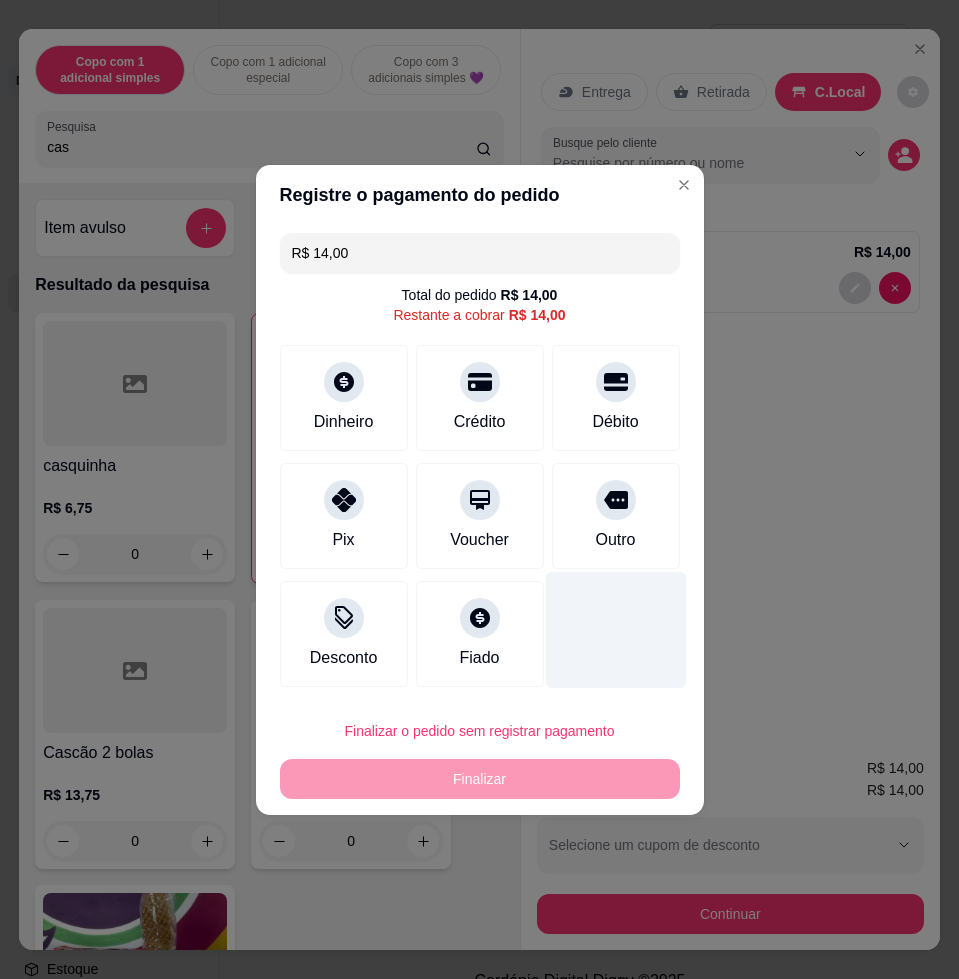 type on "R$ 0,00" 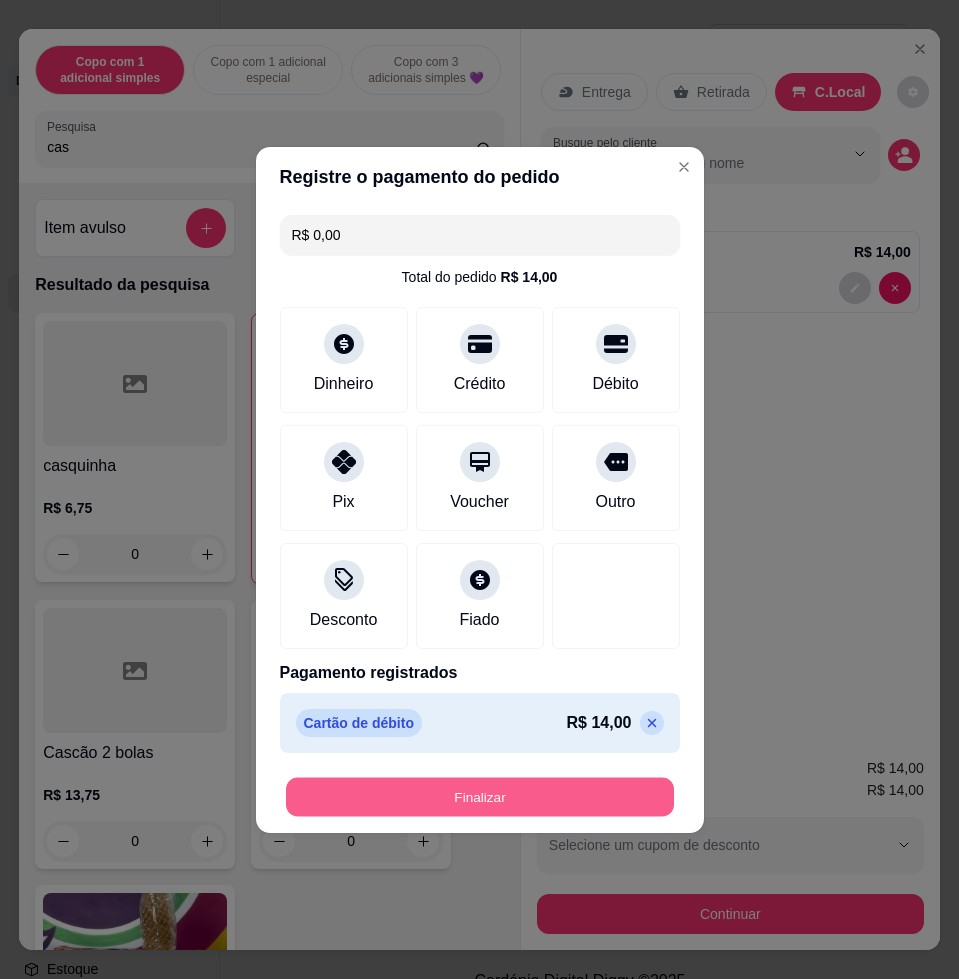 click on "Finalizar" at bounding box center [480, 796] 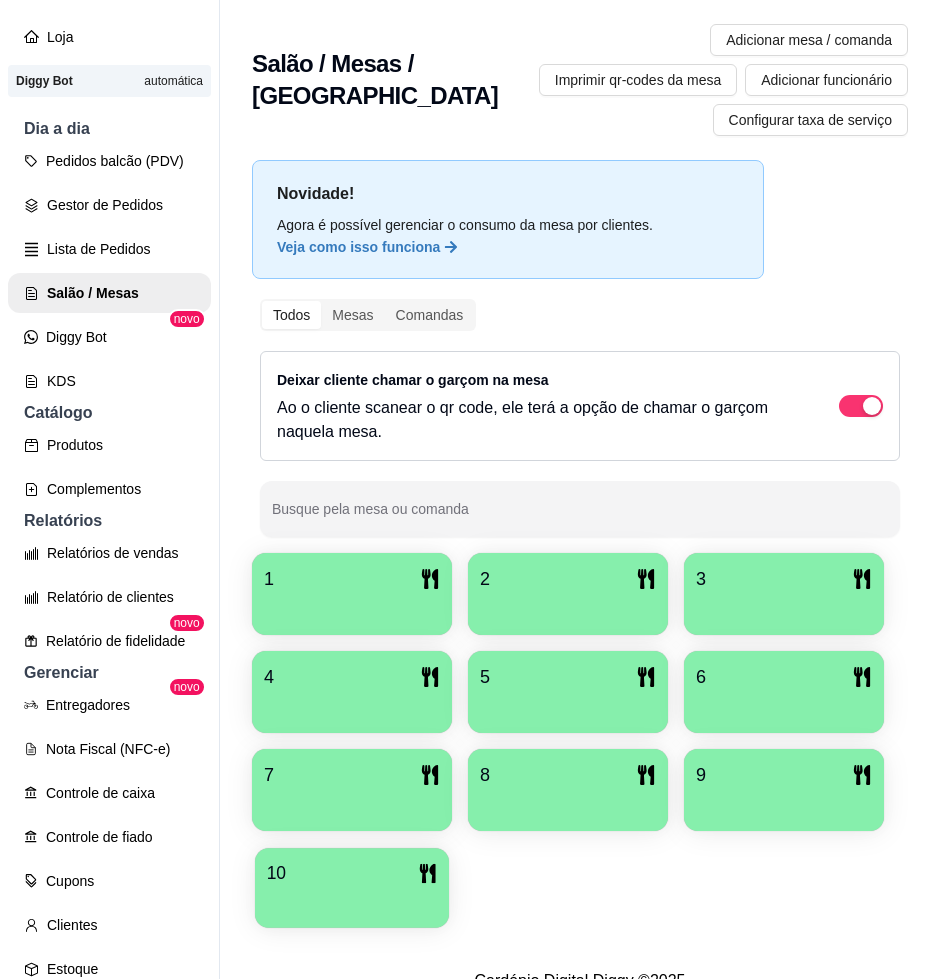 click at bounding box center (352, 901) 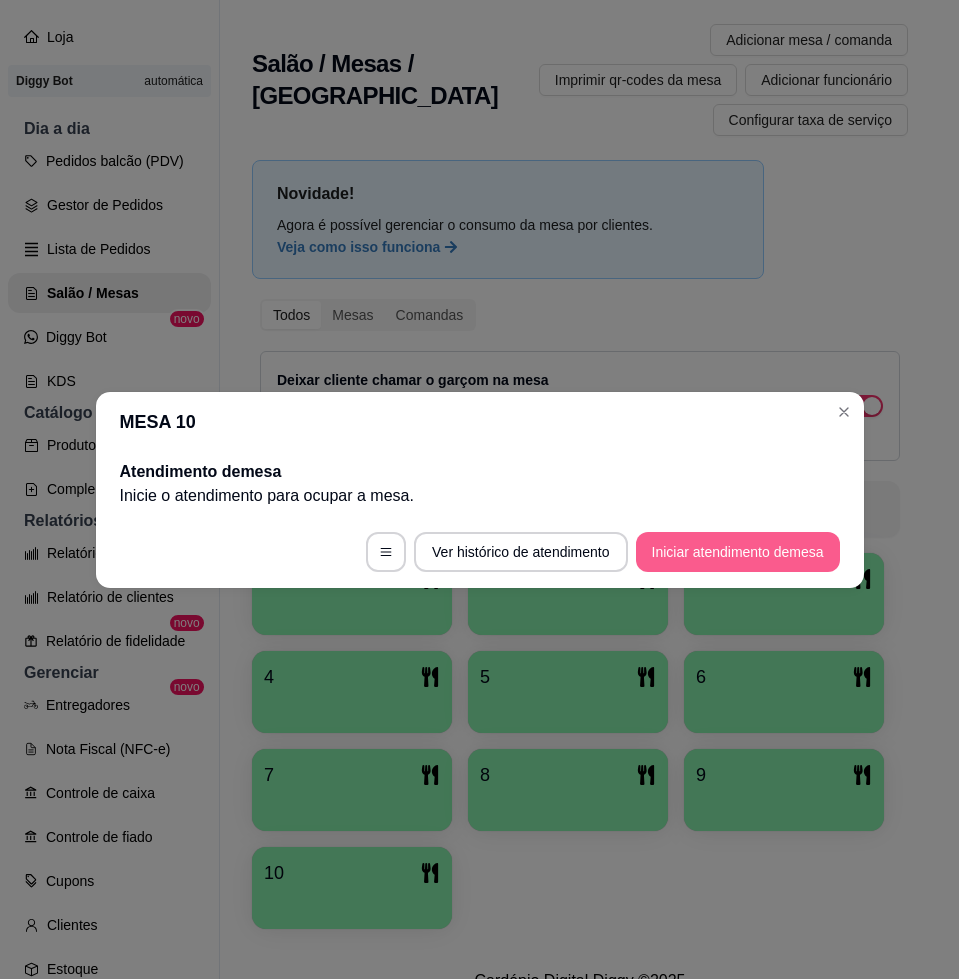 click on "Iniciar atendimento de  mesa" at bounding box center (738, 552) 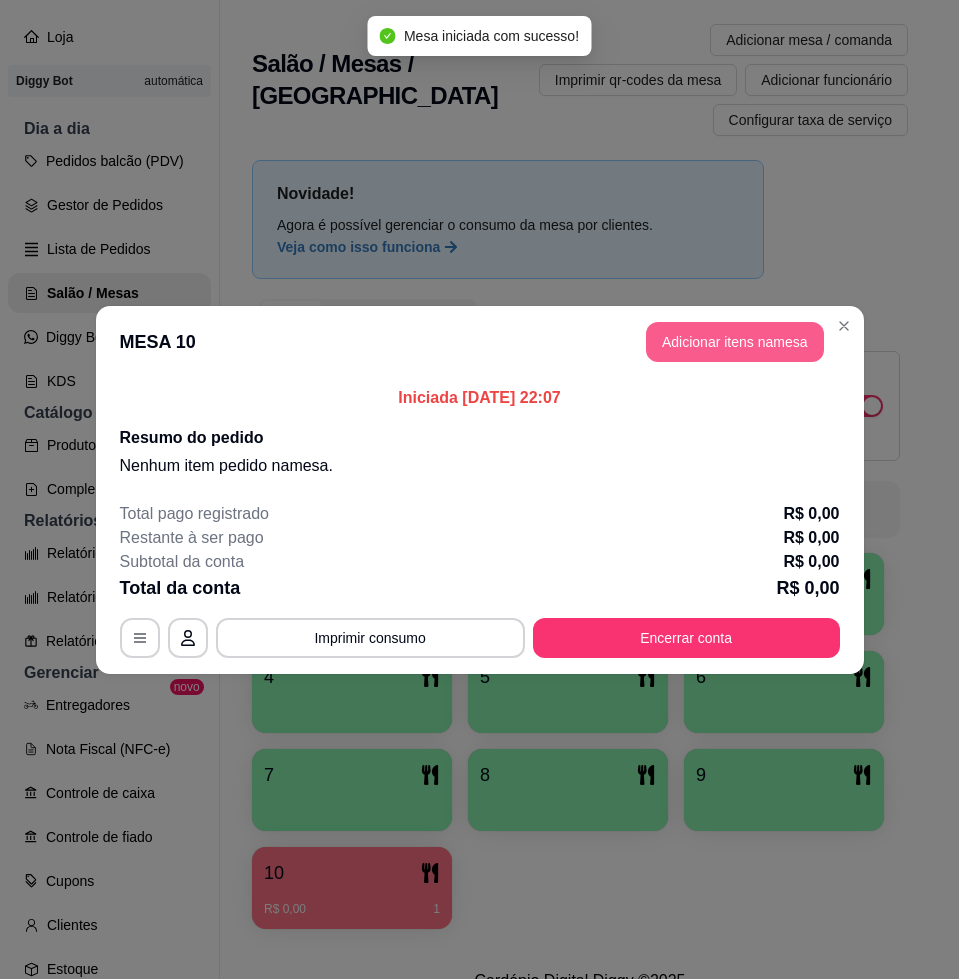 click on "Adicionar itens na  mesa" at bounding box center [735, 342] 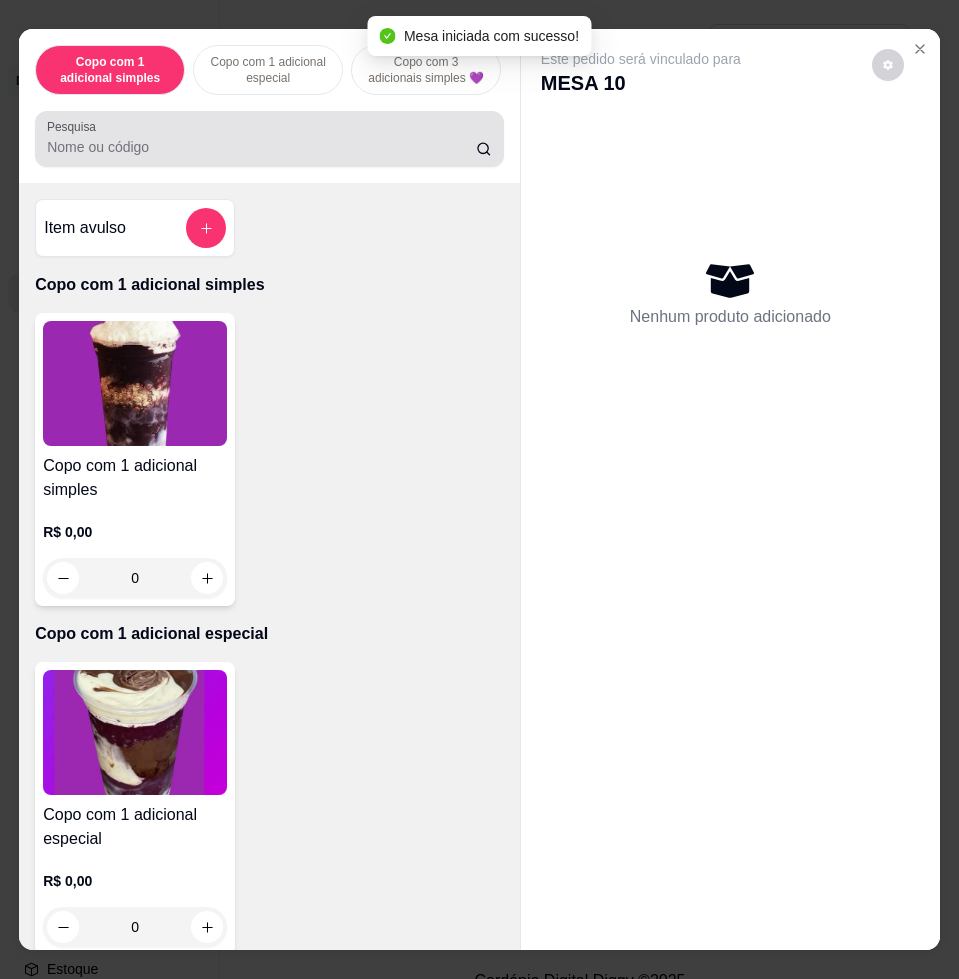 click at bounding box center [269, 139] 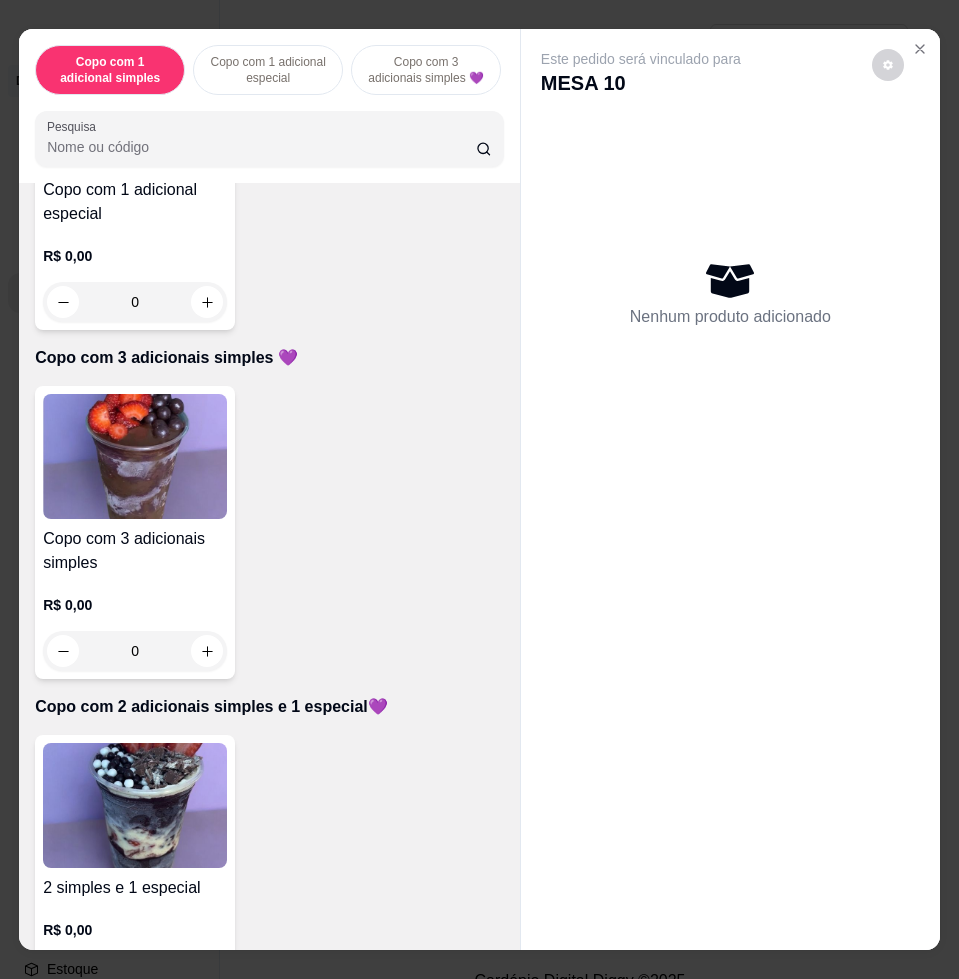 scroll, scrollTop: 1125, scrollLeft: 0, axis: vertical 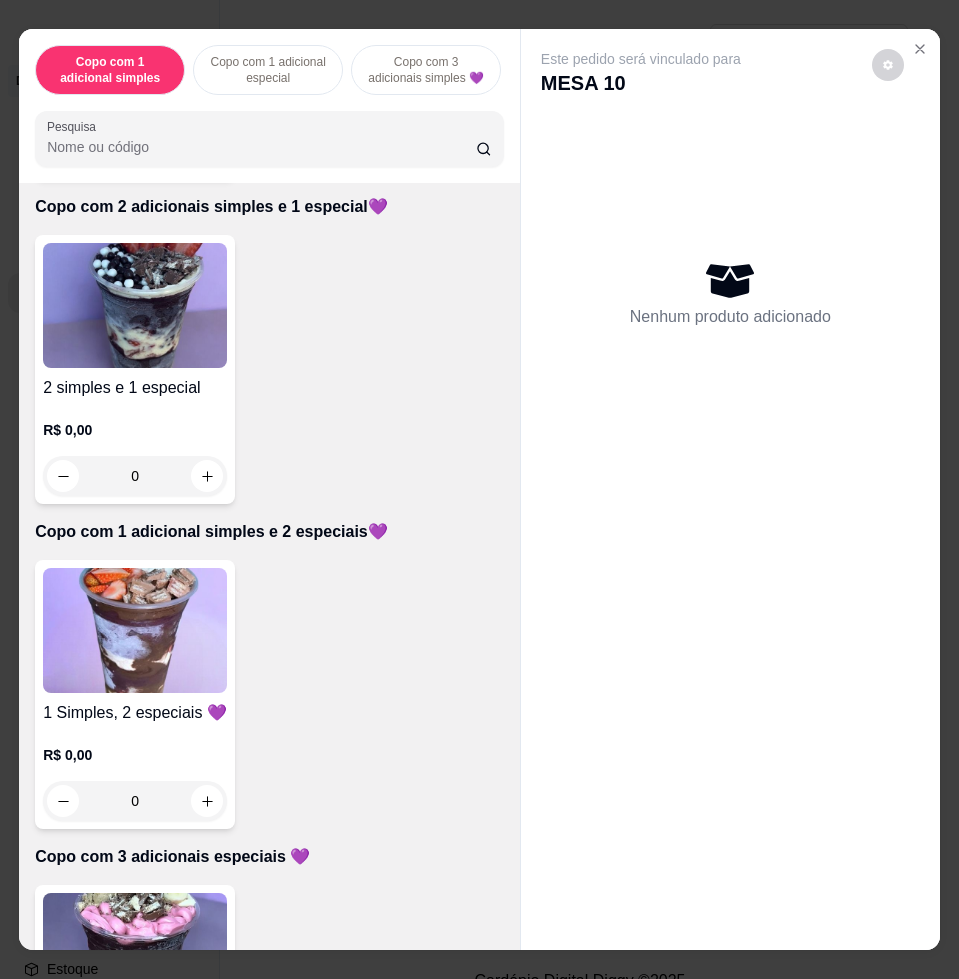 click at bounding box center [135, 630] 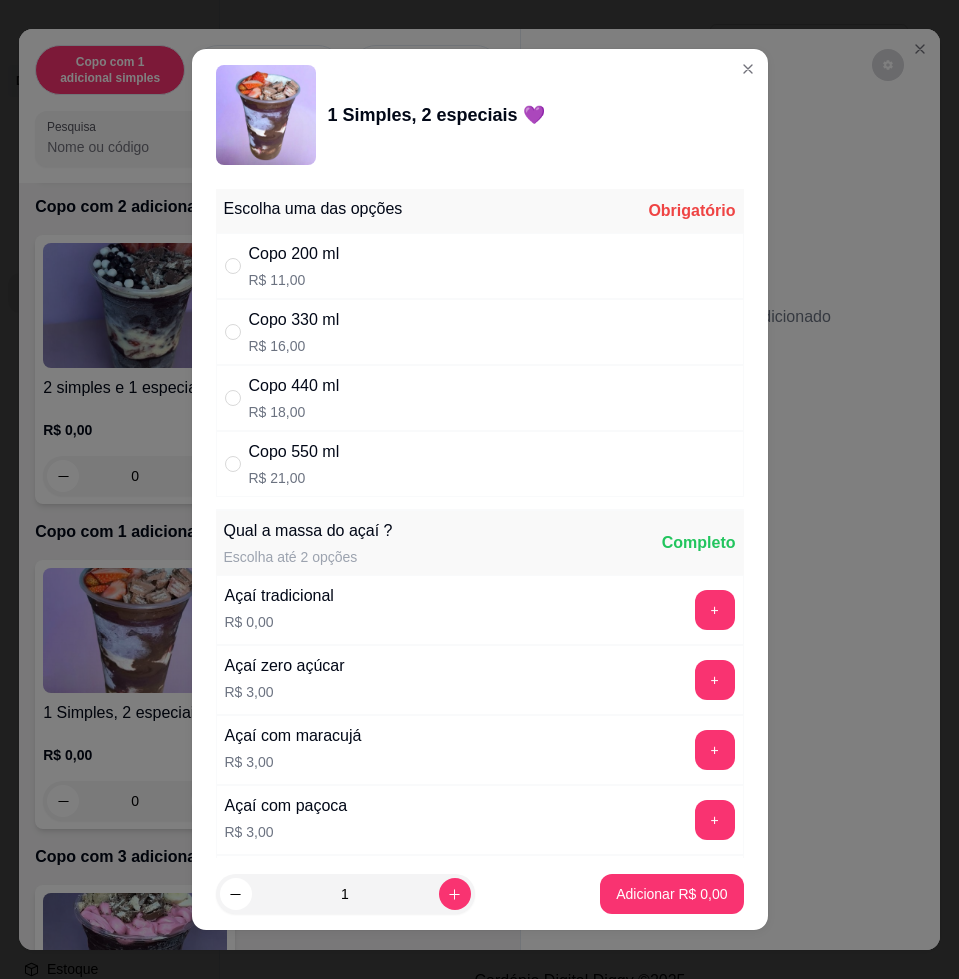 click on "Copo 440 ml  R$ 18,00" at bounding box center (480, 398) 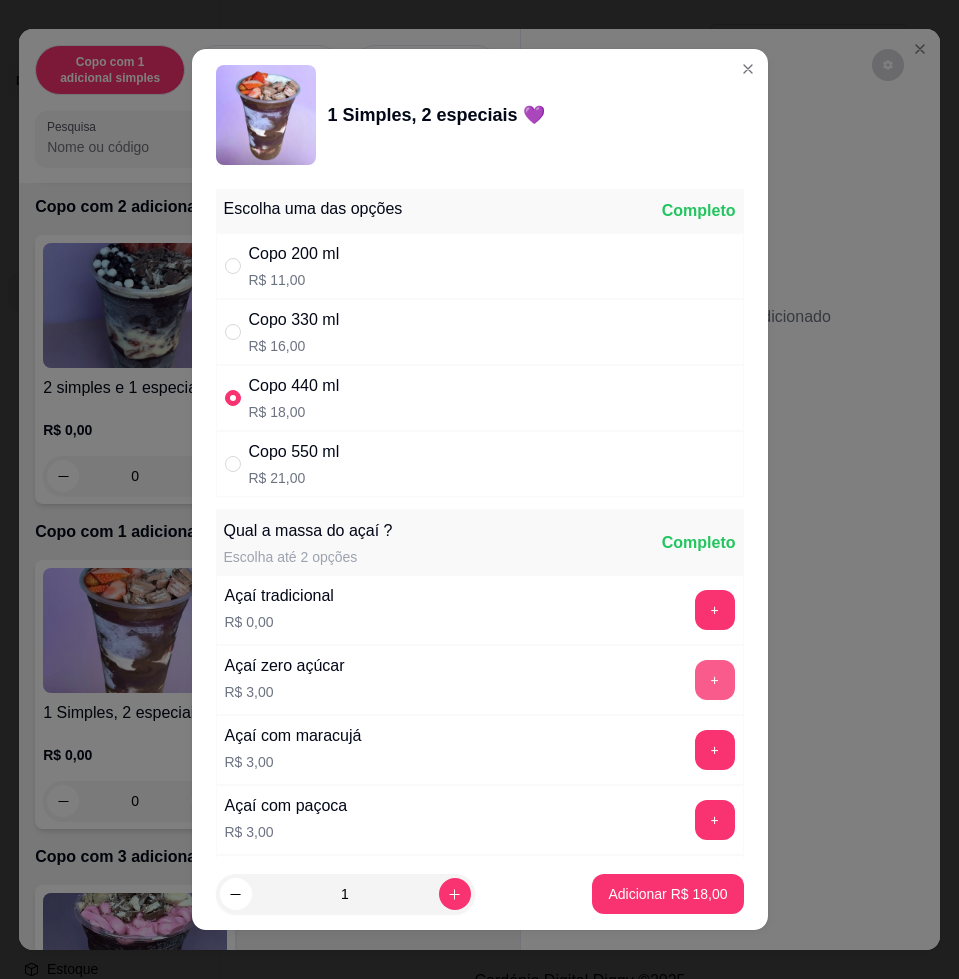 click on "+" at bounding box center [715, 680] 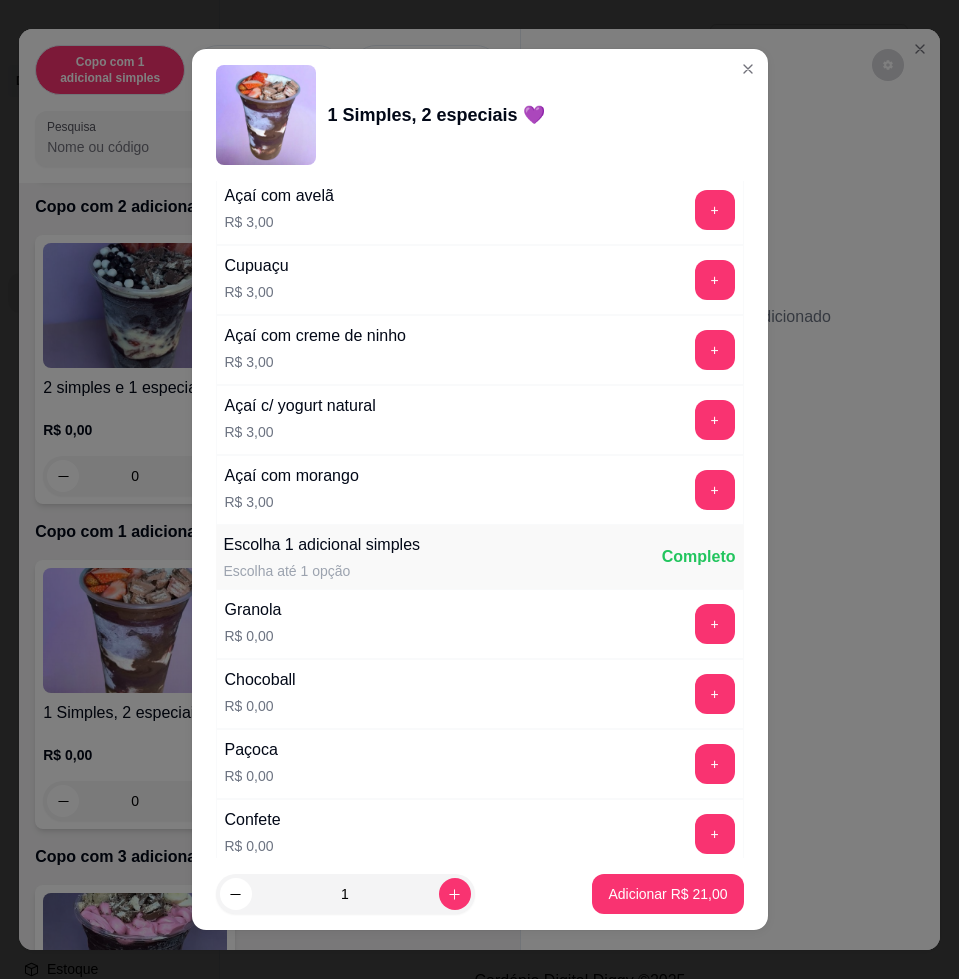 scroll, scrollTop: 1375, scrollLeft: 0, axis: vertical 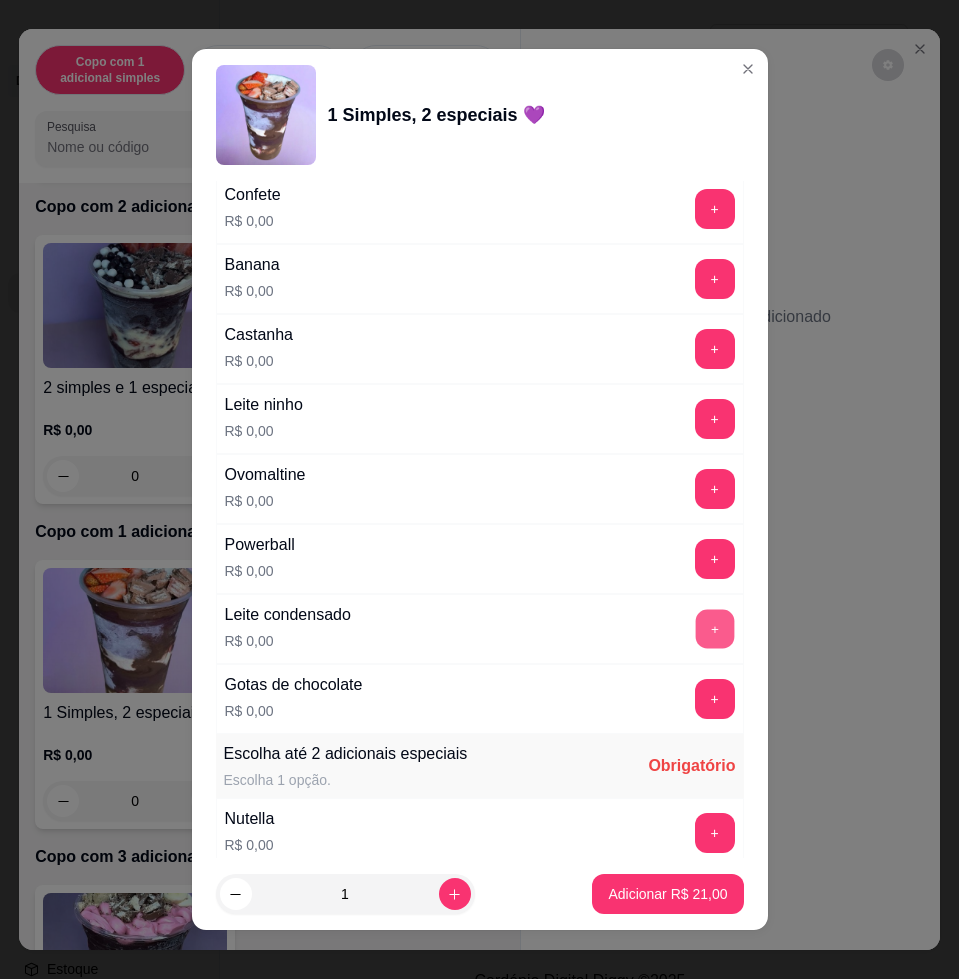 click on "+" at bounding box center (714, 629) 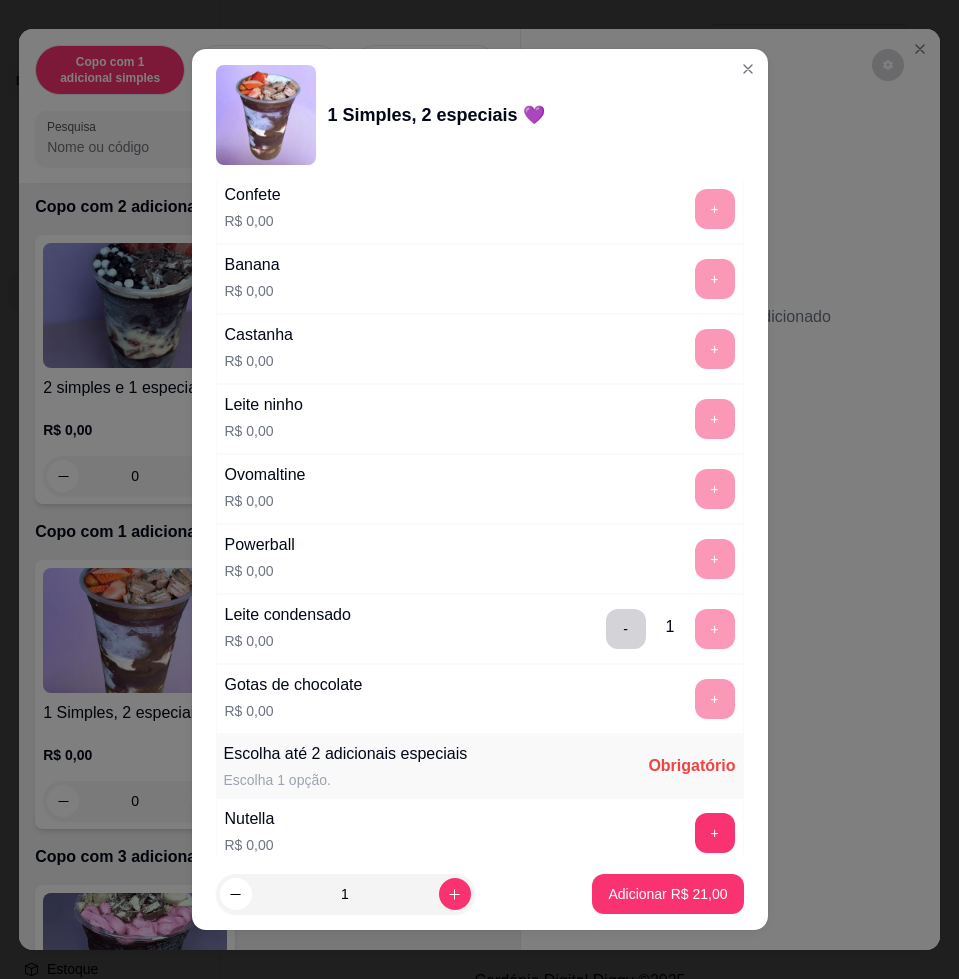 scroll, scrollTop: 1750, scrollLeft: 0, axis: vertical 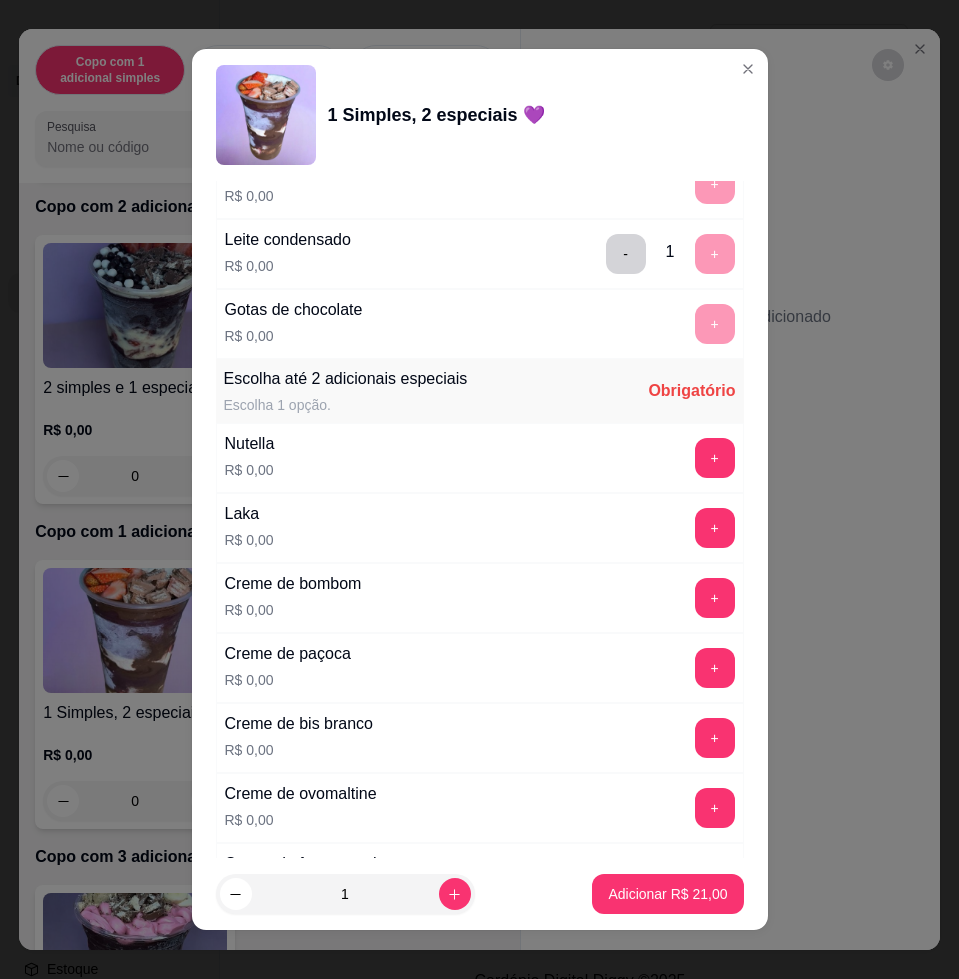 click on "Nutella R$ 0,00 +" at bounding box center [480, 458] 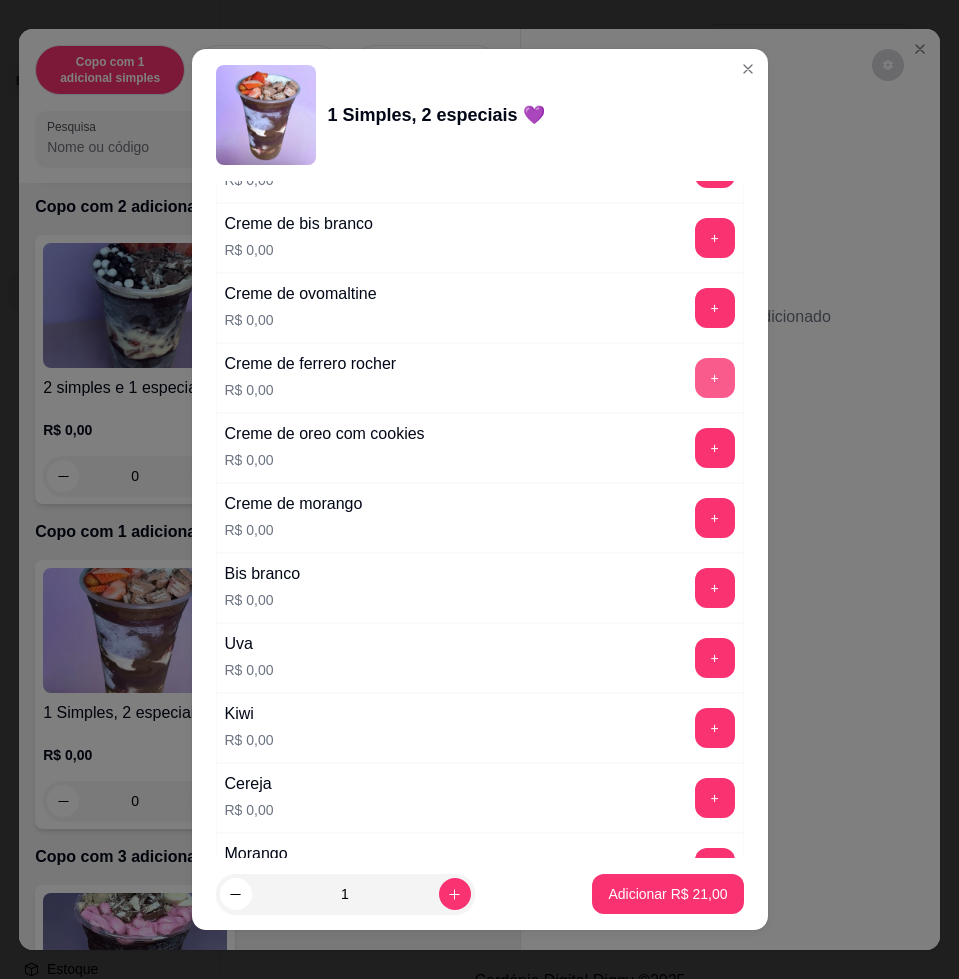 scroll, scrollTop: 2625, scrollLeft: 0, axis: vertical 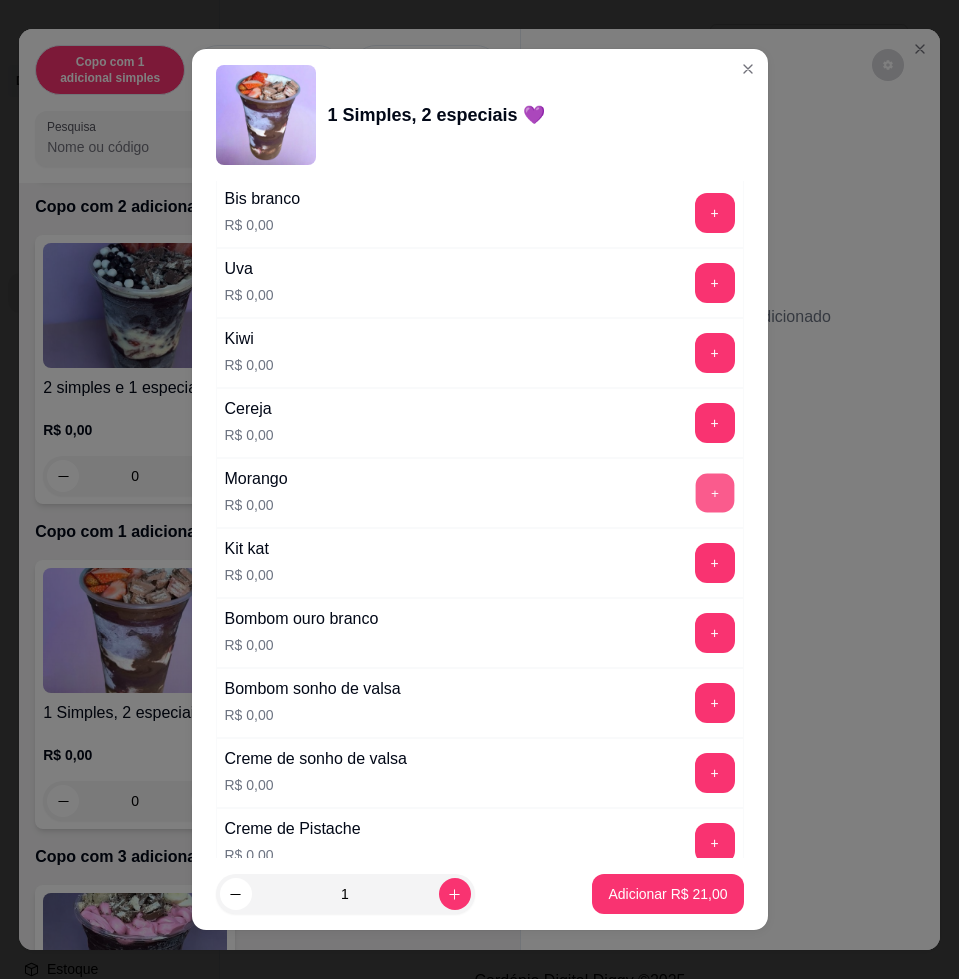 click on "+" at bounding box center [714, 493] 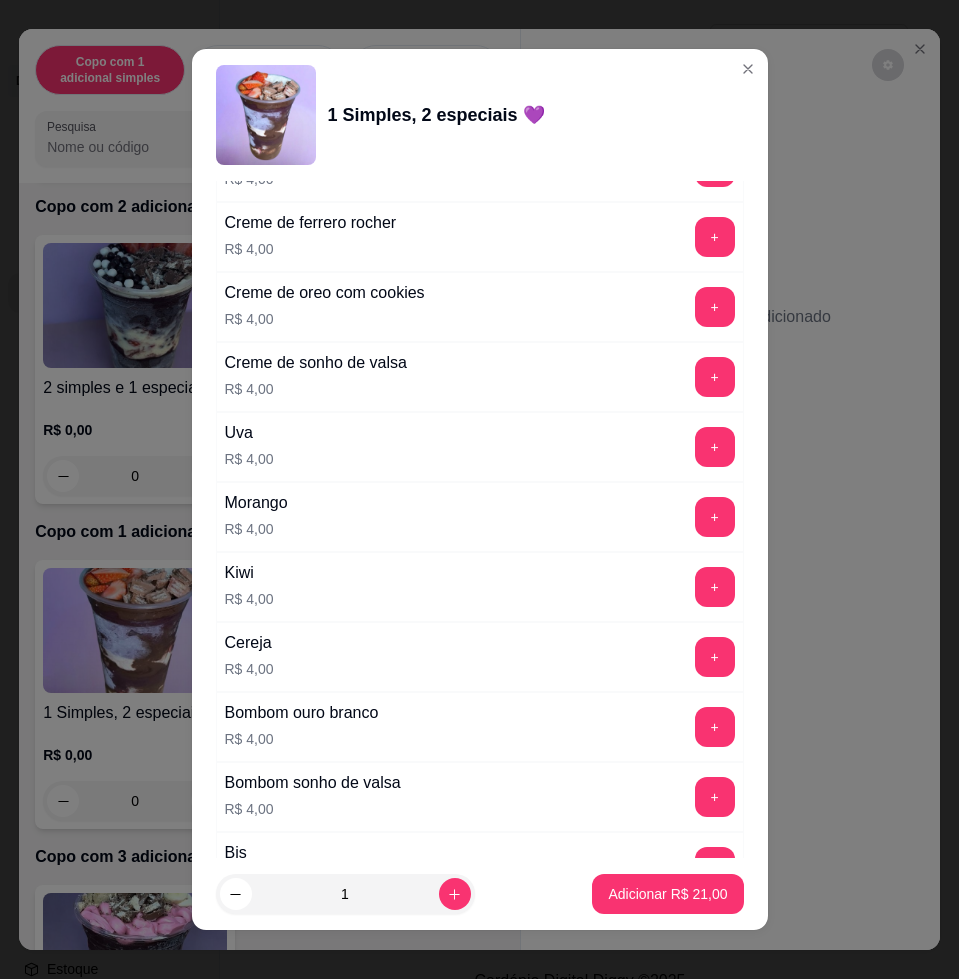 scroll, scrollTop: 4959, scrollLeft: 0, axis: vertical 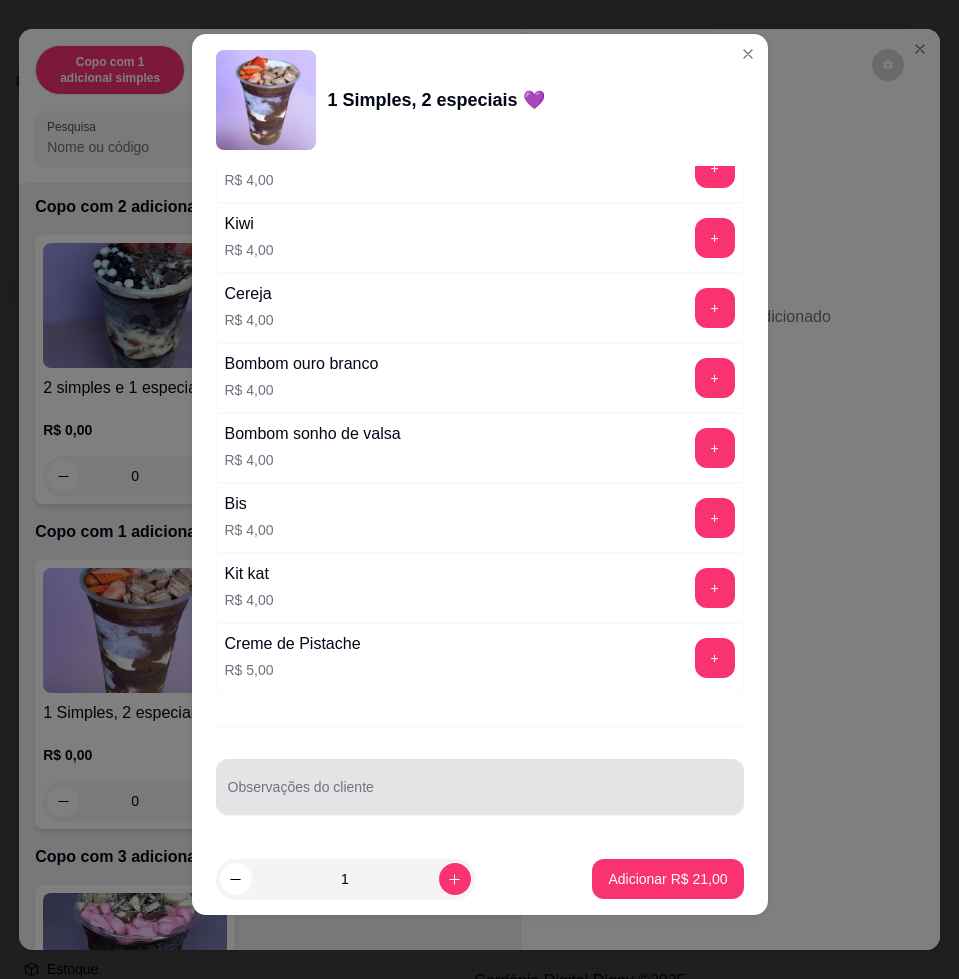 click at bounding box center [480, 787] 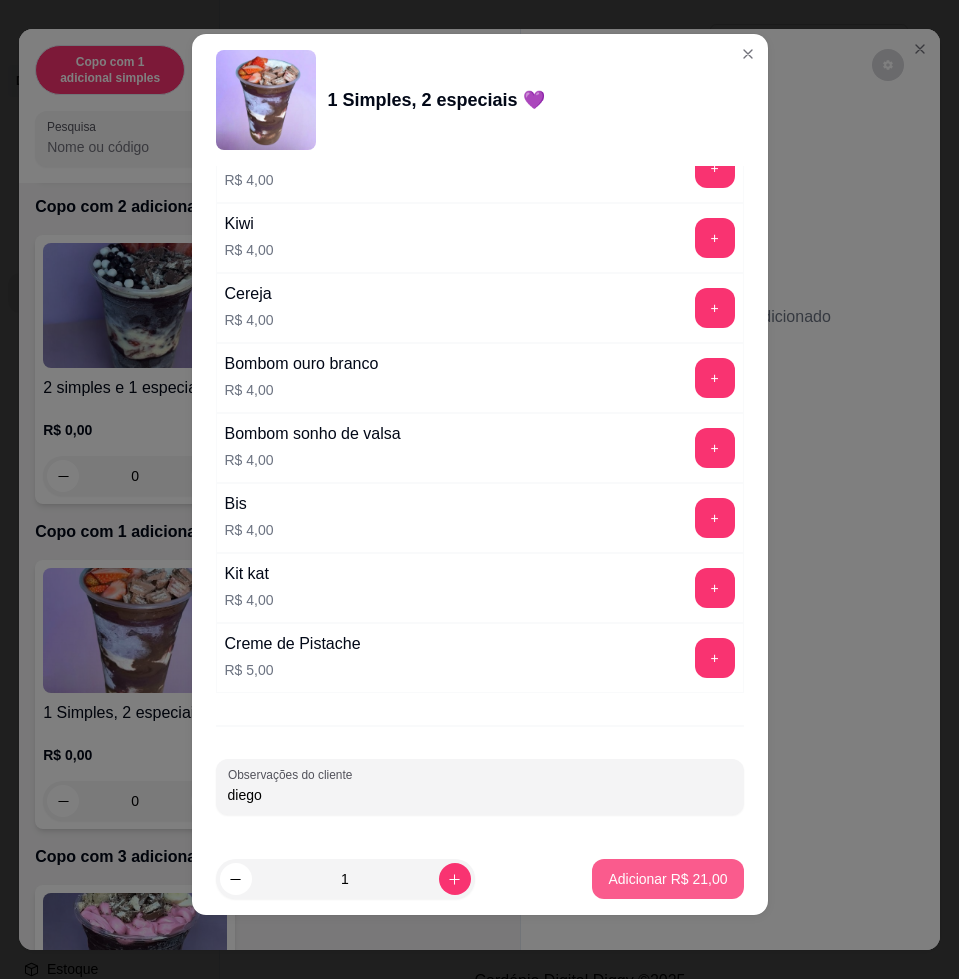 type on "diego" 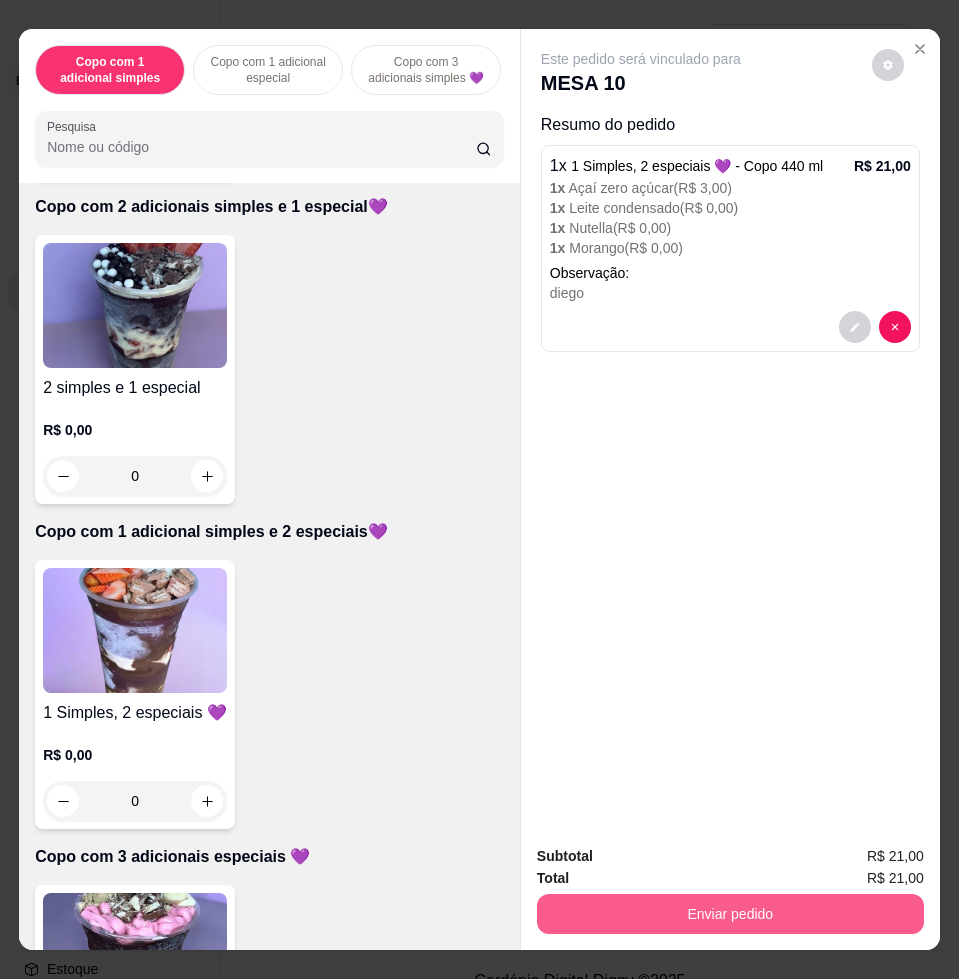 click on "Enviar pedido" at bounding box center [730, 914] 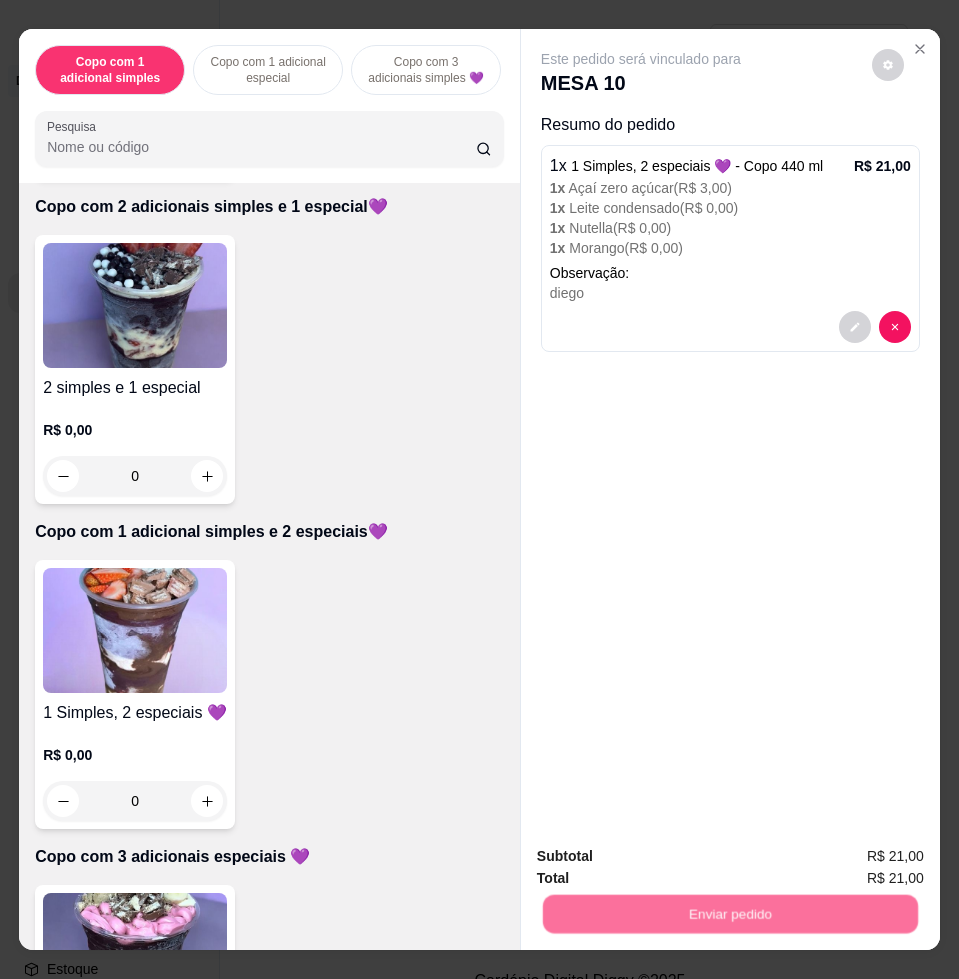 click on "Não registrar e enviar pedido" at bounding box center [662, 854] 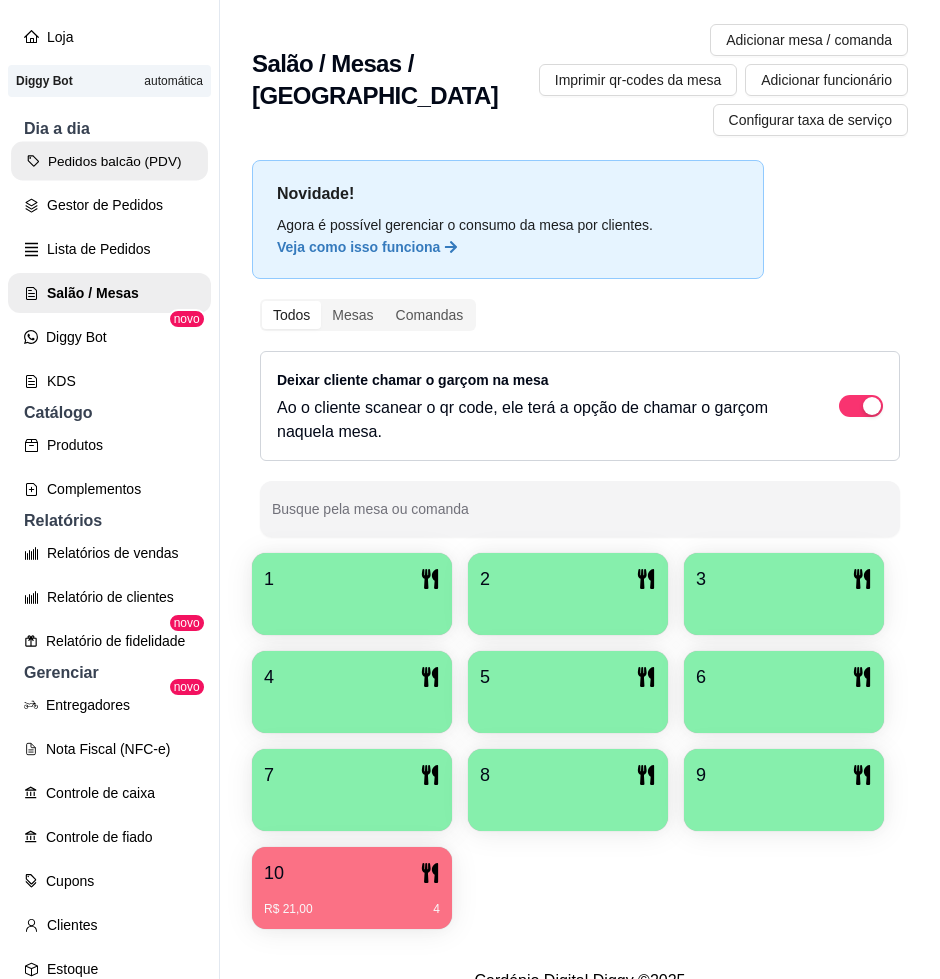click on "Pedidos balcão (PDV)" at bounding box center [109, 161] 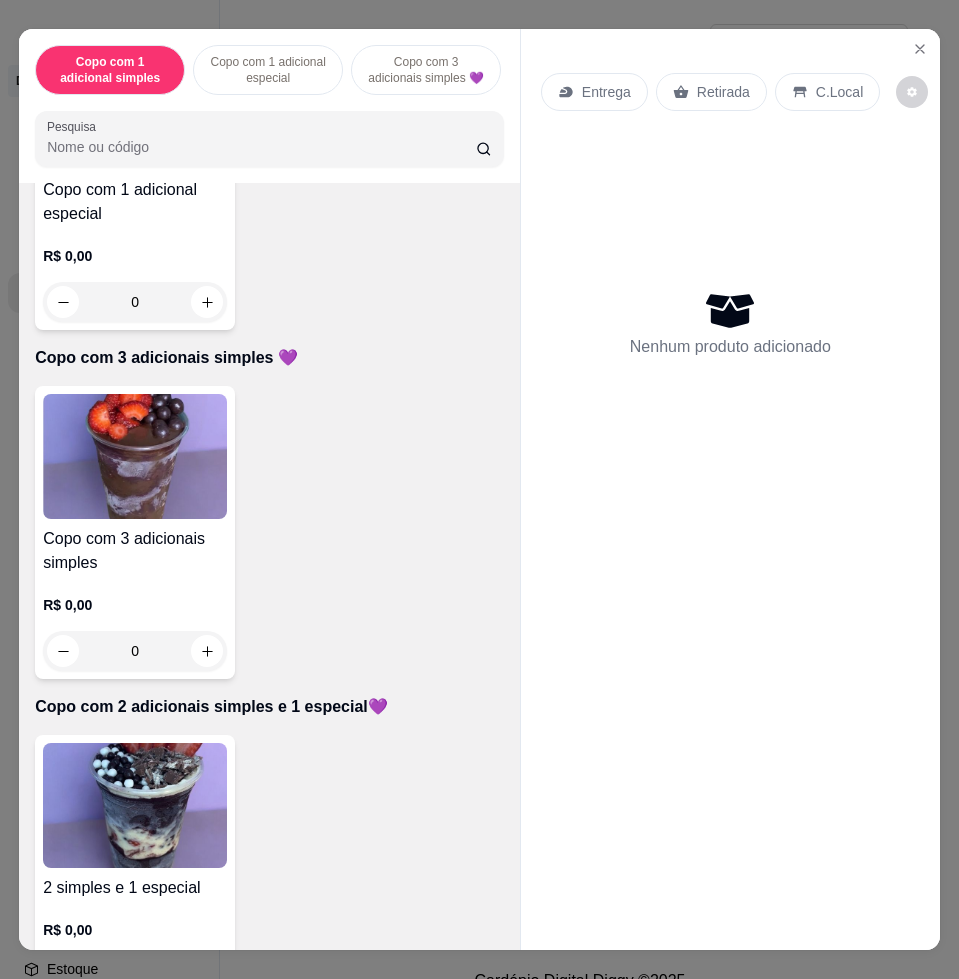 scroll, scrollTop: 875, scrollLeft: 0, axis: vertical 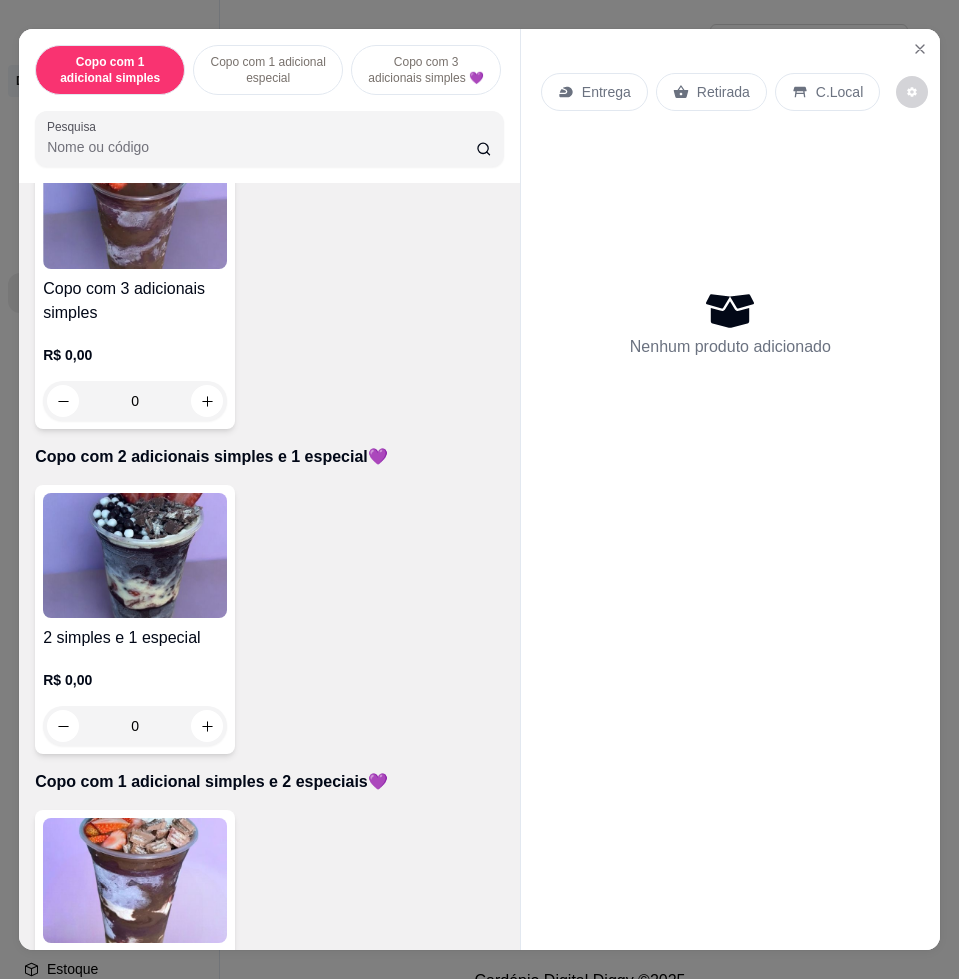 click at bounding box center (135, 555) 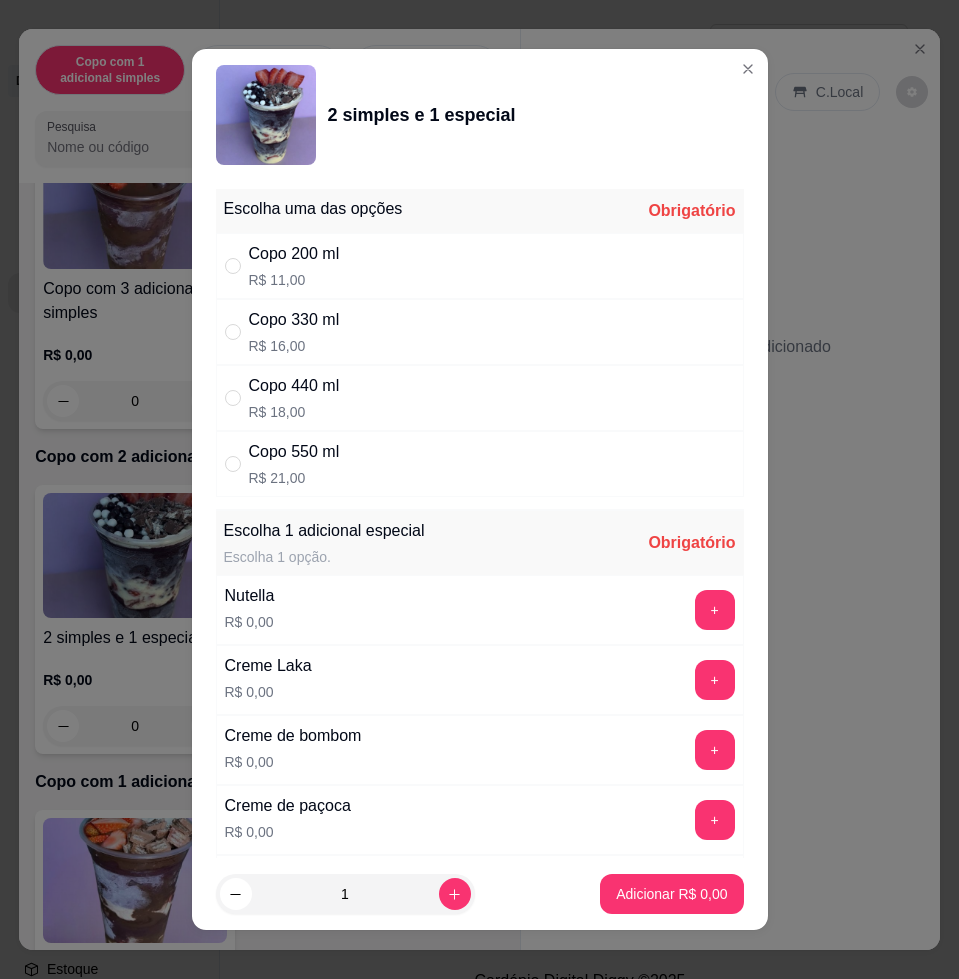 click on "Copo 440 ml  R$ 18,00" at bounding box center (480, 398) 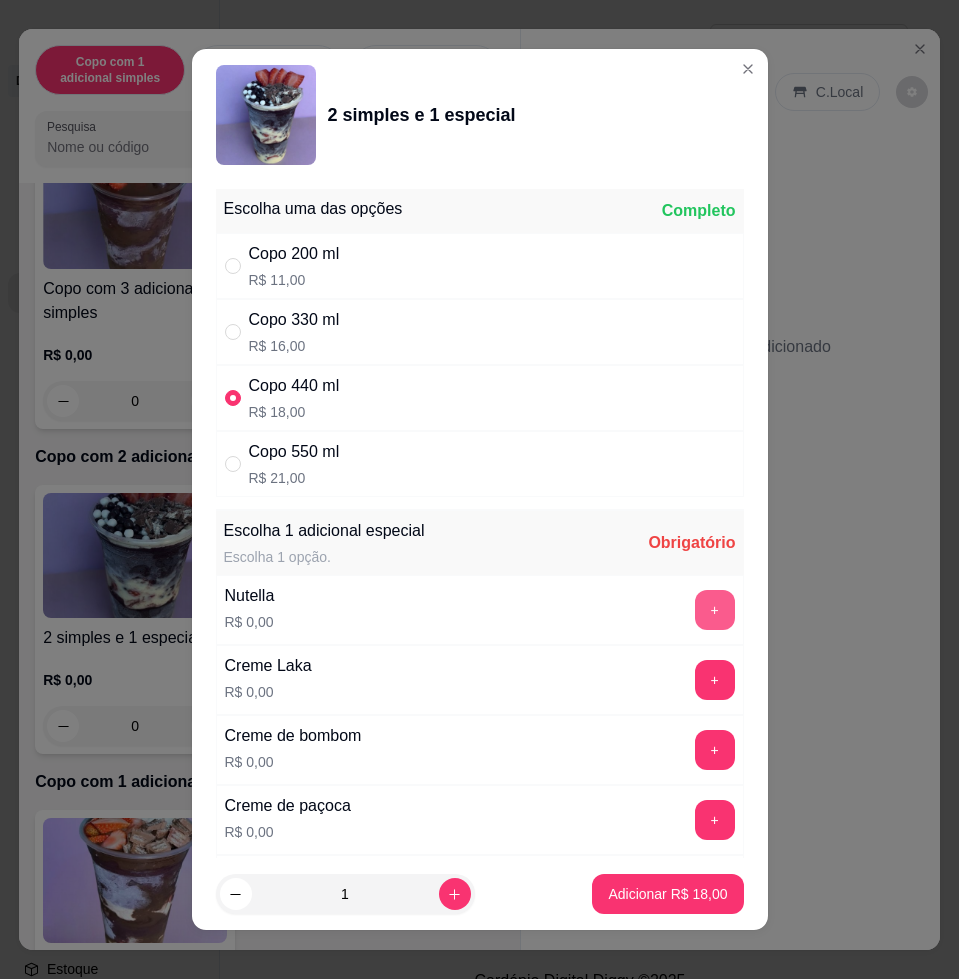 click on "+" at bounding box center (715, 610) 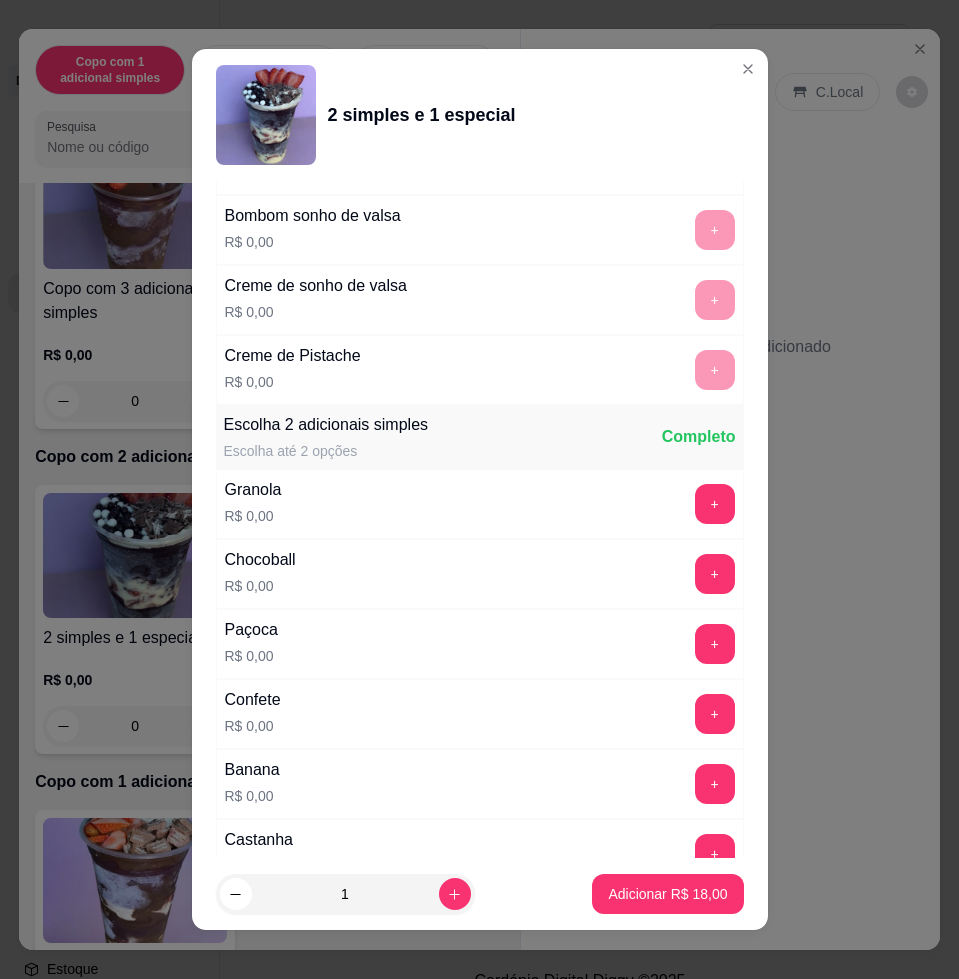 scroll, scrollTop: 1625, scrollLeft: 0, axis: vertical 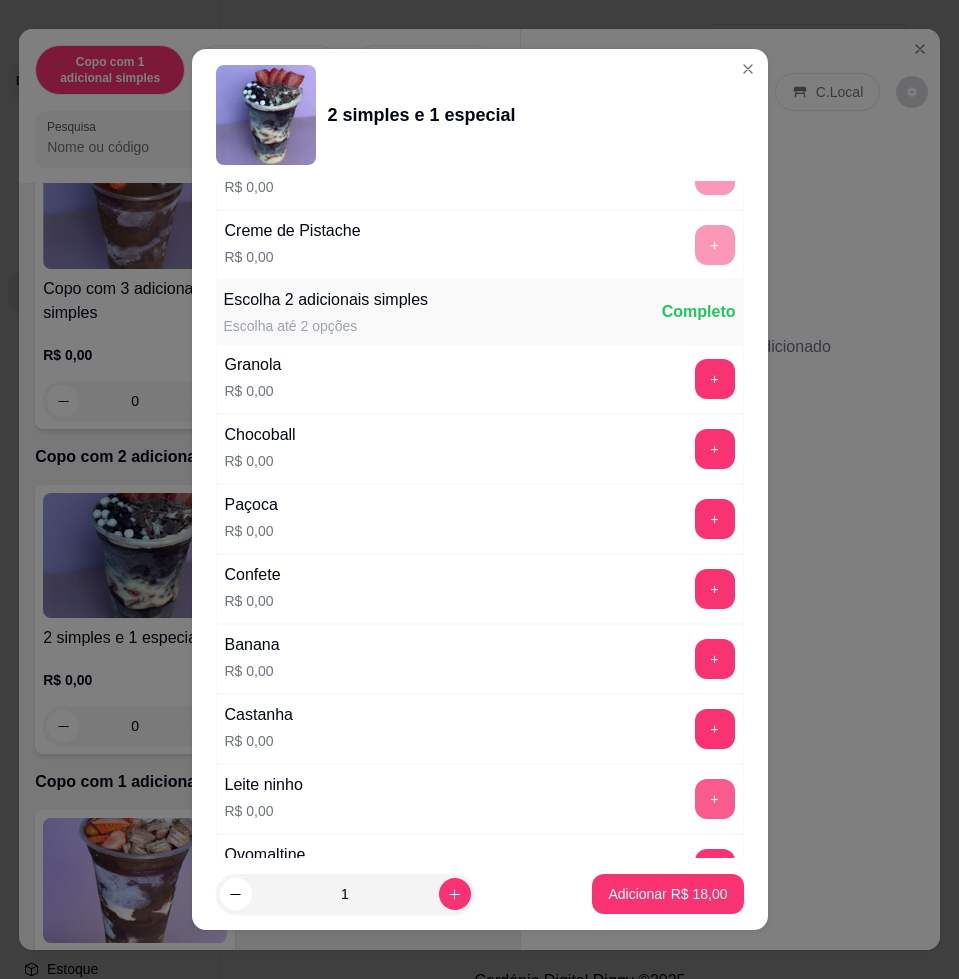 click on "+" at bounding box center [715, 799] 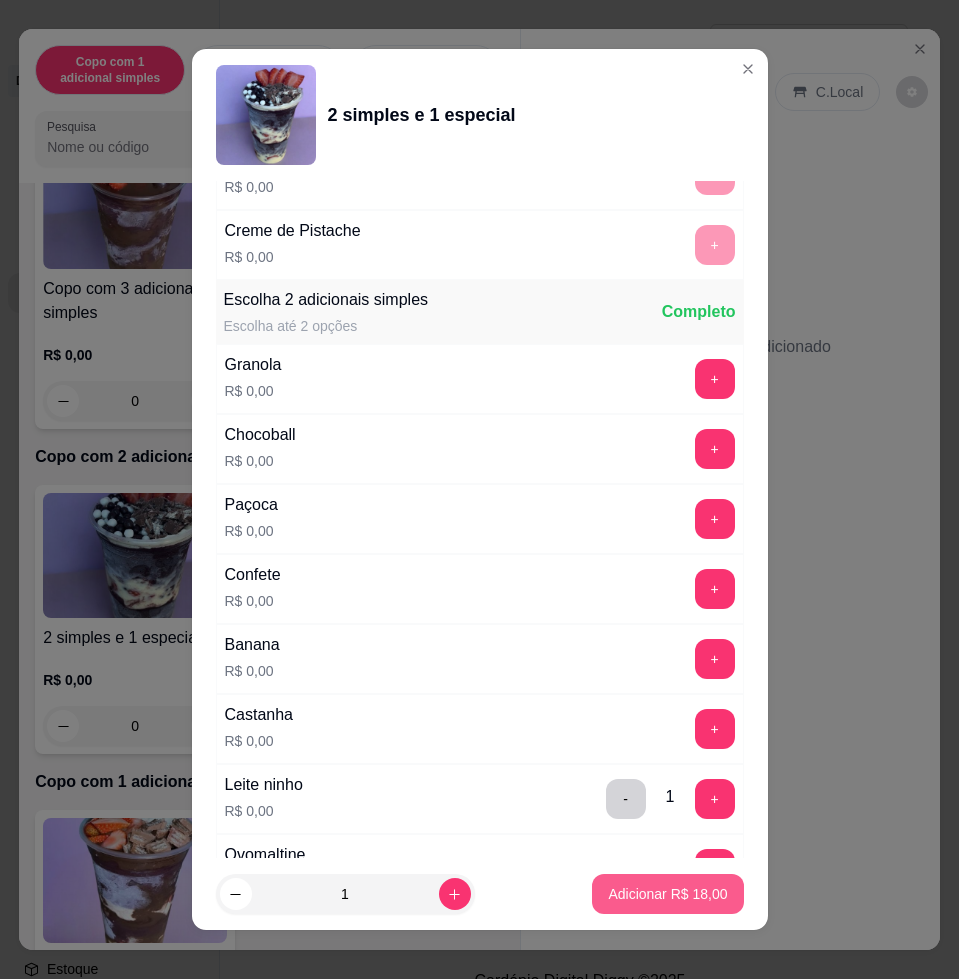 click on "Adicionar   R$ 18,00" at bounding box center [667, 894] 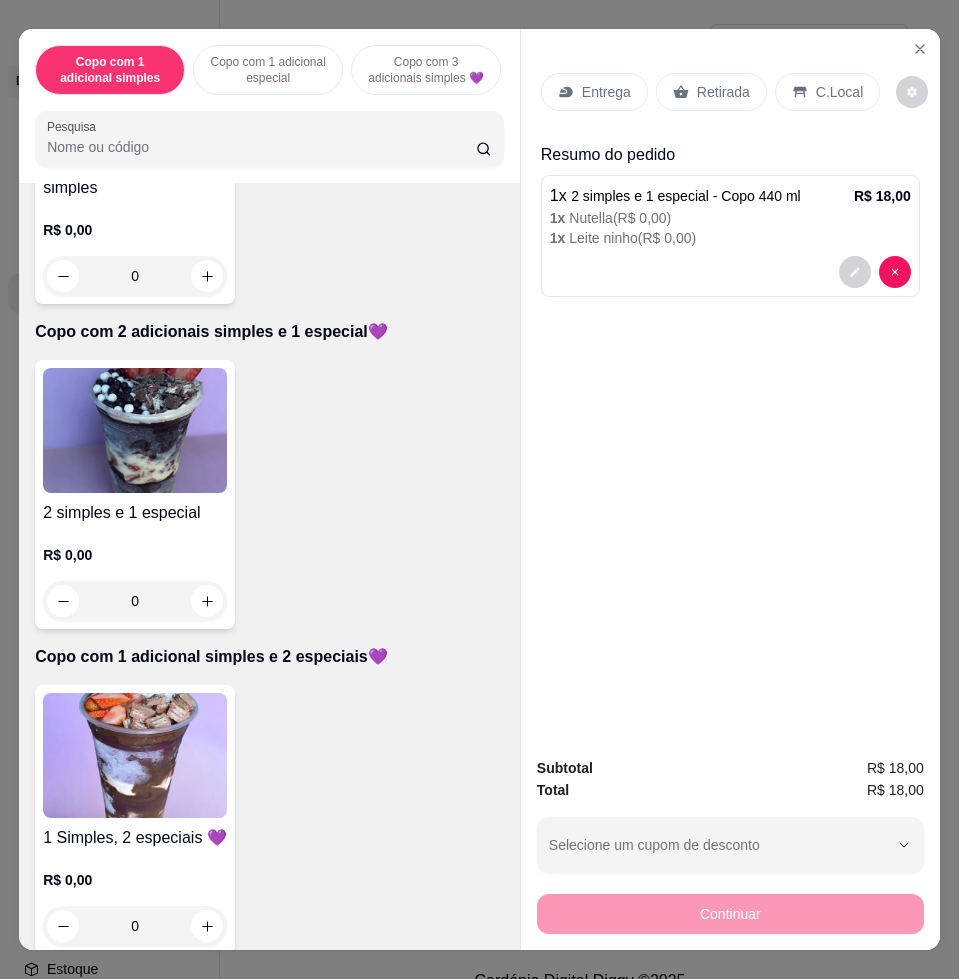 scroll, scrollTop: 1125, scrollLeft: 0, axis: vertical 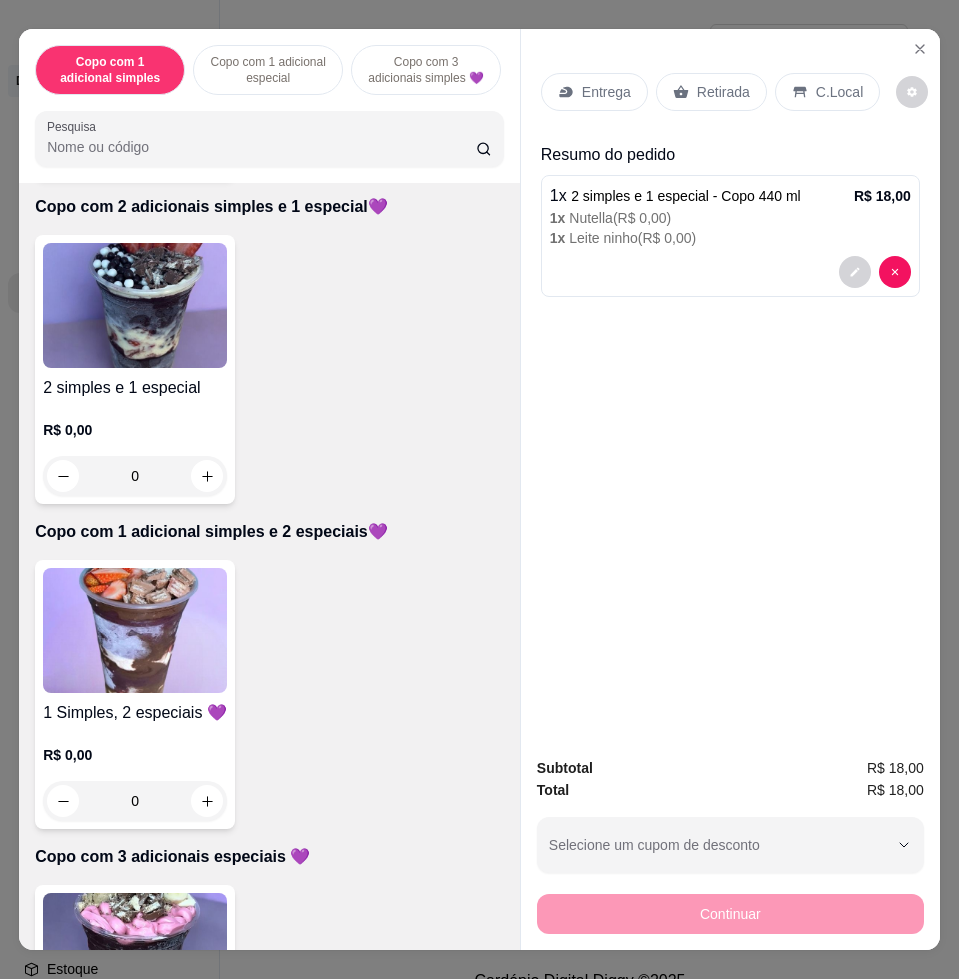 click at bounding box center [135, 630] 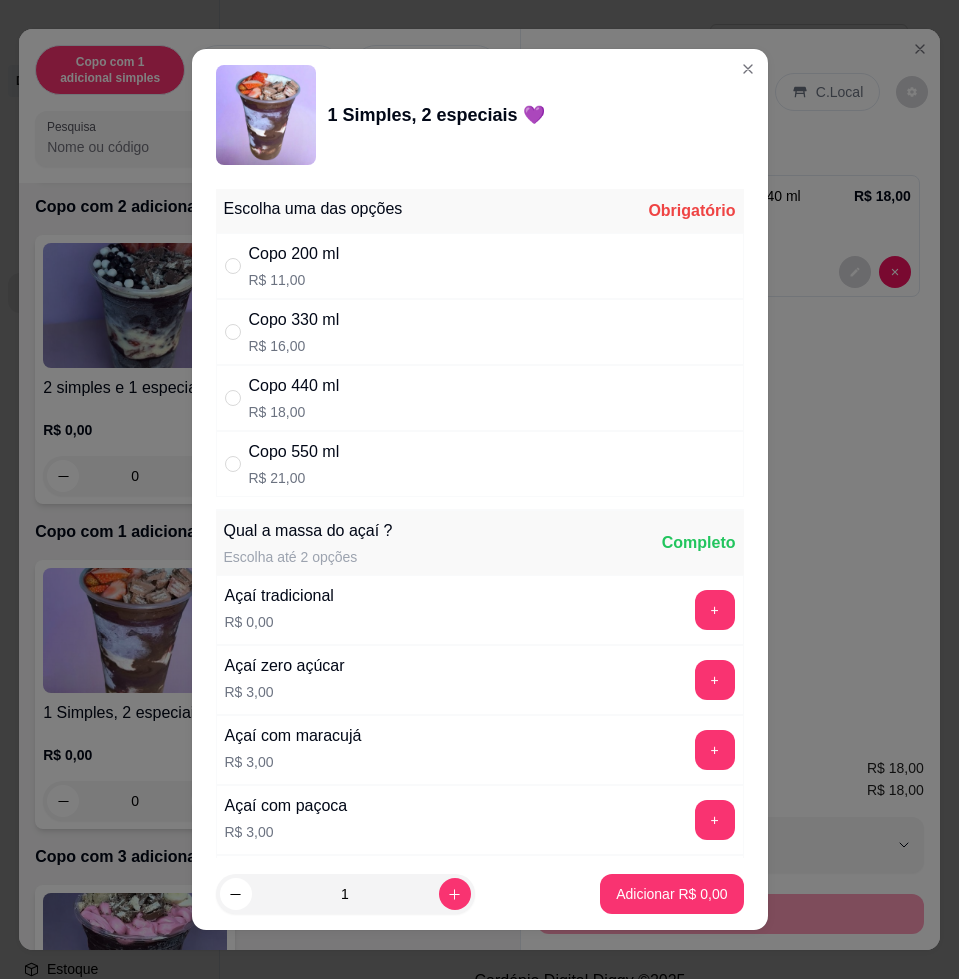 click on "Copo 440 ml  R$ 18,00" at bounding box center (480, 398) 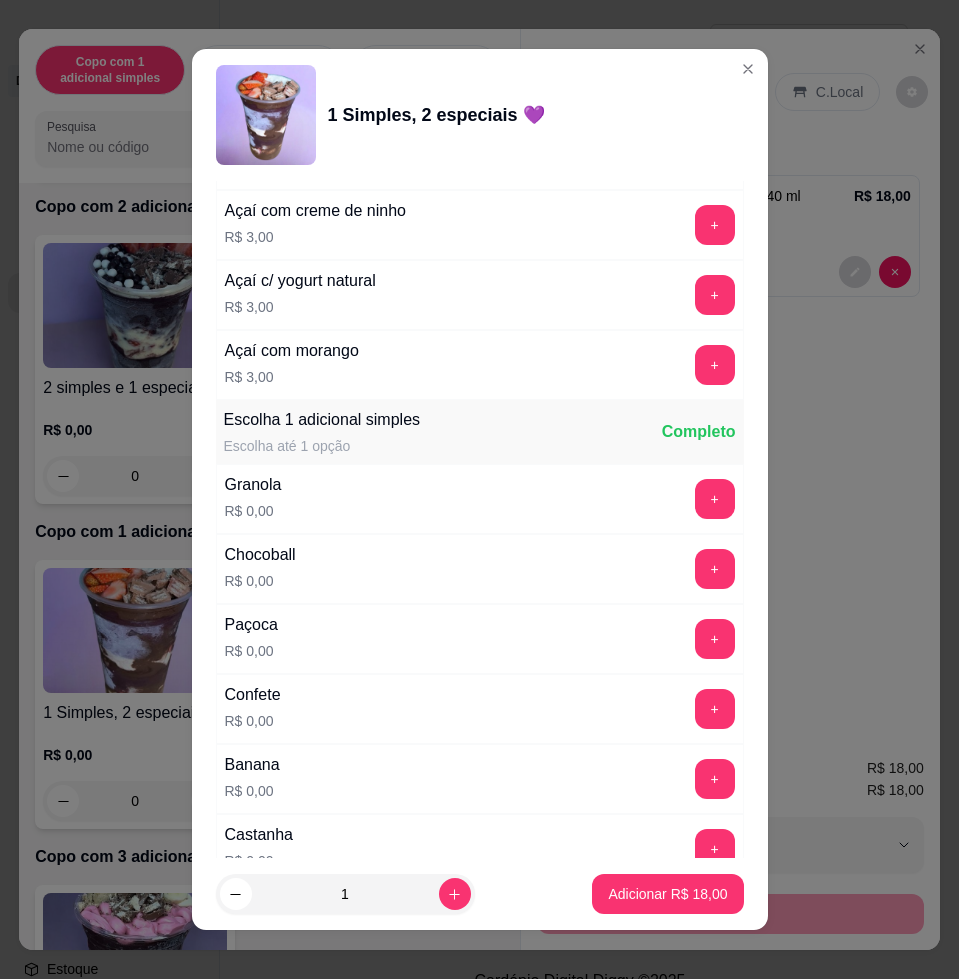scroll, scrollTop: 1250, scrollLeft: 0, axis: vertical 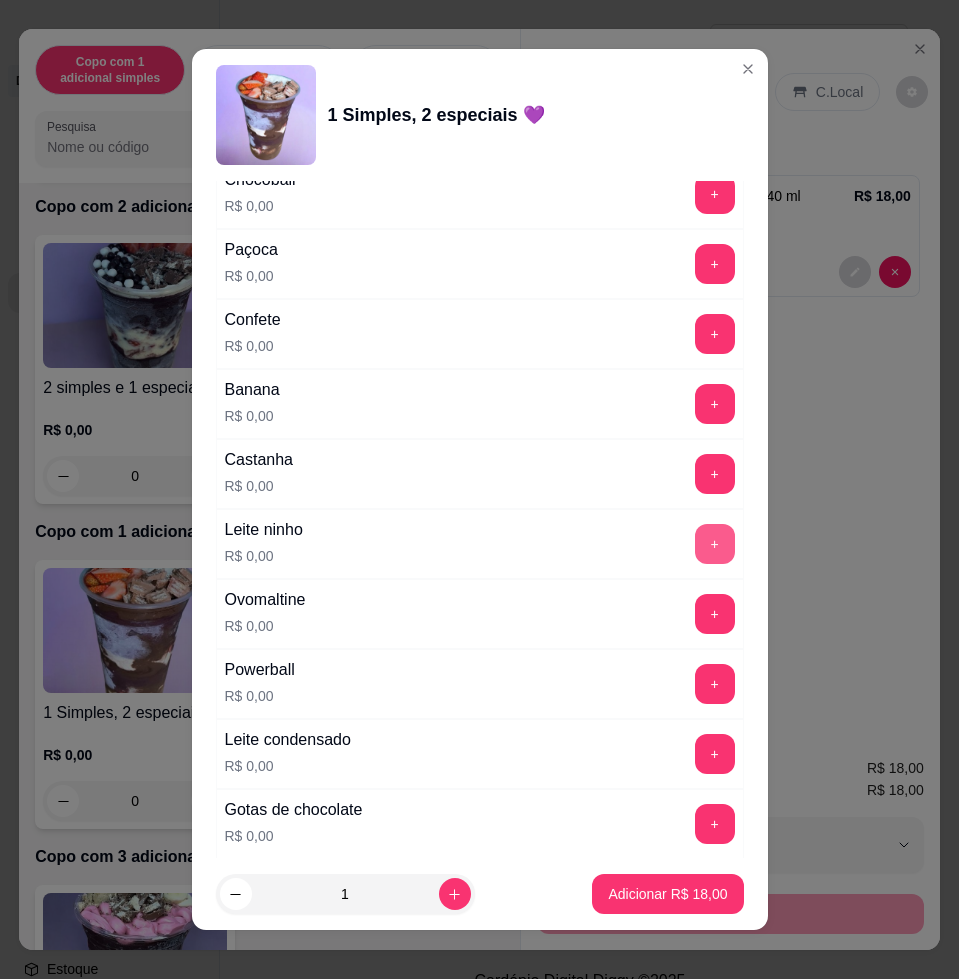 click on "+" at bounding box center [715, 544] 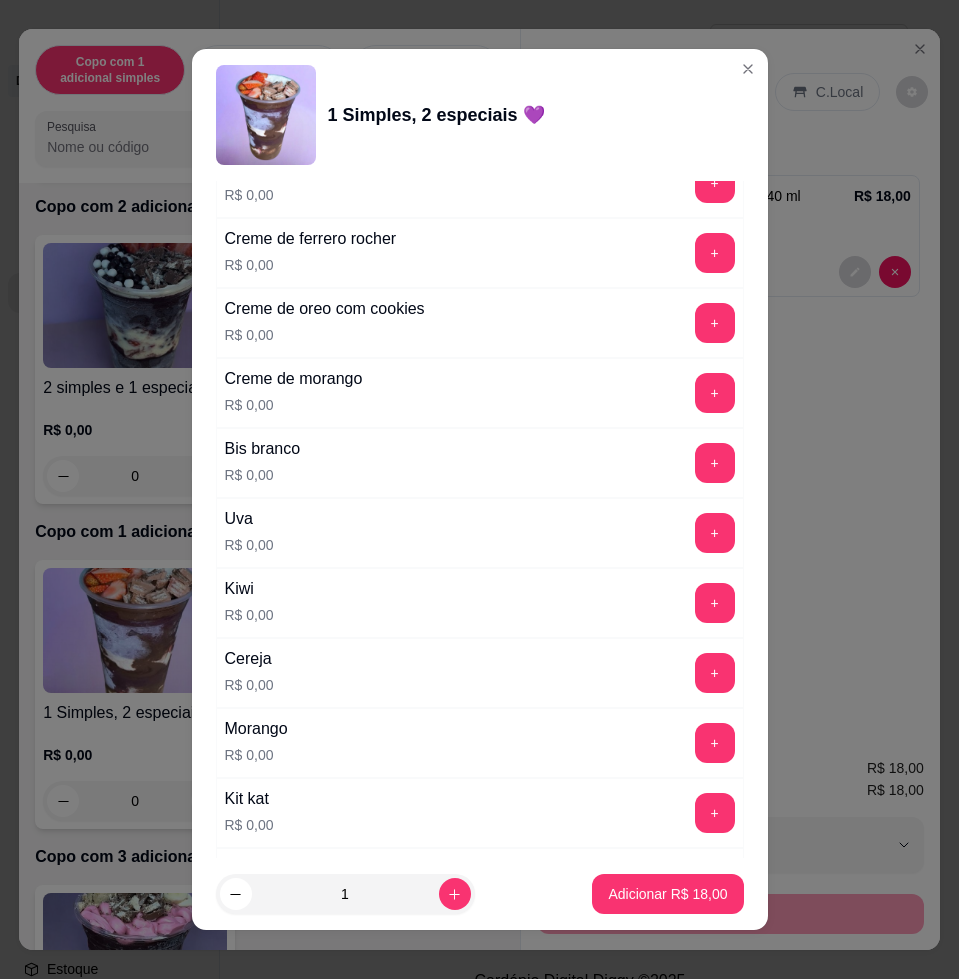 scroll, scrollTop: 2500, scrollLeft: 0, axis: vertical 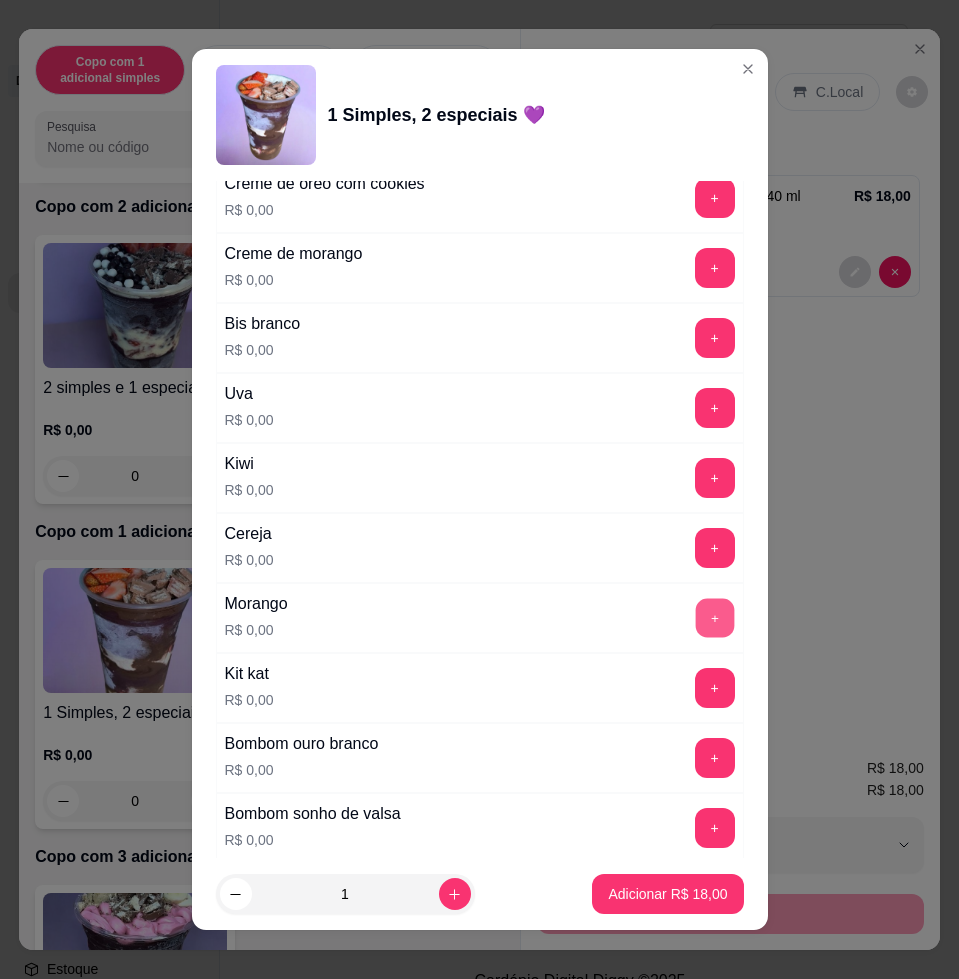 click on "+" at bounding box center (714, 618) 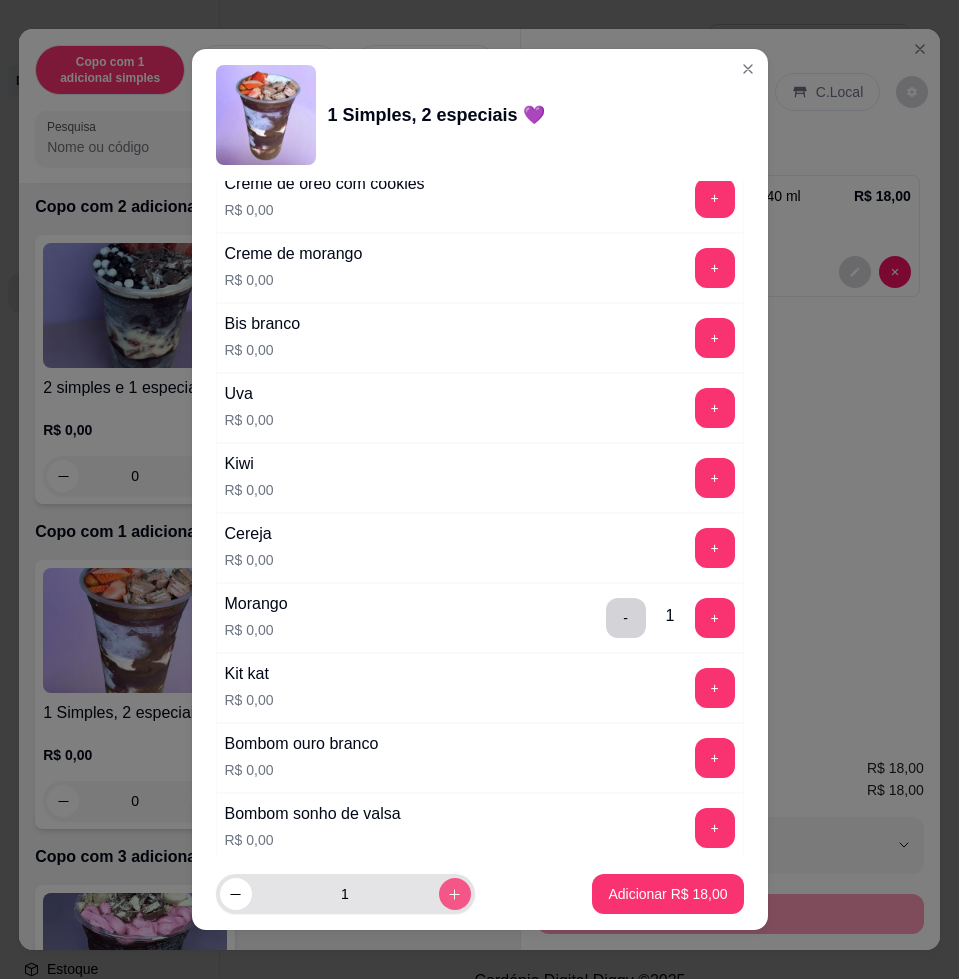click 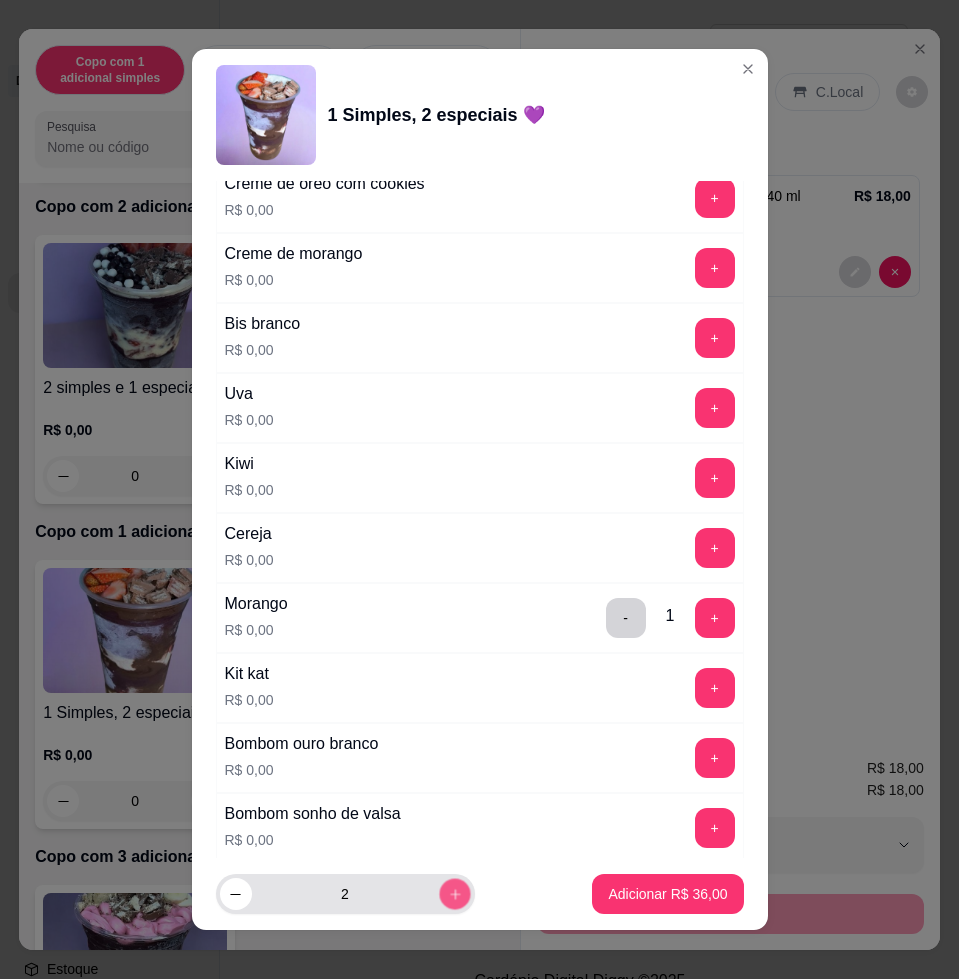 click 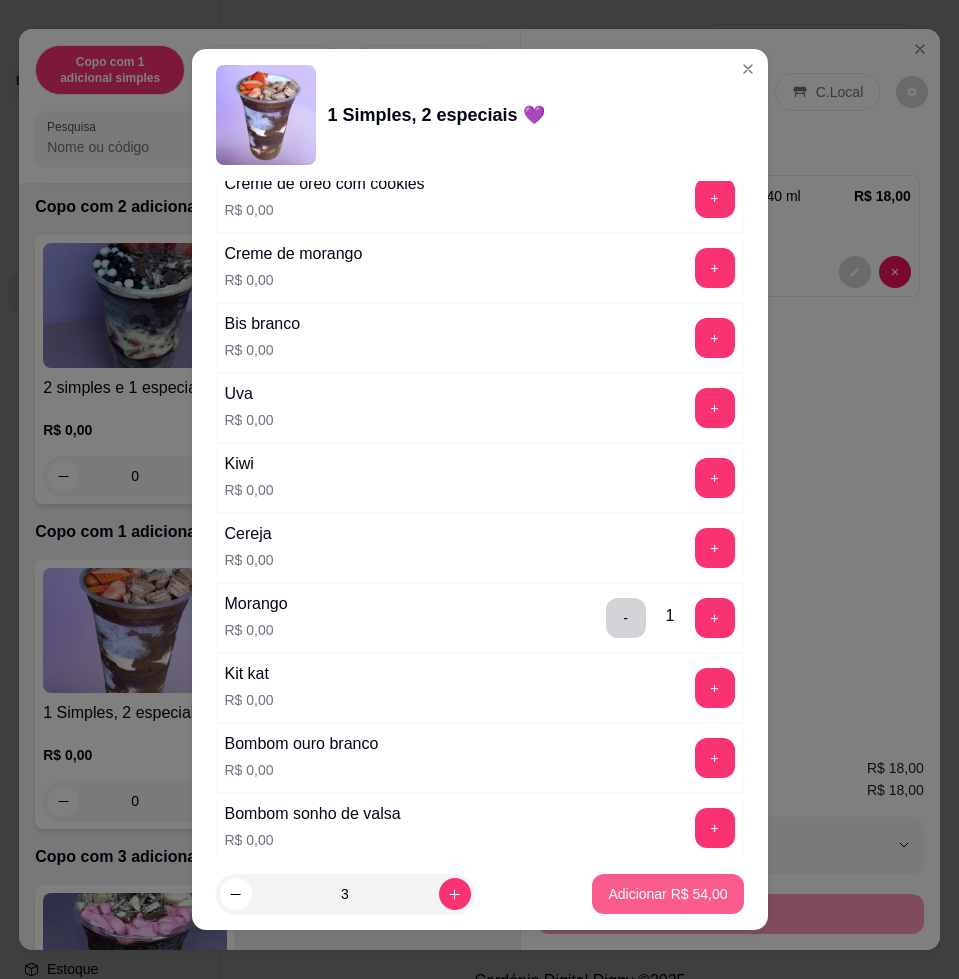 click on "Adicionar   R$ 54,00" at bounding box center (667, 894) 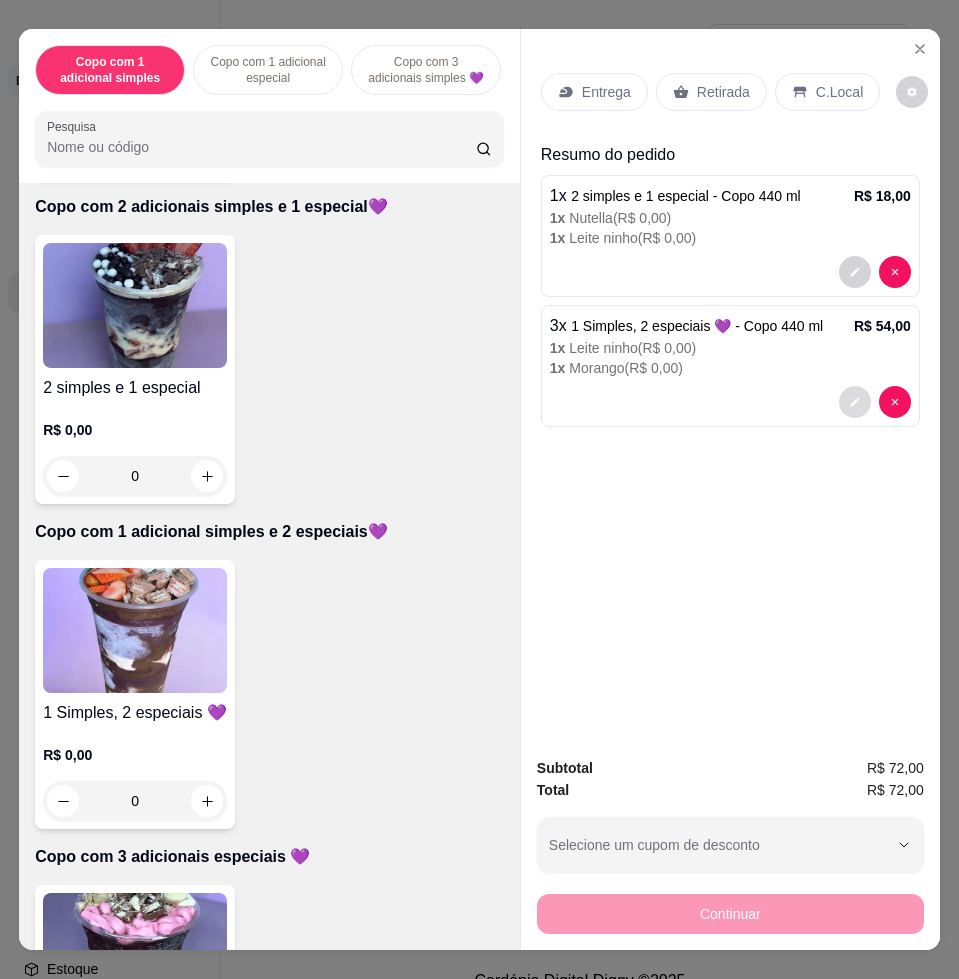 click at bounding box center (855, 402) 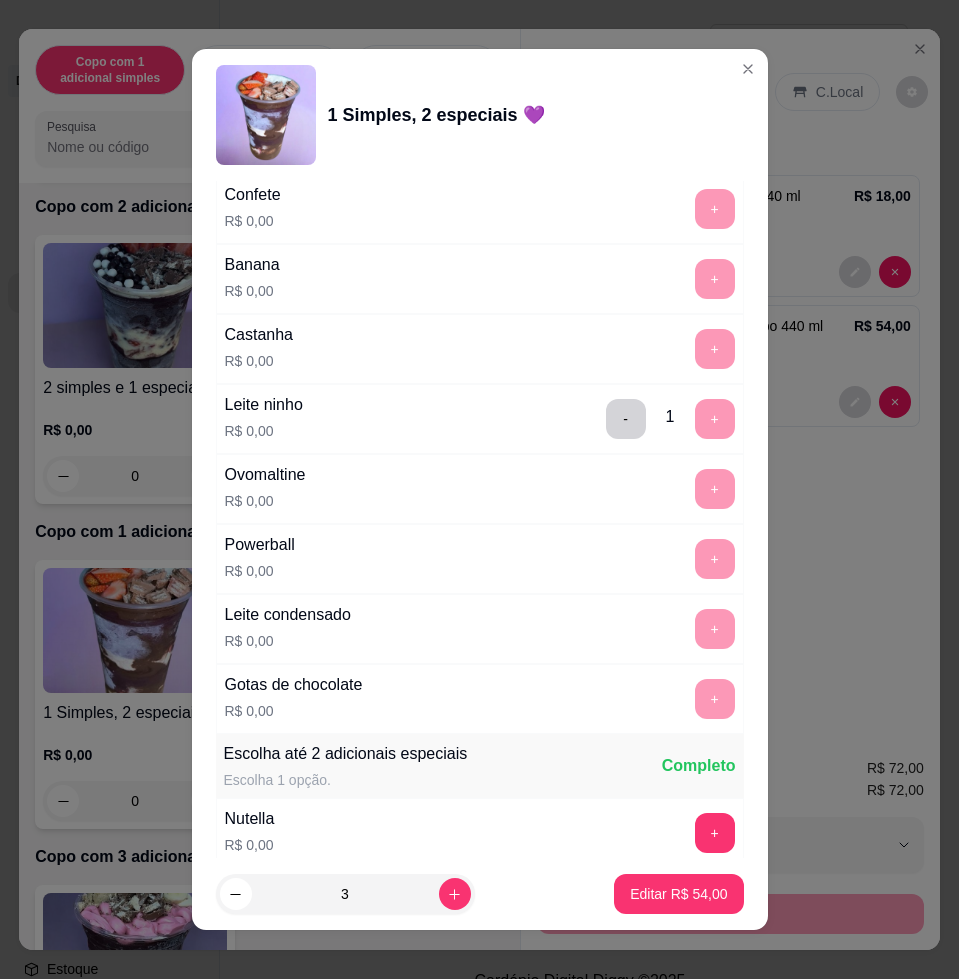 scroll, scrollTop: 1875, scrollLeft: 0, axis: vertical 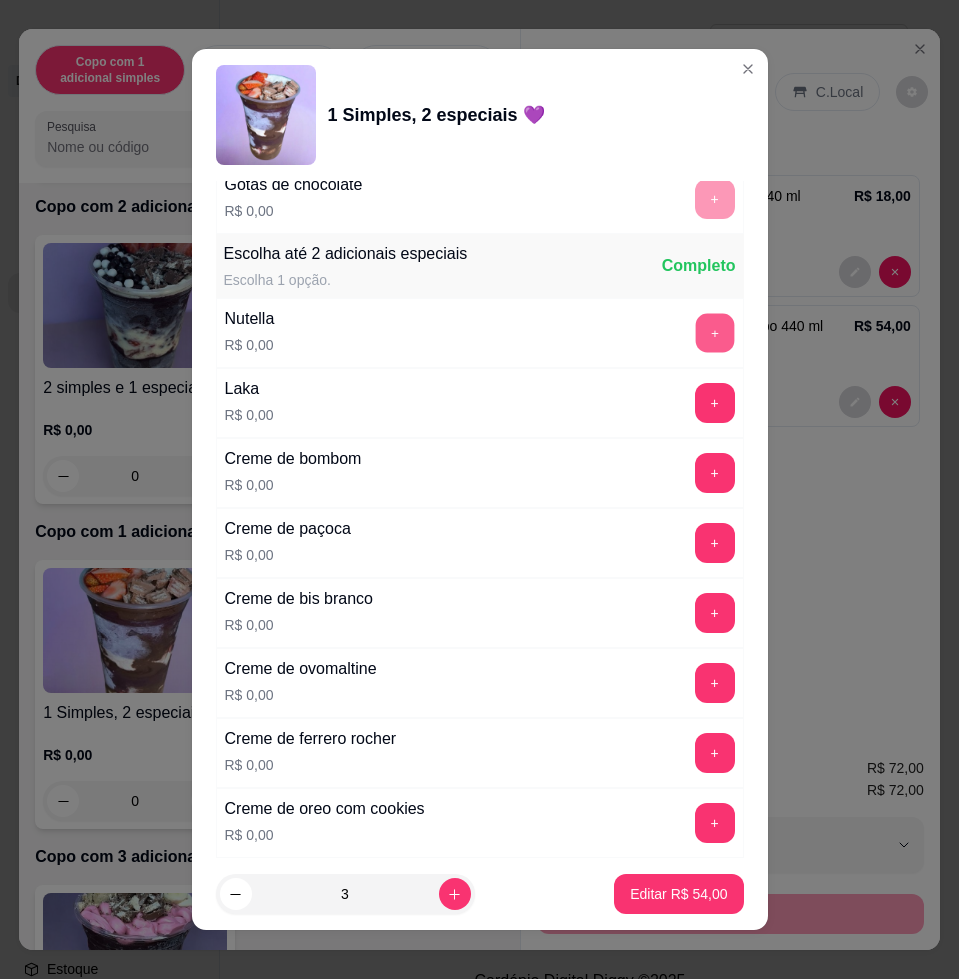 click on "+" at bounding box center (714, 333) 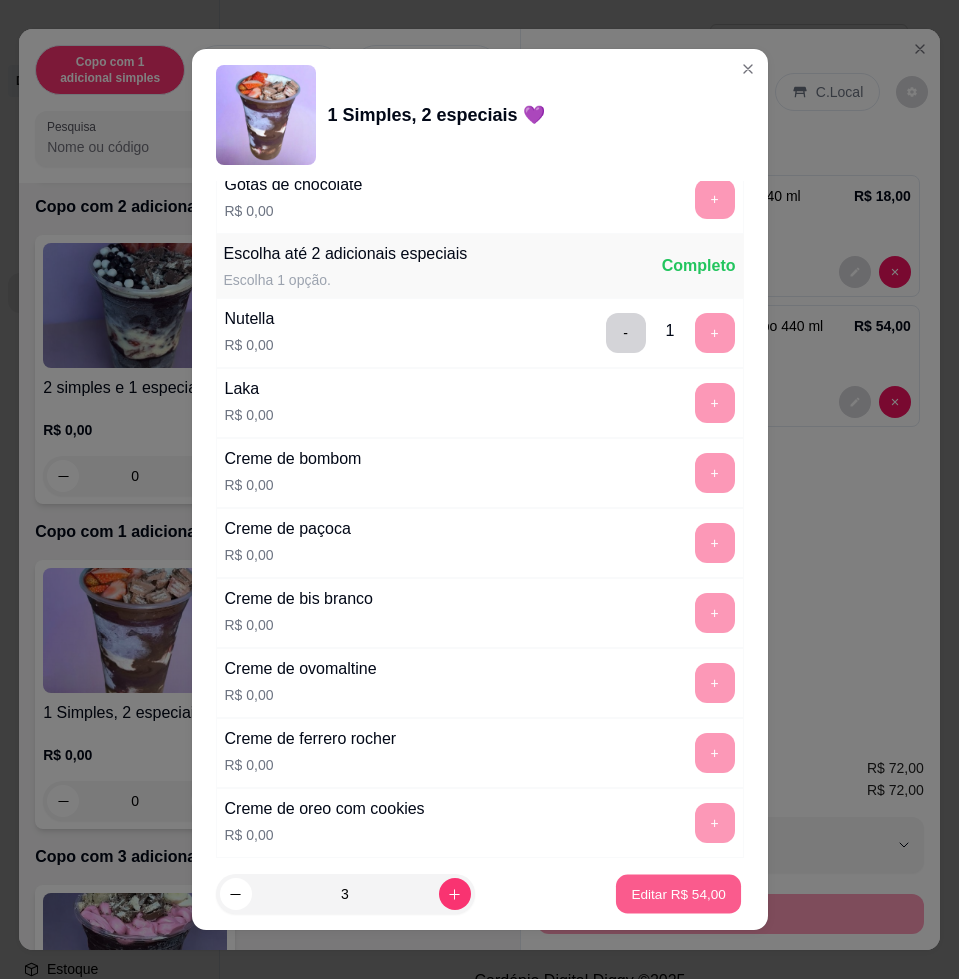 click on "Editar   R$ 54,00" at bounding box center [678, 894] 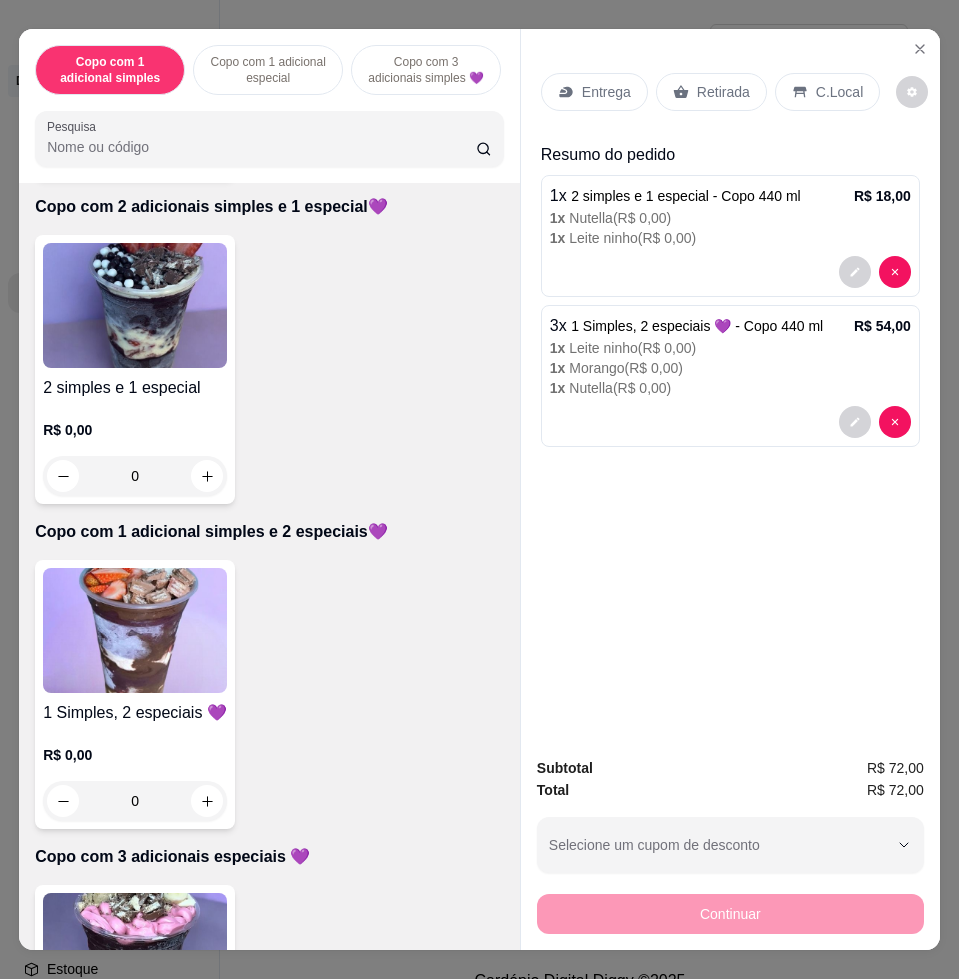 click on "Entrega" at bounding box center (606, 92) 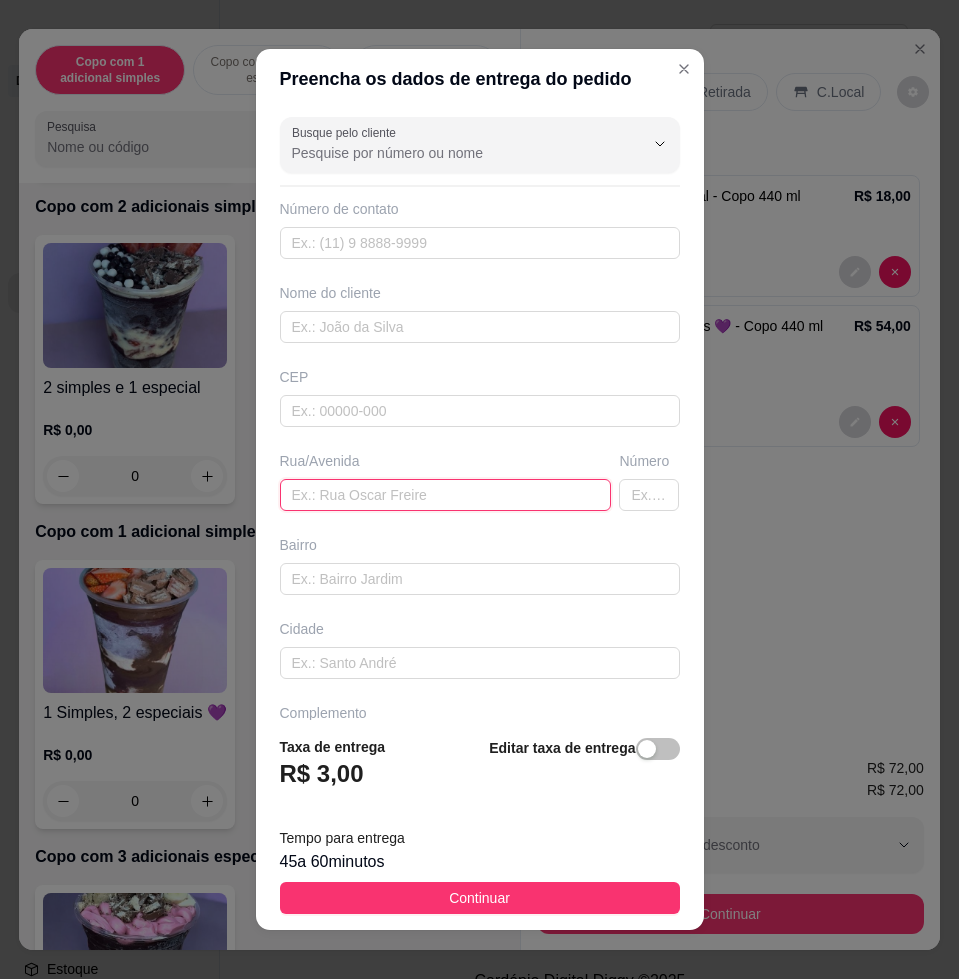 click at bounding box center (446, 495) 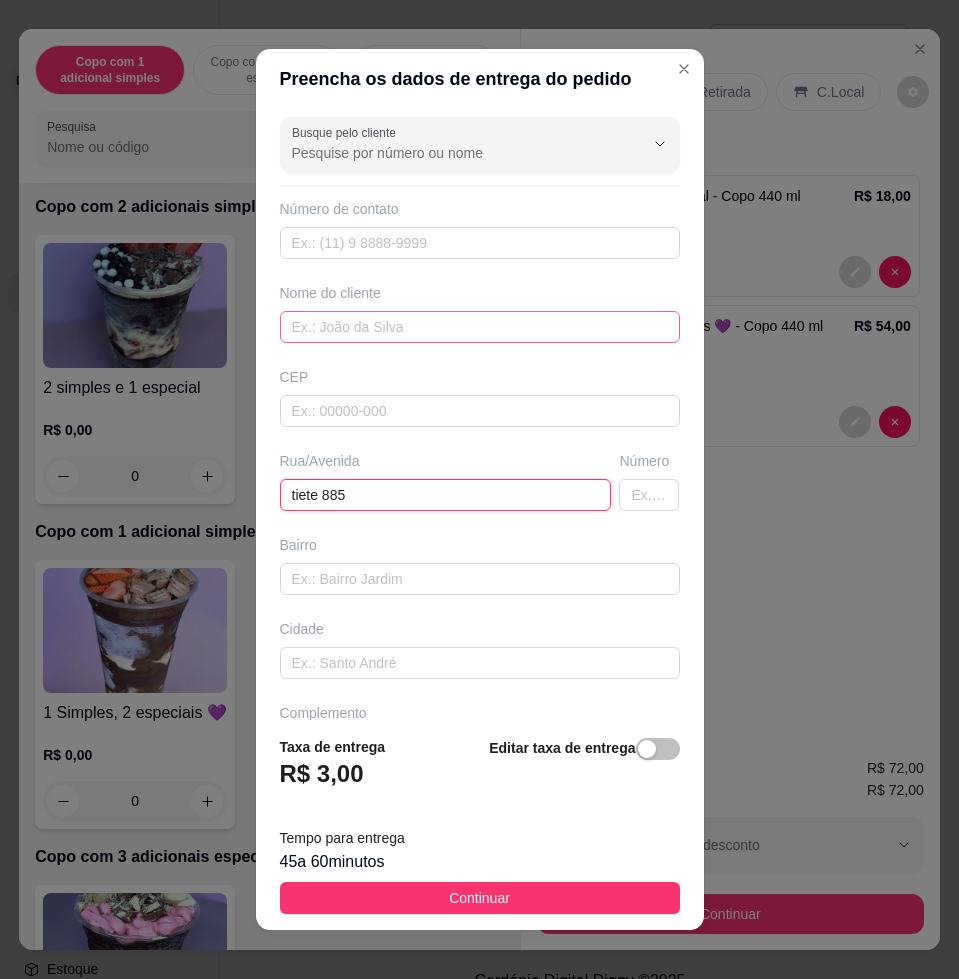 type on "tiete 885" 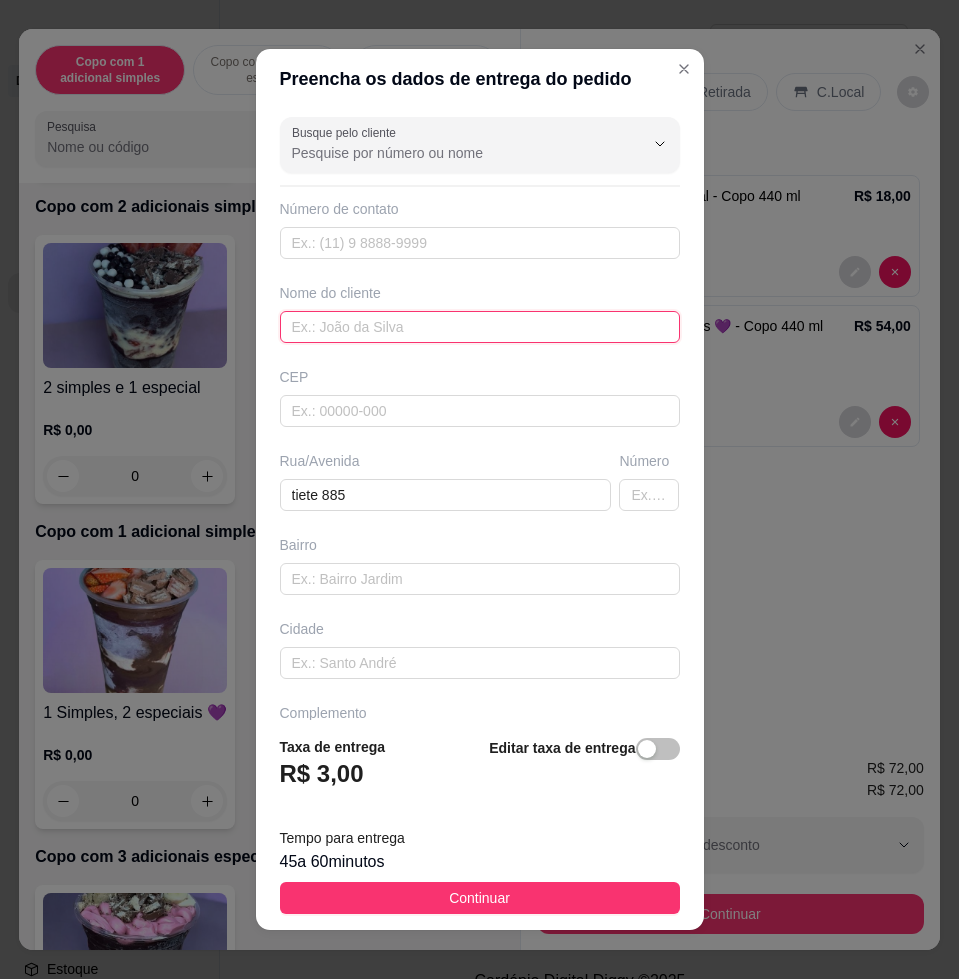 click at bounding box center [480, 327] 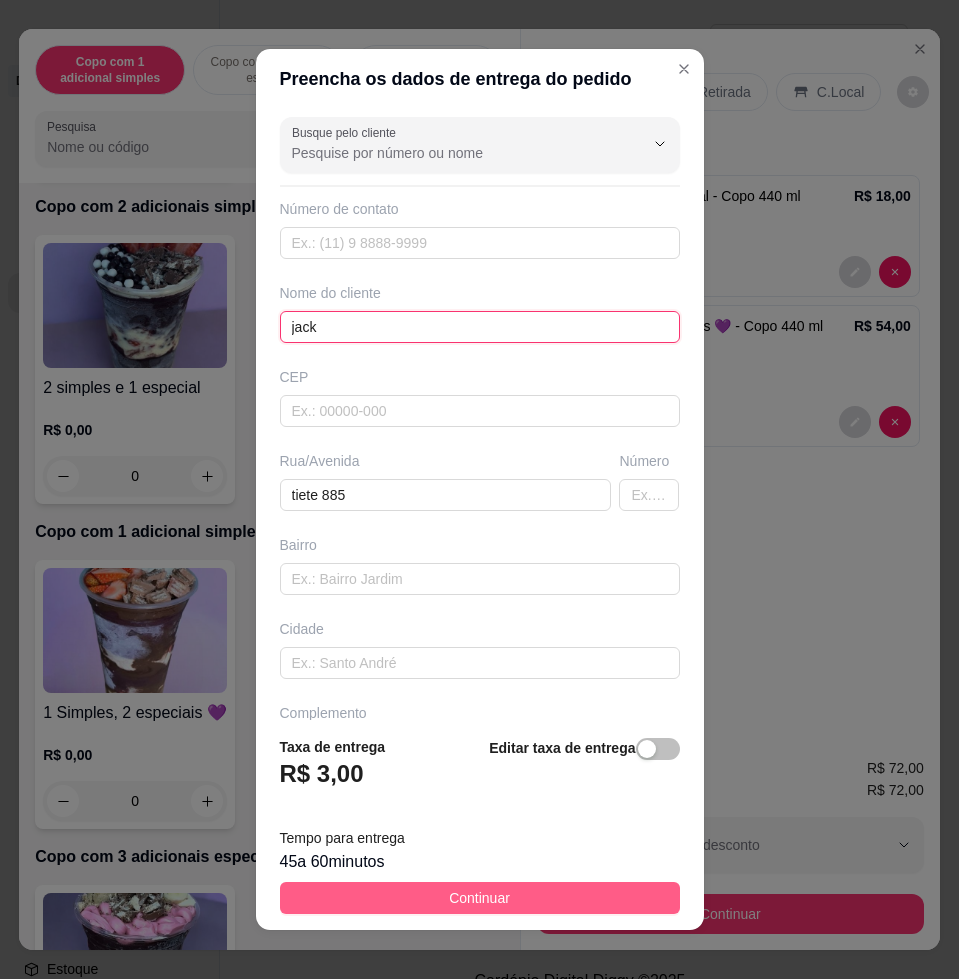 type on "jack" 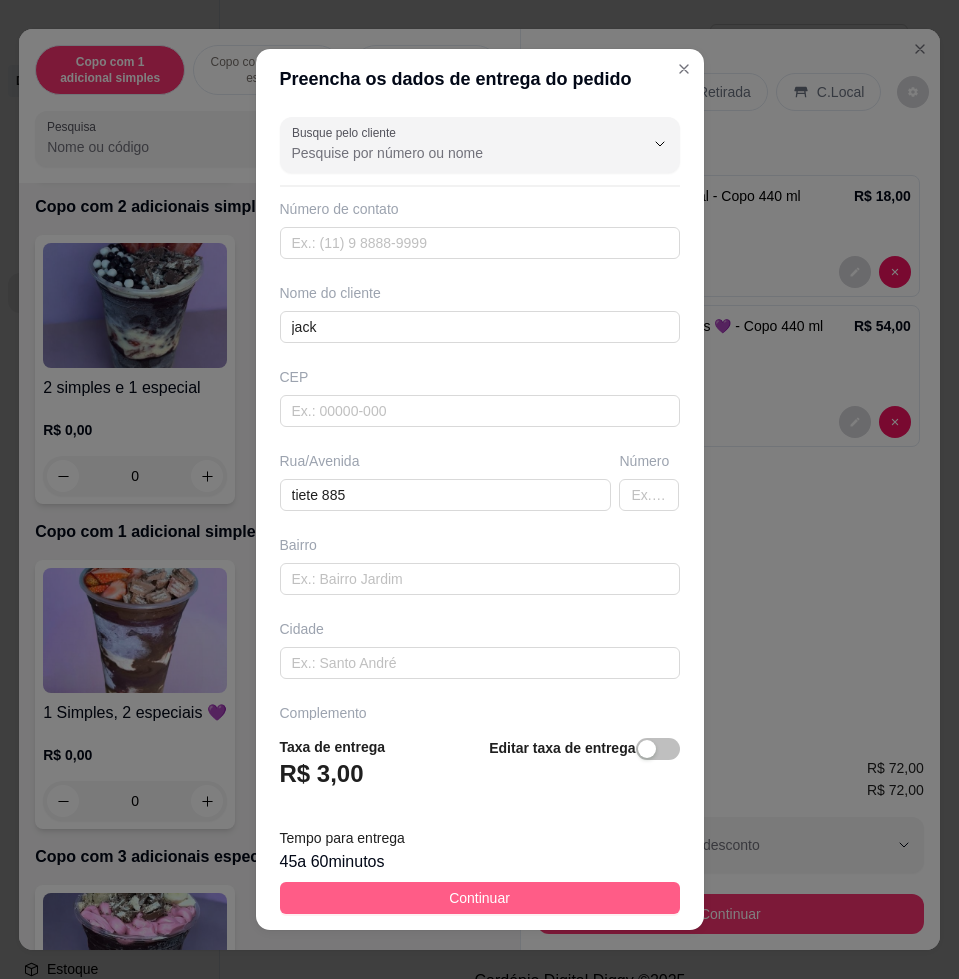 click on "Continuar" at bounding box center [480, 898] 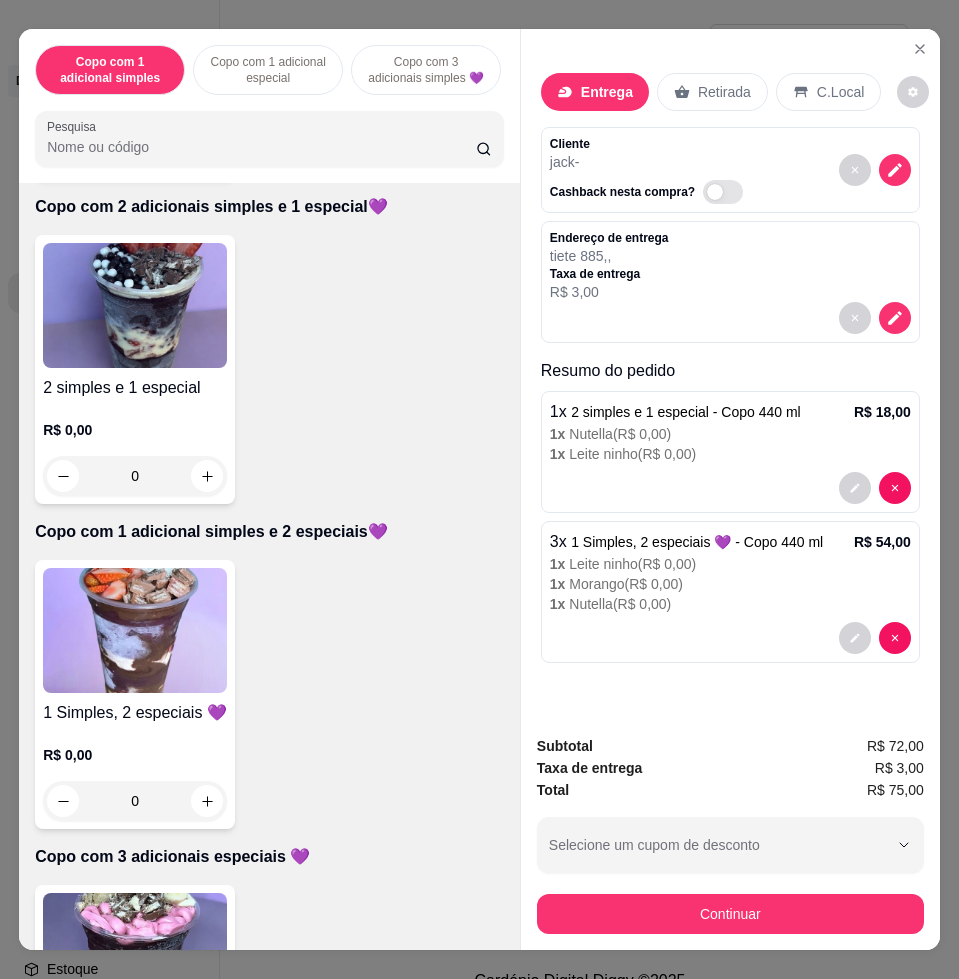 click on "Retirada" at bounding box center (724, 92) 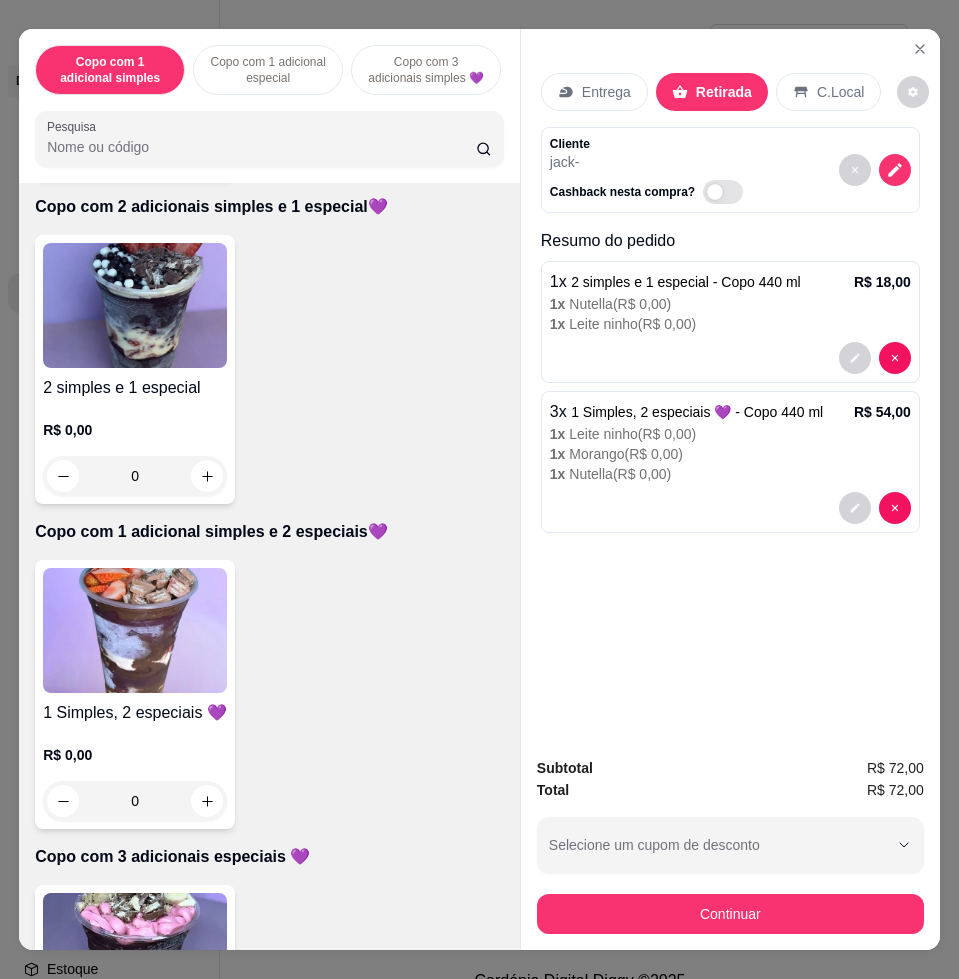 click on "Entrega" at bounding box center (606, 92) 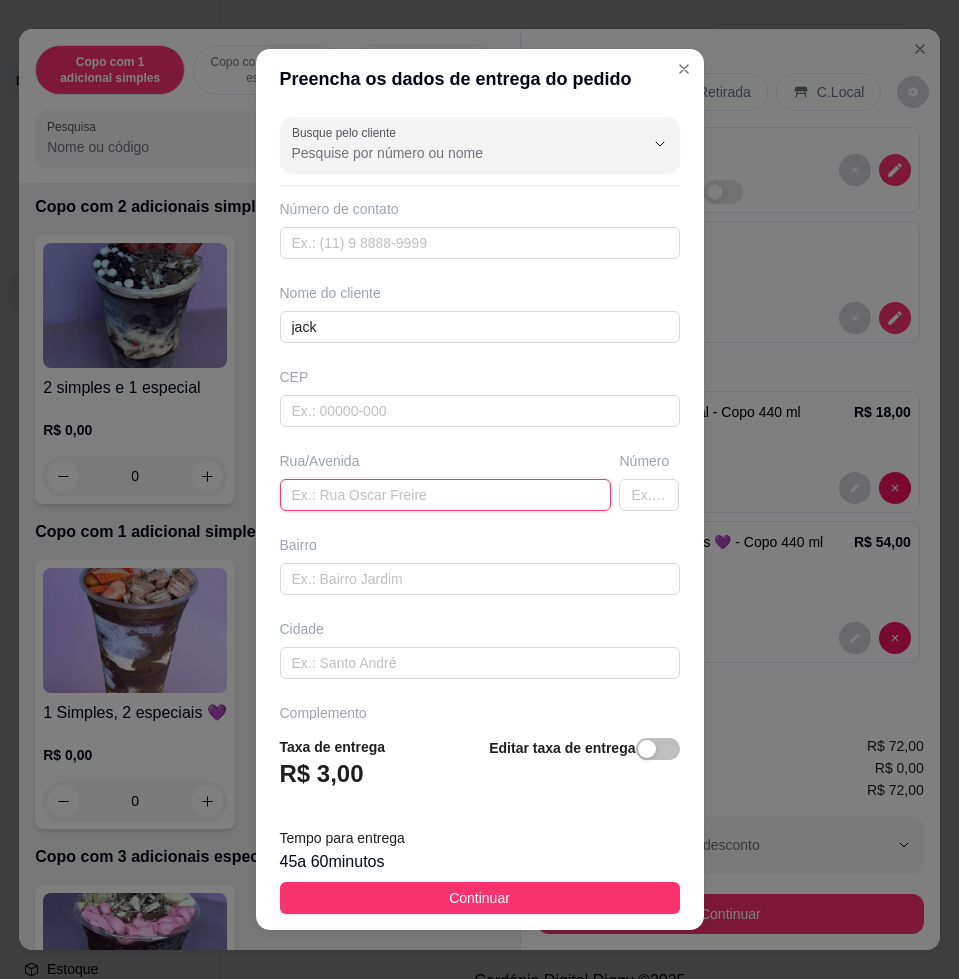 click at bounding box center [446, 495] 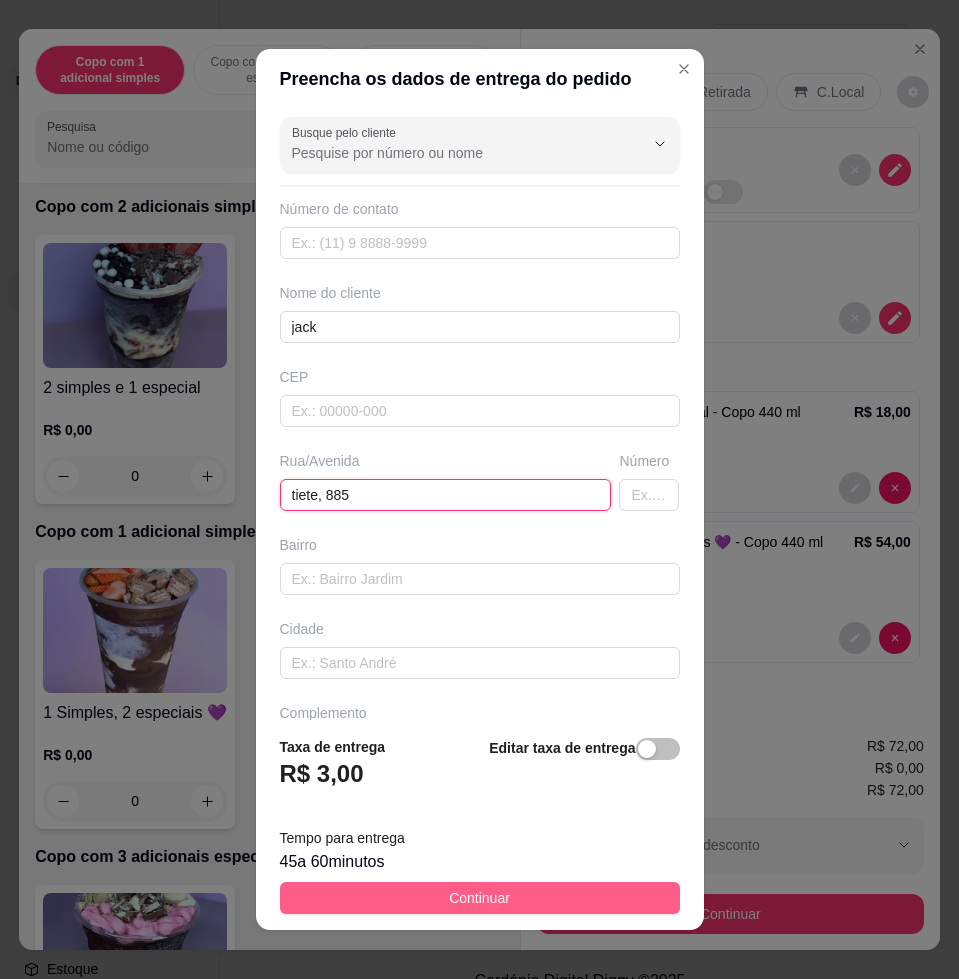 type on "tiete, 885" 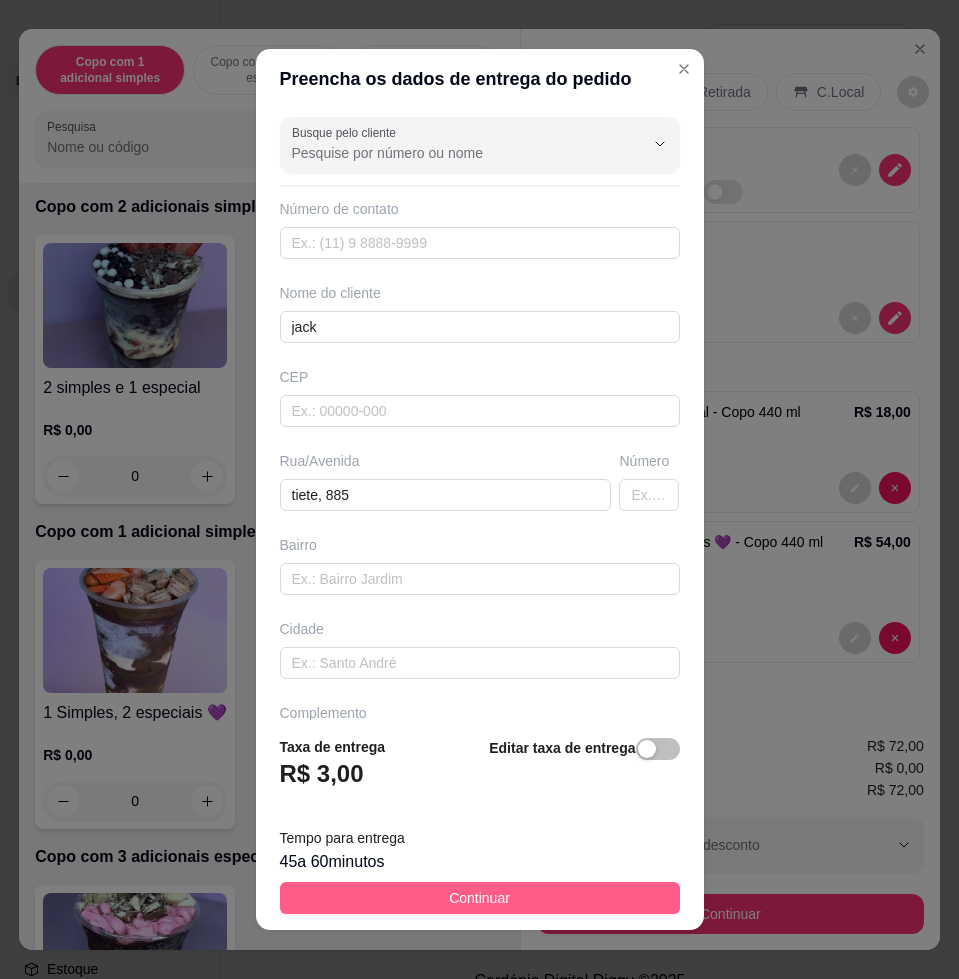 click on "Continuar" at bounding box center (479, 898) 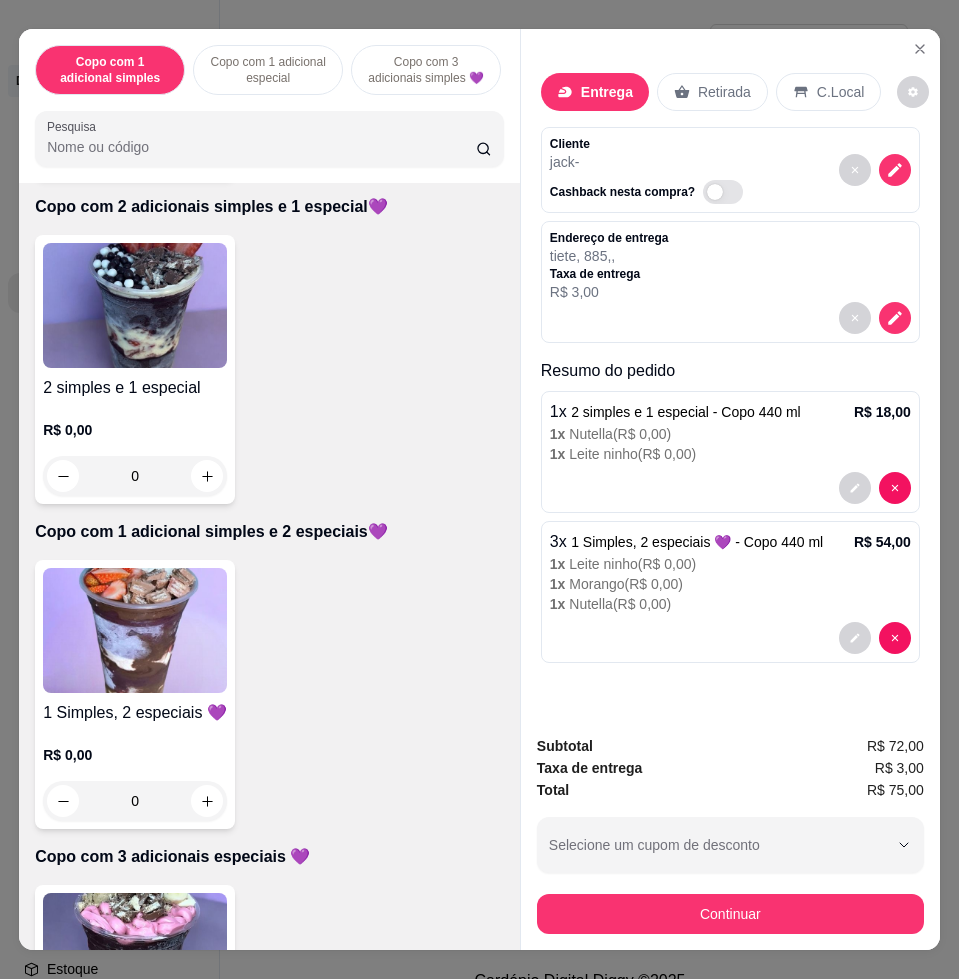 click on "Subtotal R$ 72,00 Taxa de entrega R$ 3,00 Total R$ 75,00 Selecione um cupom de desconto COMBO Selecione um cupom de desconto Continuar" at bounding box center (730, 834) 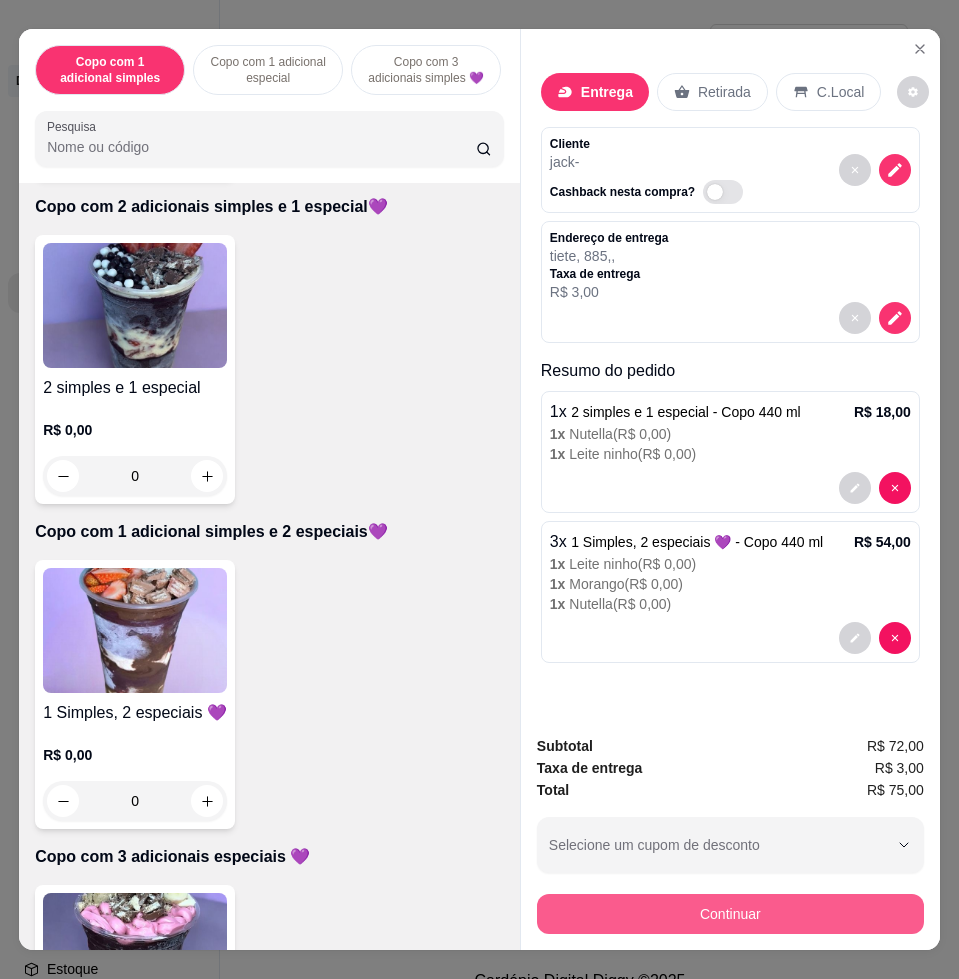 click on "Continuar" at bounding box center (730, 914) 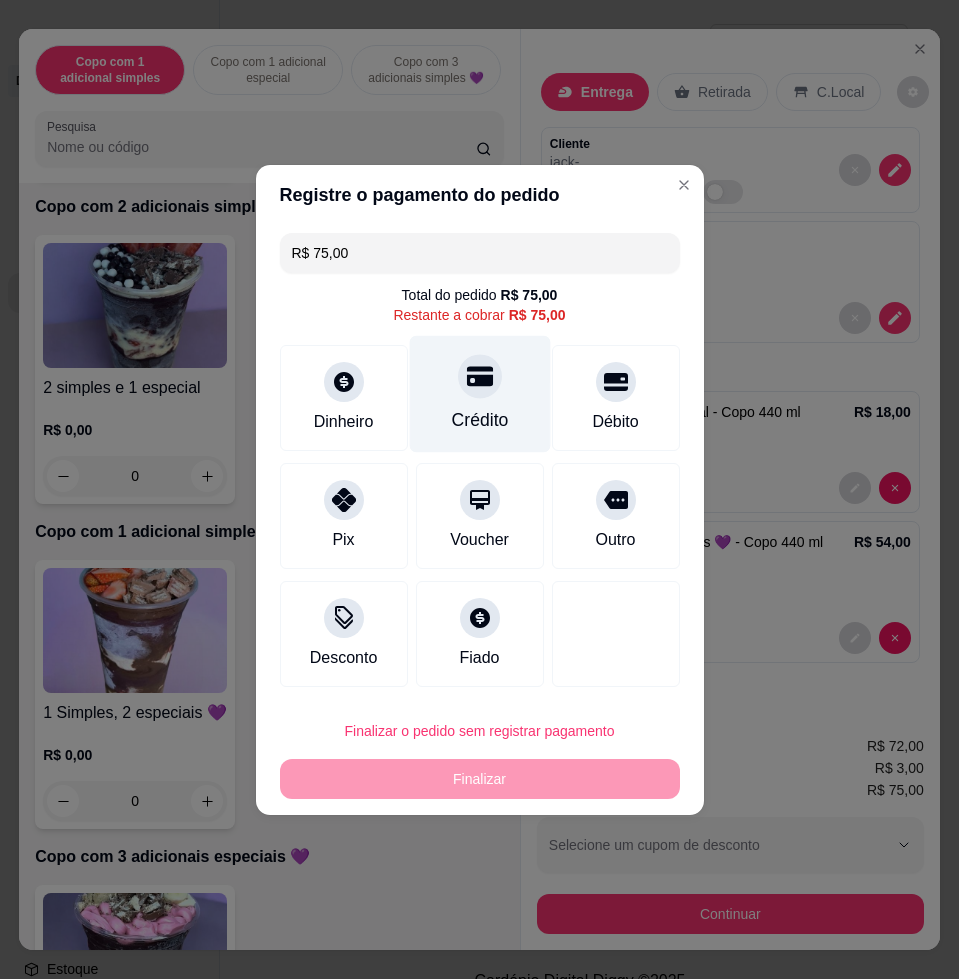 click on "Crédito" at bounding box center (479, 393) 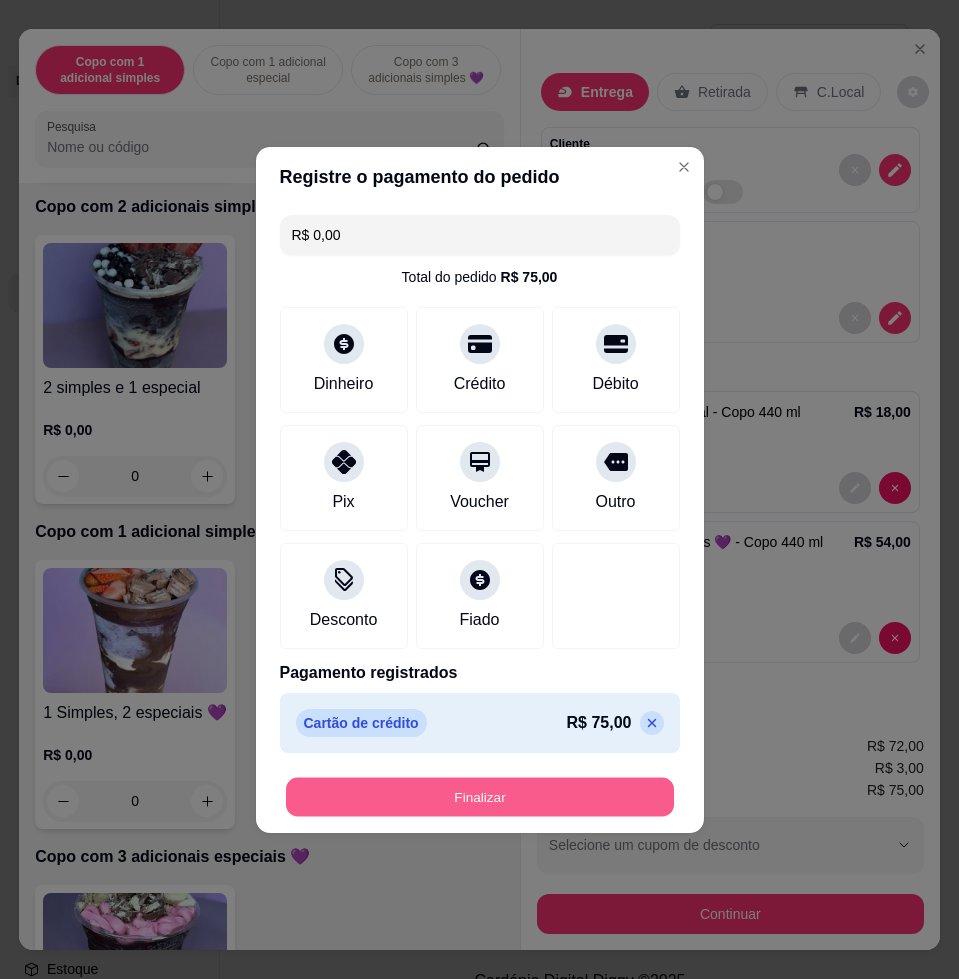 click on "Finalizar" at bounding box center [480, 796] 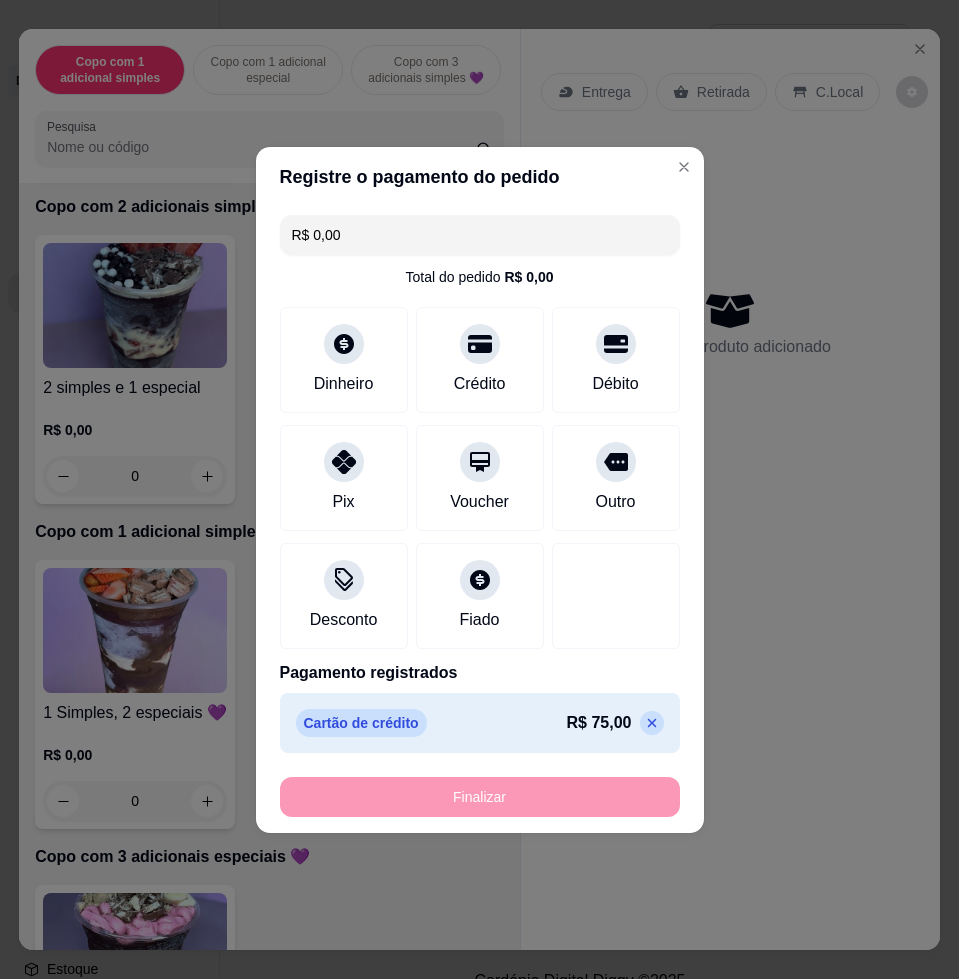 type on "-R$ 75,00" 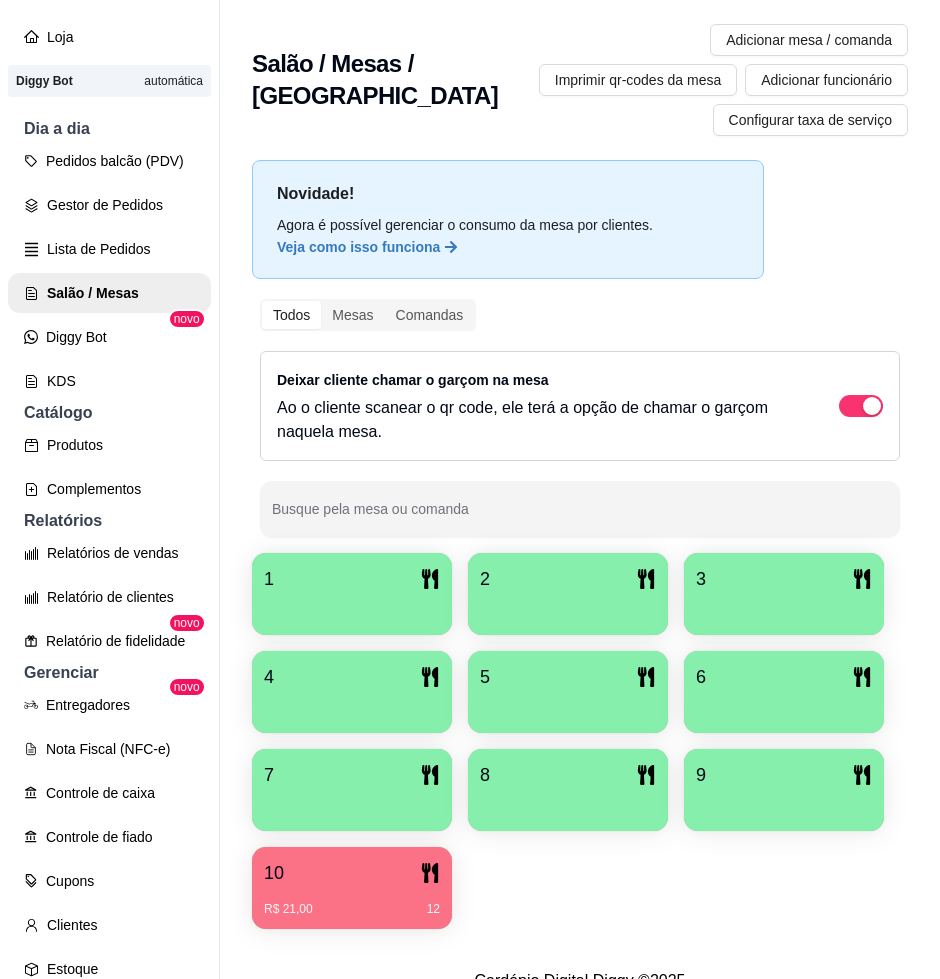 click on "Novidade! Agora é possível gerenciar o consumo da mesa por clientes.   Veja como isso funciona Todos Mesas Comandas Deixar cliente chamar o garçom na mesa Ao o cliente scanear o qr code, ele terá a opção de chamar o garçom naquela mesa. Busque pela mesa ou comanda
1 2 3 4 5 6 7 8 9 10 R$ 21,00 12" at bounding box center (580, 550) 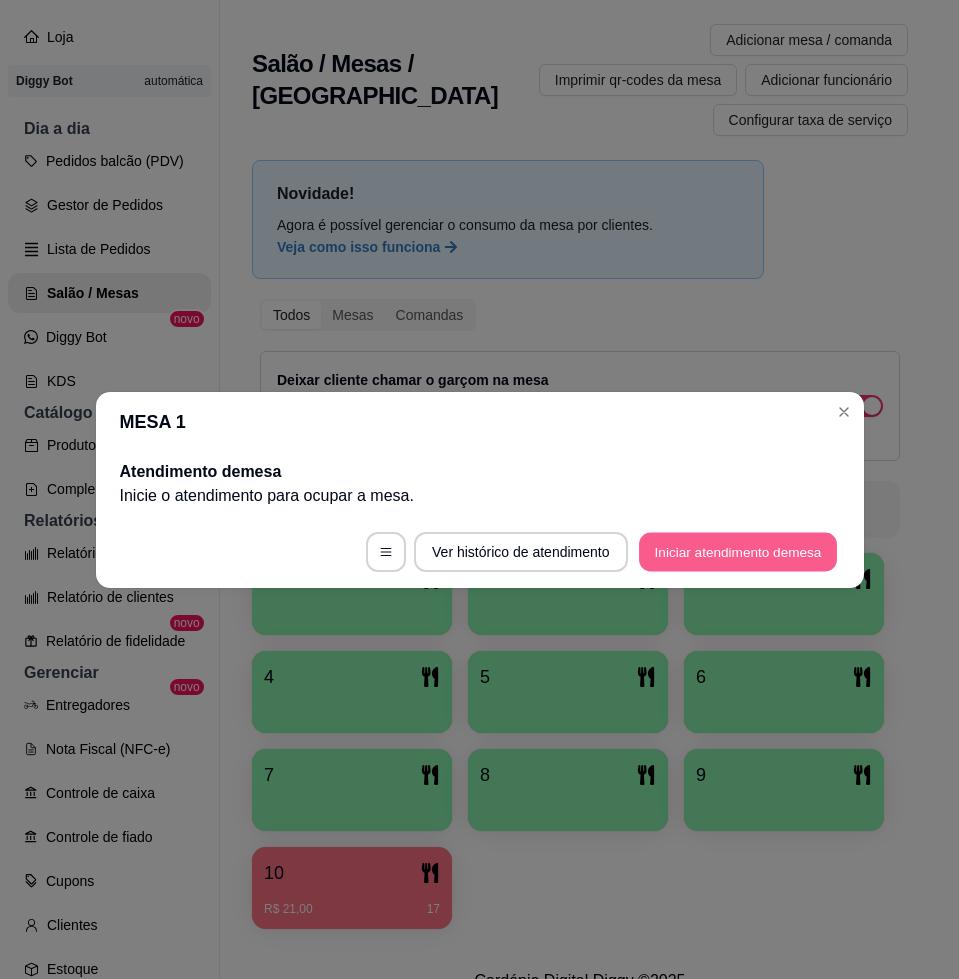 click on "Iniciar atendimento de  mesa" at bounding box center (738, 551) 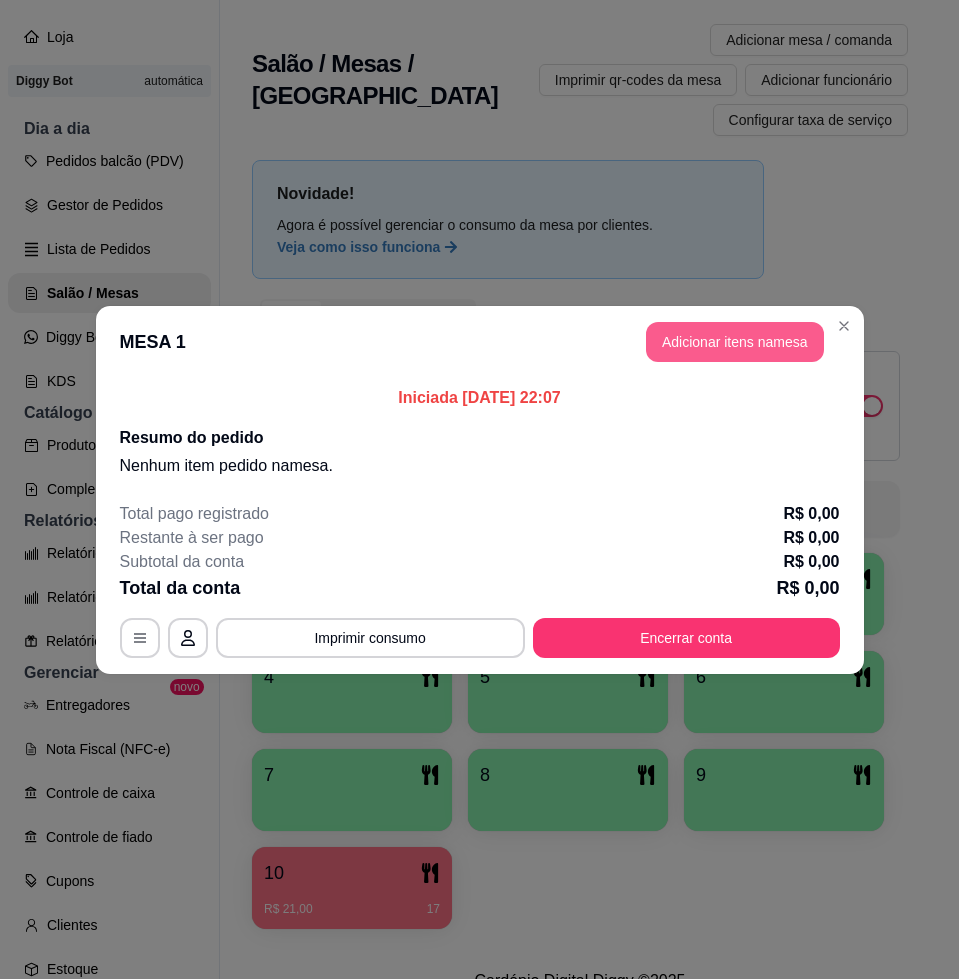 click on "Adicionar itens na  mesa" at bounding box center [735, 342] 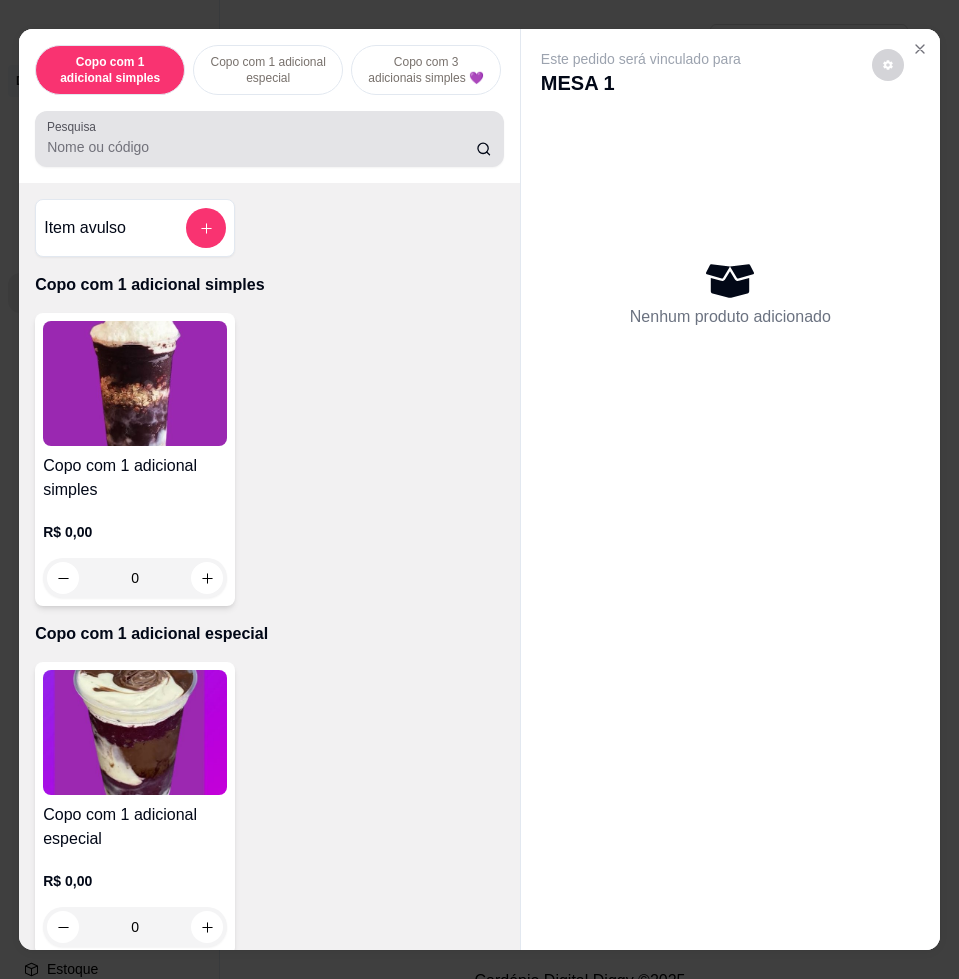click at bounding box center (269, 139) 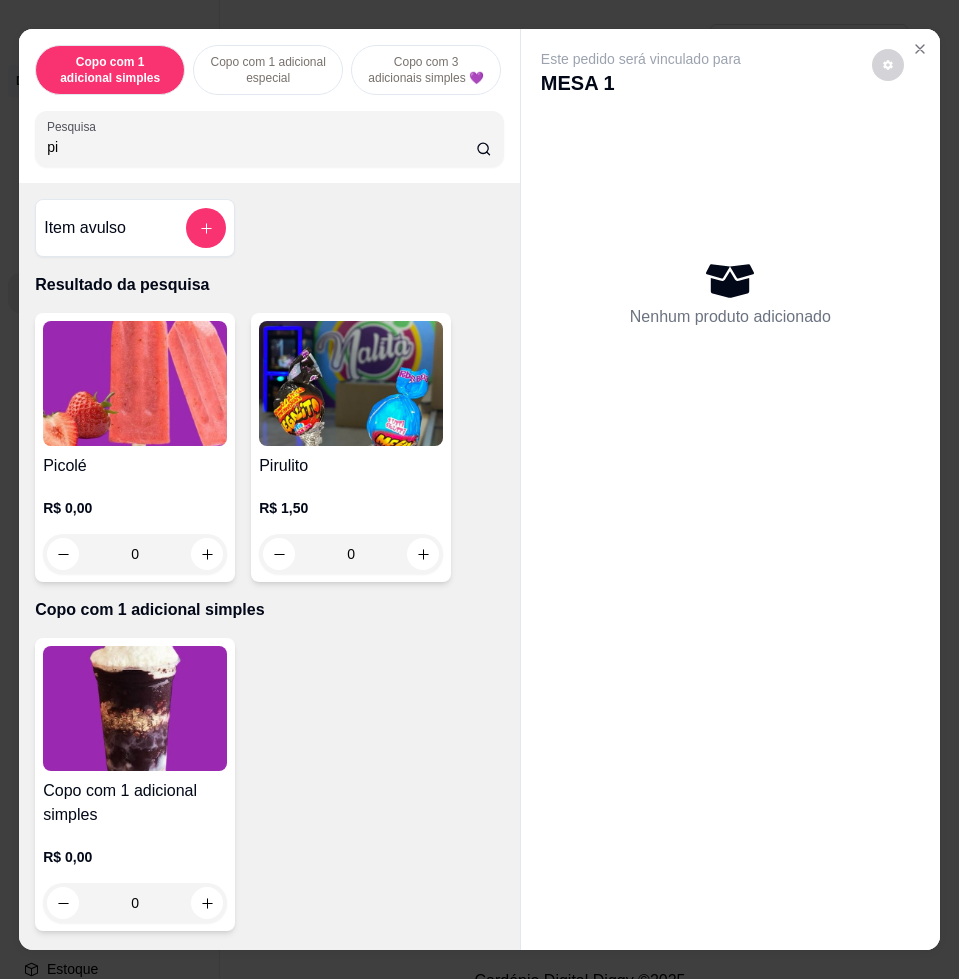 type on "pi" 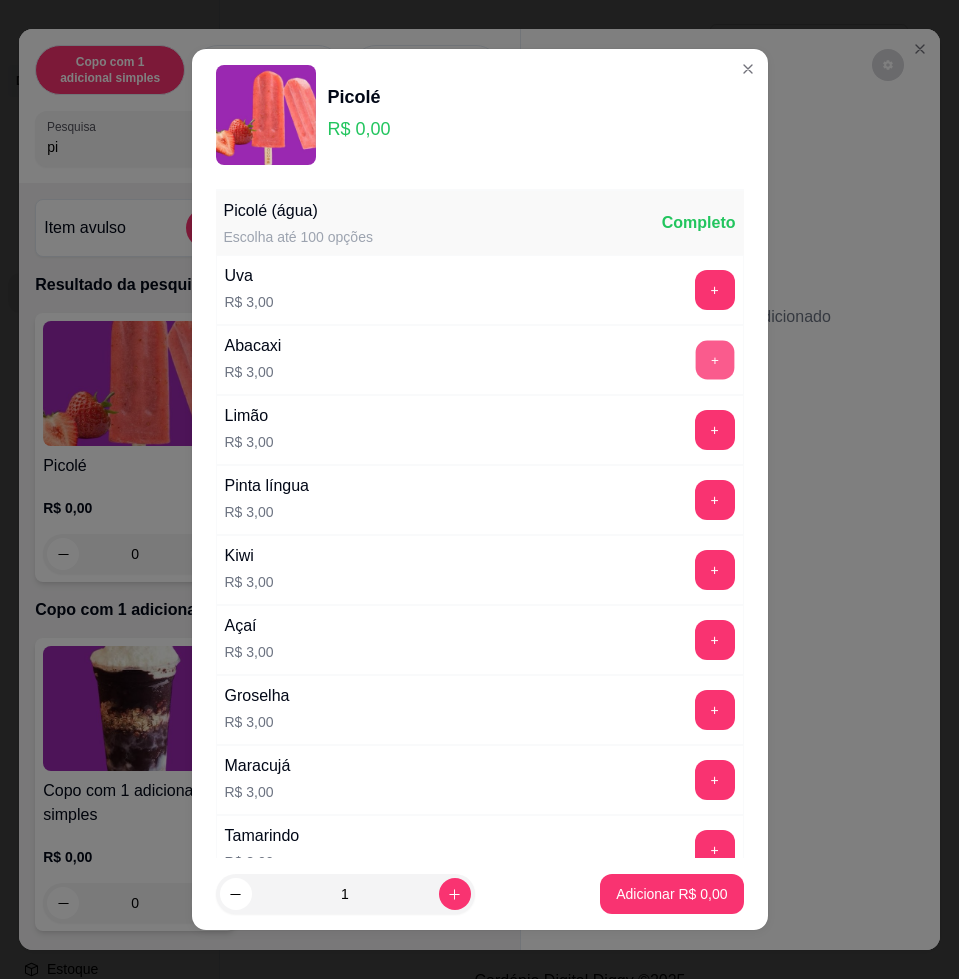 click on "+" at bounding box center [714, 360] 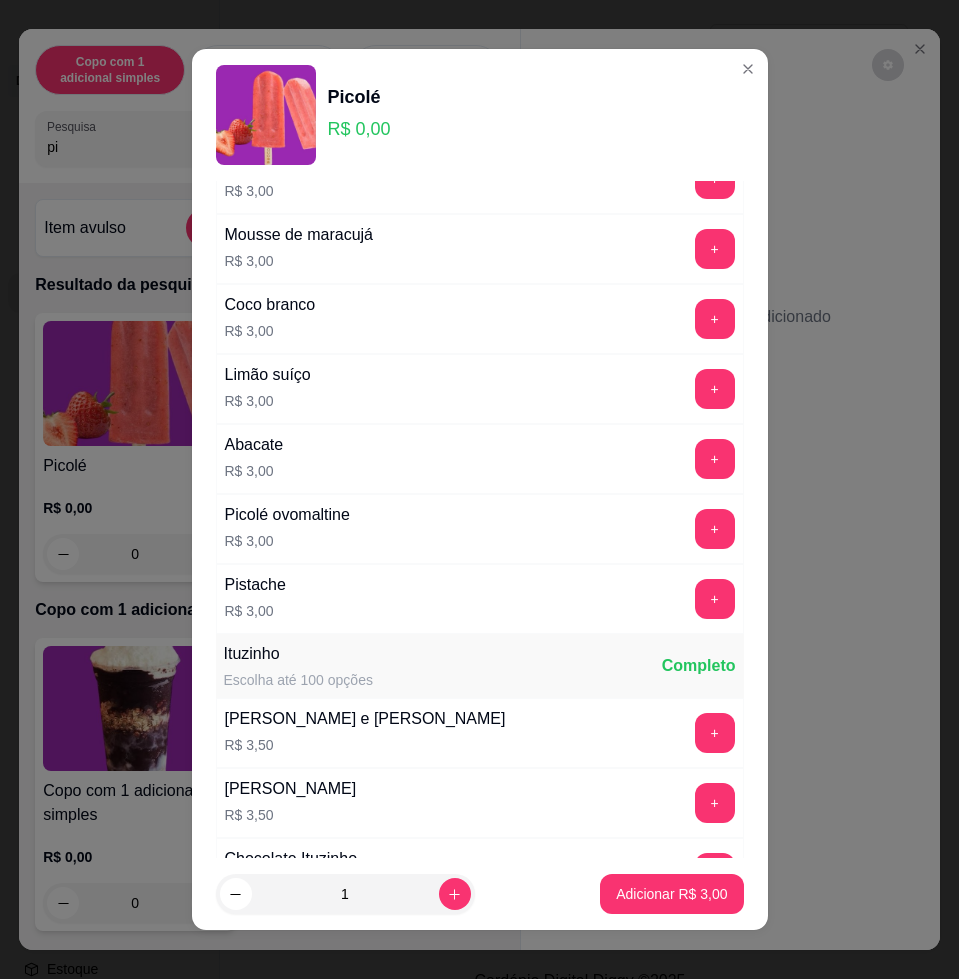 scroll, scrollTop: 1375, scrollLeft: 0, axis: vertical 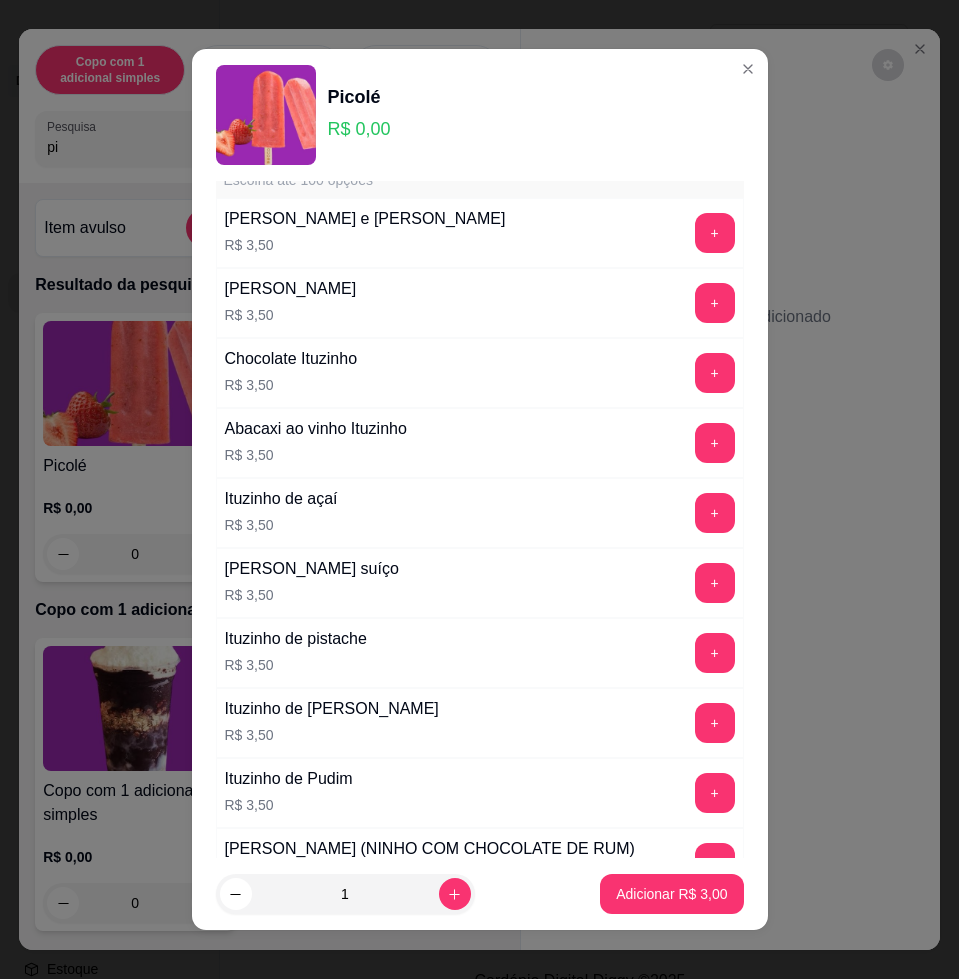 click on "Ituzinho de açaí  R$ 3,50 +" at bounding box center (480, 513) 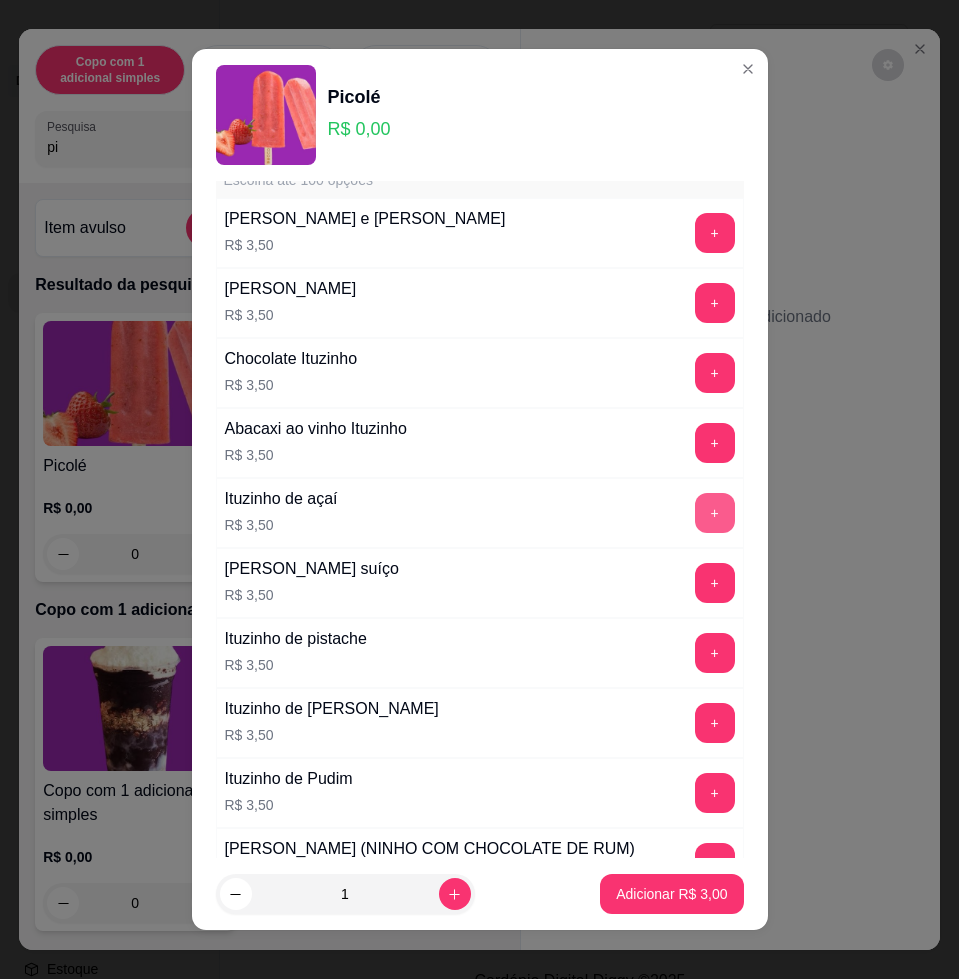 click on "+" at bounding box center [715, 513] 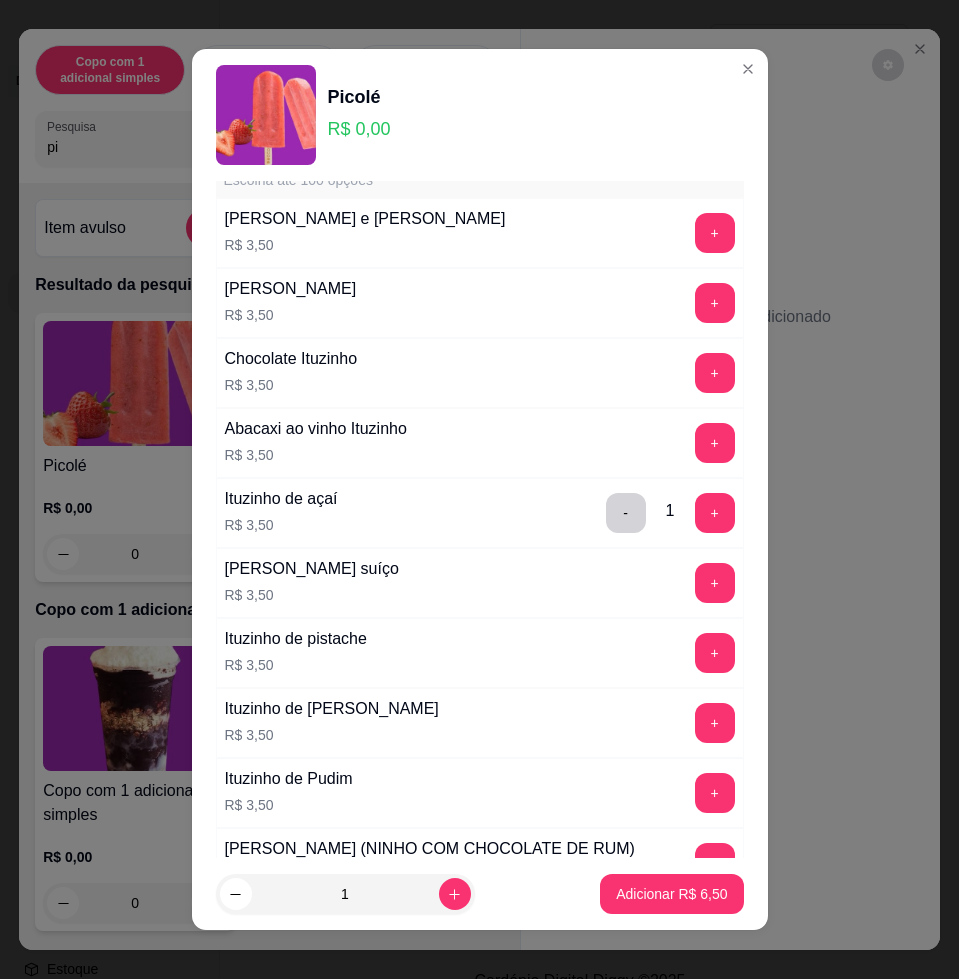 scroll, scrollTop: 1500, scrollLeft: 0, axis: vertical 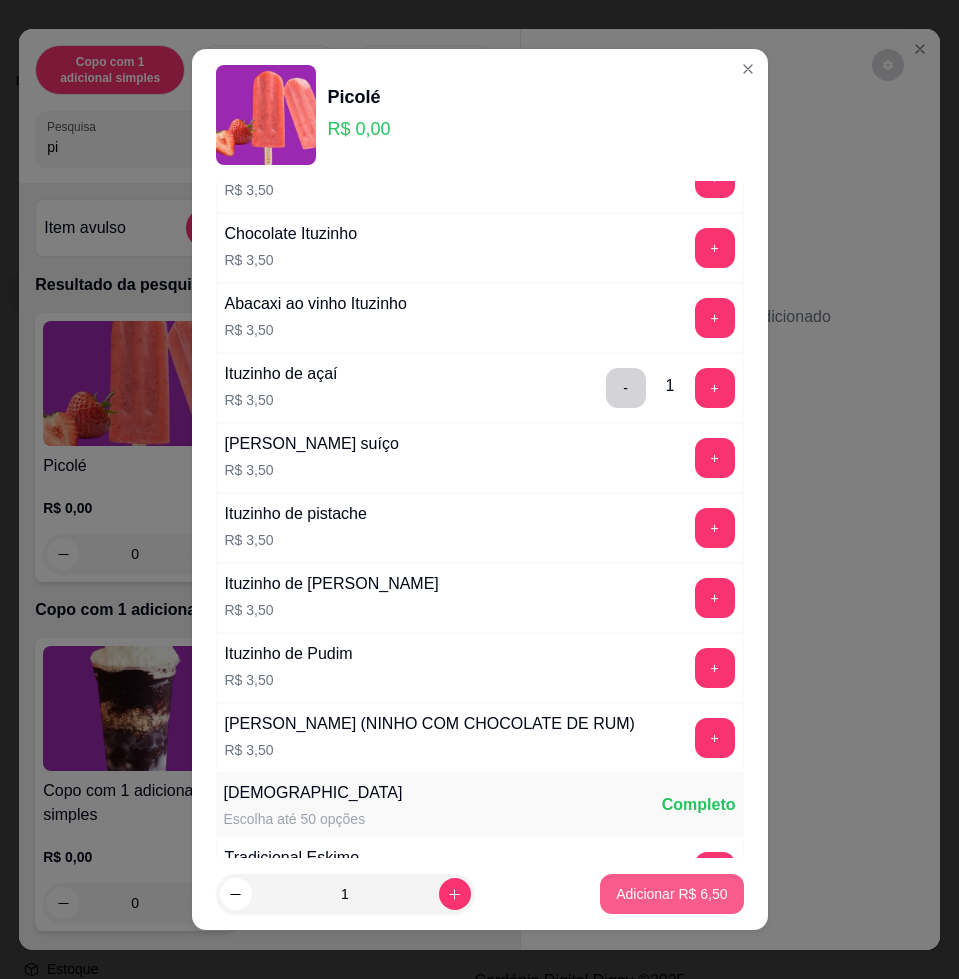 click on "Adicionar   R$ 6,50" at bounding box center [671, 894] 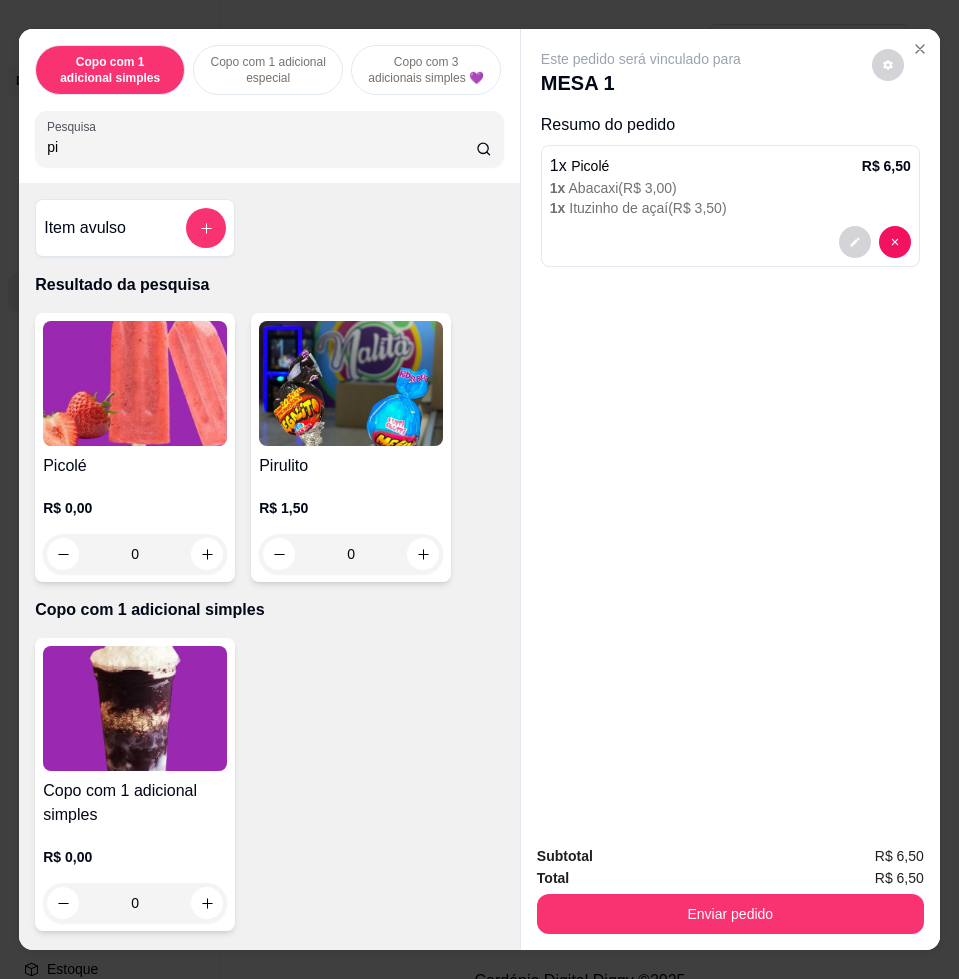 click at bounding box center [135, 383] 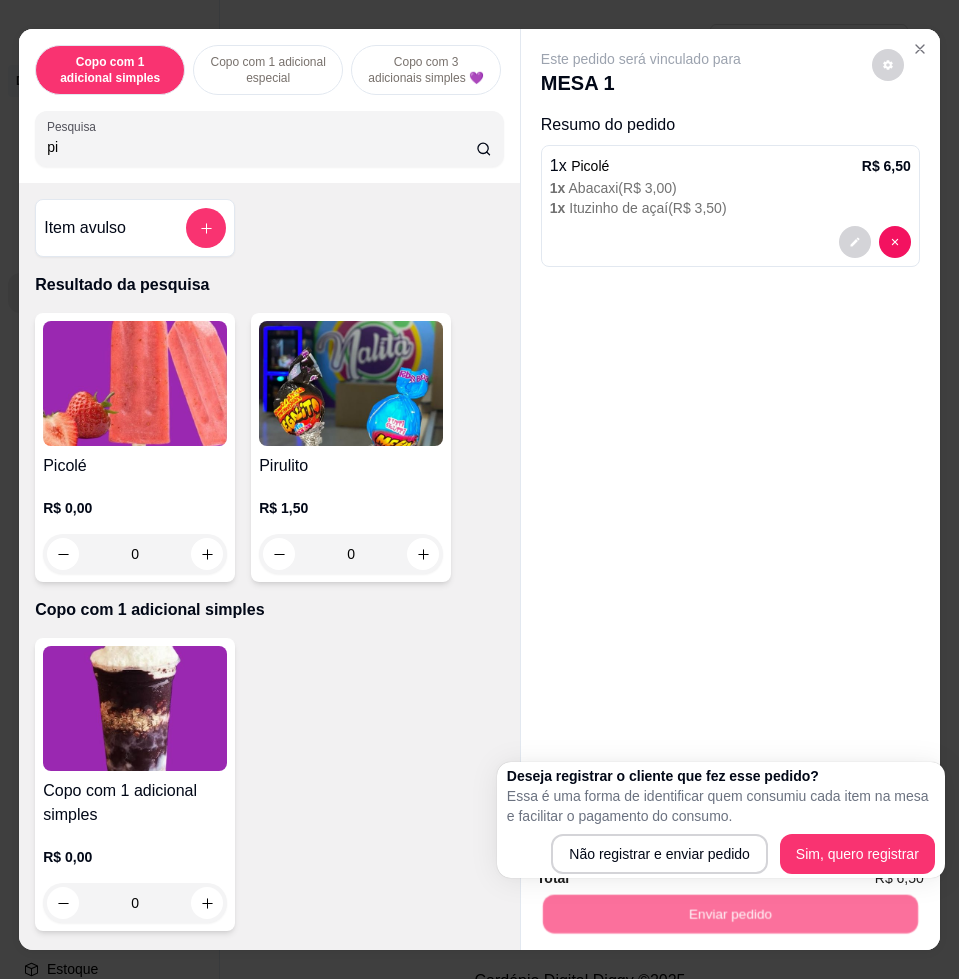 click on "Essa é uma forma de identificar quem consumiu cada item na mesa e facilitar o pagamento do consumo." at bounding box center (721, 806) 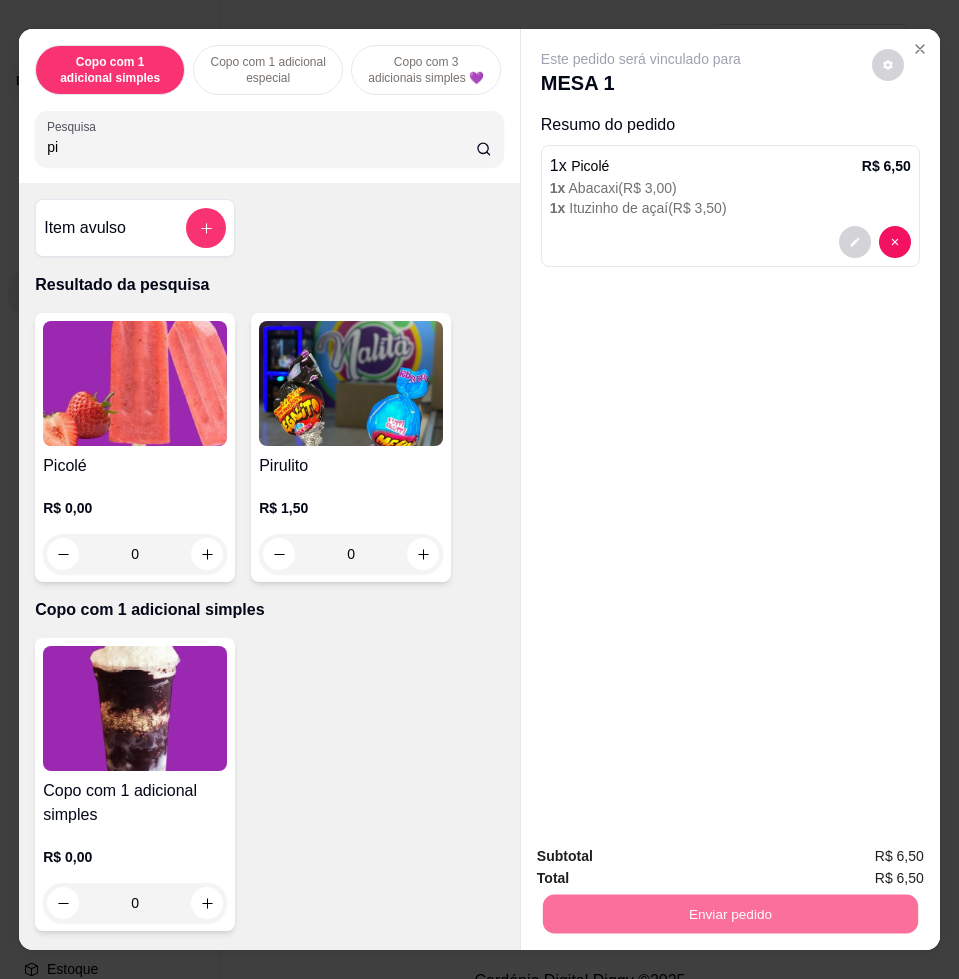 click on "Não registrar e enviar pedido" at bounding box center (662, 854) 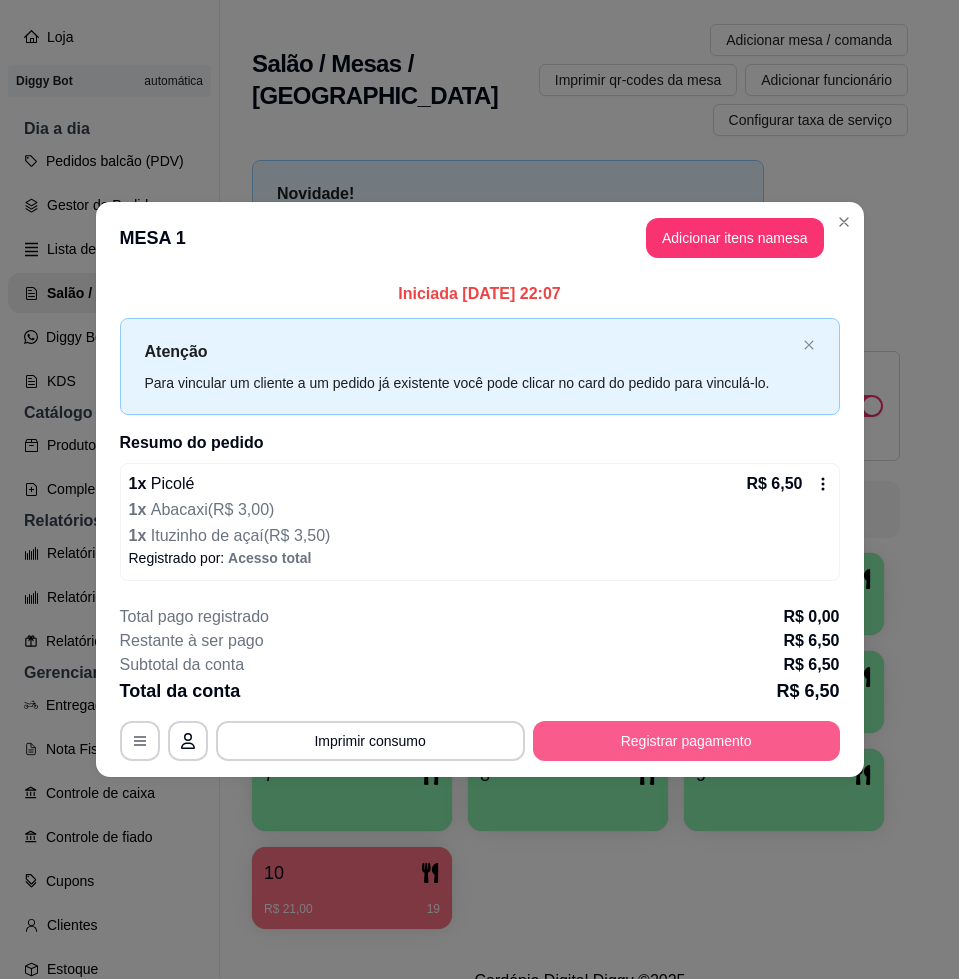 click on "Registrar pagamento" at bounding box center (686, 741) 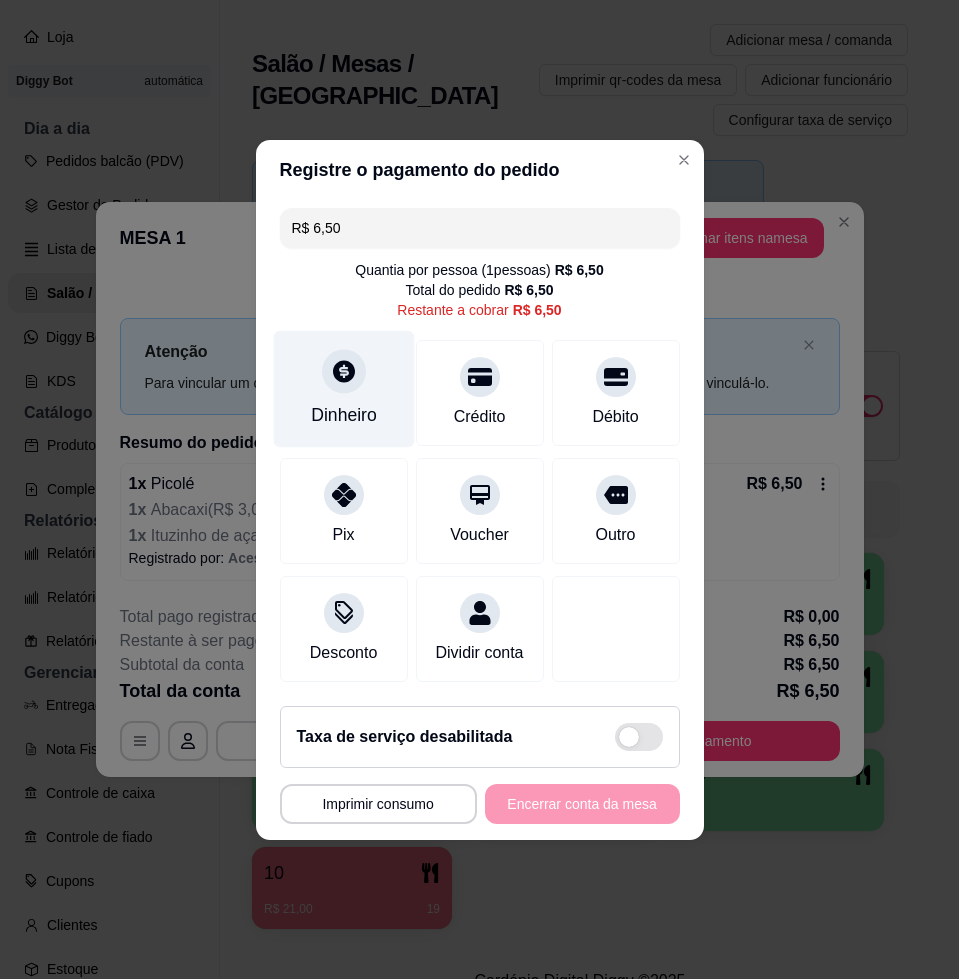 click on "Dinheiro" at bounding box center [343, 388] 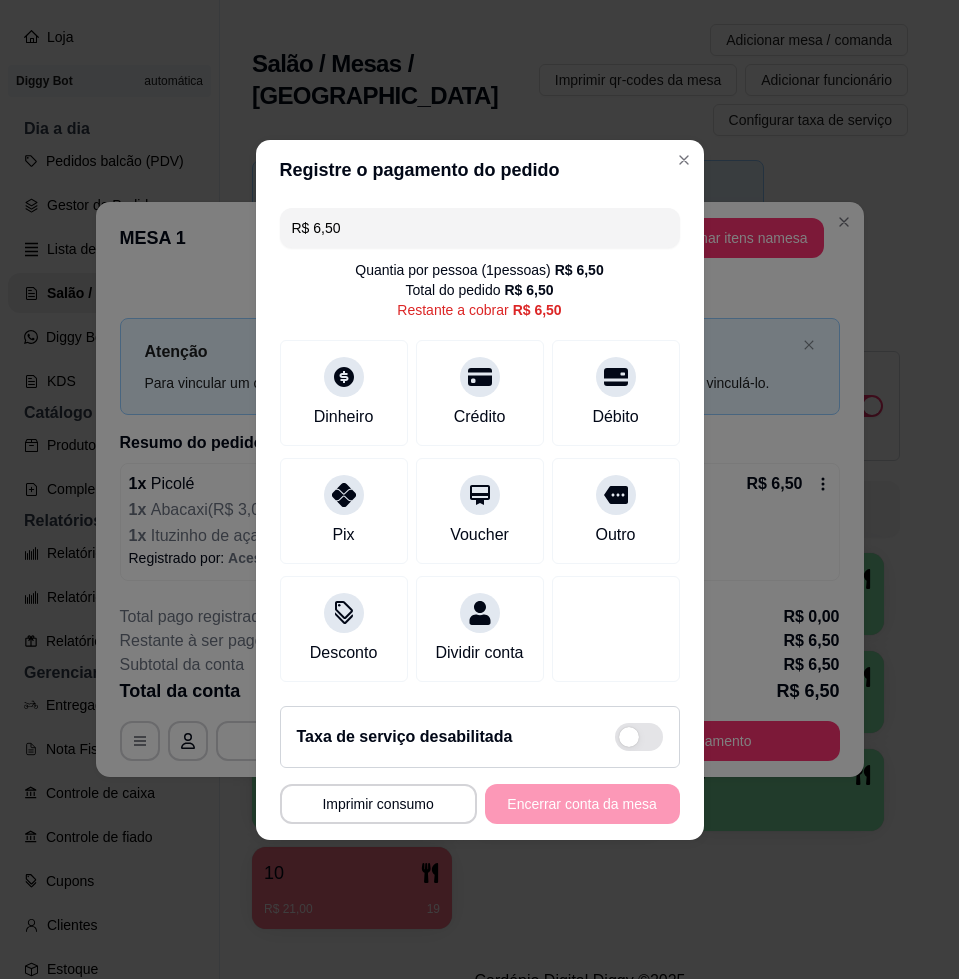 click on "0,00" at bounding box center [479, 470] 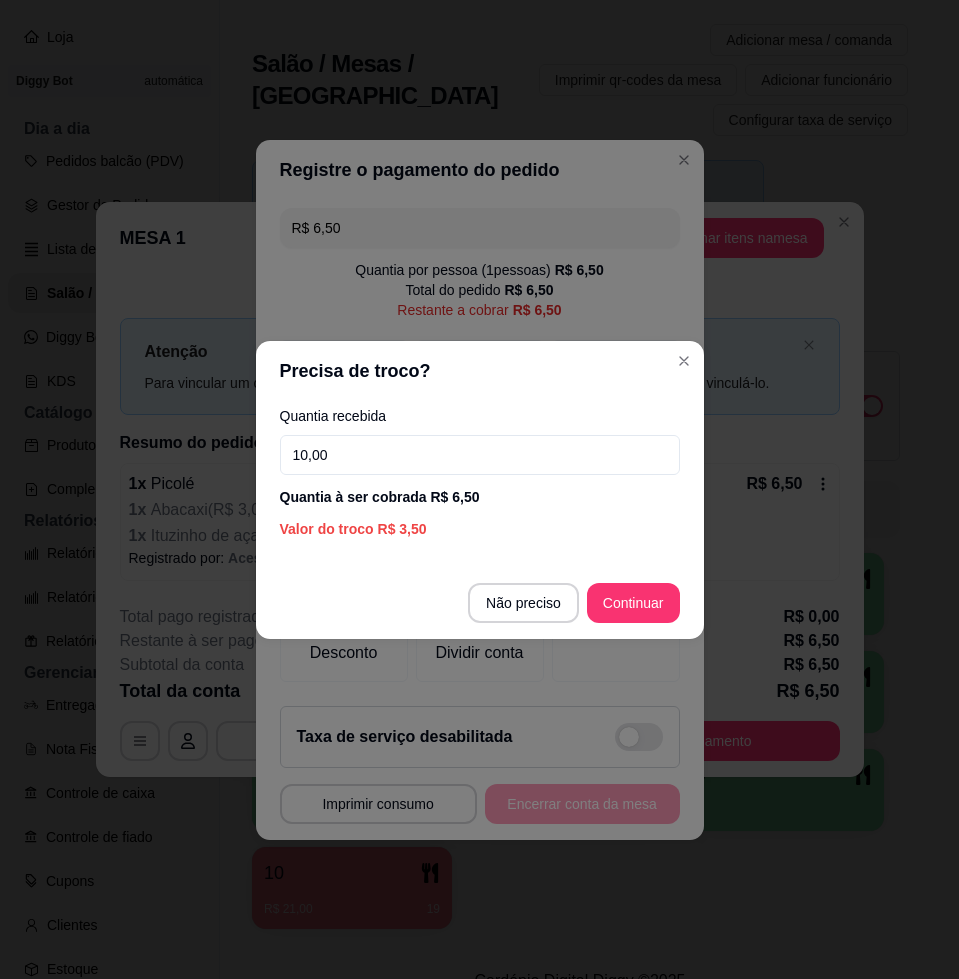 type on "10,00" 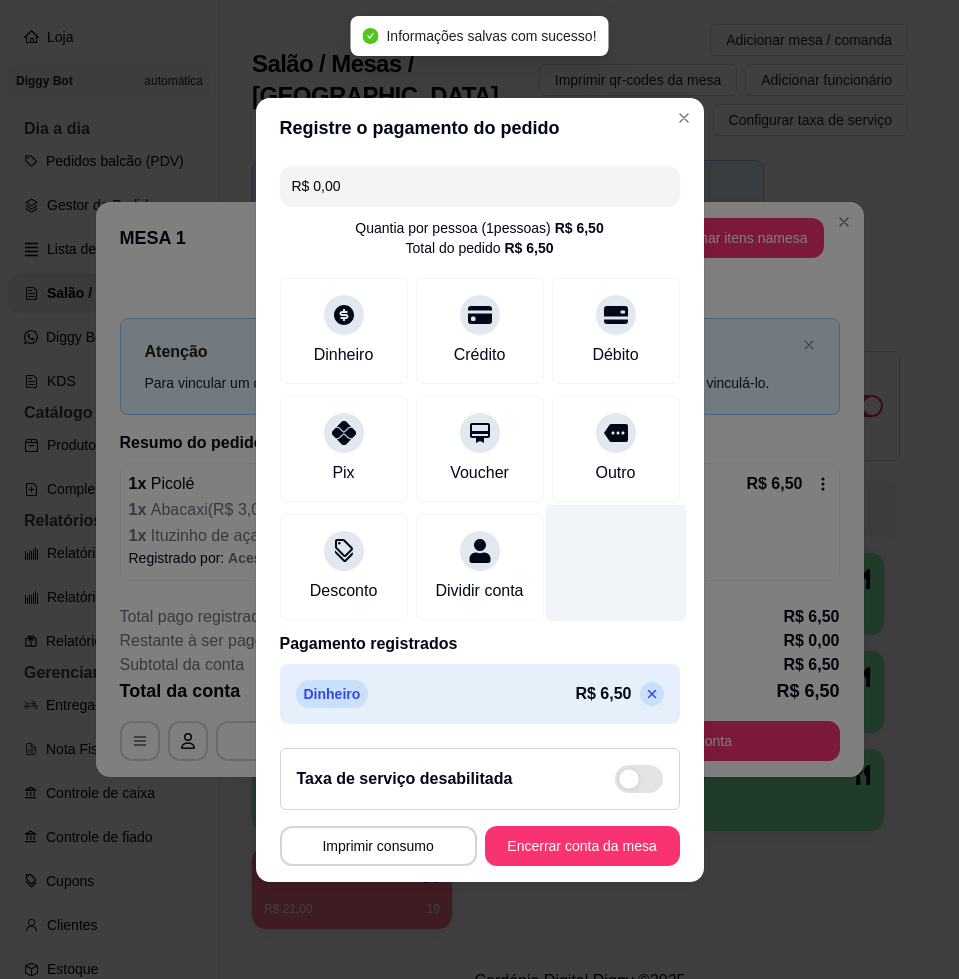 type on "R$ 0,00" 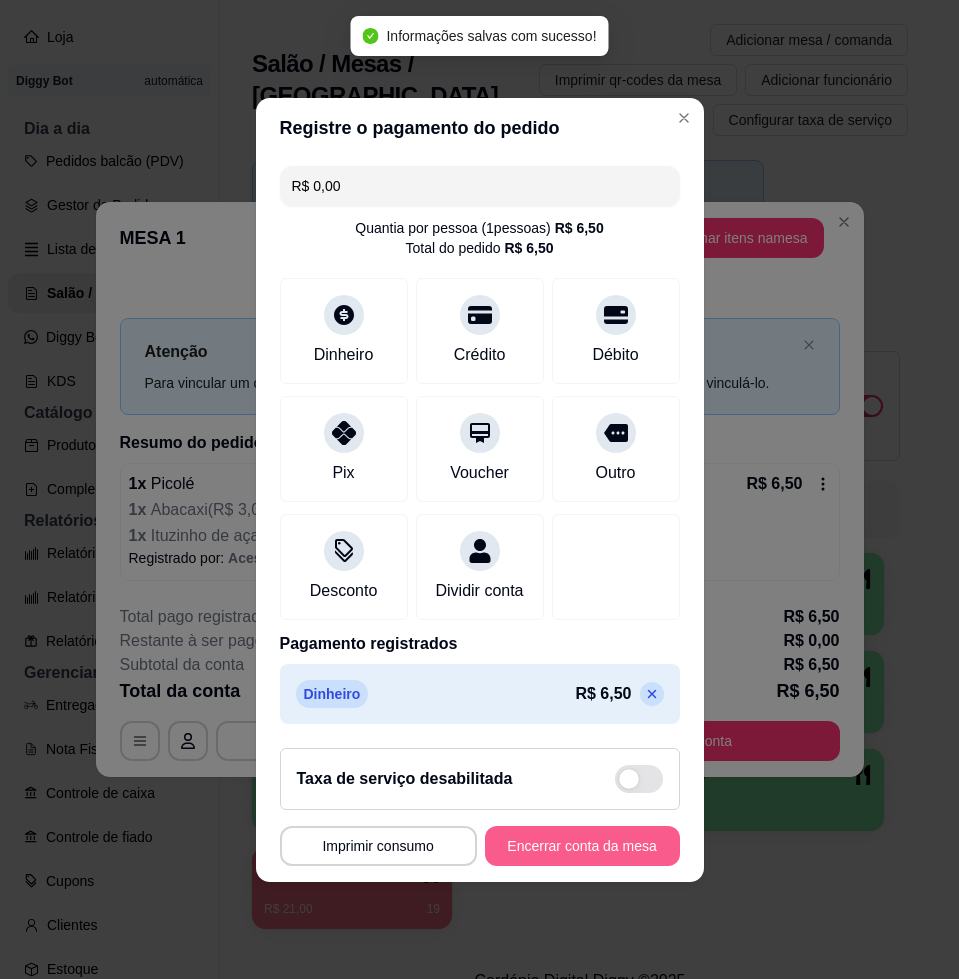 click on "Encerrar conta da mesa" at bounding box center (582, 846) 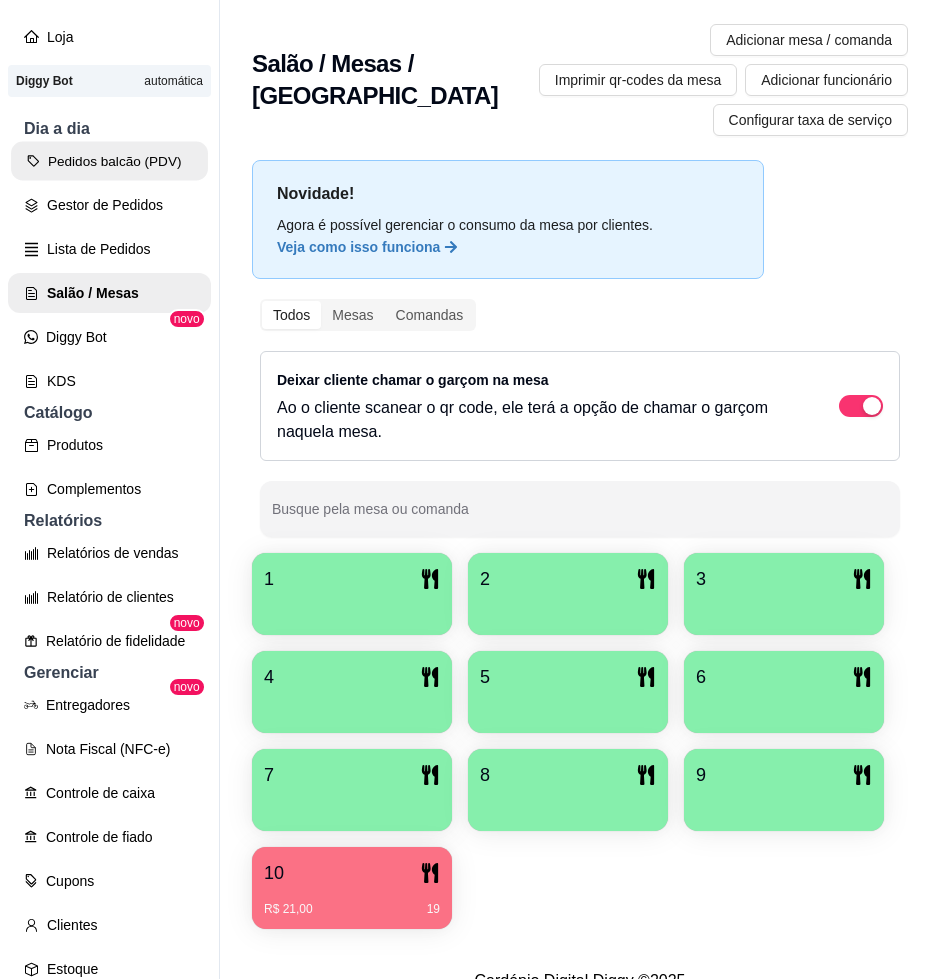 click on "Pedidos balcão (PDV)" at bounding box center [109, 161] 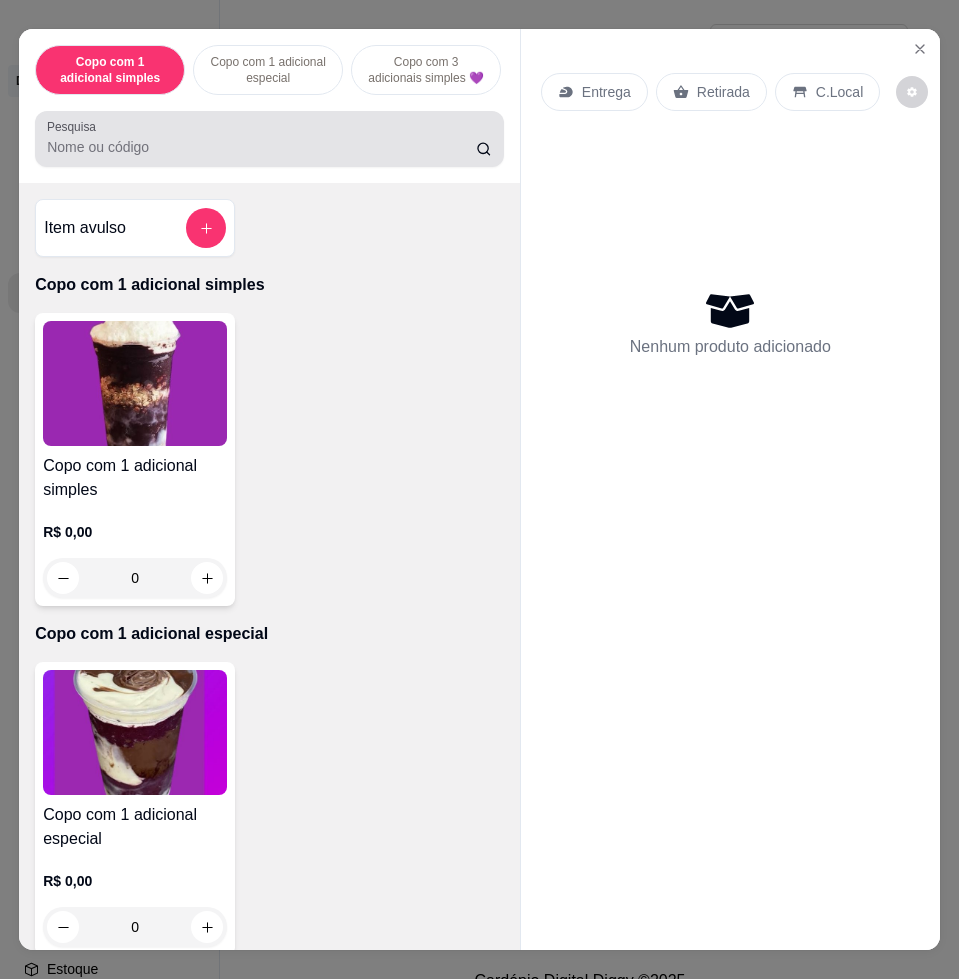 click on "Pesquisa" at bounding box center (261, 147) 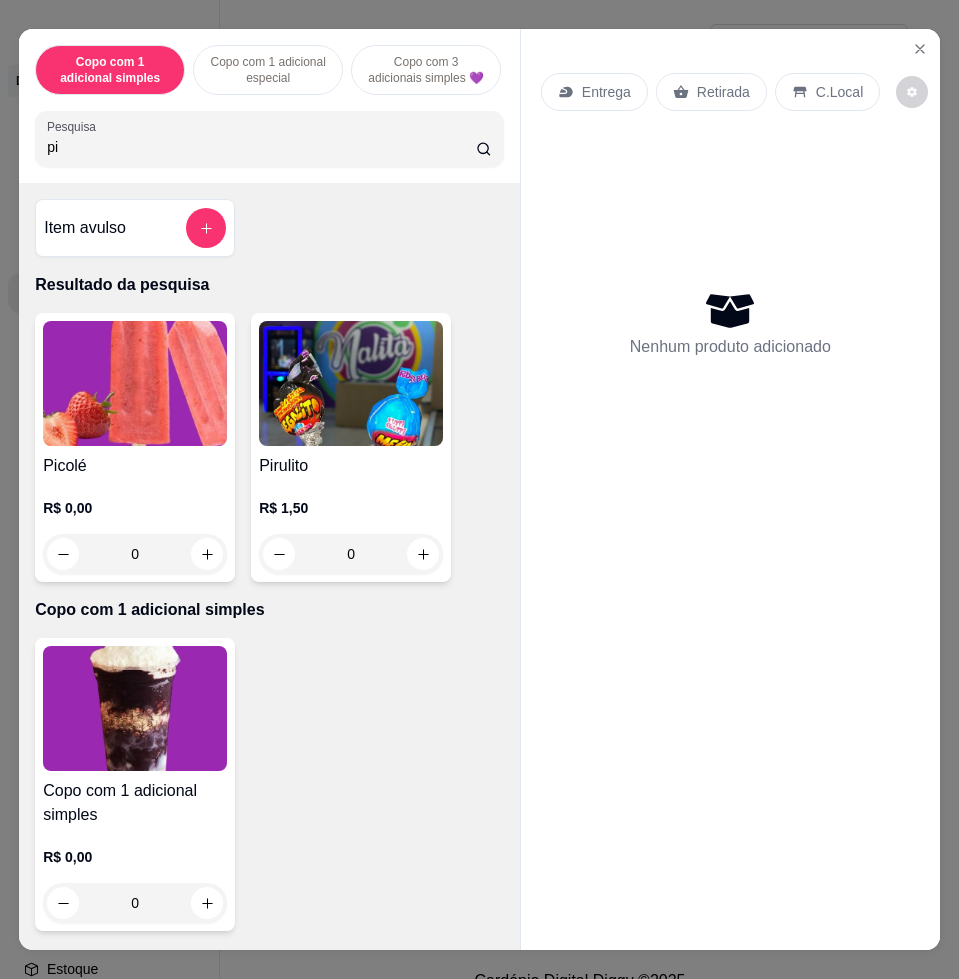 type on "pi" 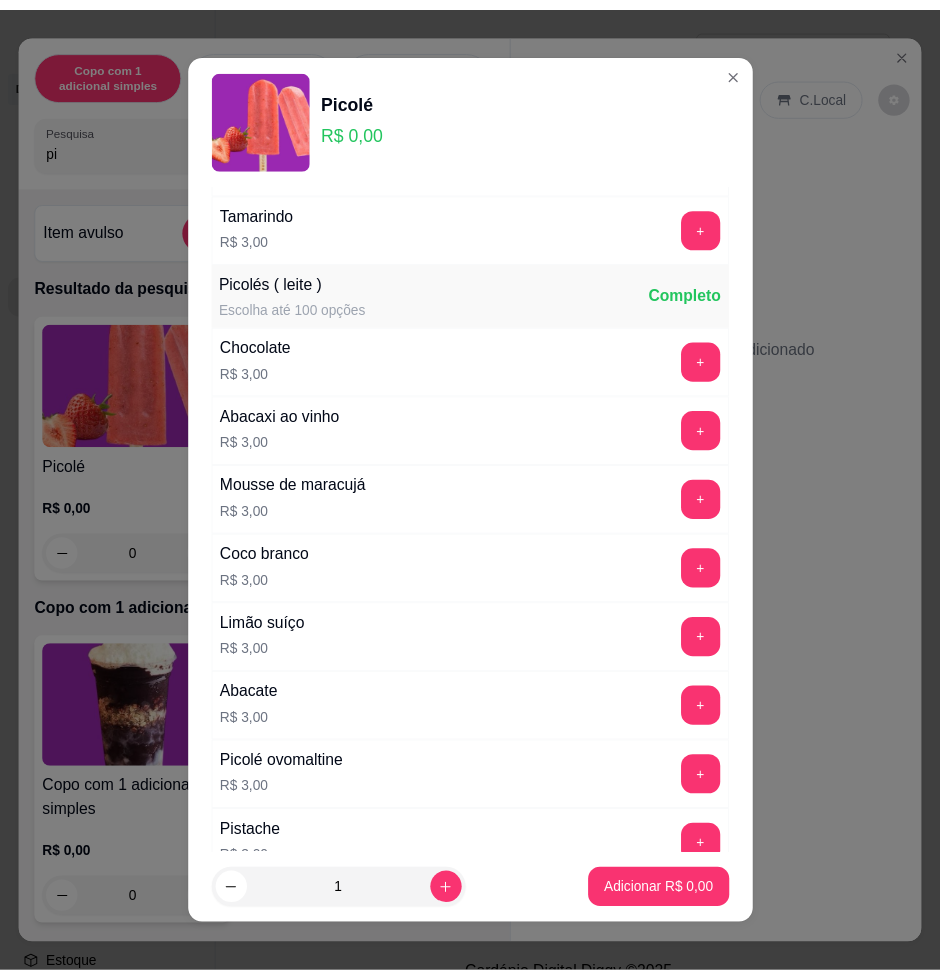 scroll, scrollTop: 1125, scrollLeft: 0, axis: vertical 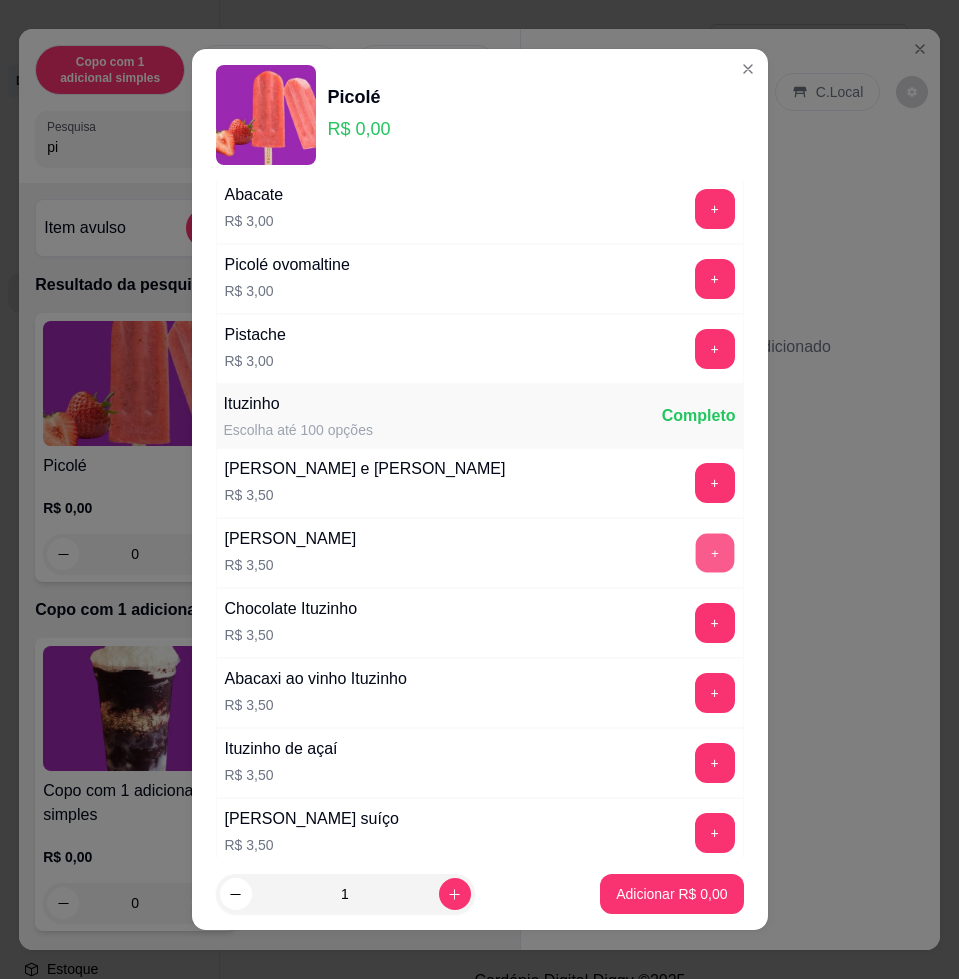 click on "+" at bounding box center (714, 553) 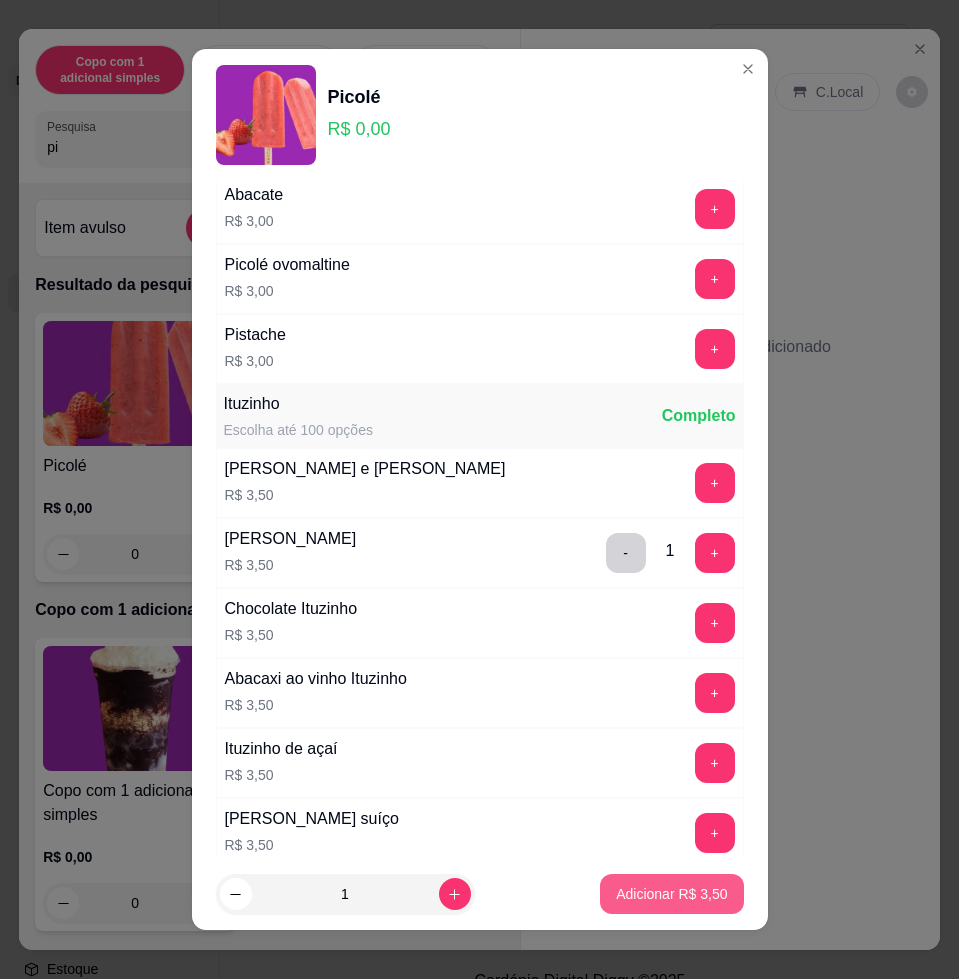 click on "Adicionar   R$ 3,50" at bounding box center [671, 894] 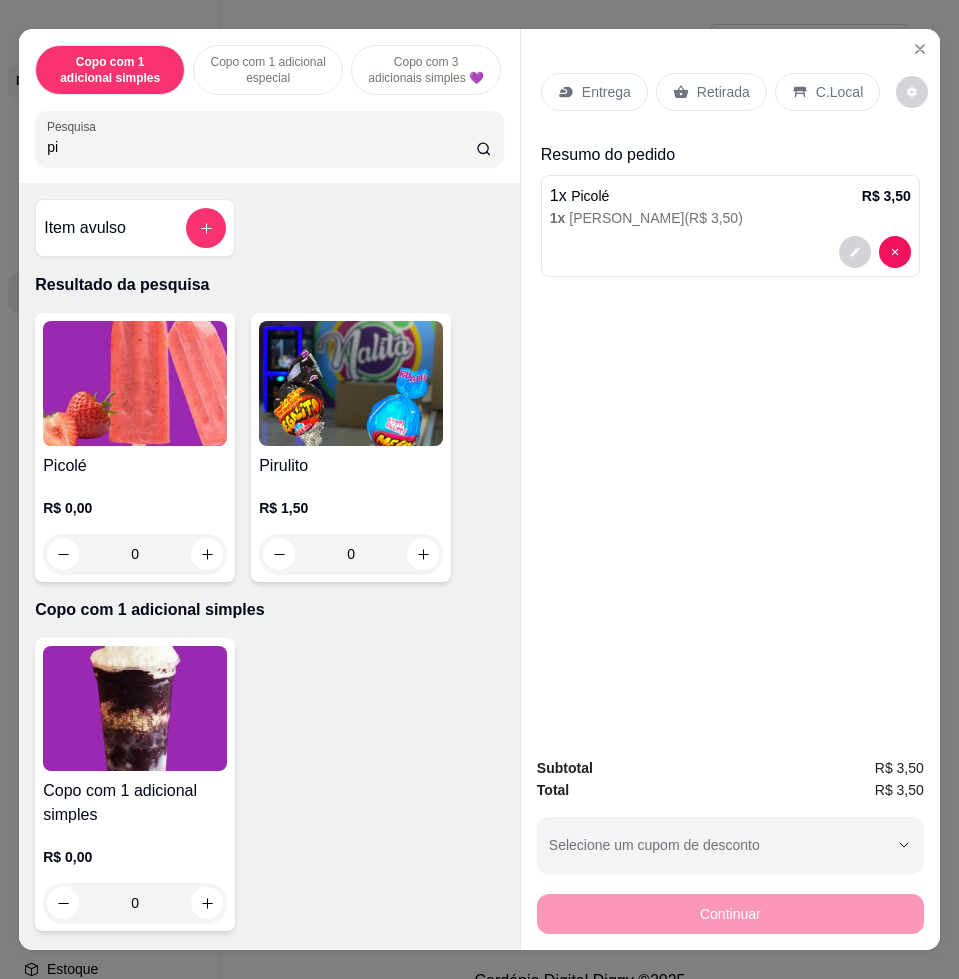 click on "C.Local" at bounding box center (827, 92) 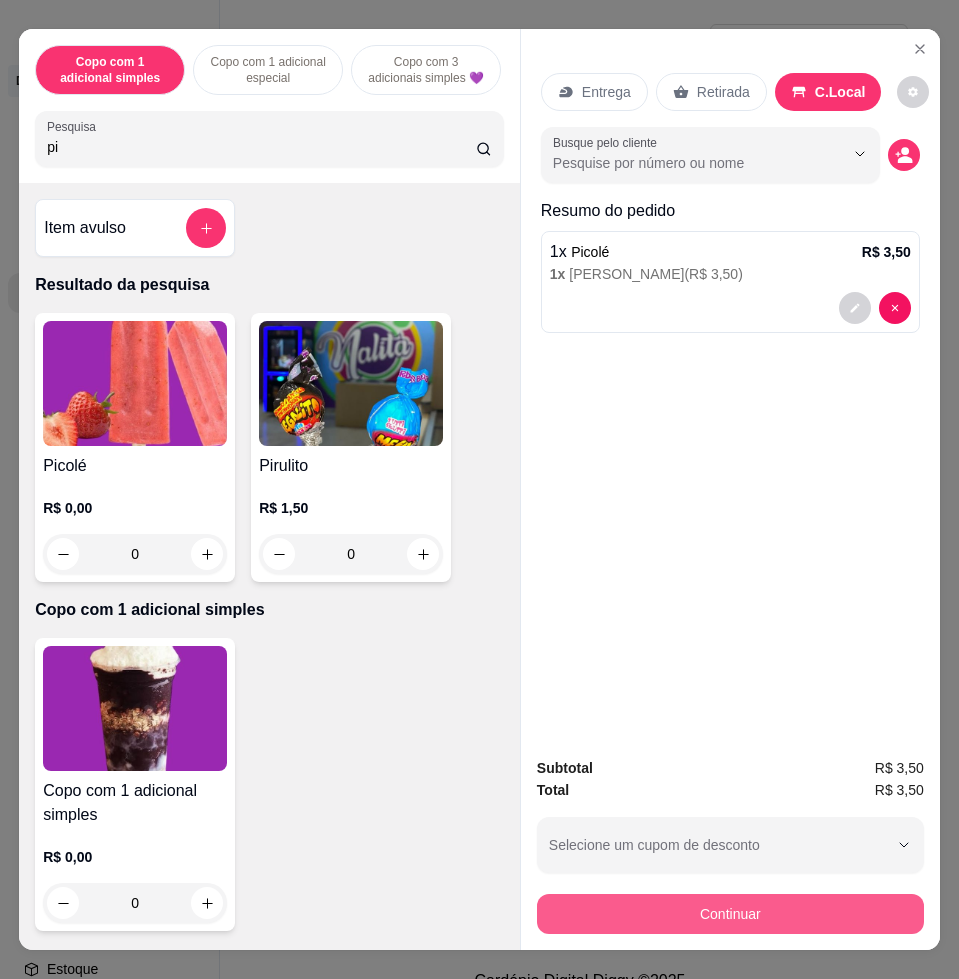 click on "Continuar" at bounding box center (730, 914) 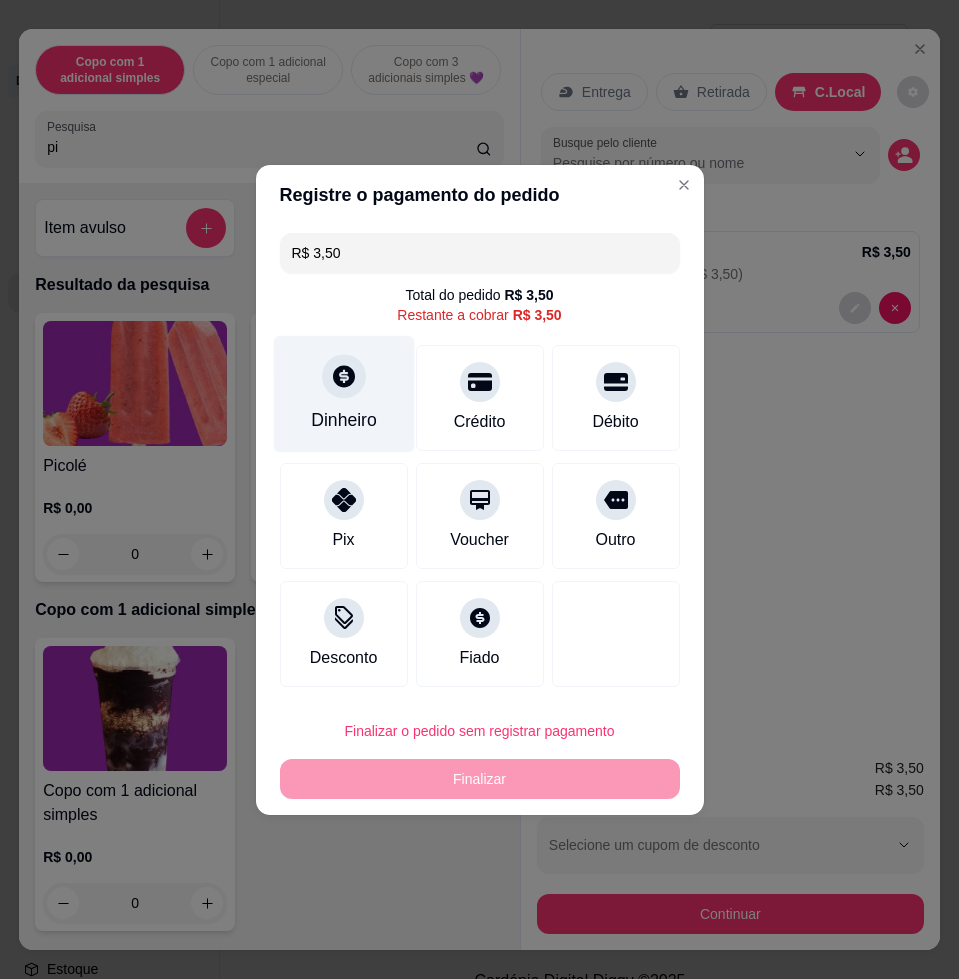 click on "Dinheiro" at bounding box center [343, 393] 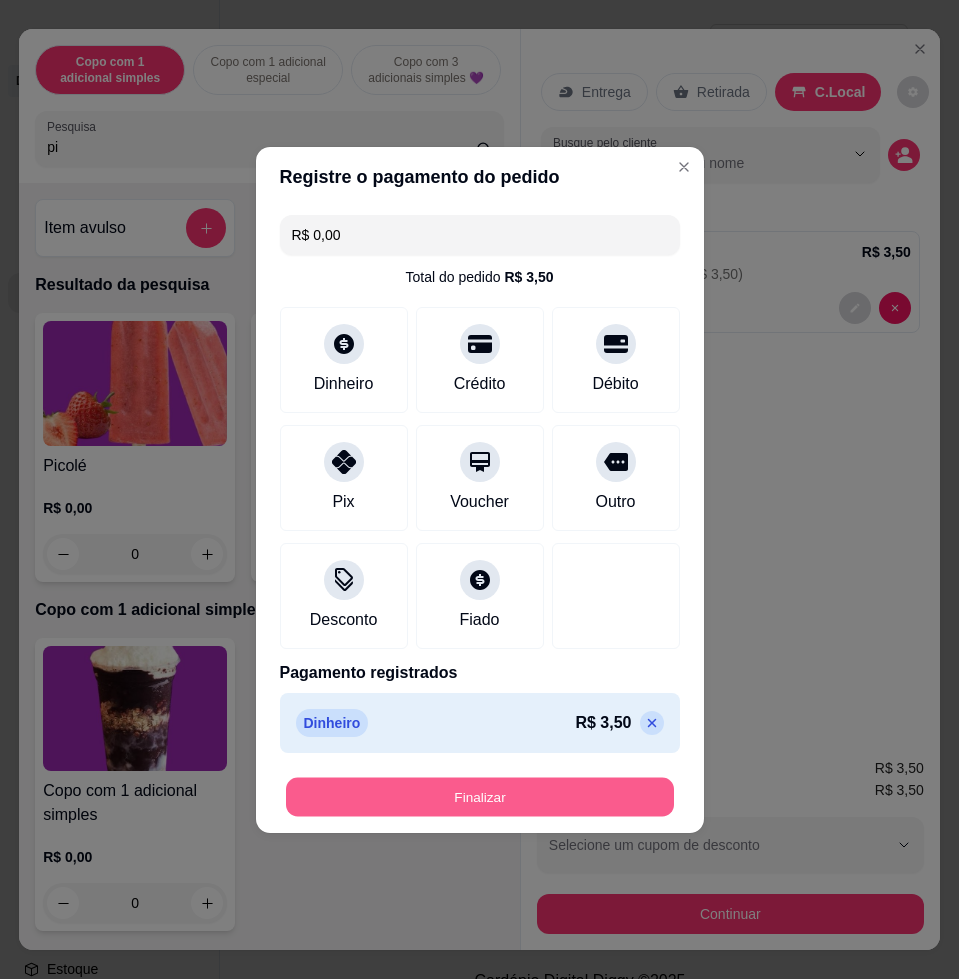 click on "Finalizar" at bounding box center (480, 796) 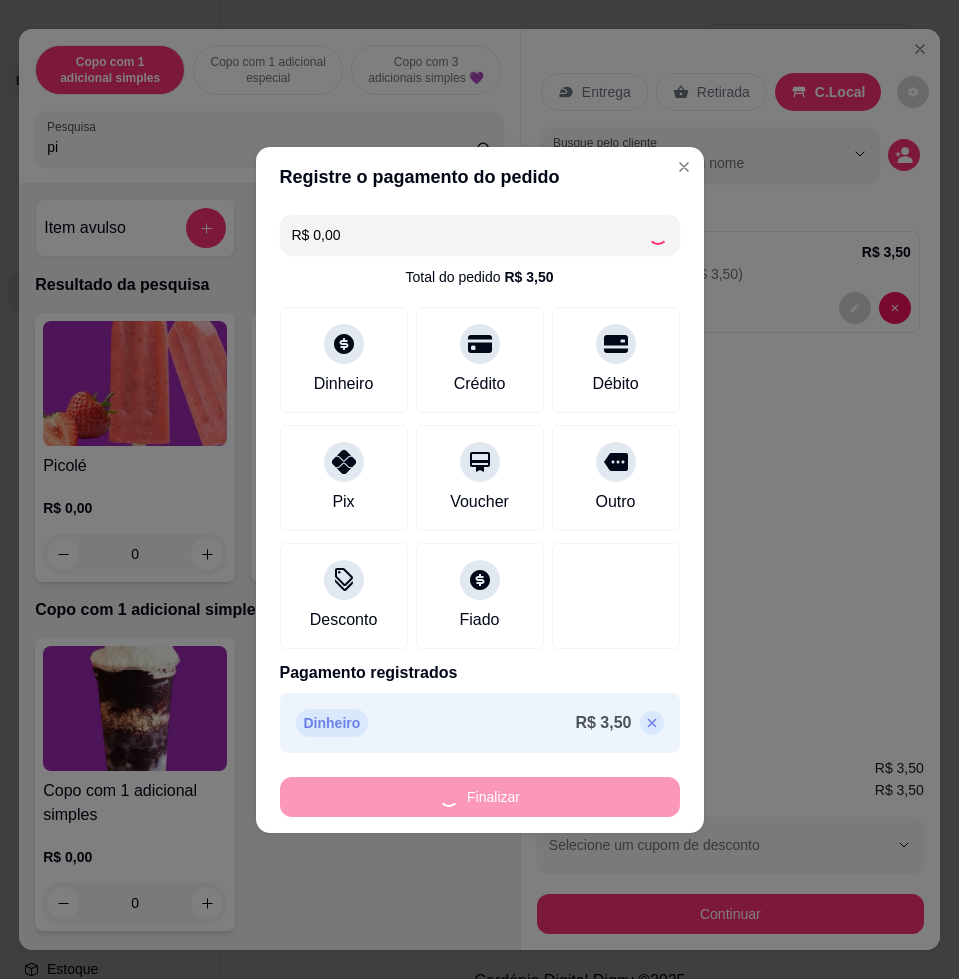 type on "-R$ 3,50" 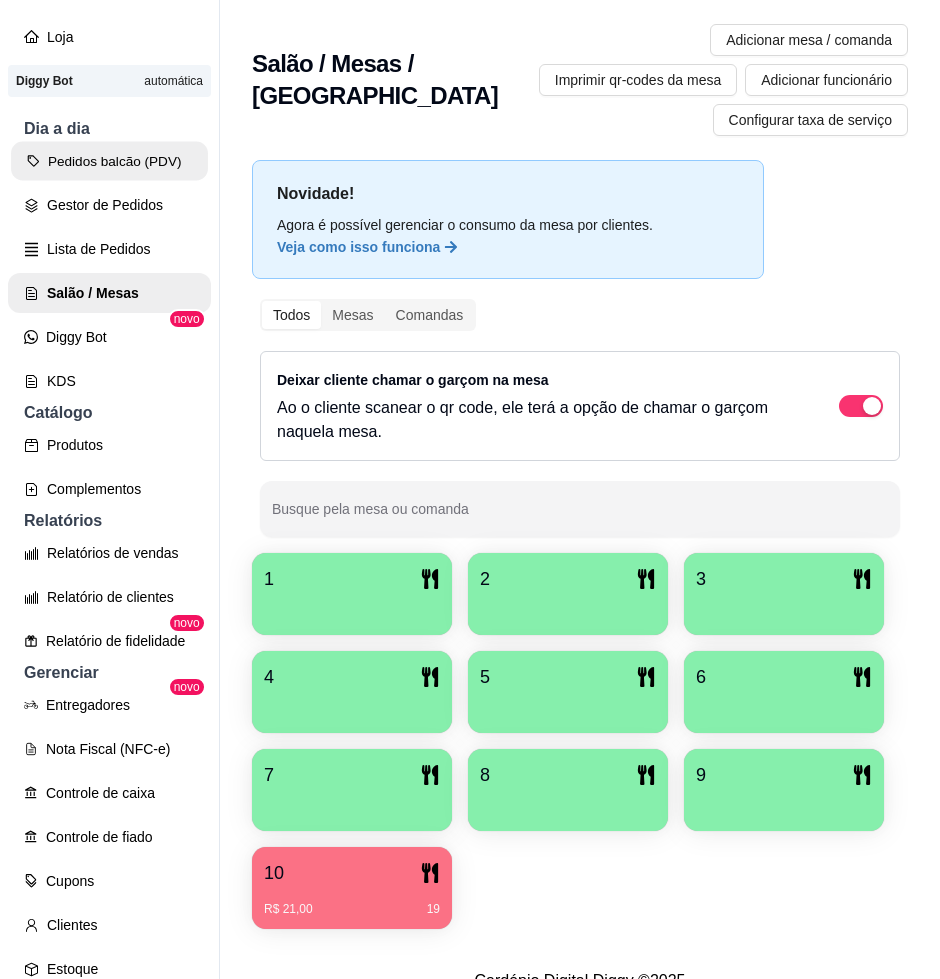 click on "Pedidos balcão (PDV)" at bounding box center [109, 161] 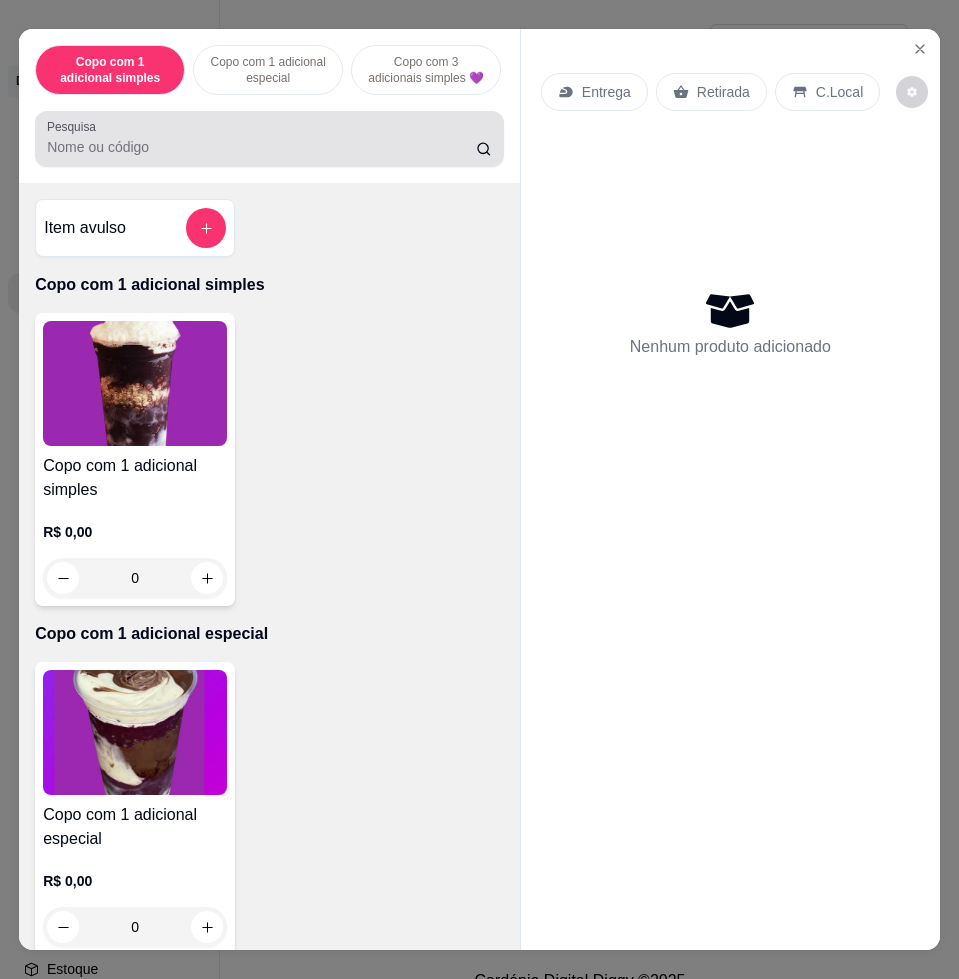 click on "Pesquisa" at bounding box center (261, 147) 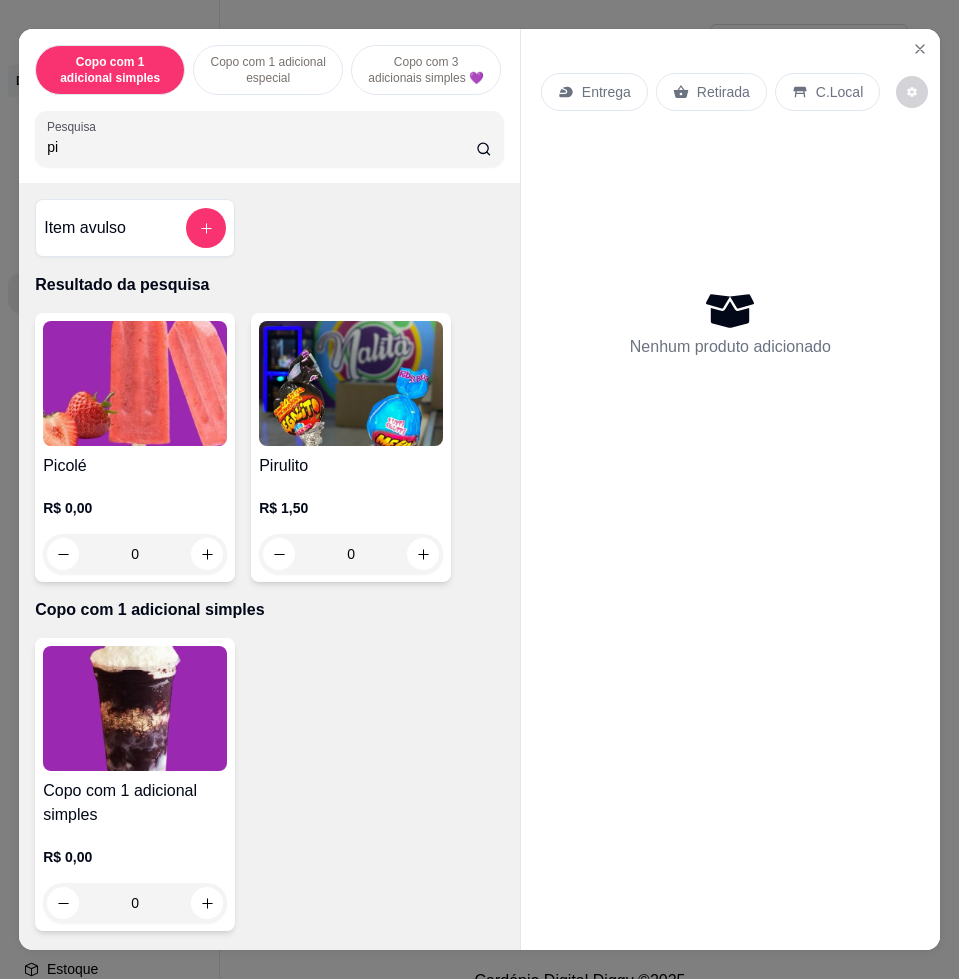 type on "pi" 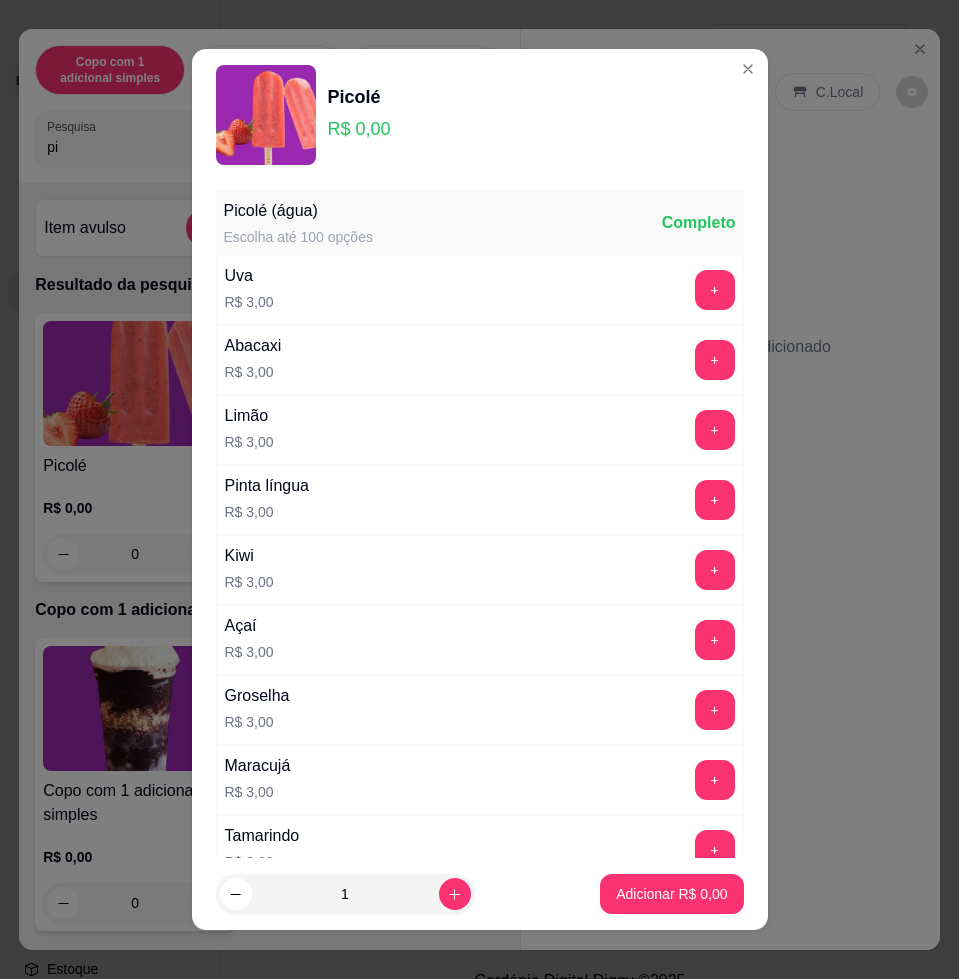 click on "+" at bounding box center [715, 500] 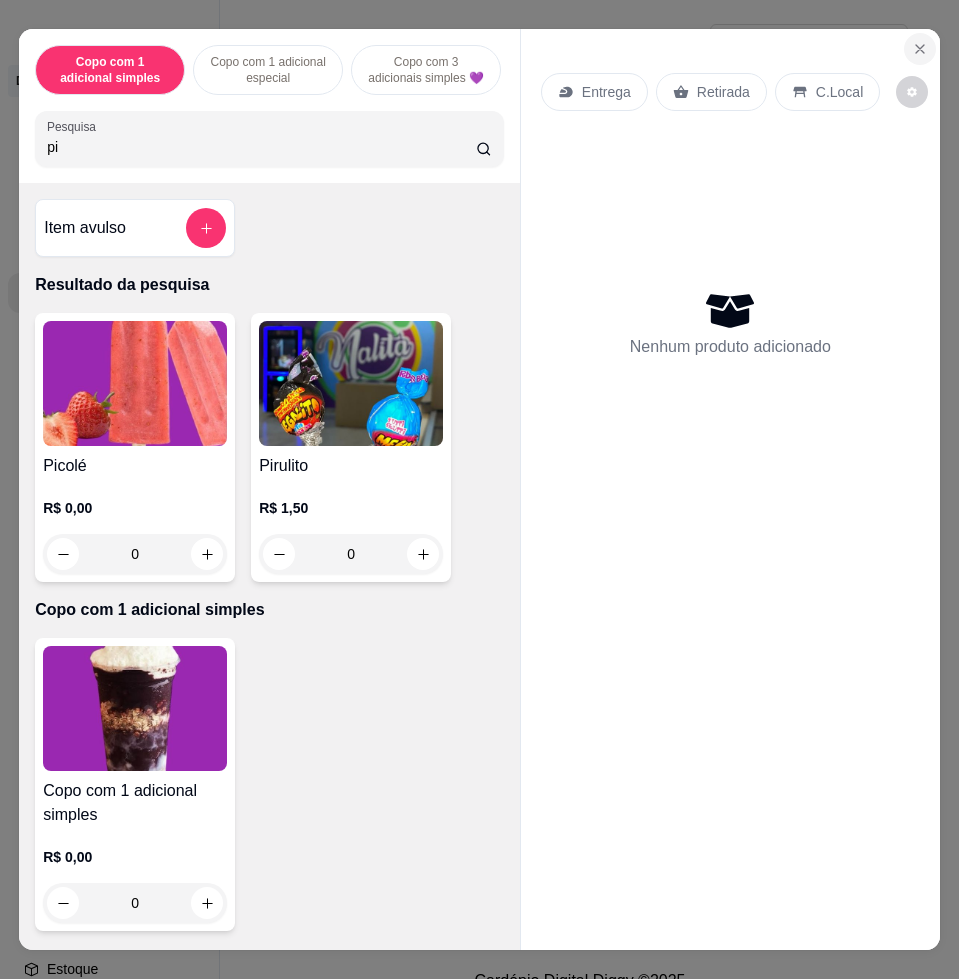click at bounding box center [920, 49] 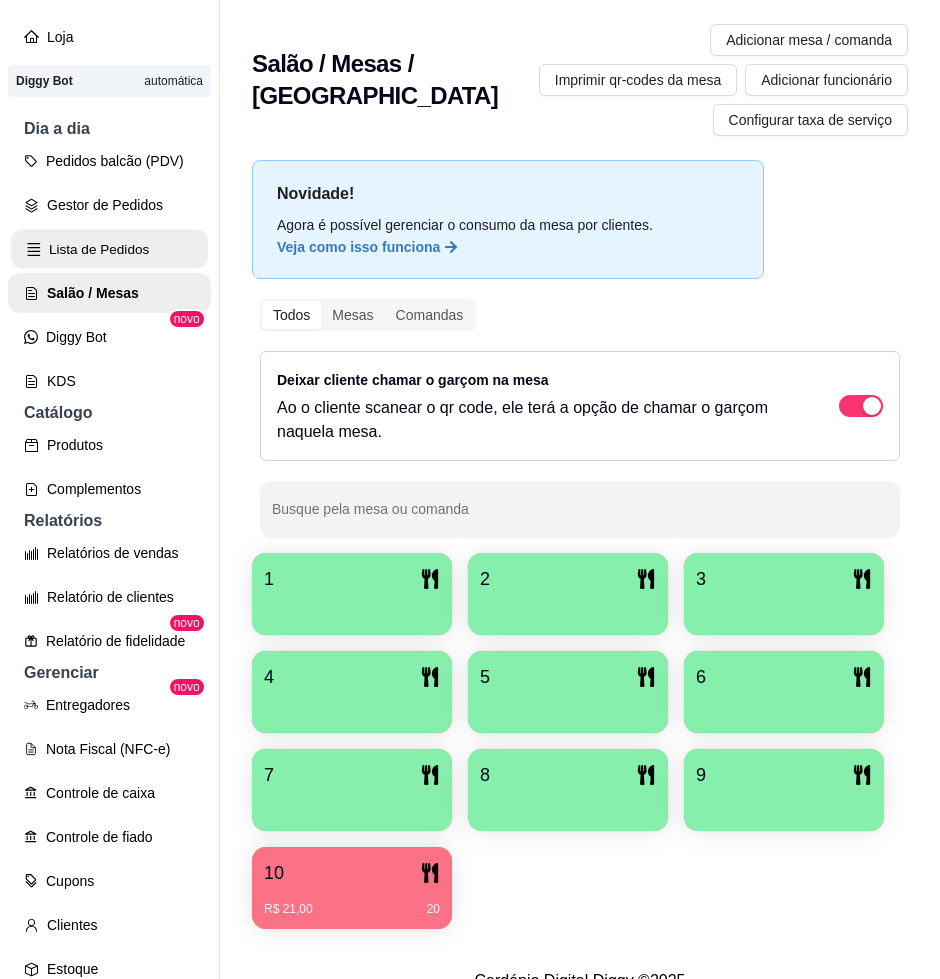 click on "Lista de Pedidos" at bounding box center (109, 249) 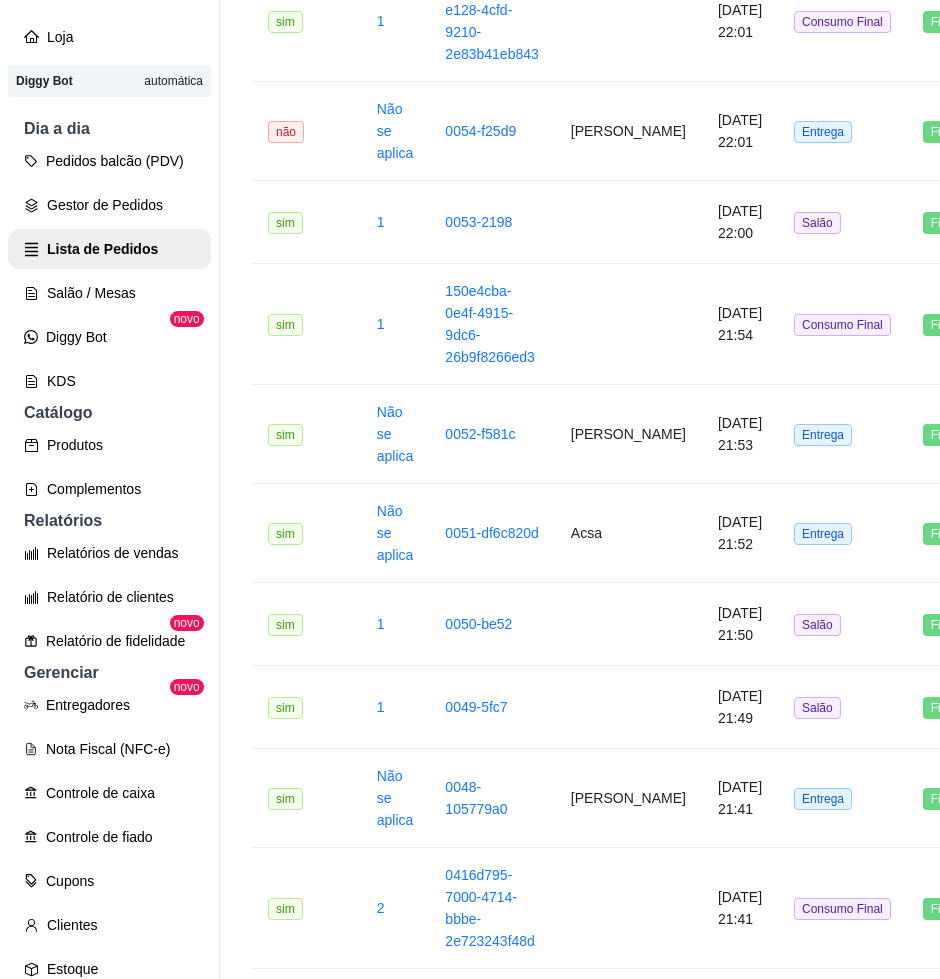 scroll, scrollTop: 1750, scrollLeft: 0, axis: vertical 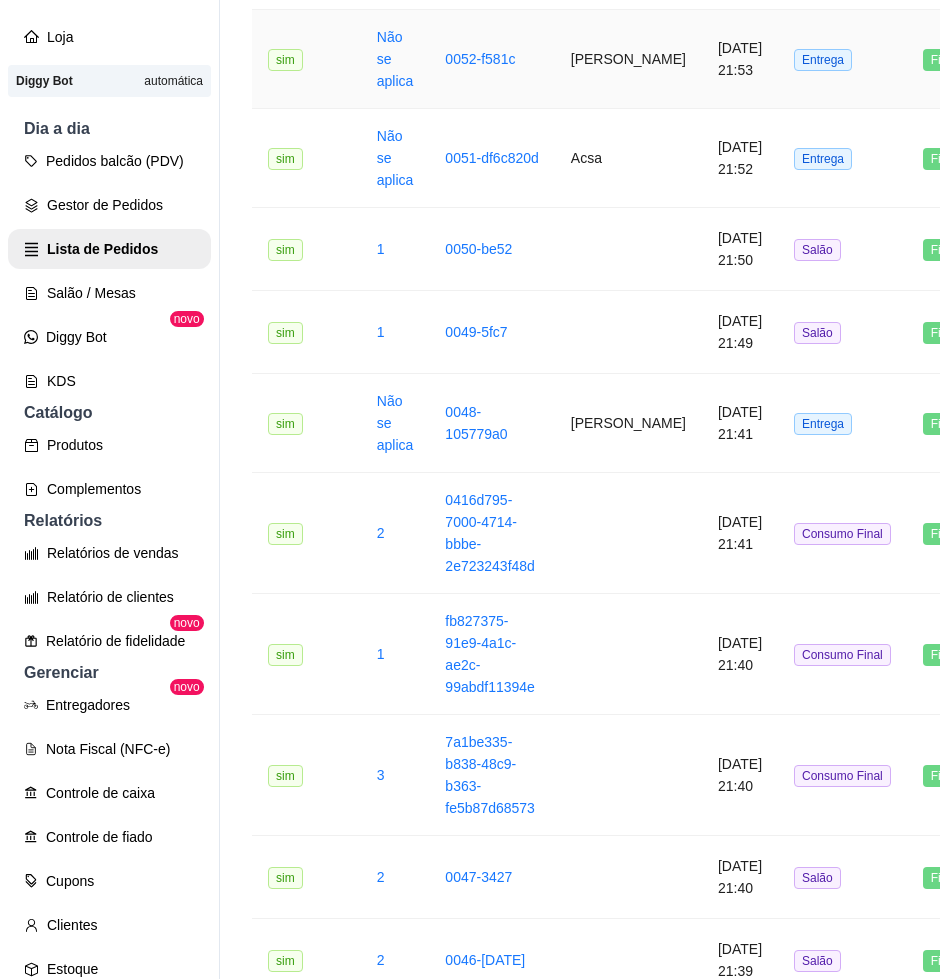 click on "0052-f581c" at bounding box center (491, 59) 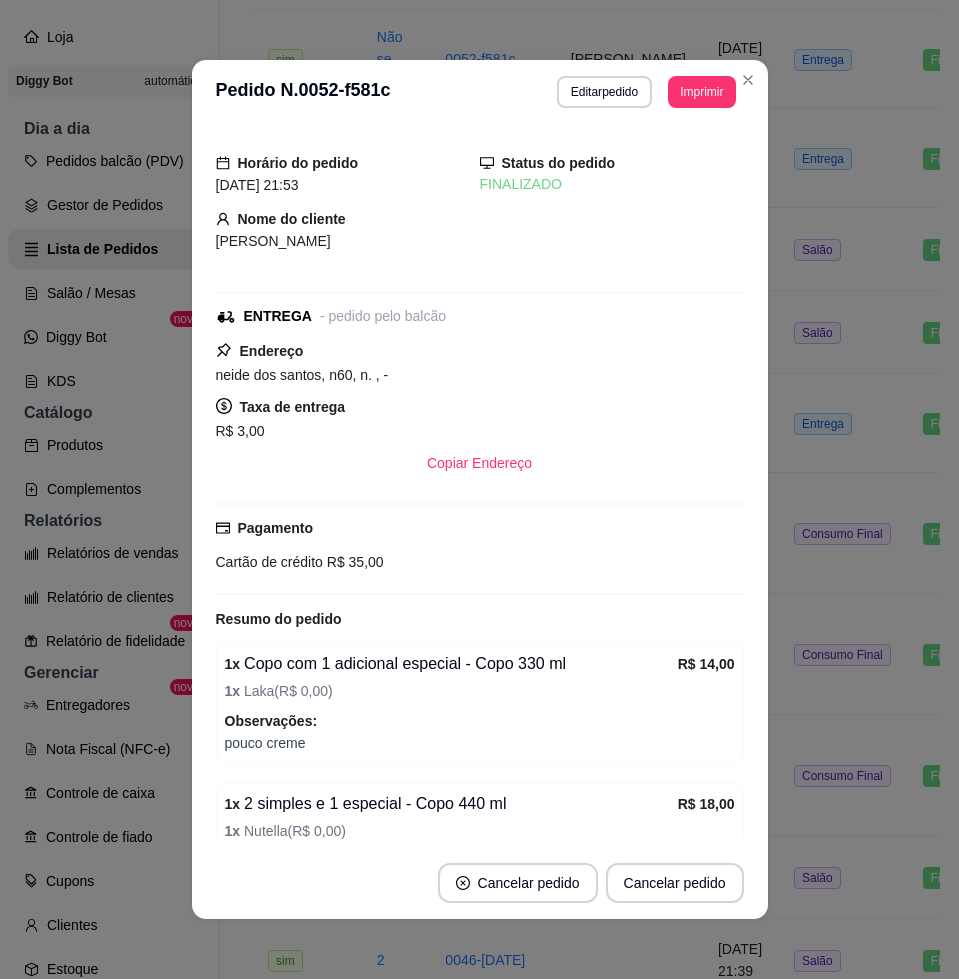 click on "Editar  pedido" at bounding box center (604, 92) 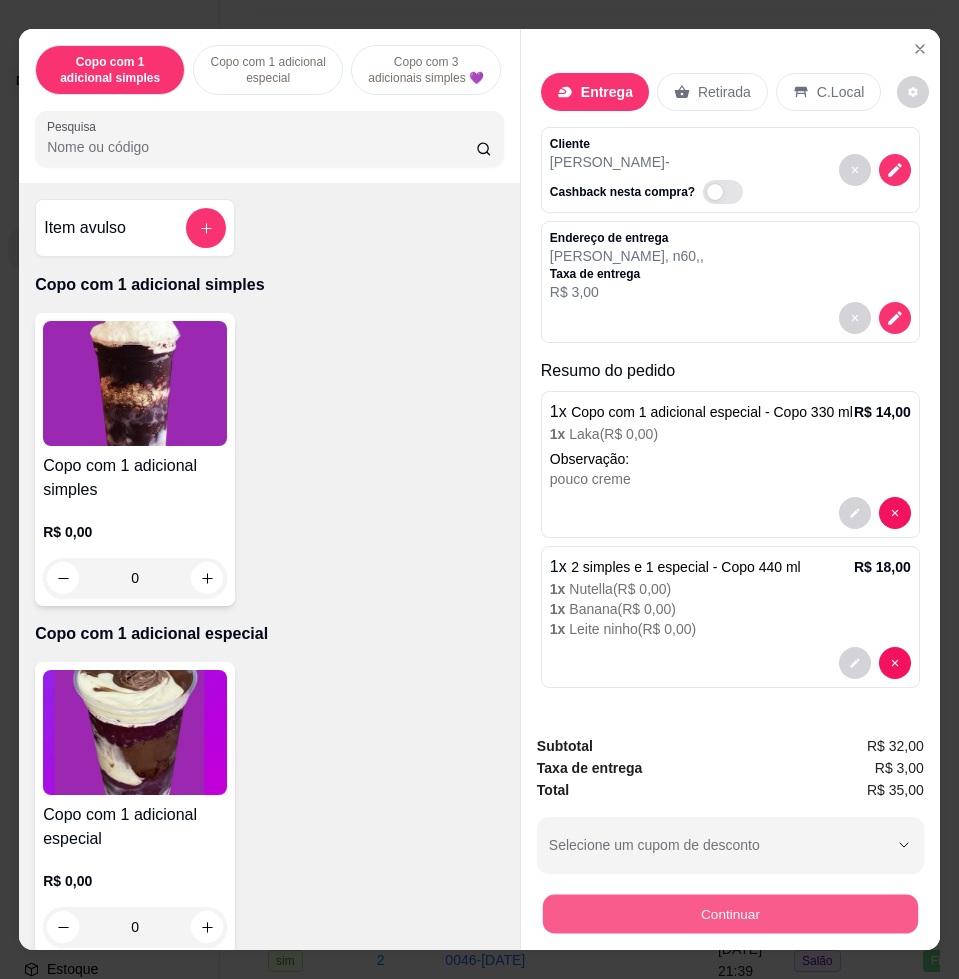 click on "Continuar" at bounding box center [730, 913] 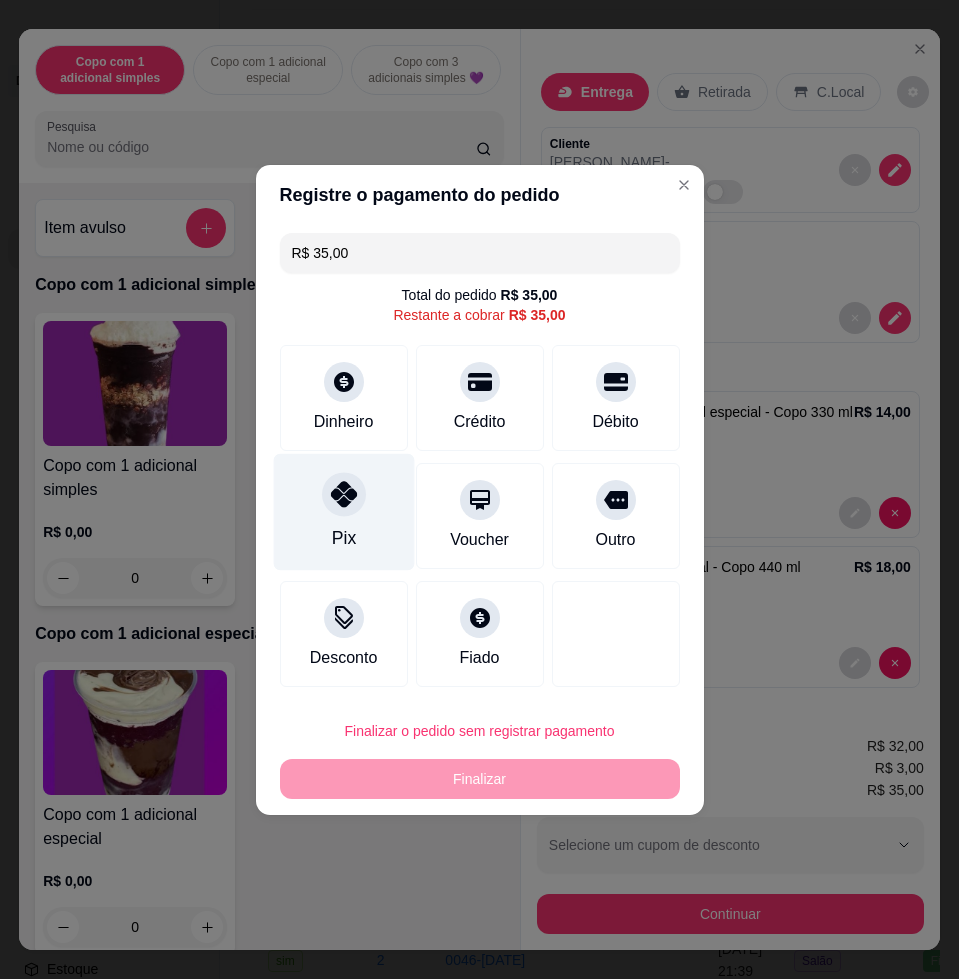 click on "Pix" at bounding box center (343, 511) 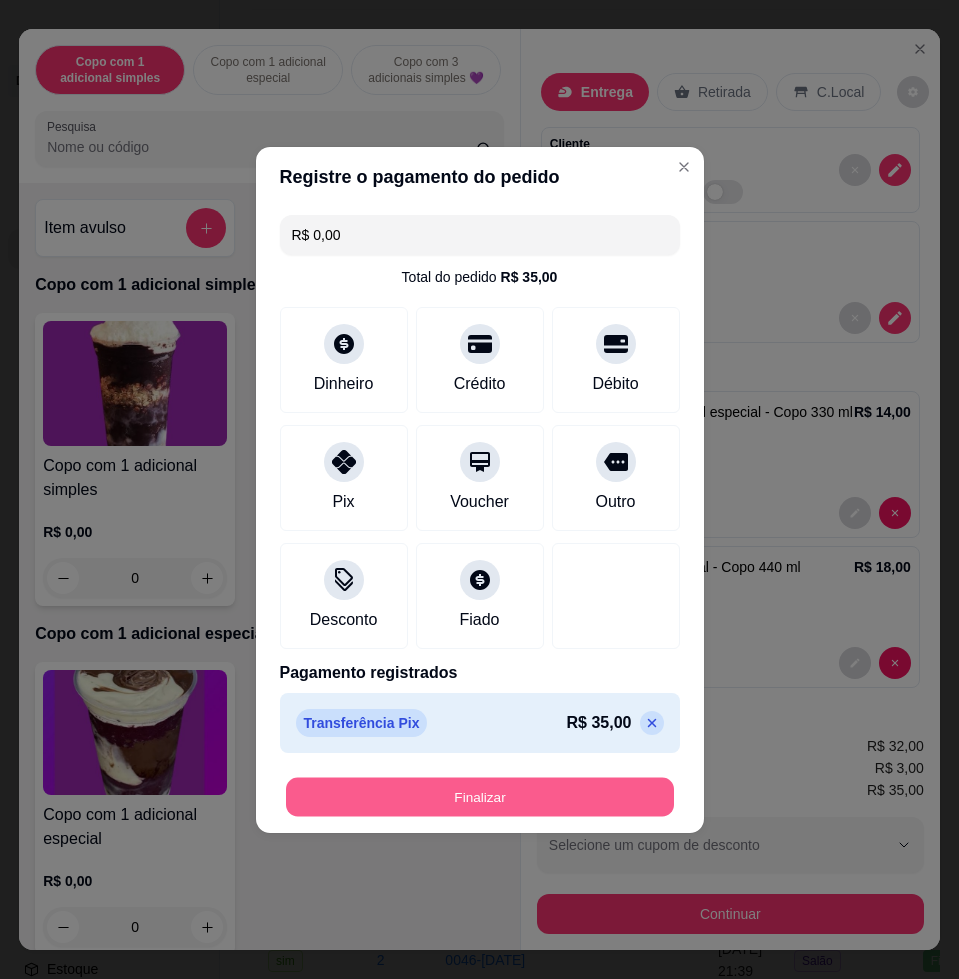 click on "Finalizar" at bounding box center [480, 796] 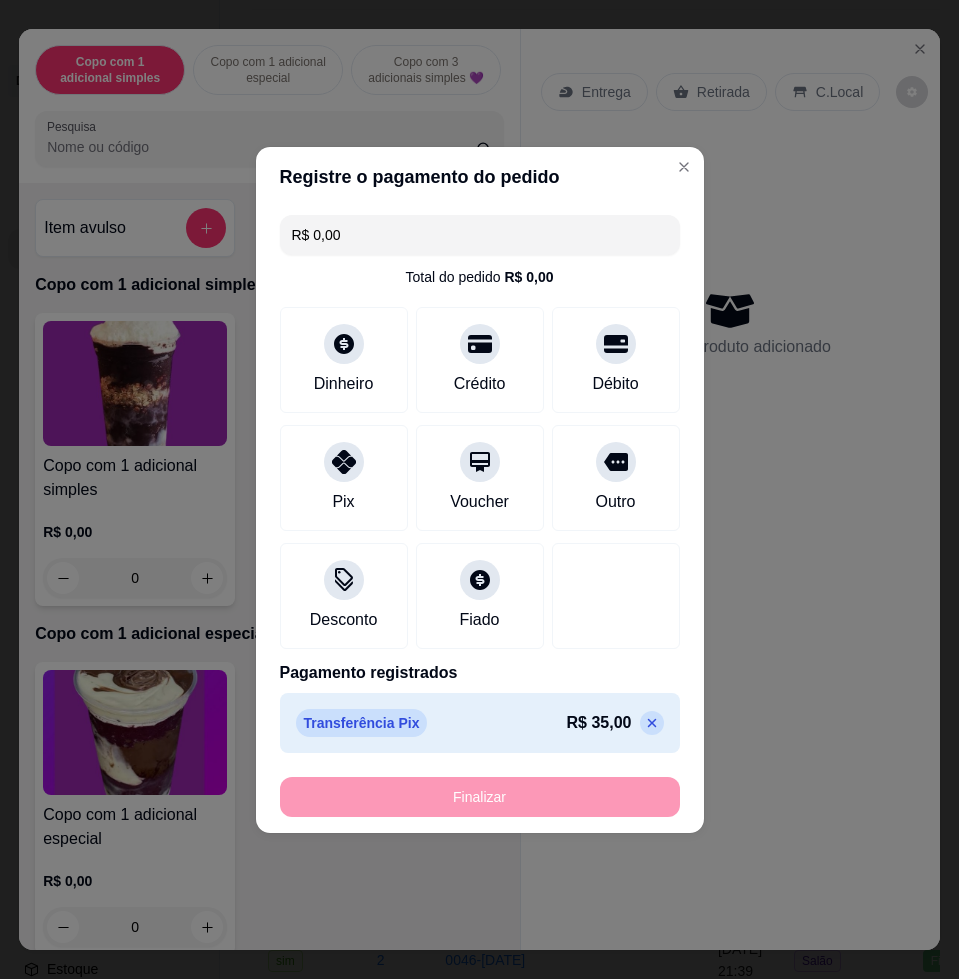 type on "-R$ 35,00" 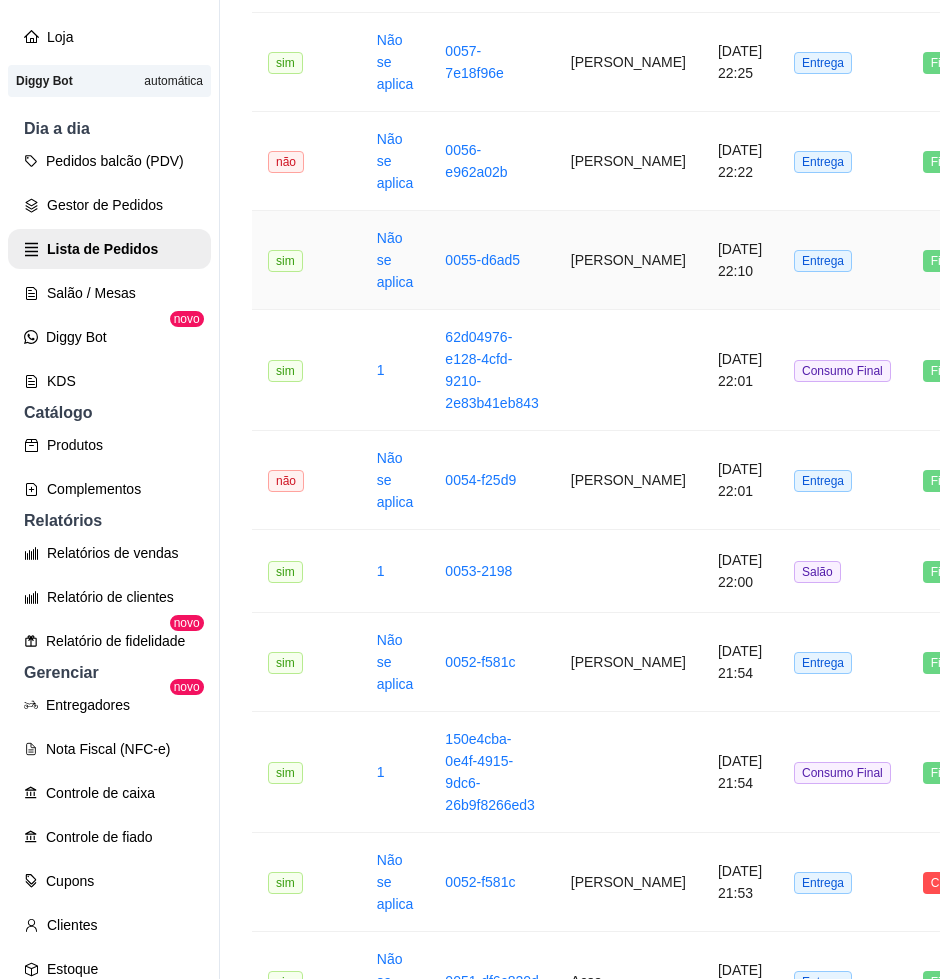scroll, scrollTop: 1000, scrollLeft: 0, axis: vertical 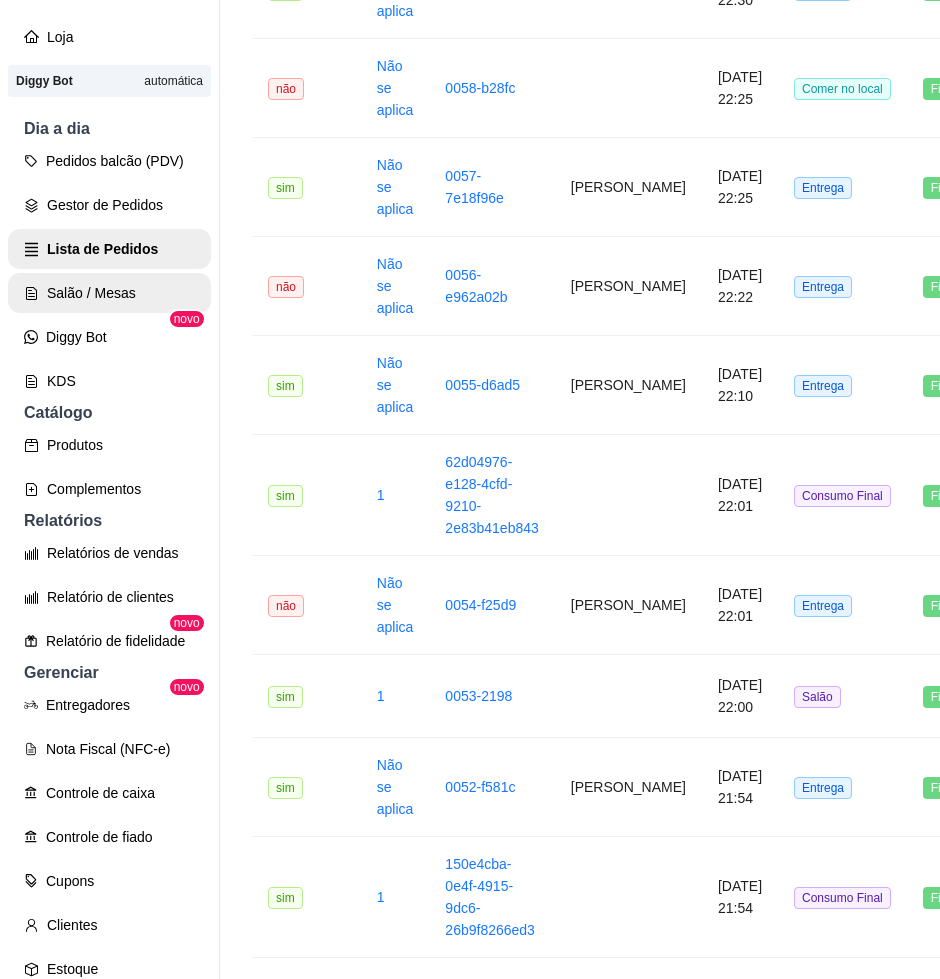 click on "Salão / Mesas" at bounding box center [109, 293] 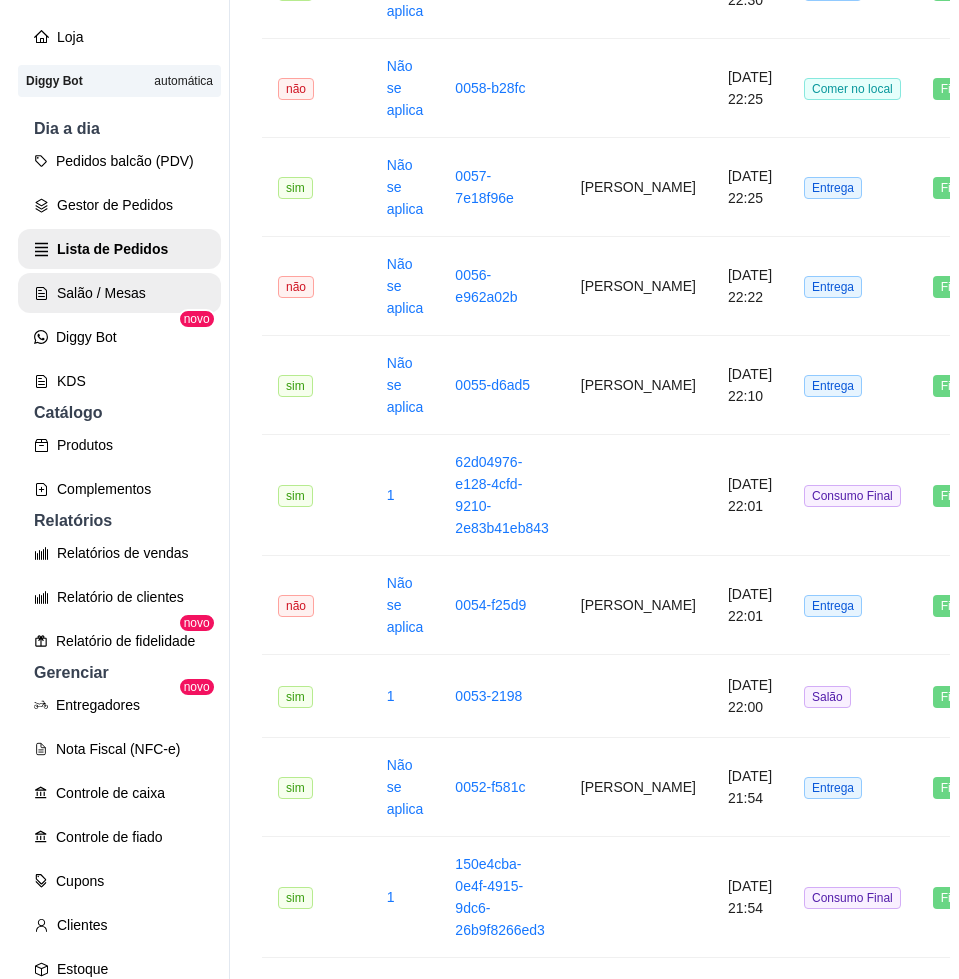 scroll, scrollTop: 0, scrollLeft: 0, axis: both 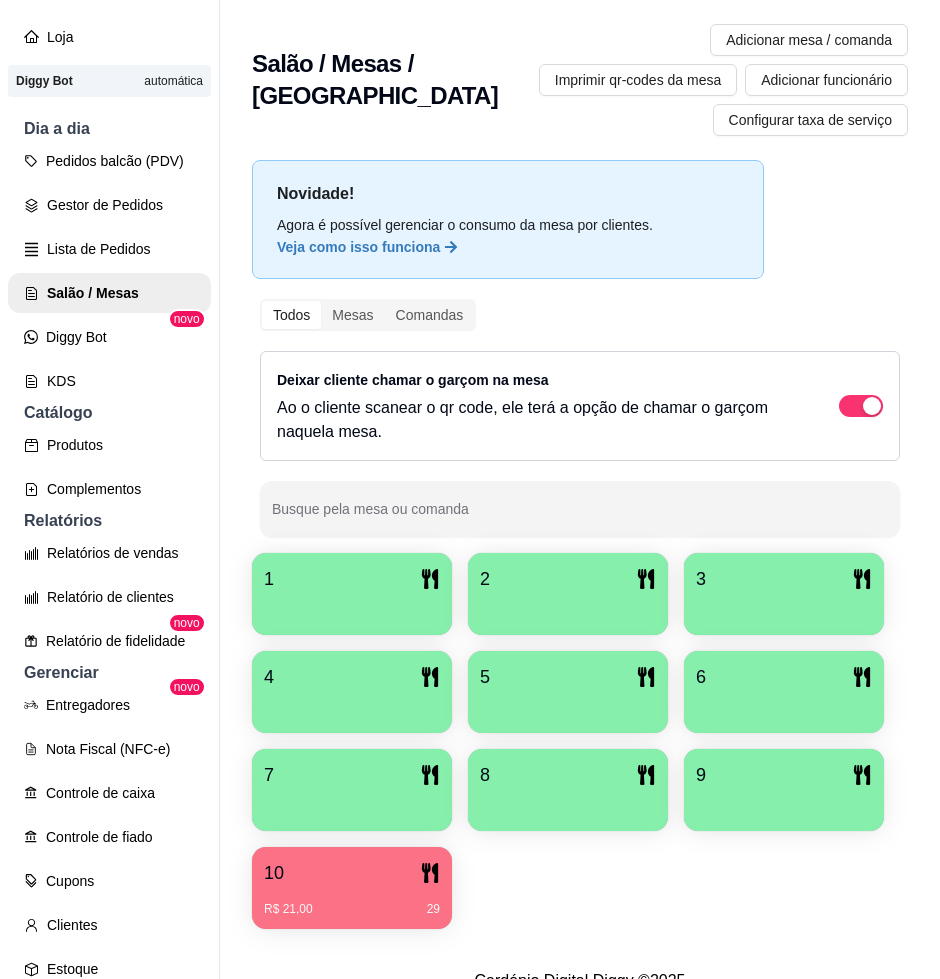 click on "1" at bounding box center [352, 579] 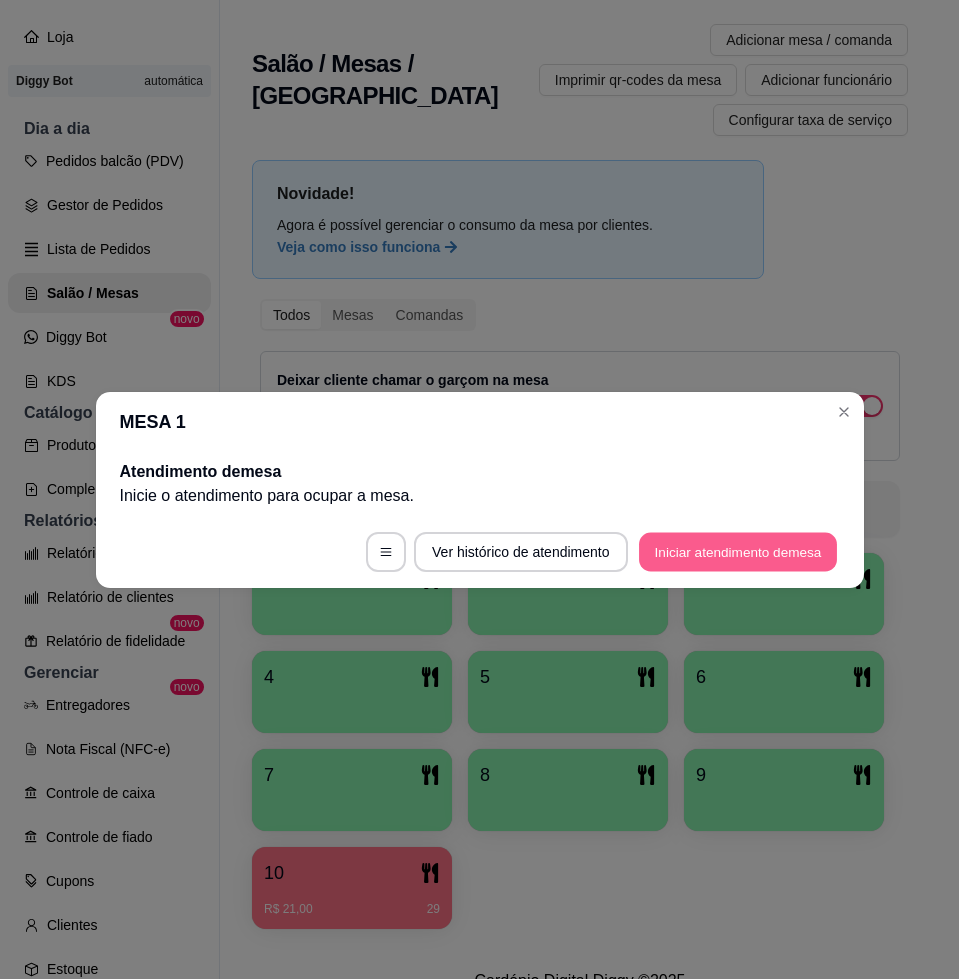 click on "Iniciar atendimento de  mesa" at bounding box center [738, 551] 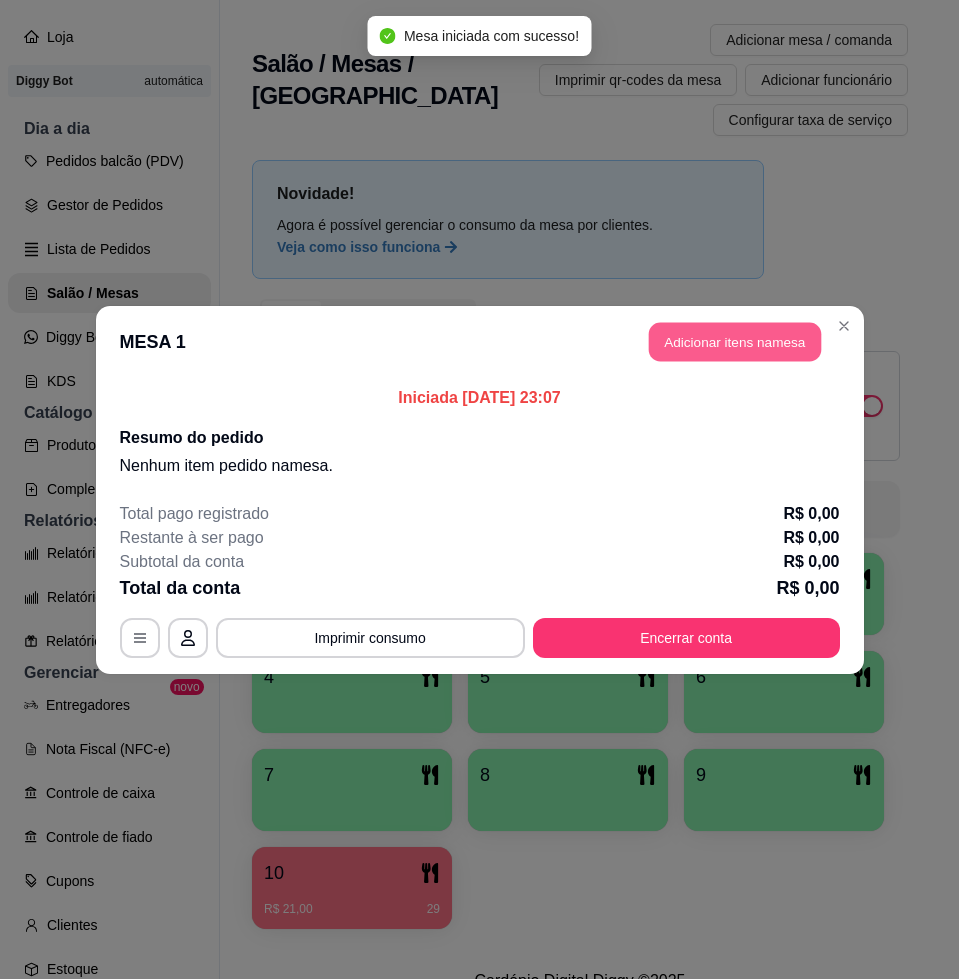 click on "Adicionar itens na  mesa" at bounding box center [735, 341] 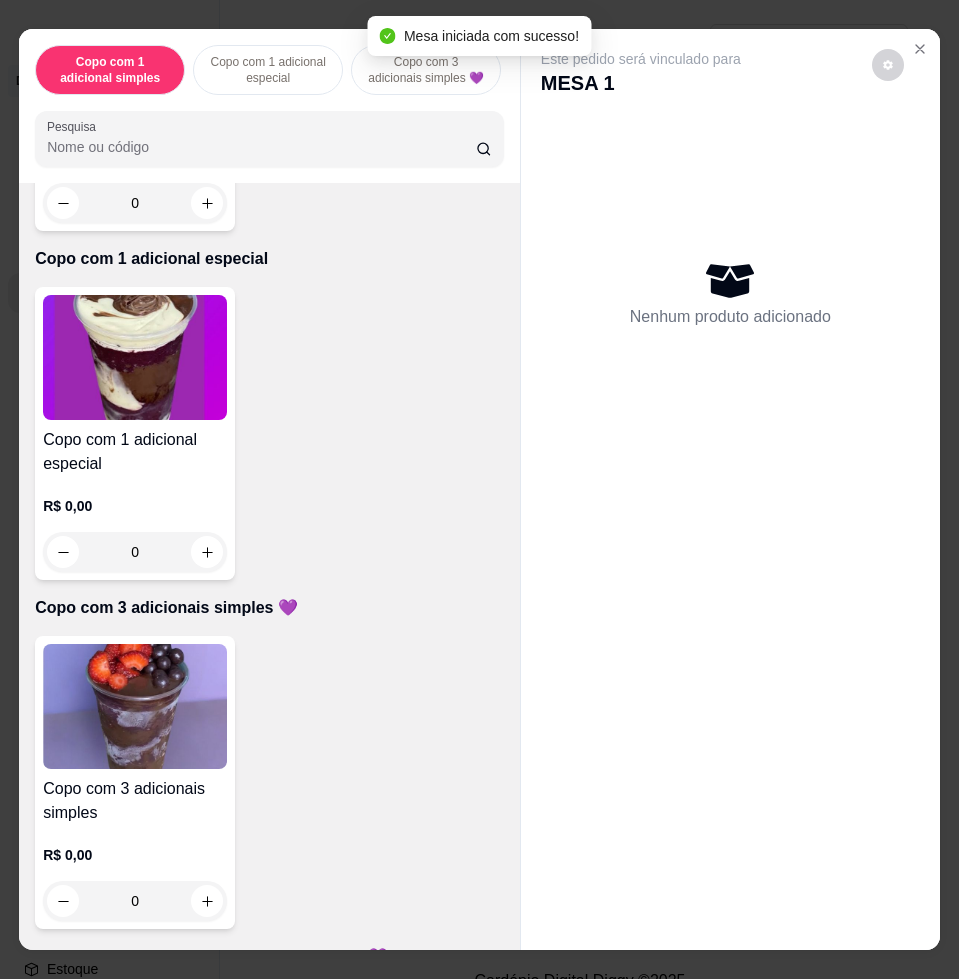 scroll, scrollTop: 875, scrollLeft: 0, axis: vertical 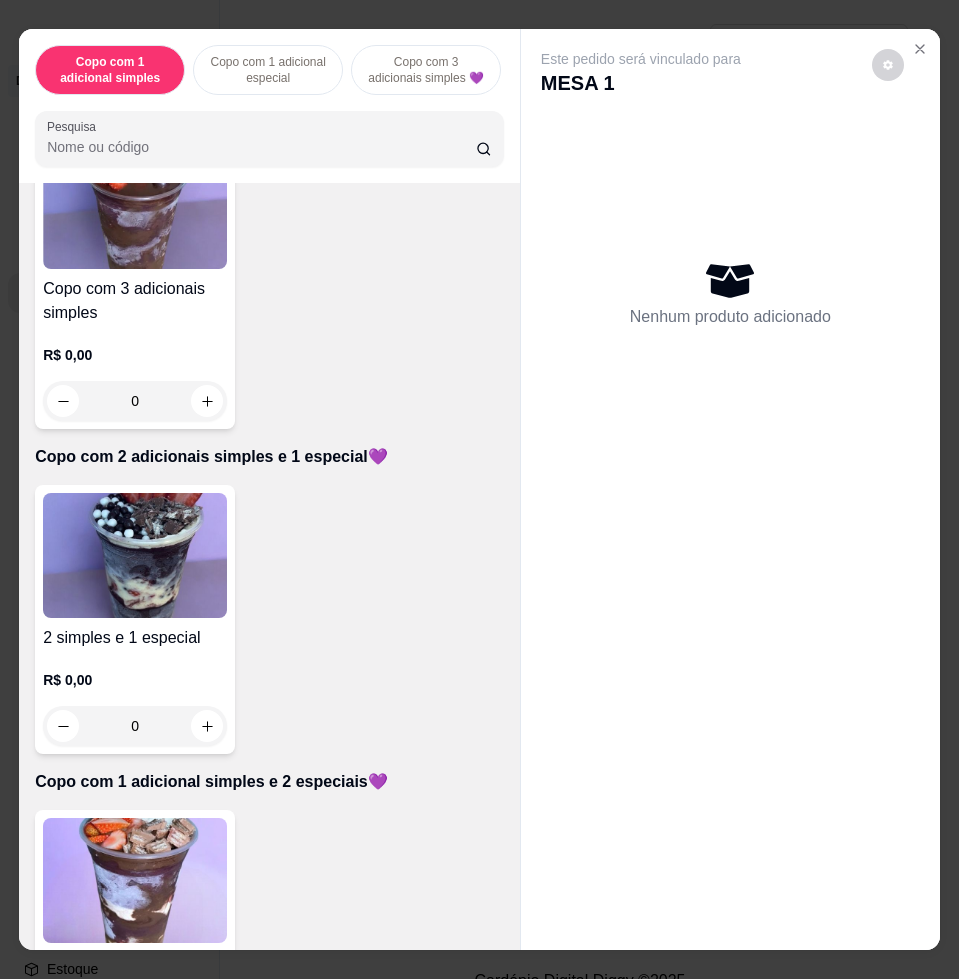 click at bounding box center [135, 880] 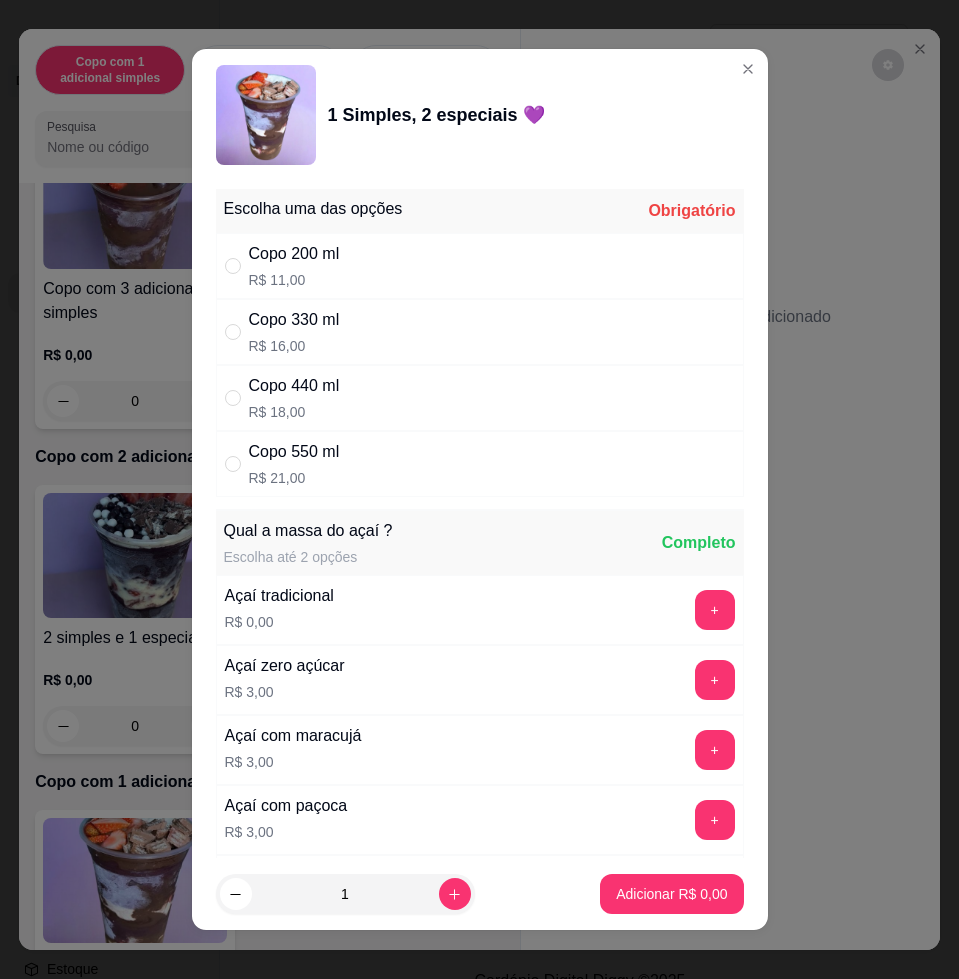 click on "Copo 330 ml" at bounding box center [294, 320] 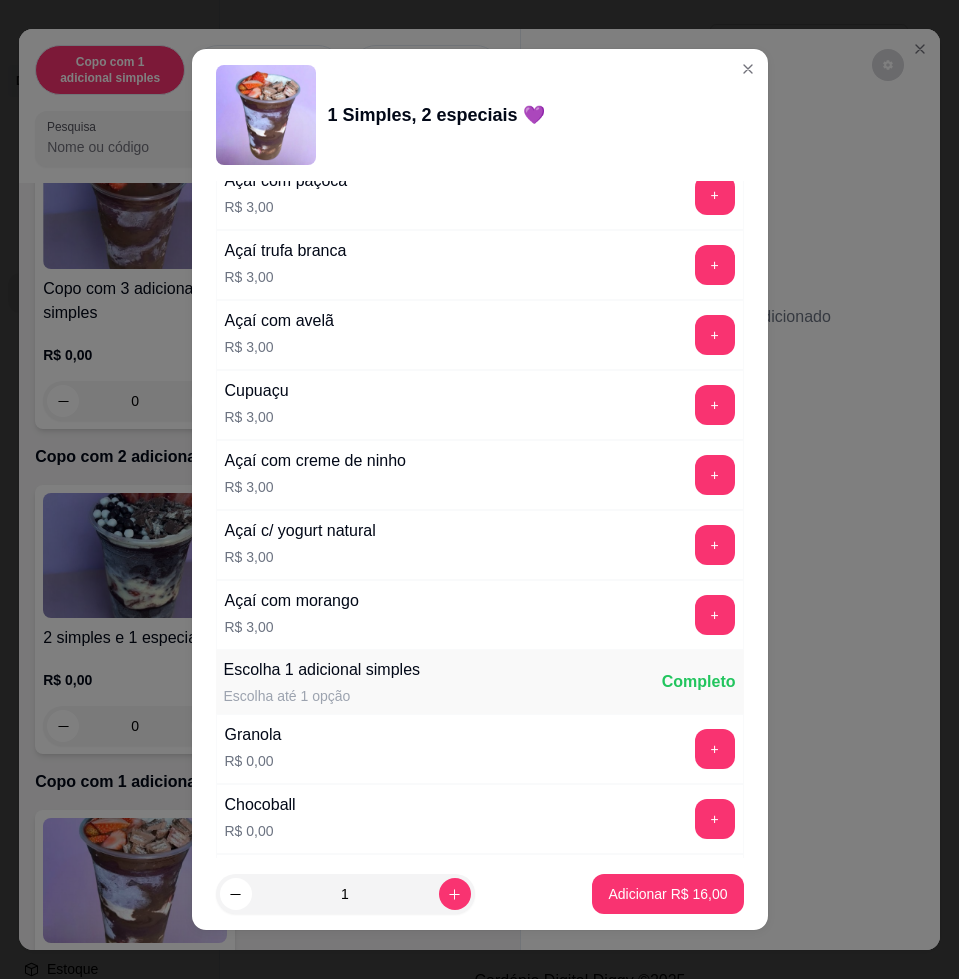 scroll, scrollTop: 1250, scrollLeft: 0, axis: vertical 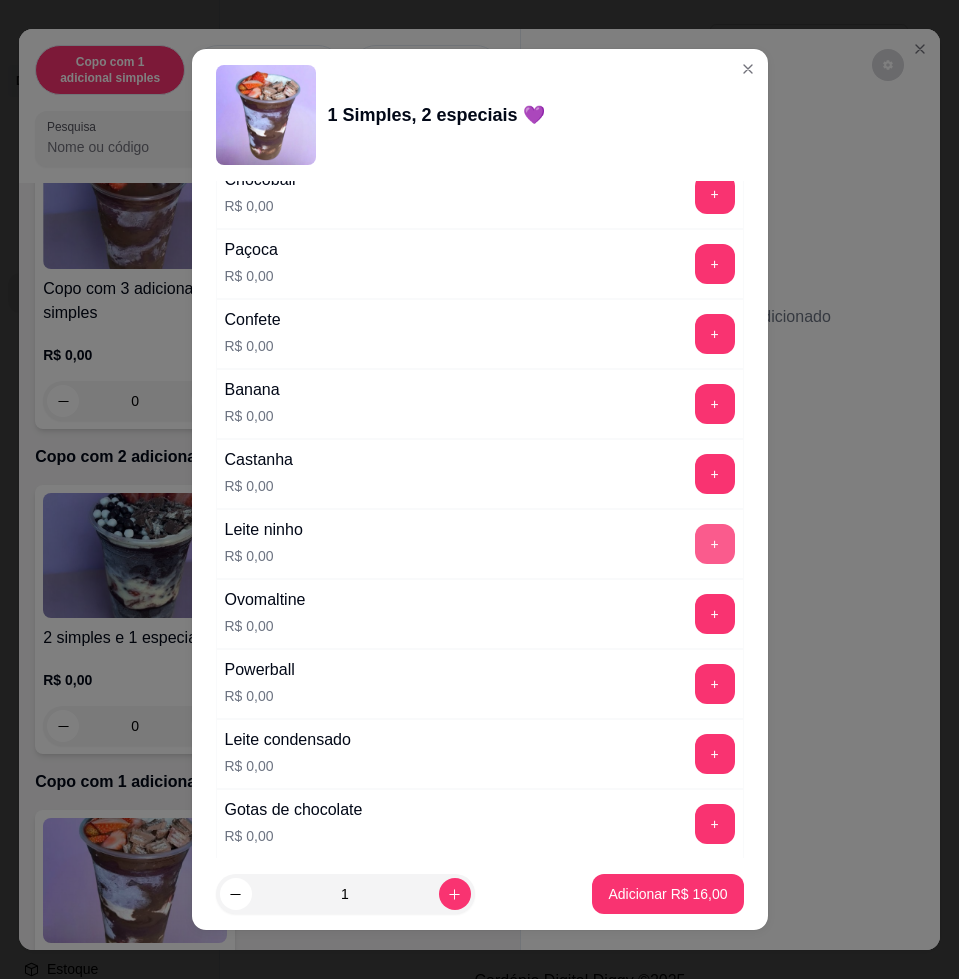 click on "+" at bounding box center (715, 544) 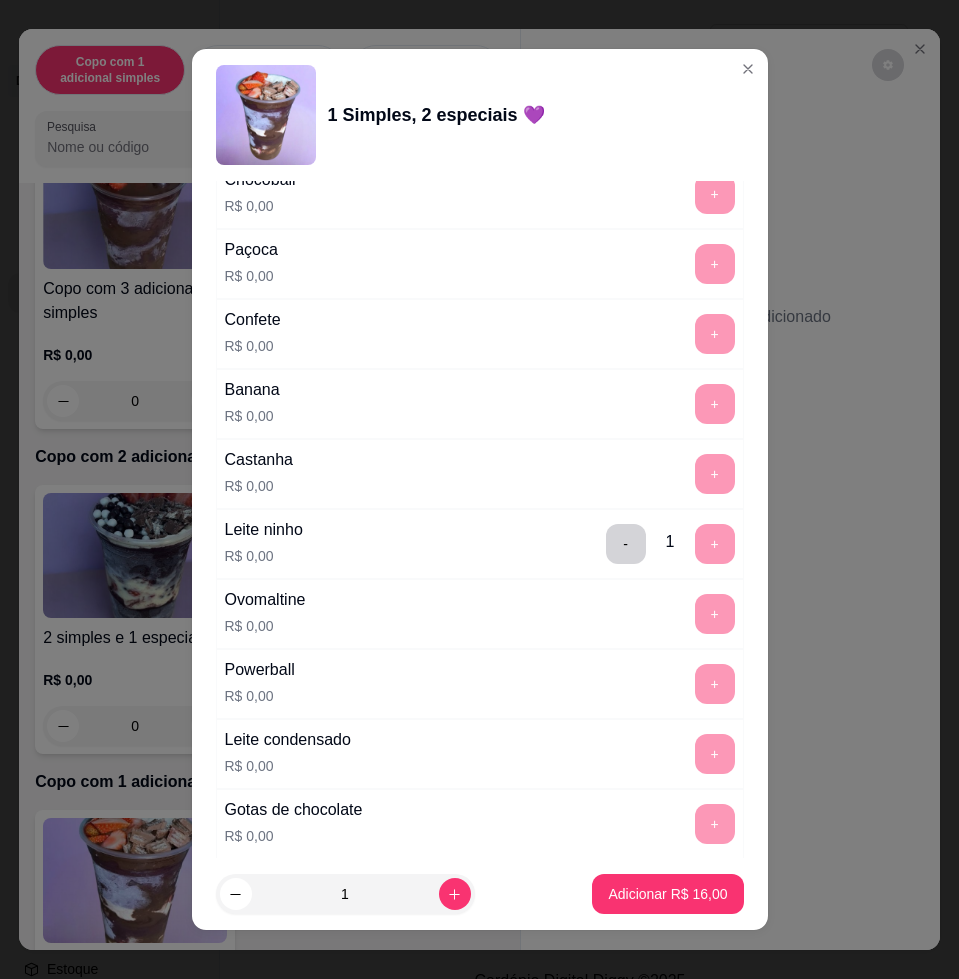 scroll, scrollTop: 1750, scrollLeft: 0, axis: vertical 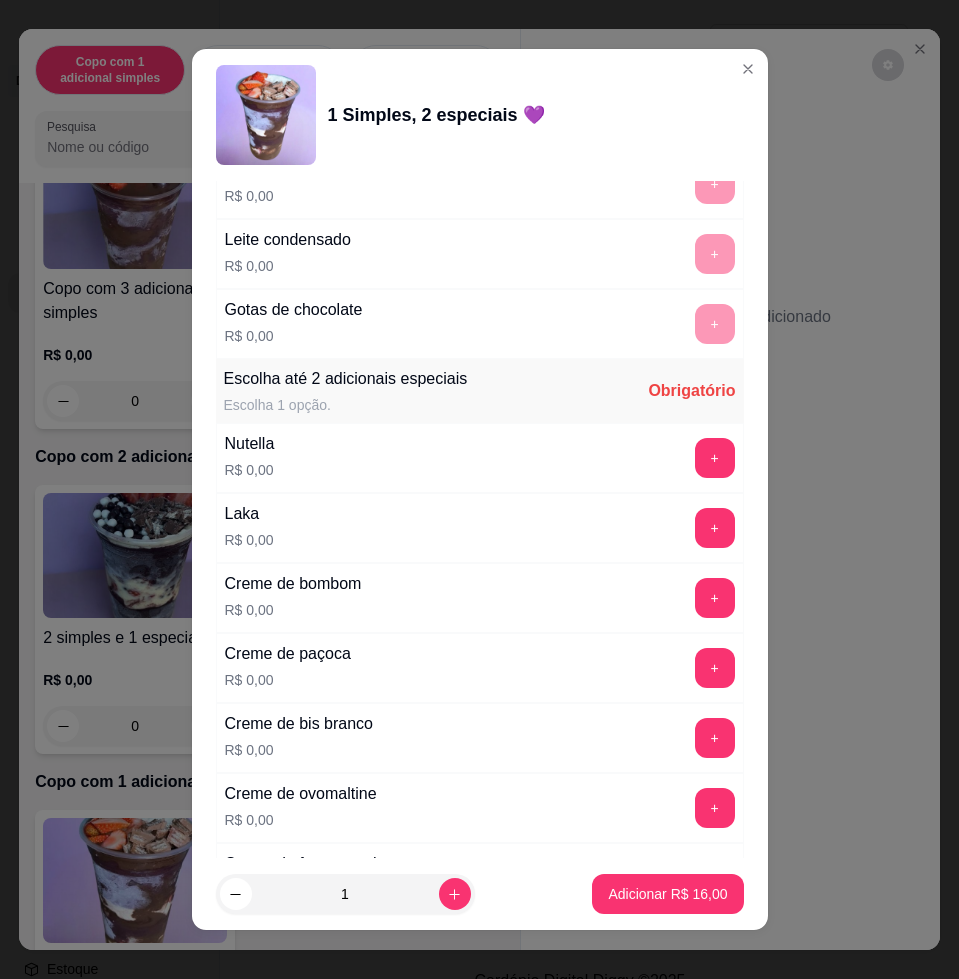 click on "+" at bounding box center (715, 458) 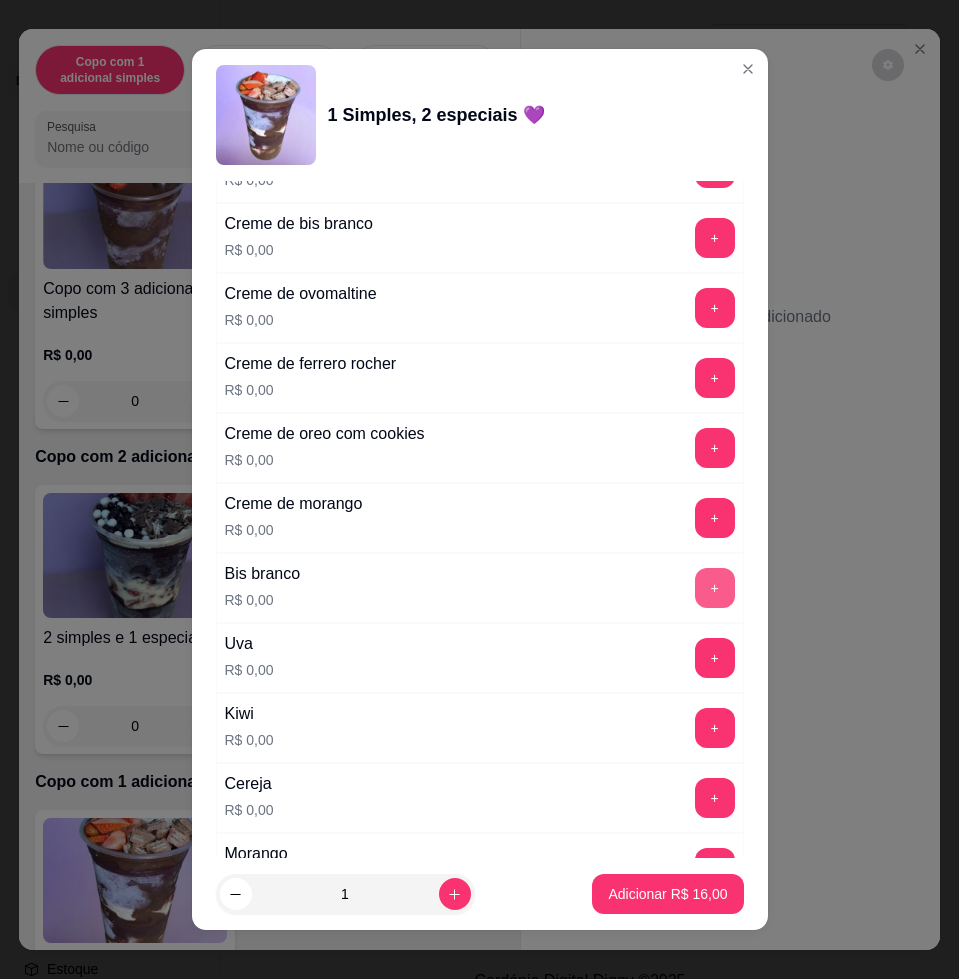 scroll, scrollTop: 2375, scrollLeft: 0, axis: vertical 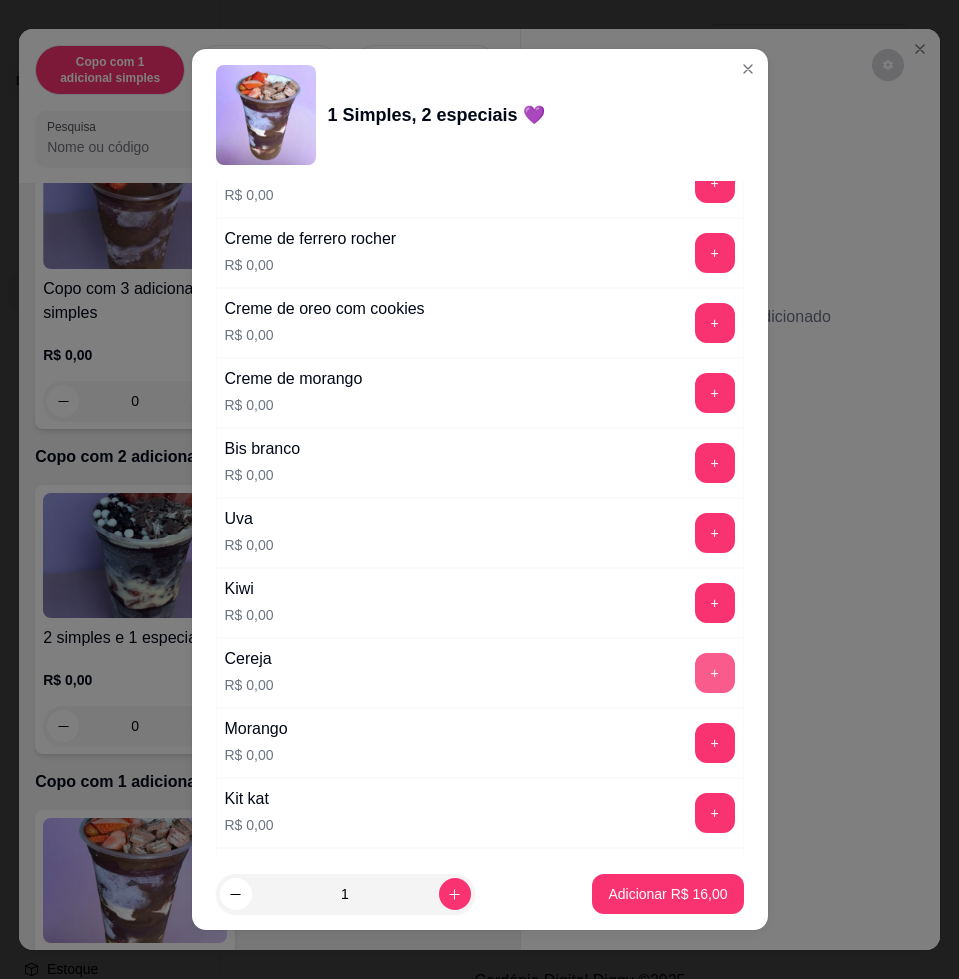 click on "+" at bounding box center (715, 673) 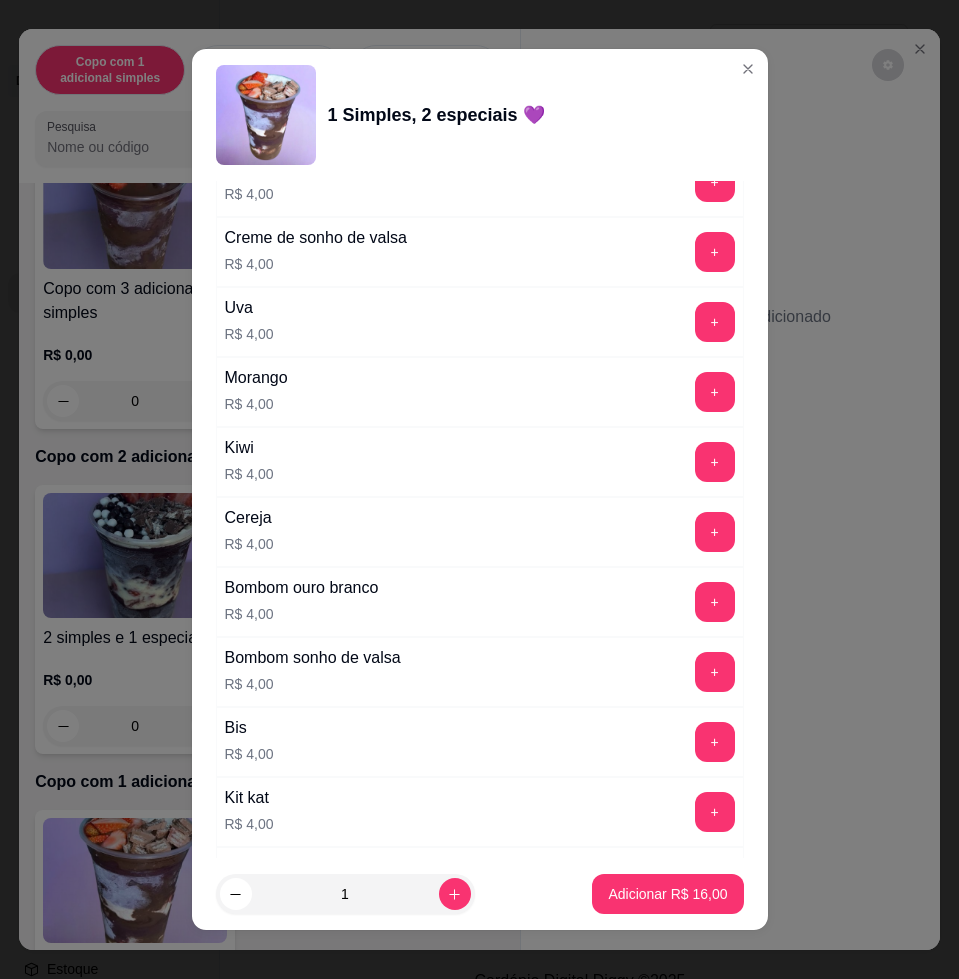 scroll, scrollTop: 4959, scrollLeft: 0, axis: vertical 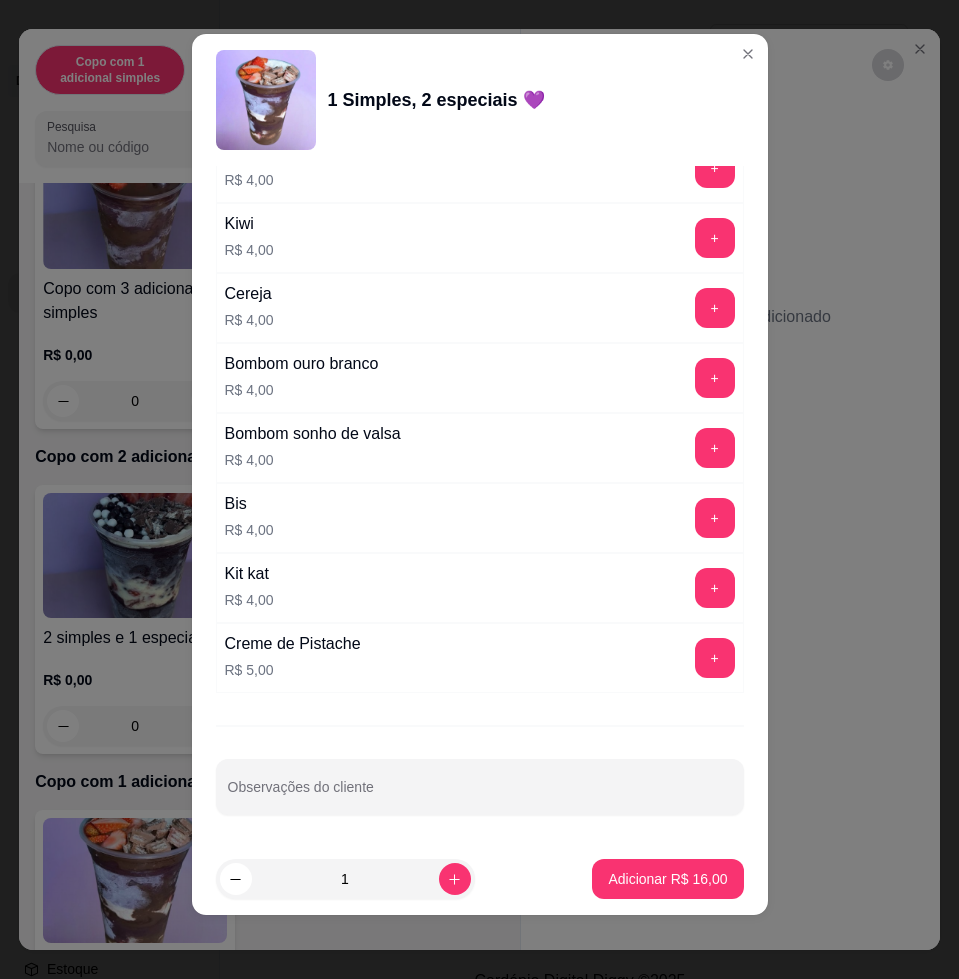 click on "Escolha uma das opções Completo Copo 200 ml R$ 11,00 Copo 330 ml R$ 16,00 Copo 440 ml  R$ 18,00 Copo 550 ml R$ 21,00 Qual a massa do açaí ? Escolha até 2 opções Completo Açaí tradicional  R$ 0,00 + Açaí zero açúcar  R$ 3,00 + Açaí com maracujá  R$ 3,00 + Açaí com paçoca  R$ 3,00 + Açaí trufa branca  R$ 3,00 + Açaí com avelã  R$ 3,00 + Cupuaçu R$ 3,00 + Açaí com creme de ninho  R$ 3,00 + Açaí c/ yogurt natural  R$ 3,00 + Açaí com morango  R$ 3,00 + Escolha 1 adicional simples  Escolha até 1 opção Completo Granola  R$ 0,00 + Chocoball R$ 0,00 + Paçoca  R$ 0,00 + Confete  R$ 0,00 + Banana R$ 0,00 + Castanha R$ 0,00 + Leite ninho R$ 0,00 - 1 + Ovomaltine  R$ 0,00 + Powerball R$ 0,00 + Leite condensado  R$ 0,00 + Gotas de chocolate  R$ 0,00 + Escolha até 2 adicionais especiais  Escolha 1 opção. Completo Nutella R$ 0,00 - 1 + Laka R$ 0,00 + Creme de bombom R$ 0,00 + Creme de paçoca  R$ 0,00 + Creme de bis branco  R$ 0,00 + Creme de ovomaltine  + +" at bounding box center (480, 504) 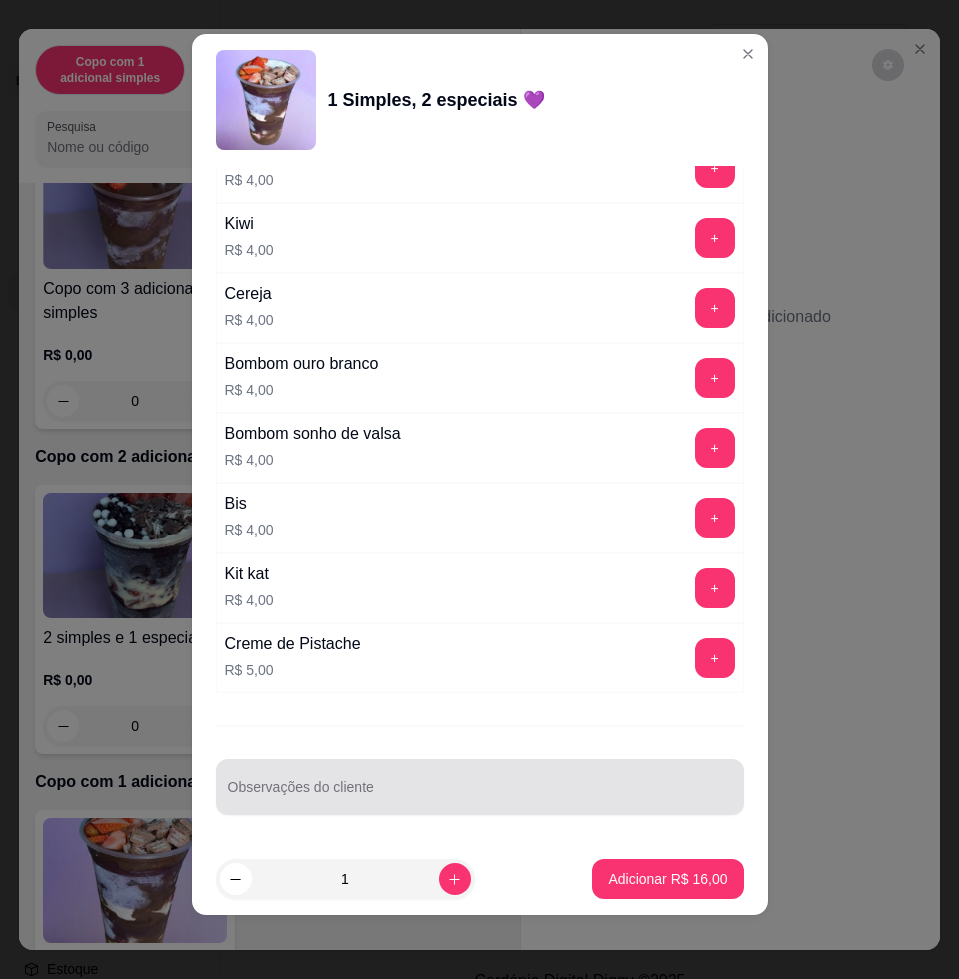 click at bounding box center [480, 787] 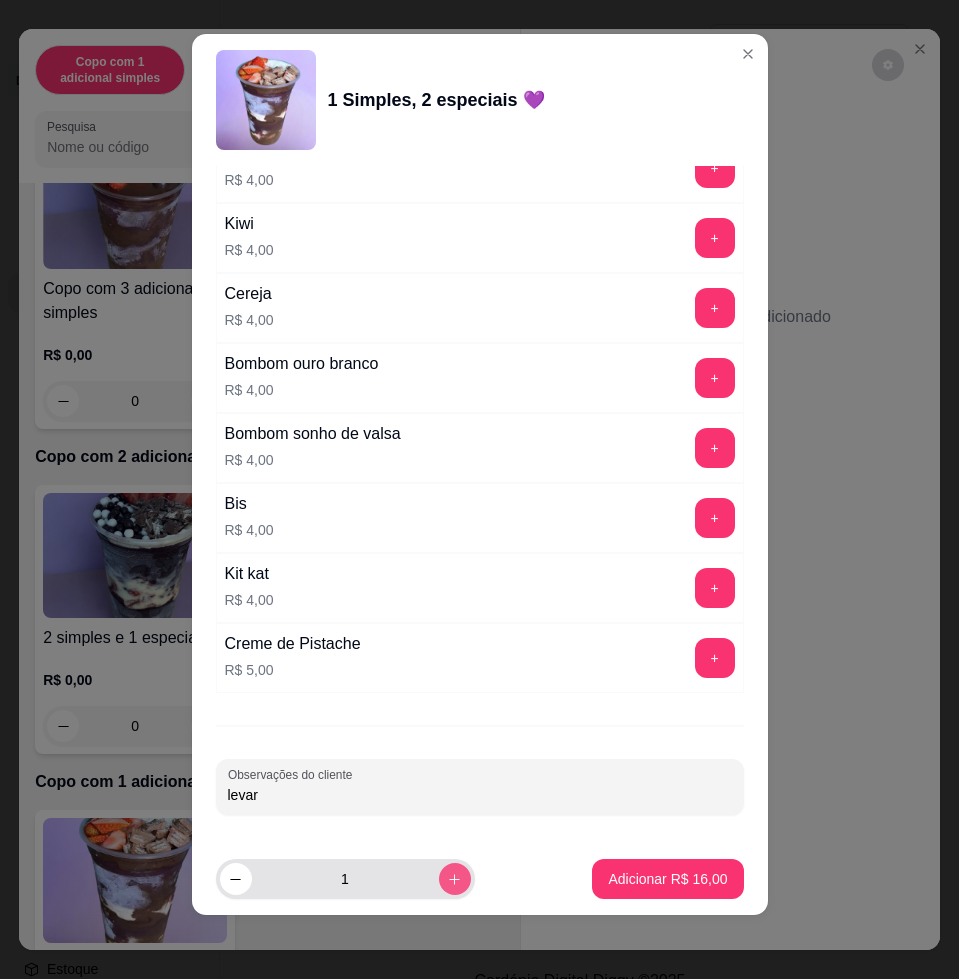 type on "levar" 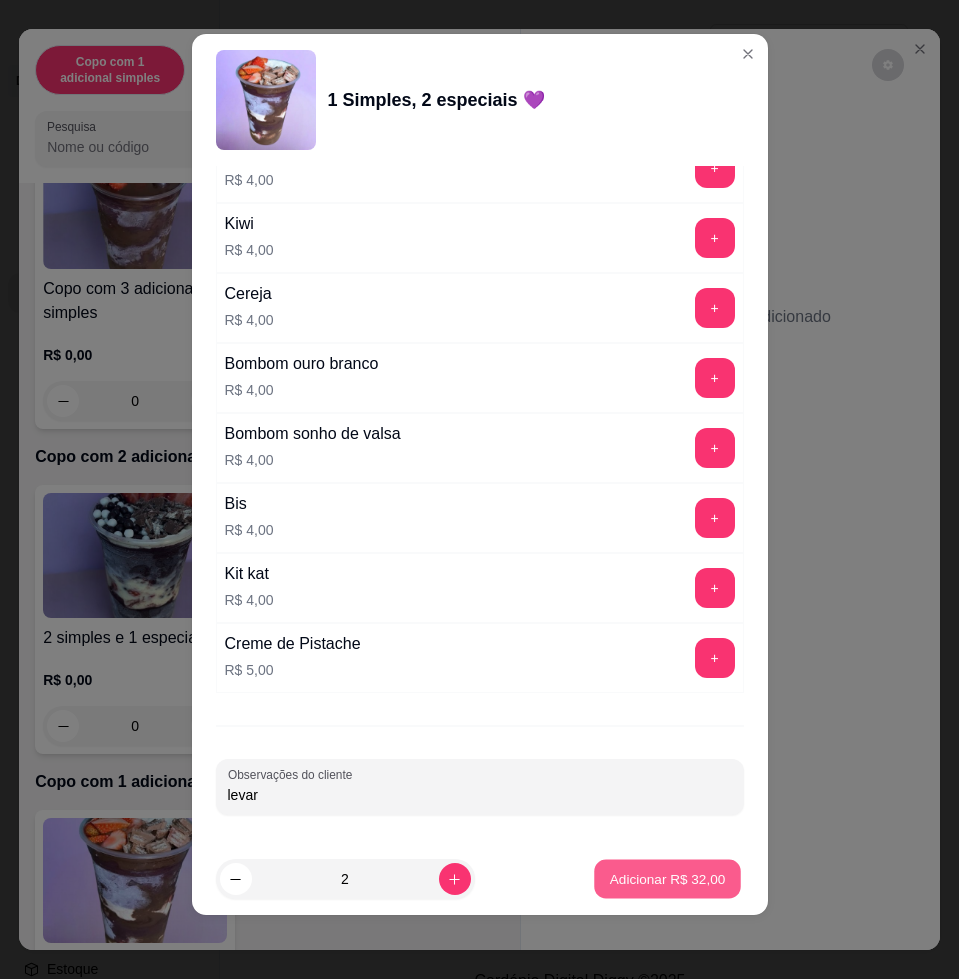click on "Adicionar   R$ 32,00" at bounding box center [668, 878] 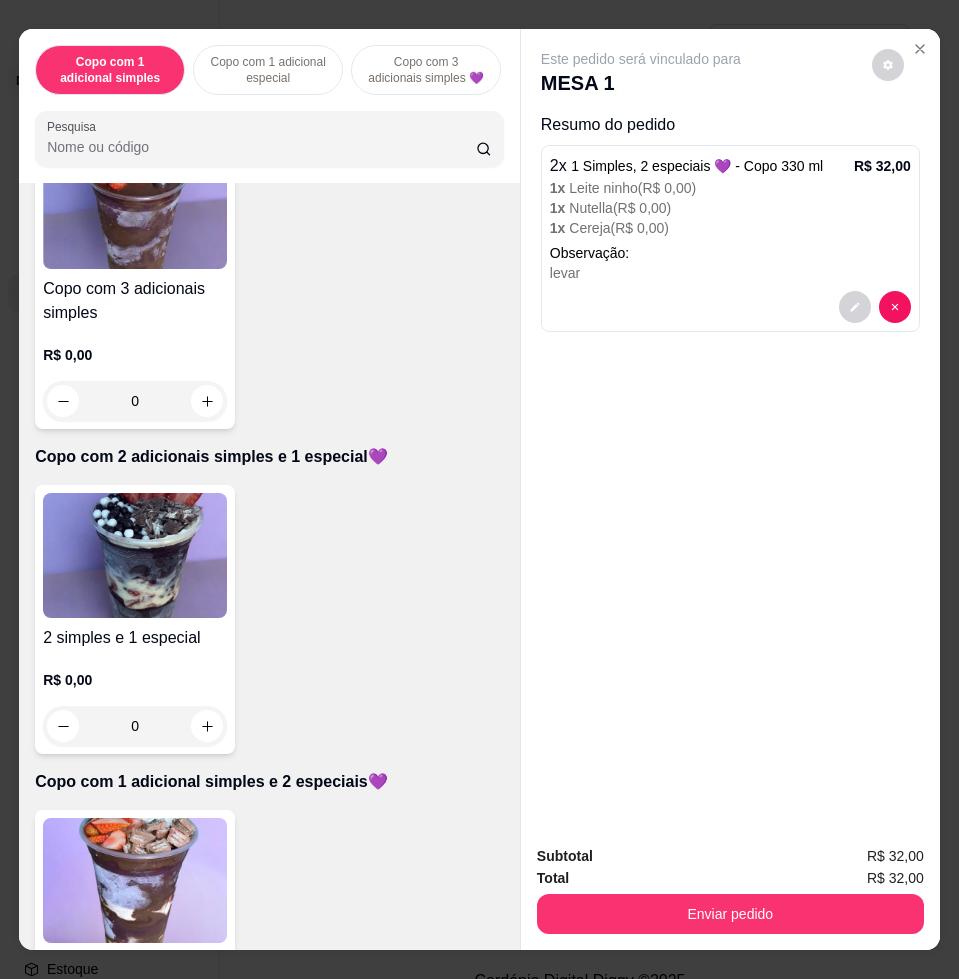 scroll, scrollTop: 1125, scrollLeft: 0, axis: vertical 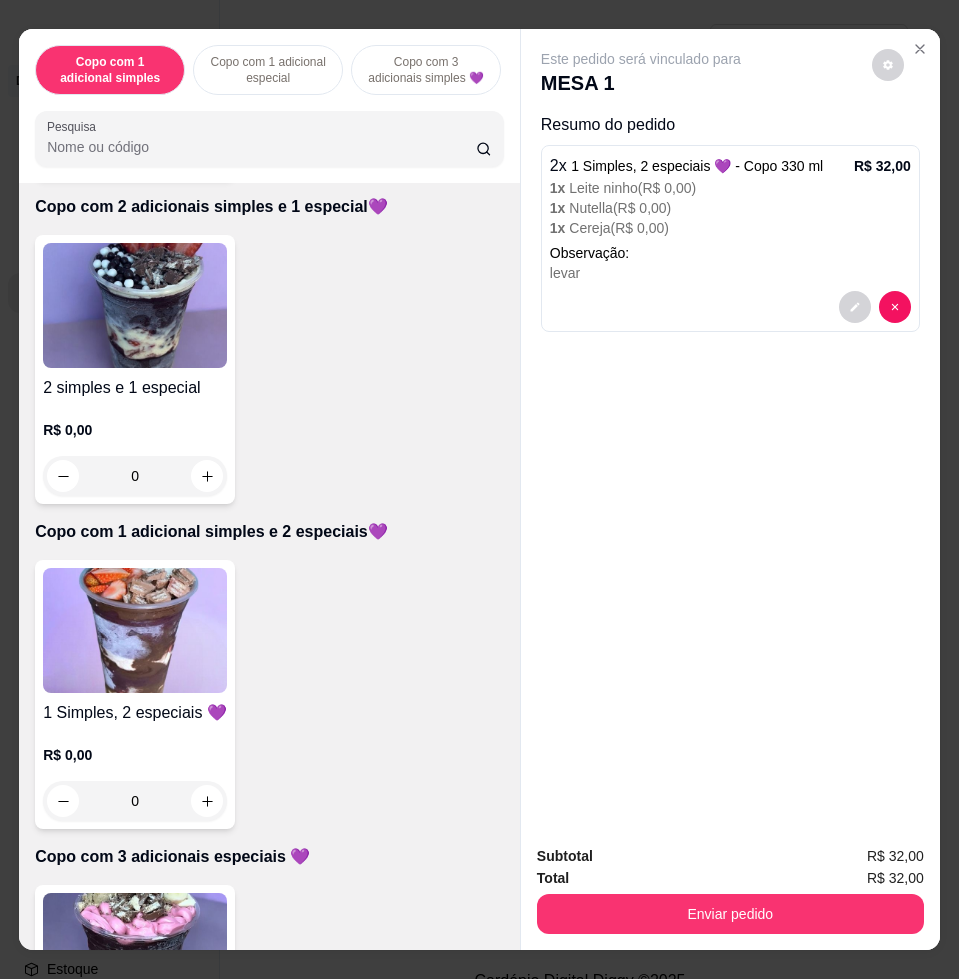 click at bounding box center [135, 630] 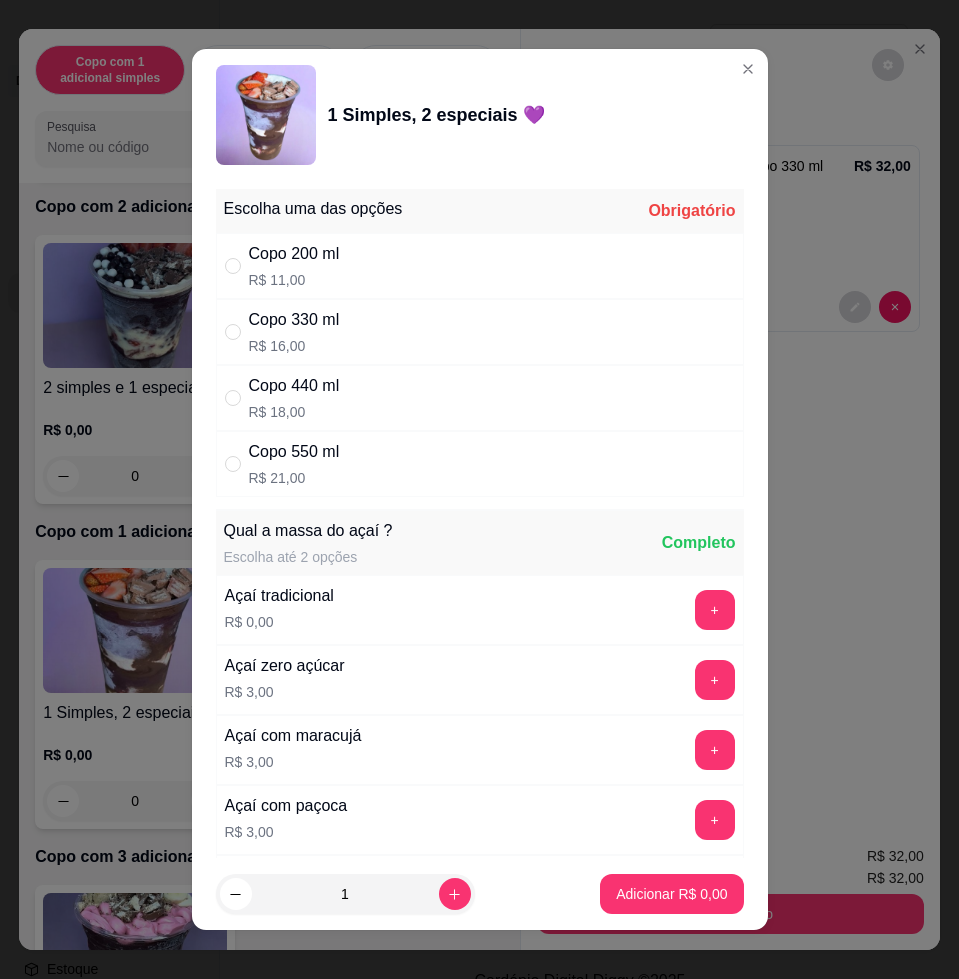 drag, startPoint x: 387, startPoint y: 392, endPoint x: 383, endPoint y: 367, distance: 25.317978 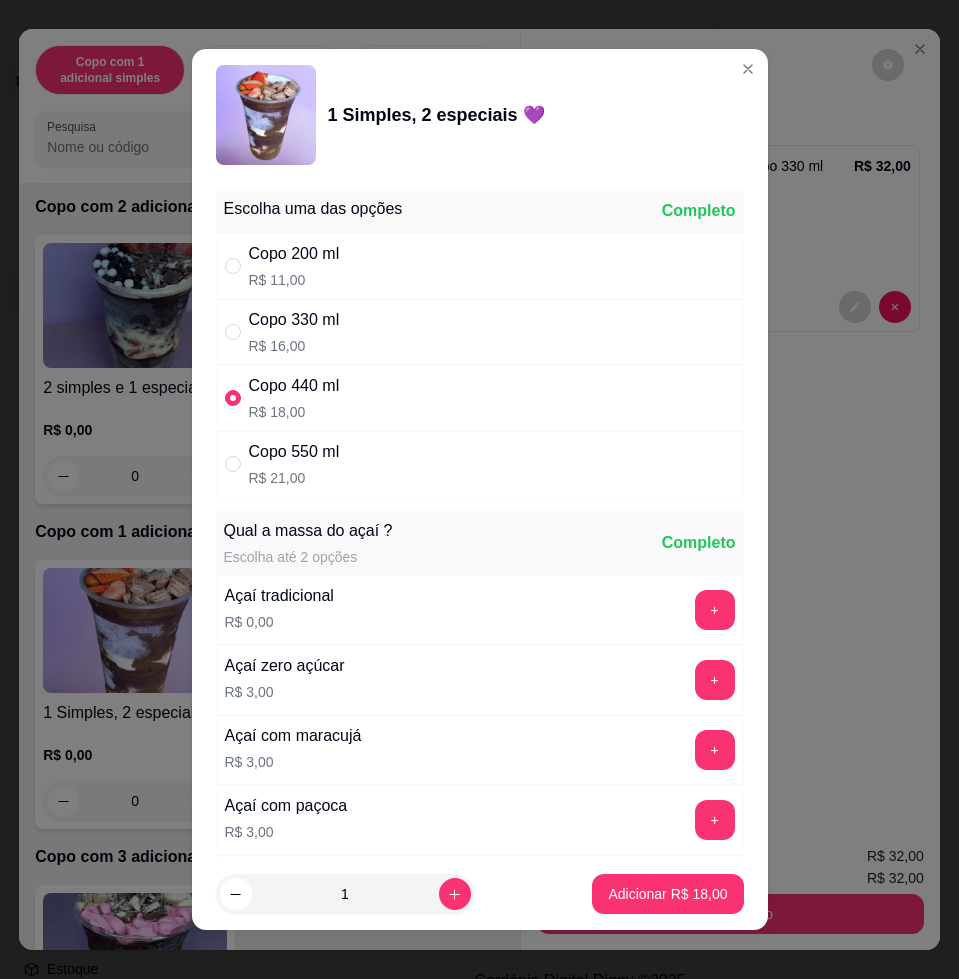 click on "Copo 330 ml R$ 16,00" at bounding box center (480, 332) 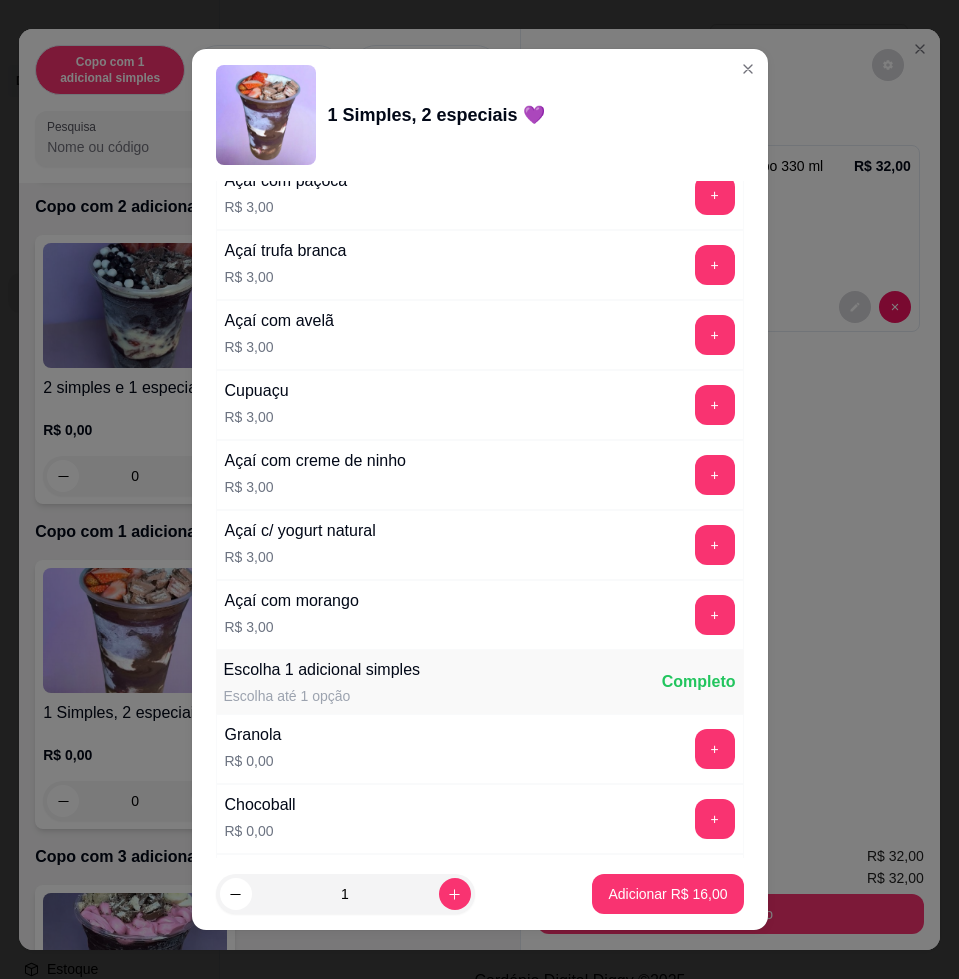 scroll, scrollTop: 1000, scrollLeft: 0, axis: vertical 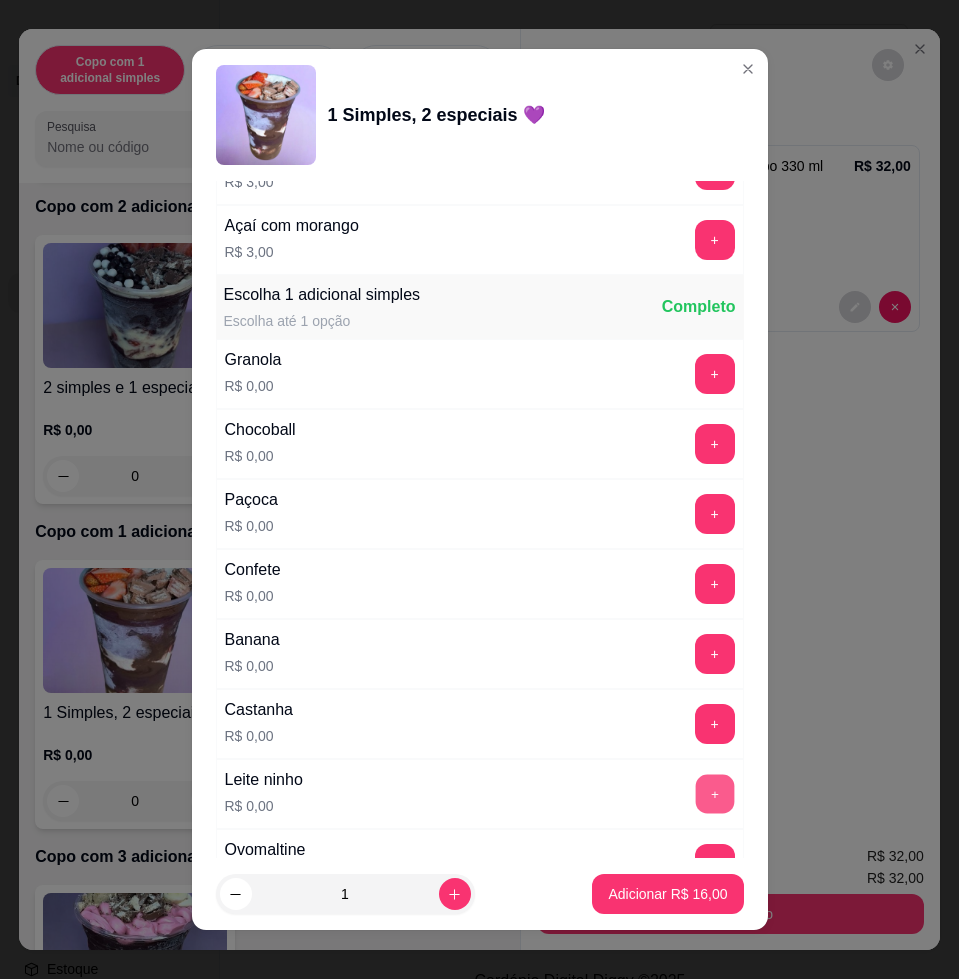 click on "+" at bounding box center (714, 794) 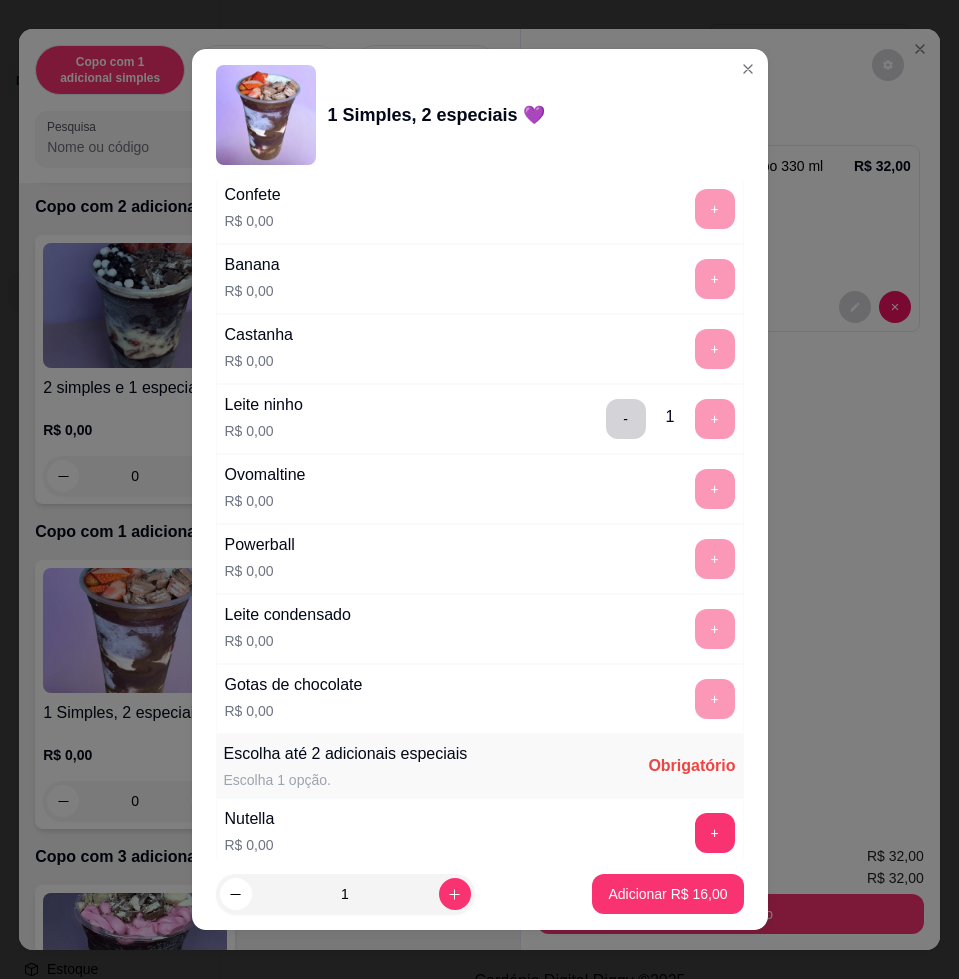 scroll, scrollTop: 1500, scrollLeft: 0, axis: vertical 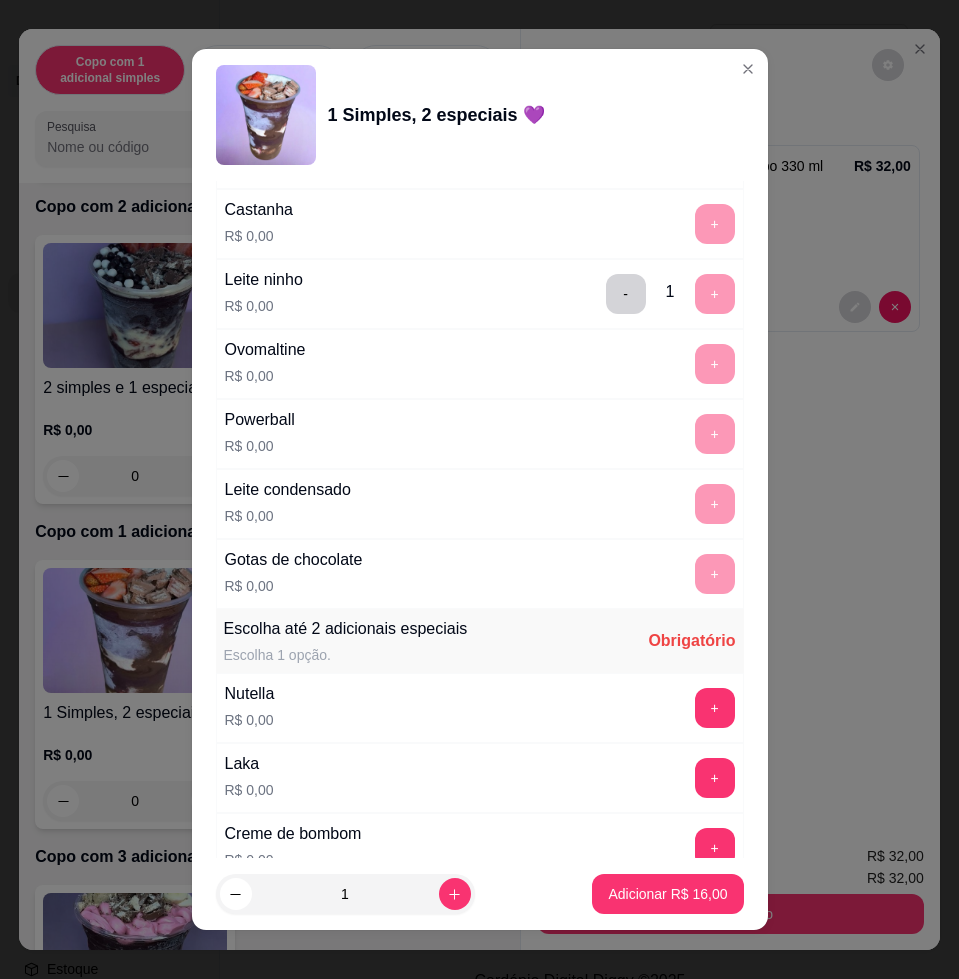 click on "+" at bounding box center (715, 708) 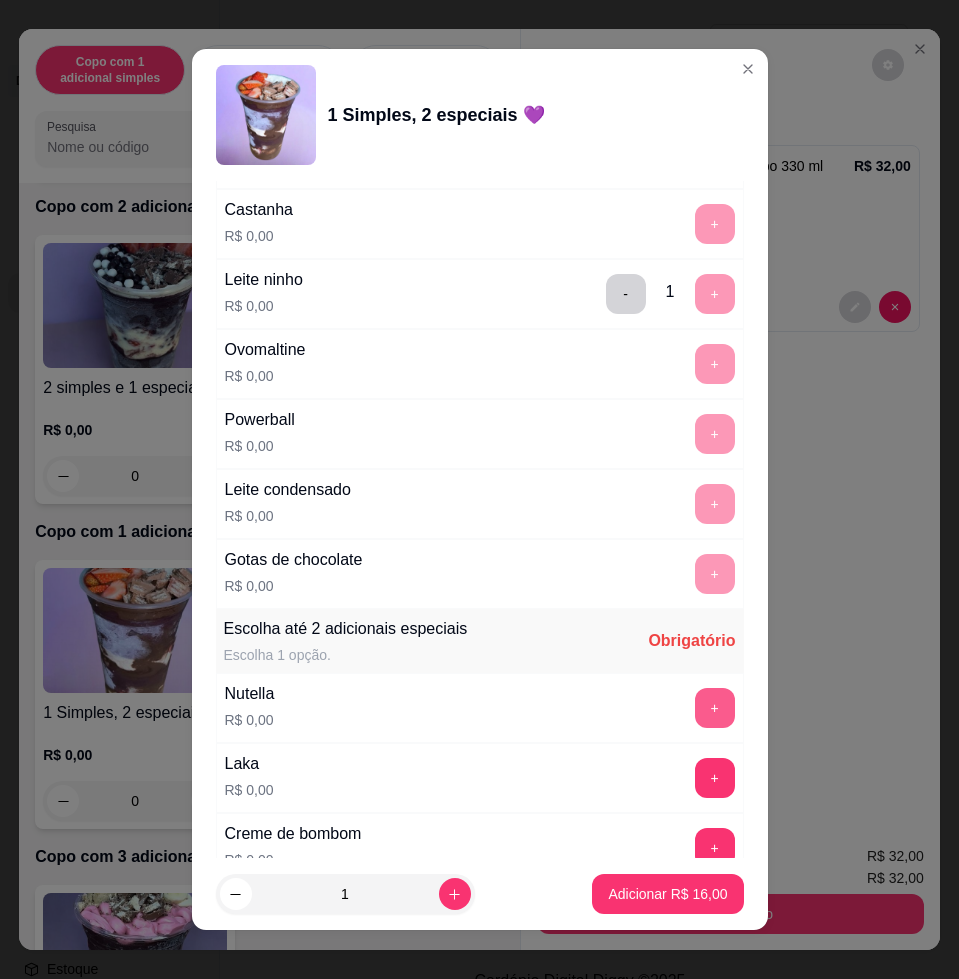 click on "+" at bounding box center (715, 708) 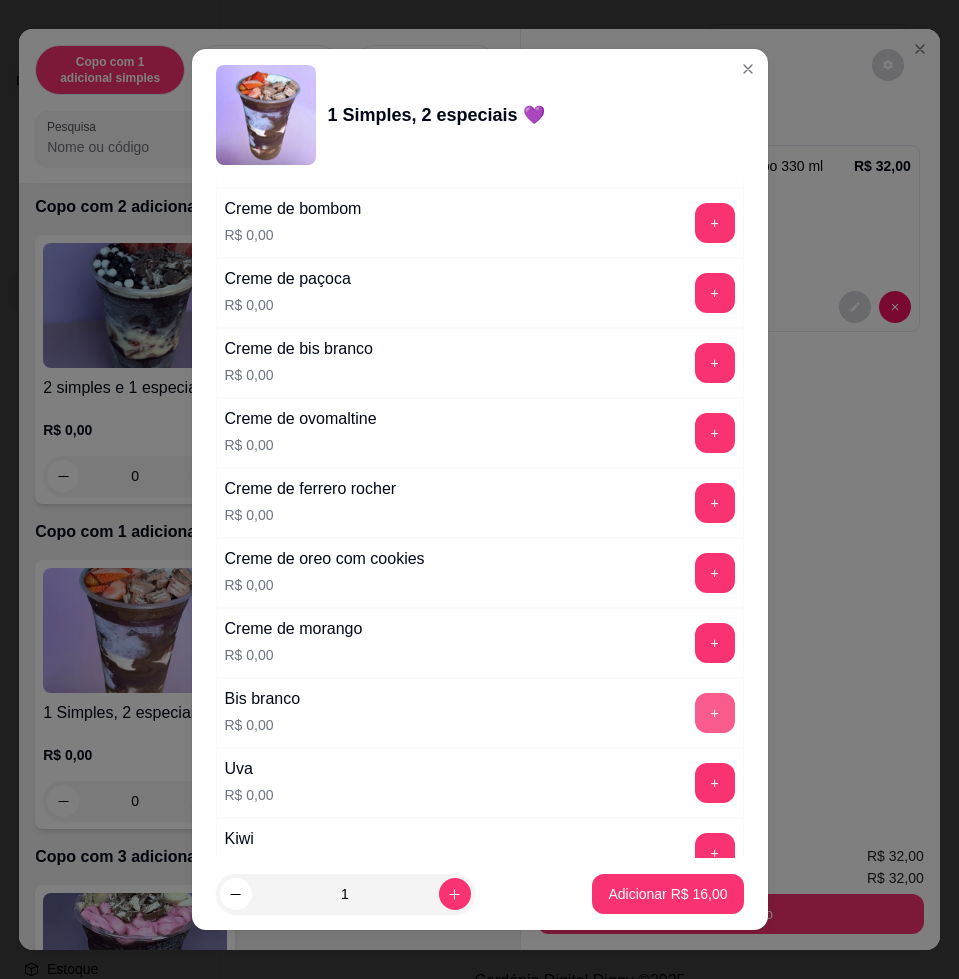 scroll, scrollTop: 2375, scrollLeft: 0, axis: vertical 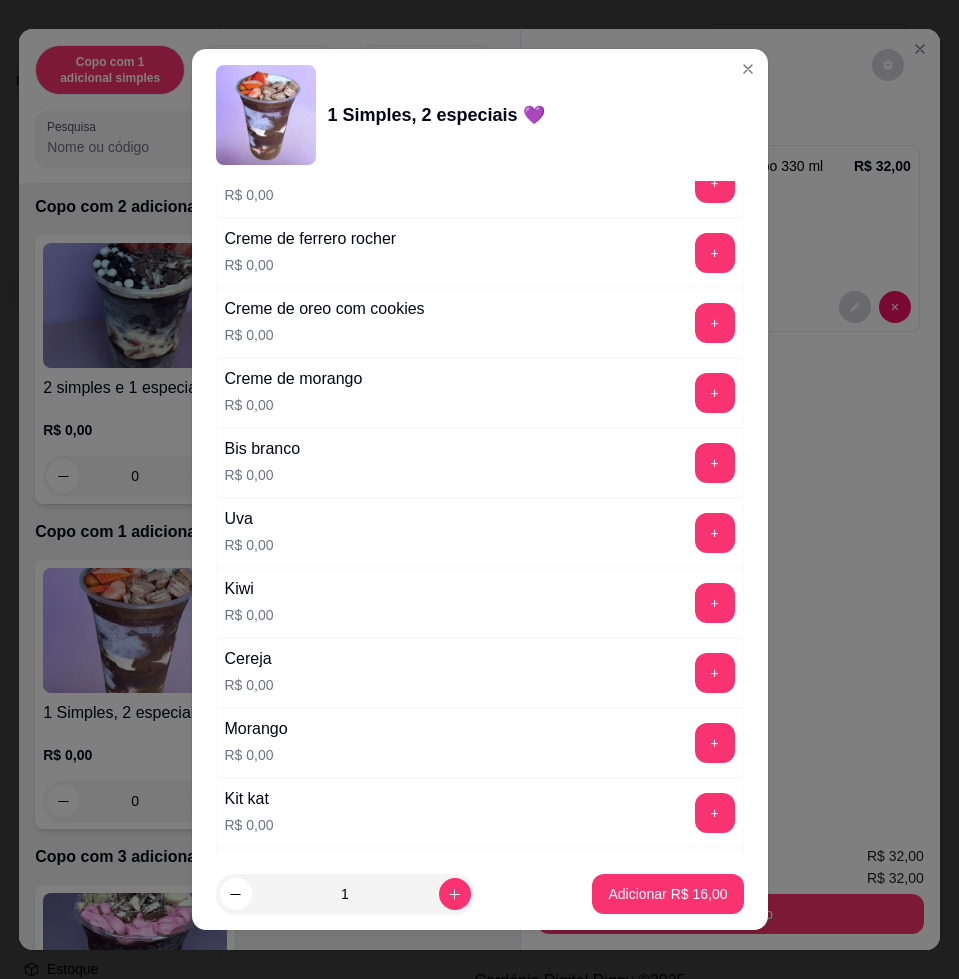 click on "Cereja R$ 0,00 +" at bounding box center [480, 673] 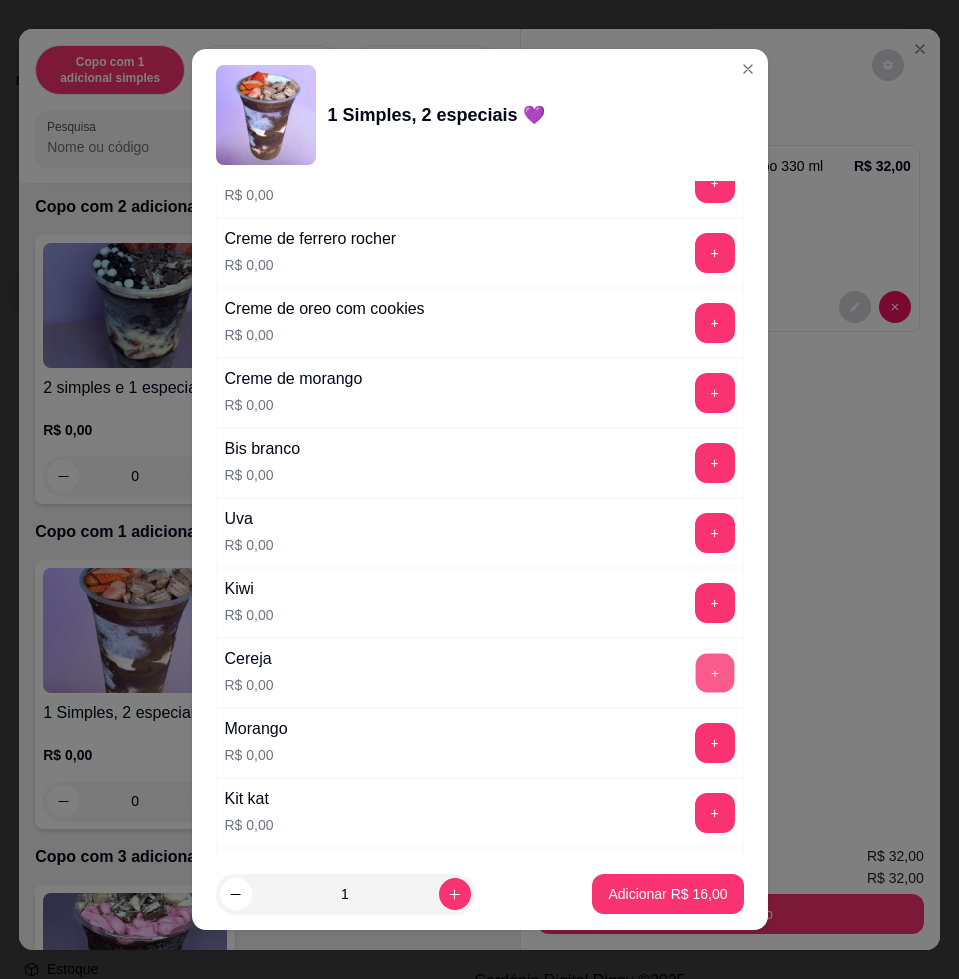 click on "+" at bounding box center (714, 673) 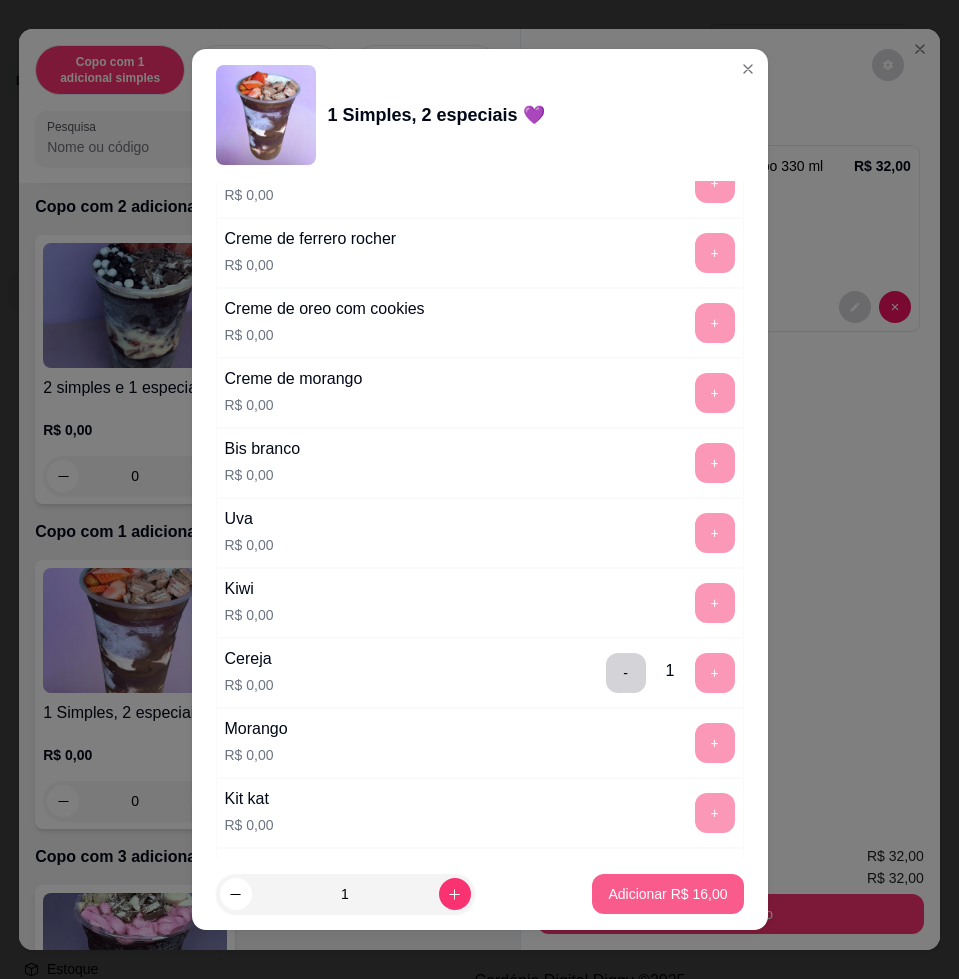 click on "Adicionar   R$ 16,00" at bounding box center (667, 894) 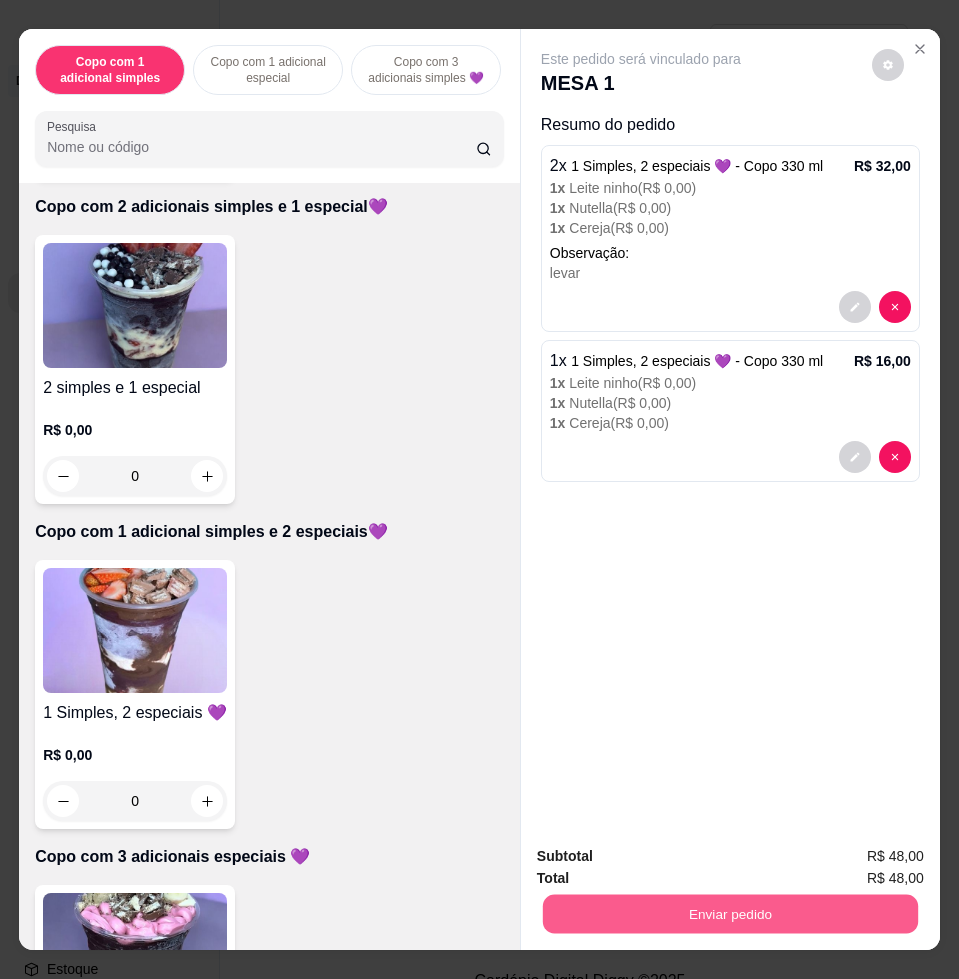 click on "Enviar pedido" at bounding box center (730, 913) 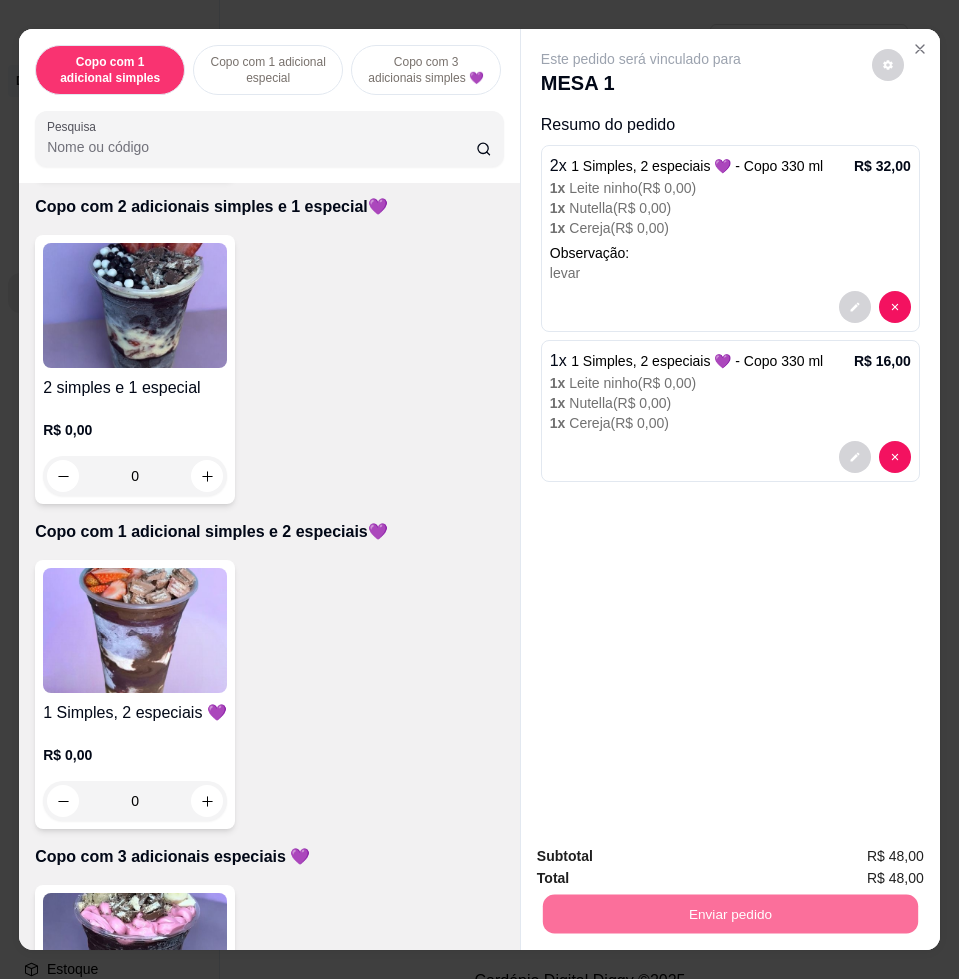 click on "Não registrar e enviar pedido" at bounding box center [662, 854] 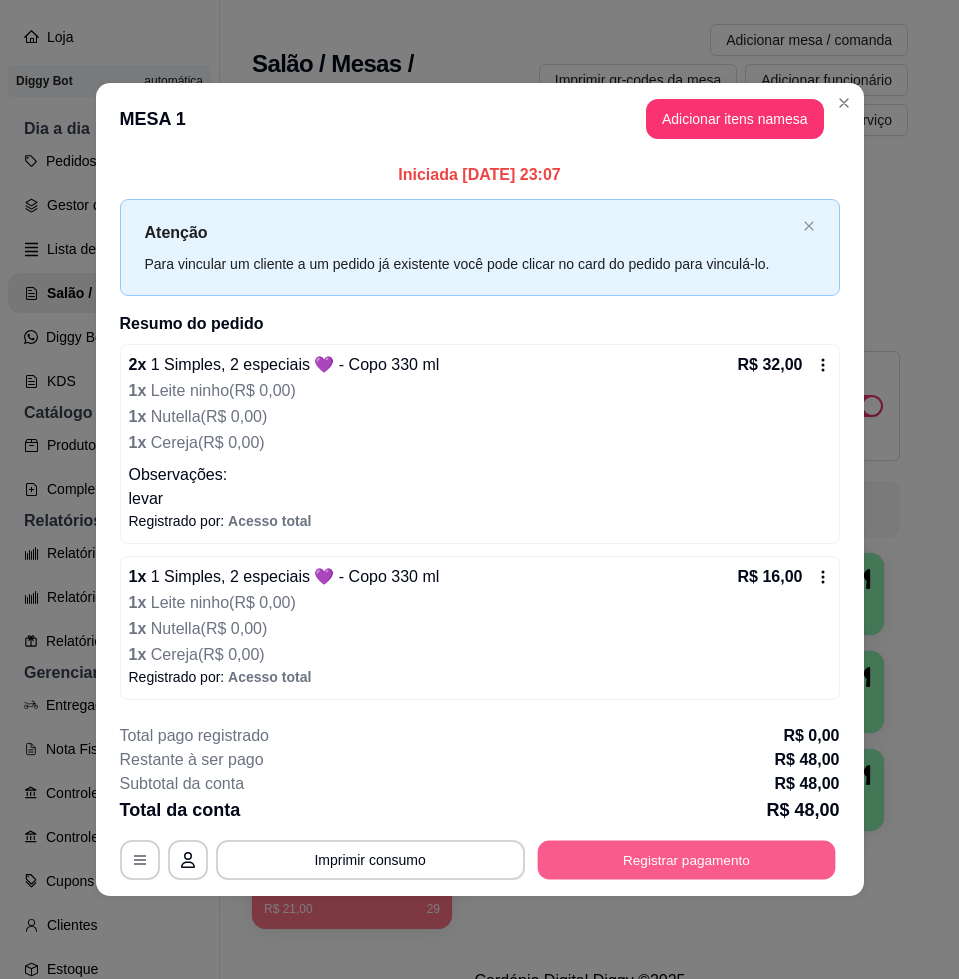 click on "Registrar pagamento" at bounding box center (686, 860) 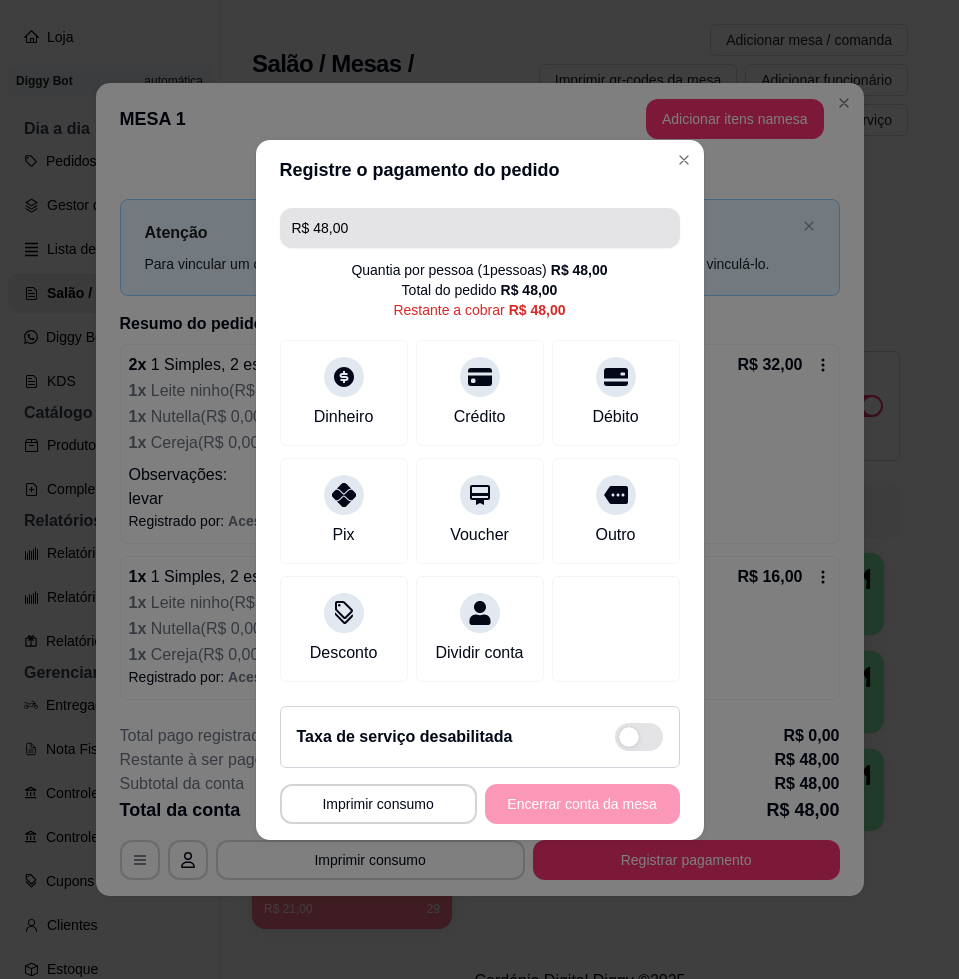 click on "R$ 48,00" at bounding box center [480, 228] 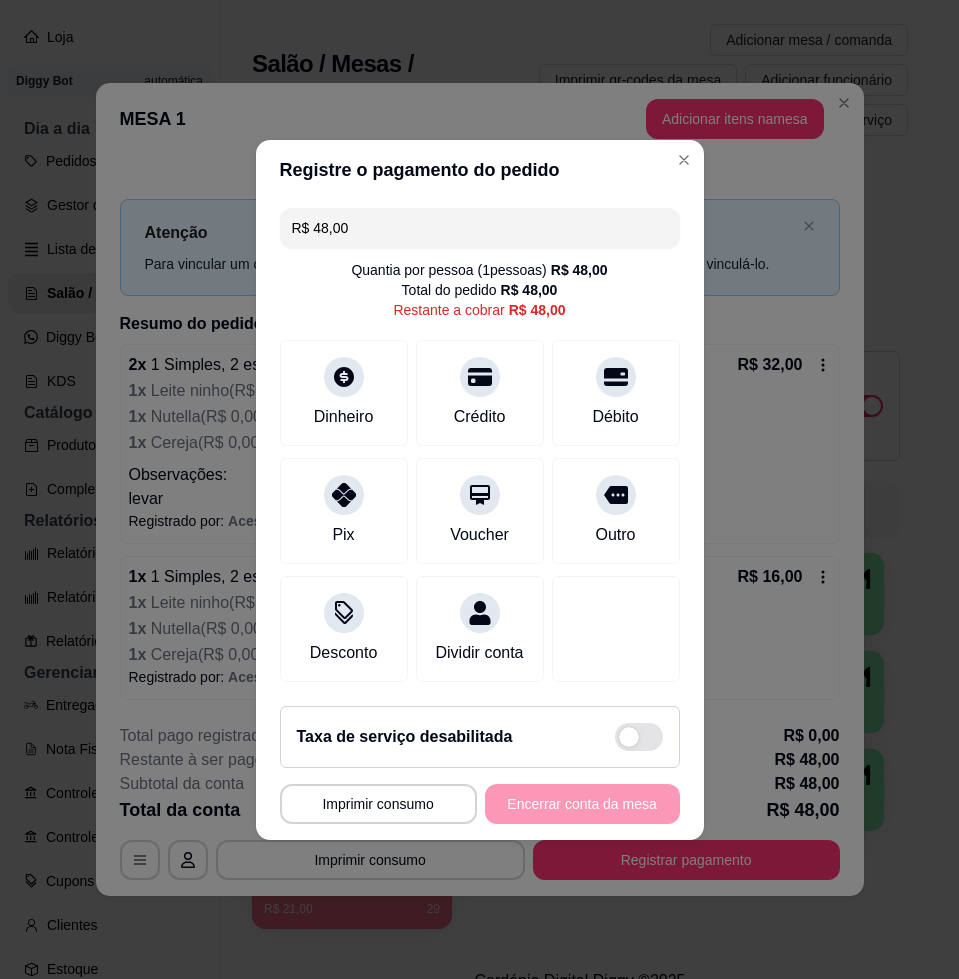 click on "R$ 48,00" at bounding box center (480, 228) 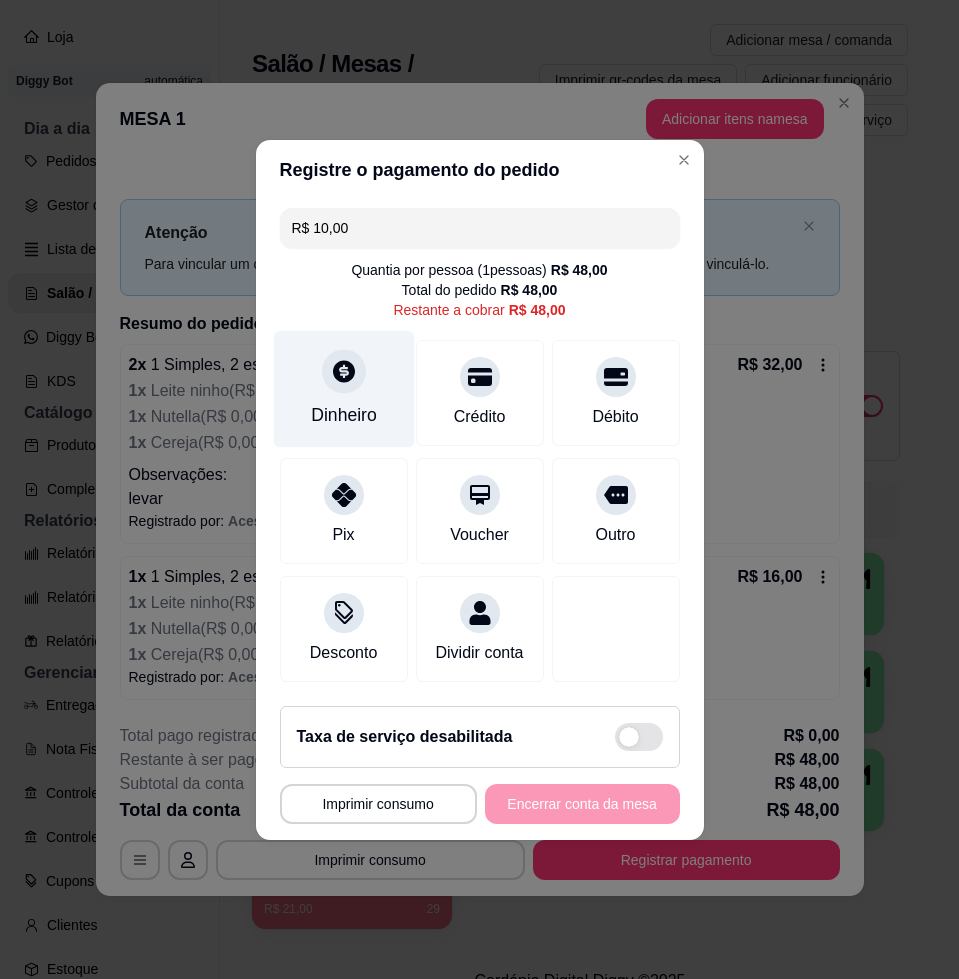 click on "Dinheiro" at bounding box center (343, 388) 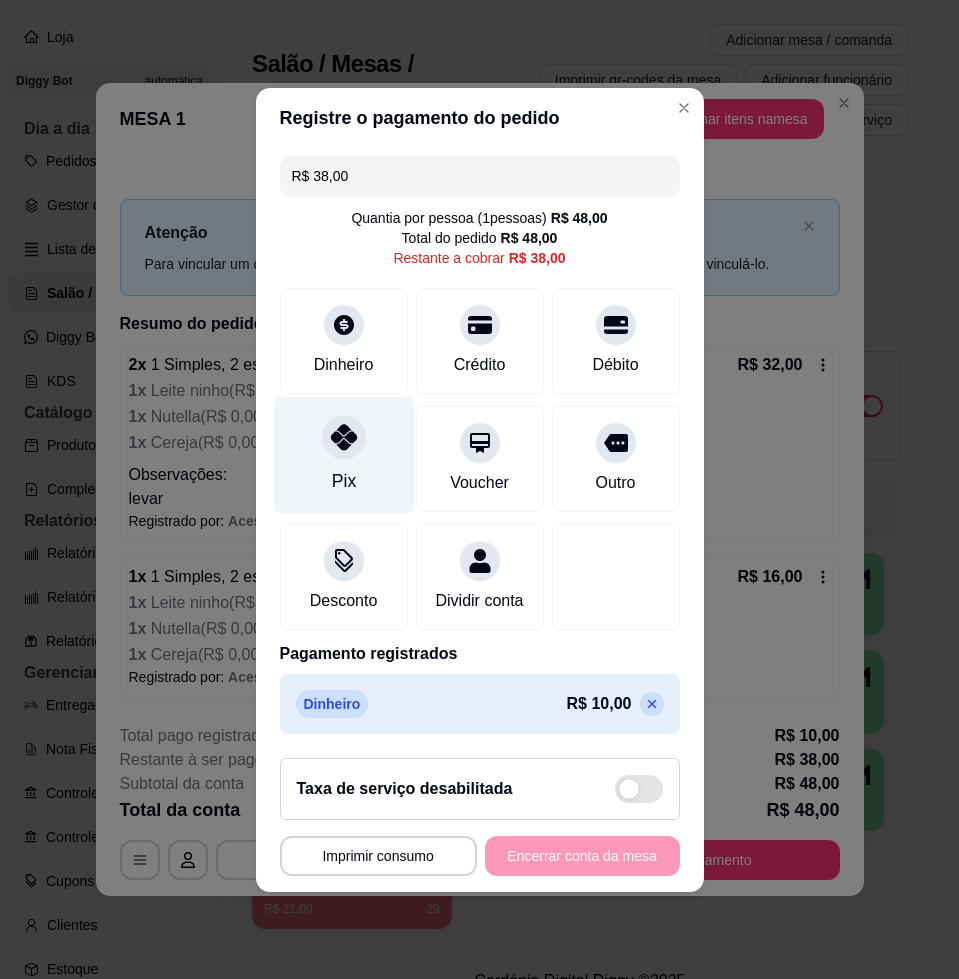 click 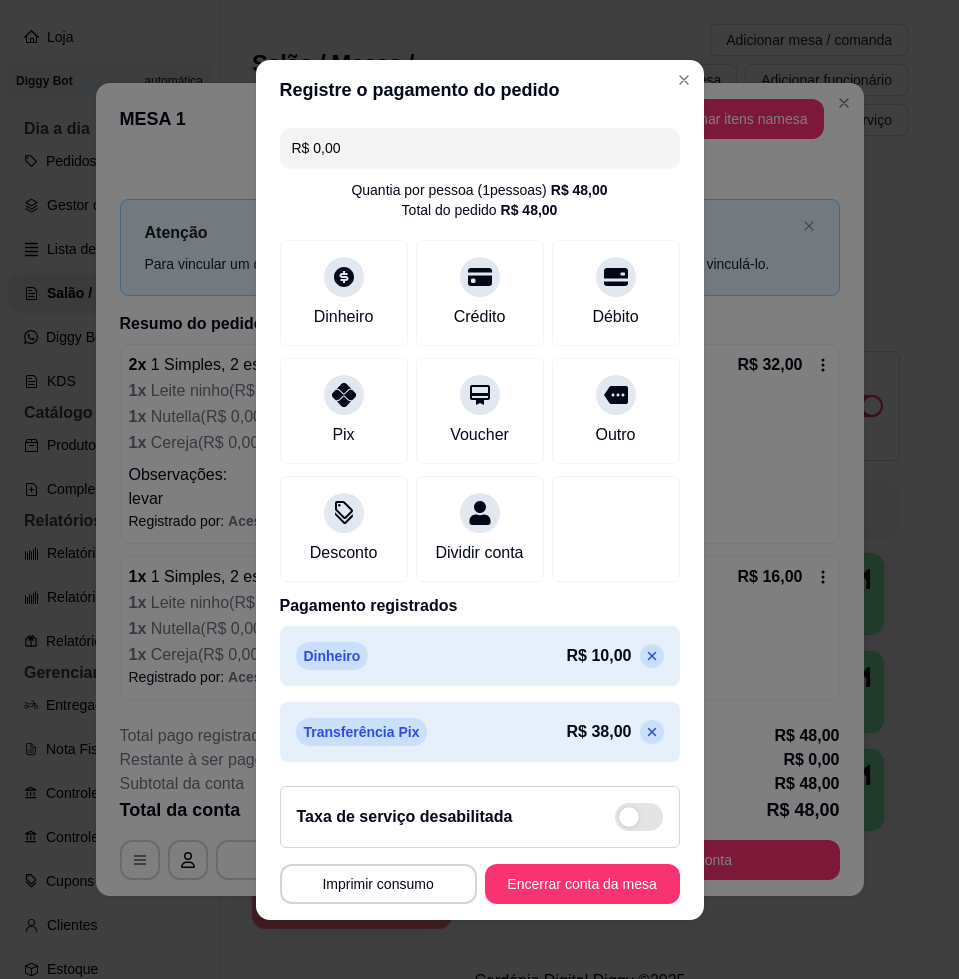 click 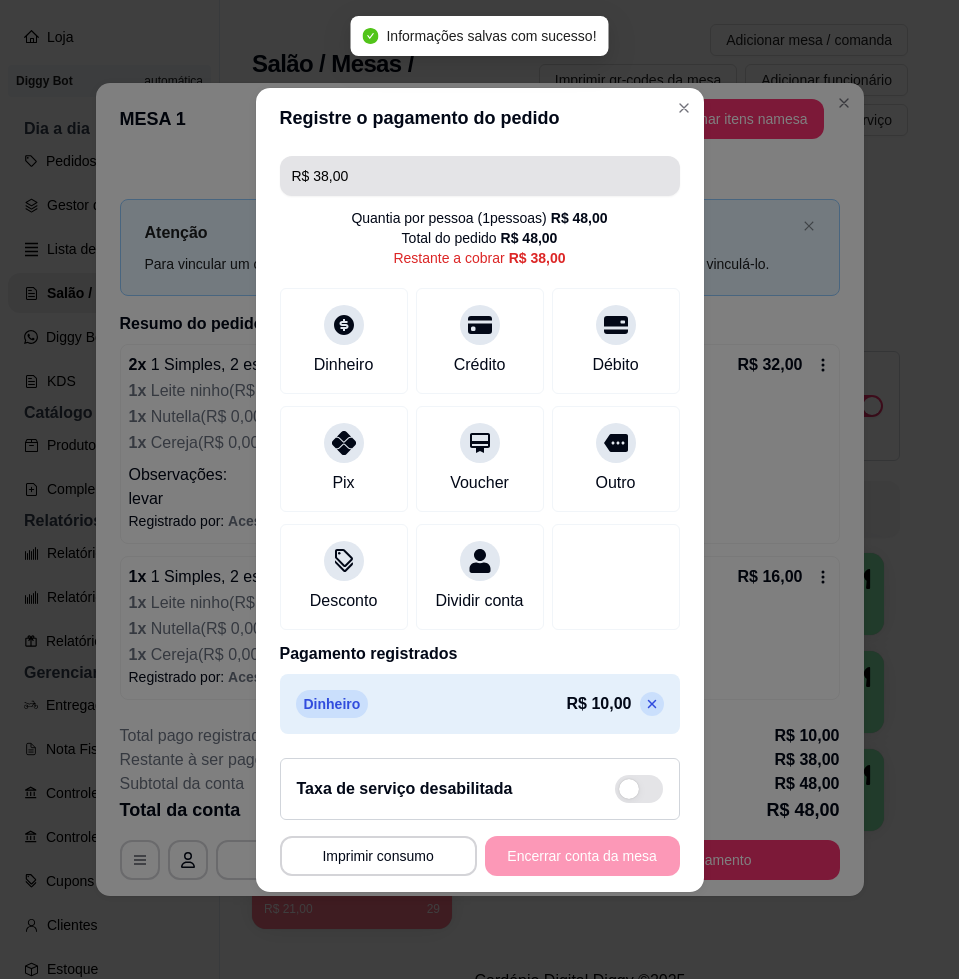 click on "R$ 38,00" at bounding box center [480, 176] 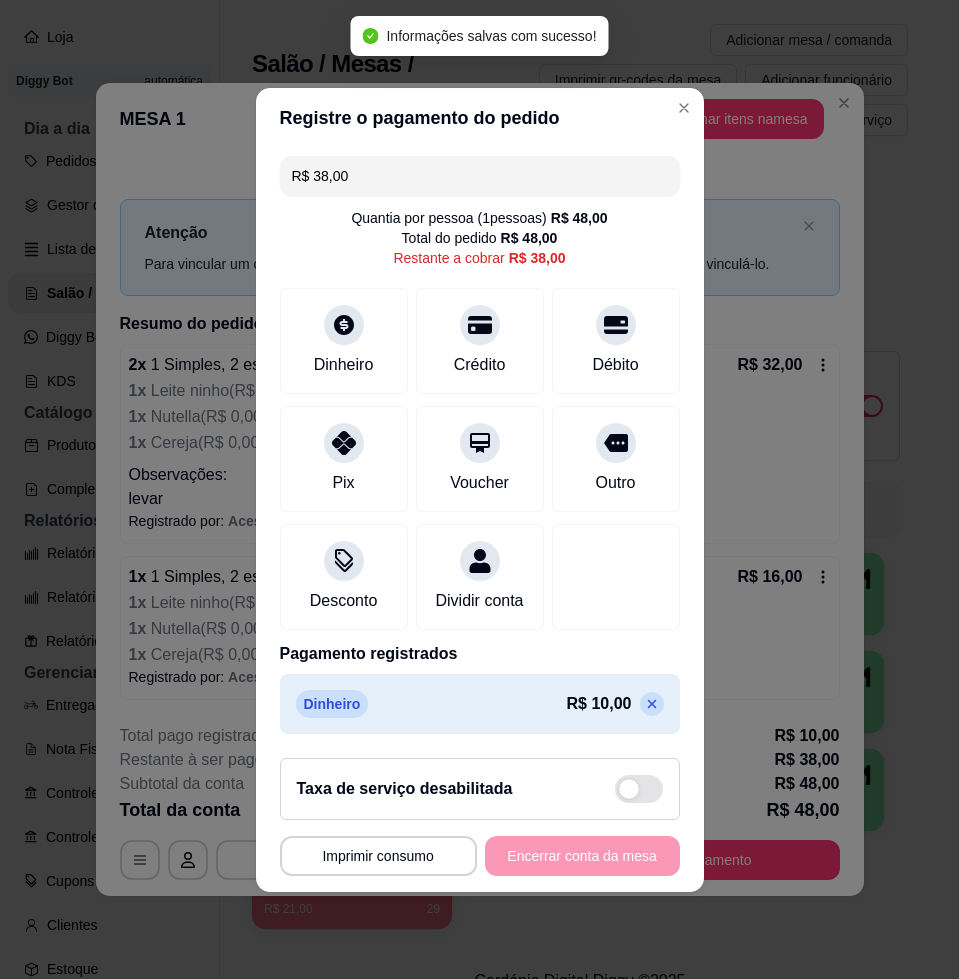 click on "R$ 38,00" at bounding box center (480, 176) 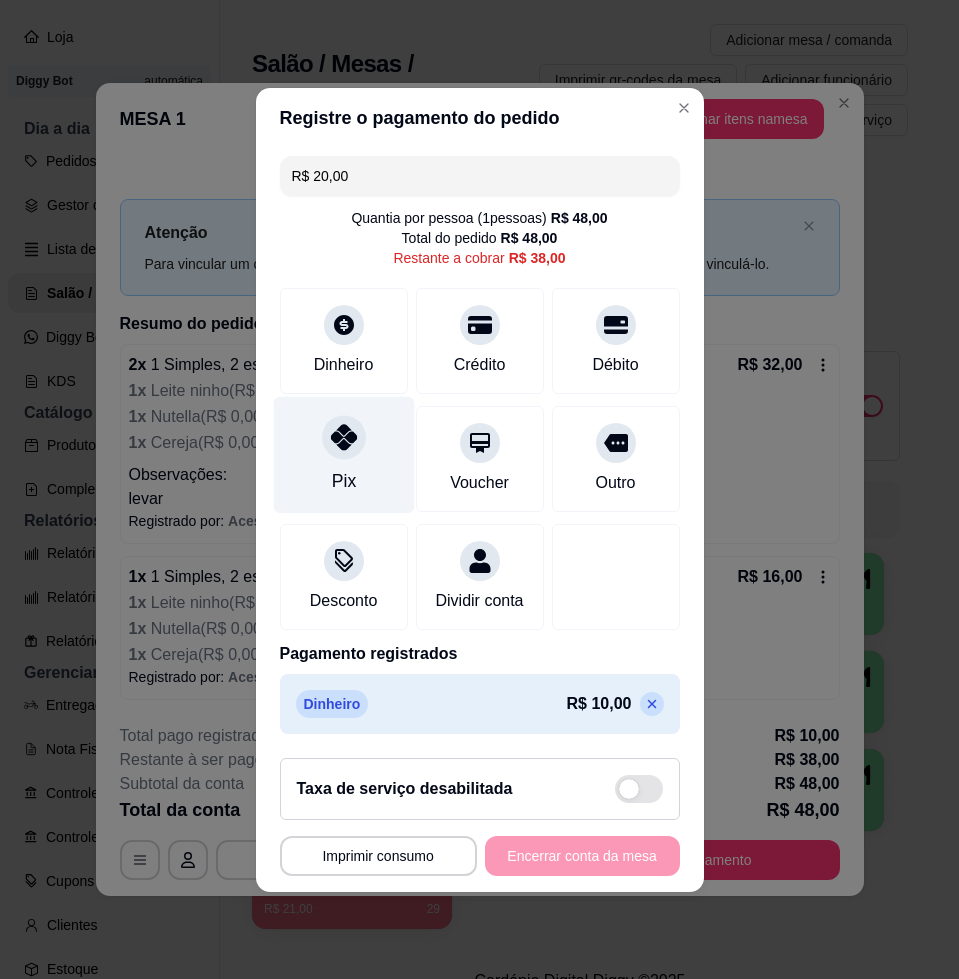 click 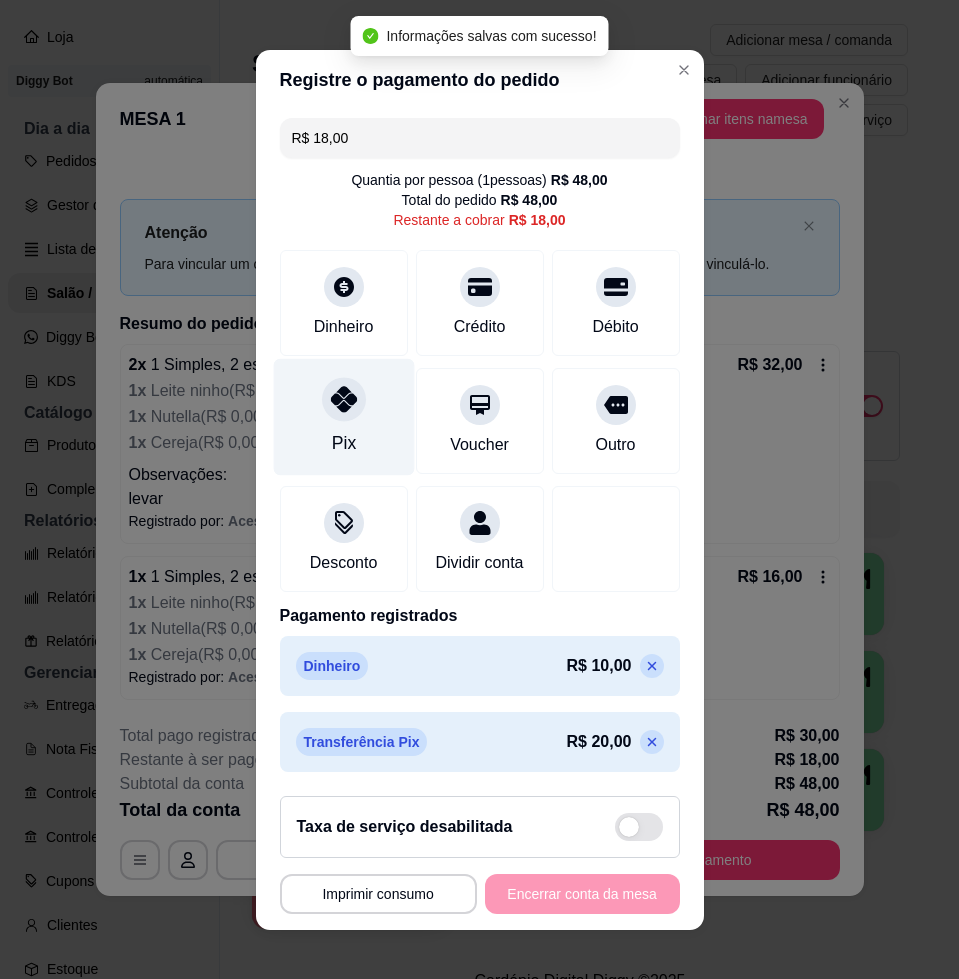 click on "Pix" at bounding box center [343, 416] 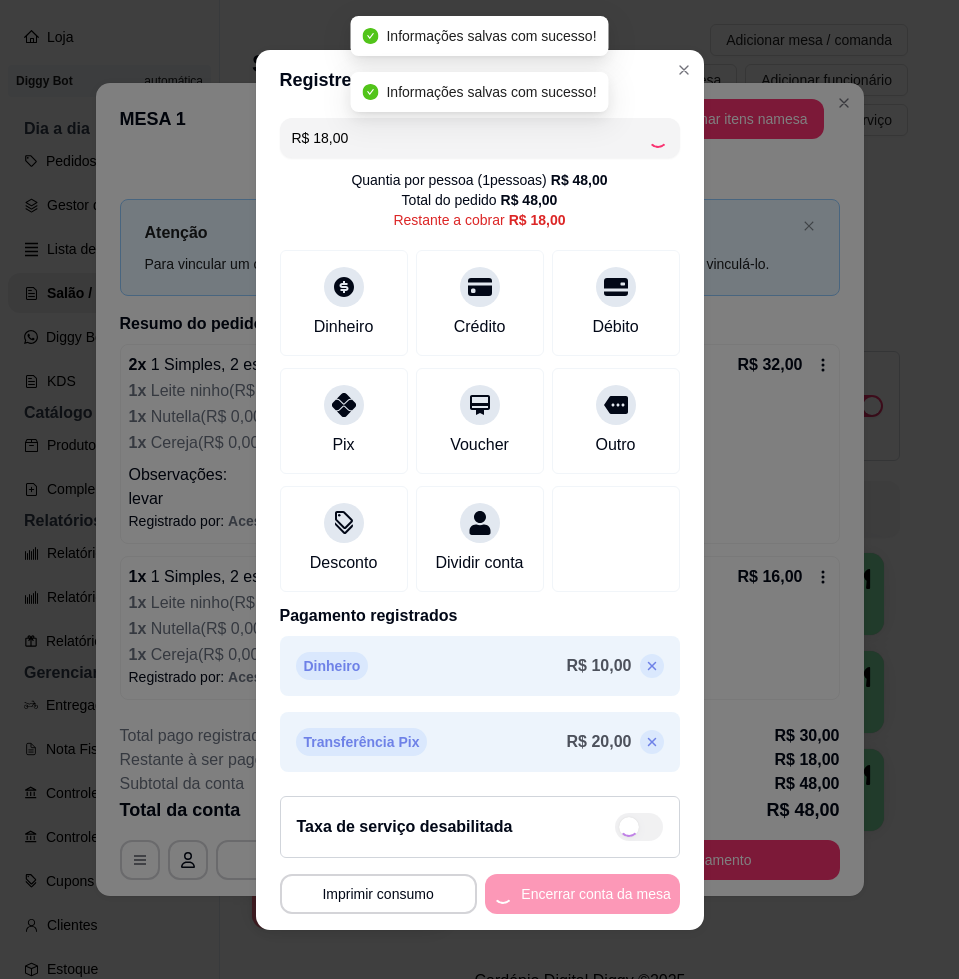 type on "R$ 0,00" 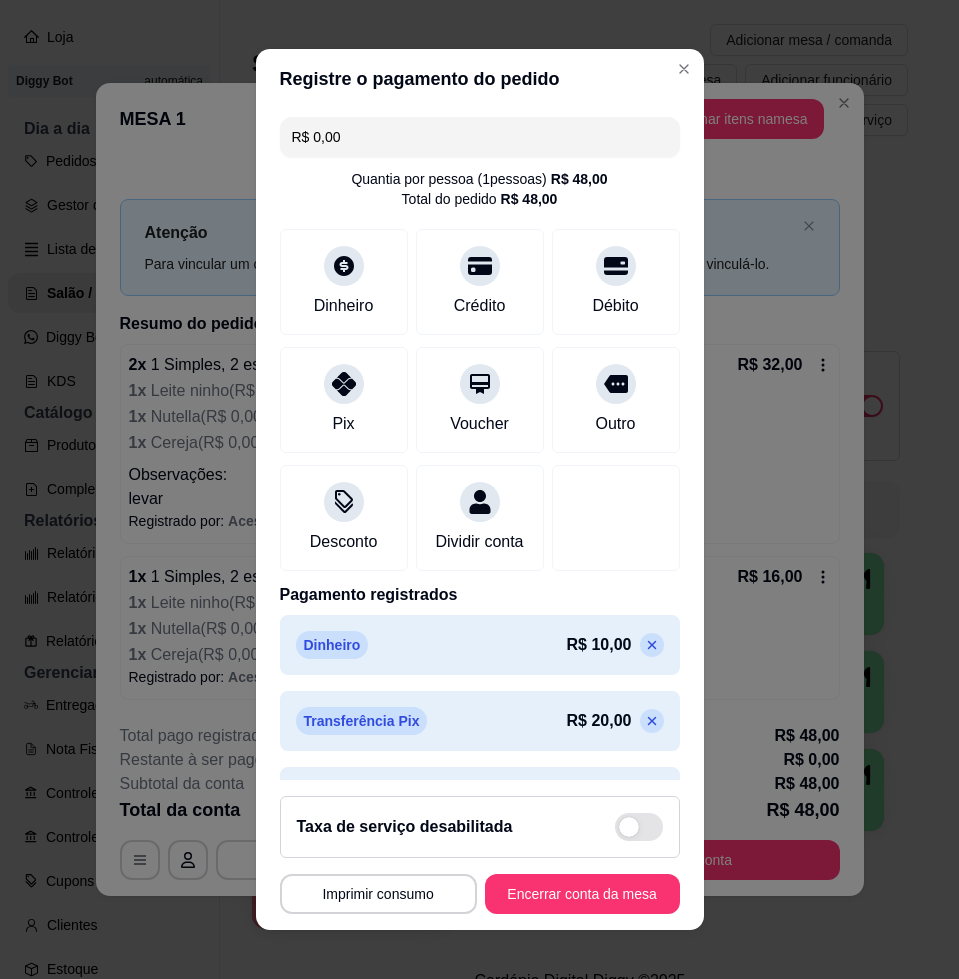 click on "**********" at bounding box center [480, 855] 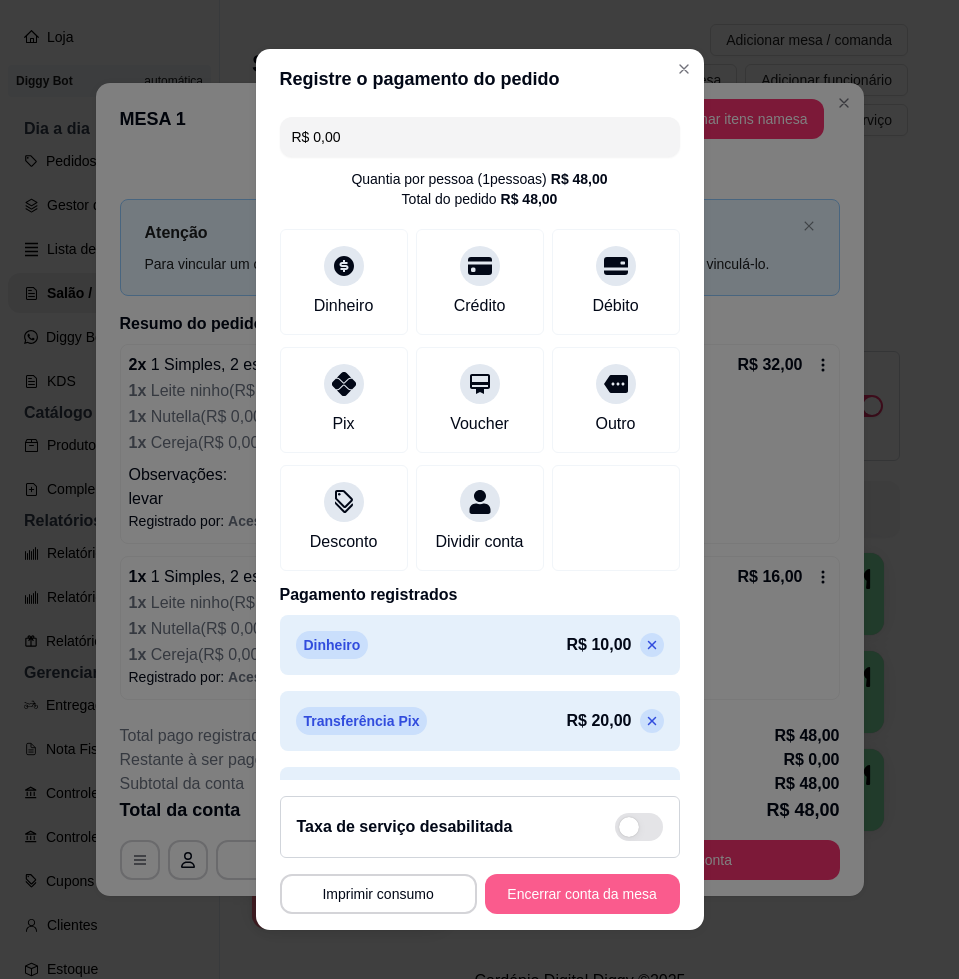 click on "Encerrar conta da mesa" at bounding box center [582, 894] 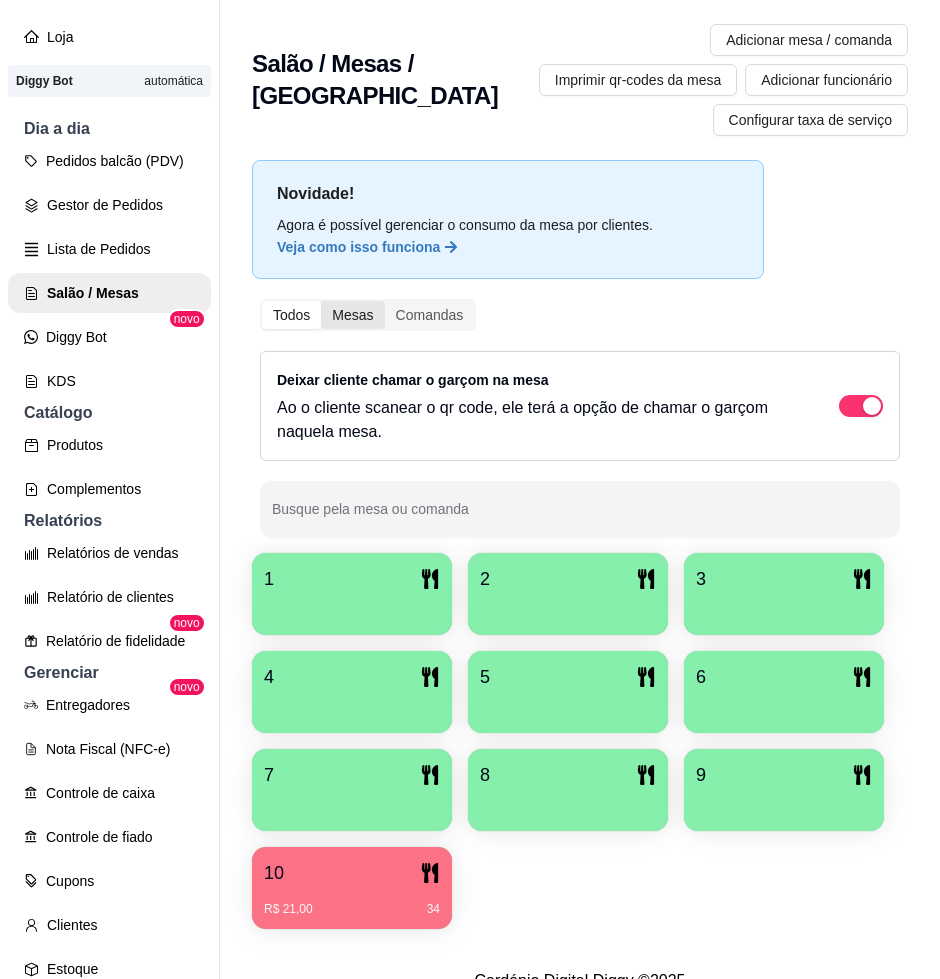 drag, startPoint x: 313, startPoint y: 280, endPoint x: 325, endPoint y: 281, distance: 12.0415945 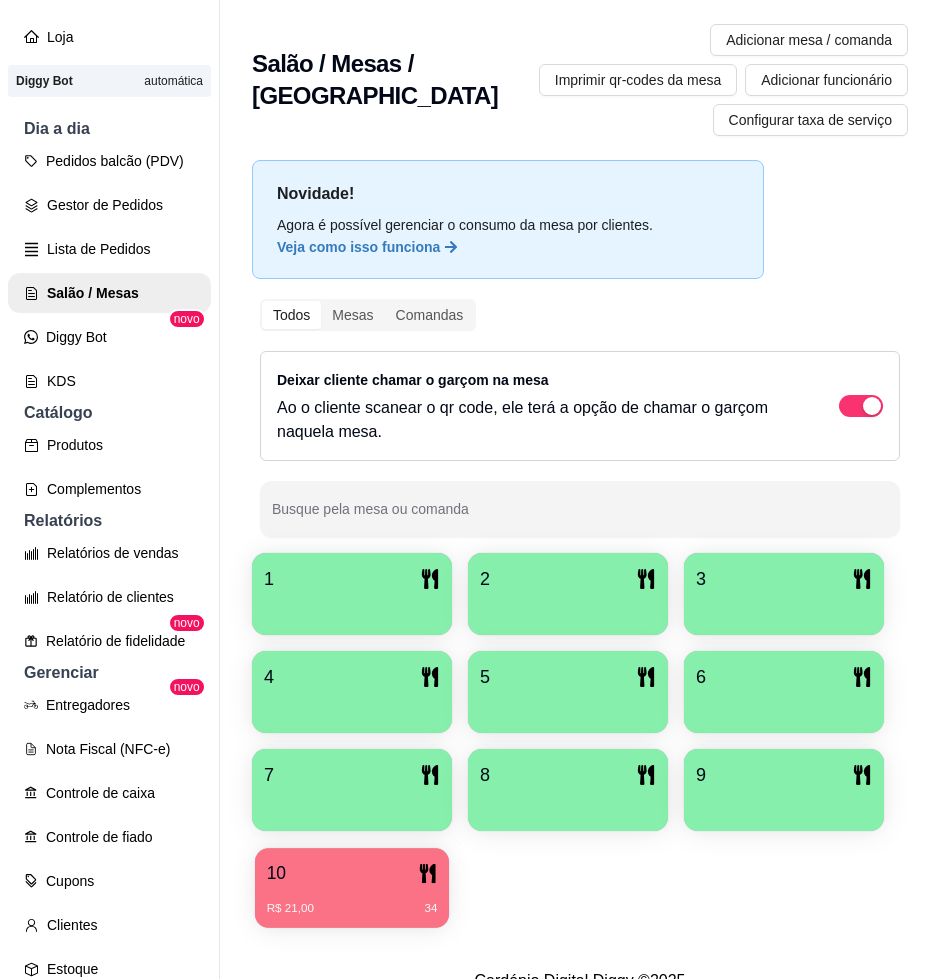 click on "10" at bounding box center (352, 873) 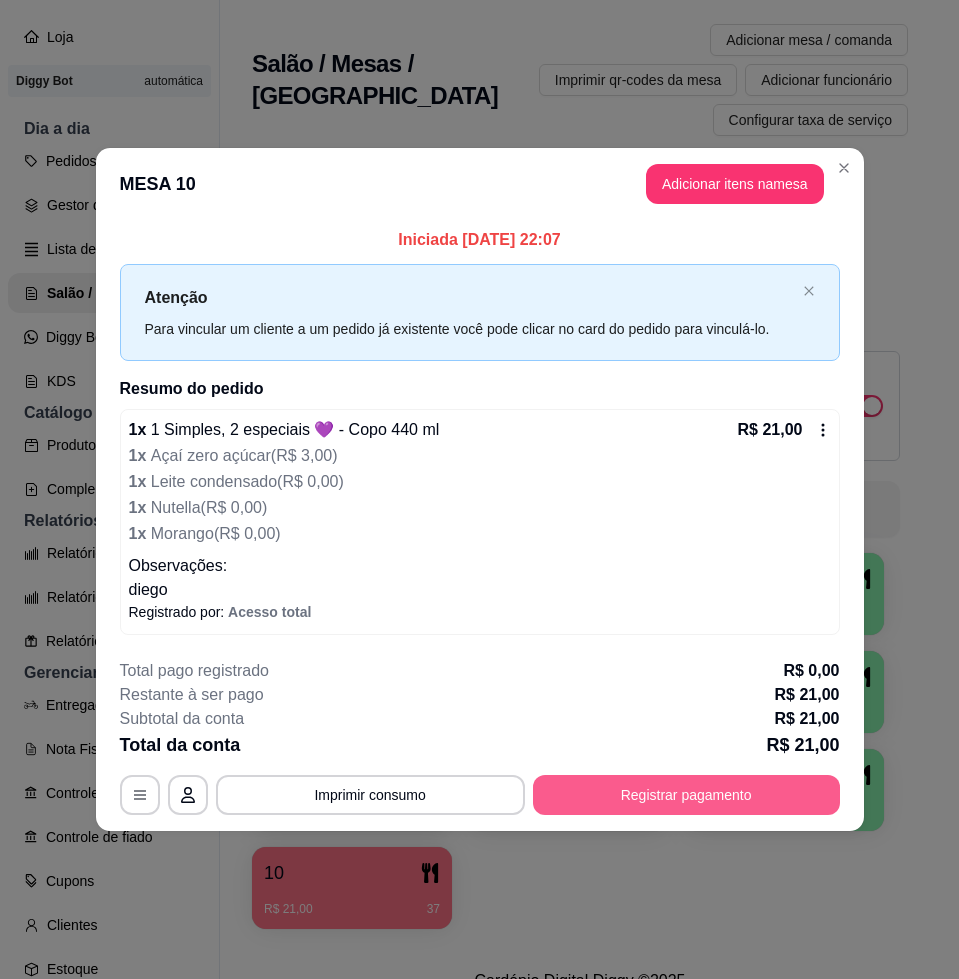 click on "Registrar pagamento" at bounding box center (686, 795) 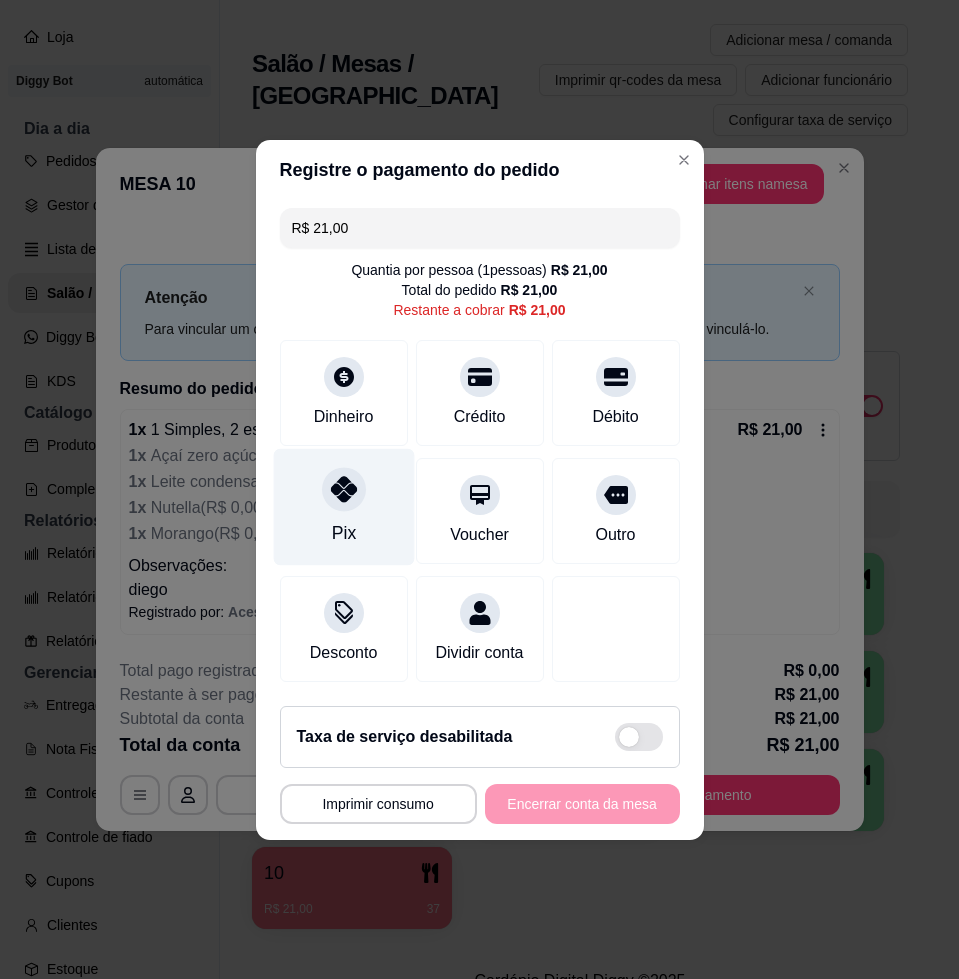 click on "Pix" at bounding box center [343, 506] 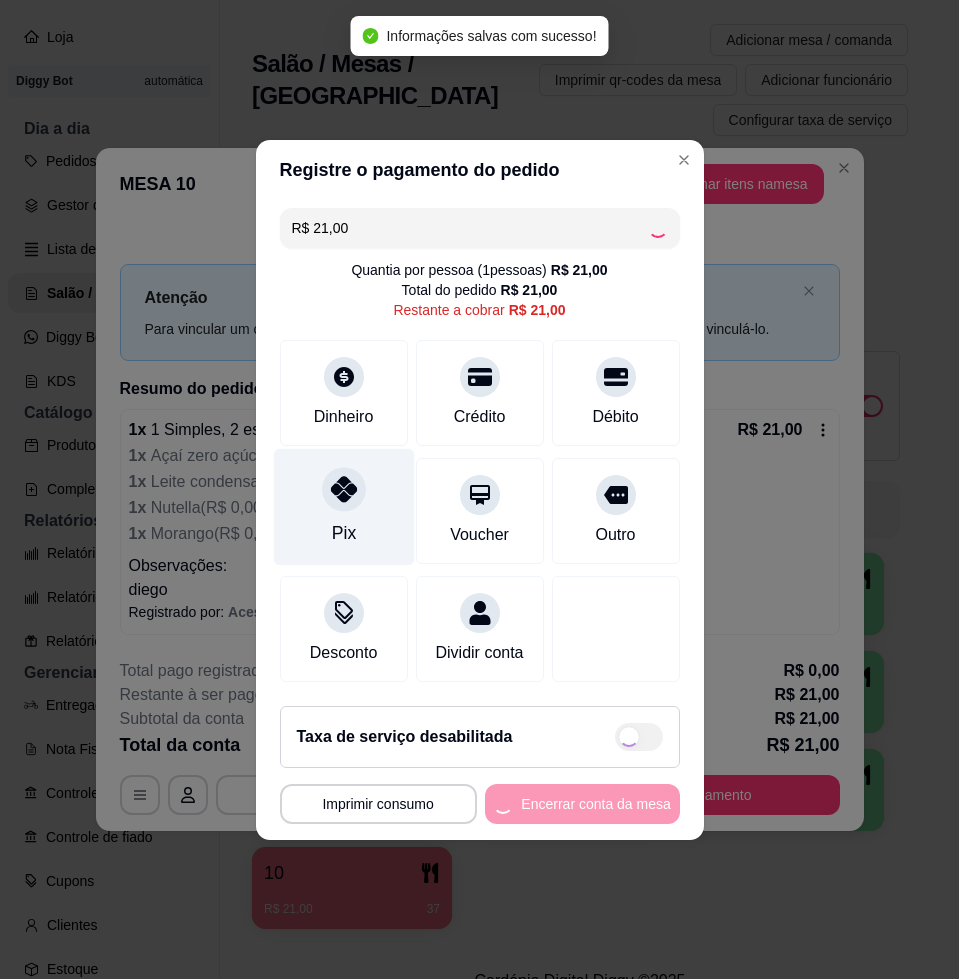 type on "R$ 0,00" 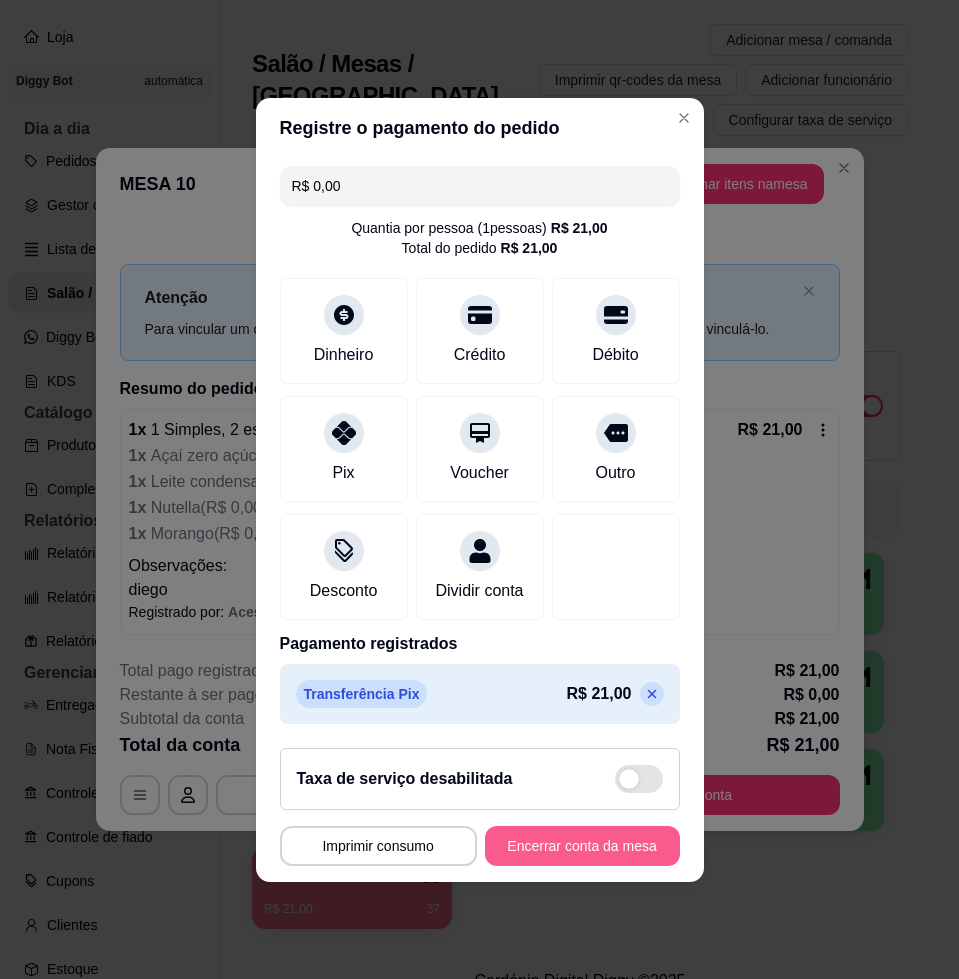 click on "Encerrar conta da mesa" at bounding box center (582, 846) 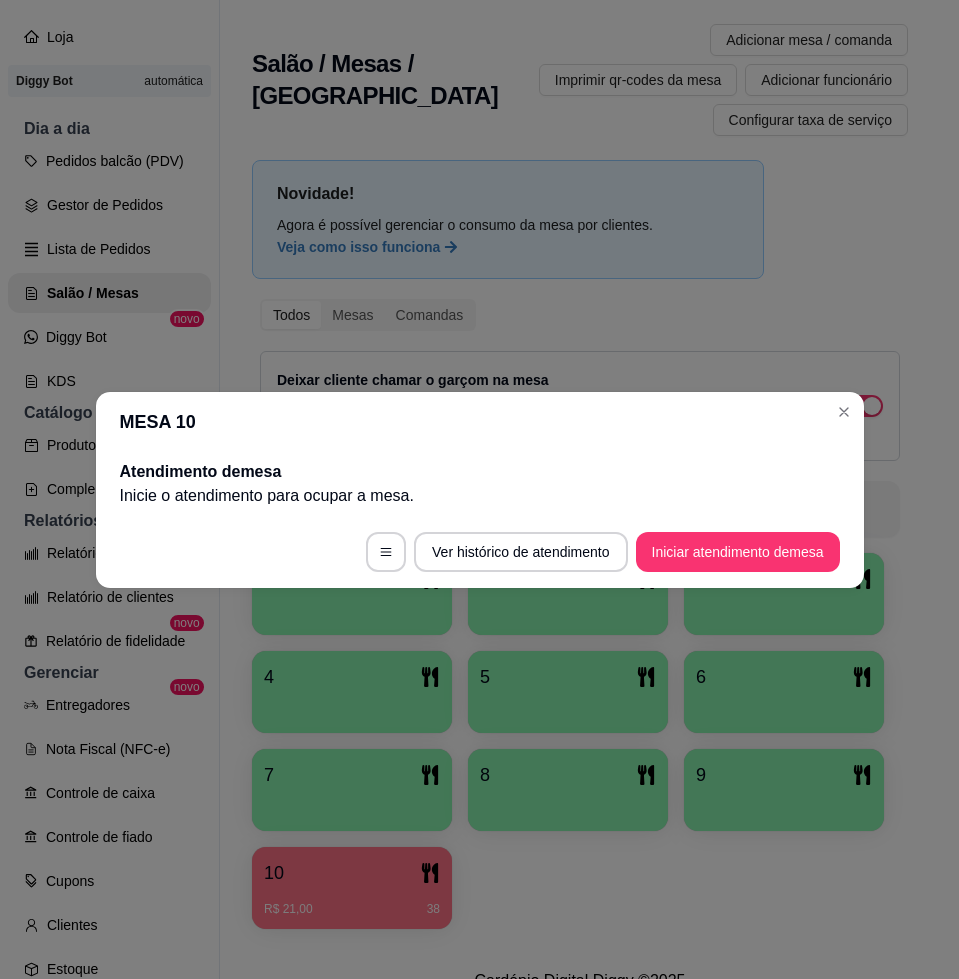 type 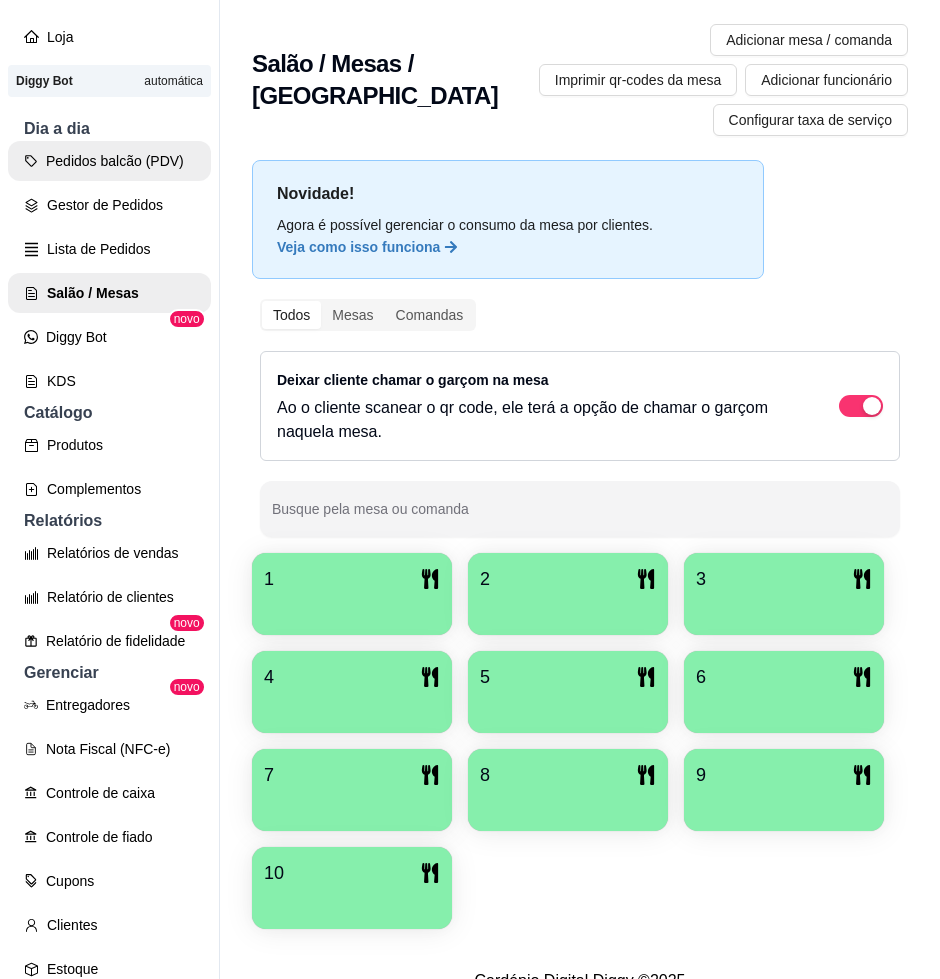 click on "Pedidos balcão (PDV)" at bounding box center [109, 161] 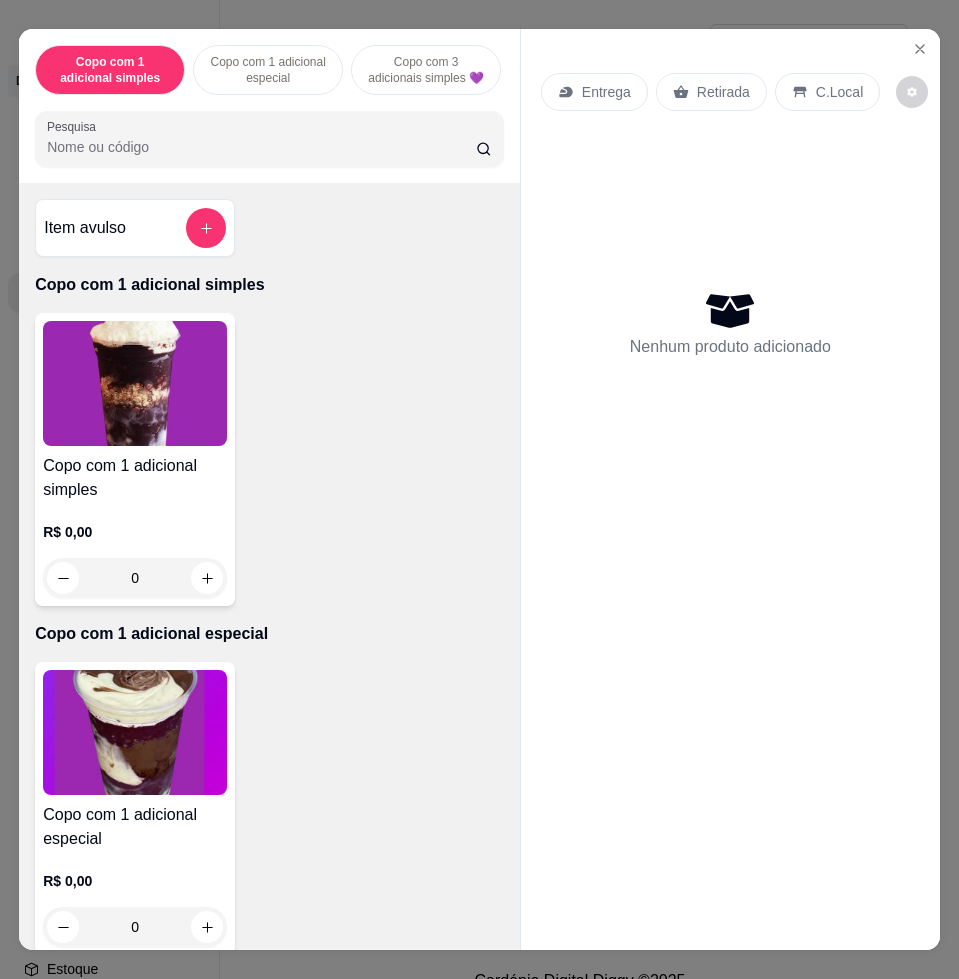 scroll, scrollTop: 250, scrollLeft: 0, axis: vertical 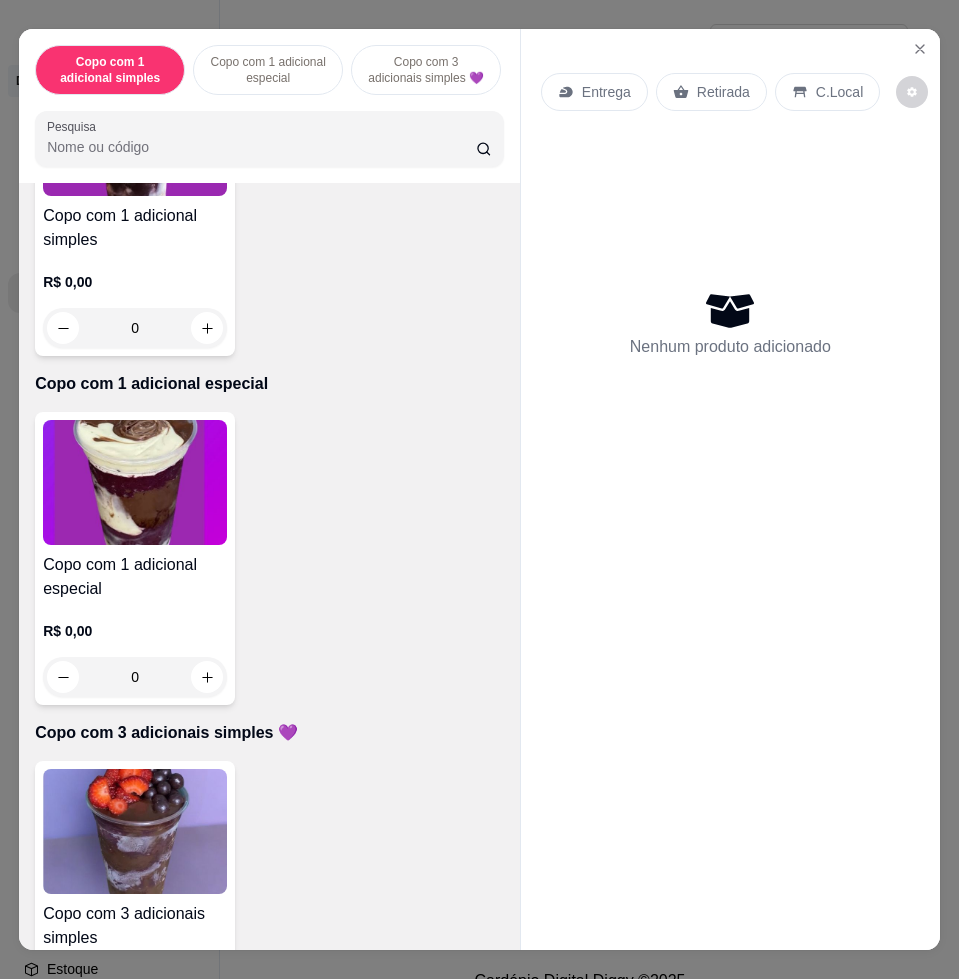 click at bounding box center [135, 831] 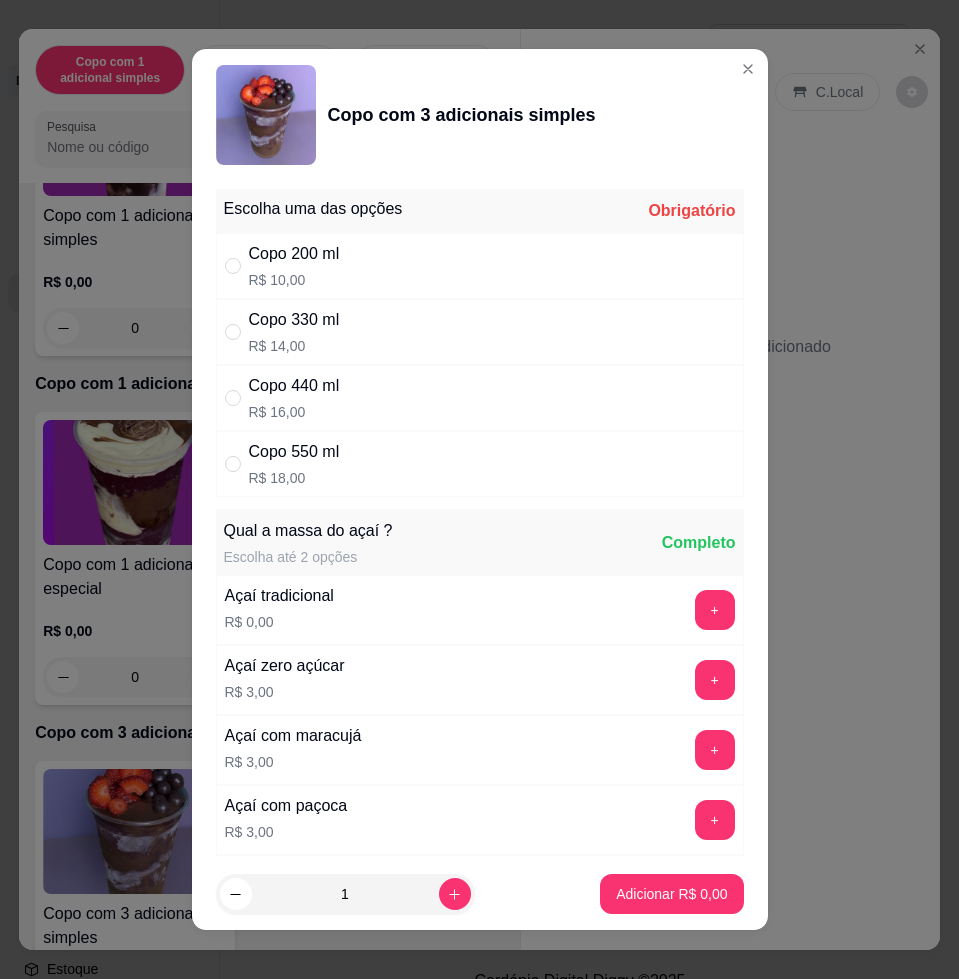 click on "Copo 330 ml" at bounding box center [294, 320] 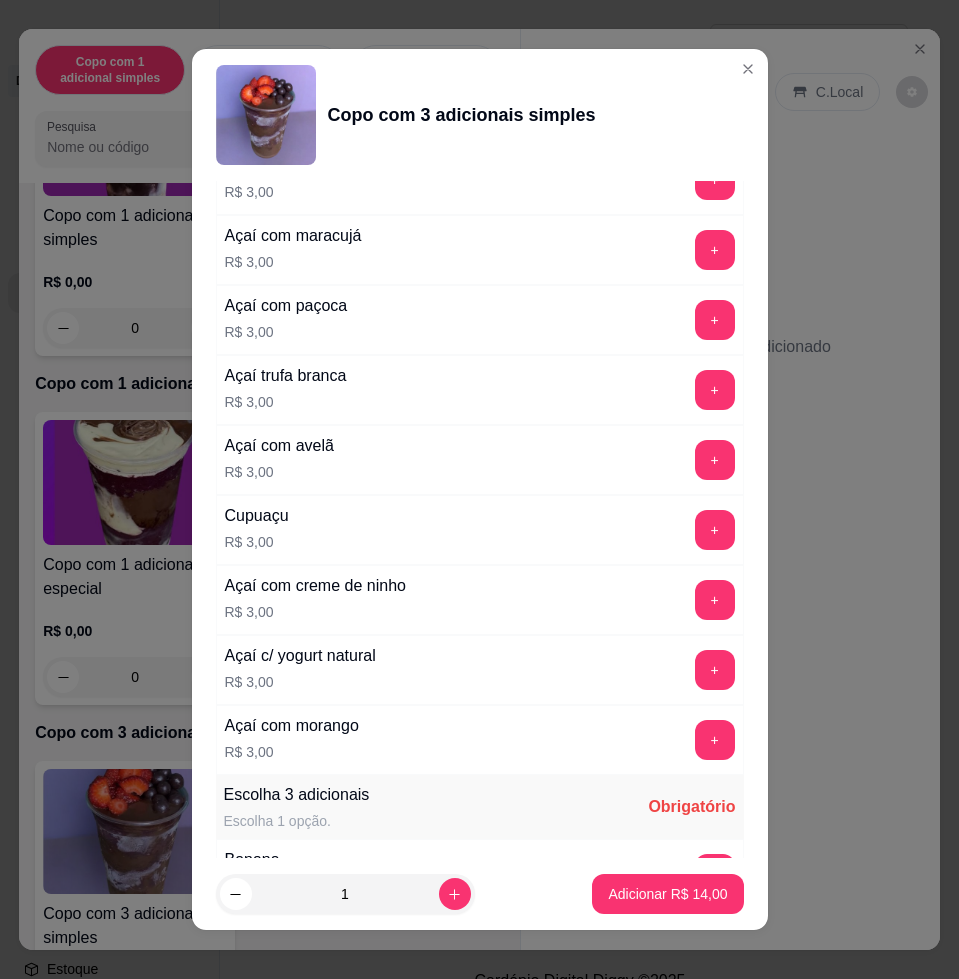 scroll, scrollTop: 1000, scrollLeft: 0, axis: vertical 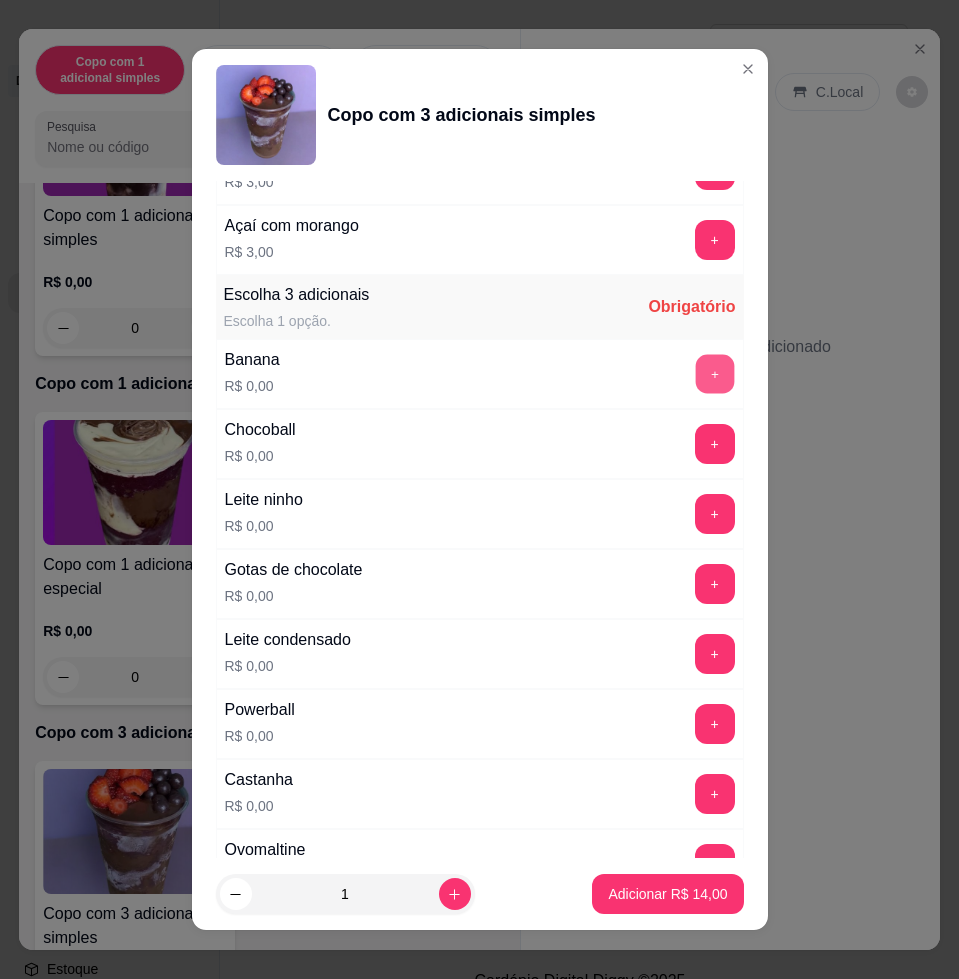 click on "+" at bounding box center [714, 374] 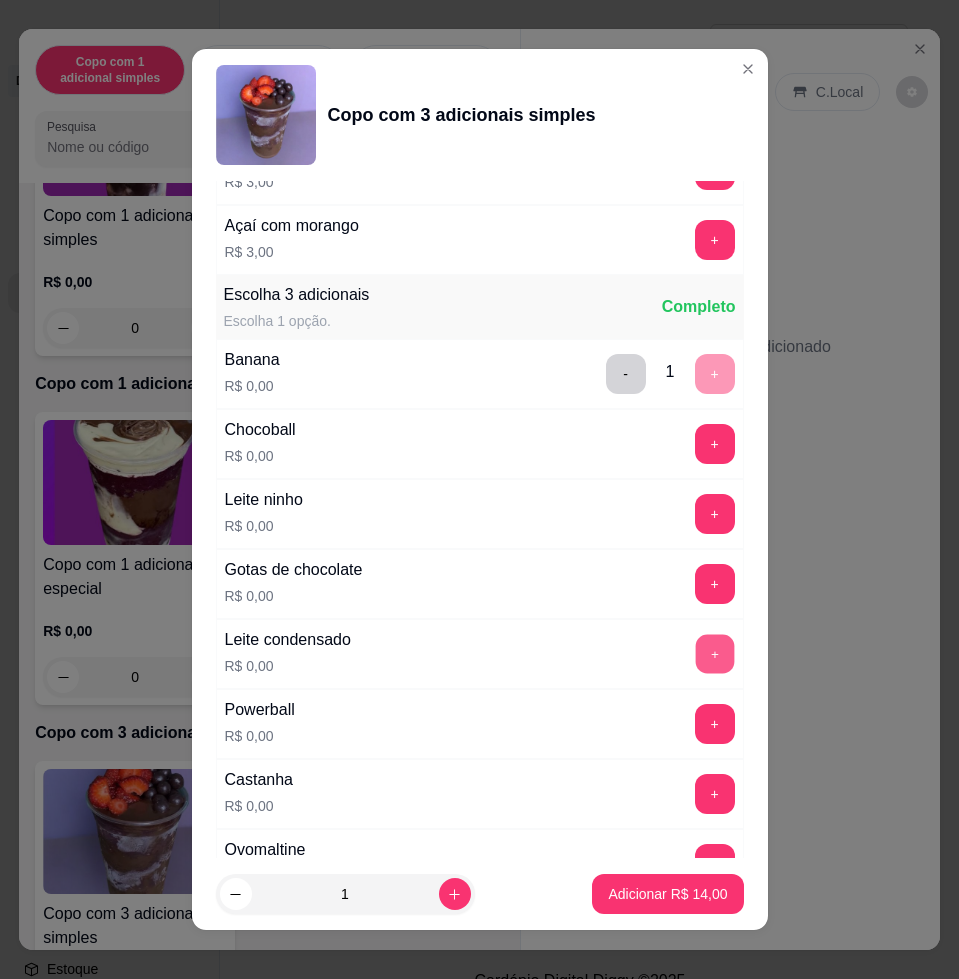 click on "+" at bounding box center [714, 654] 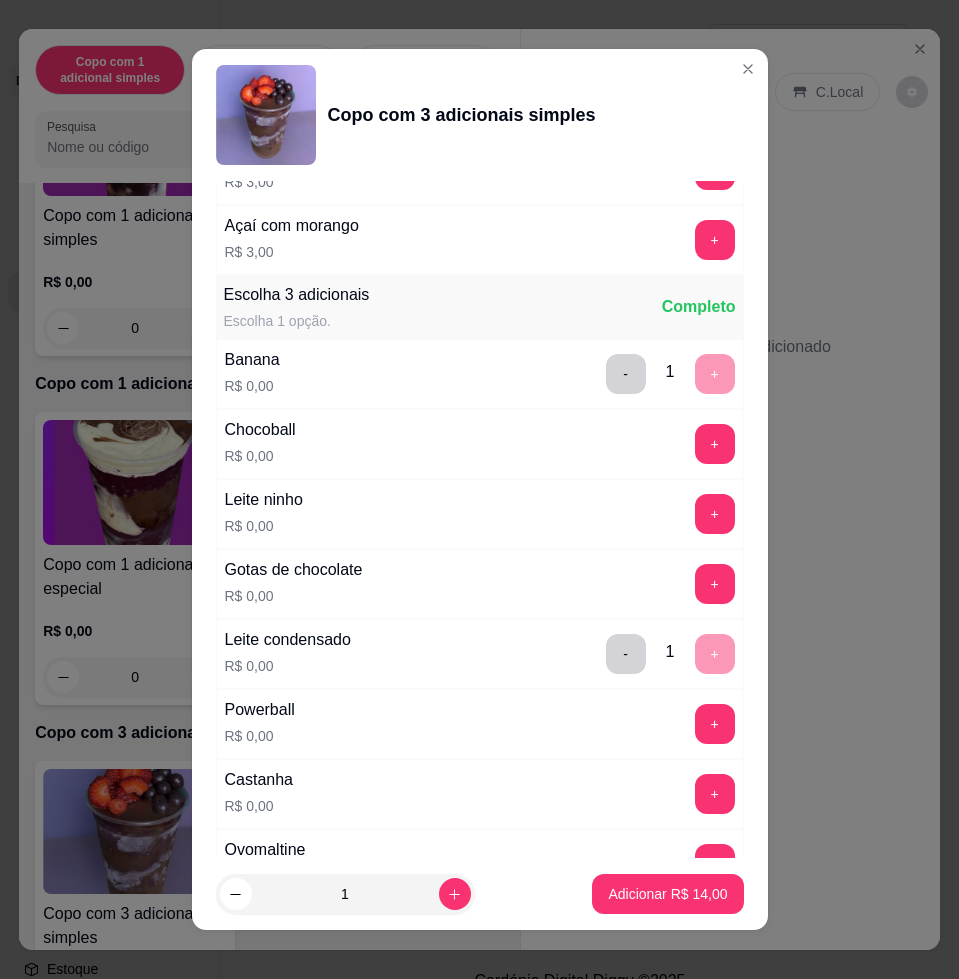 scroll, scrollTop: 1250, scrollLeft: 0, axis: vertical 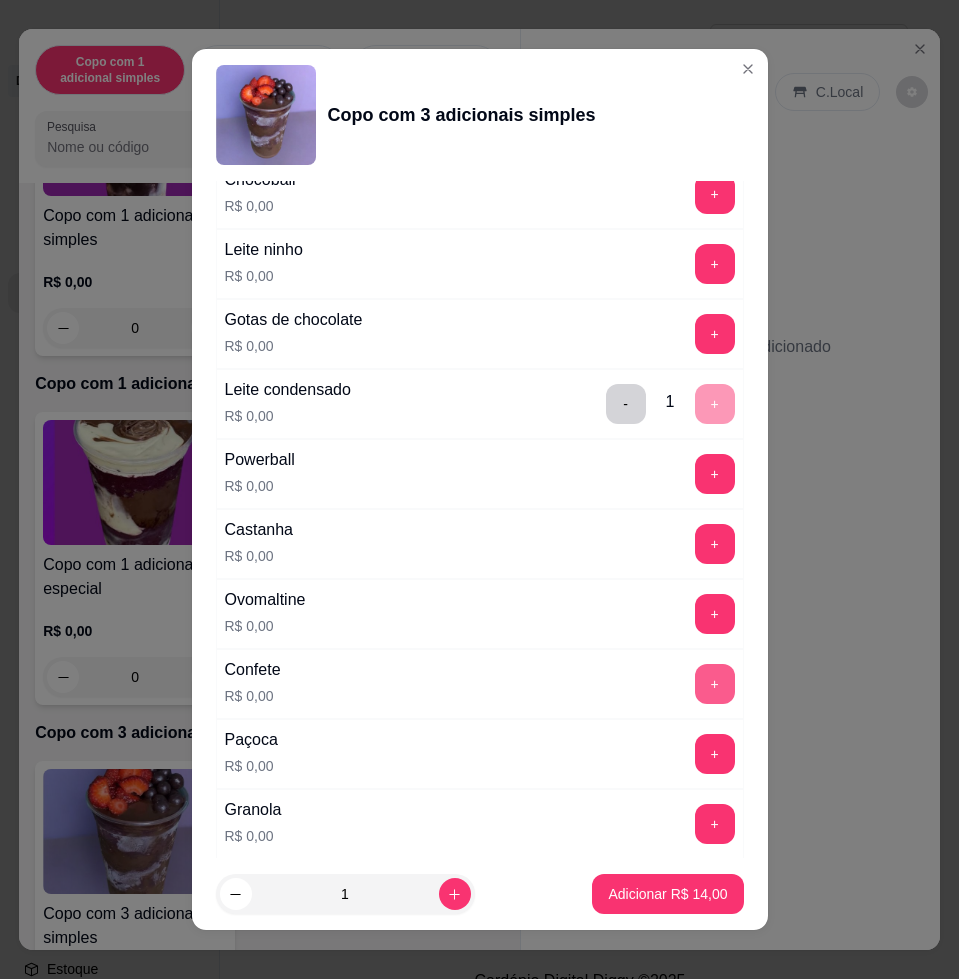 click on "+" at bounding box center (715, 684) 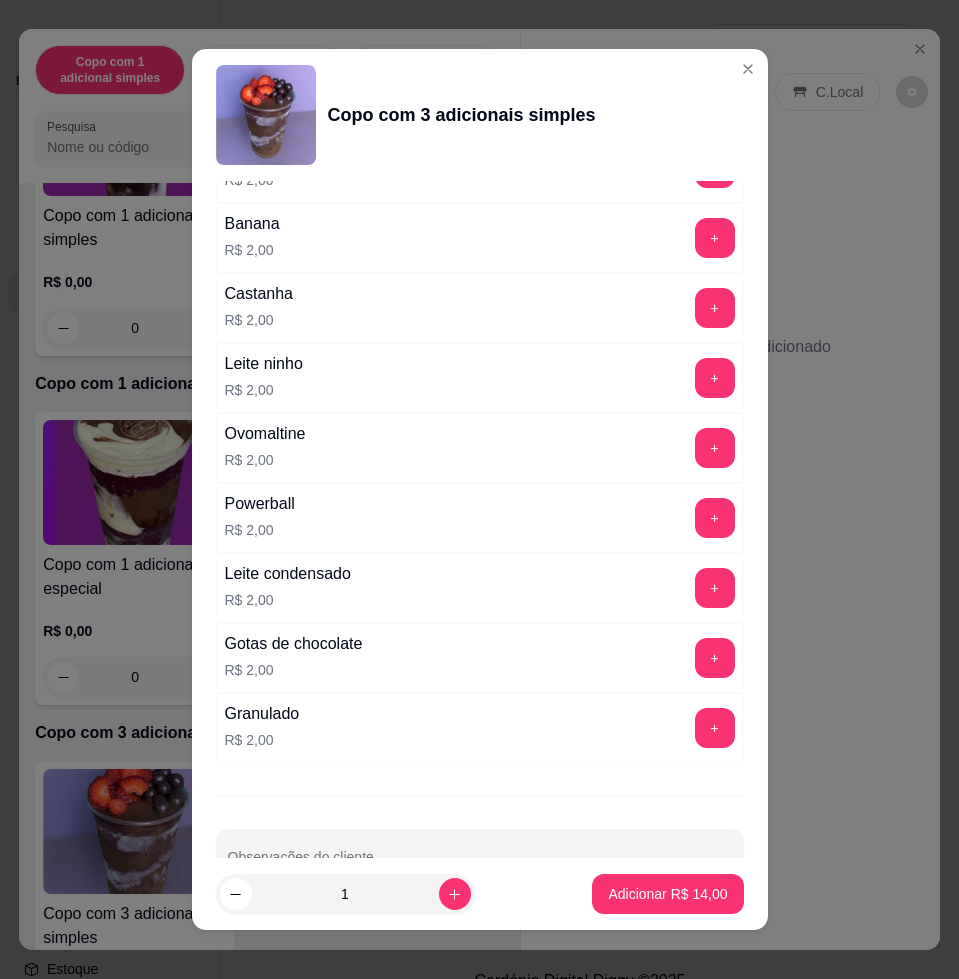 scroll, scrollTop: 2000, scrollLeft: 0, axis: vertical 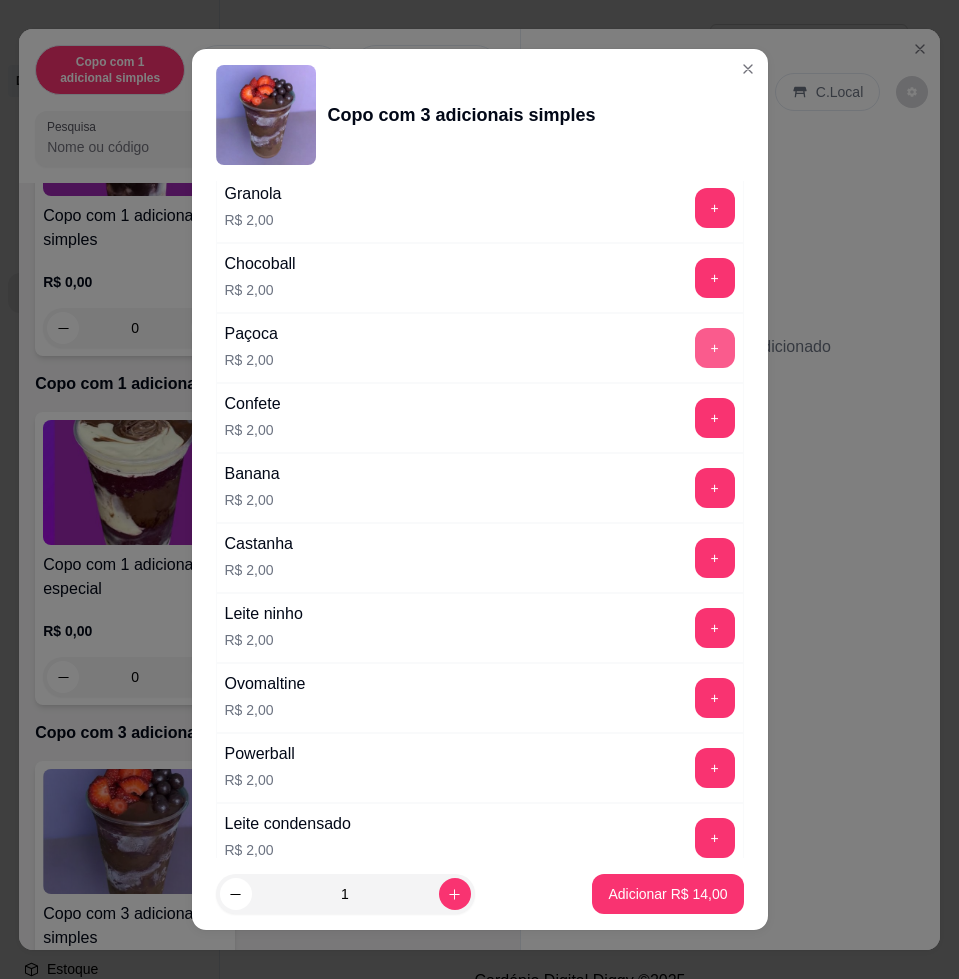 click on "+" at bounding box center (715, 348) 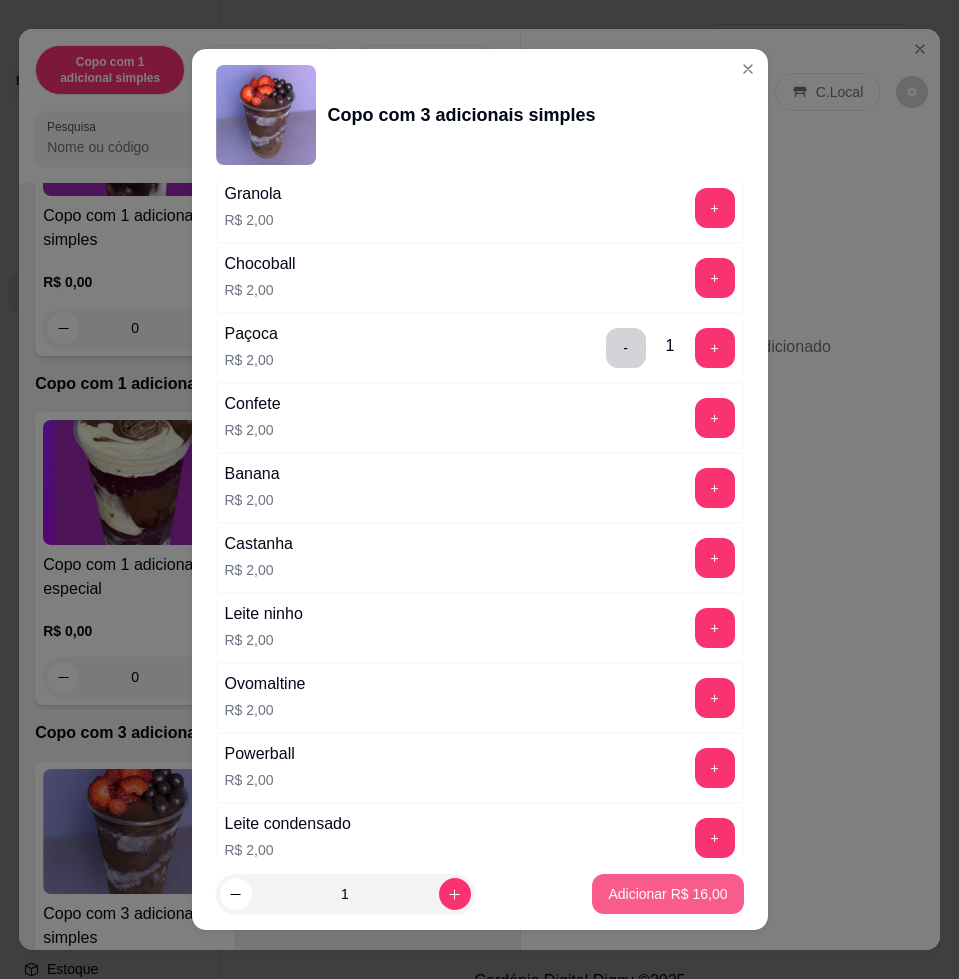 click on "Adicionar   R$ 16,00" at bounding box center (667, 894) 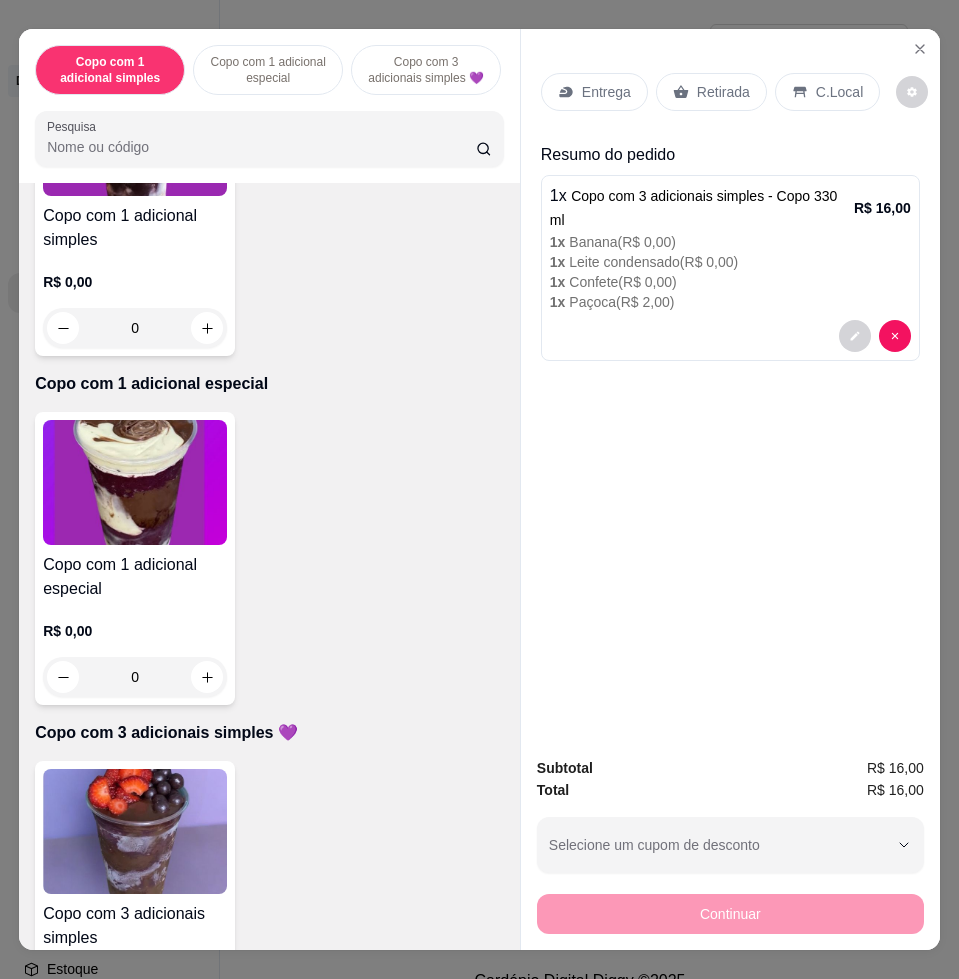 click on "Entrega" at bounding box center [606, 92] 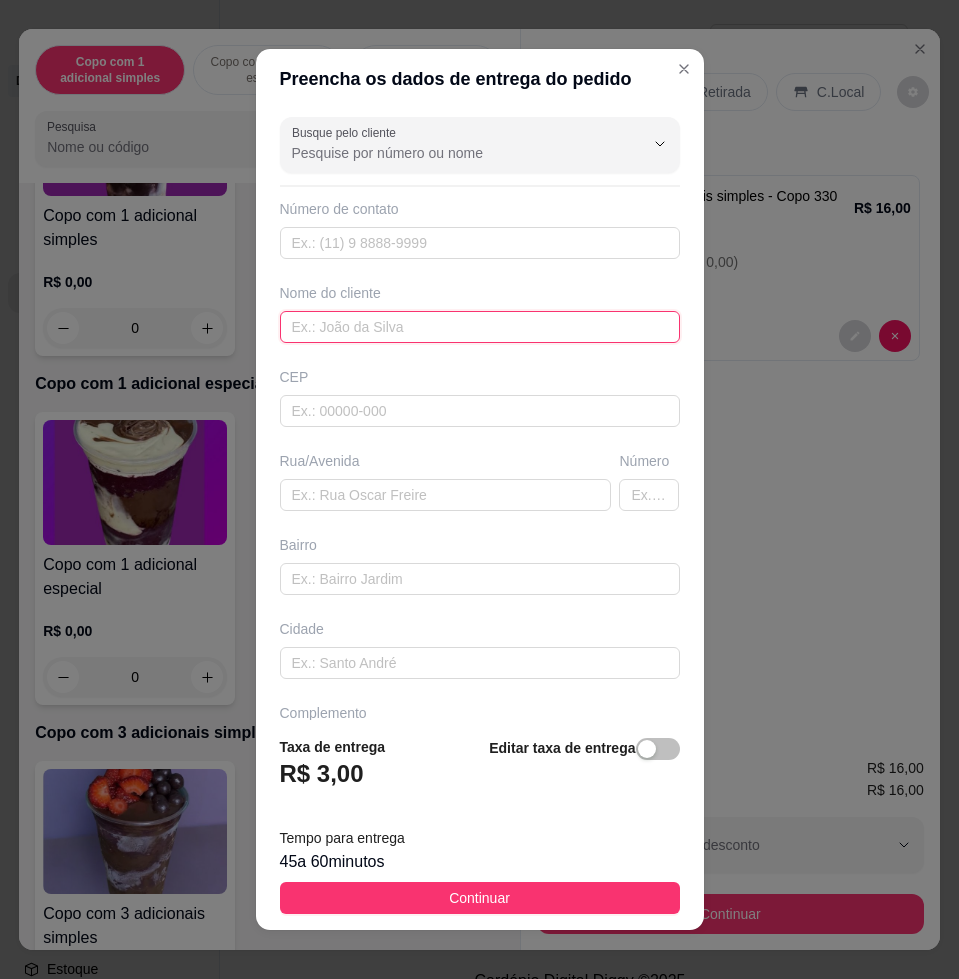 click at bounding box center [480, 327] 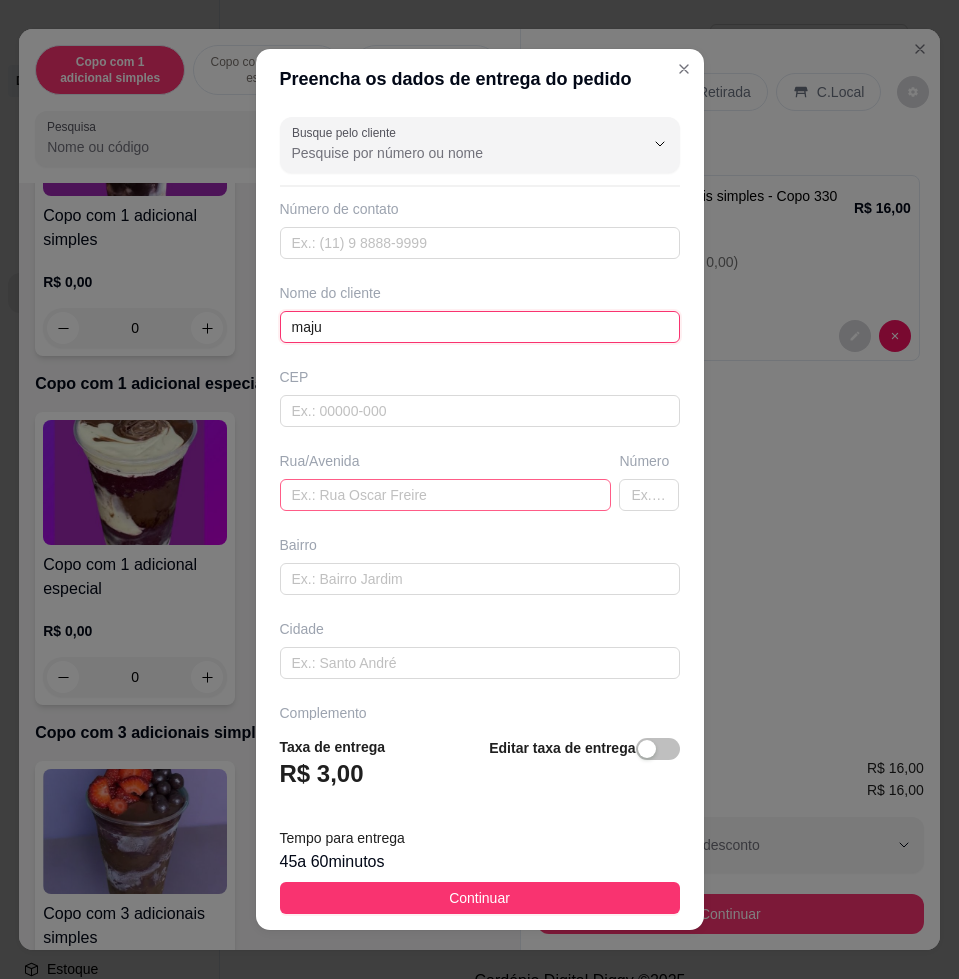 type on "maju" 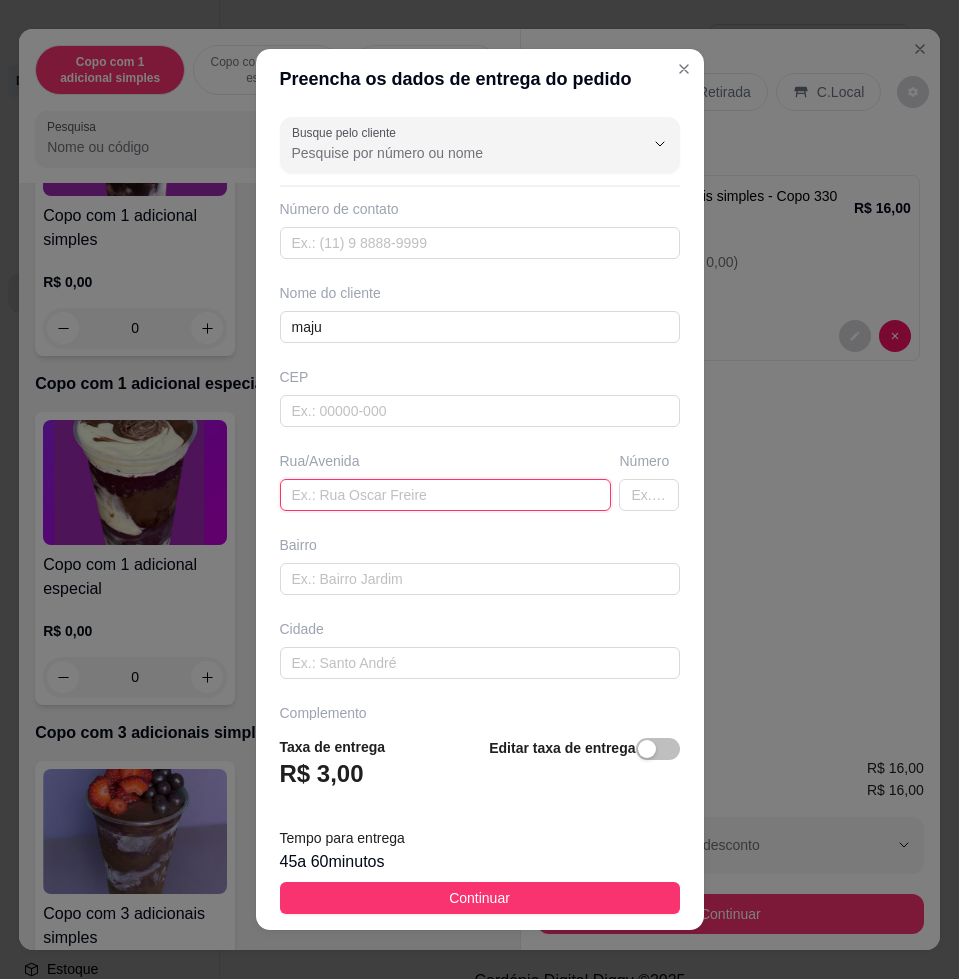 click at bounding box center (446, 495) 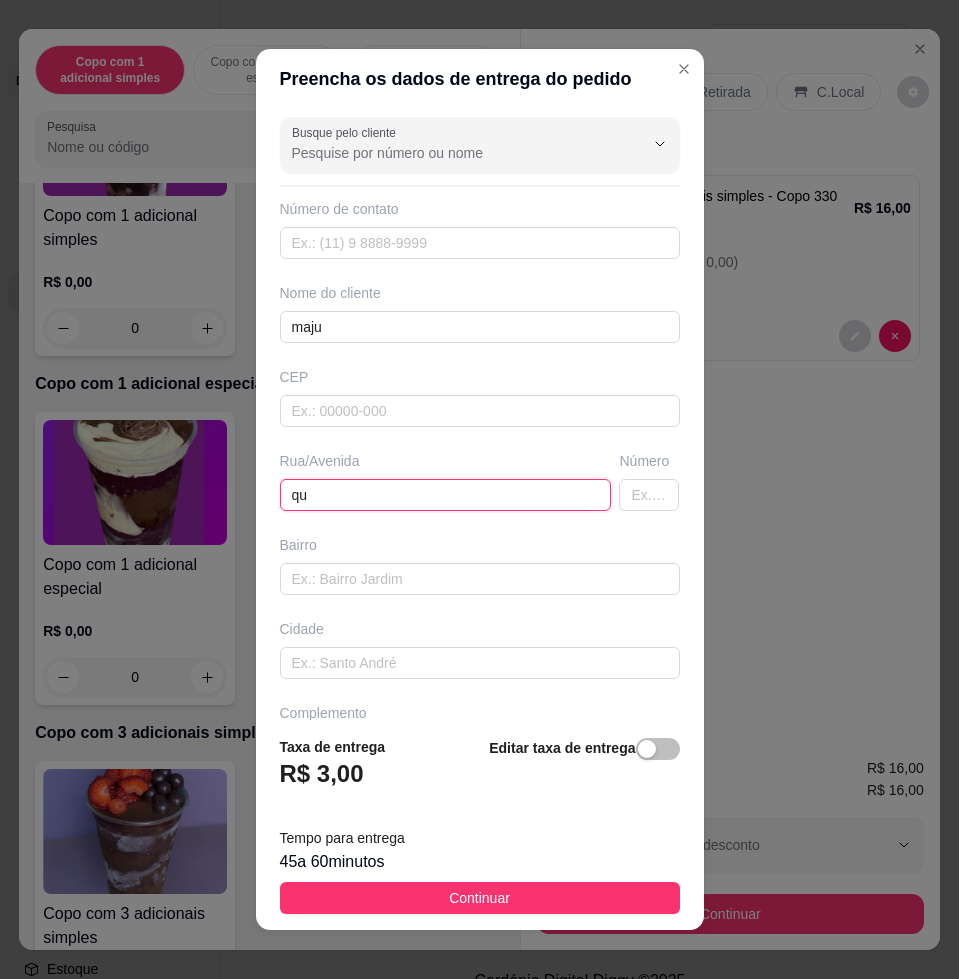 type on "q" 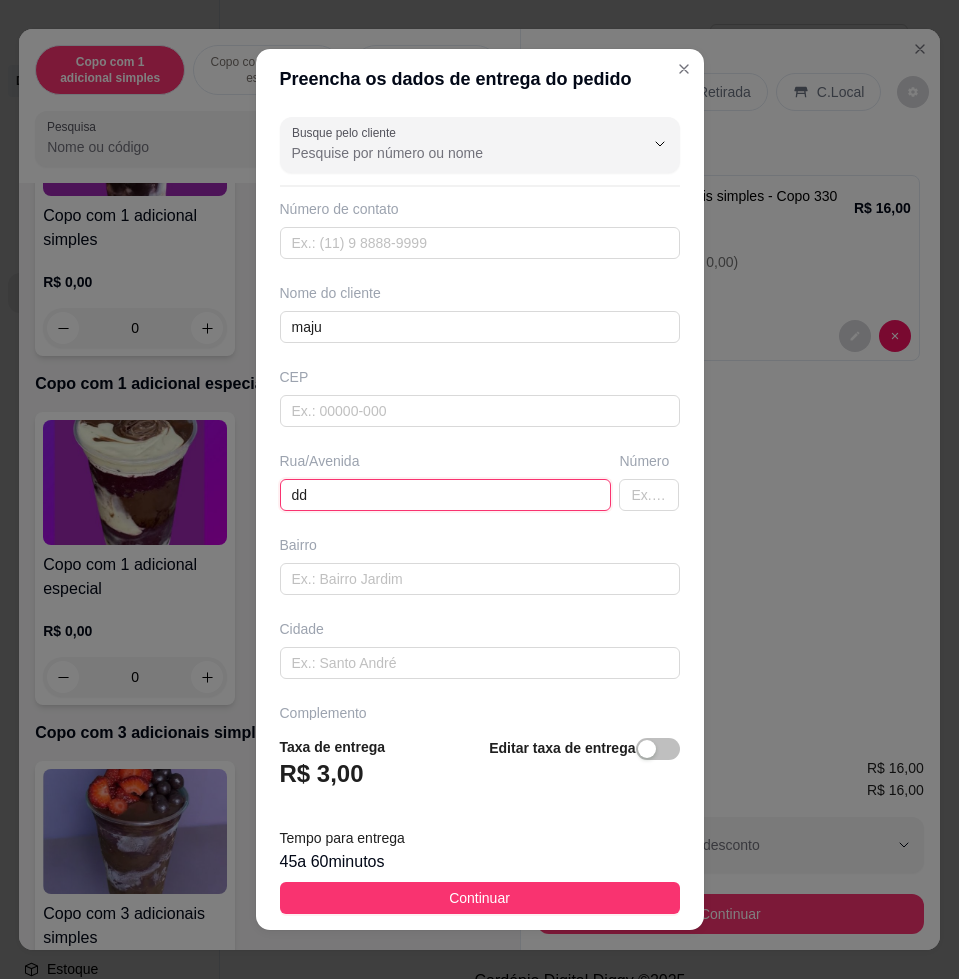 type on "d" 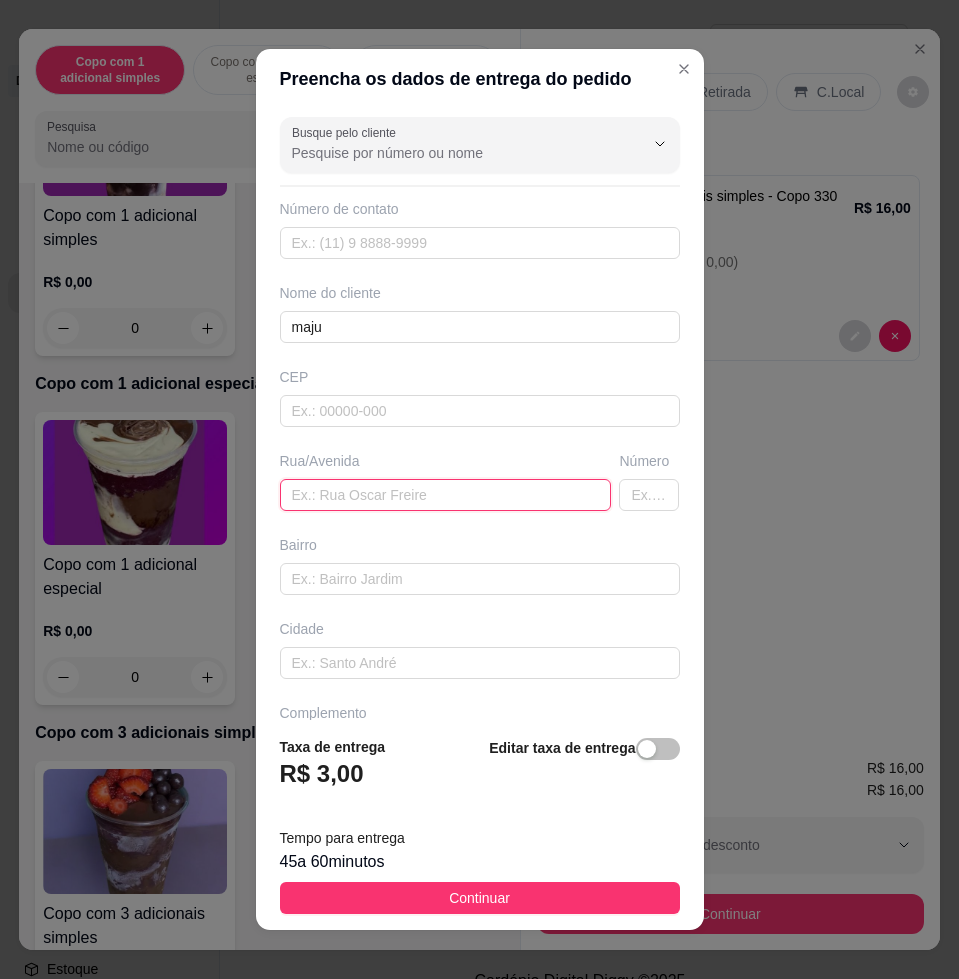 click at bounding box center [446, 495] 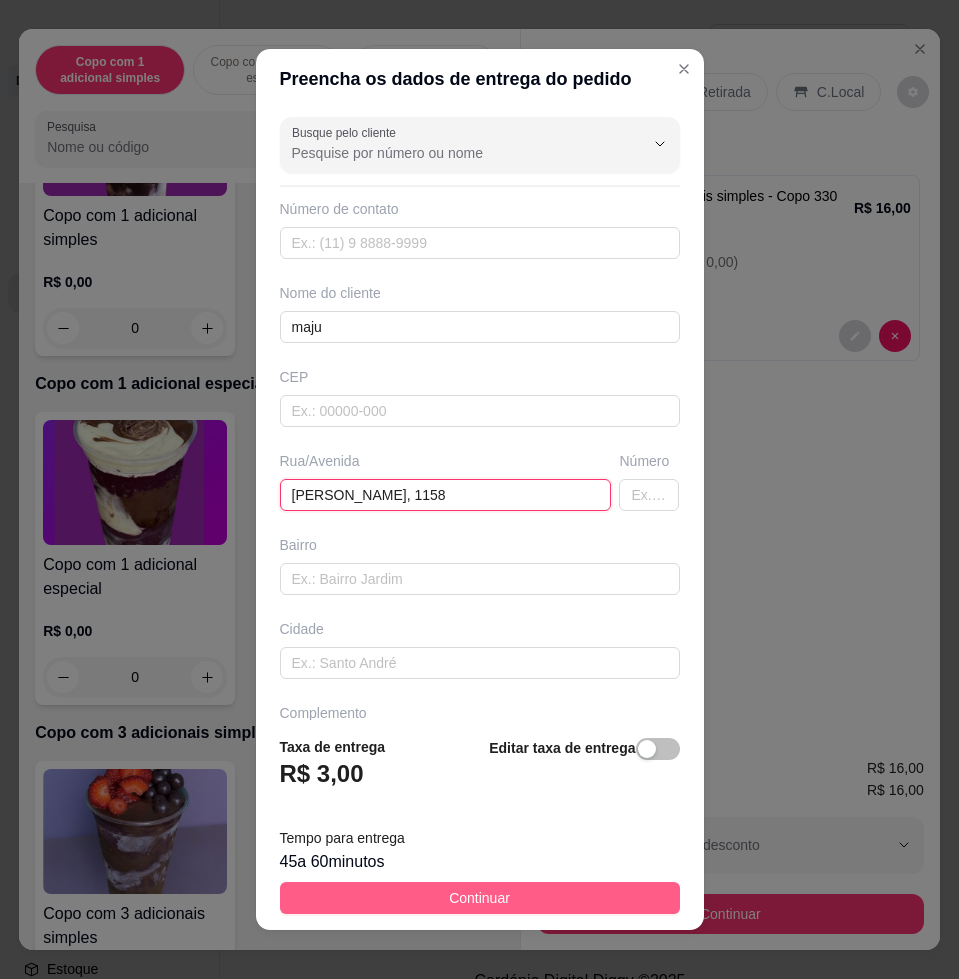 type on "[PERSON_NAME], 1158" 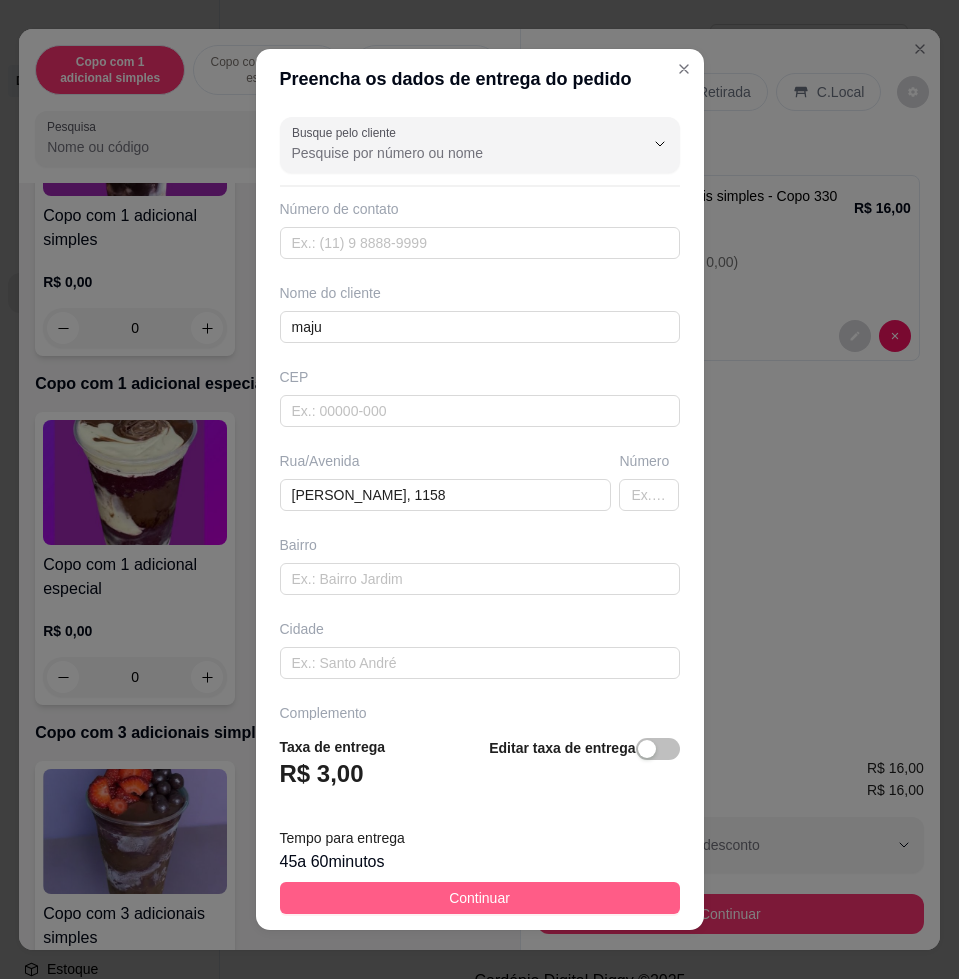 click on "Continuar" at bounding box center (480, 898) 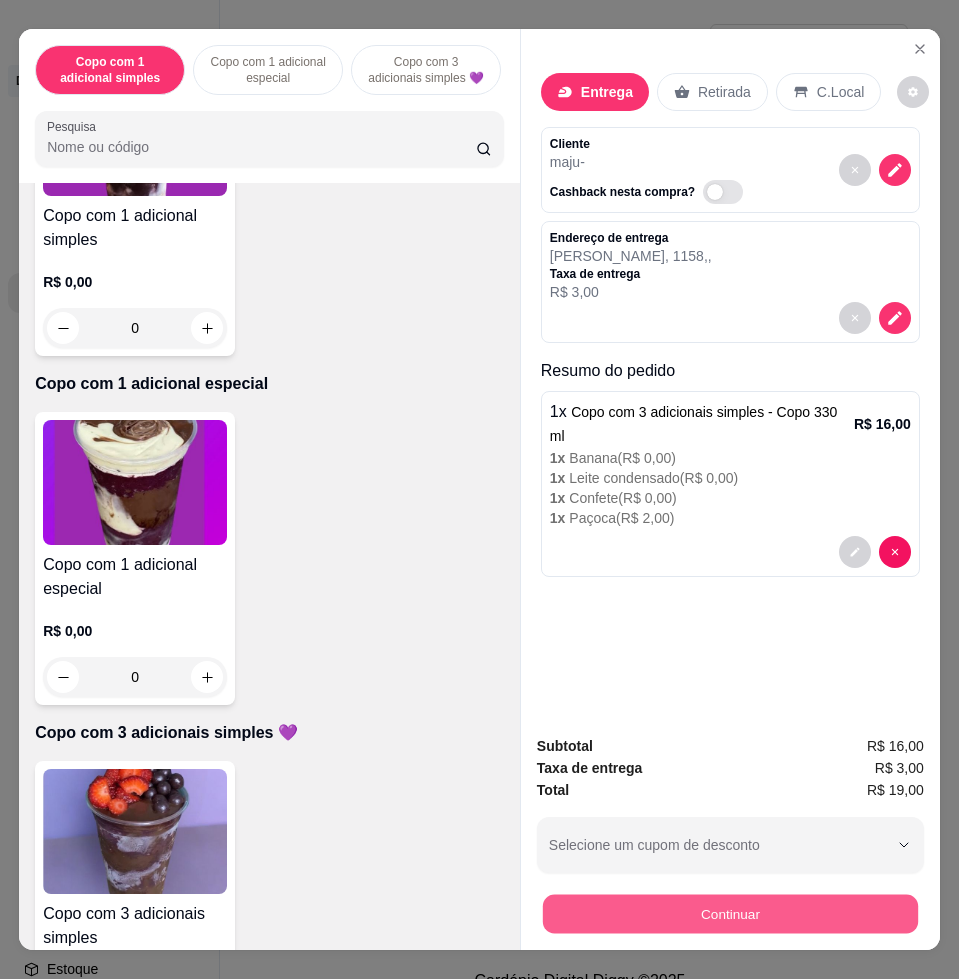 click on "Continuar" at bounding box center (730, 913) 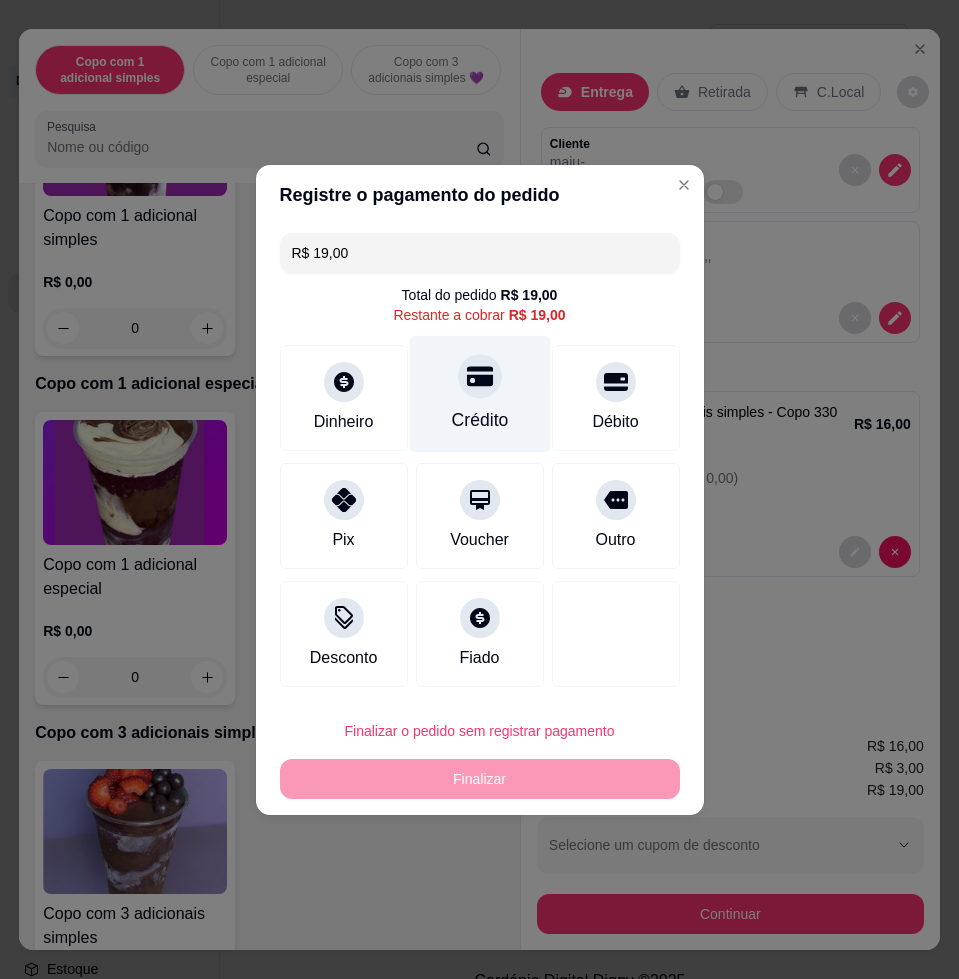 click 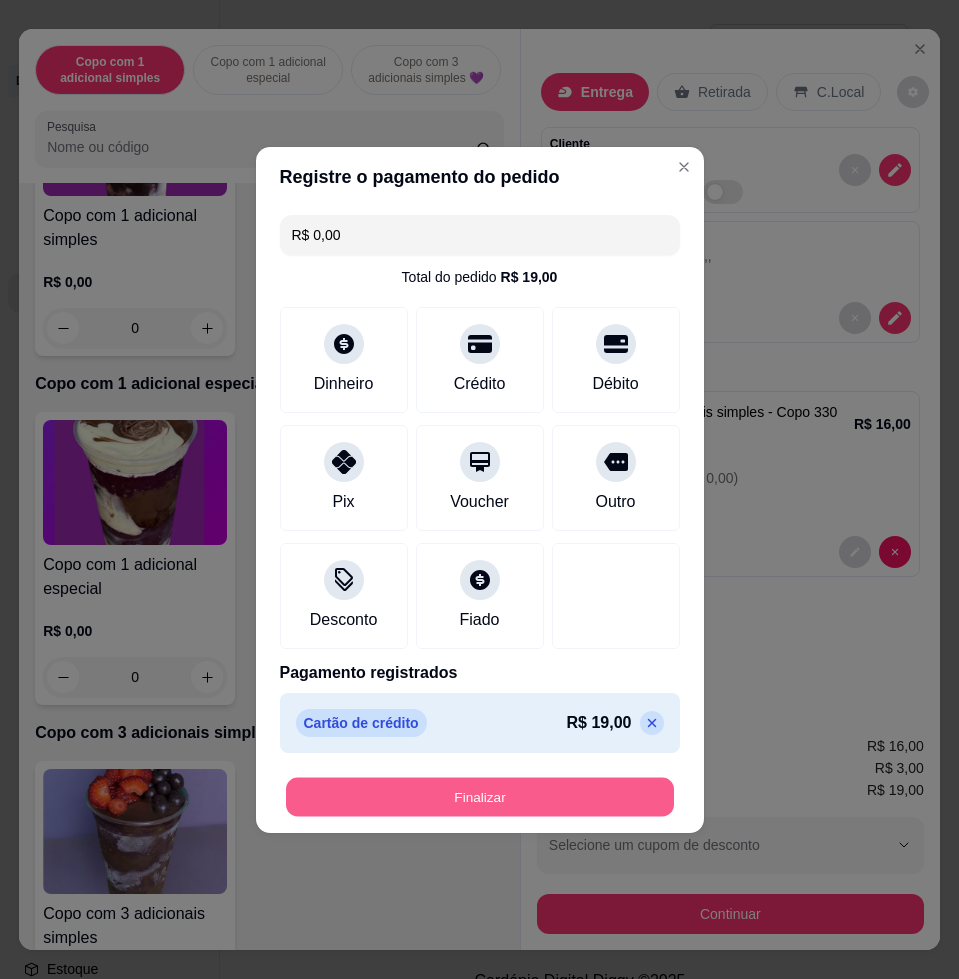 click on "Finalizar" at bounding box center (480, 796) 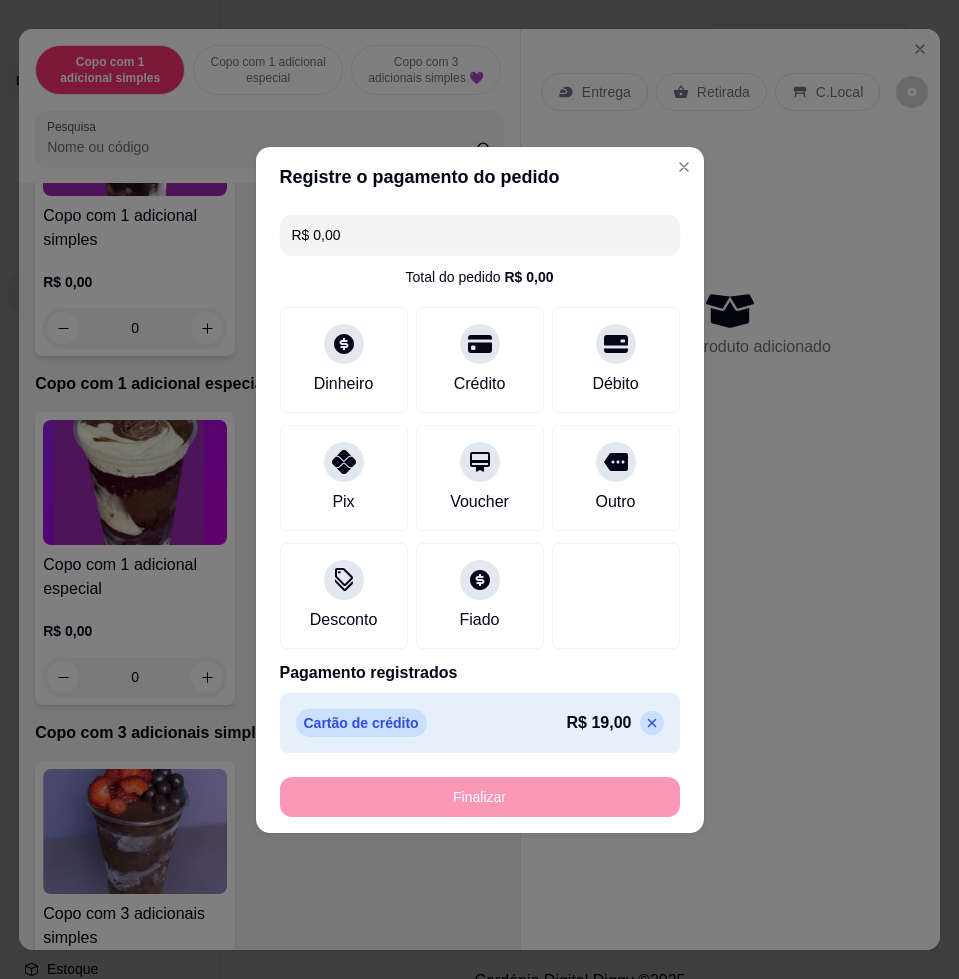 type on "-R$ 19,00" 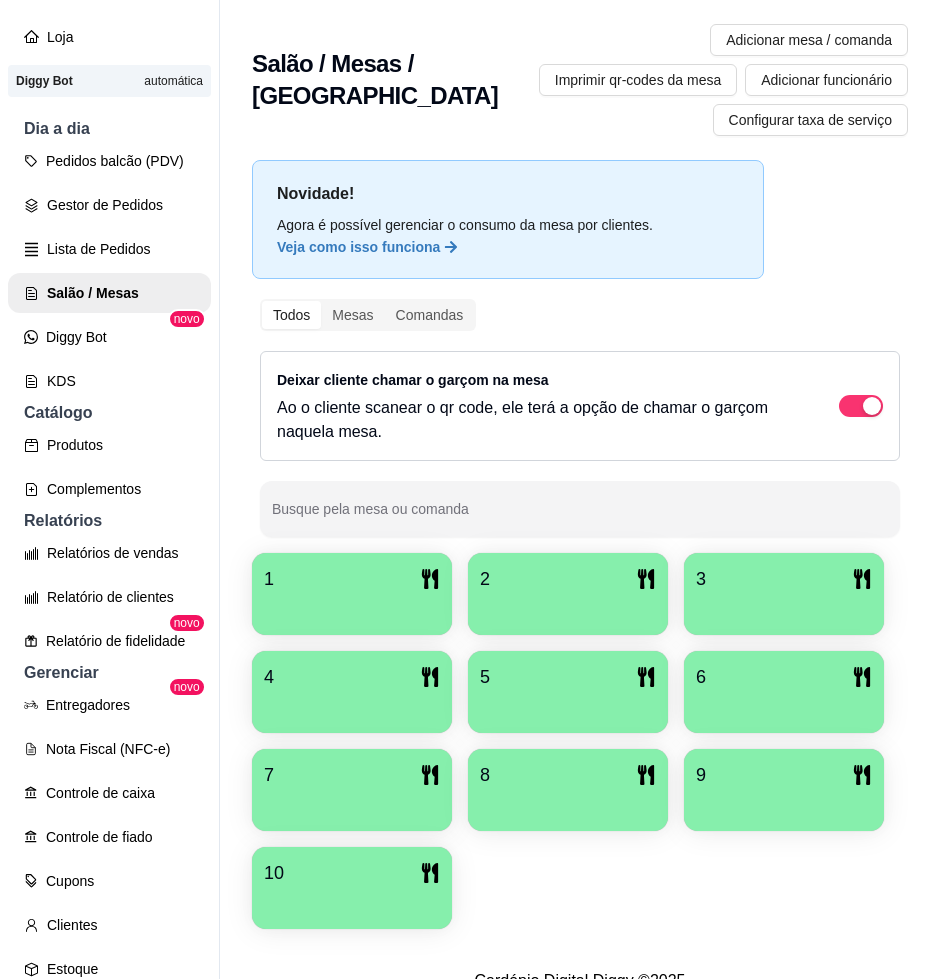 click on "Adicionar mesa / comanda Imprimir qr-codes da mesa Adicionar funcionário Configurar taxa de serviço" at bounding box center [711, 80] 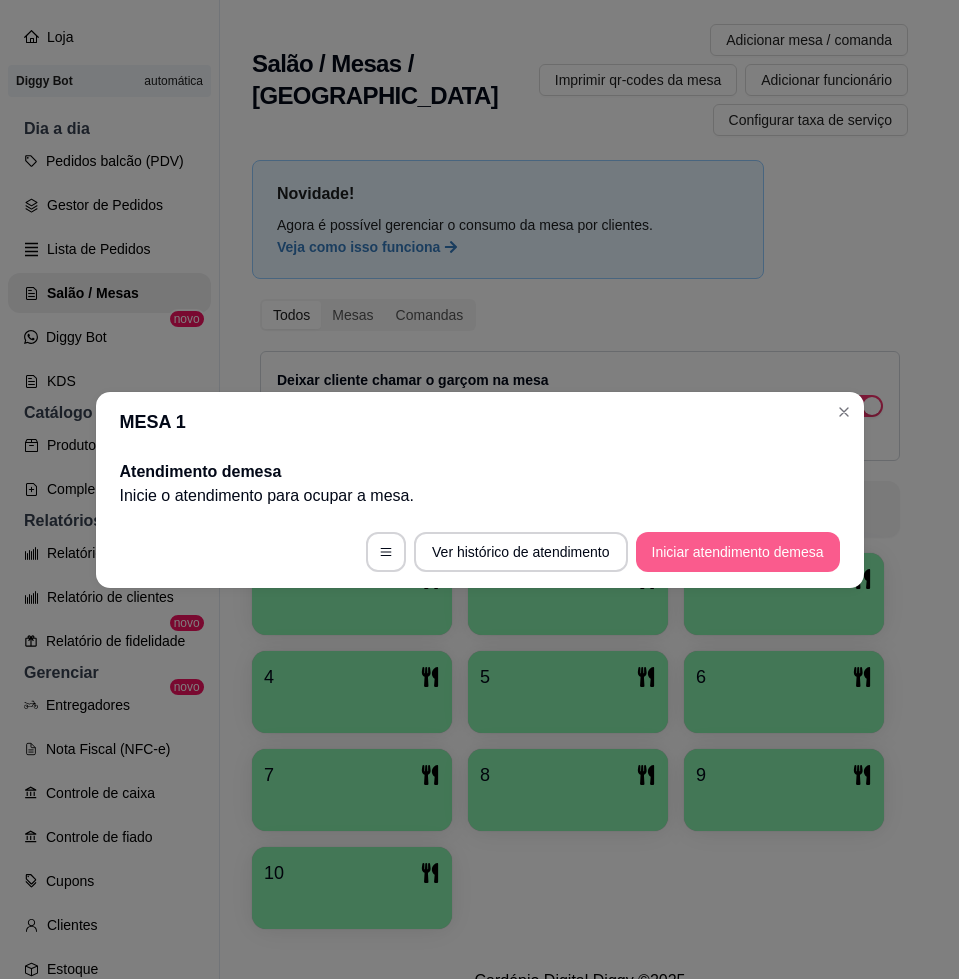 click on "Iniciar atendimento de  mesa" at bounding box center (738, 552) 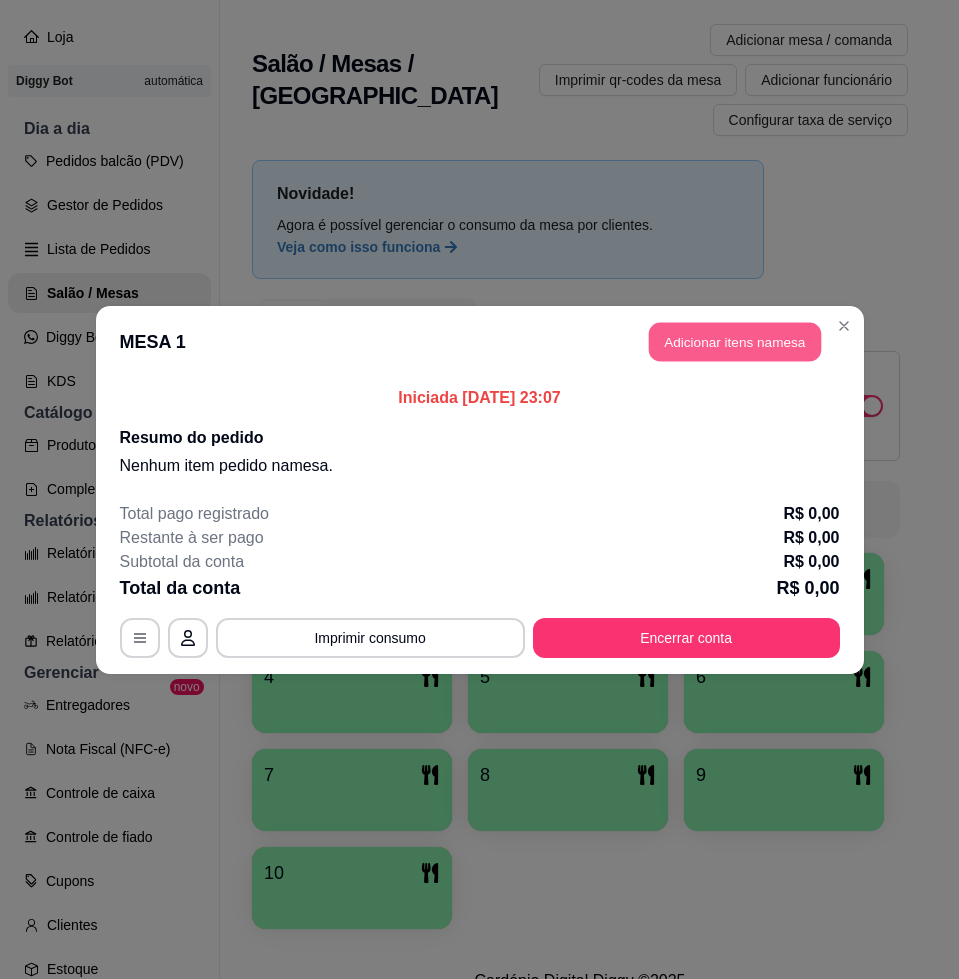 click on "Adicionar itens na  mesa" at bounding box center (735, 341) 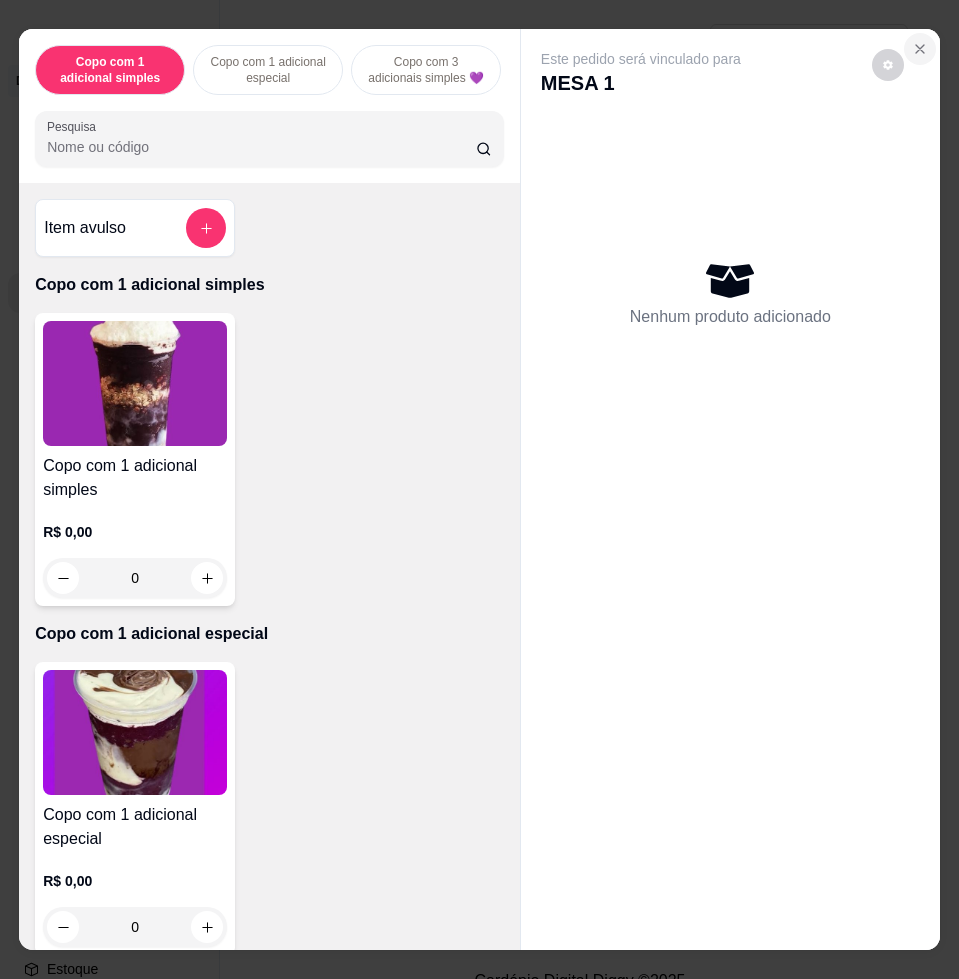 click 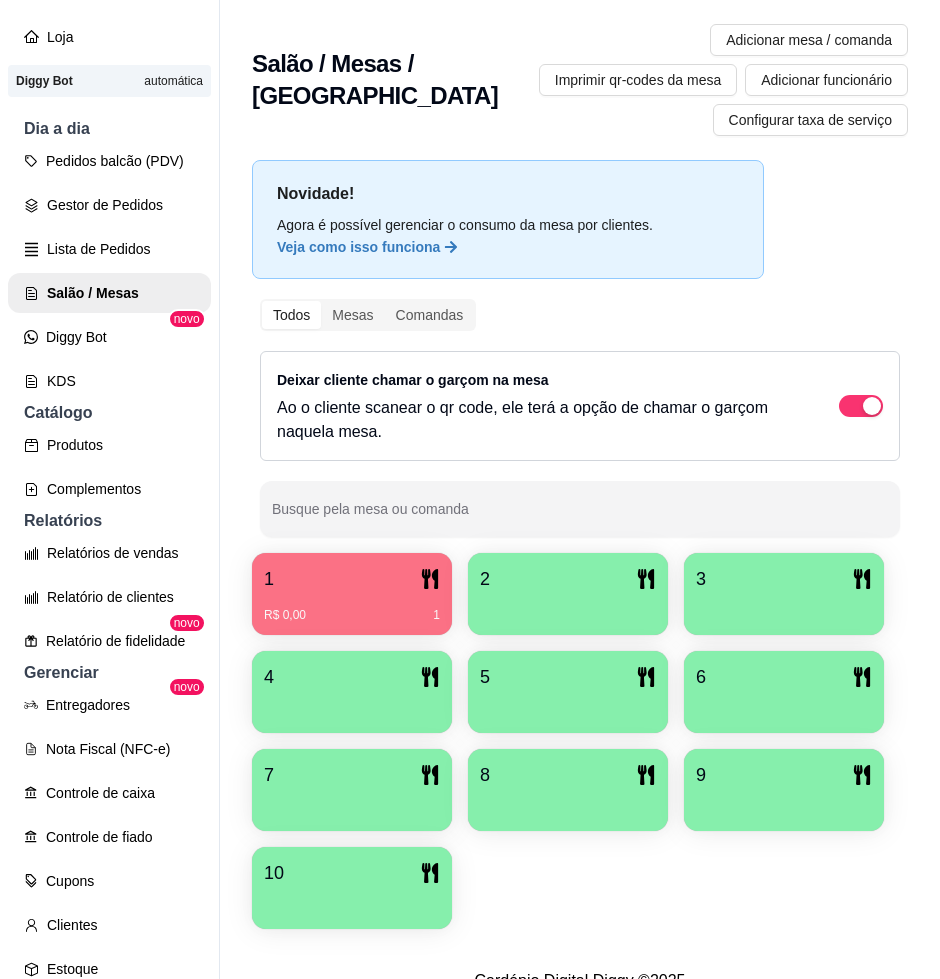click on "R$ 0,00 1" at bounding box center [352, 608] 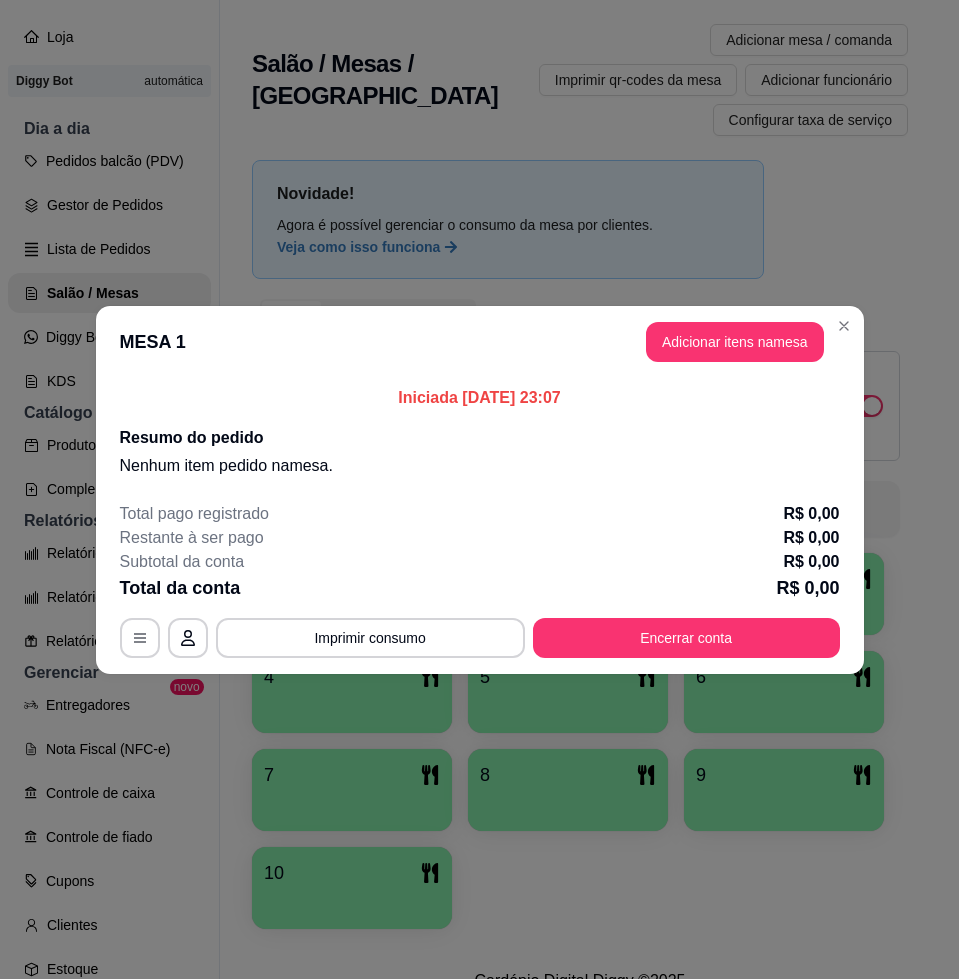 click on "Adicionar itens na  mesa" at bounding box center (735, 342) 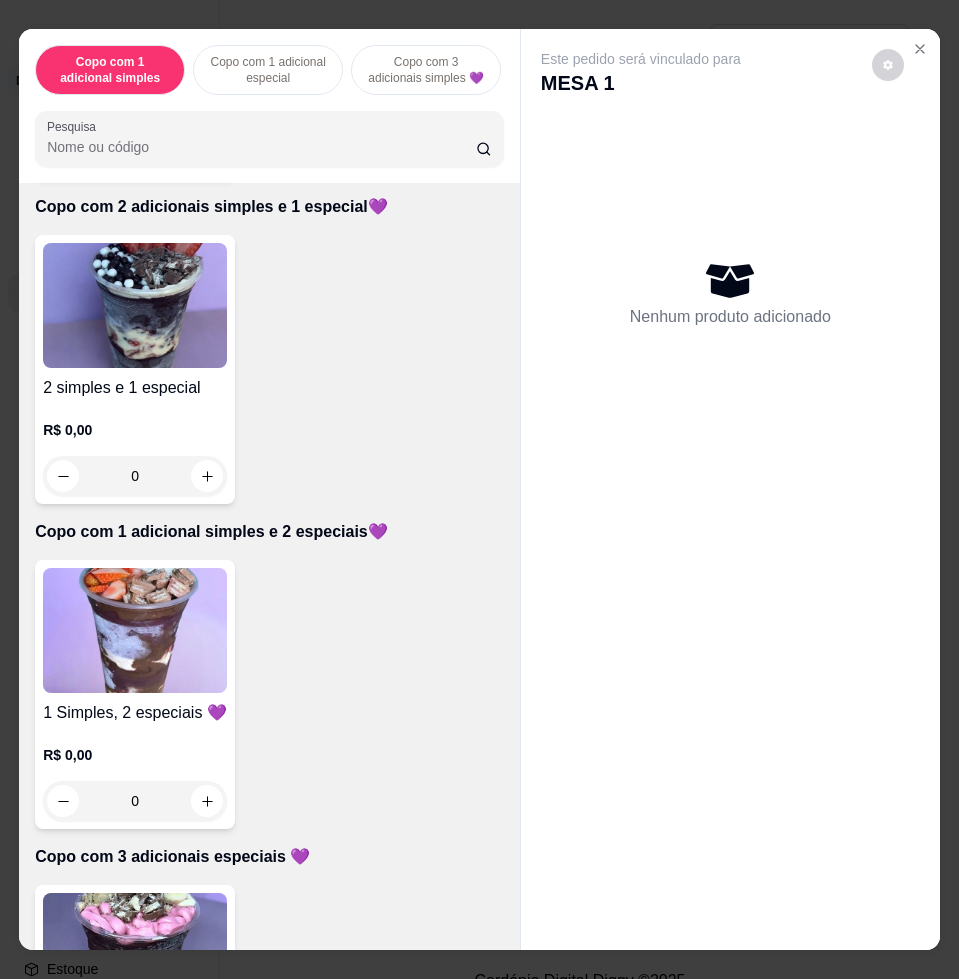 scroll, scrollTop: 875, scrollLeft: 0, axis: vertical 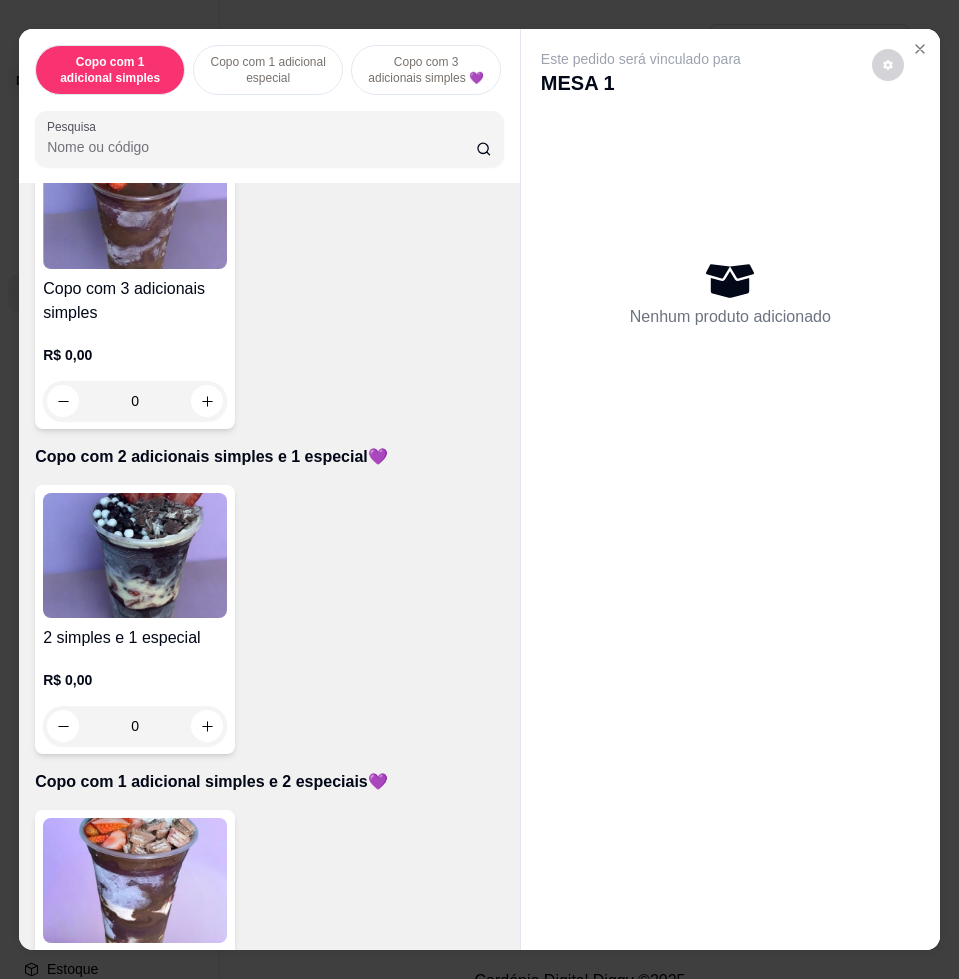 click at bounding box center (135, 555) 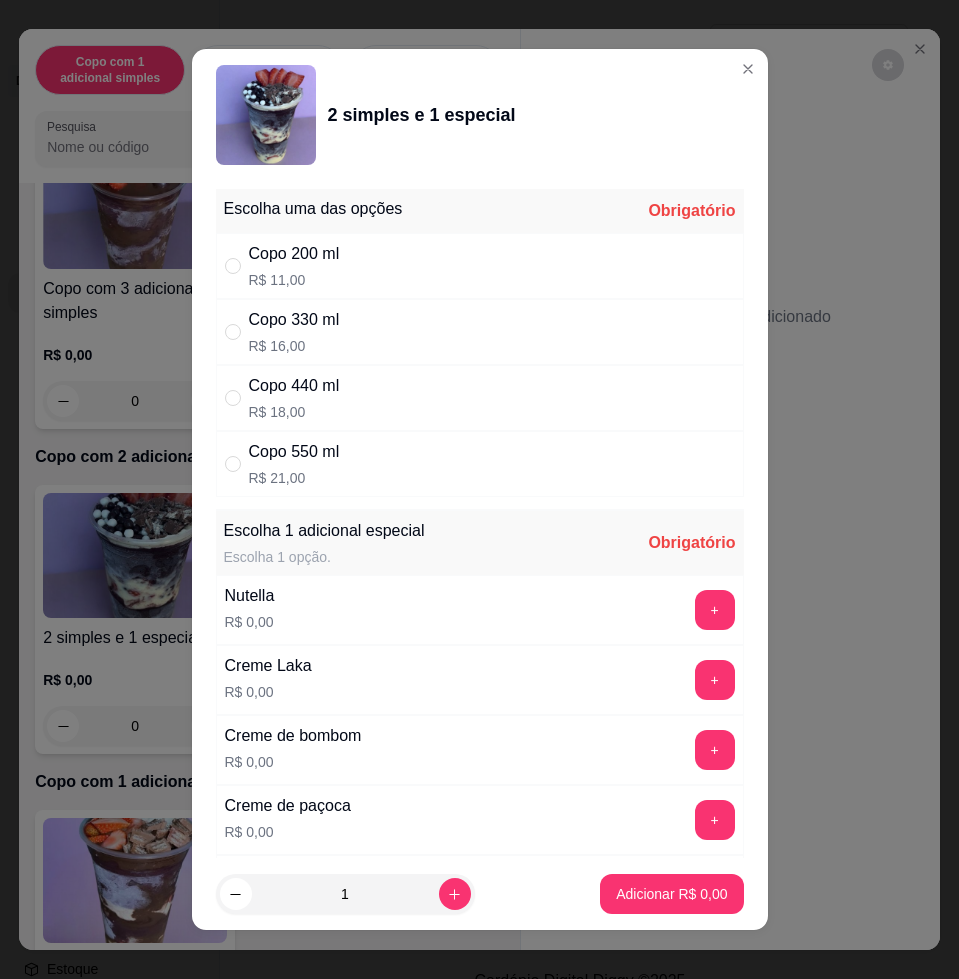 click on "Copo 440 ml  R$ 18,00" at bounding box center [480, 398] 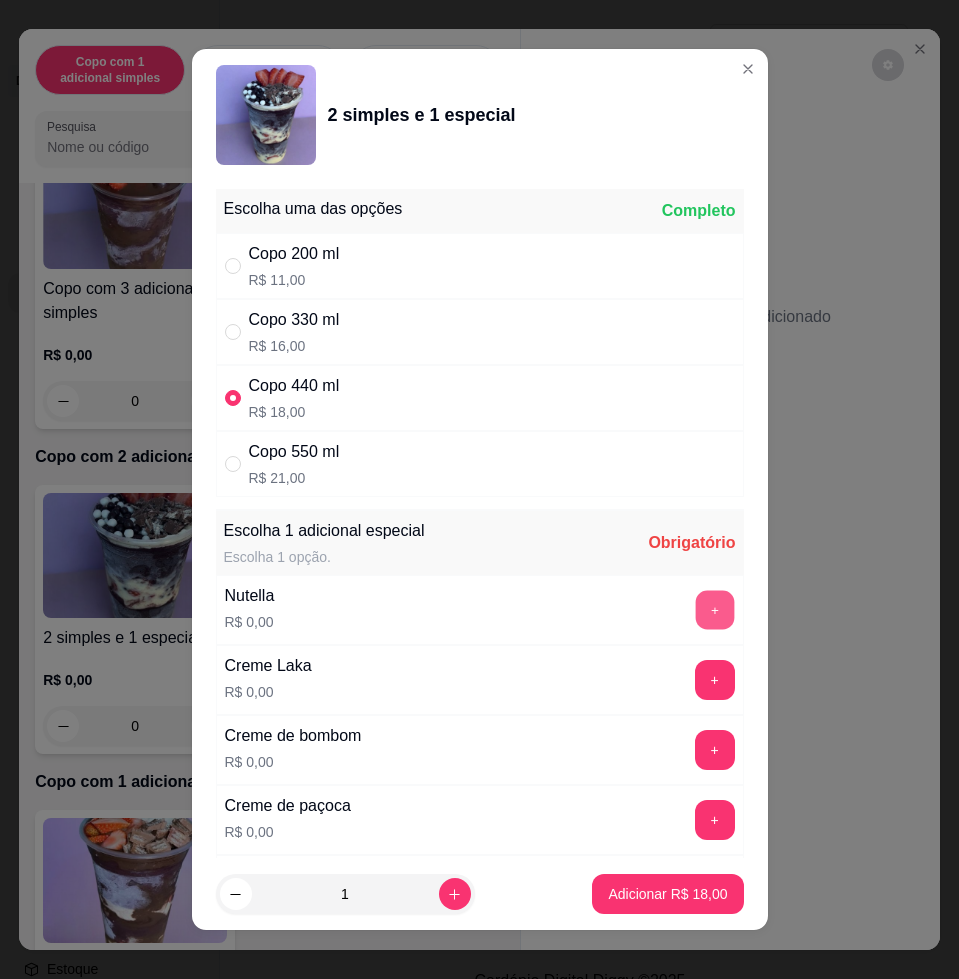 click on "+" at bounding box center [714, 610] 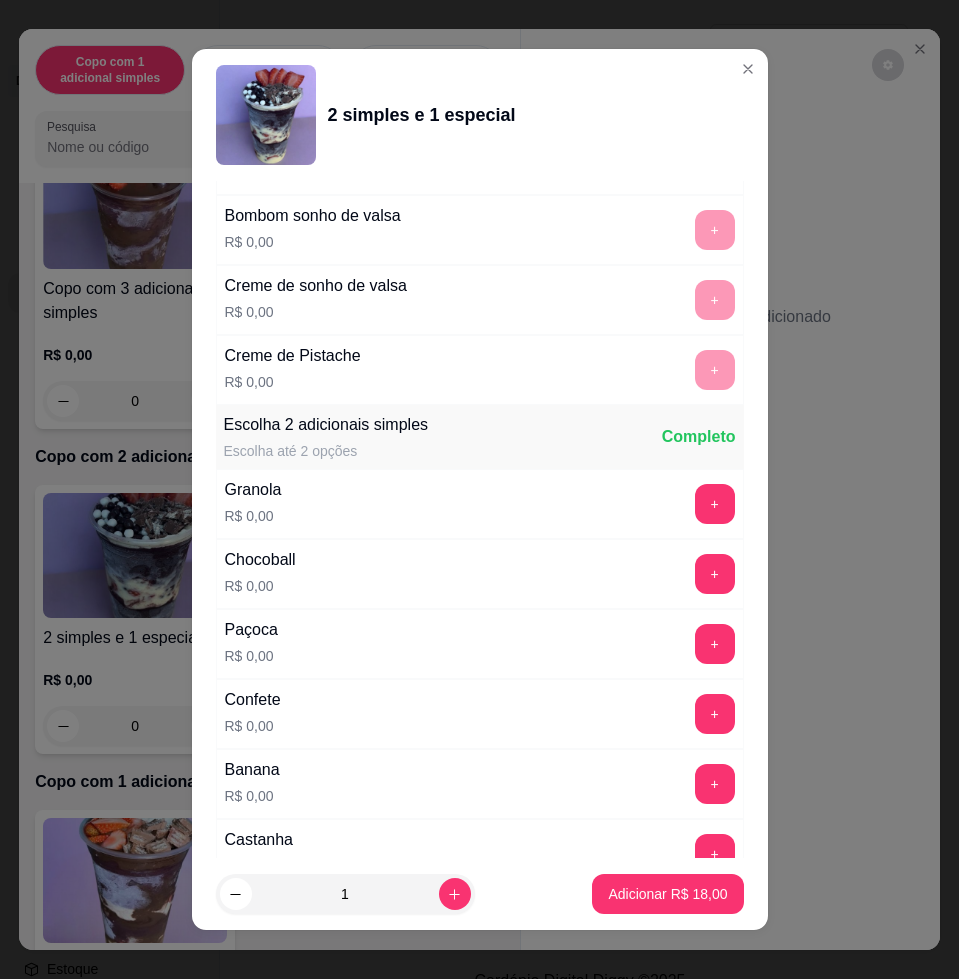 scroll, scrollTop: 1875, scrollLeft: 0, axis: vertical 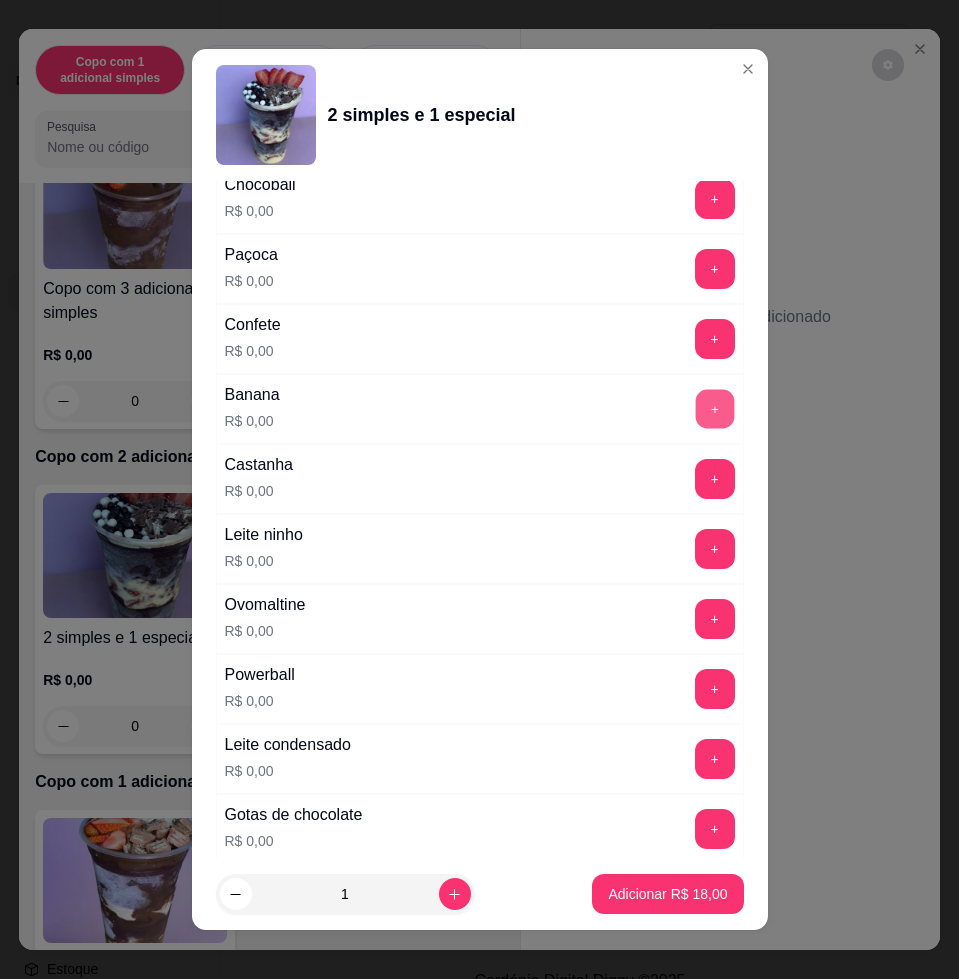 click on "+" at bounding box center [714, 409] 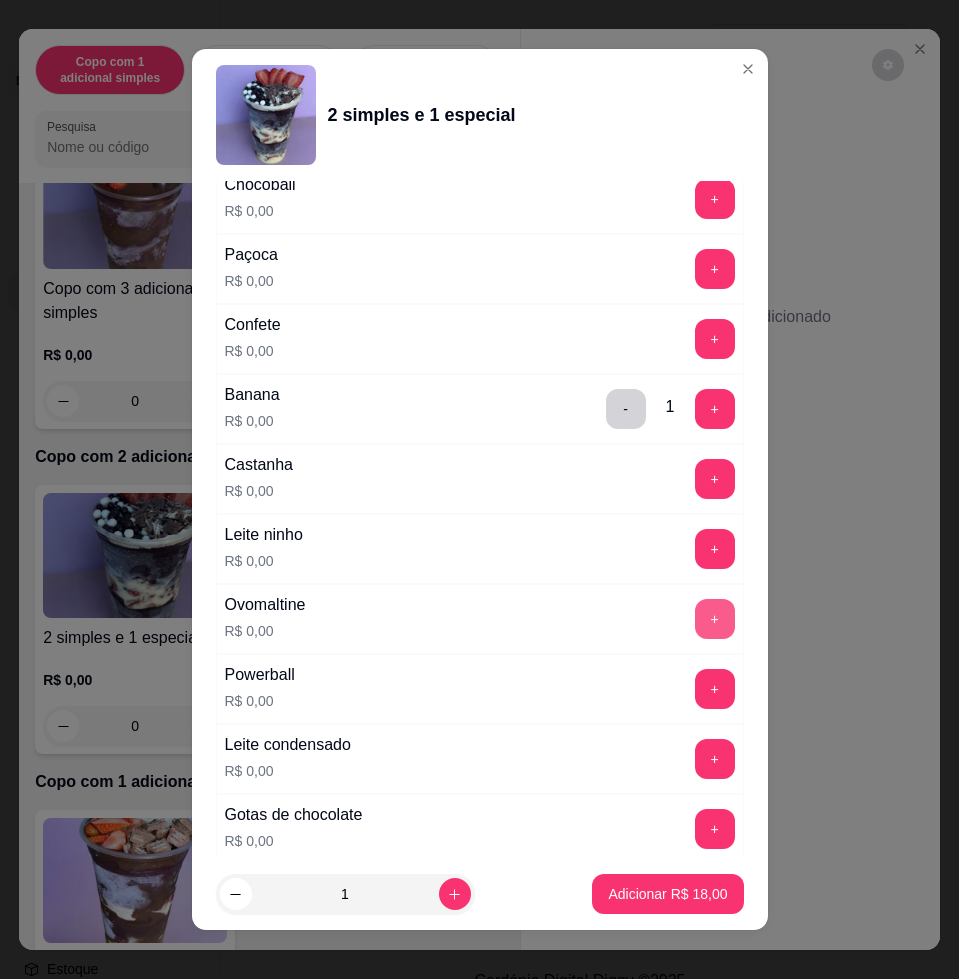 click on "+" at bounding box center (715, 619) 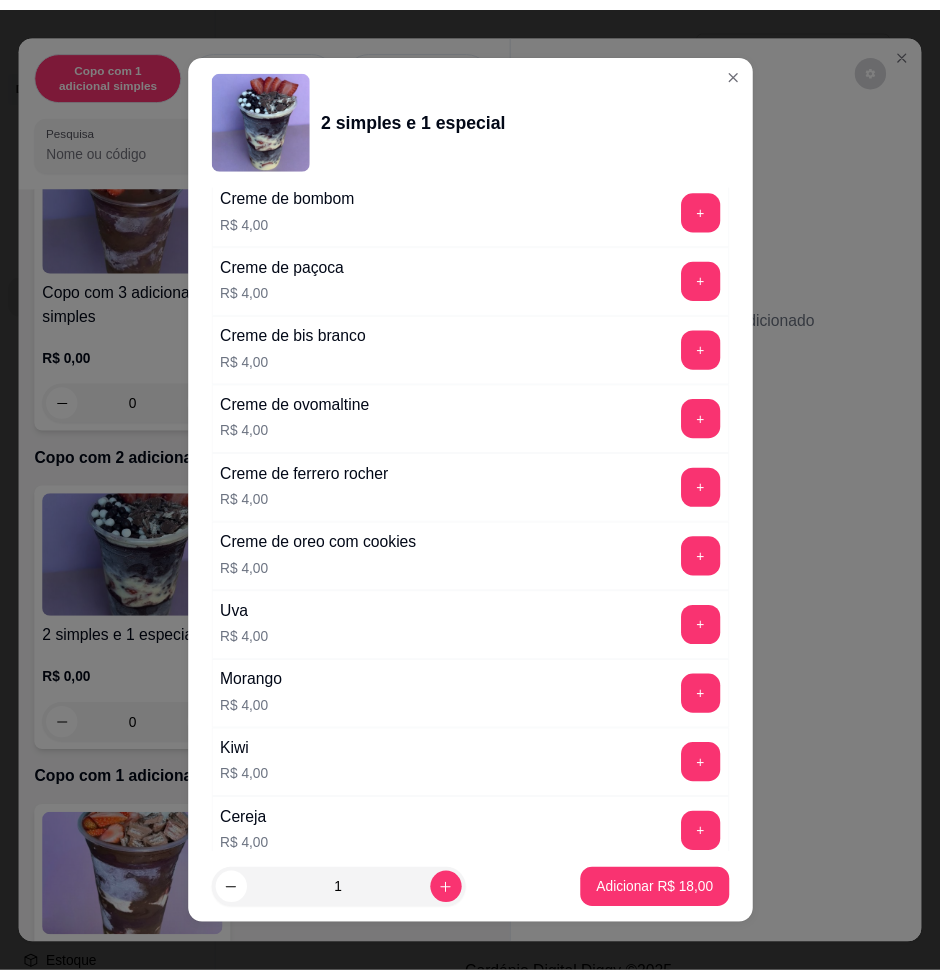 scroll, scrollTop: 4959, scrollLeft: 0, axis: vertical 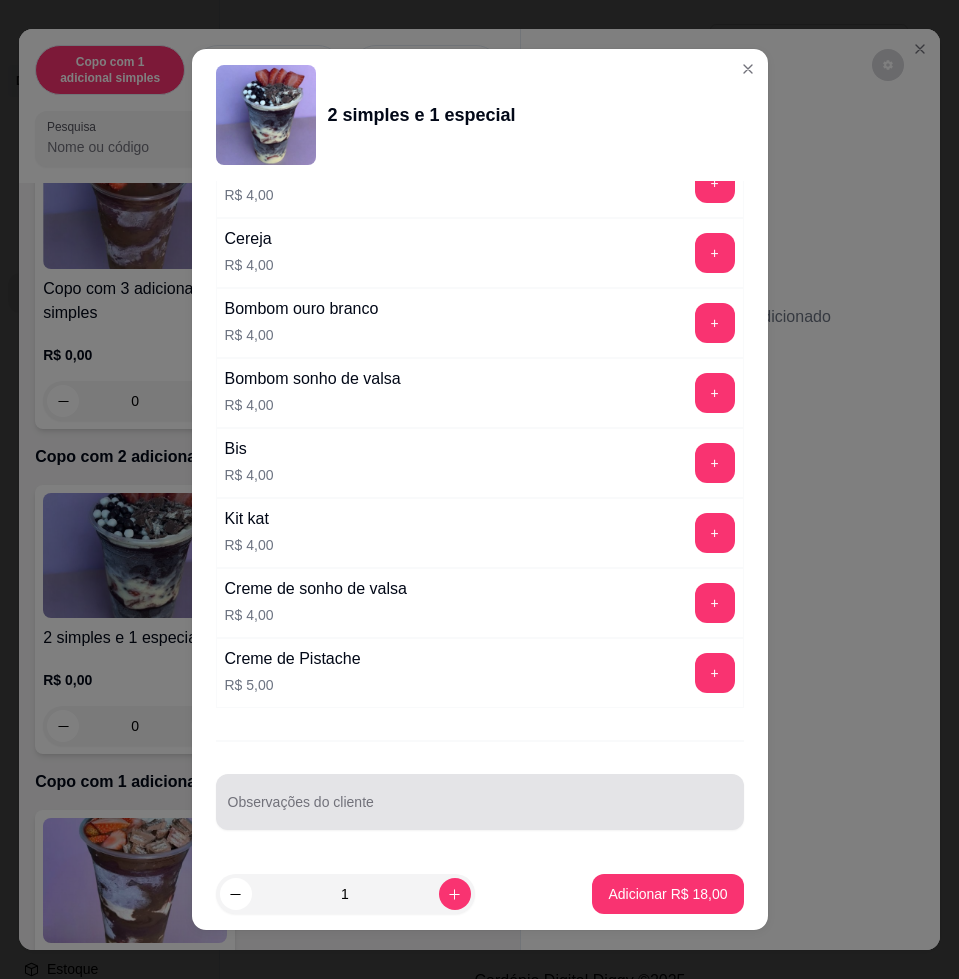 click at bounding box center [480, 802] 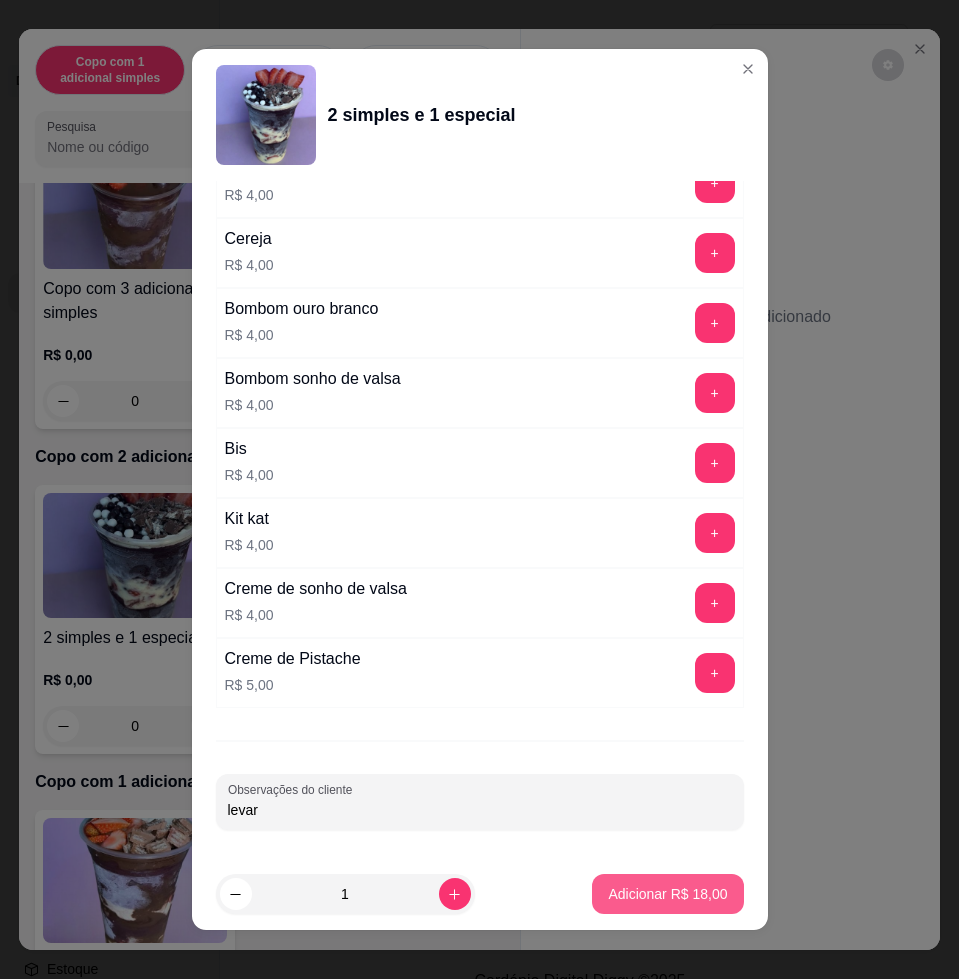 type on "levar" 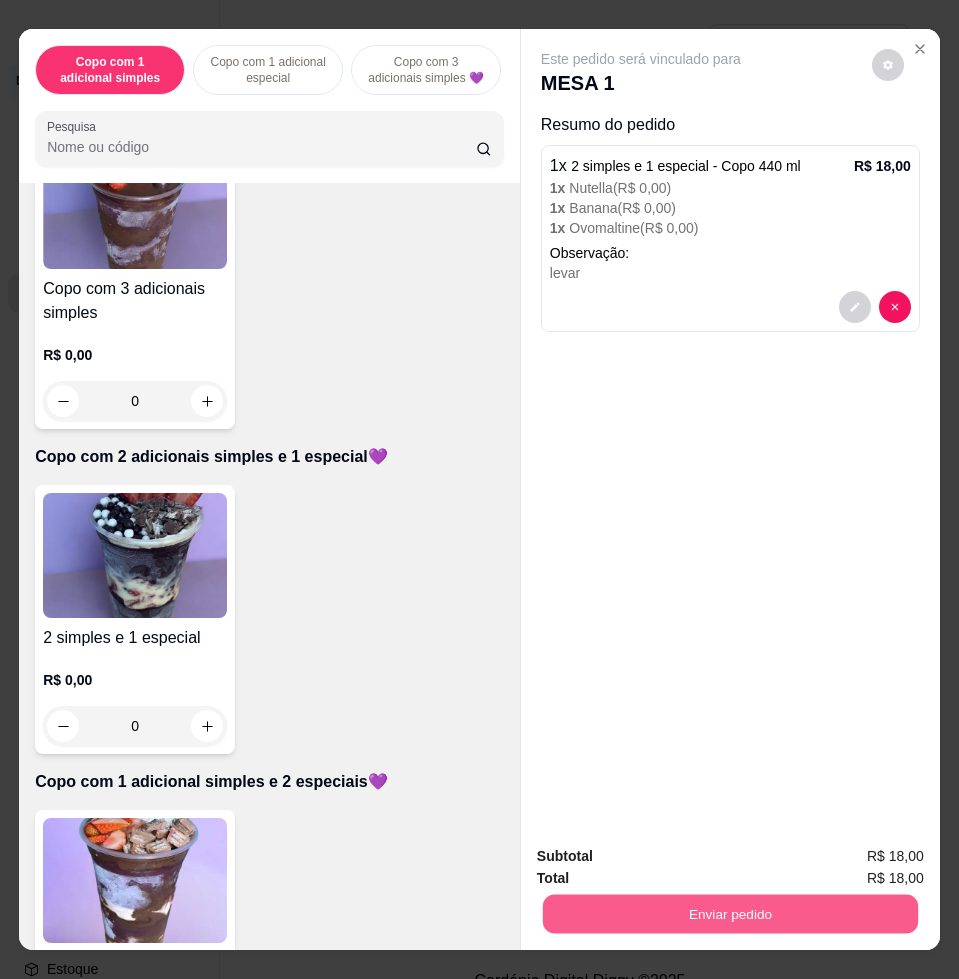 click on "Enviar pedido" at bounding box center [730, 913] 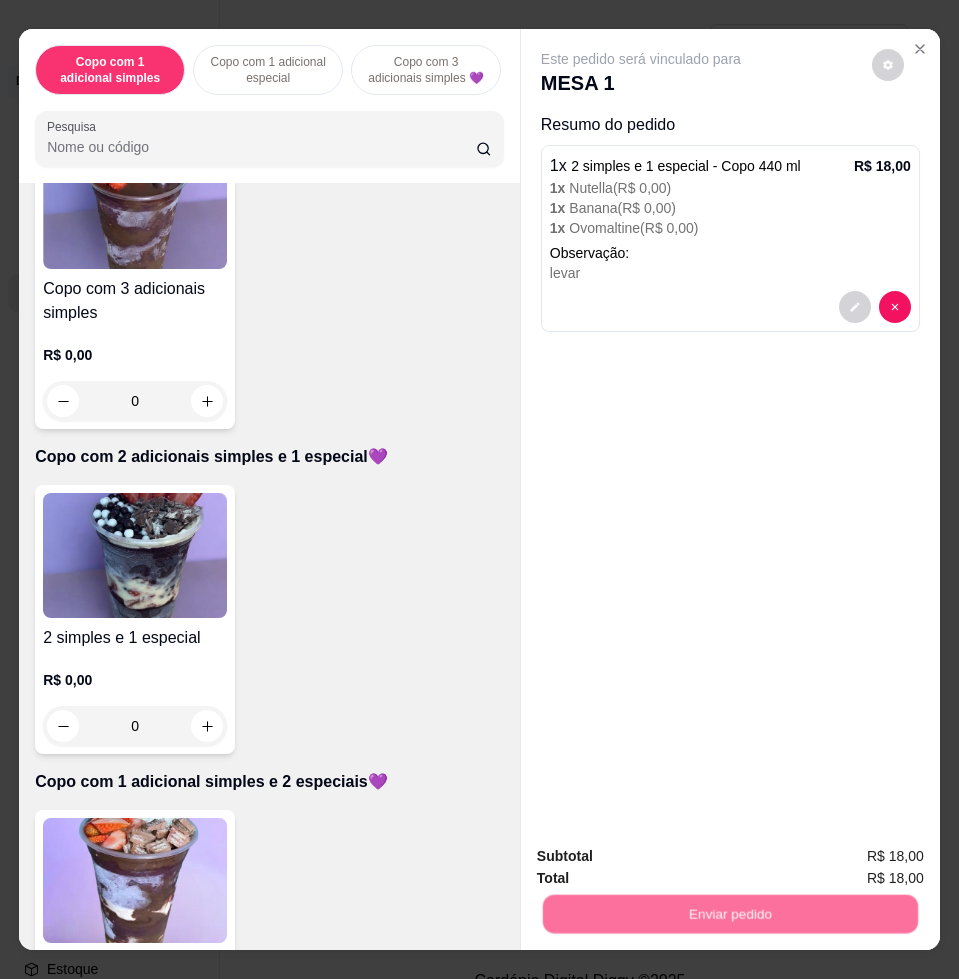 click on "Não registrar e enviar pedido" at bounding box center [662, 854] 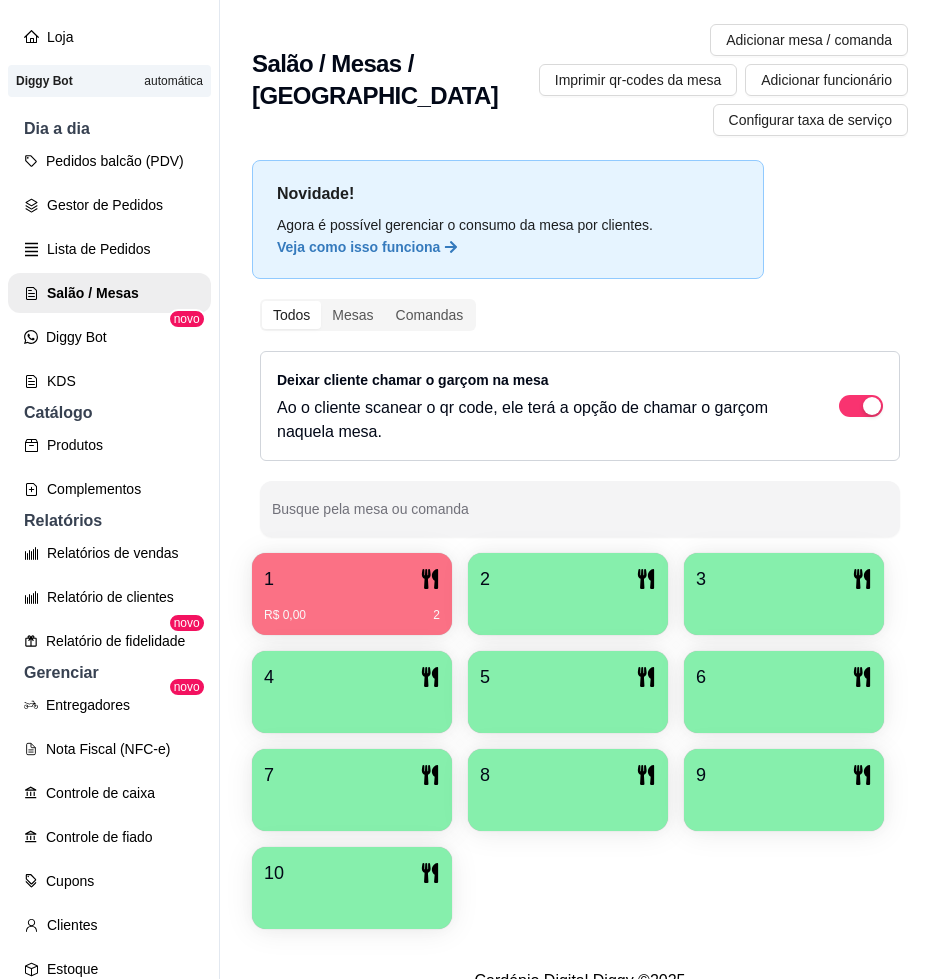 click on "R$ 0,00 2" at bounding box center (352, 615) 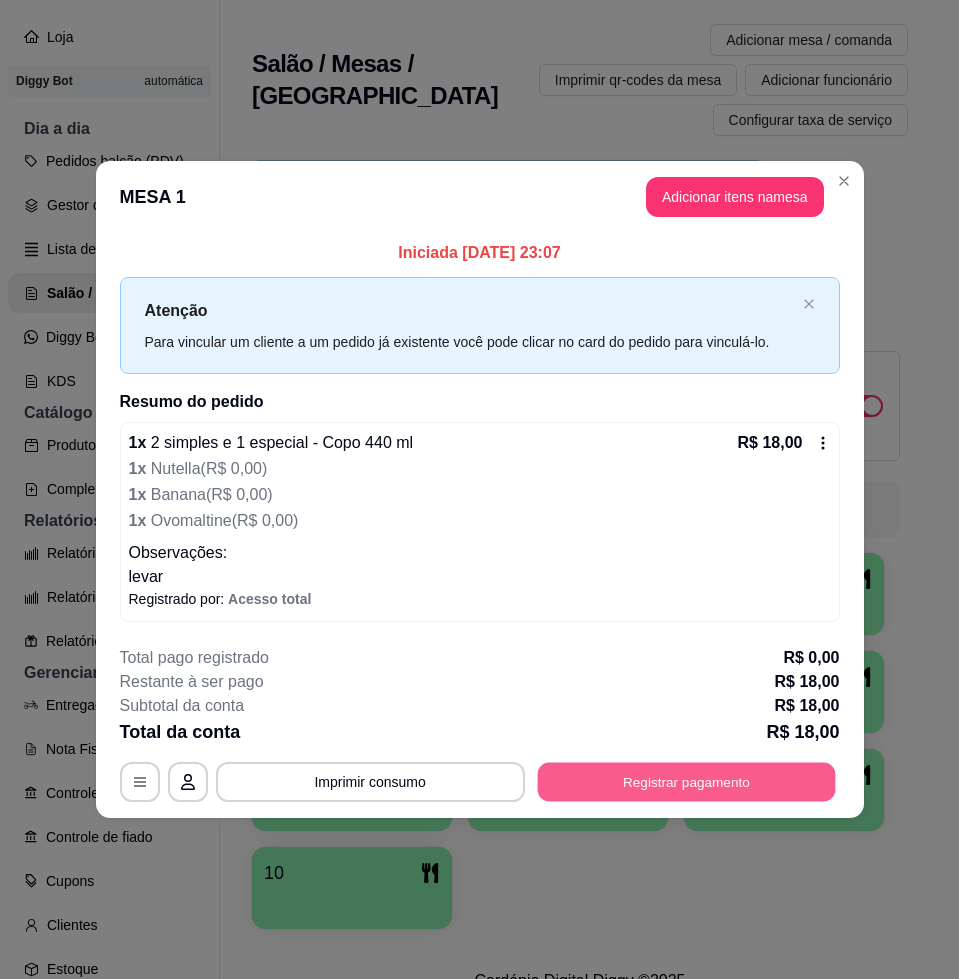 click on "Registrar pagamento" at bounding box center (686, 782) 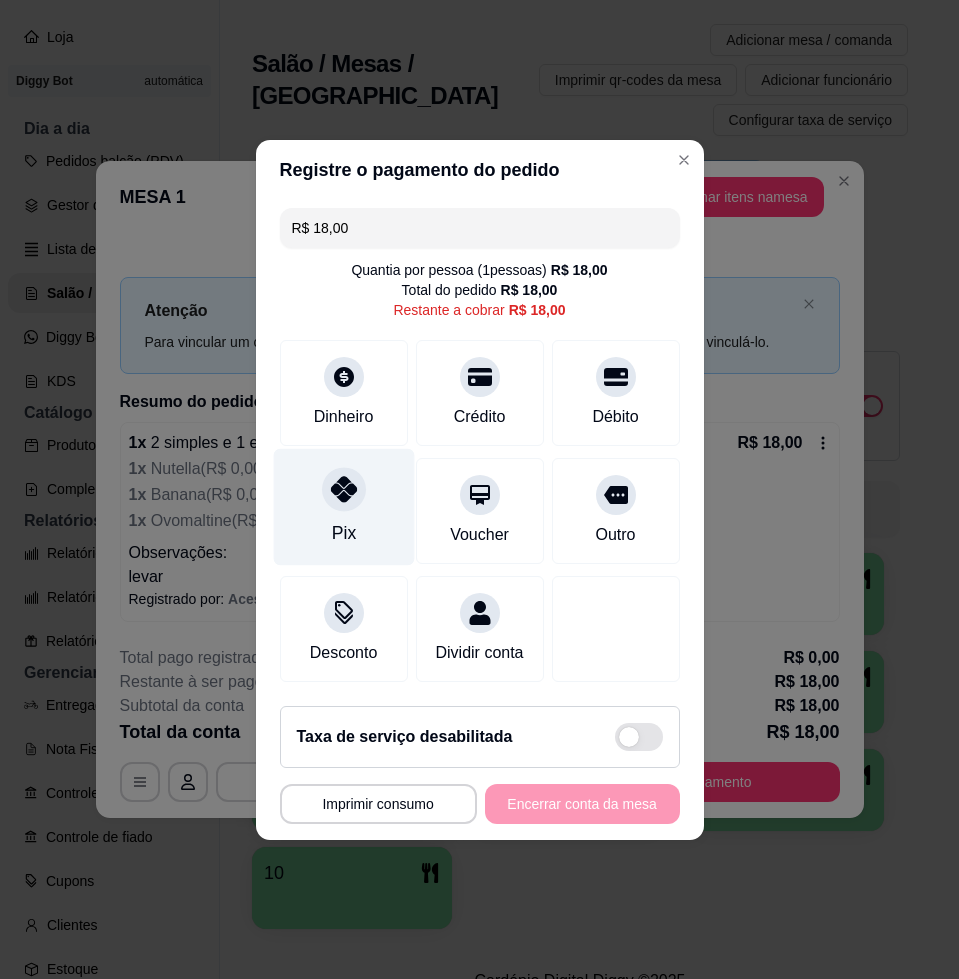 click on "Pix" at bounding box center (343, 506) 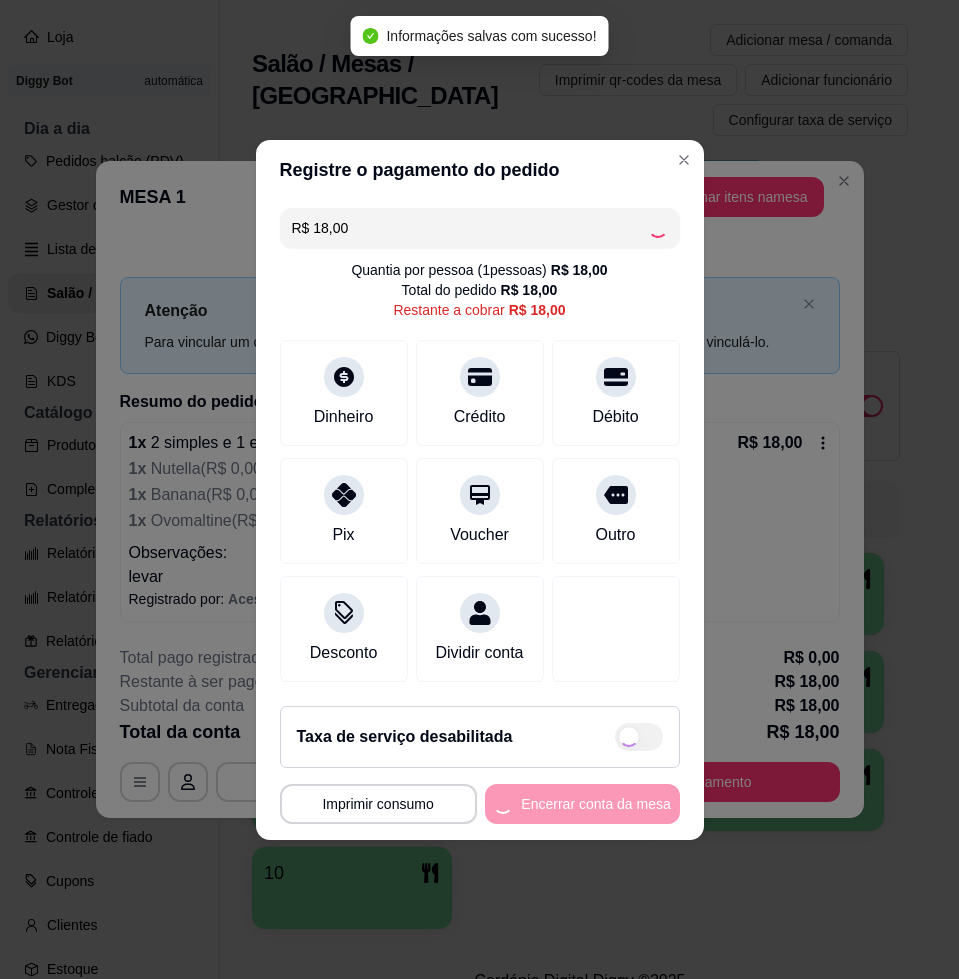 type on "R$ 0,00" 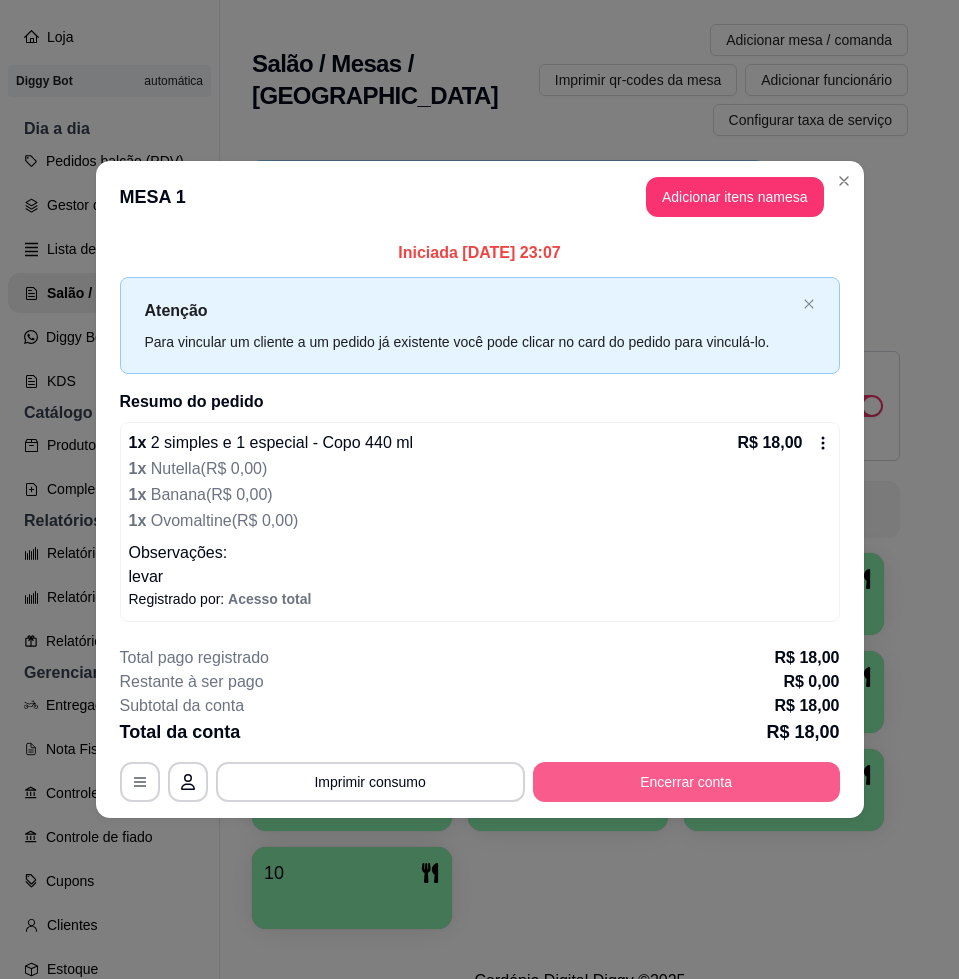 click on "Encerrar conta" at bounding box center [686, 782] 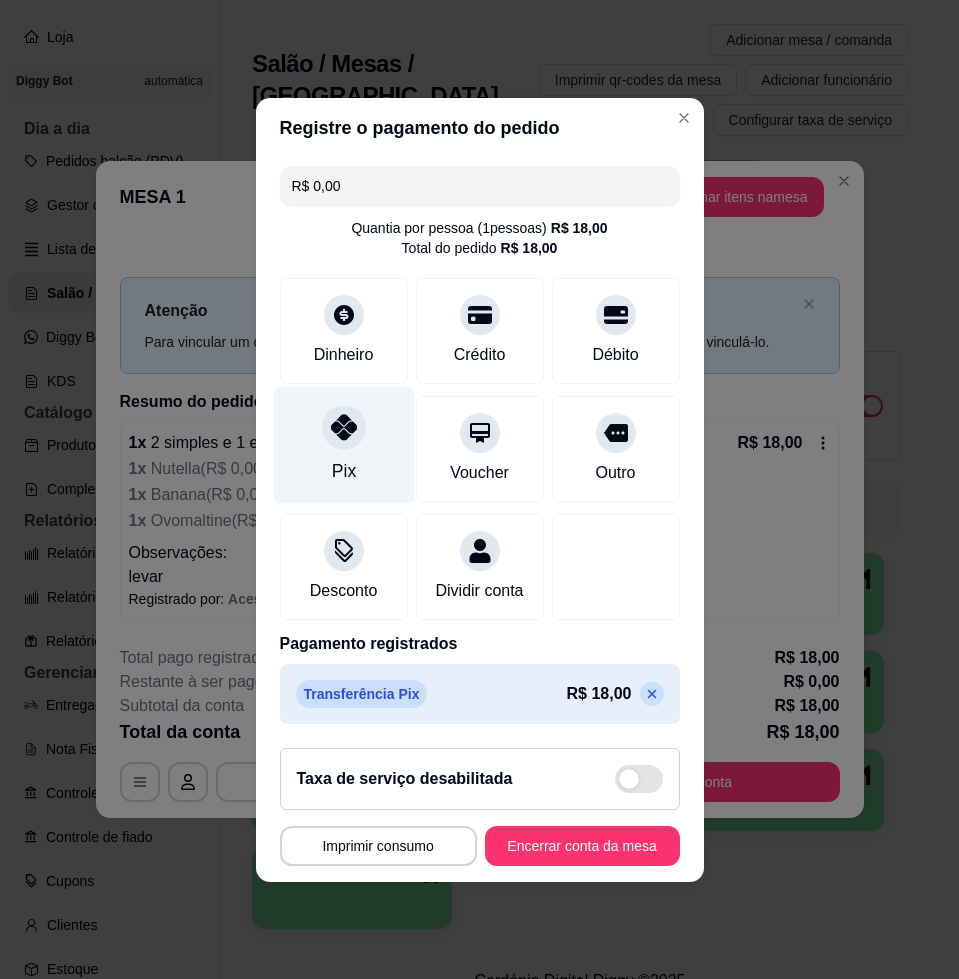 click on "Pix" at bounding box center (343, 444) 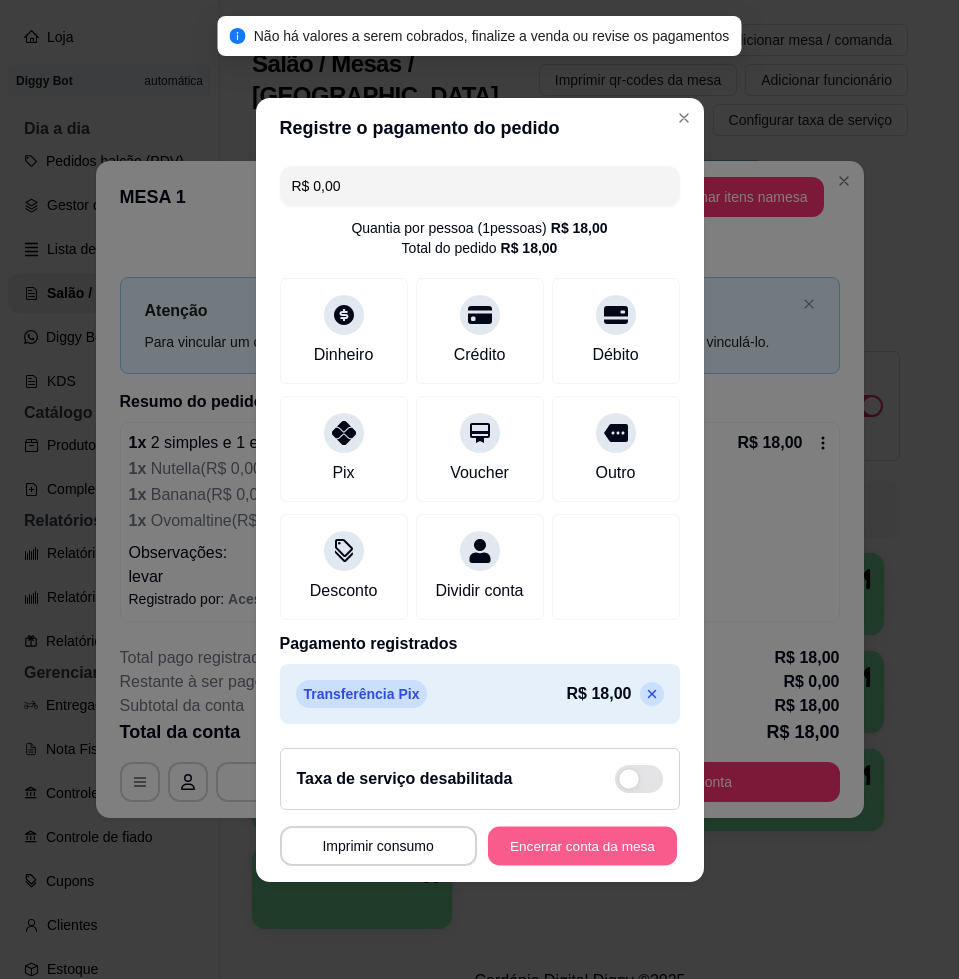 click on "Encerrar conta da mesa" at bounding box center [582, 845] 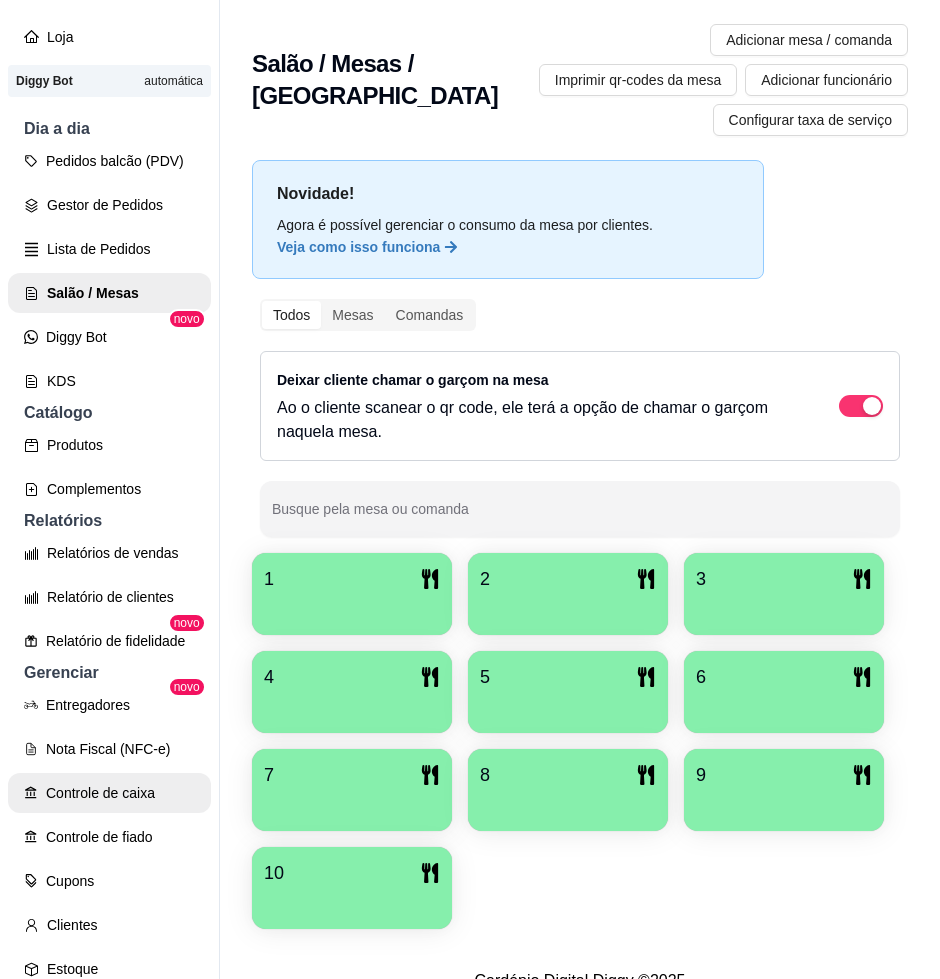 click on "Controle de caixa" at bounding box center [109, 793] 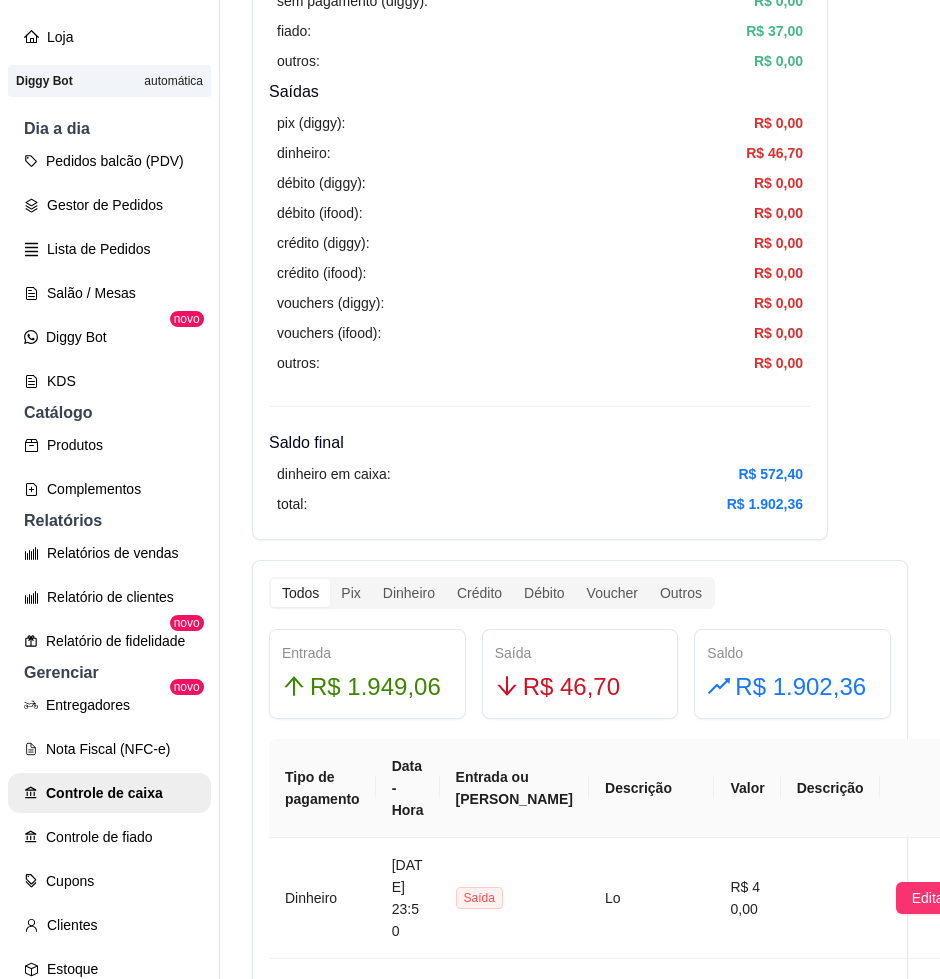 scroll, scrollTop: 0, scrollLeft: 0, axis: both 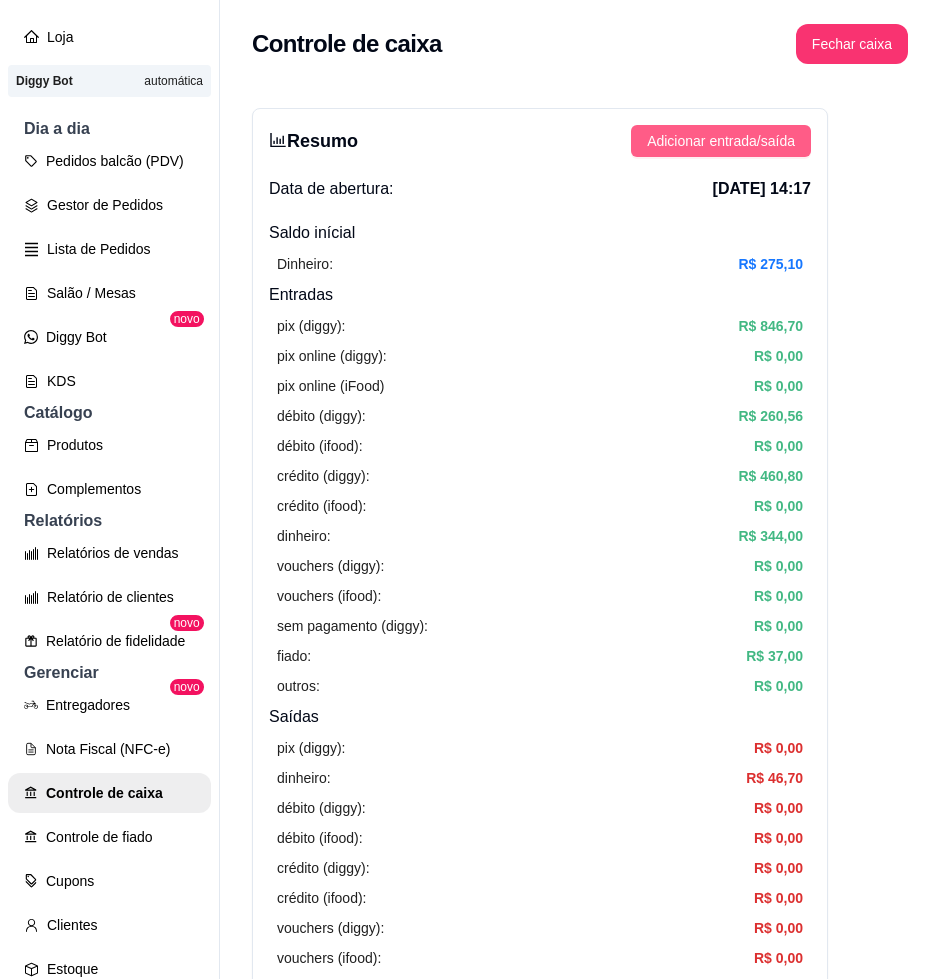 click on "Adicionar entrada/saída" at bounding box center [721, 141] 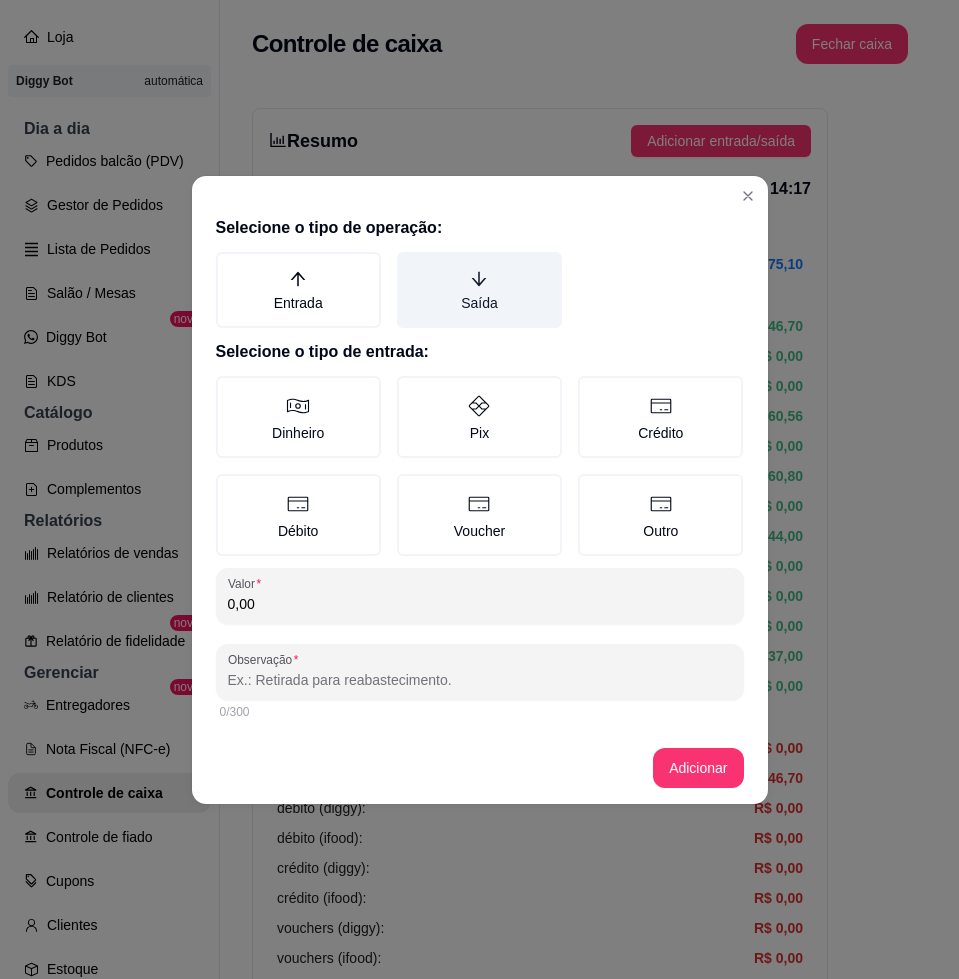 click 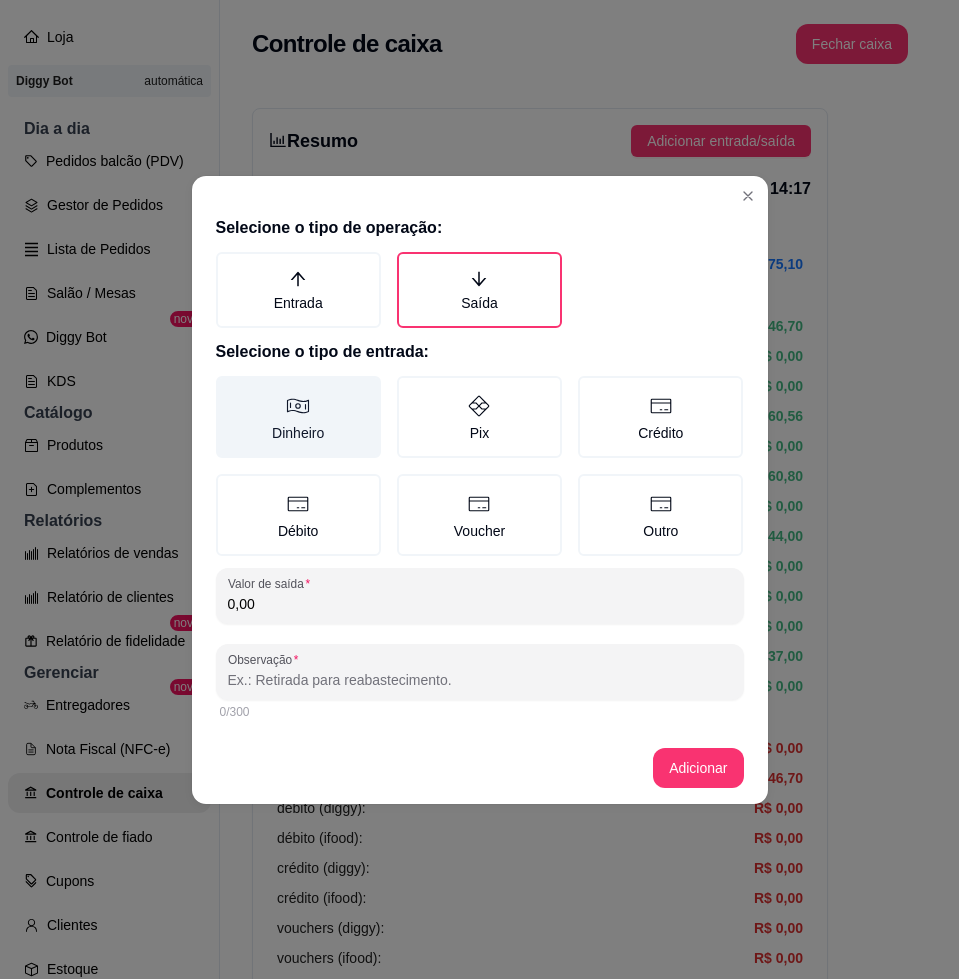 click on "Dinheiro" at bounding box center [298, 417] 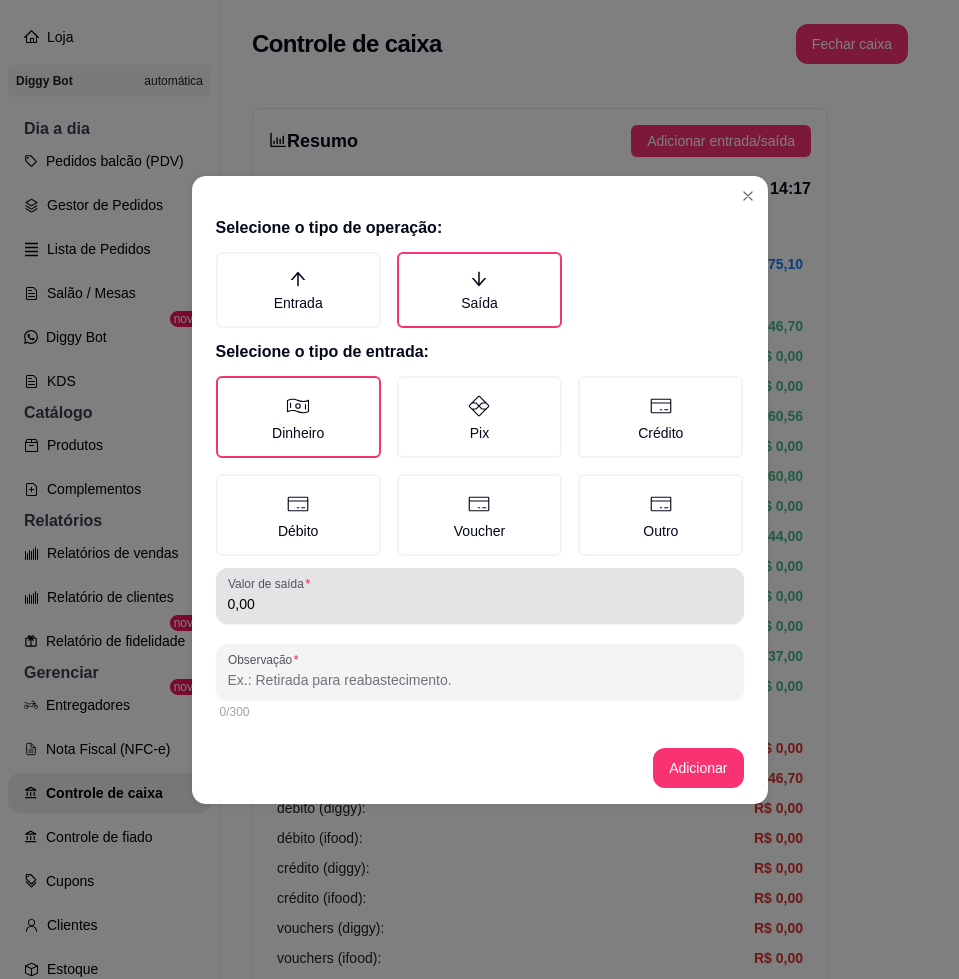 click on "0,00" at bounding box center [480, 596] 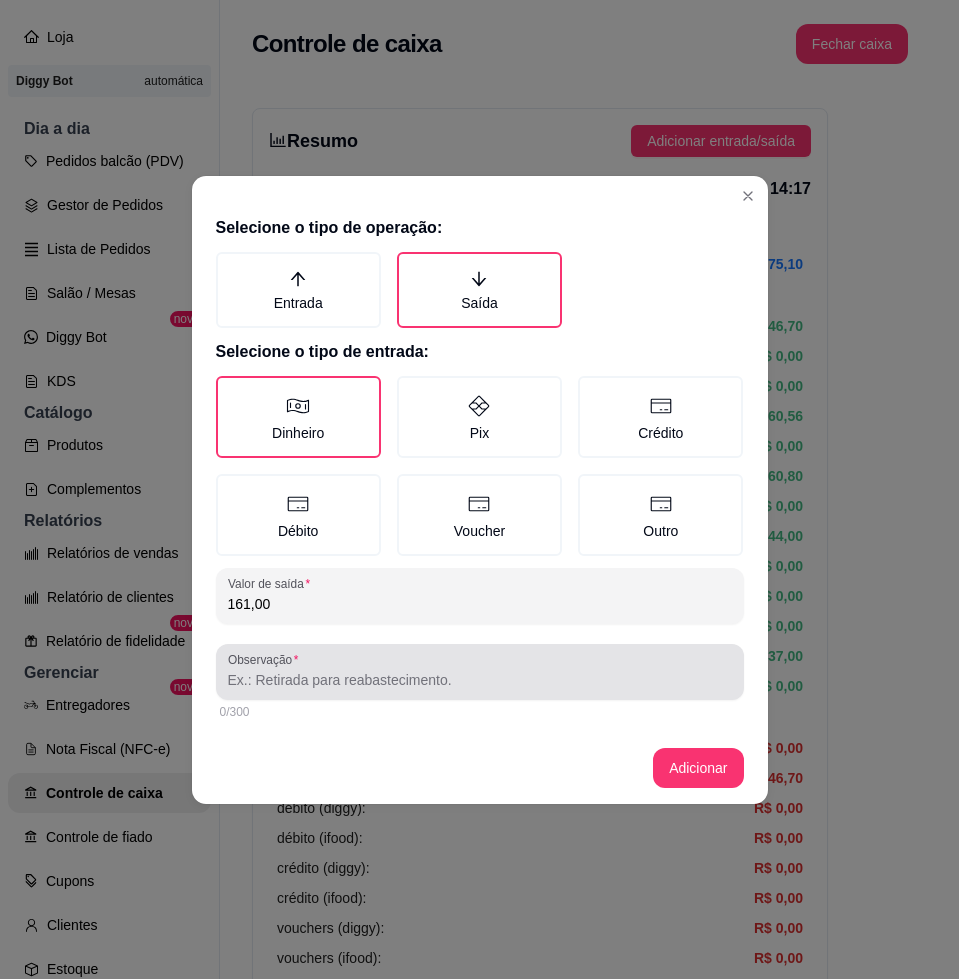 type on "161,00" 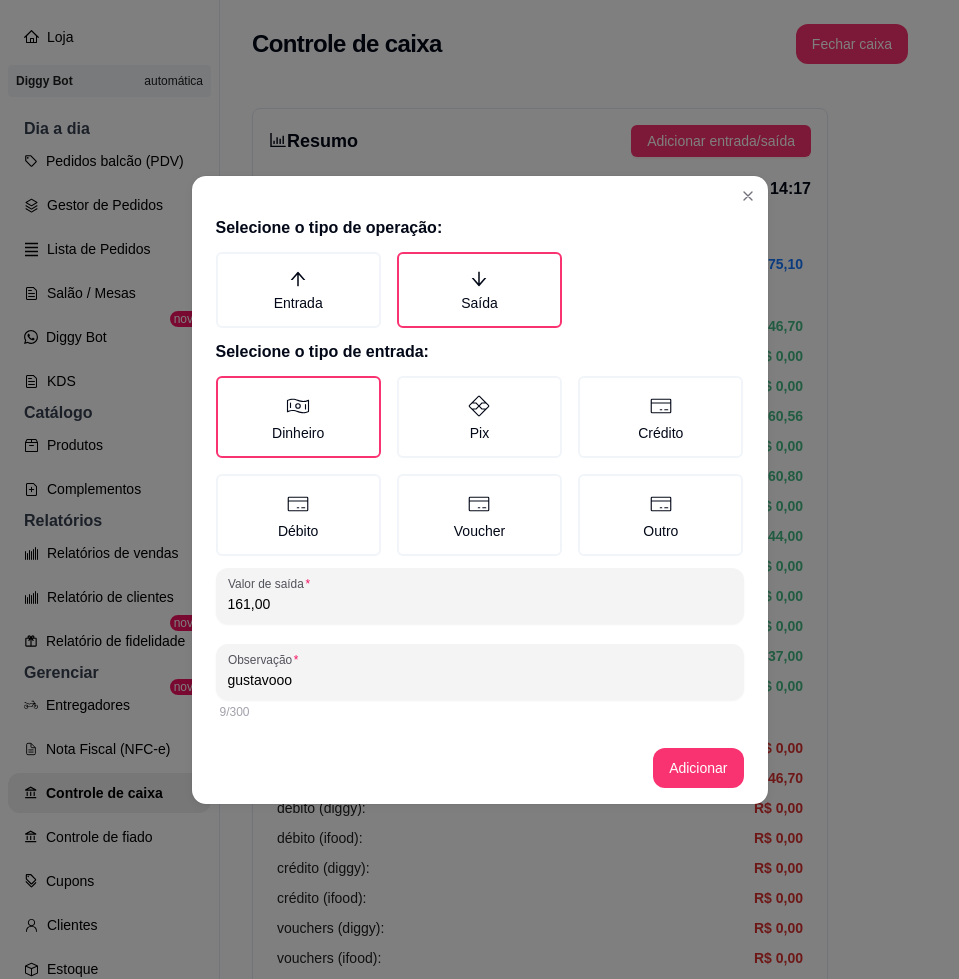 type on "gustavooo" 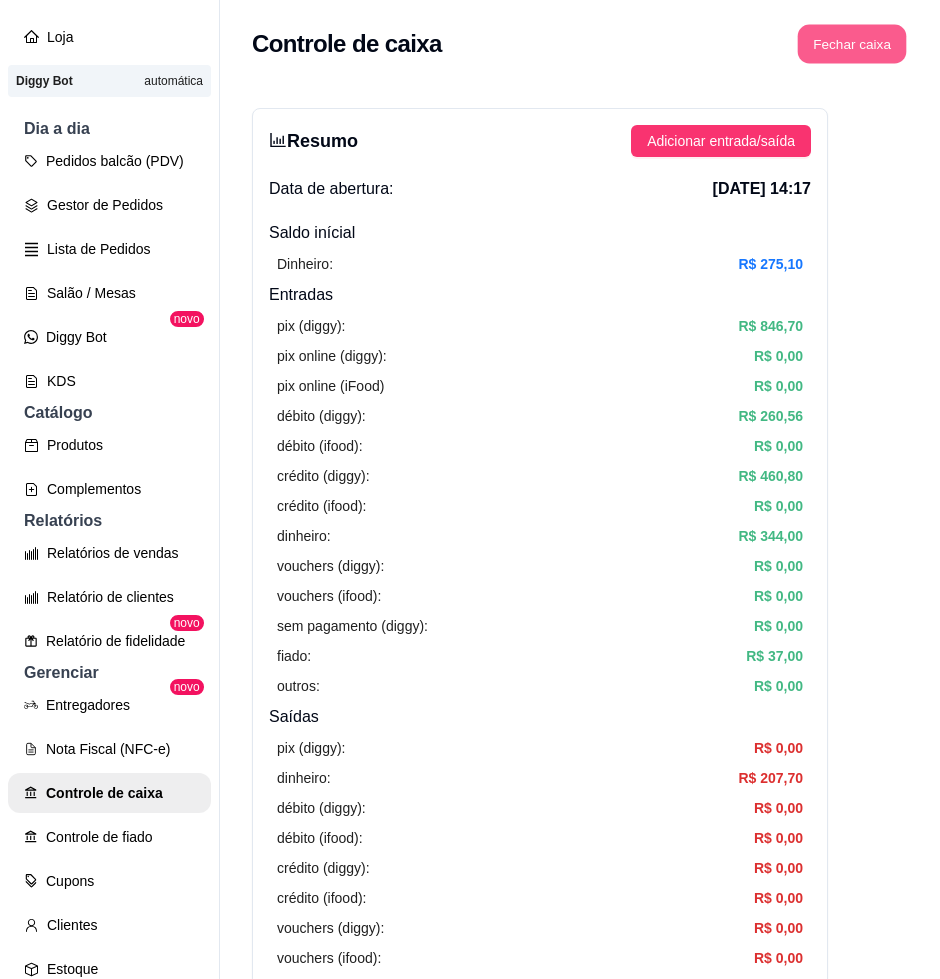 click on "Fechar caixa" at bounding box center [852, 44] 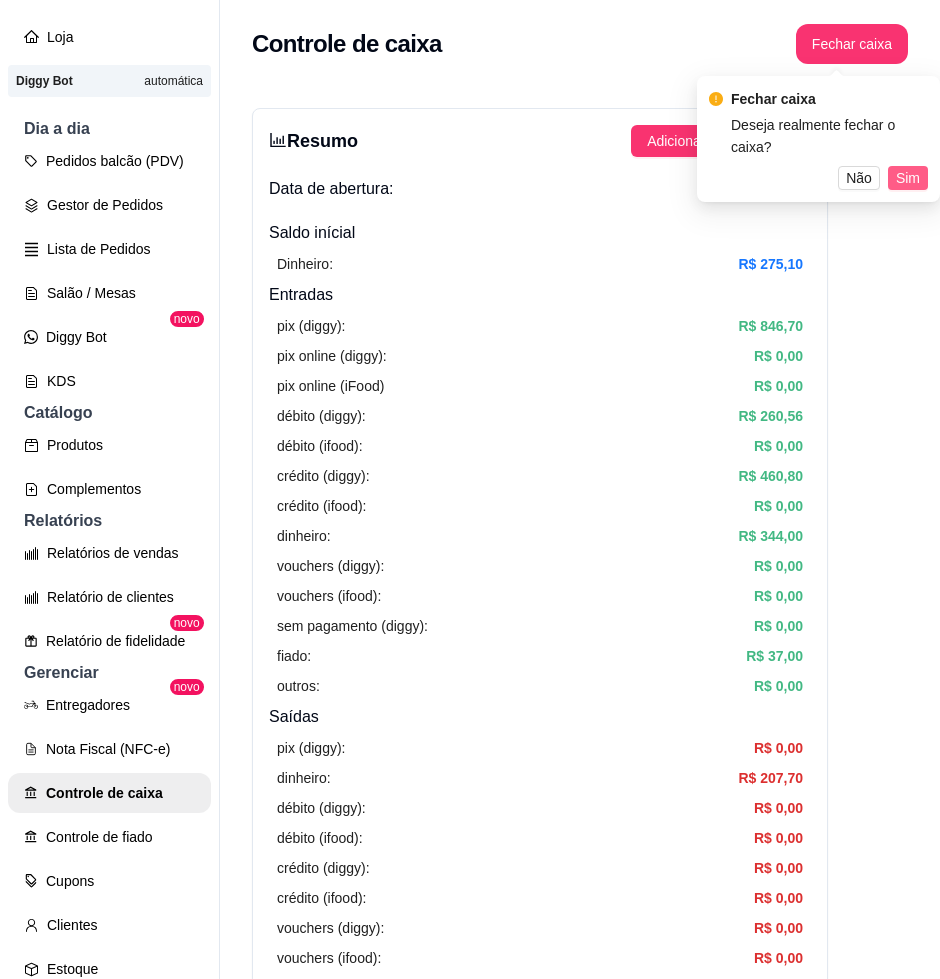 click on "Sim" at bounding box center (908, 178) 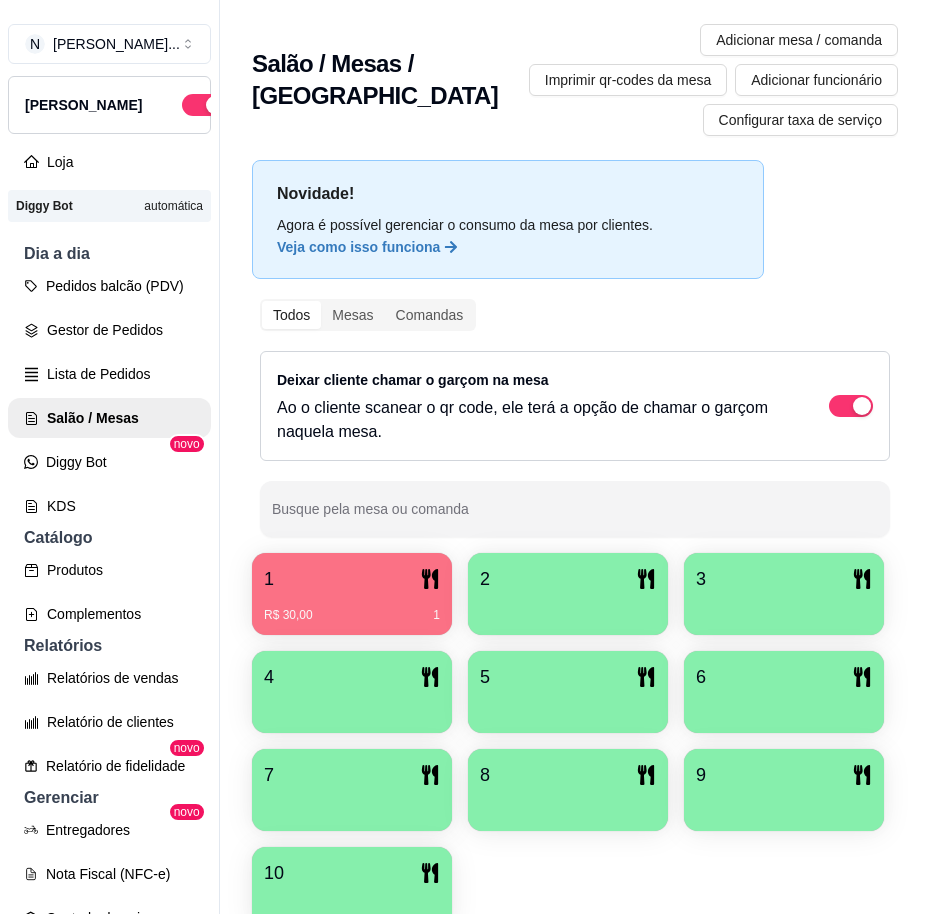 scroll, scrollTop: 0, scrollLeft: 0, axis: both 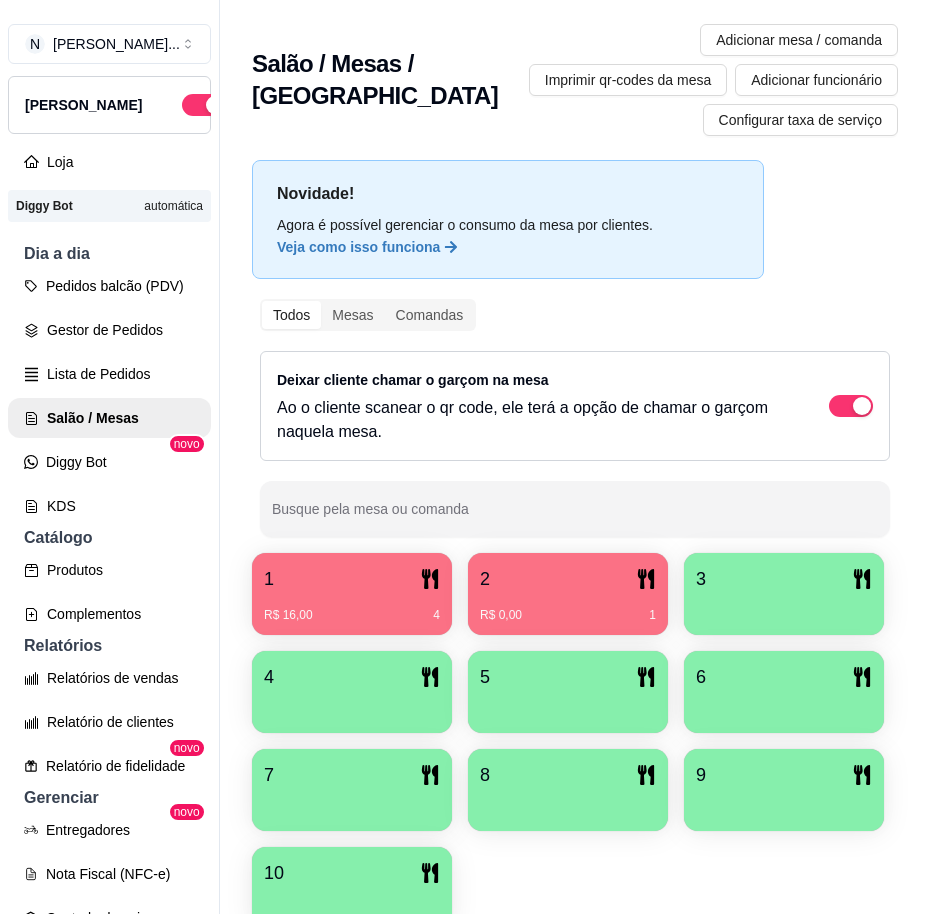 click at bounding box center (784, 608) 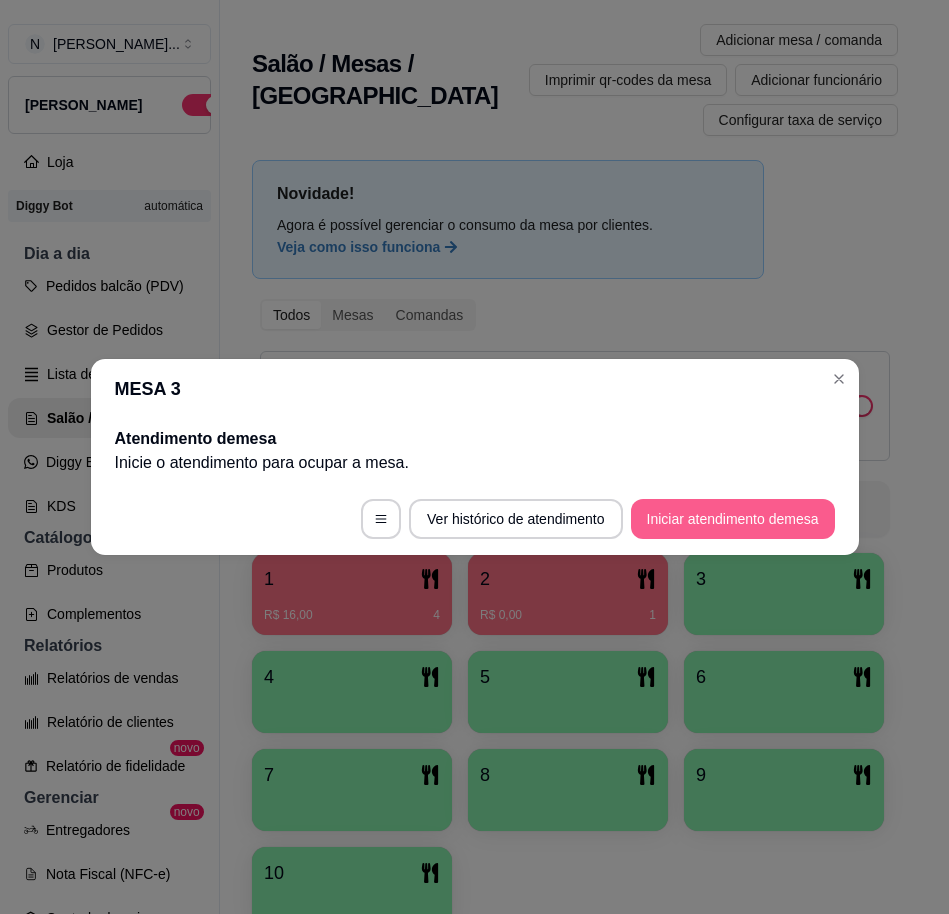 click on "Iniciar atendimento de  mesa" at bounding box center (733, 519) 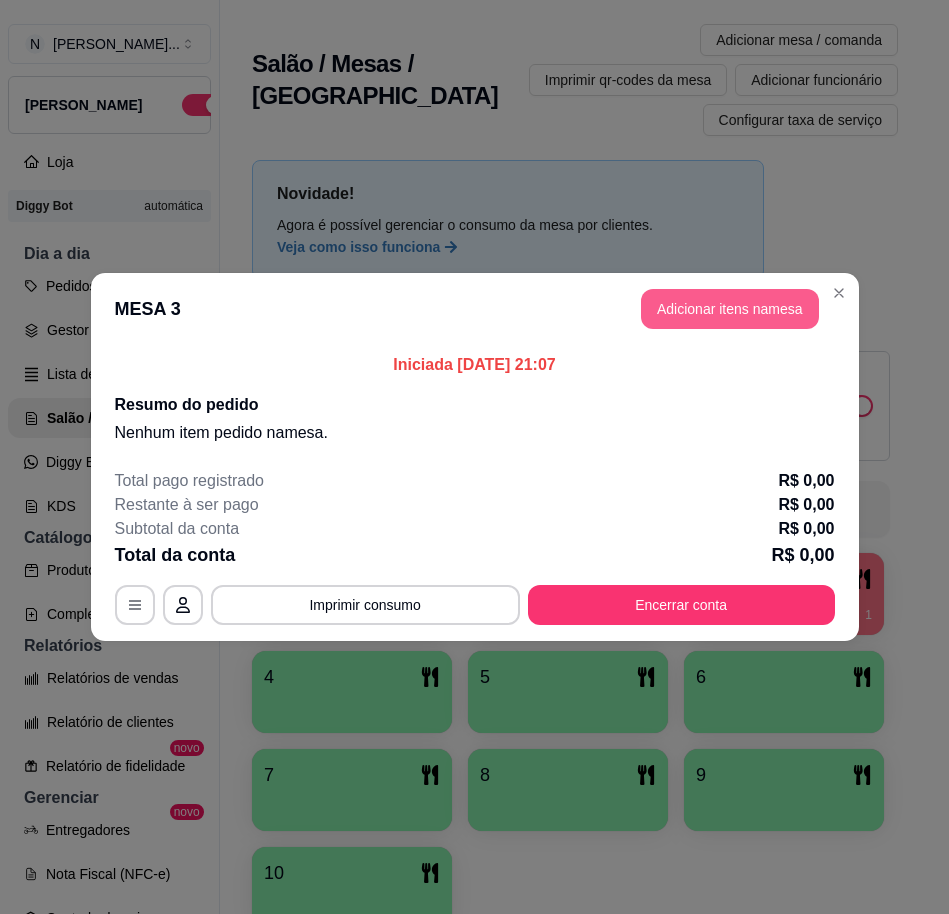 click on "Adicionar itens na  mesa" at bounding box center [730, 309] 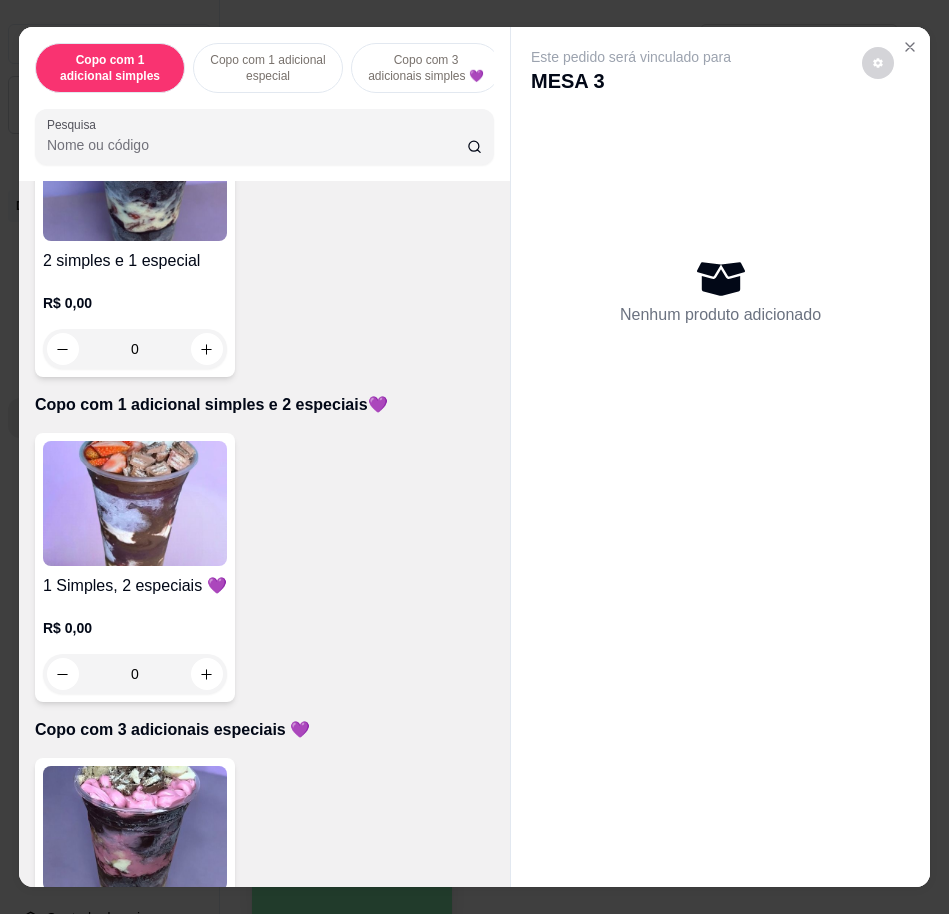 scroll, scrollTop: 1125, scrollLeft: 0, axis: vertical 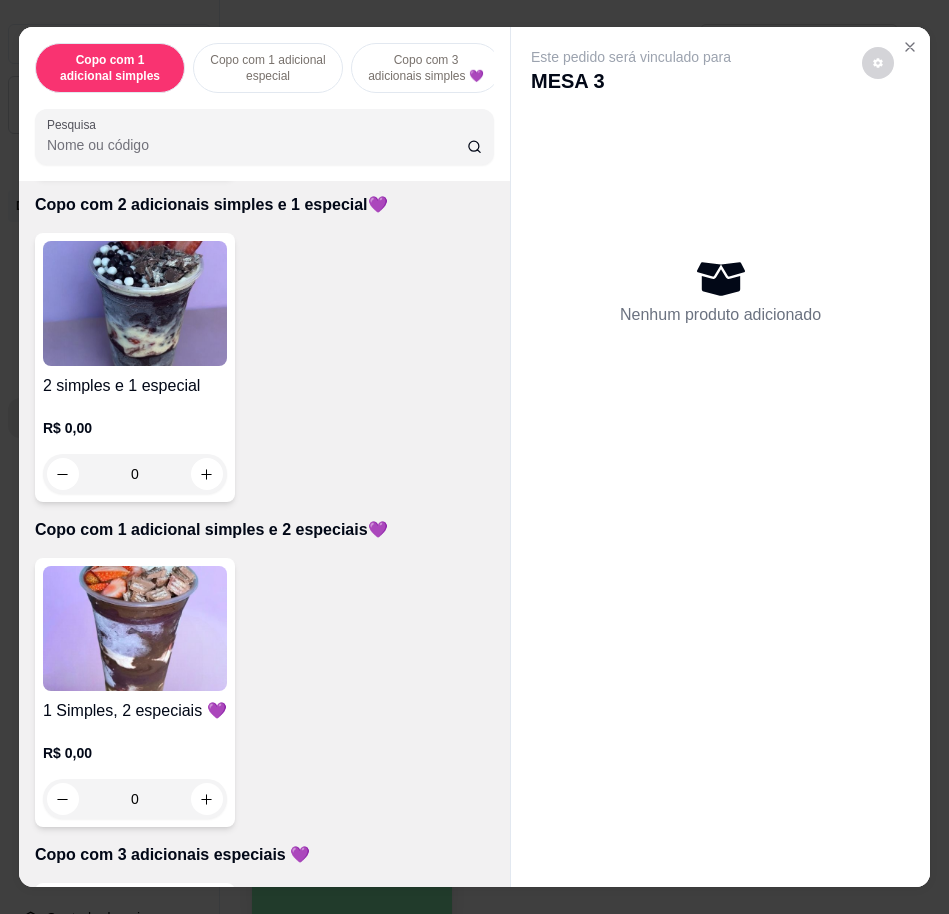 click at bounding box center [135, 628] 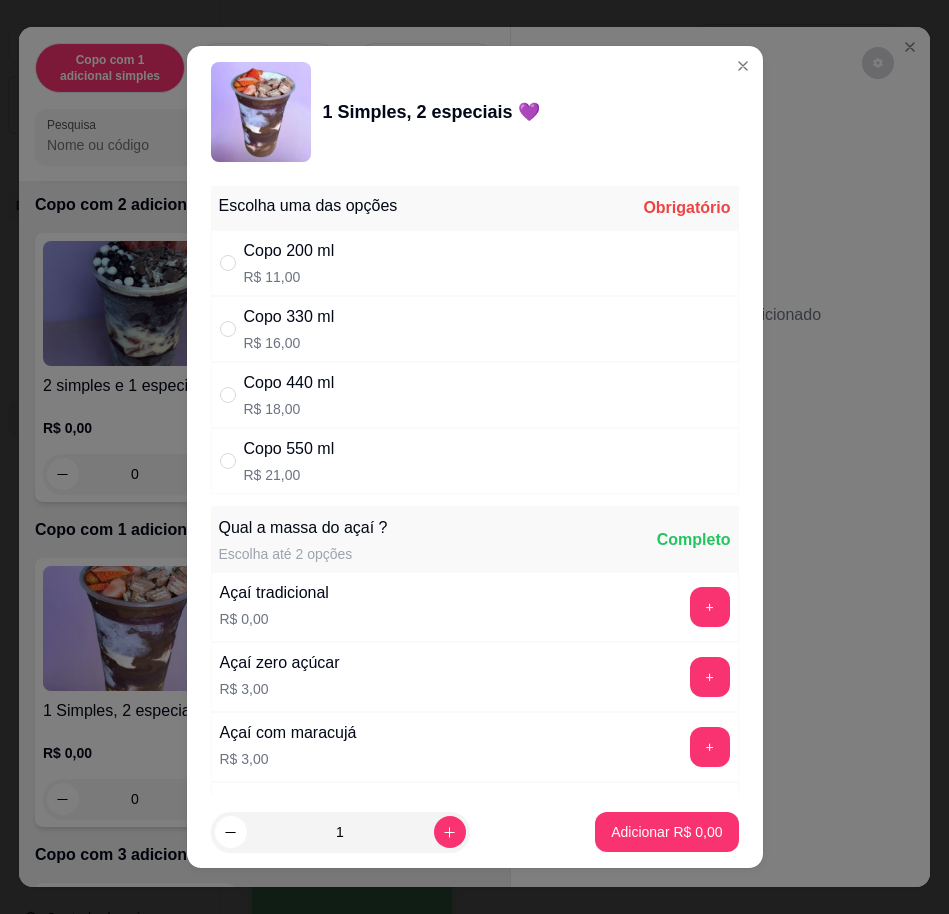 click on "Copo 330 ml R$ 16,00" at bounding box center [475, 329] 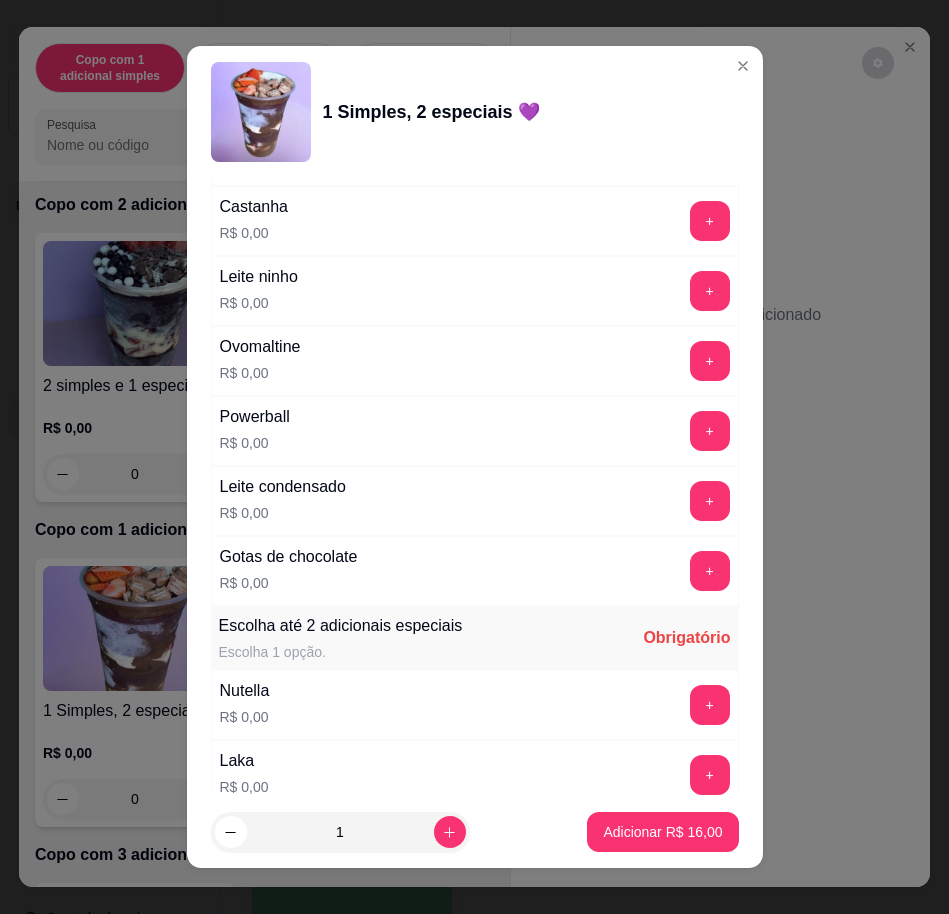 scroll, scrollTop: 2125, scrollLeft: 0, axis: vertical 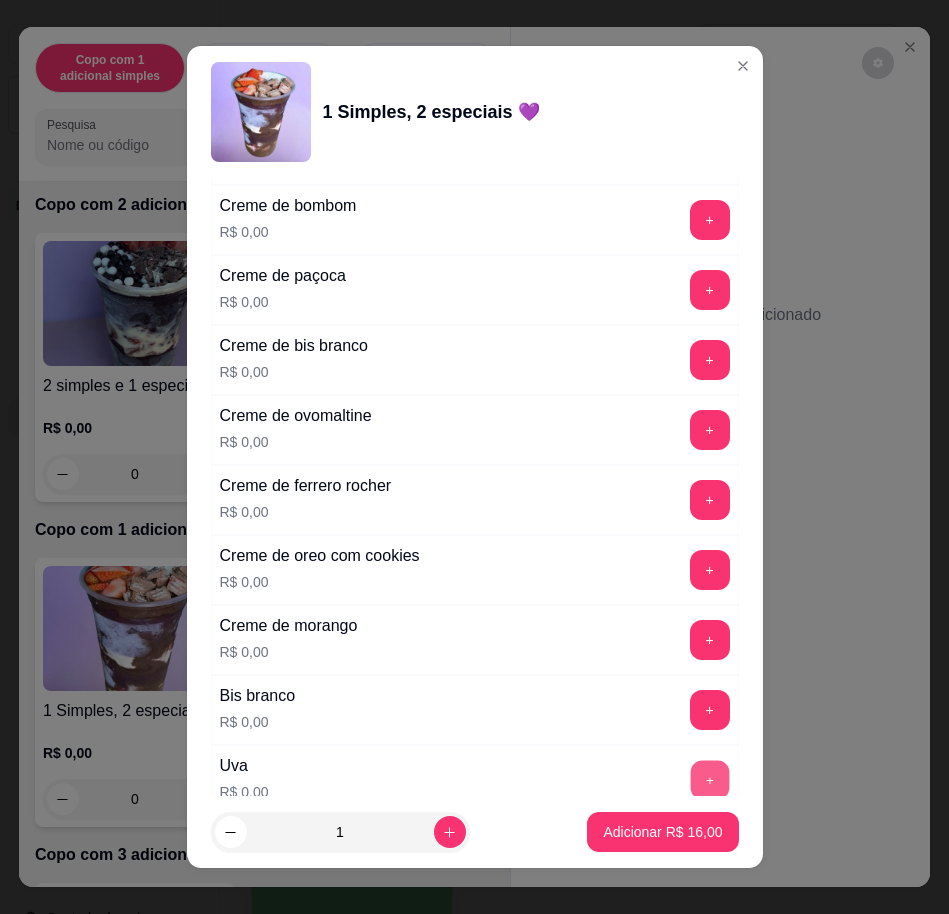 click on "+" at bounding box center [709, 779] 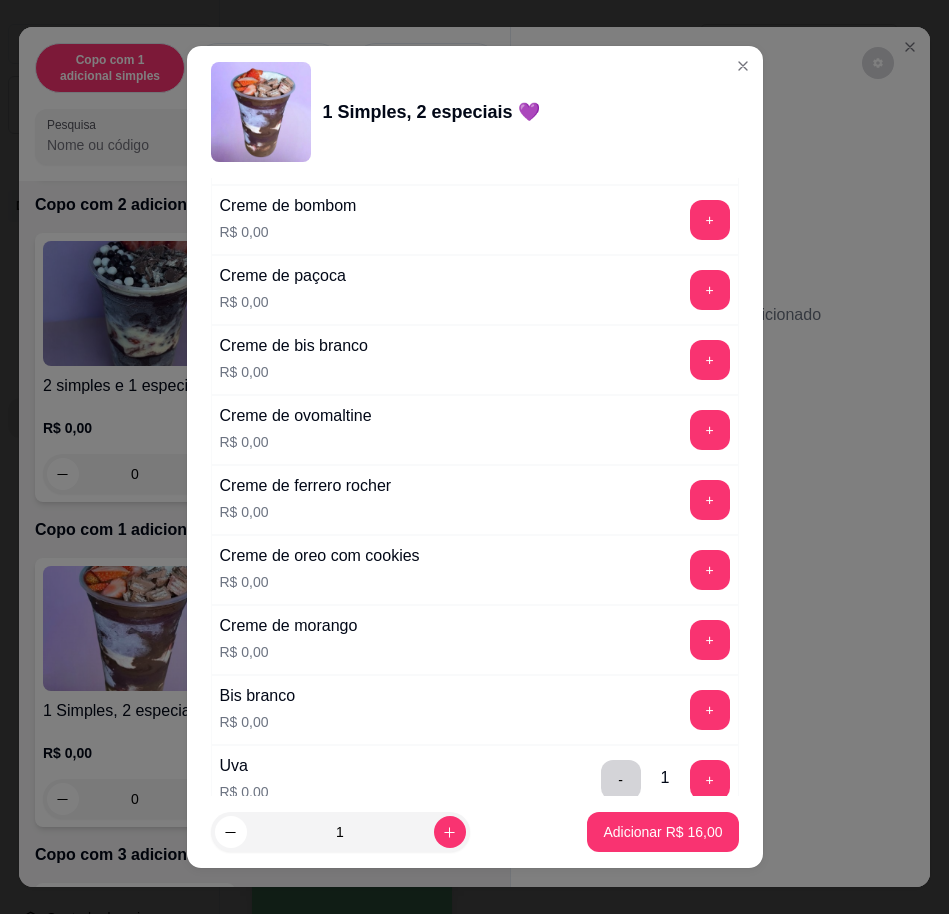 scroll, scrollTop: 1875, scrollLeft: 0, axis: vertical 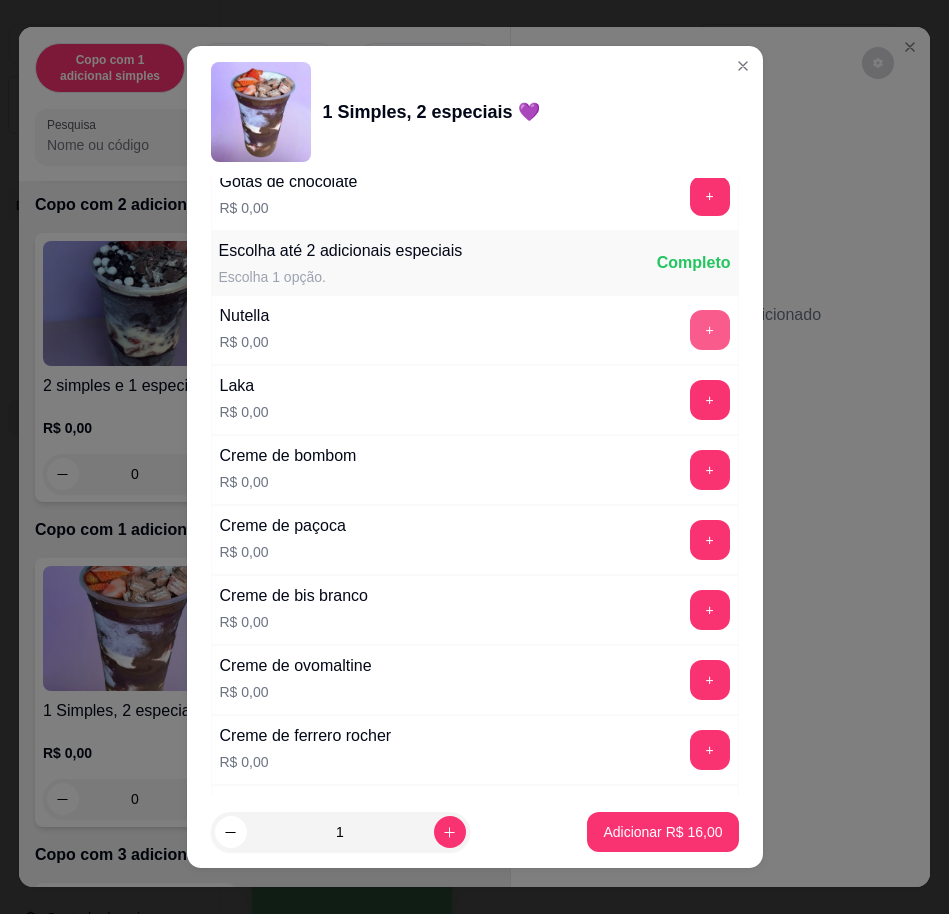 click on "+" at bounding box center [710, 330] 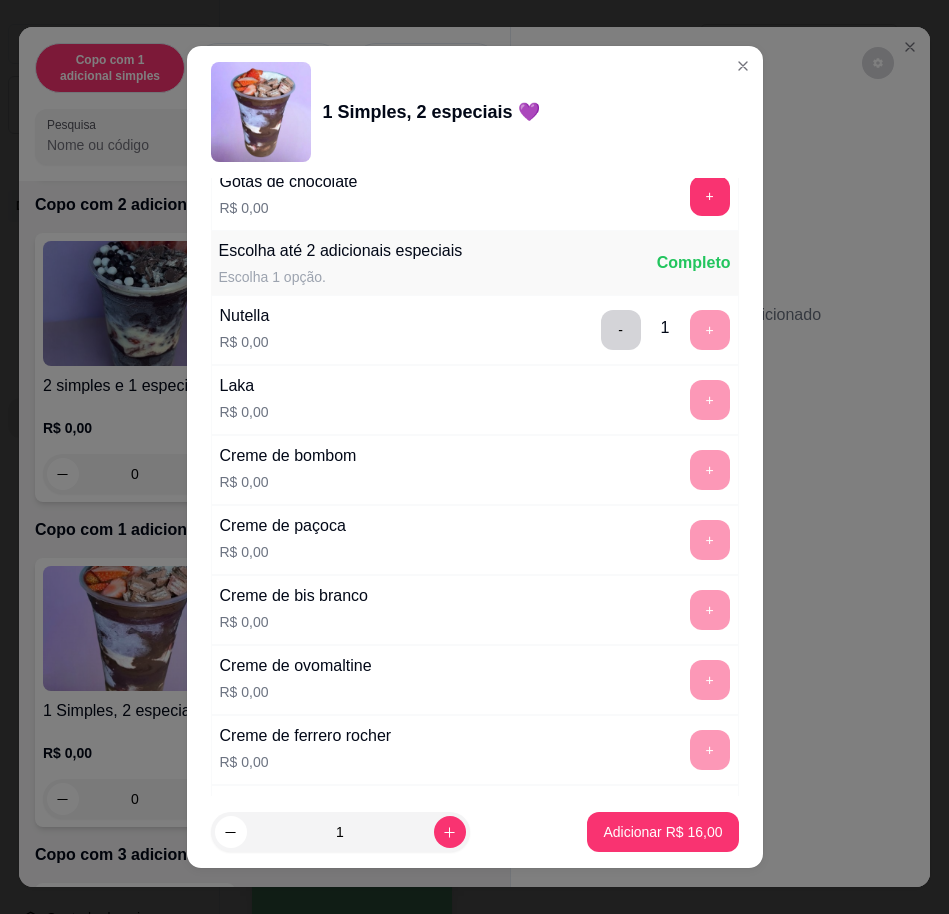 scroll, scrollTop: 1375, scrollLeft: 0, axis: vertical 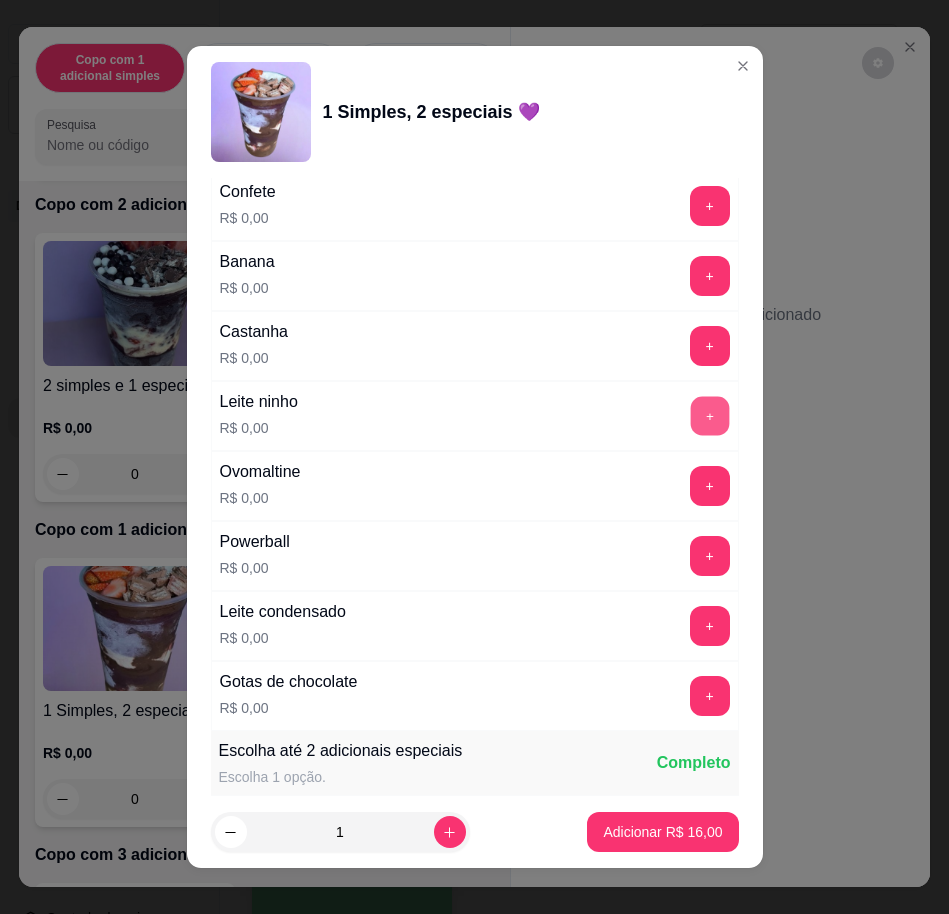 click on "+" at bounding box center (709, 415) 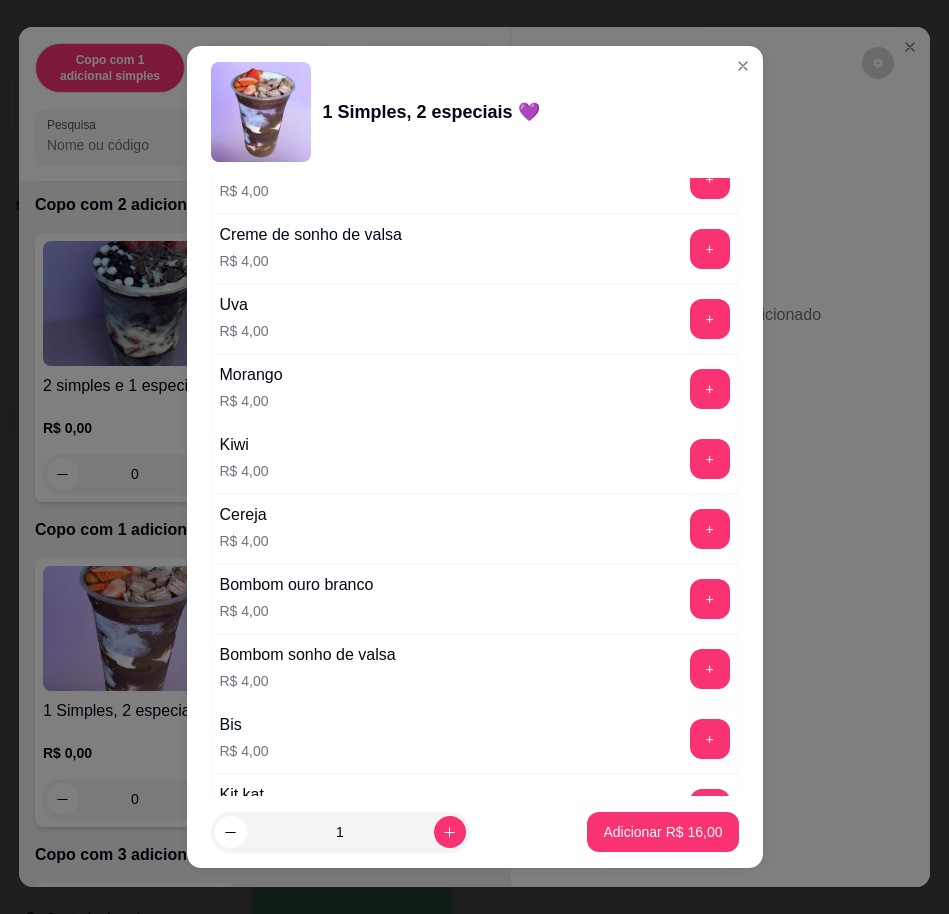 scroll, scrollTop: 5017, scrollLeft: 0, axis: vertical 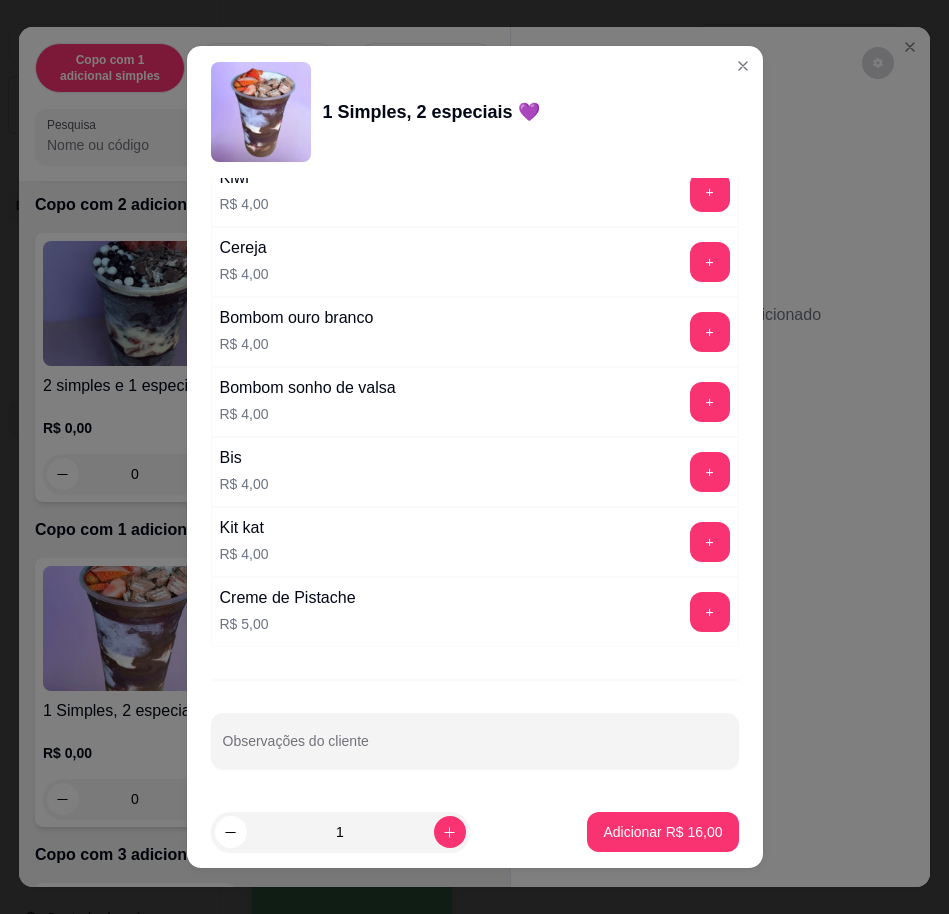 click on "Escolha uma das opções Completo Copo 200 ml R$ 11,00 Copo 330 ml R$ 16,00 Copo 440 ml  R$ 18,00 Copo 550 ml R$ 21,00 Qual a massa do açaí ? Escolha até 2 opções Completo Açaí tradicional  R$ 0,00 + Açaí zero açúcar  R$ 3,00 + Açaí com maracujá  R$ 3,00 + Açaí com paçoca  R$ 3,00 + Açaí trufa branca  R$ 3,00 + Açaí com avelã  R$ 3,00 + Cupuaçu R$ 3,00 + Açaí com creme de ninho  R$ 3,00 + Açaí c/ yogurt natural  R$ 3,00 + Açaí com morango  R$ 3,00 + Escolha 1 adicional simples  Escolha até 1 opção Completo Granola  R$ 0,00 + Chocoball R$ 0,00 + Paçoca  R$ 0,00 + Confete  R$ 0,00 + Banana R$ 0,00 + Castanha R$ 0,00 + Leite ninho R$ 0,00 - 1 + Ovomaltine  R$ 0,00 + Powerball R$ 0,00 + Leite condensado  R$ 0,00 + Gotas de chocolate  R$ 0,00 + Escolha até 2 adicionais especiais  Escolha 1 opção. Completo Nutella R$ 0,00 - 1 + Laka R$ 0,00 + Creme de bombom R$ 0,00 + Creme de paçoca  R$ 0,00 + Creme de bis branco  R$ 0,00 + Creme de ovomaltine  + +" at bounding box center [475, 487] 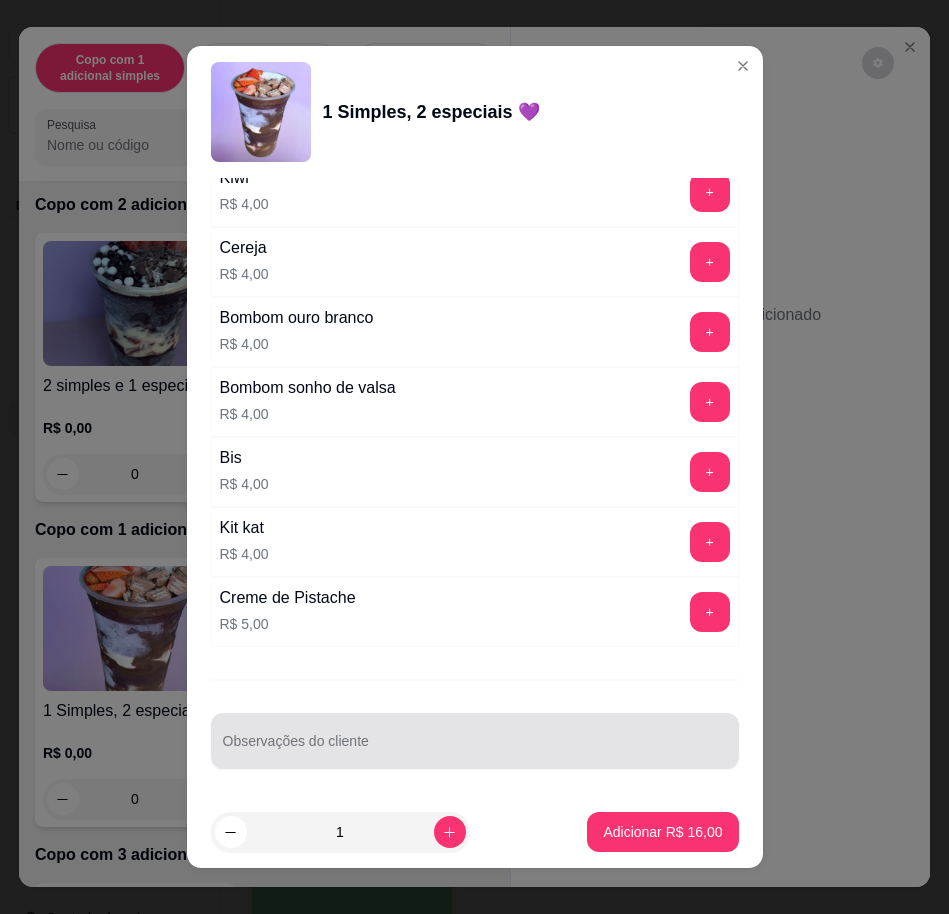 click on "Observações do cliente" at bounding box center (475, 741) 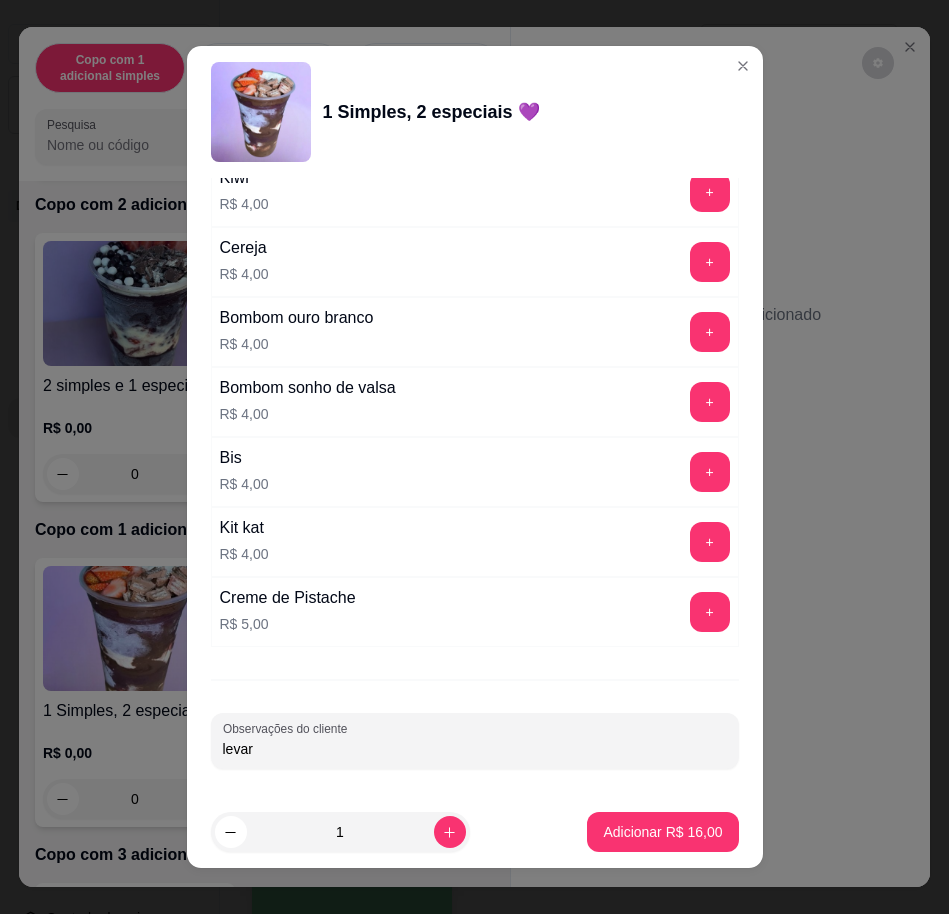 type on "levar" 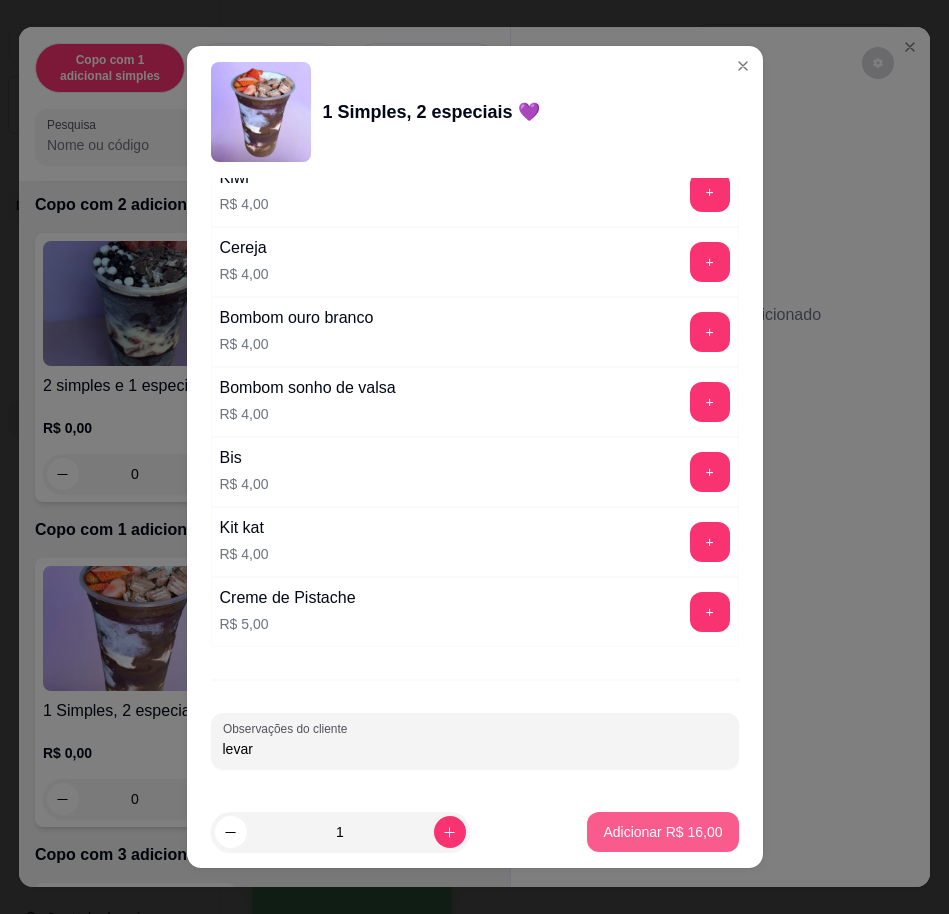 click on "Adicionar   R$ 16,00" at bounding box center (662, 832) 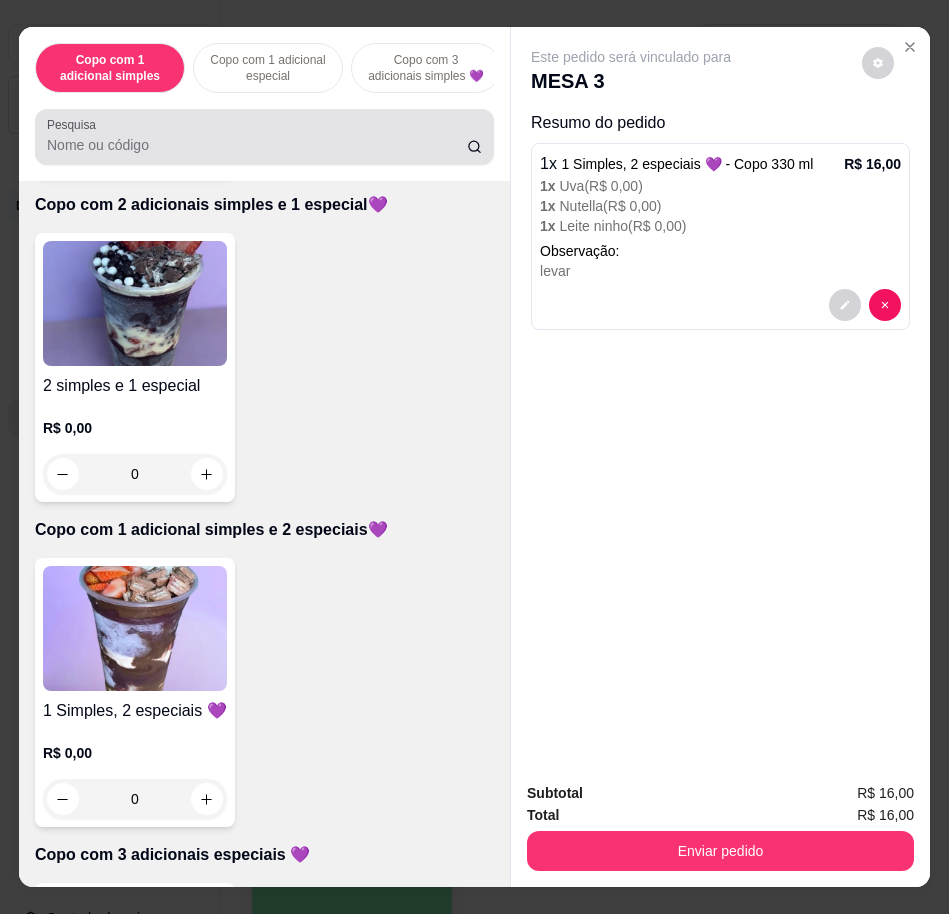 click on "Pesquisa" at bounding box center (257, 145) 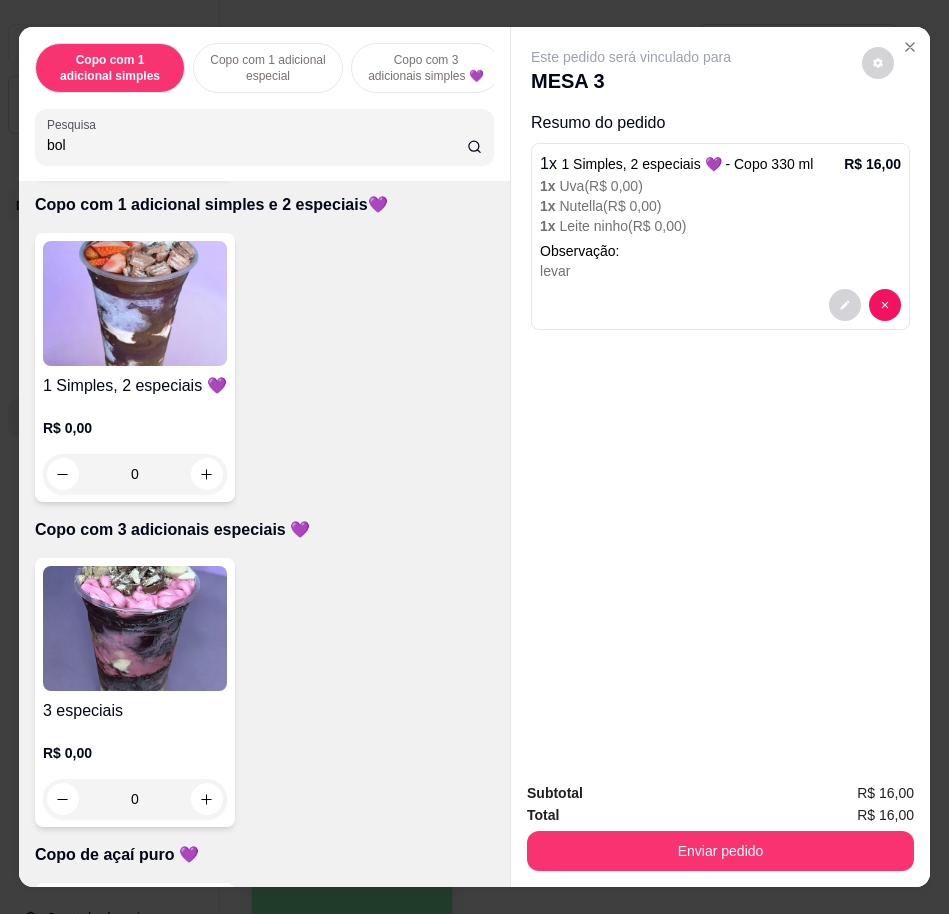 scroll, scrollTop: 1735, scrollLeft: 0, axis: vertical 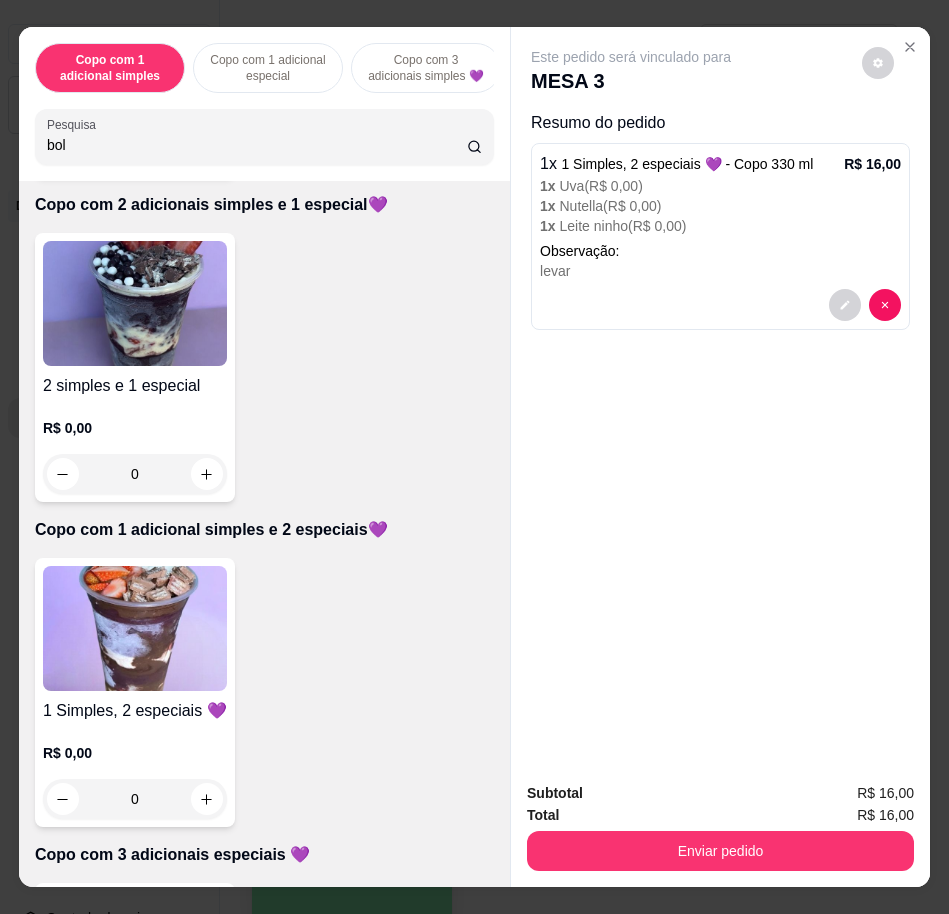 type on "bol" 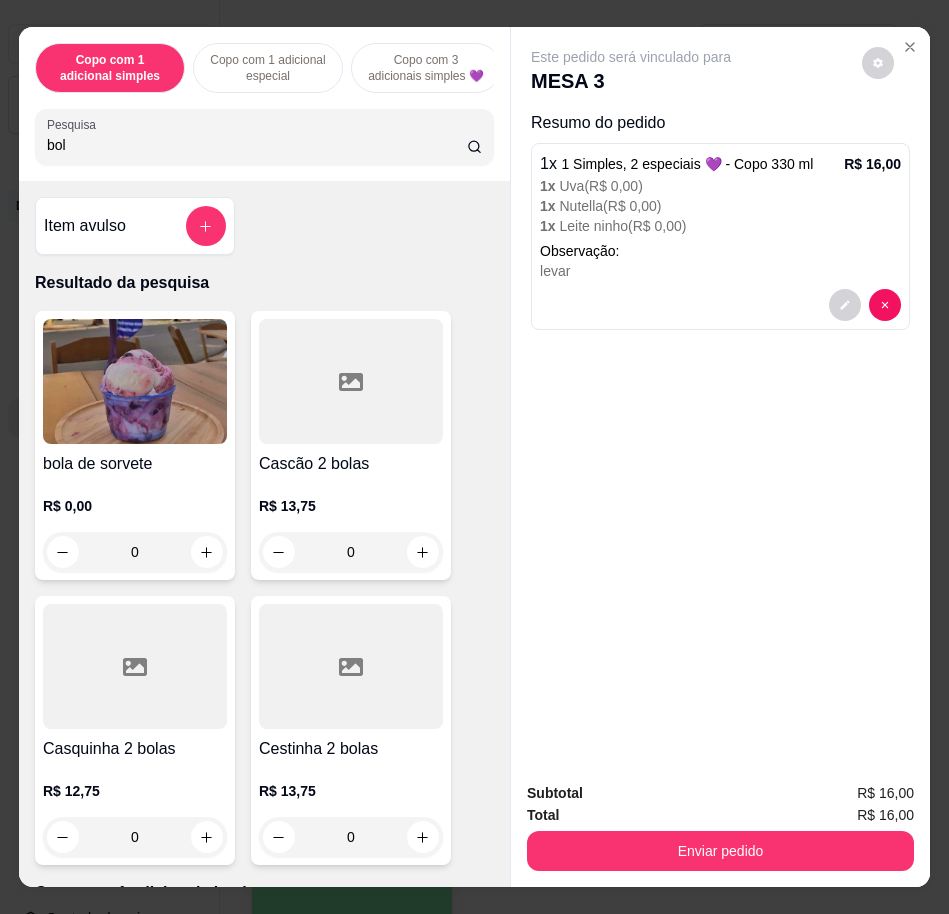 click at bounding box center (135, 381) 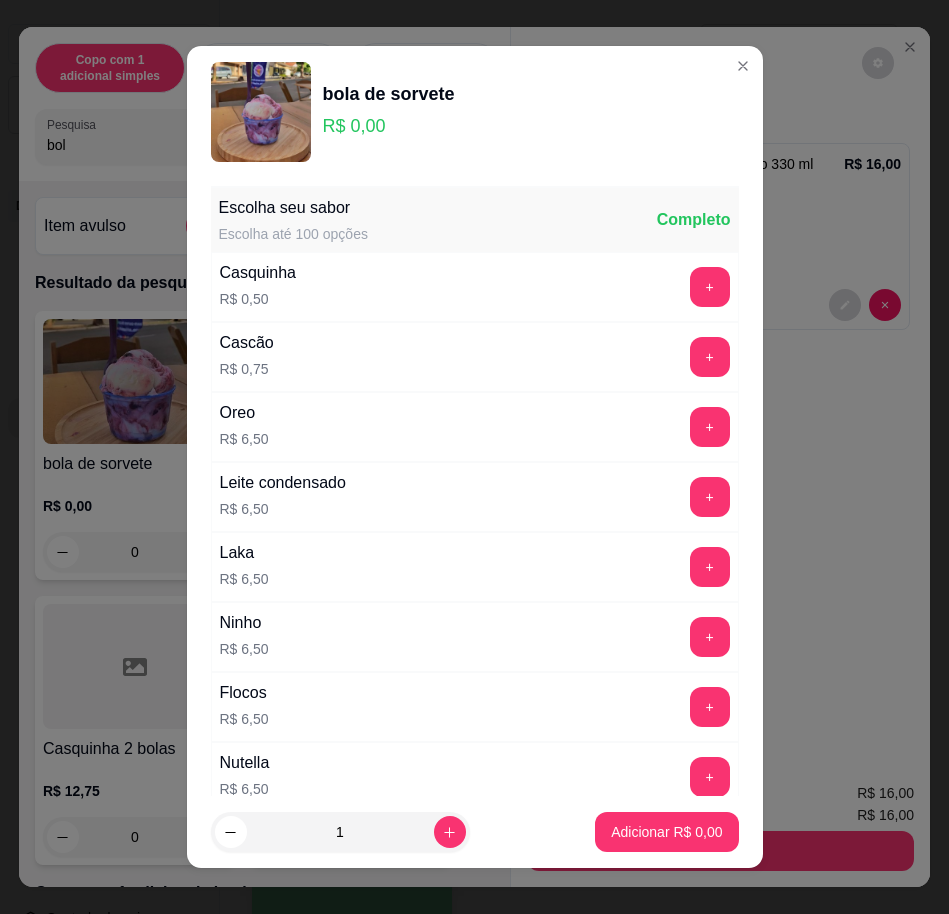 click on "+" at bounding box center (710, 427) 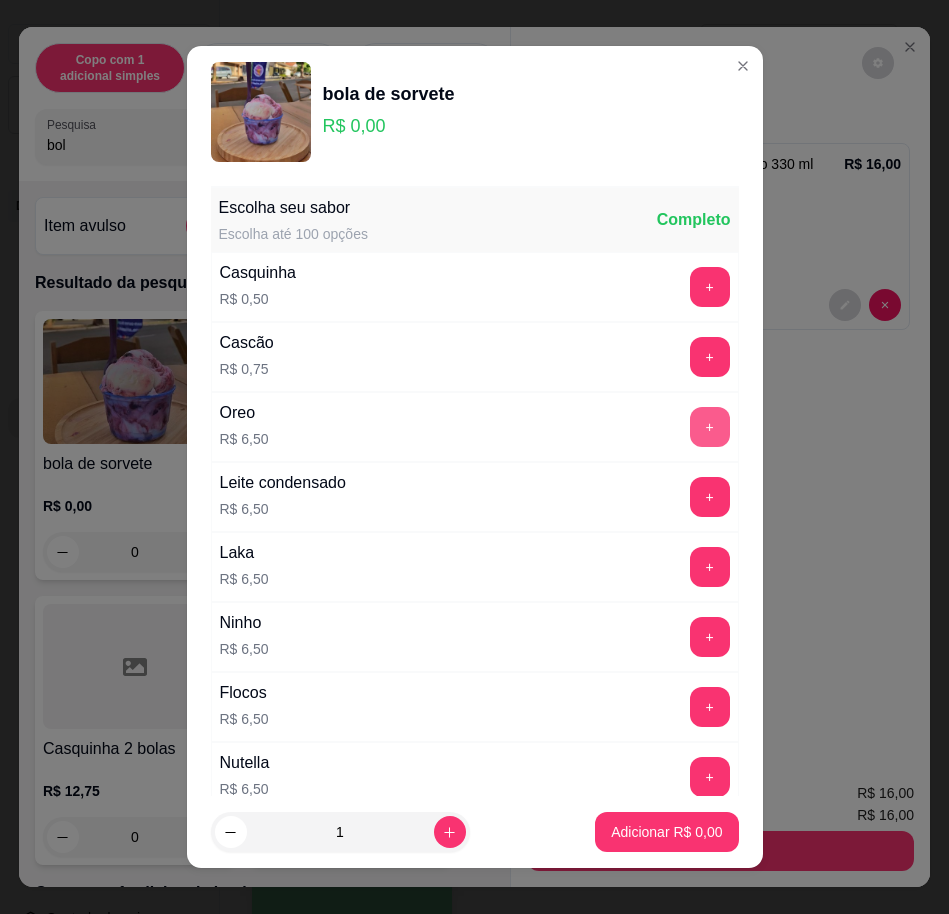 click on "+" at bounding box center [710, 427] 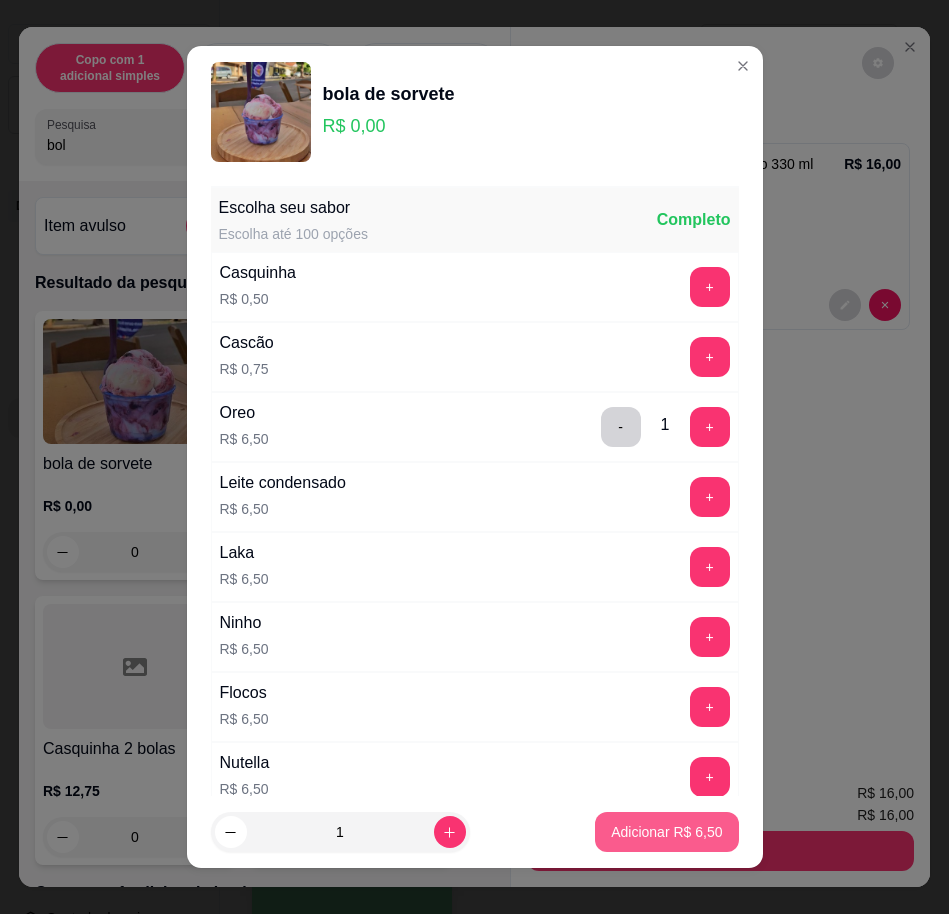 click on "Adicionar   R$ 6,50" at bounding box center [666, 832] 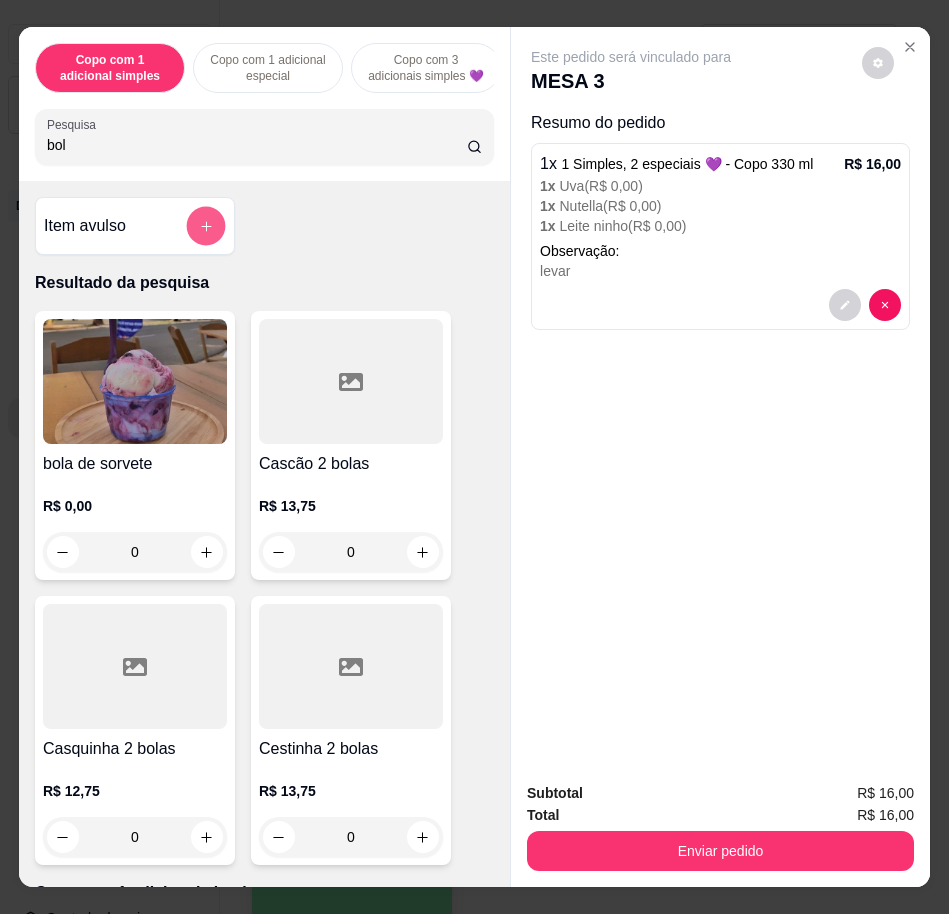 click at bounding box center [206, 226] 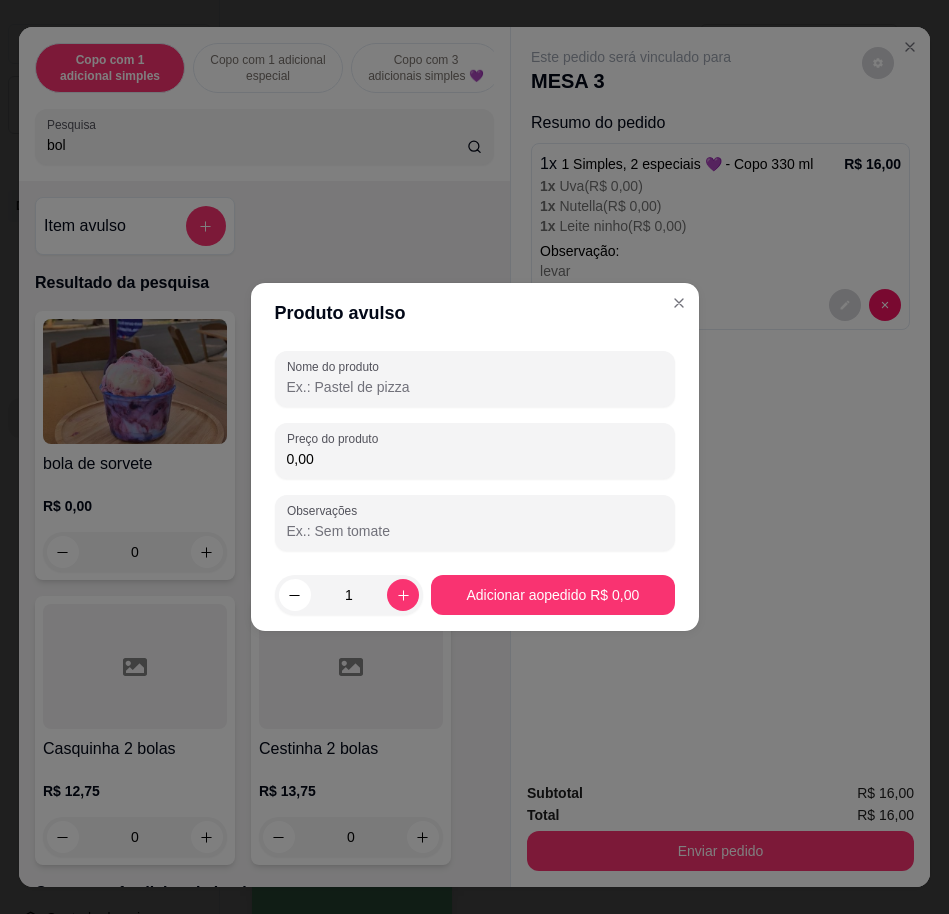 click on "0,00" at bounding box center [475, 459] 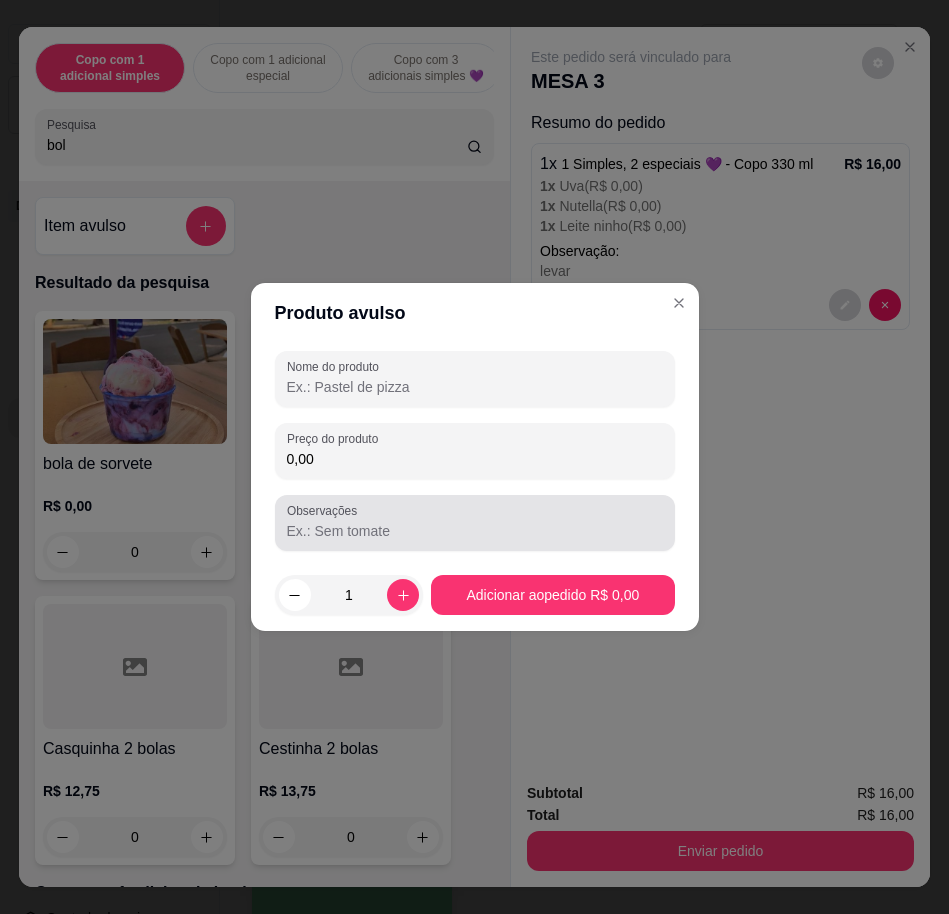 click on "0,00" at bounding box center (475, 459) 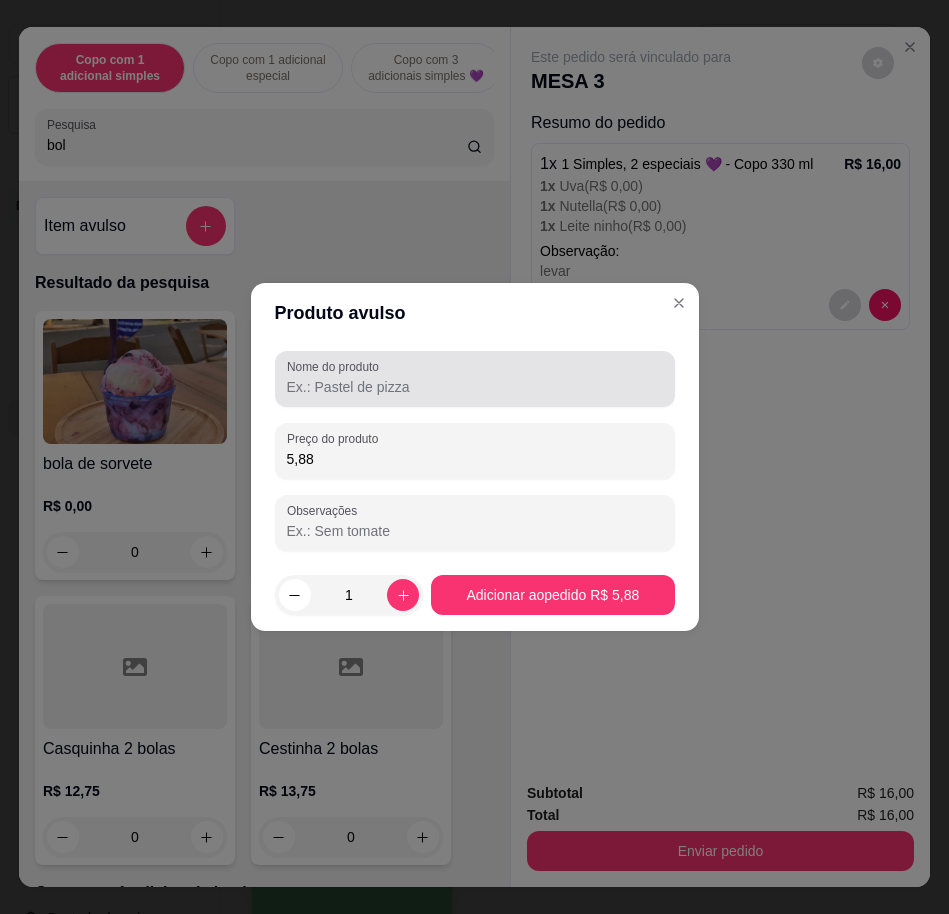type on "5,88" 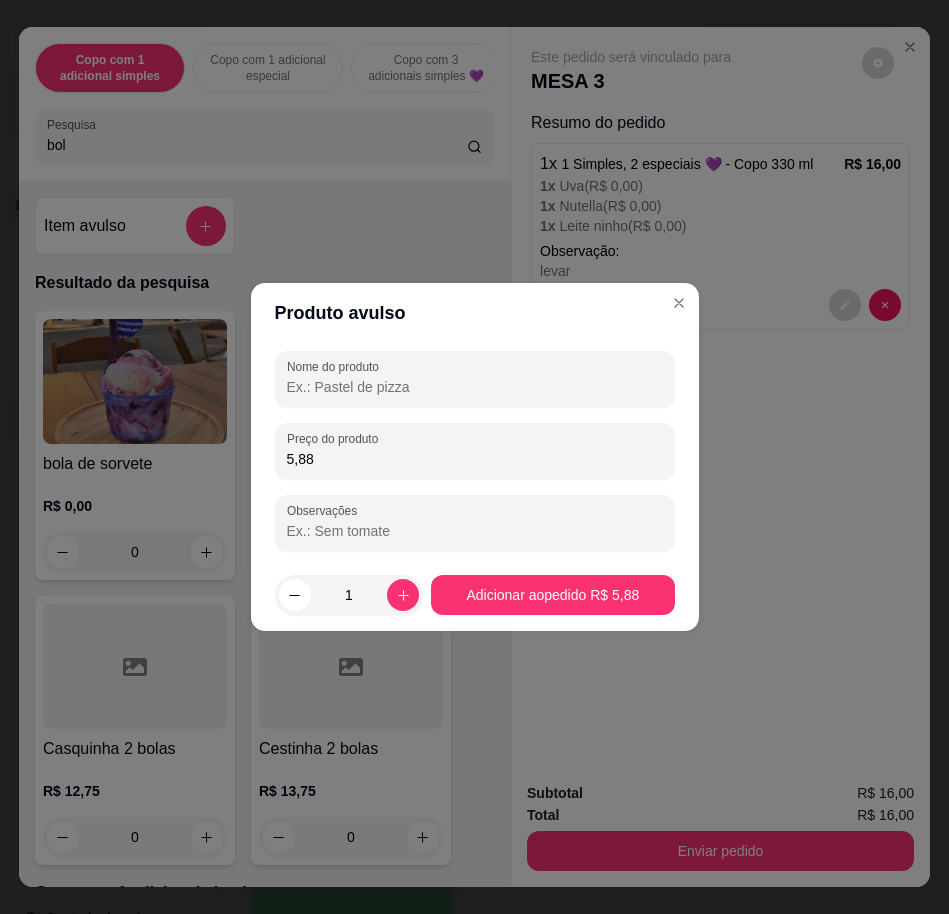 type on "l" 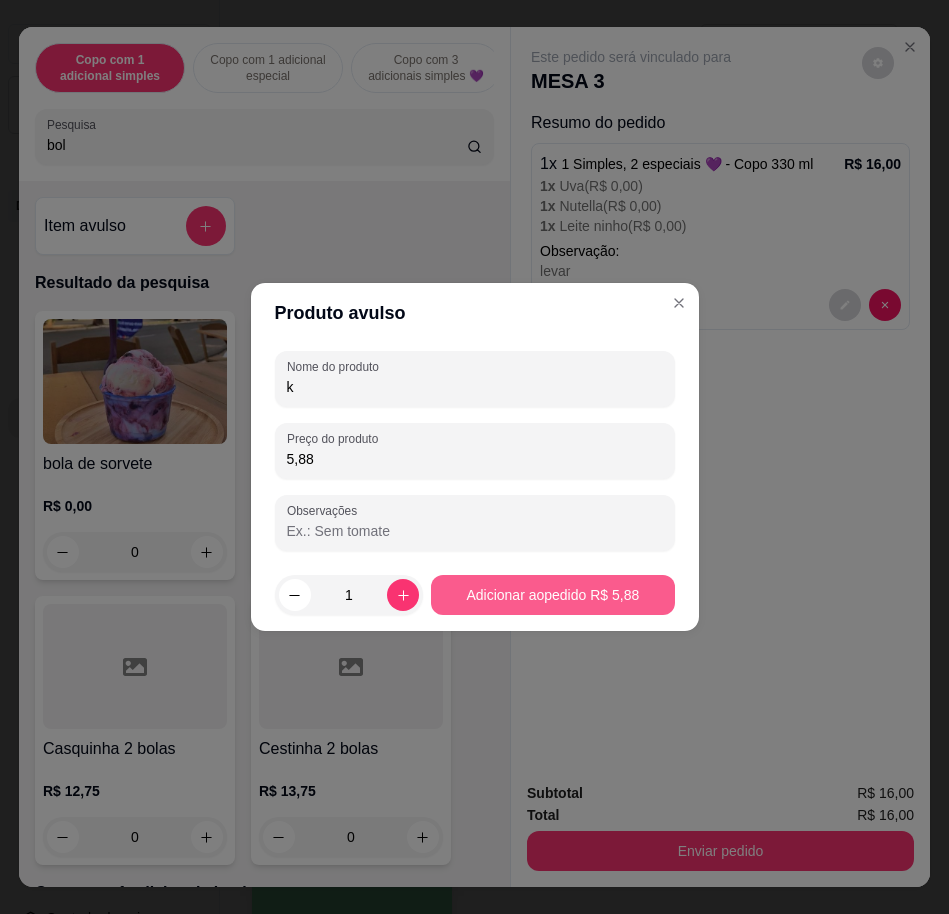 type on "k" 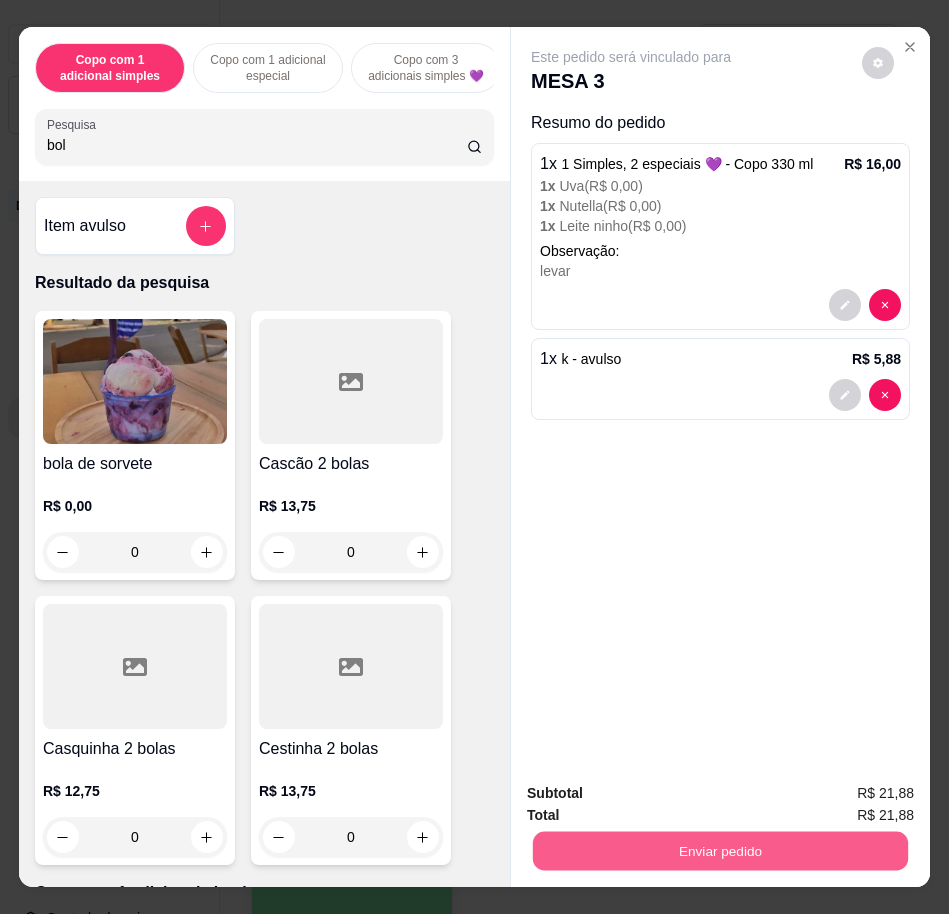 click on "Enviar pedido" at bounding box center (720, 850) 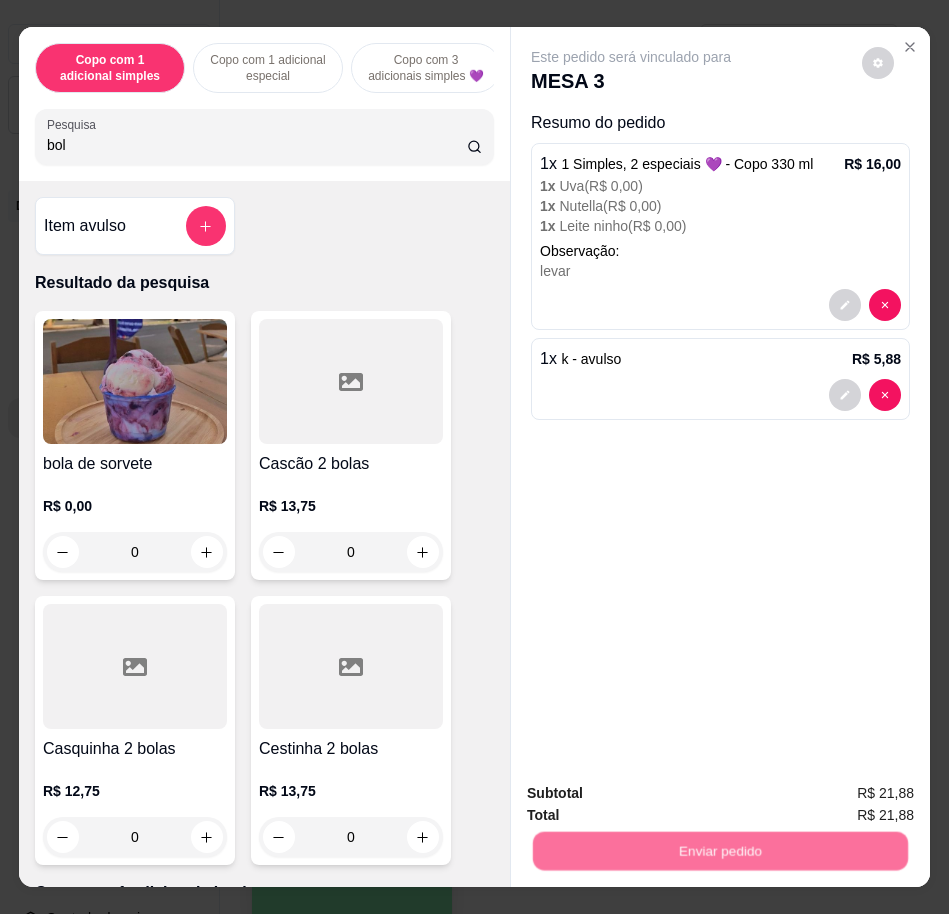 click on "Não registrar e enviar pedido" at bounding box center [652, 792] 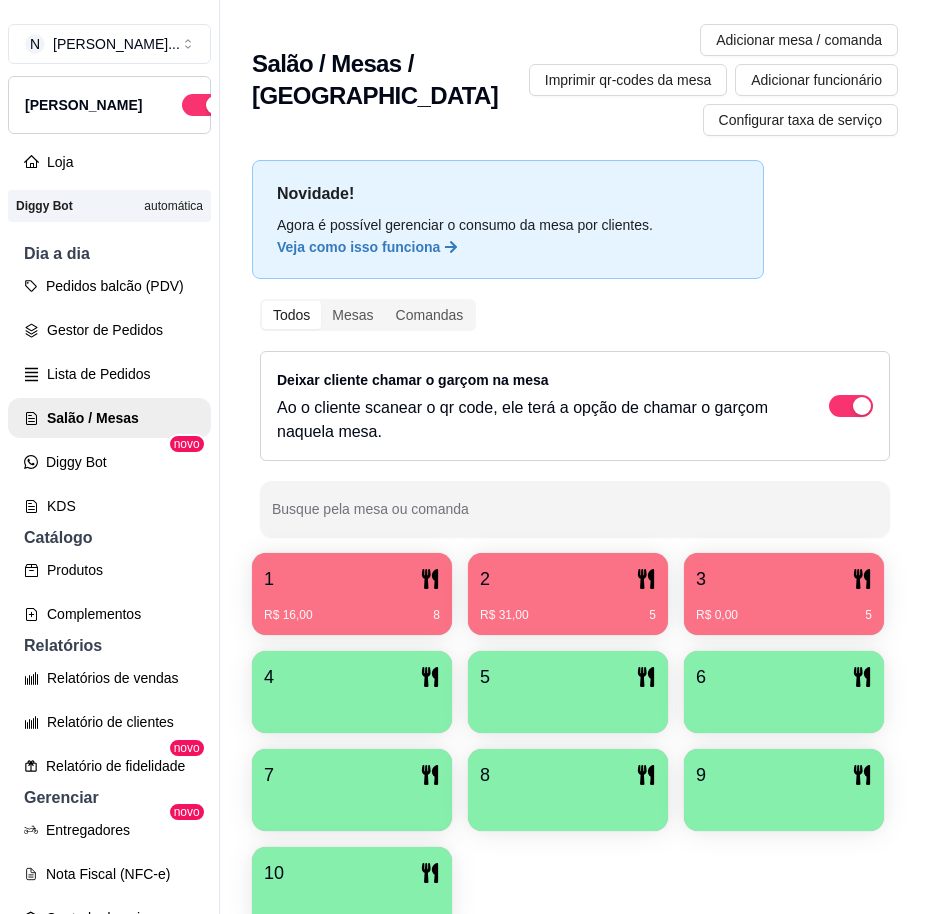 click on "R$ 31,00 5" at bounding box center (568, 608) 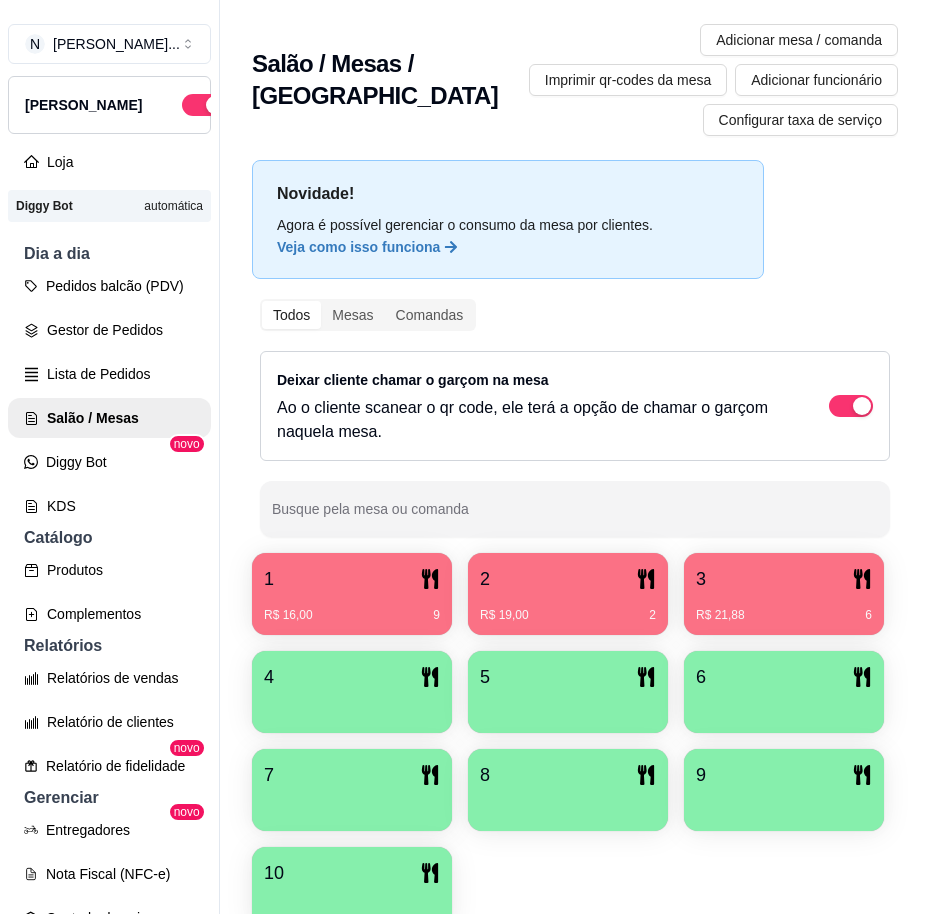 click on "3" at bounding box center [784, 579] 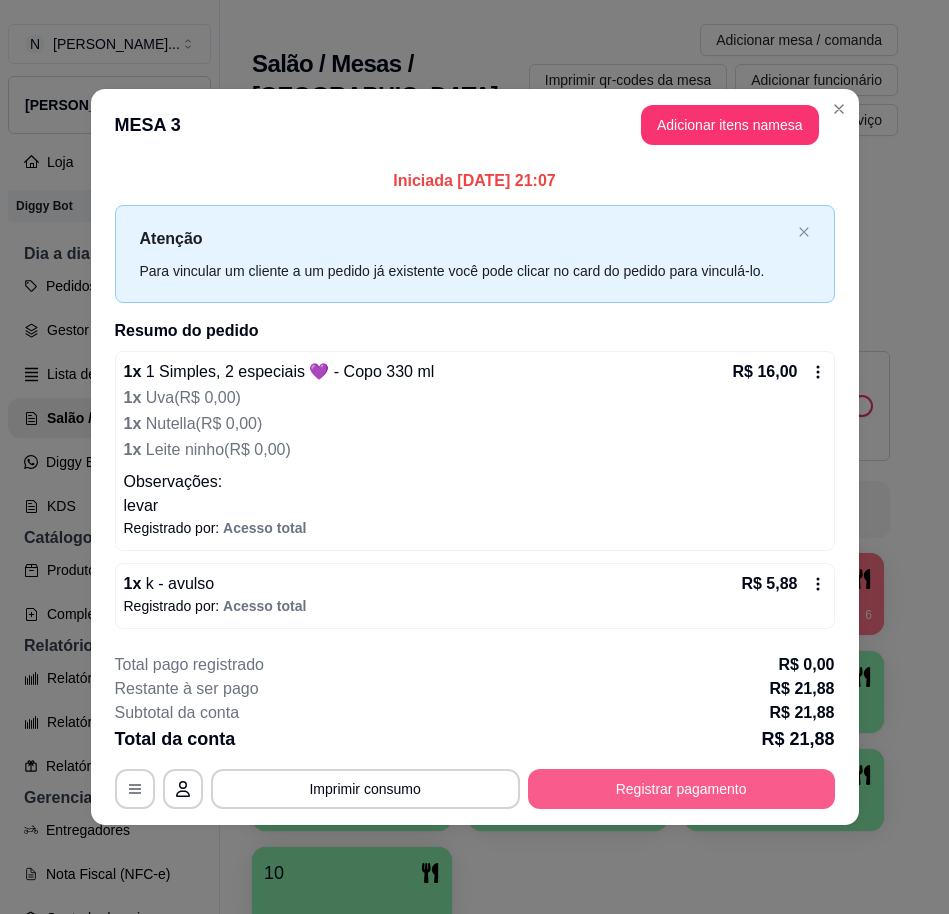 click on "Registrar pagamento" at bounding box center [681, 789] 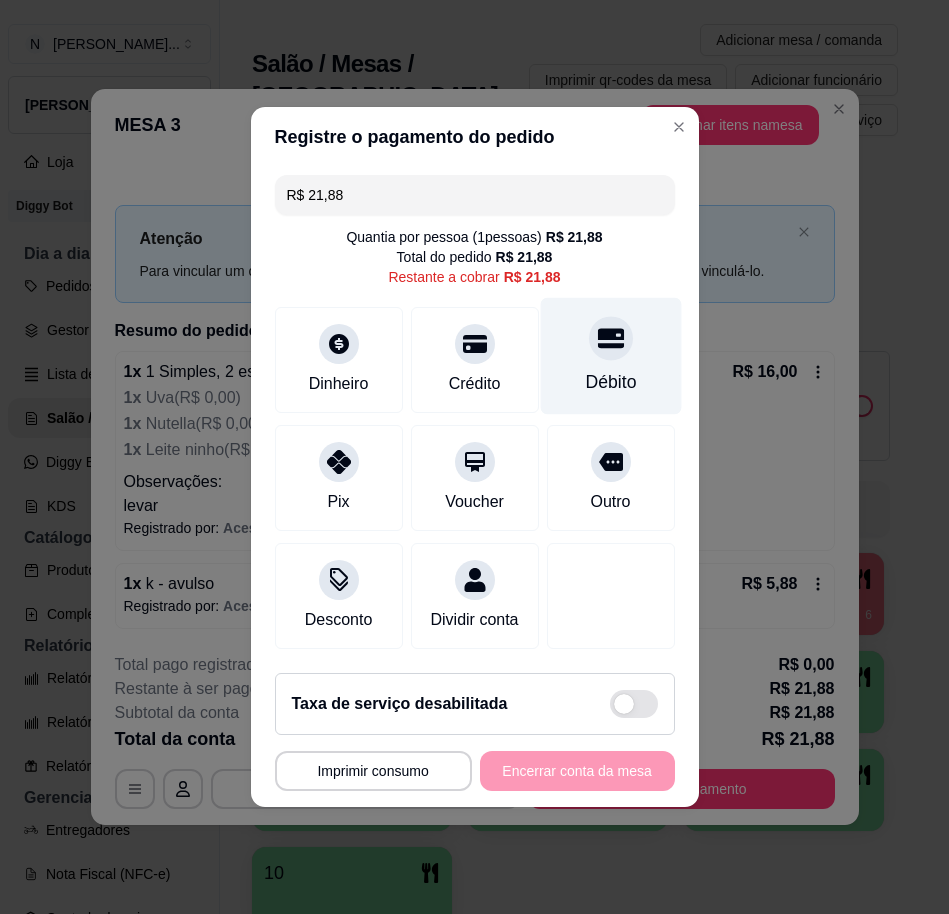 click on "Débito" at bounding box center (610, 356) 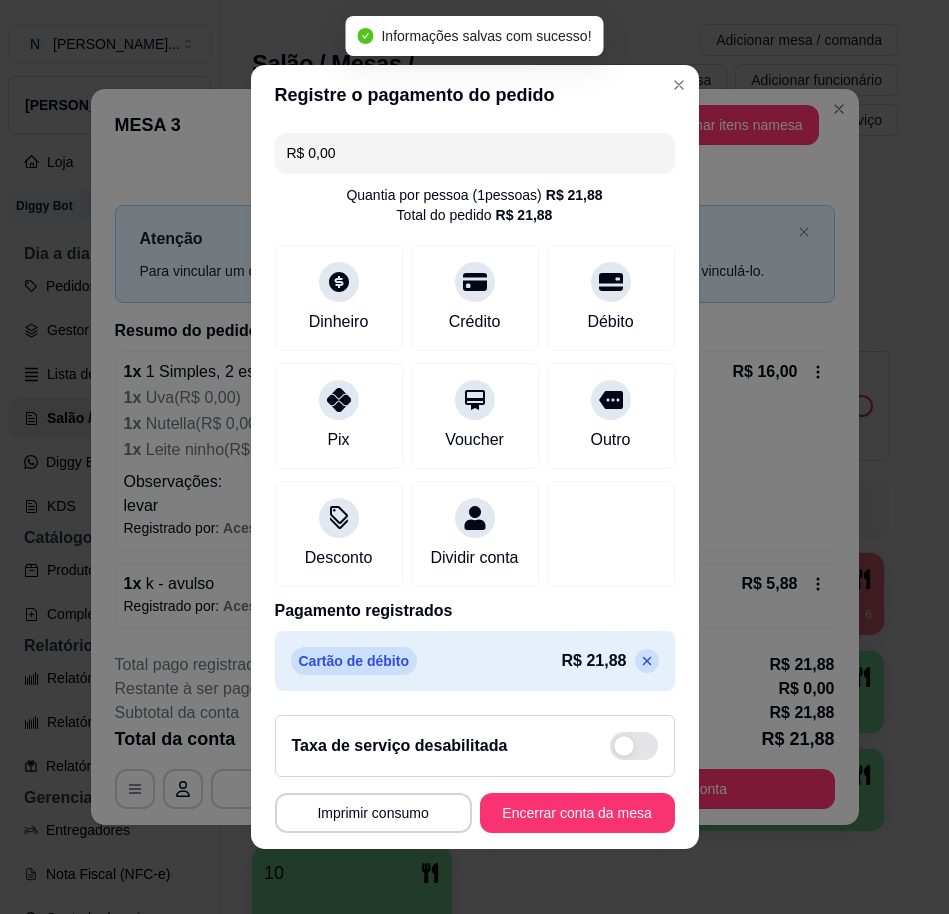 type on "R$ 0,00" 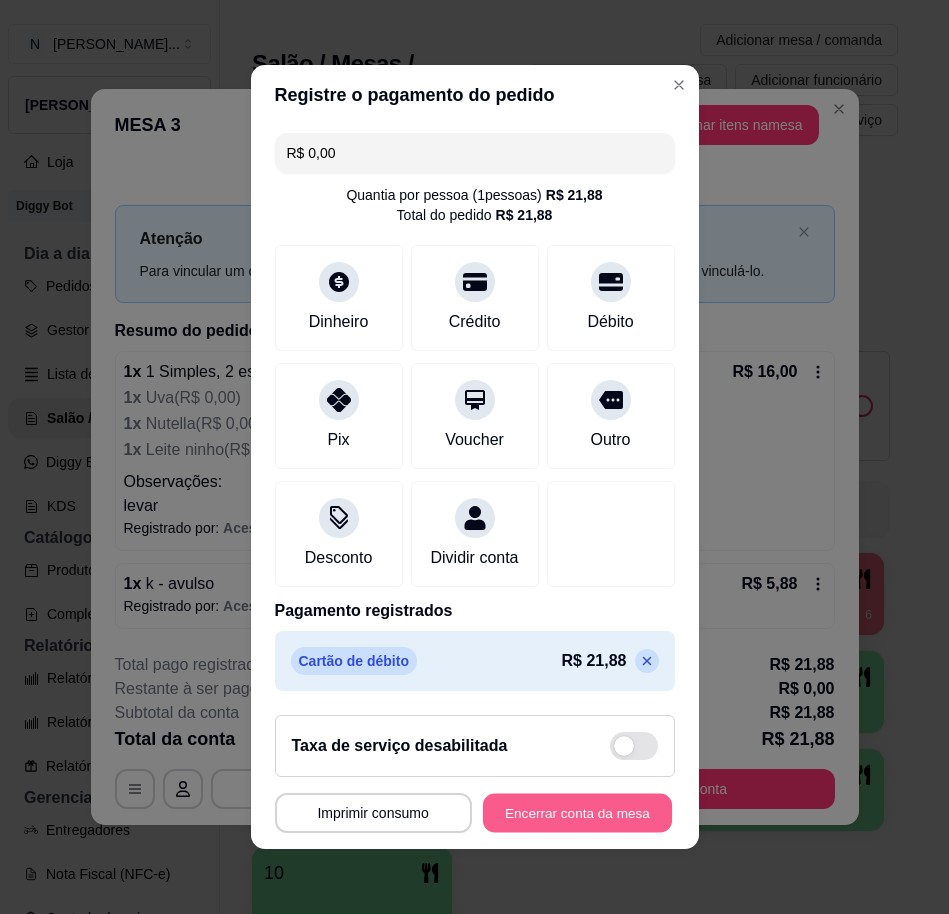 click on "Encerrar conta da mesa" at bounding box center (577, 813) 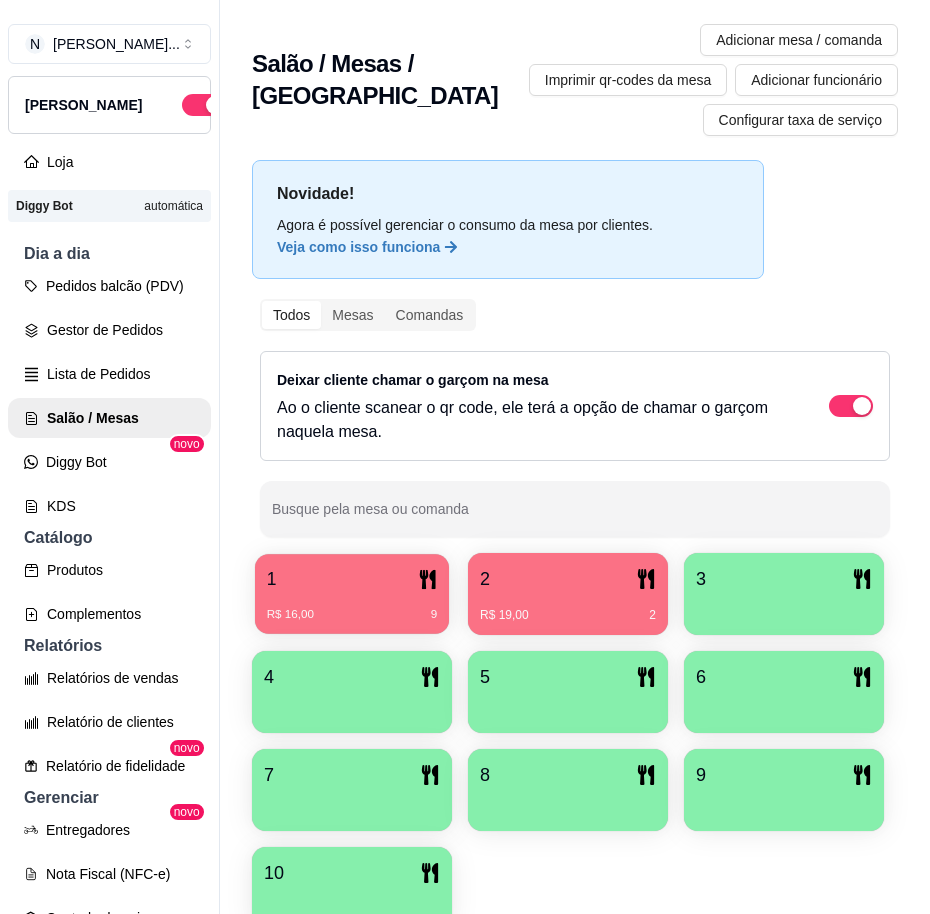 click on "1" at bounding box center [352, 579] 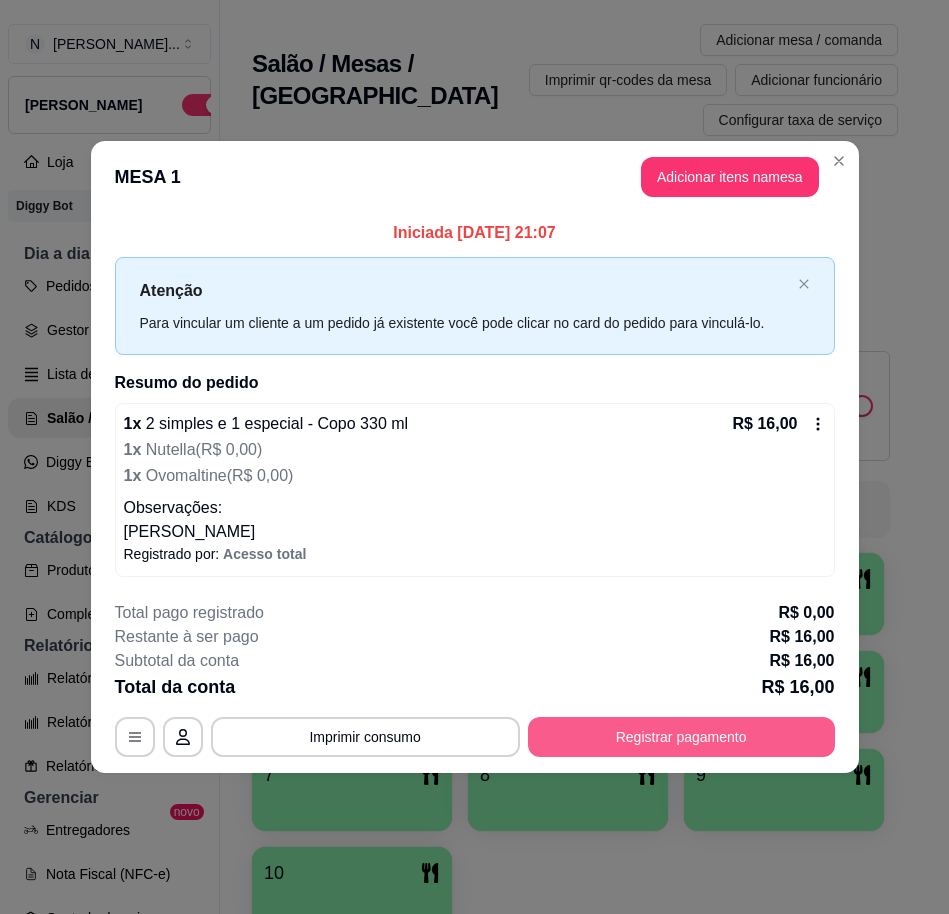 click on "Registrar pagamento" at bounding box center [681, 737] 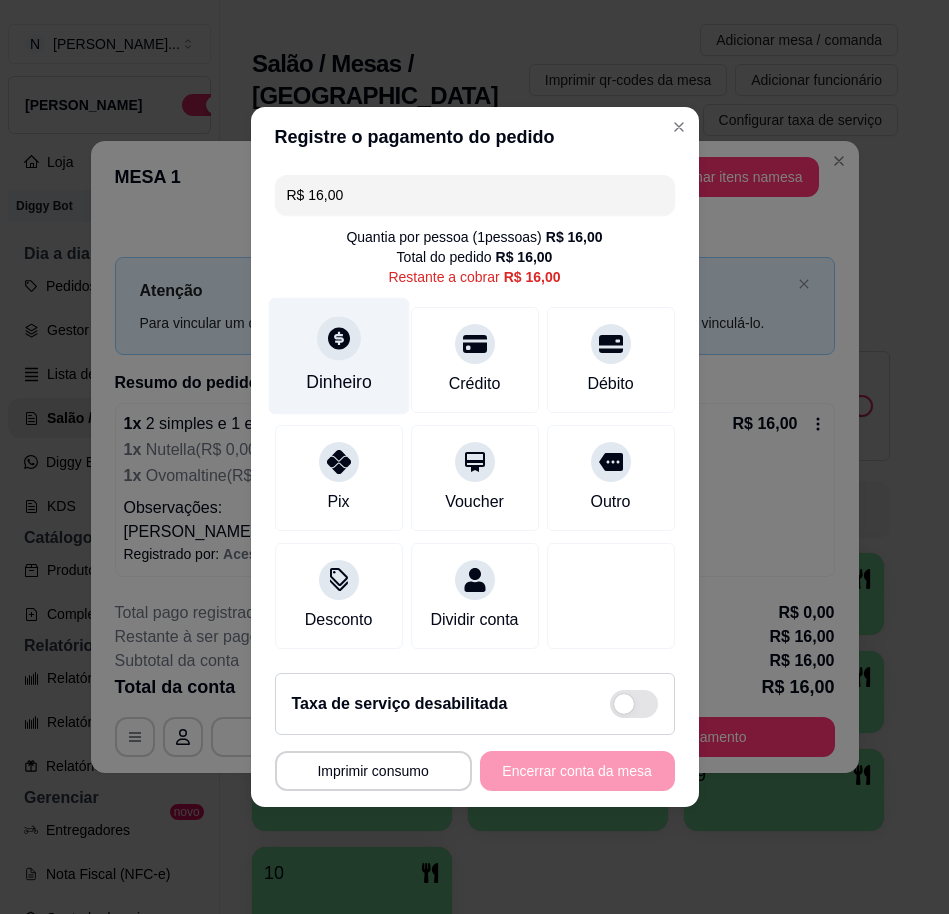 click 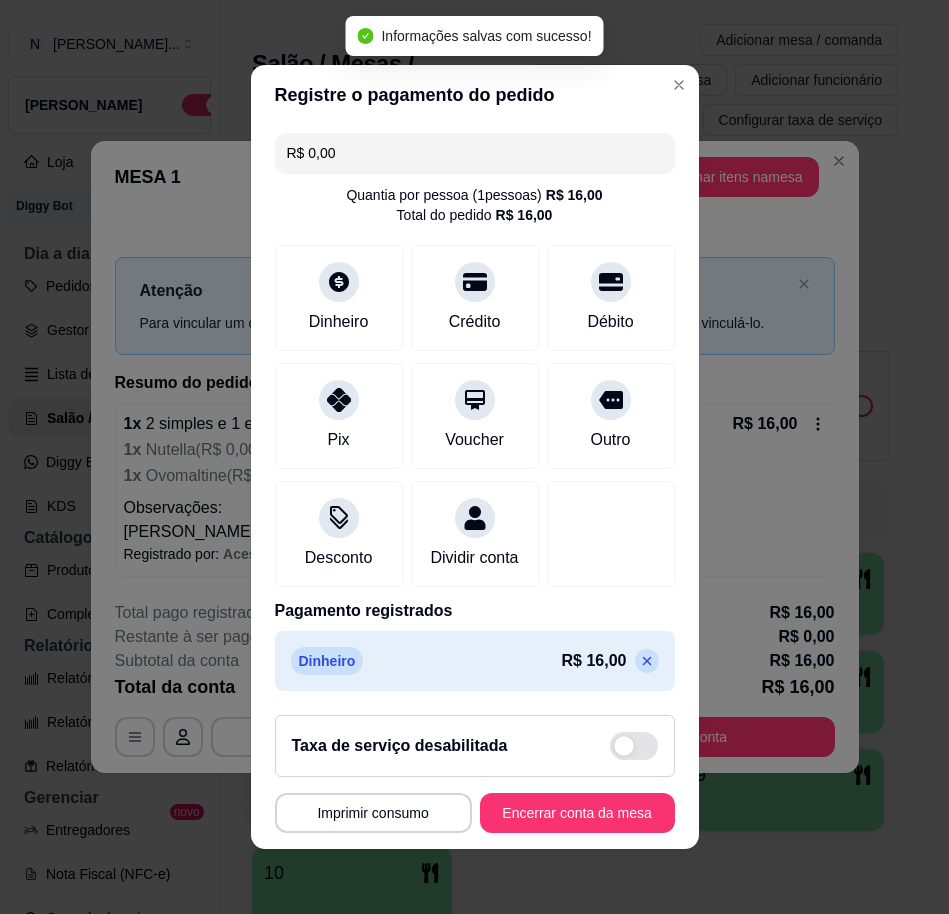 type on "R$ 0,00" 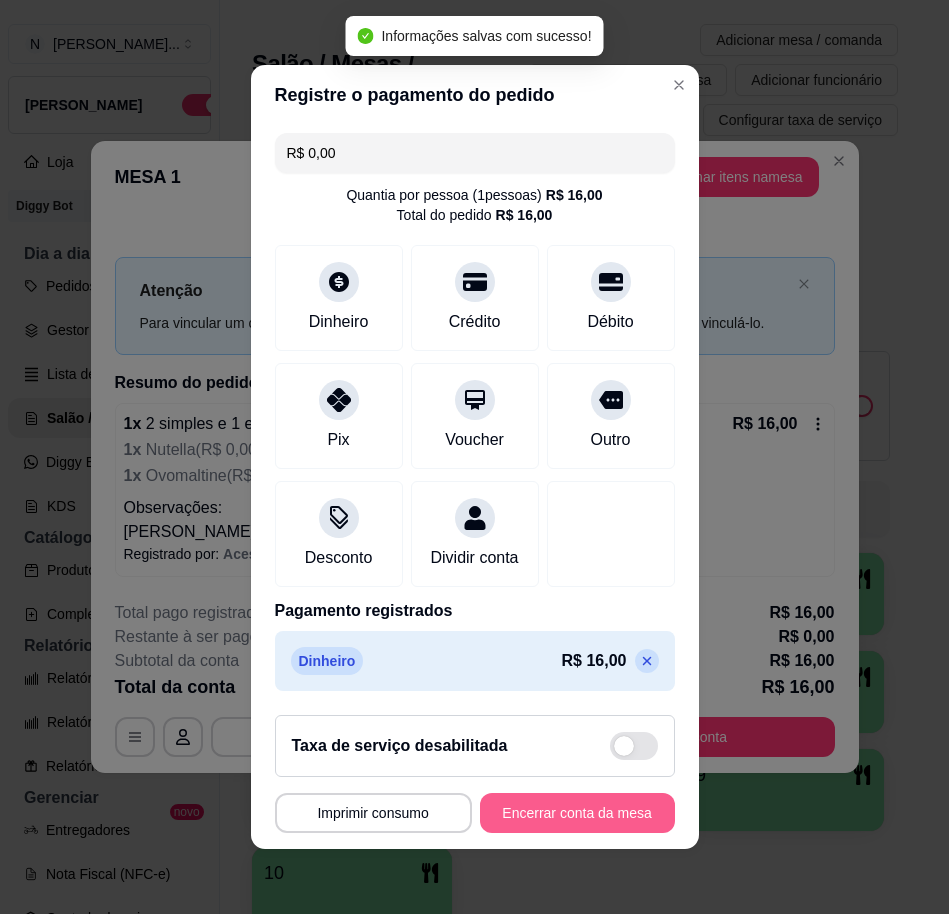 click on "Encerrar conta da mesa" at bounding box center (577, 813) 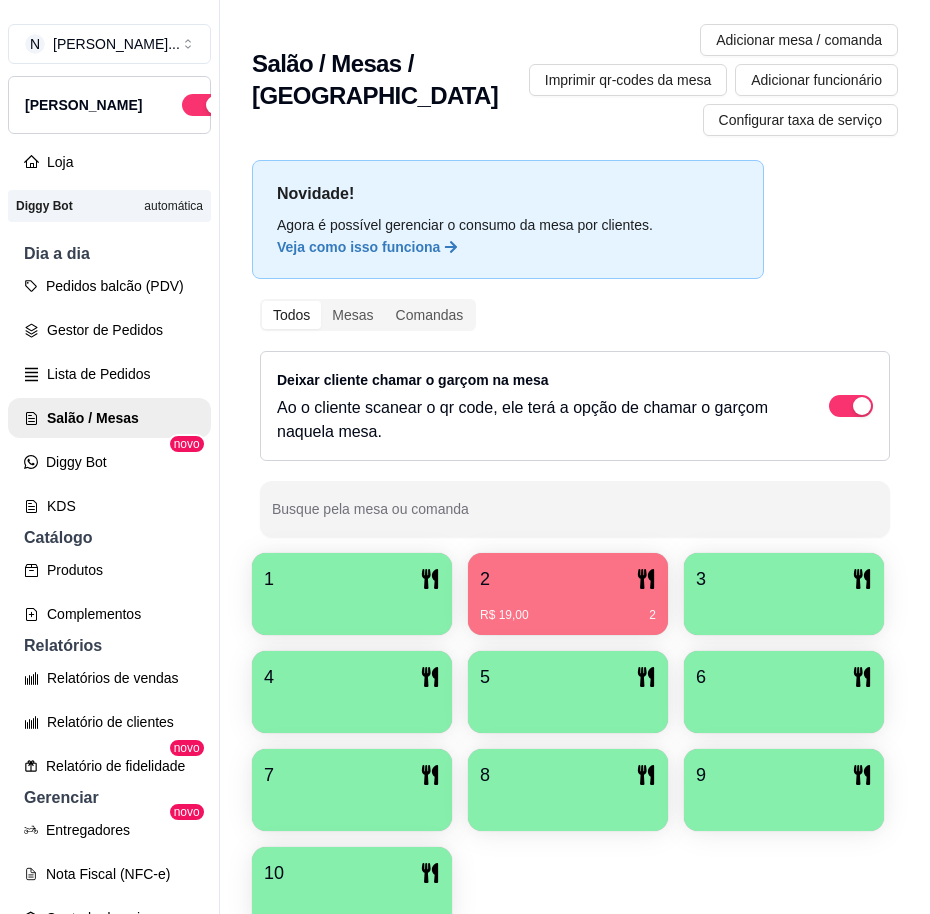 click on "1" at bounding box center [352, 579] 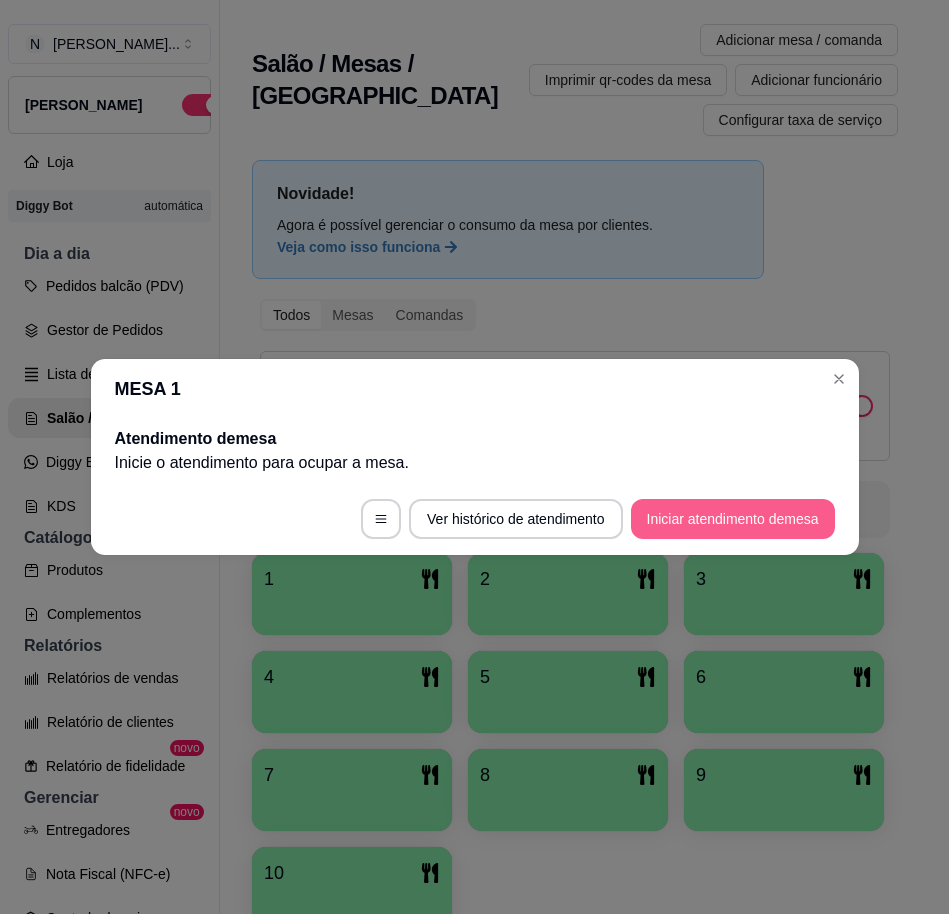 click on "Iniciar atendimento de  mesa" at bounding box center [733, 519] 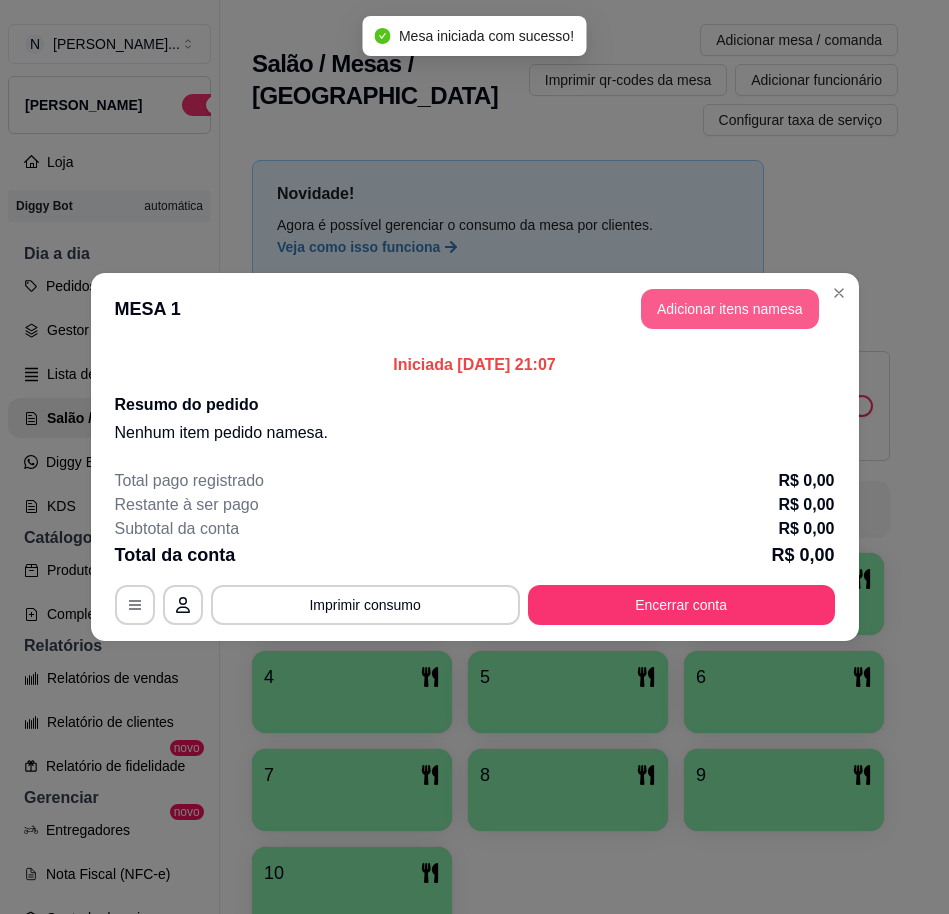 click on "Adicionar itens na  mesa" at bounding box center [730, 309] 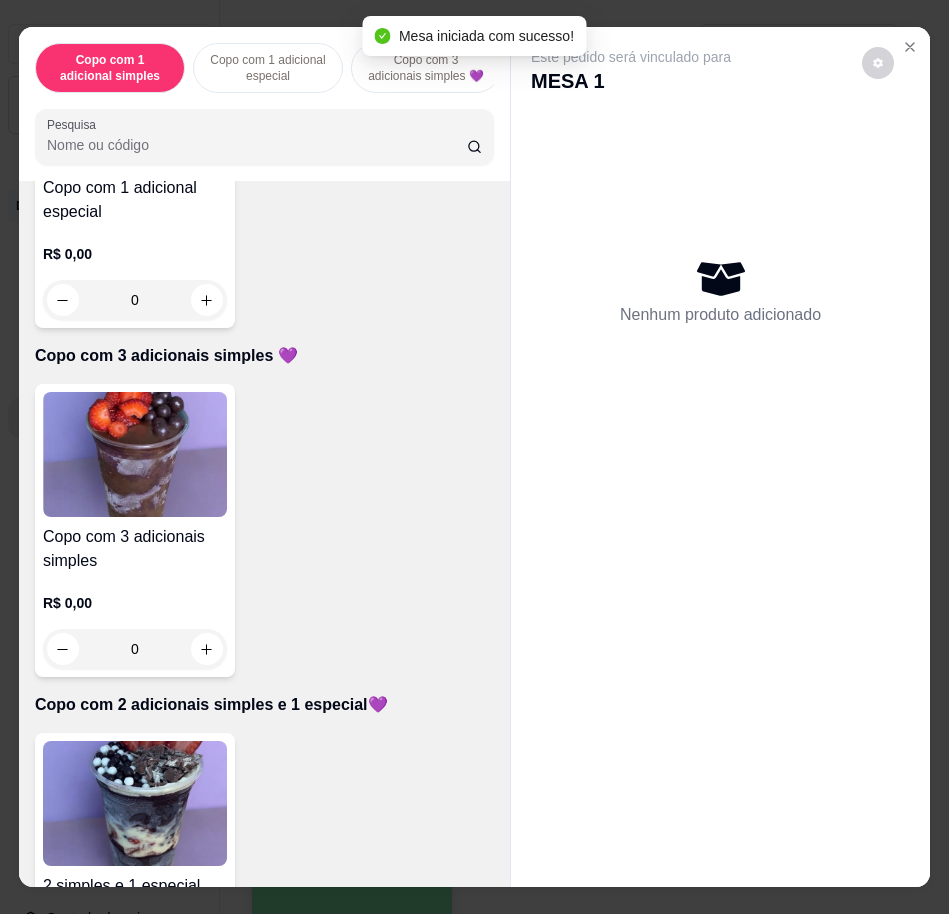 scroll, scrollTop: 1125, scrollLeft: 0, axis: vertical 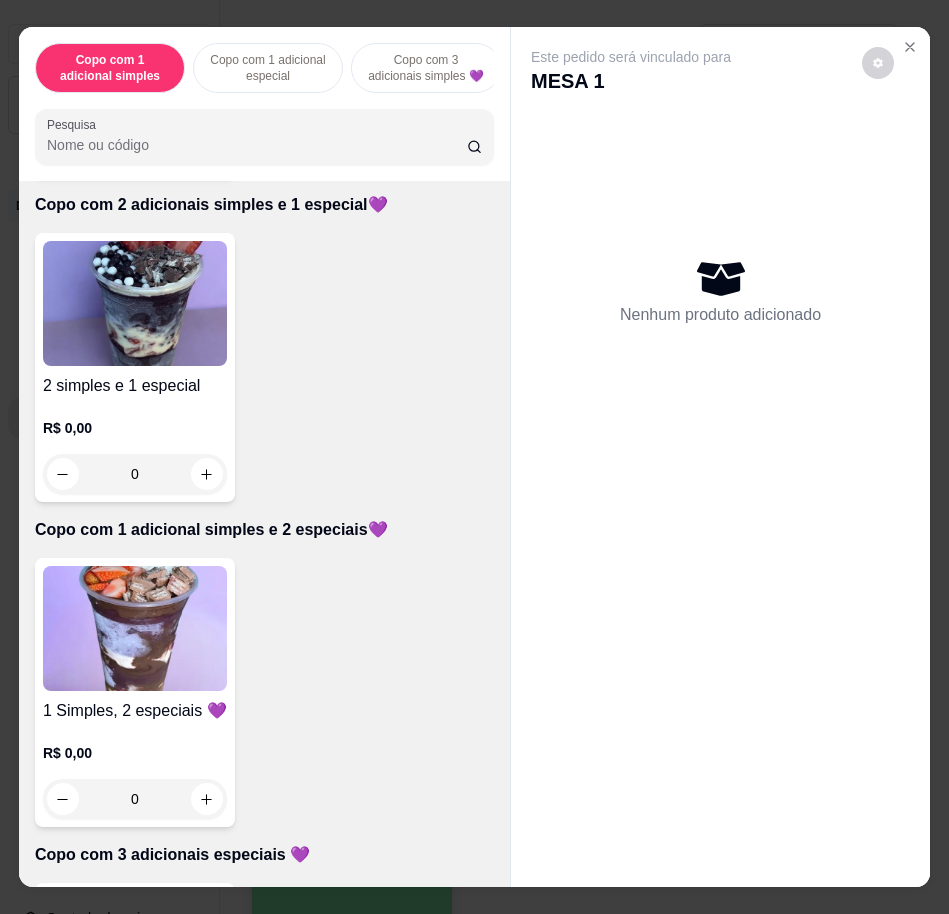 click on "2 simples e 1 especial   R$ 0,00 0" at bounding box center [264, 367] 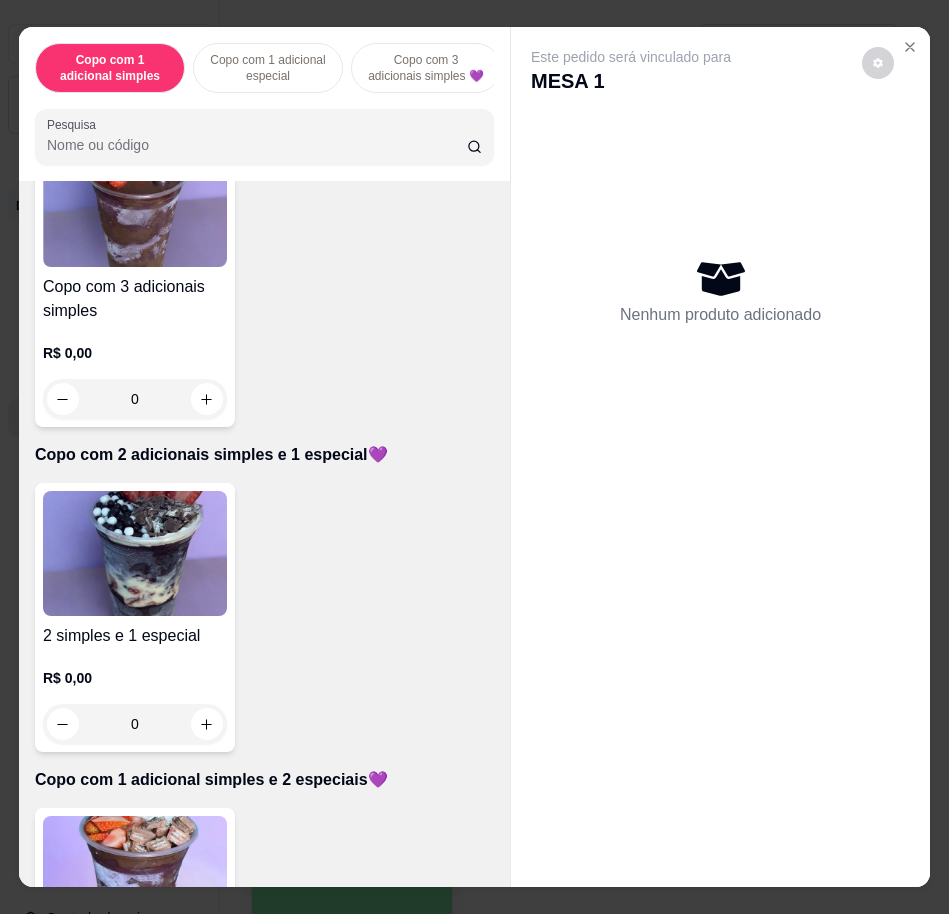 click at bounding box center [135, 553] 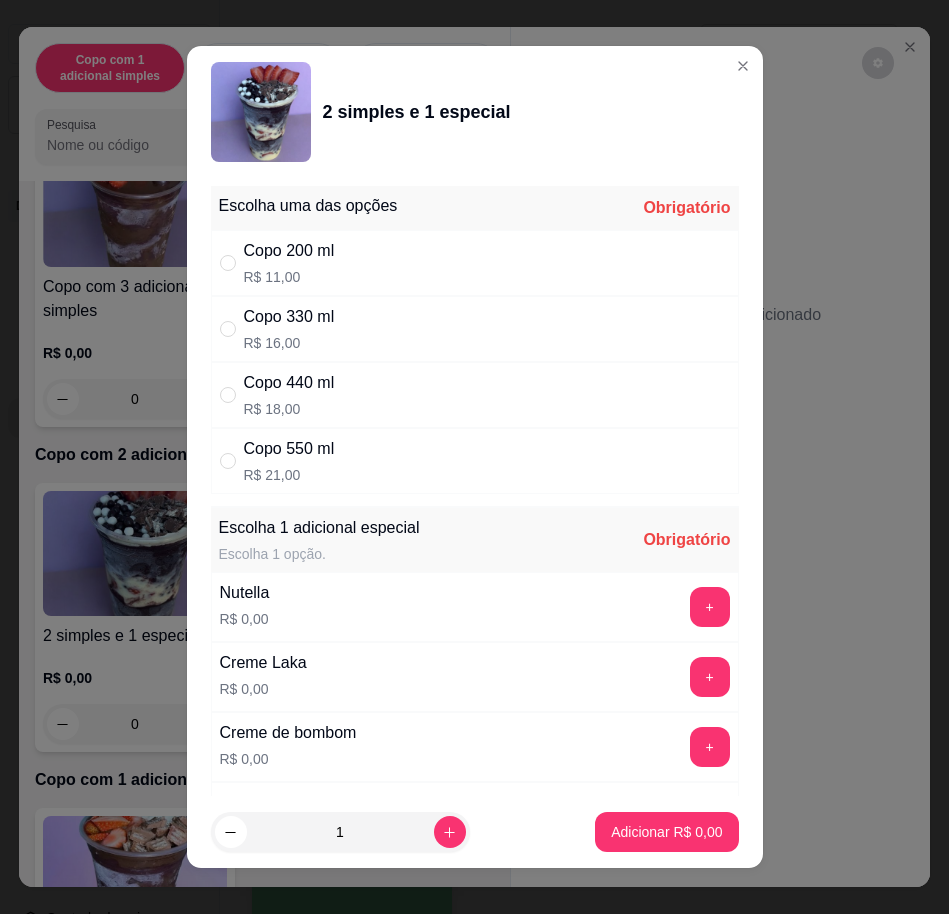 click on "Copo 440 ml  R$ 18,00" at bounding box center (475, 395) 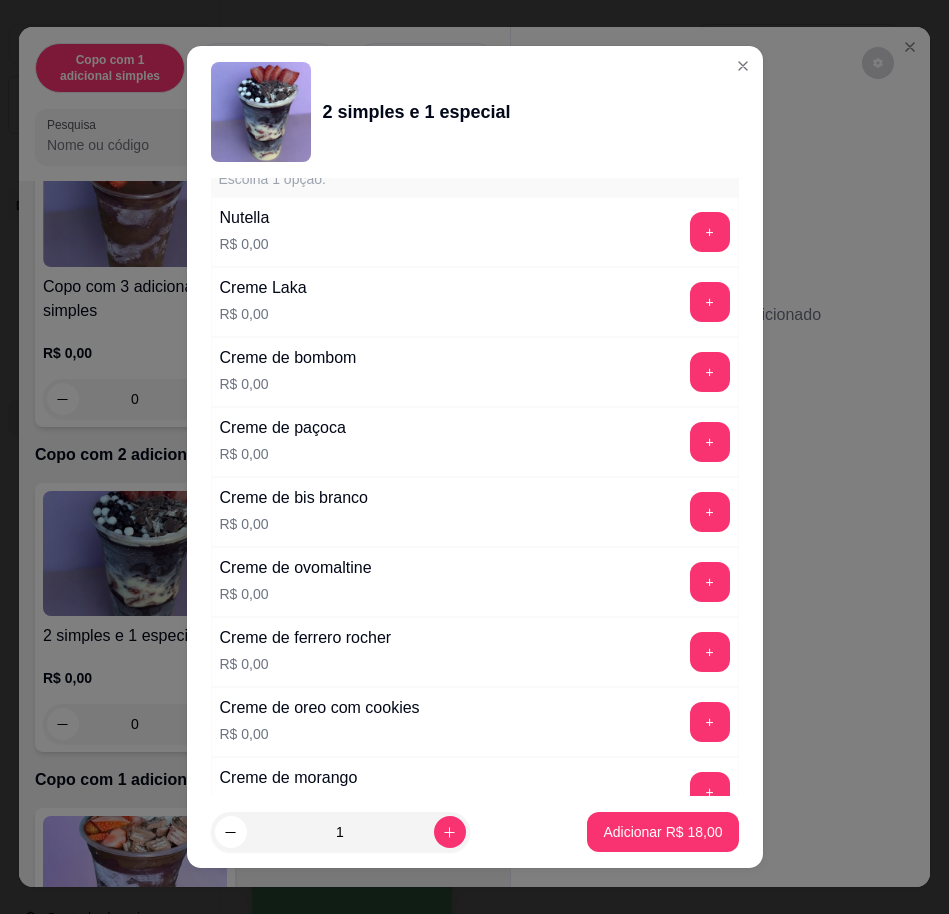 scroll, scrollTop: 750, scrollLeft: 0, axis: vertical 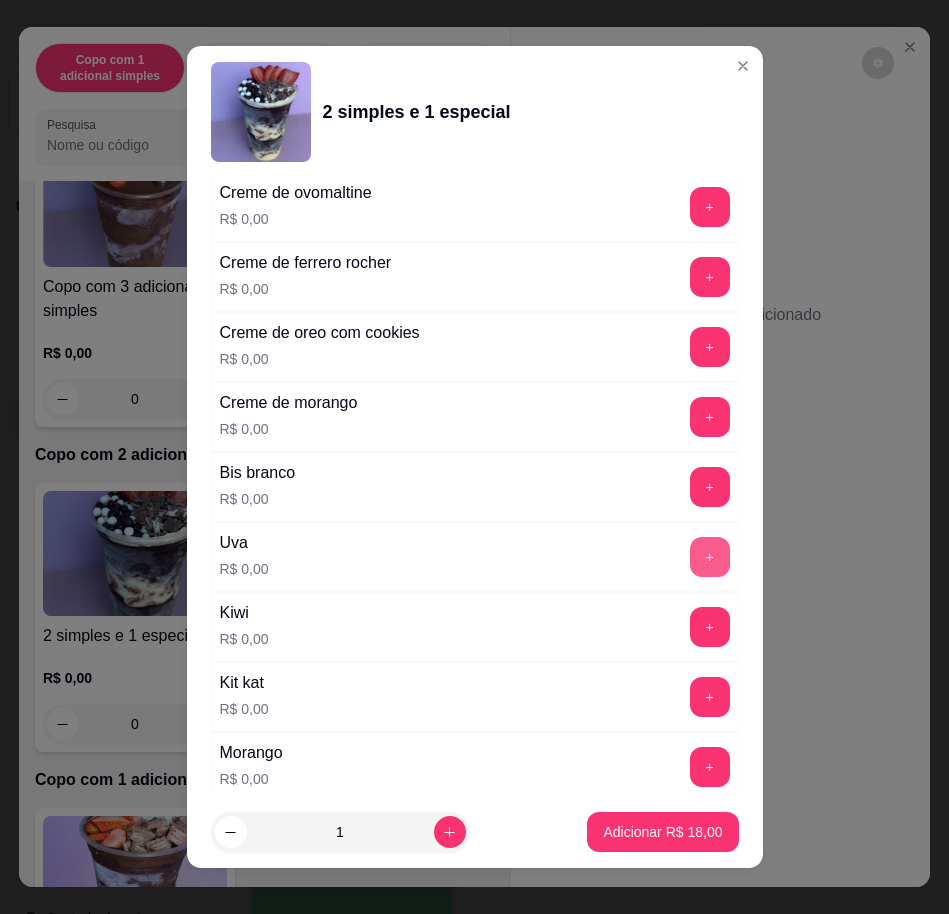 click on "+" at bounding box center (710, 557) 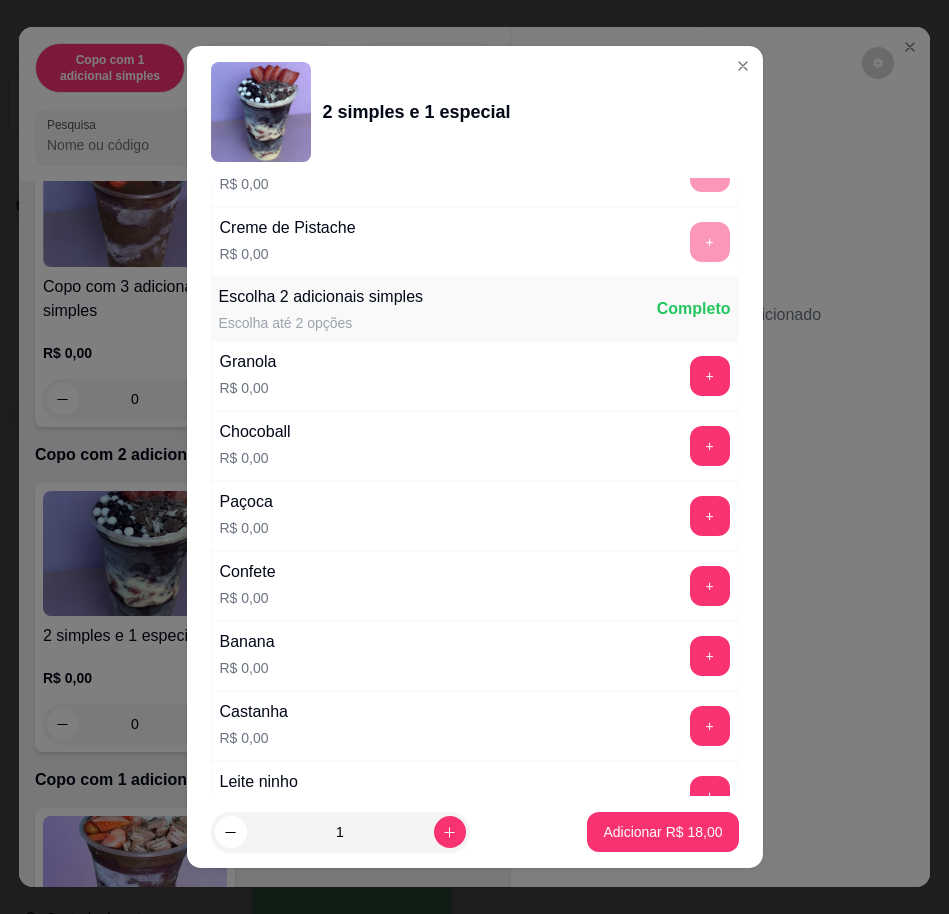 scroll, scrollTop: 1750, scrollLeft: 0, axis: vertical 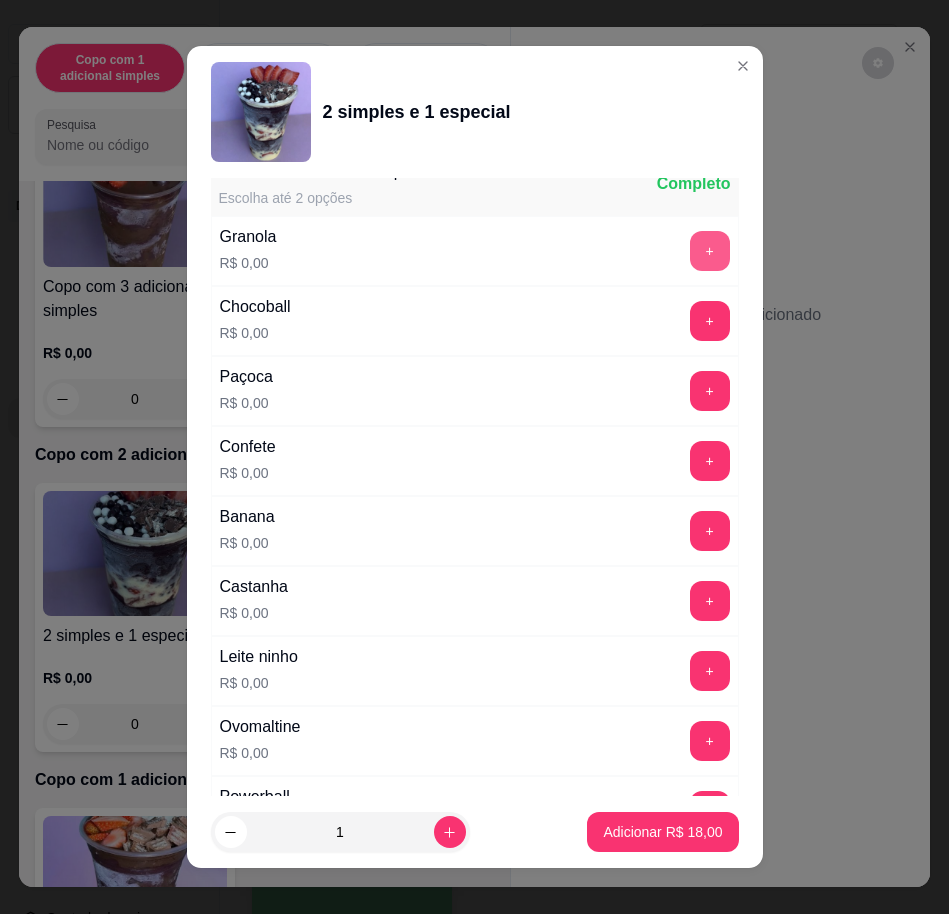 click on "+" at bounding box center [710, 251] 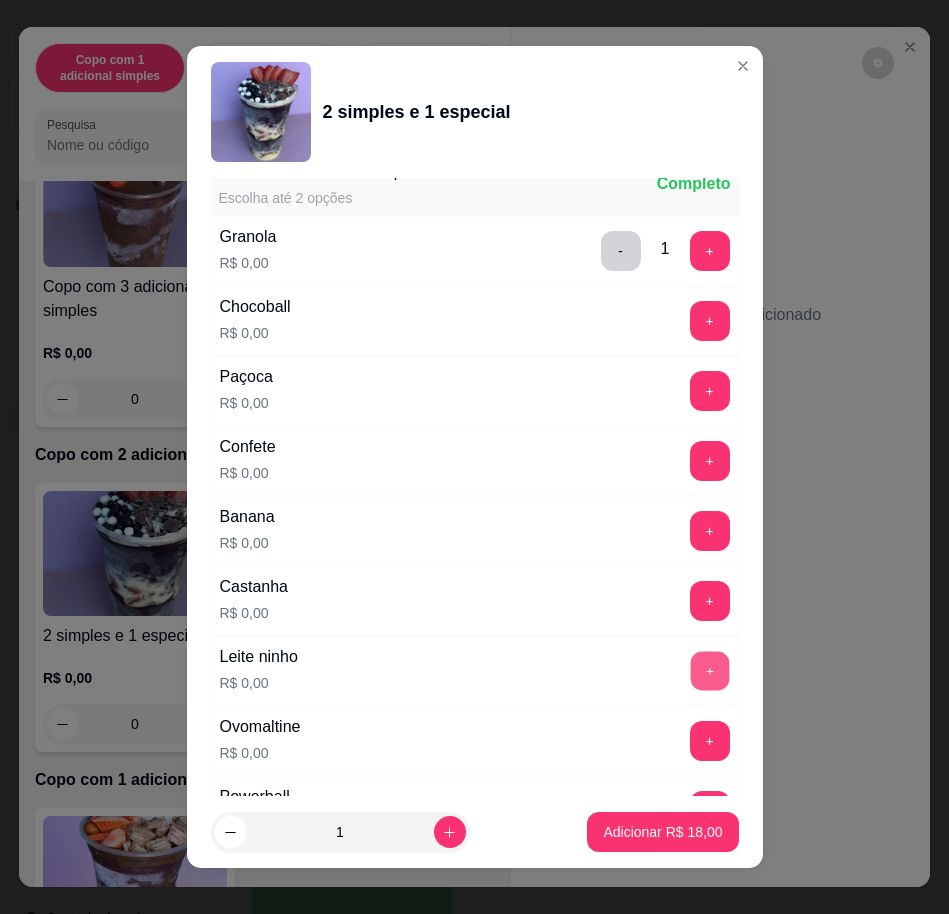 click on "+" at bounding box center (709, 670) 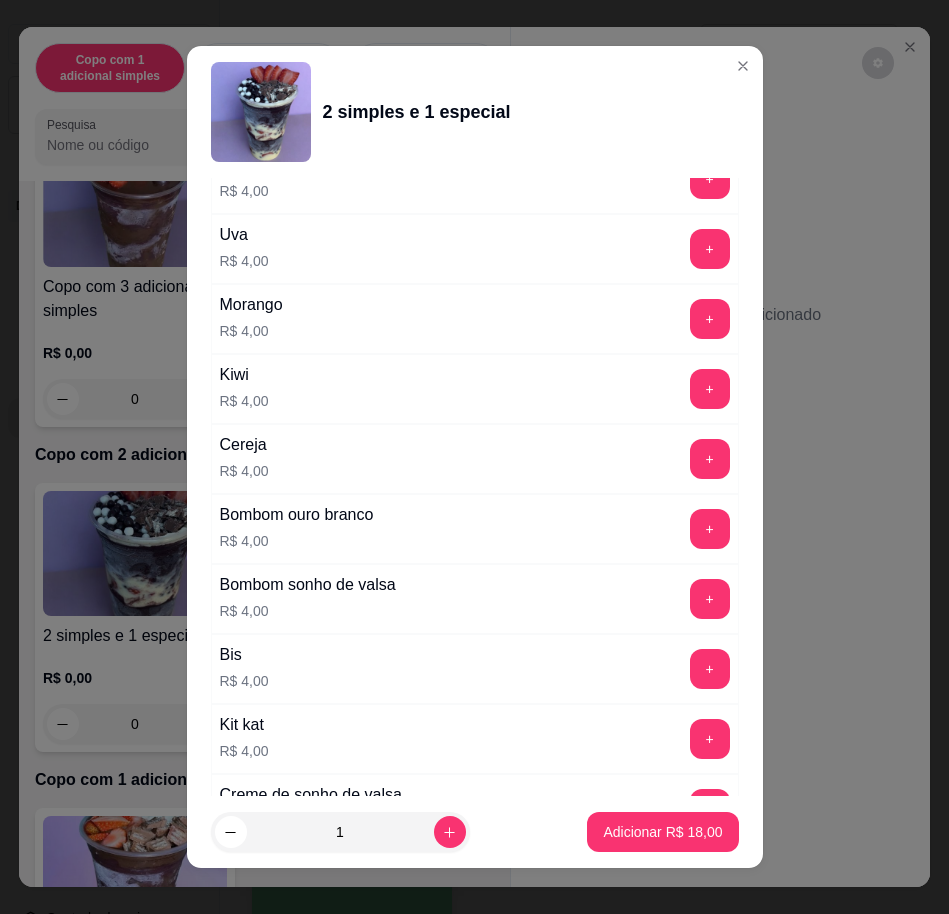 scroll, scrollTop: 5017, scrollLeft: 0, axis: vertical 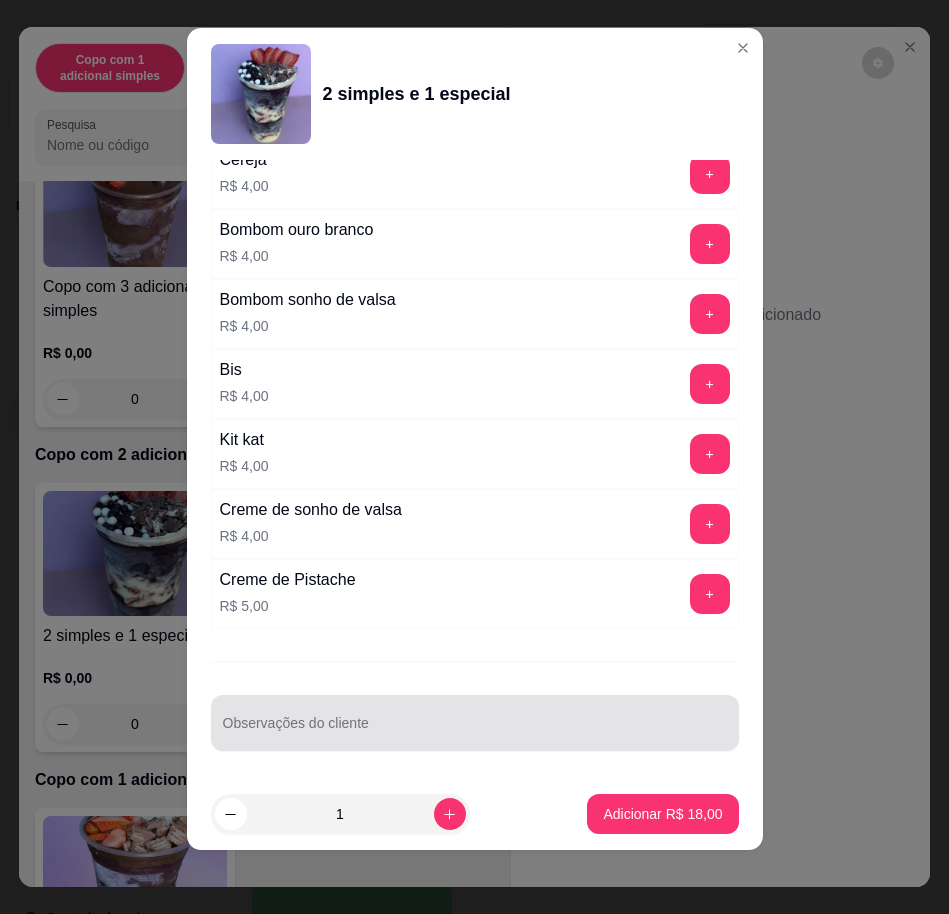 click on "Observações do cliente" at bounding box center (475, 723) 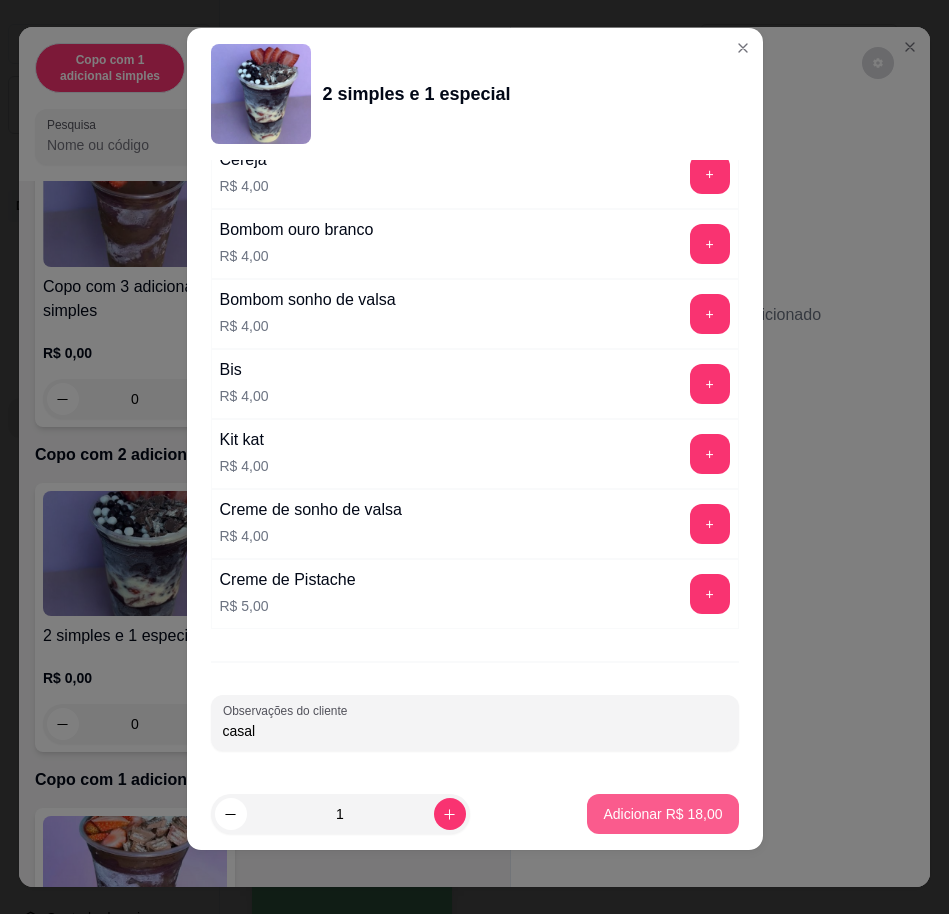 type on "casal" 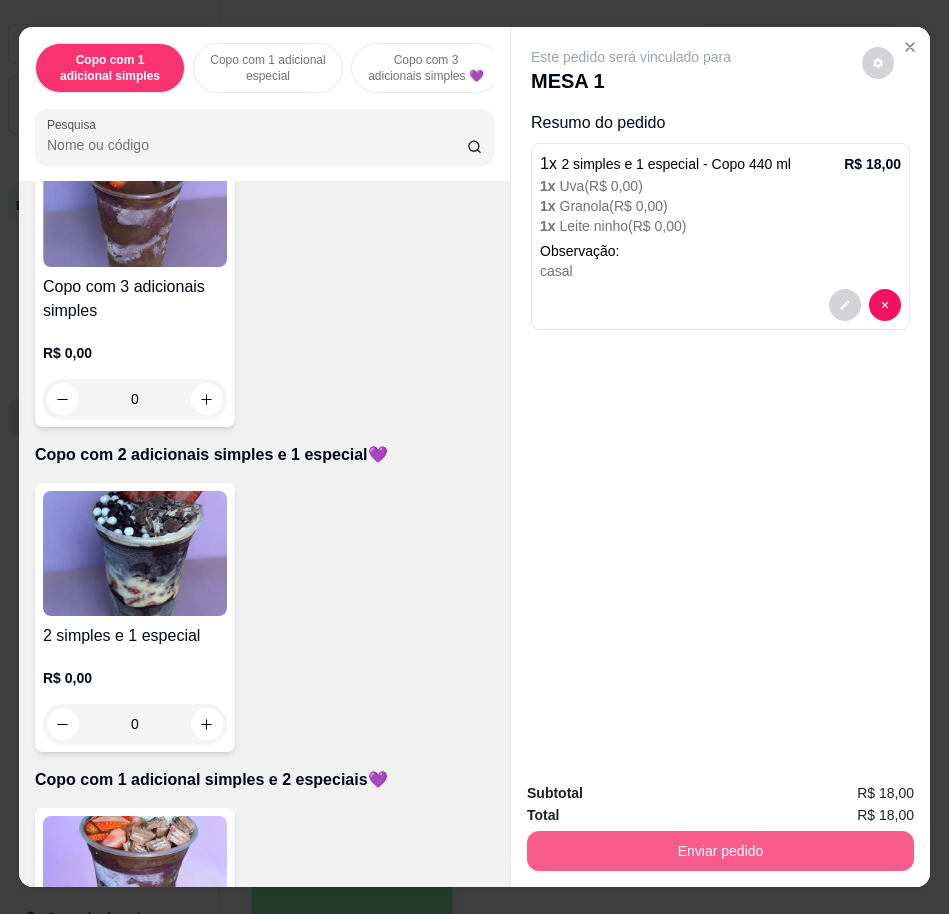 click on "Enviar pedido" at bounding box center (720, 851) 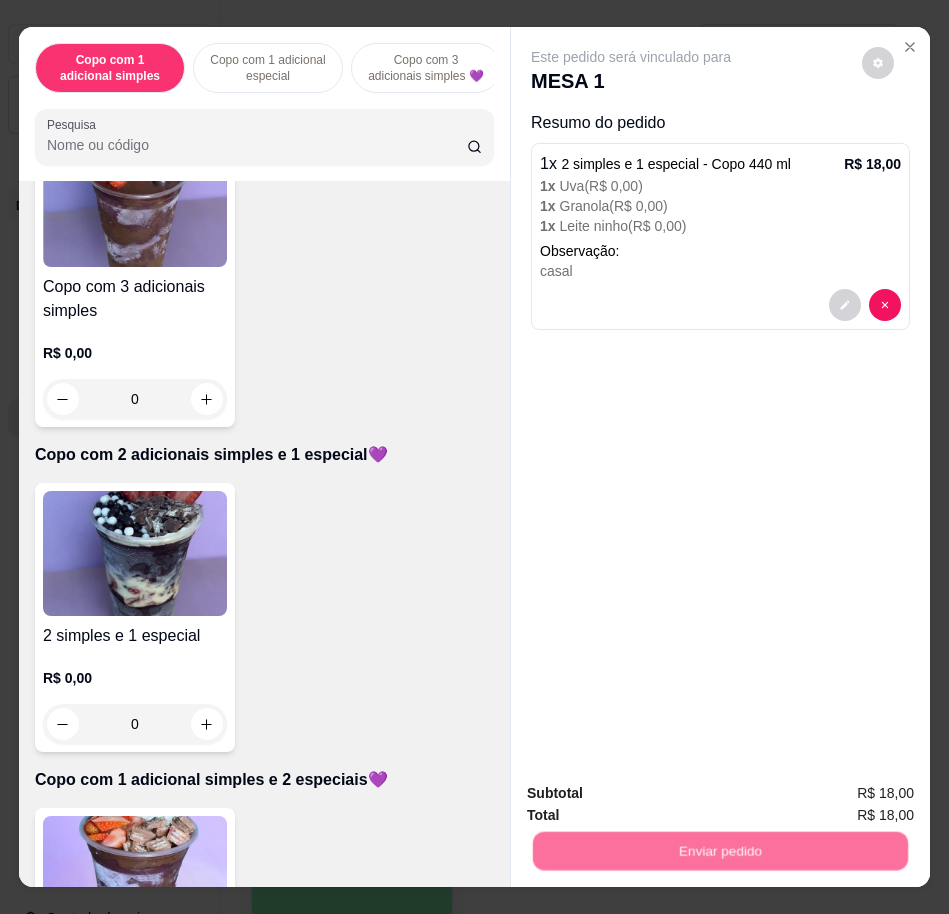 click on "Não registrar e enviar pedido" at bounding box center (652, 792) 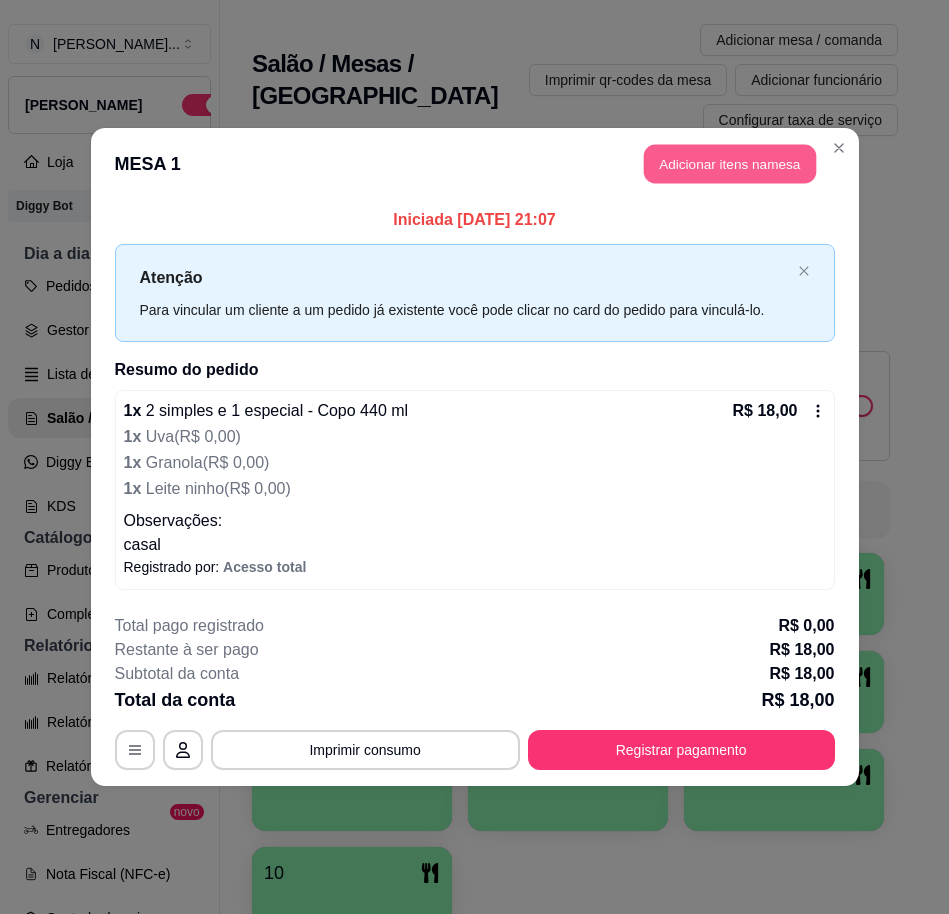 click on "Adicionar itens na  mesa" at bounding box center [730, 164] 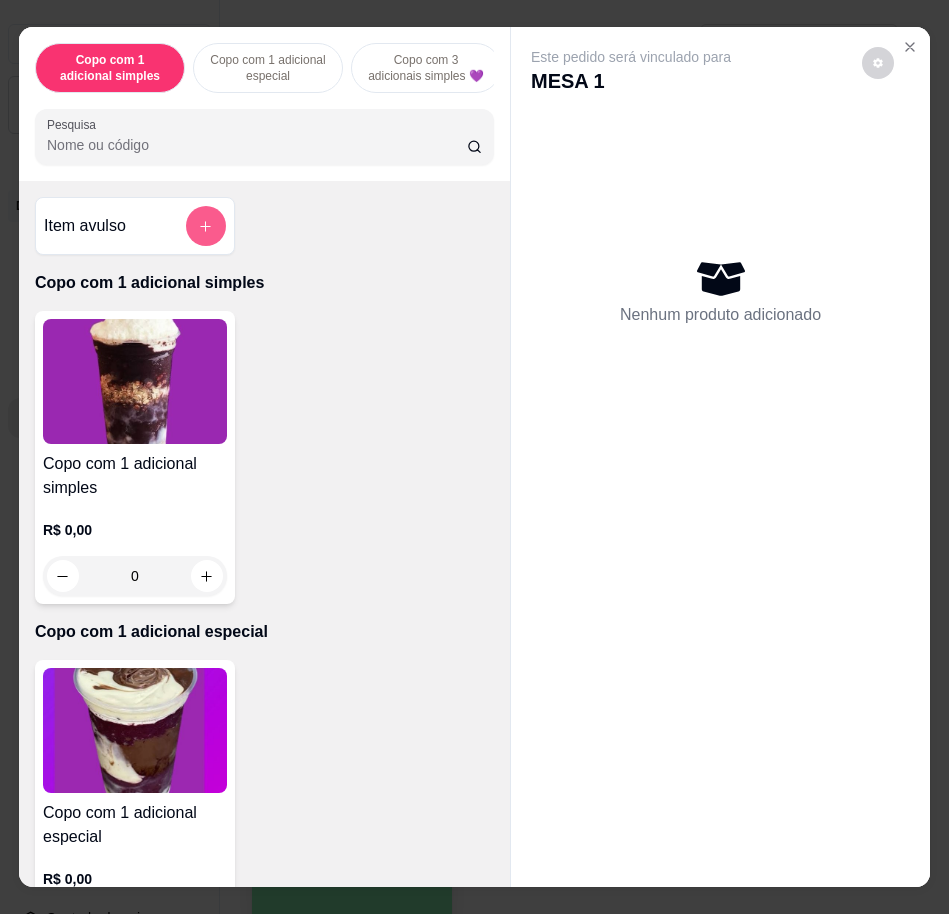 click 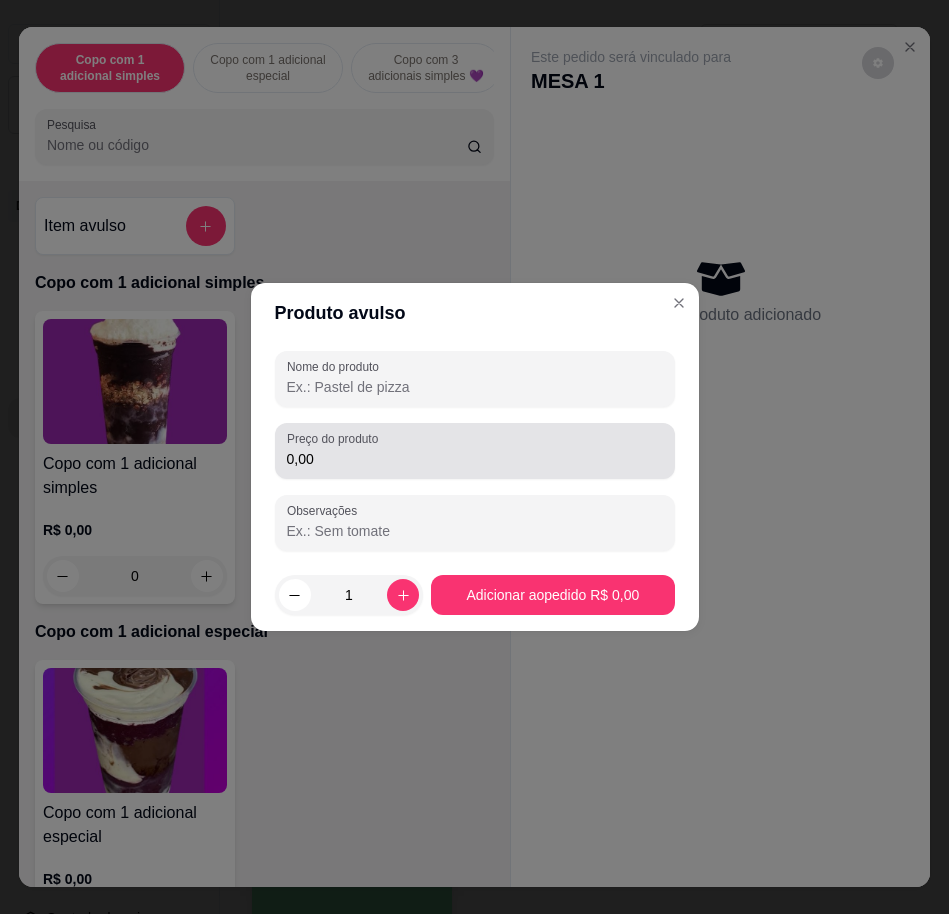 click on "0,00" at bounding box center (475, 451) 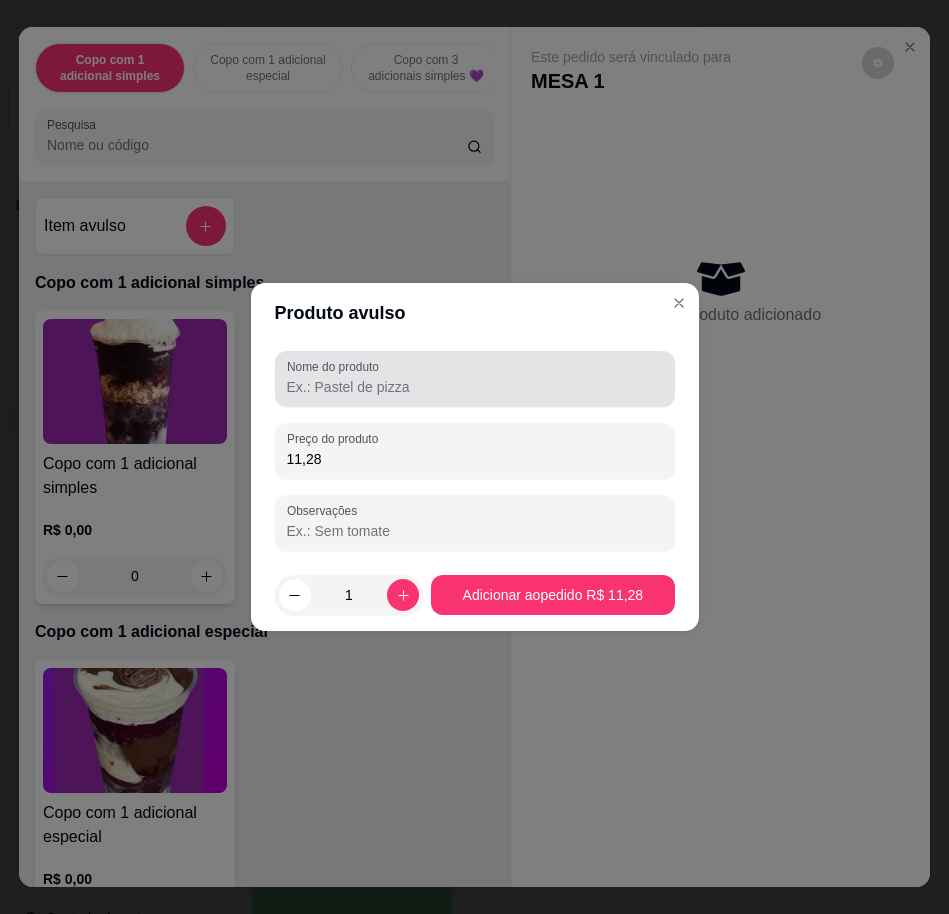 type on "11,28" 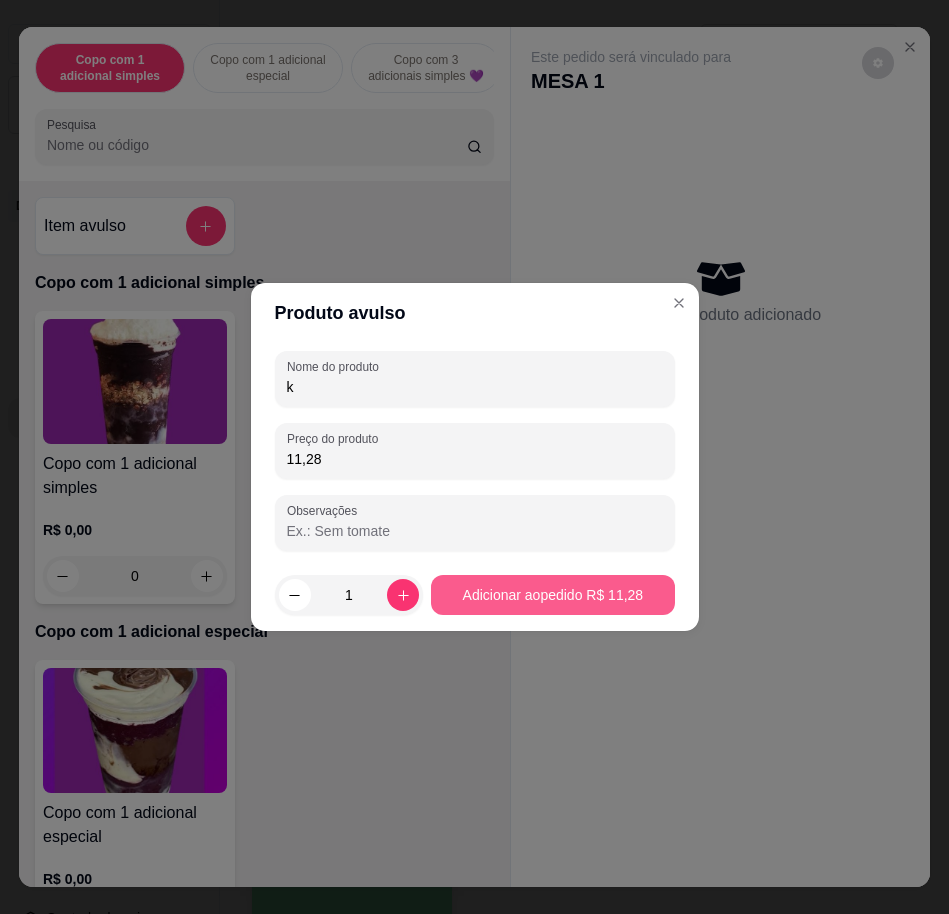 type on "k" 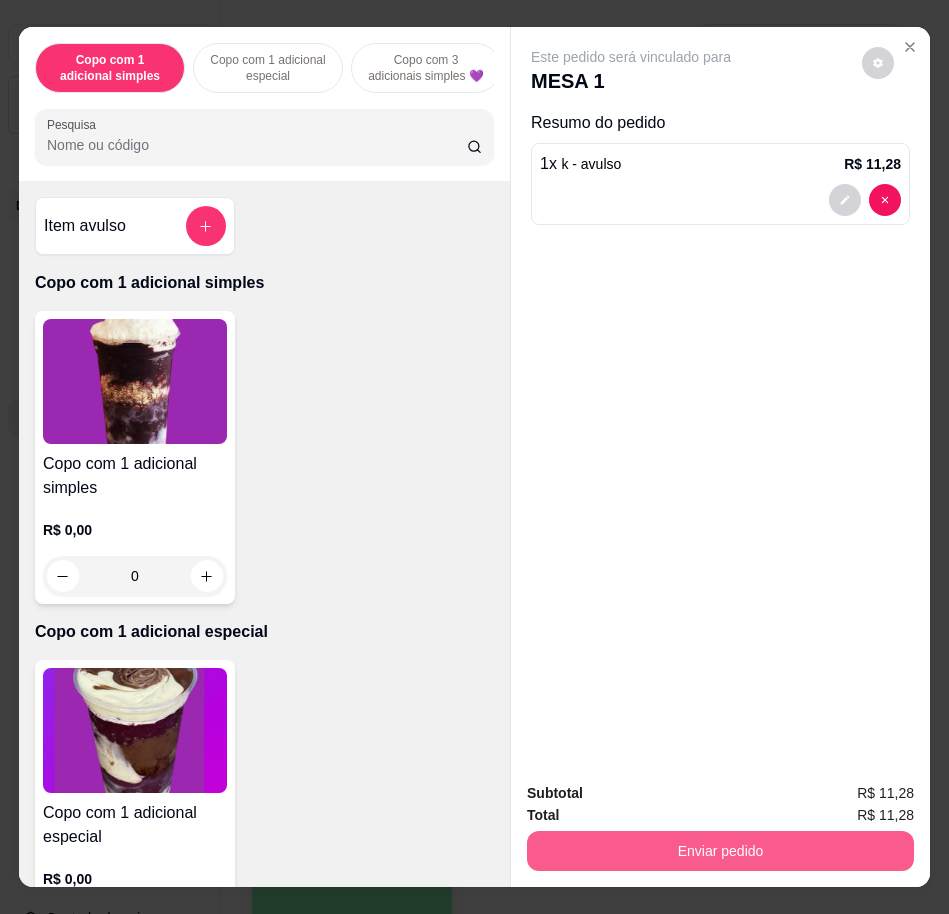 click on "Enviar pedido" at bounding box center (720, 851) 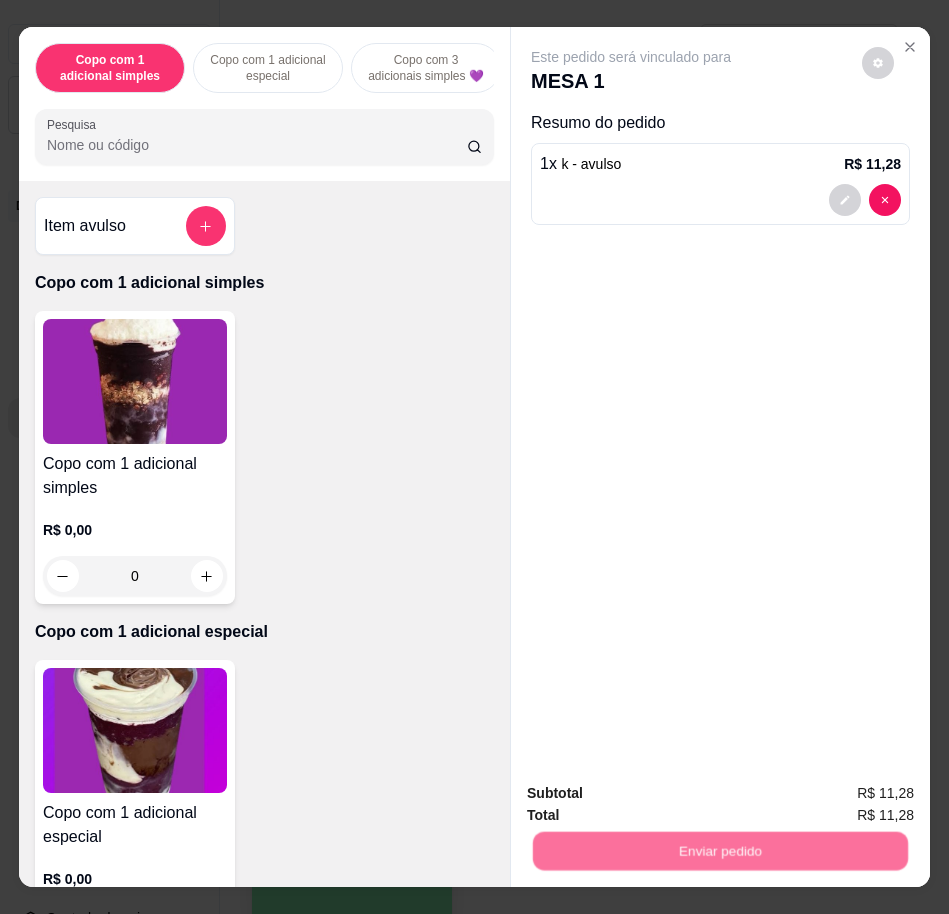 click on "Não registrar e enviar pedido" at bounding box center (652, 791) 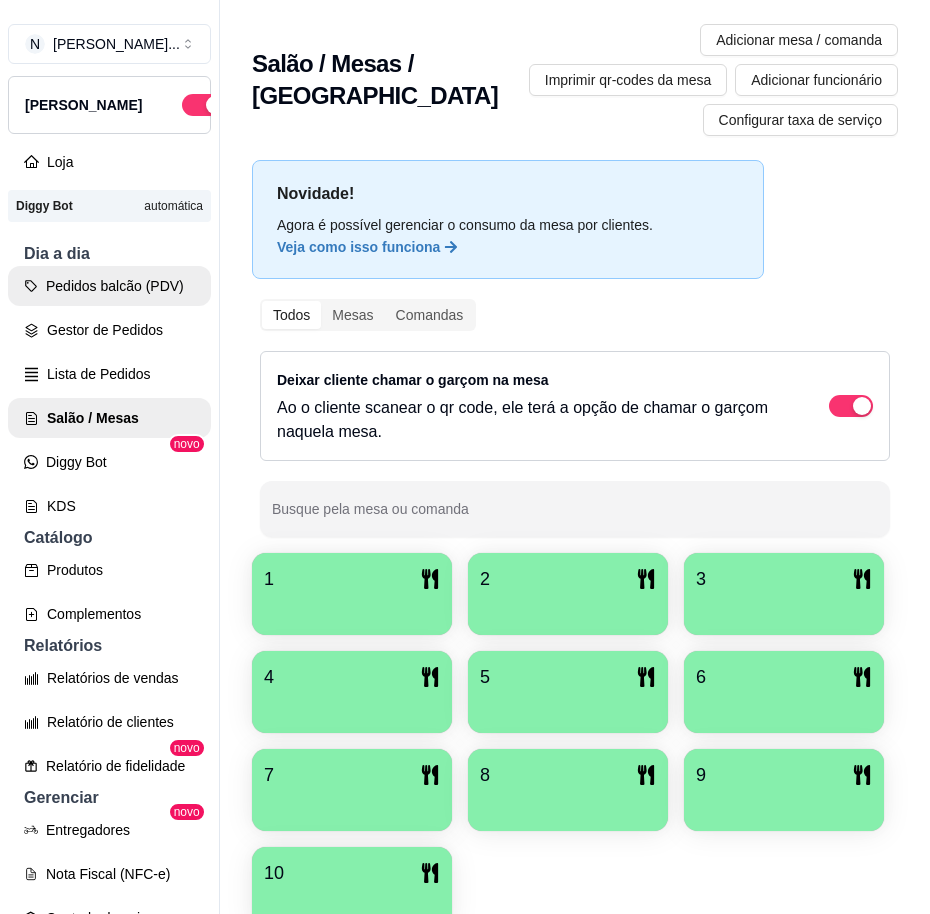click on "Pedidos balcão (PDV)" at bounding box center (109, 286) 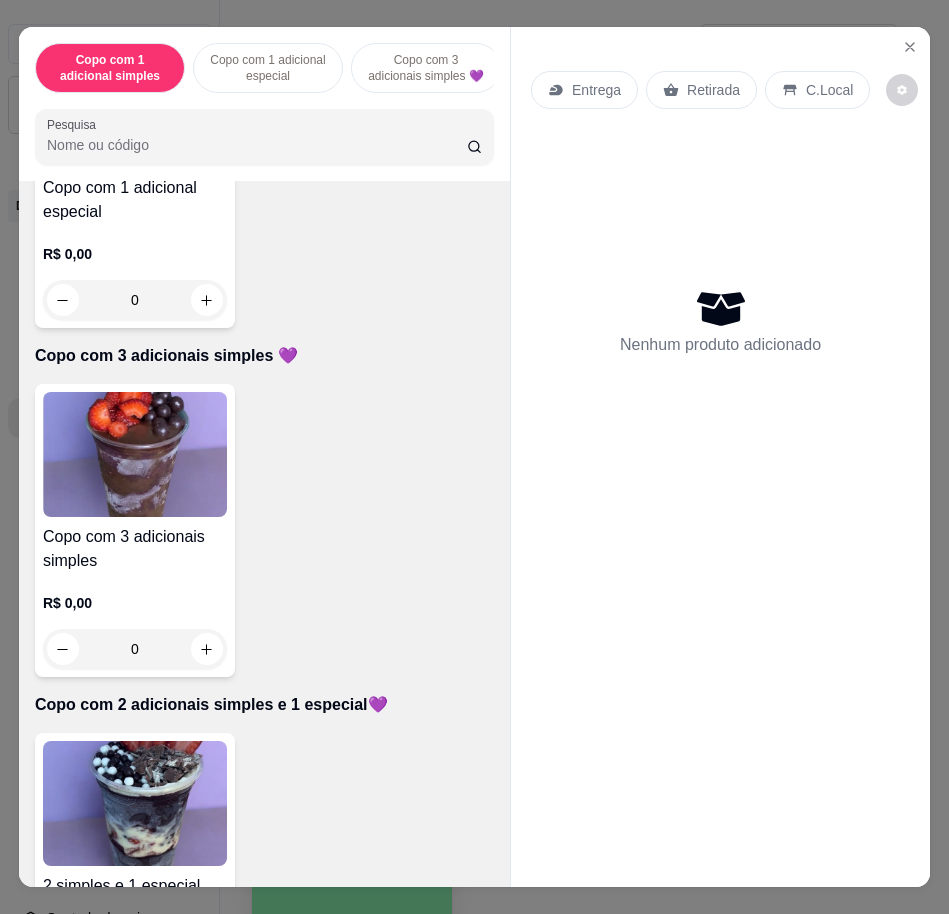 scroll, scrollTop: 1125, scrollLeft: 0, axis: vertical 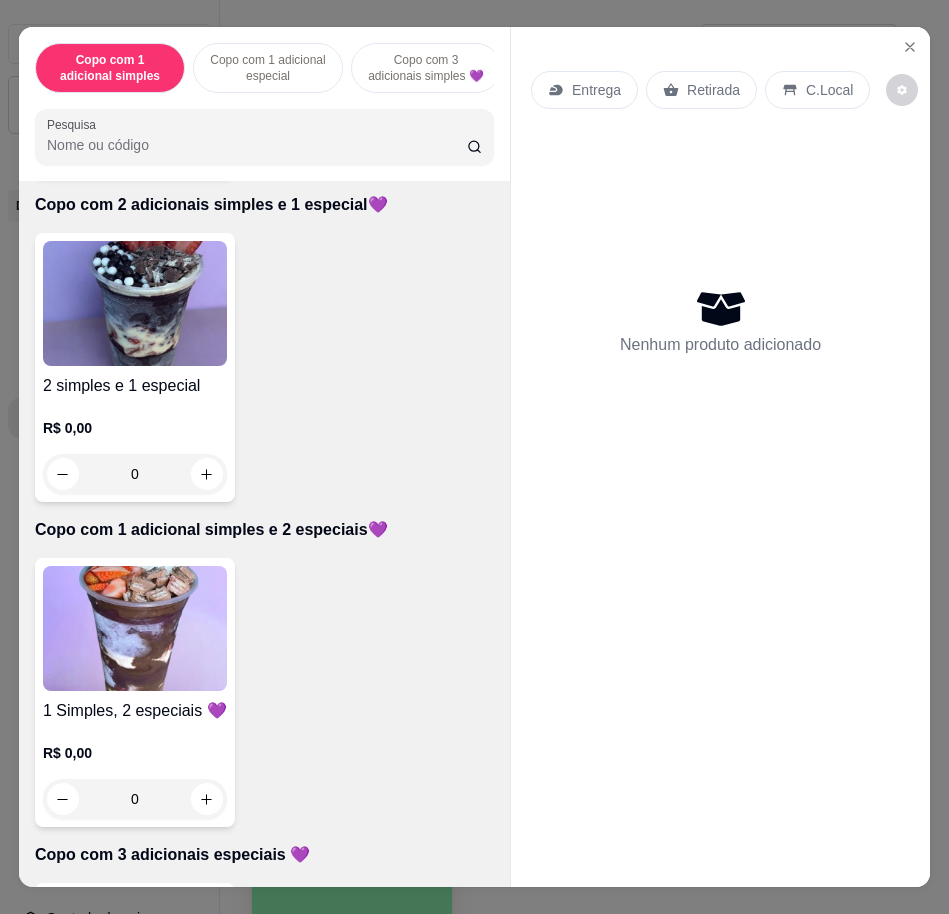 click at bounding box center (135, 628) 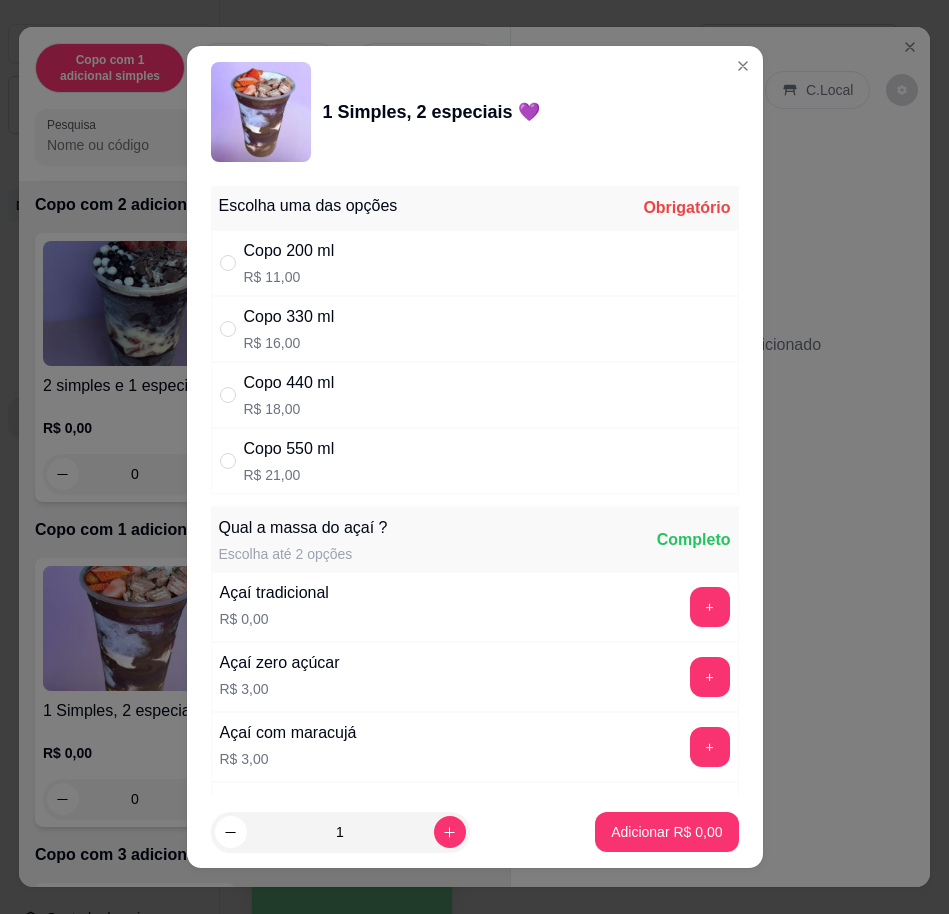 drag, startPoint x: 326, startPoint y: 439, endPoint x: 325, endPoint y: 426, distance: 13.038404 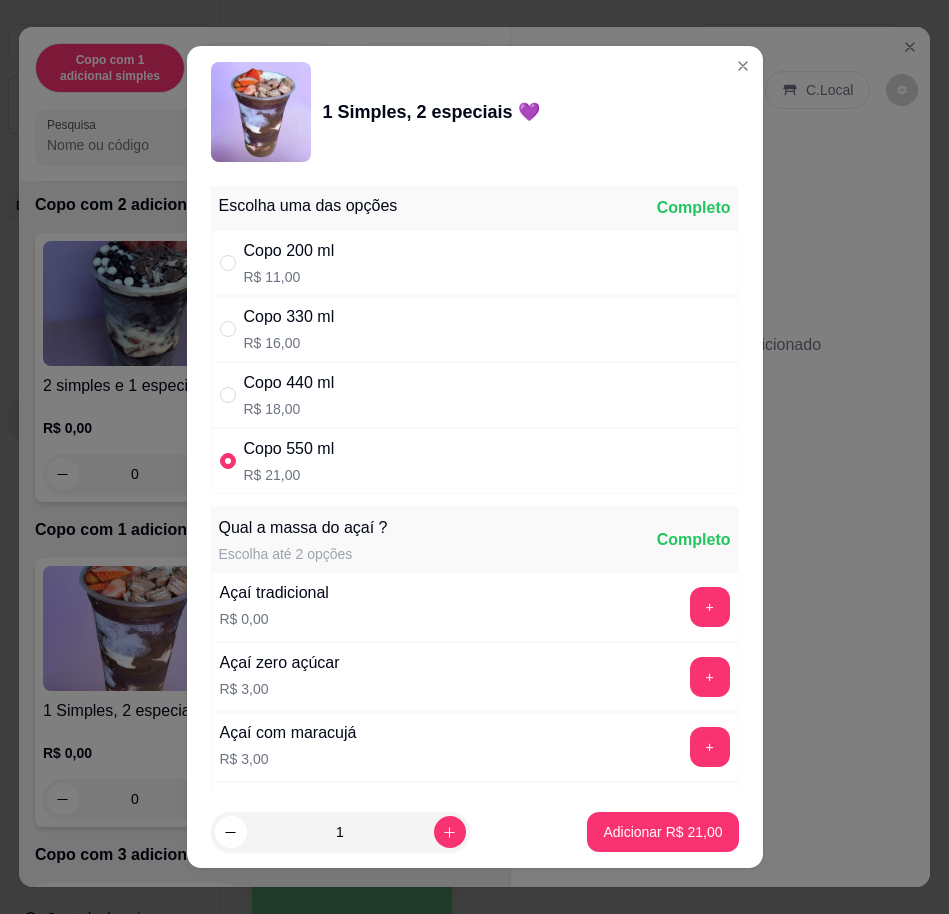 drag, startPoint x: 325, startPoint y: 426, endPoint x: 339, endPoint y: 400, distance: 29.529646 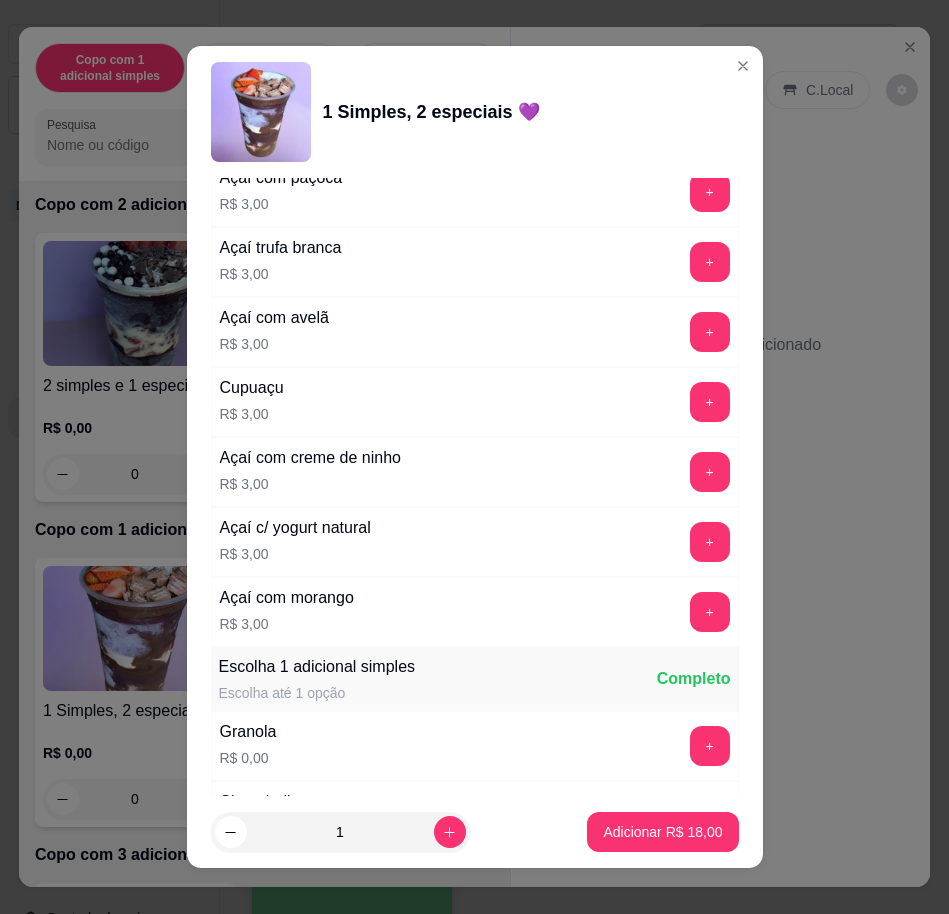 scroll, scrollTop: 1125, scrollLeft: 0, axis: vertical 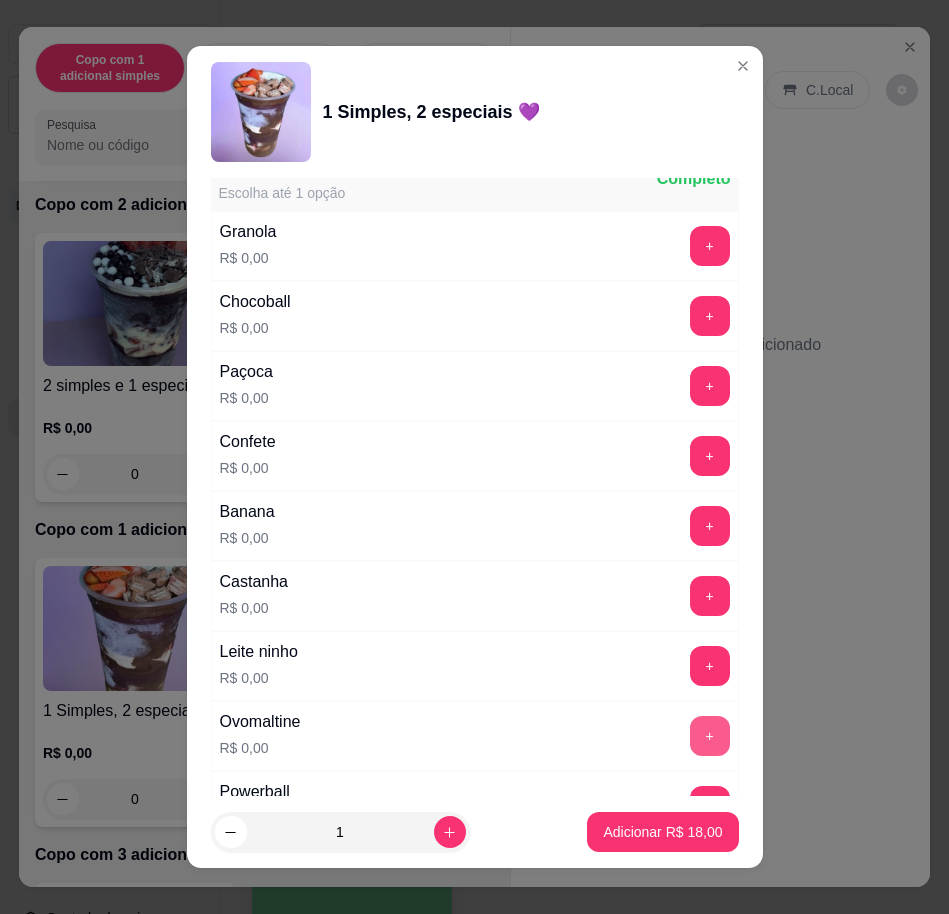 click on "+" at bounding box center (710, 736) 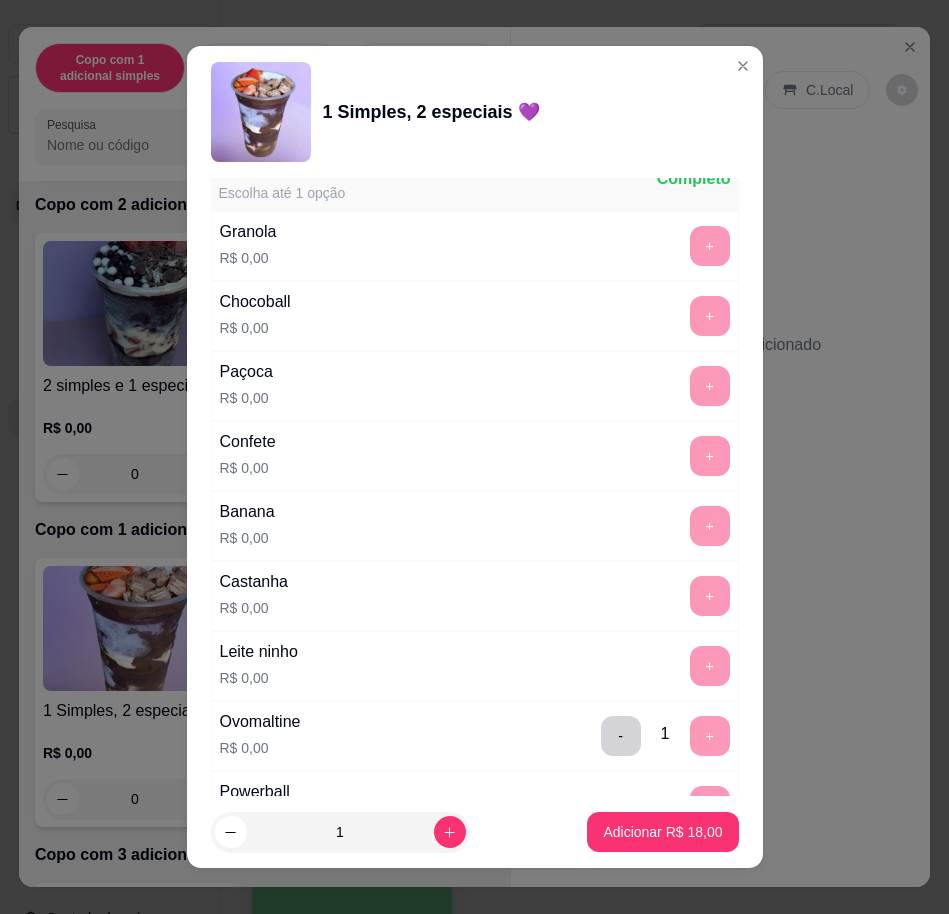 scroll, scrollTop: 1625, scrollLeft: 0, axis: vertical 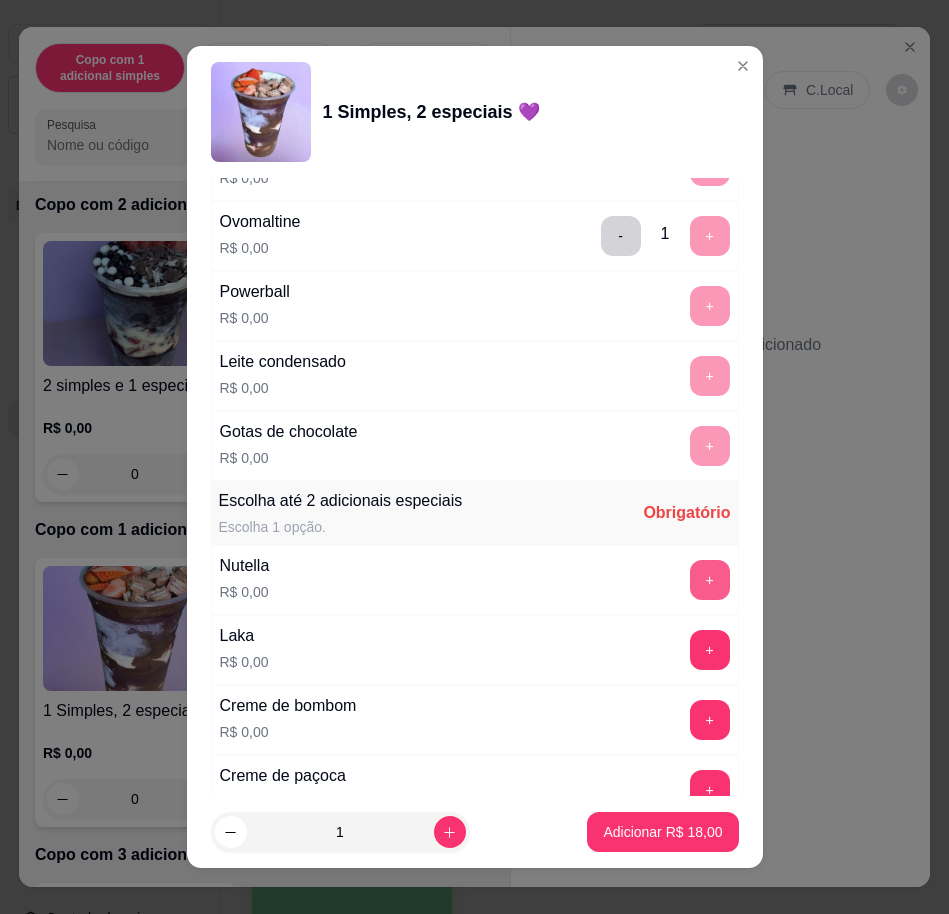 click on "+" at bounding box center [710, 580] 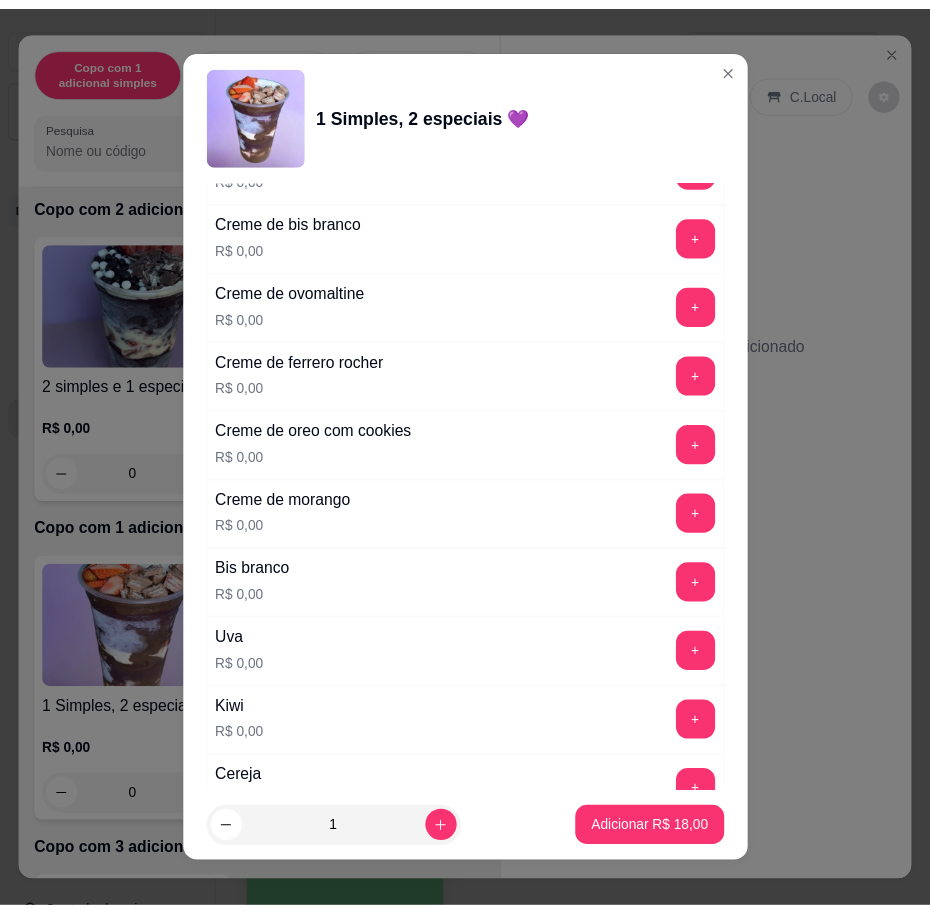 scroll, scrollTop: 2625, scrollLeft: 0, axis: vertical 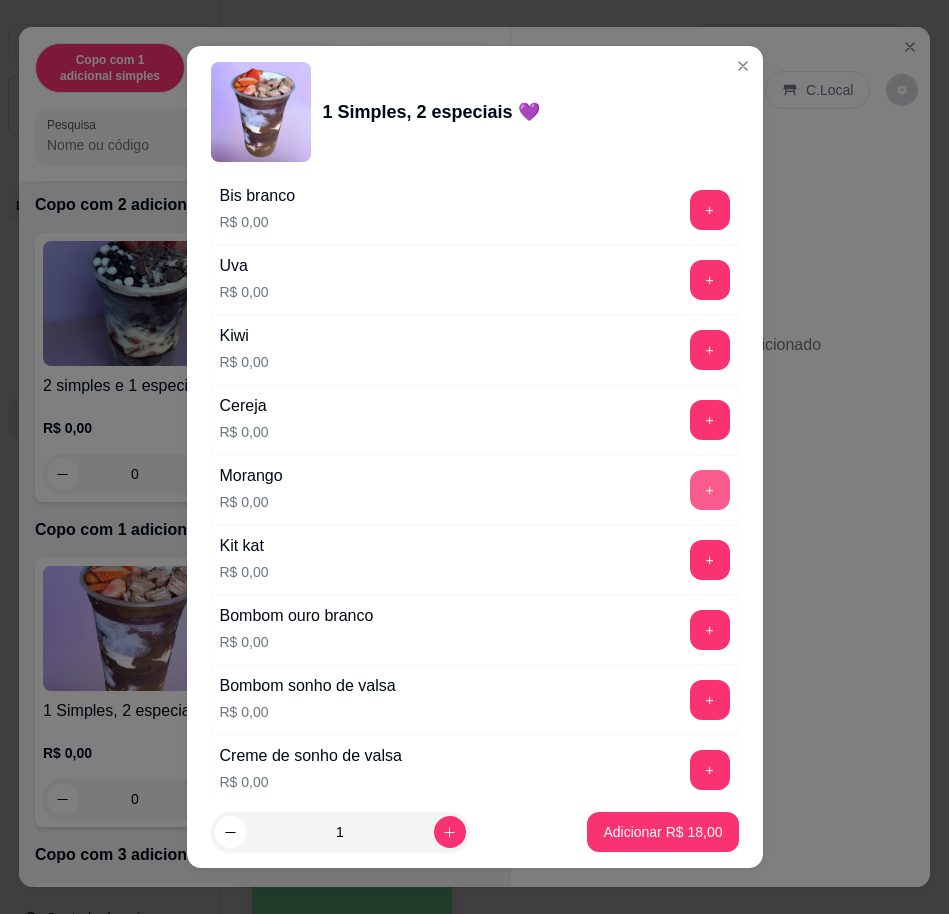 click on "+" at bounding box center [710, 490] 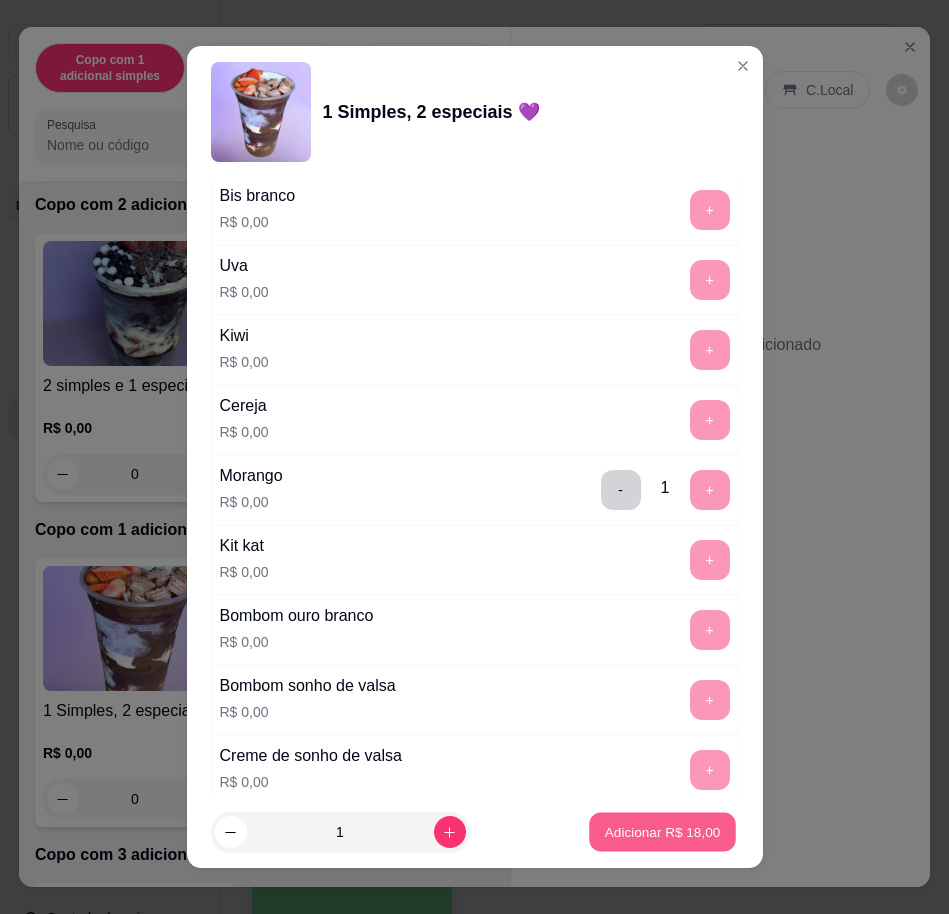 click on "Adicionar   R$ 18,00" at bounding box center [663, 832] 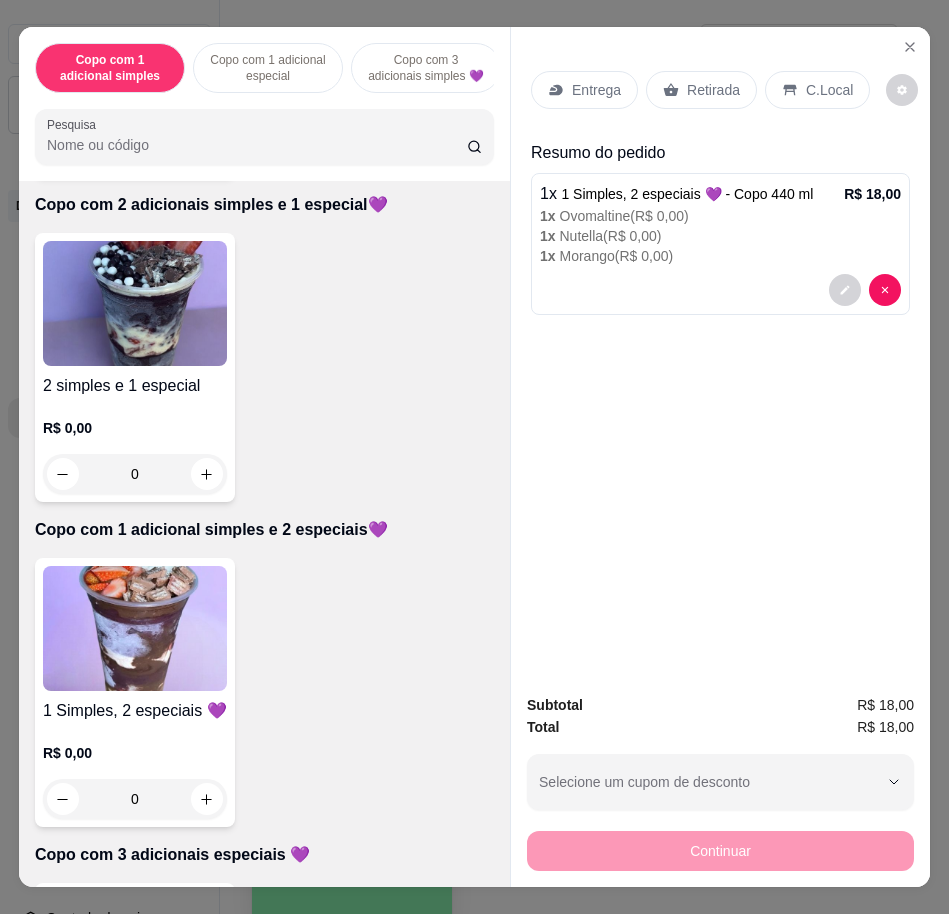 click on "Entrega Retirada C.Local" at bounding box center [720, 90] 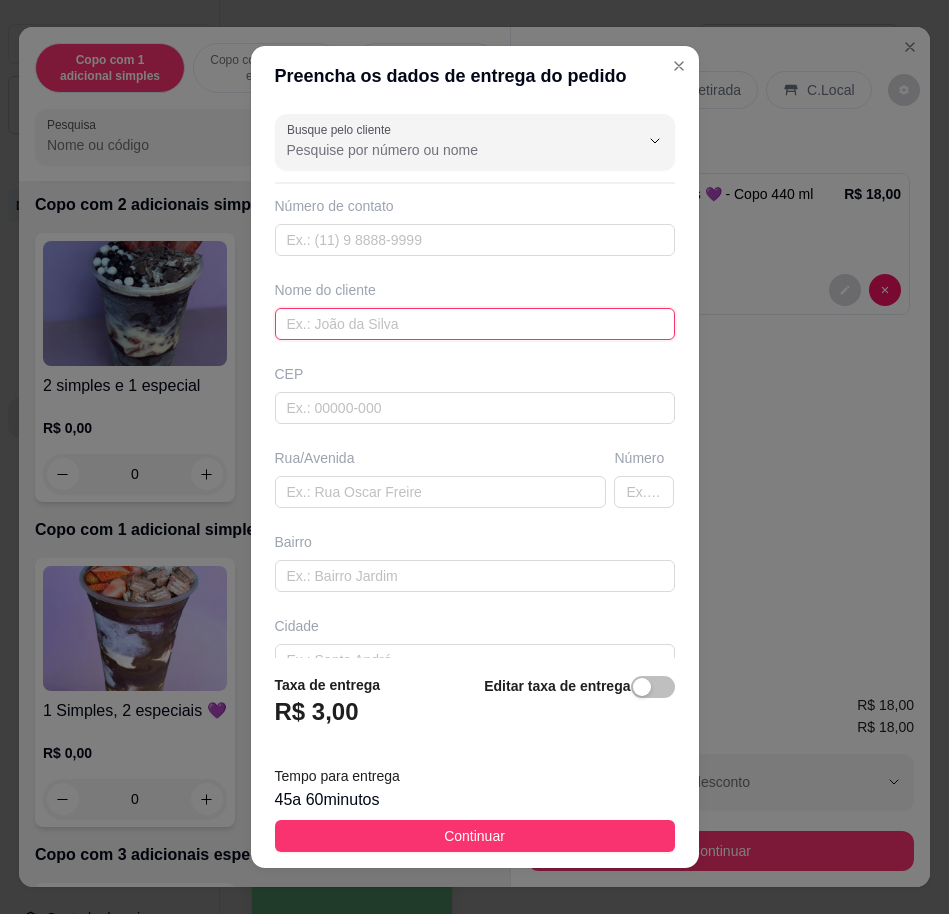 click at bounding box center (475, 324) 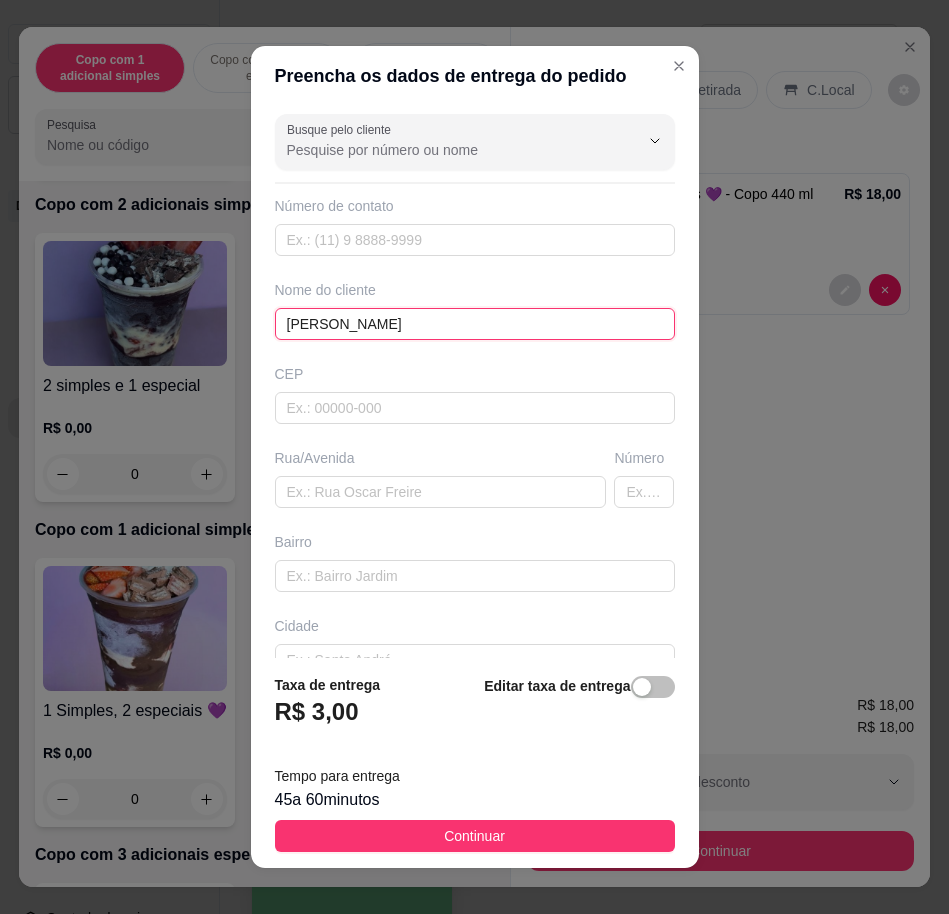 type on "[PERSON_NAME]" 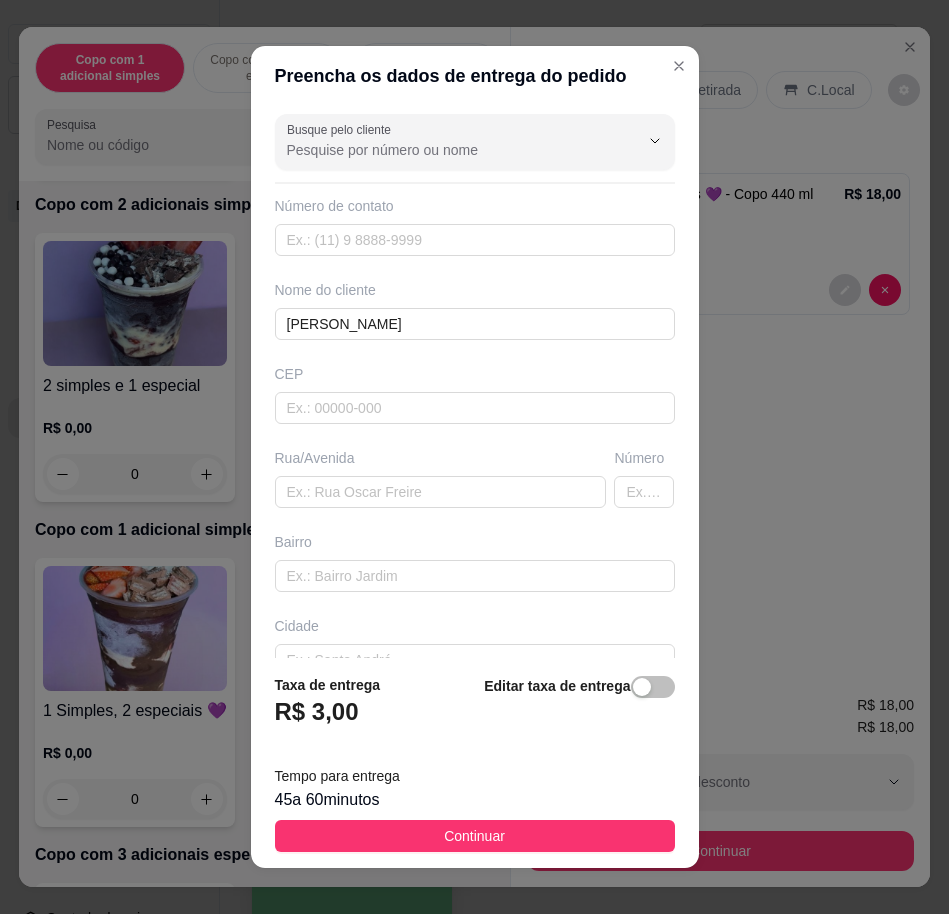 click on "Busque pelo cliente Número de contato Nome do cliente gabriel CEP Rua/Avenida Número Bairro Cidade Complemento" at bounding box center [475, 382] 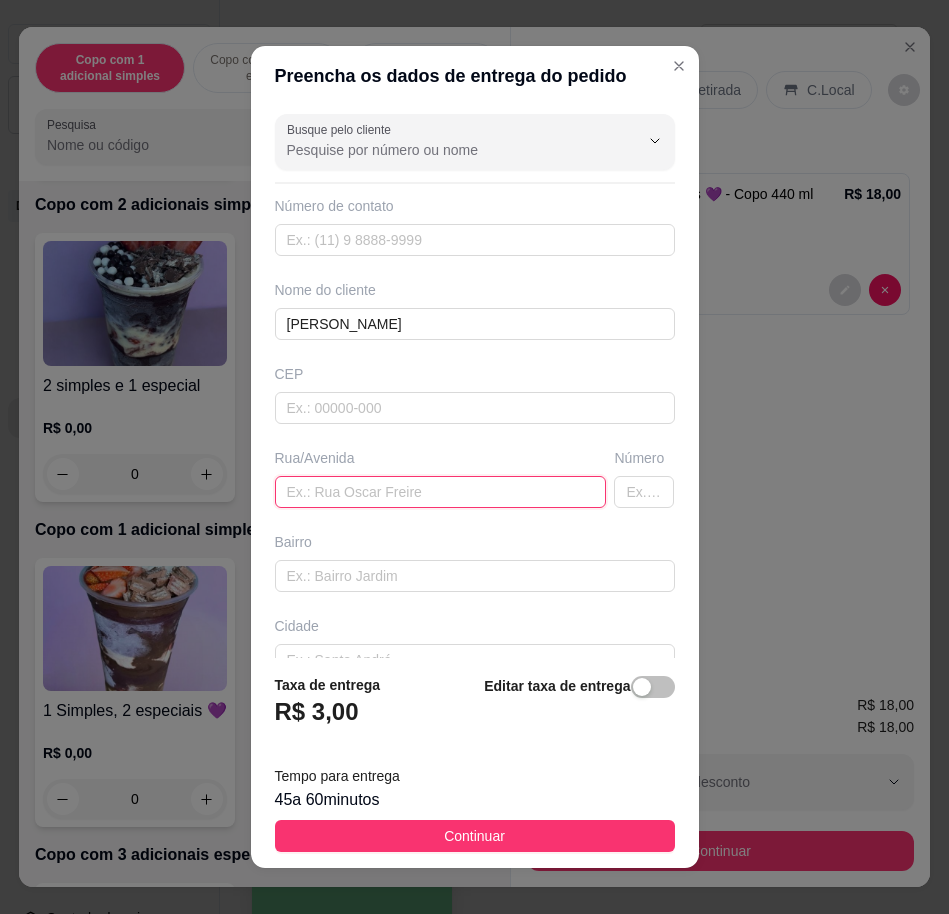 click at bounding box center [441, 492] 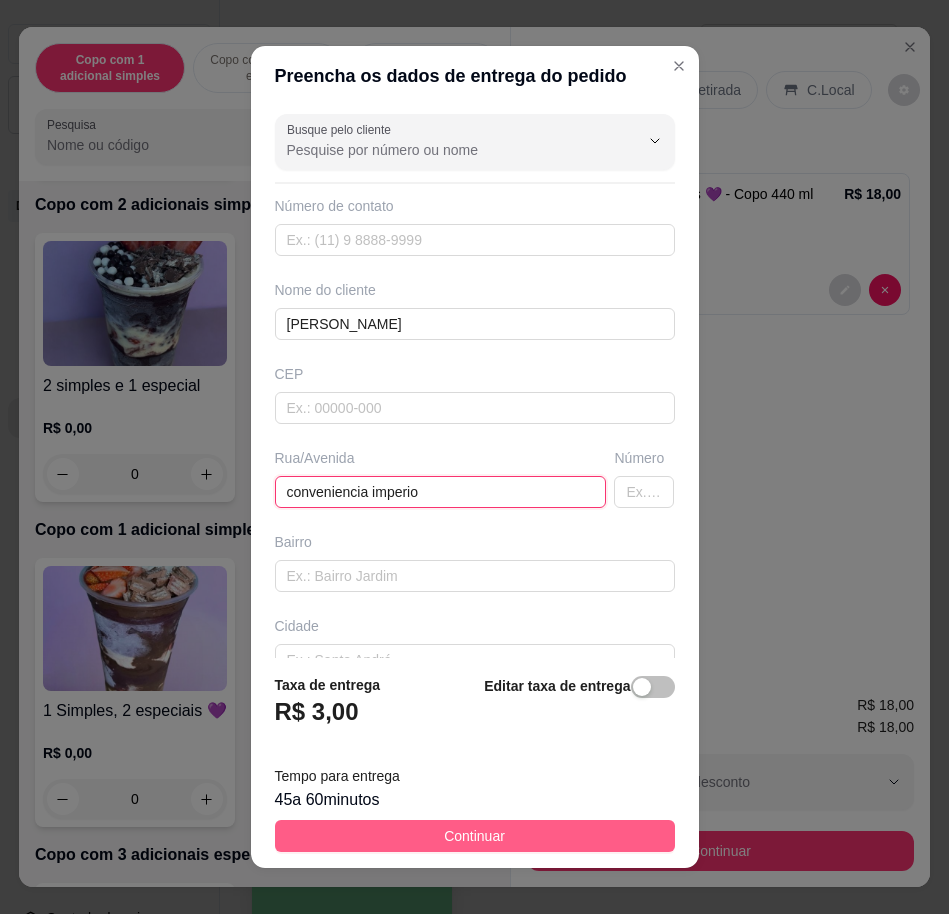 type on "conveniencia imperio" 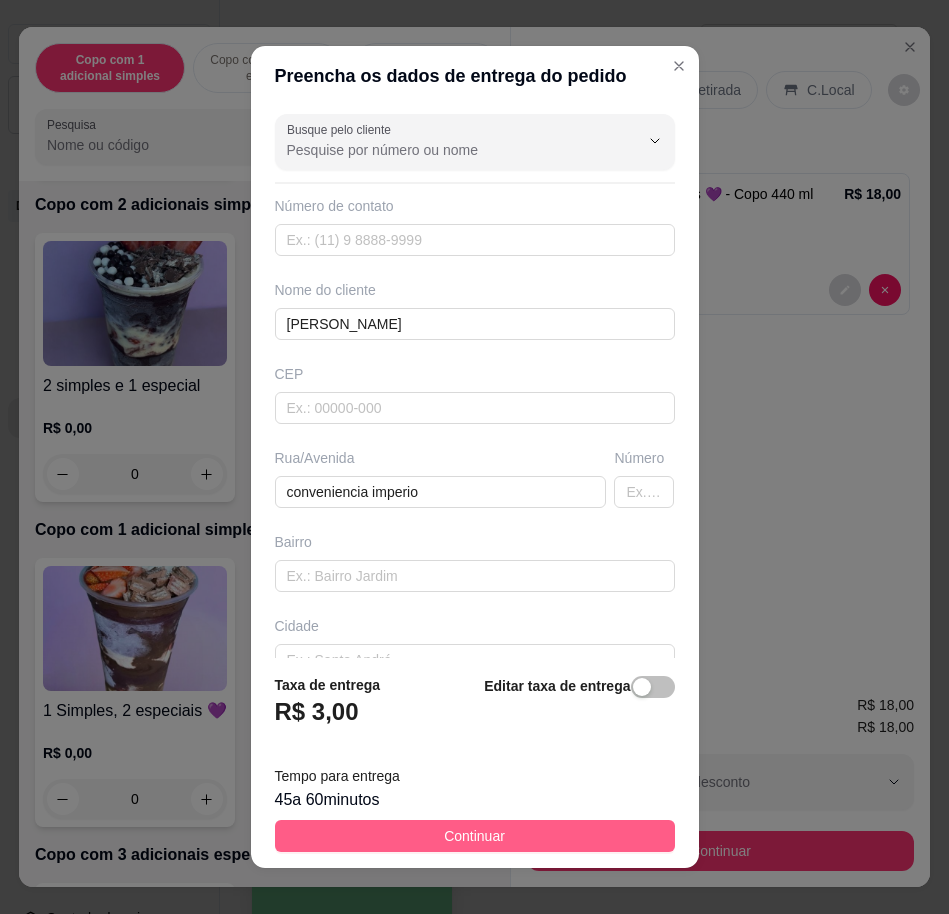 click on "Continuar" at bounding box center [475, 836] 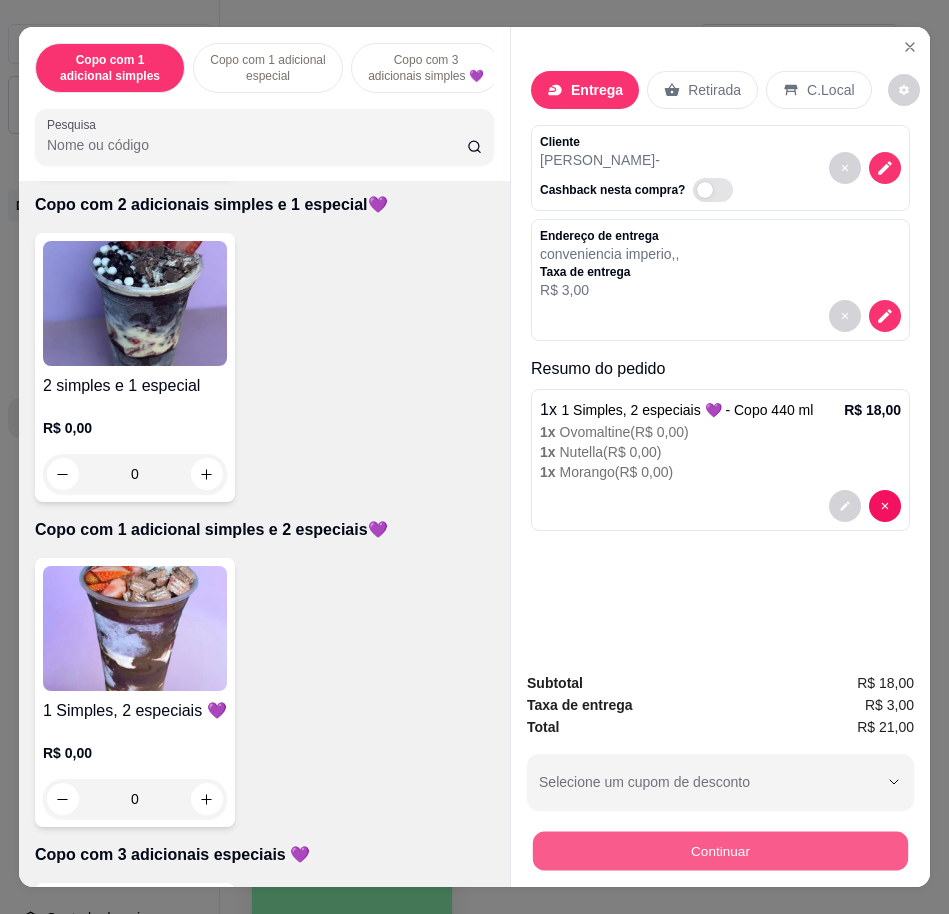 click on "Continuar" at bounding box center [720, 850] 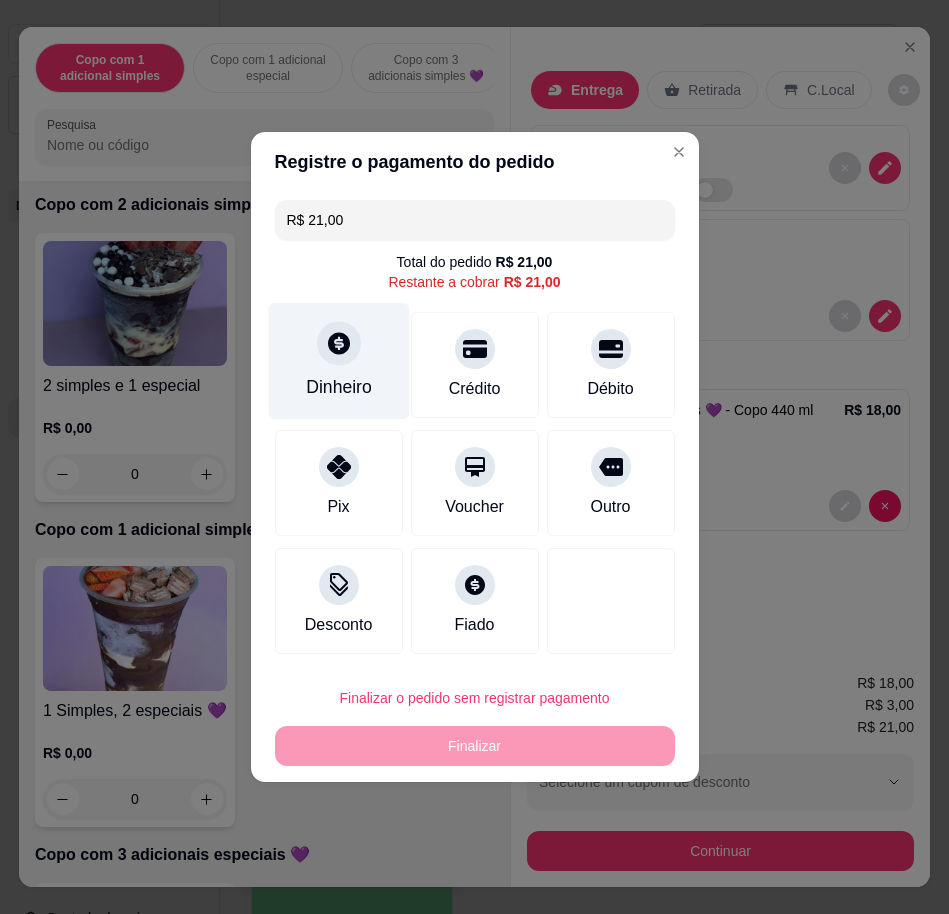 click at bounding box center [339, 343] 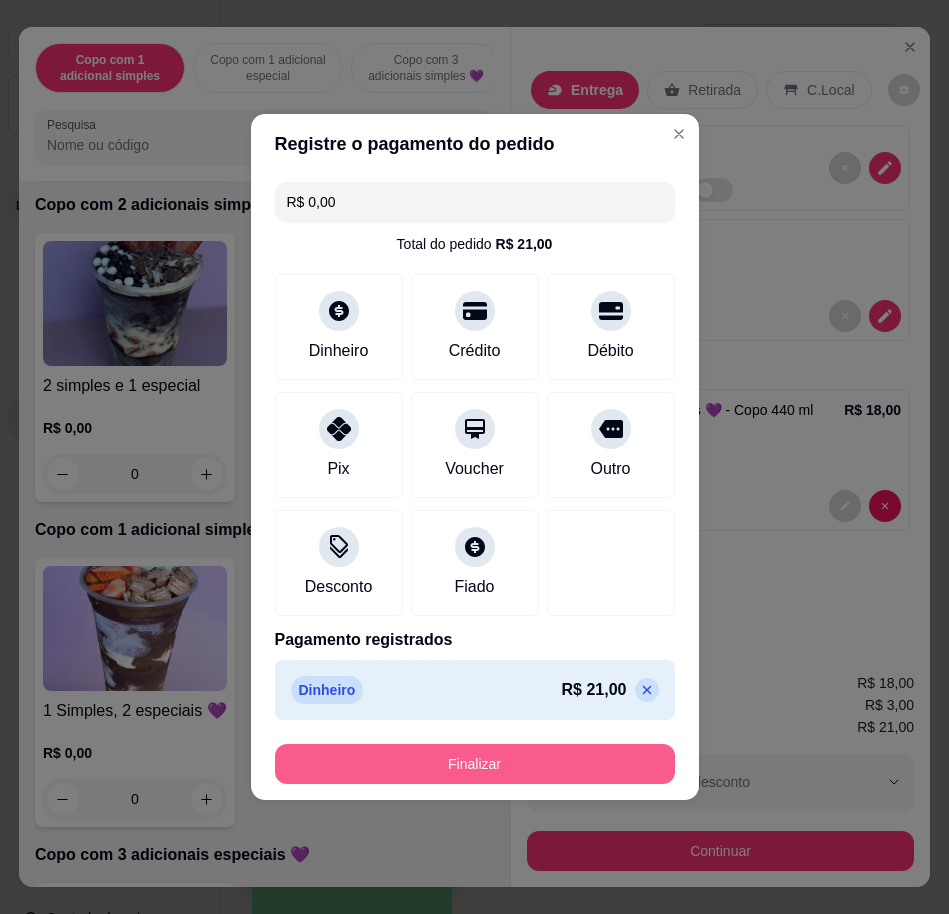 click on "Finalizar" at bounding box center (475, 764) 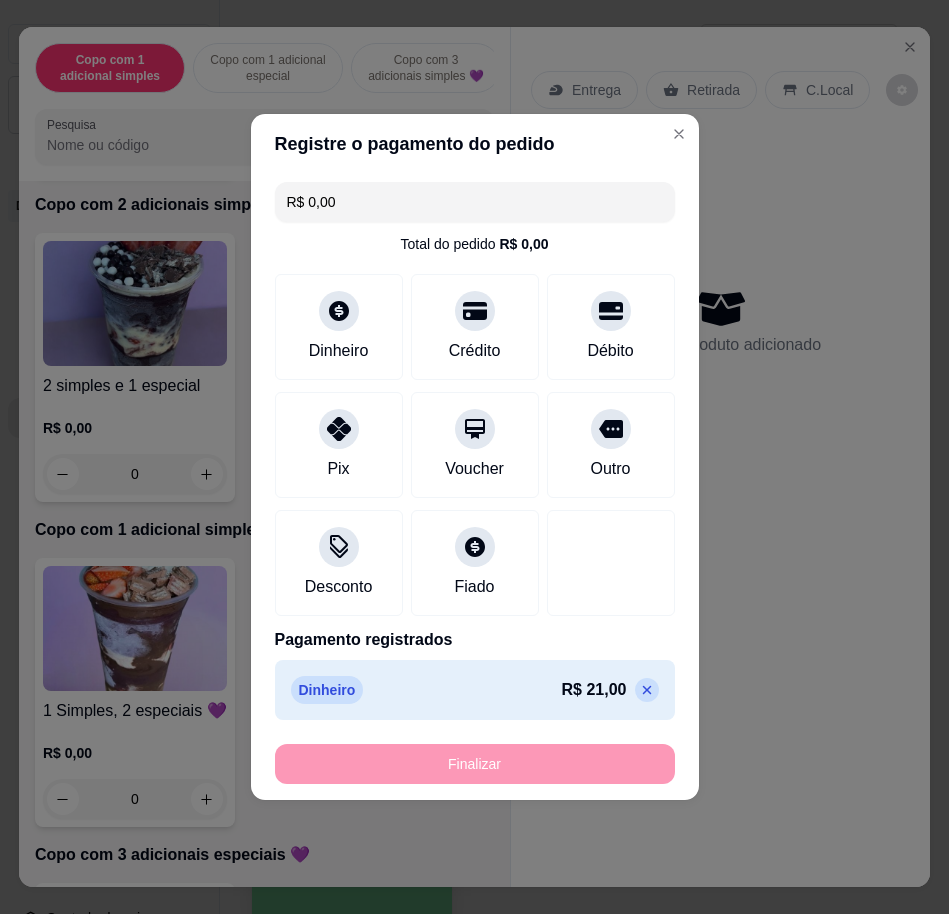 type on "-R$ 21,00" 